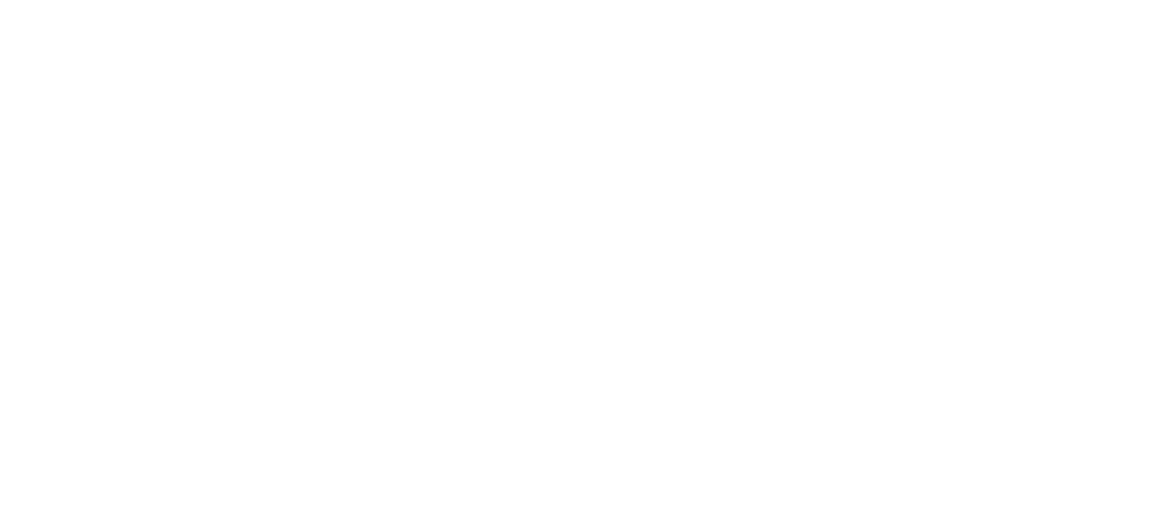scroll, scrollTop: 0, scrollLeft: 0, axis: both 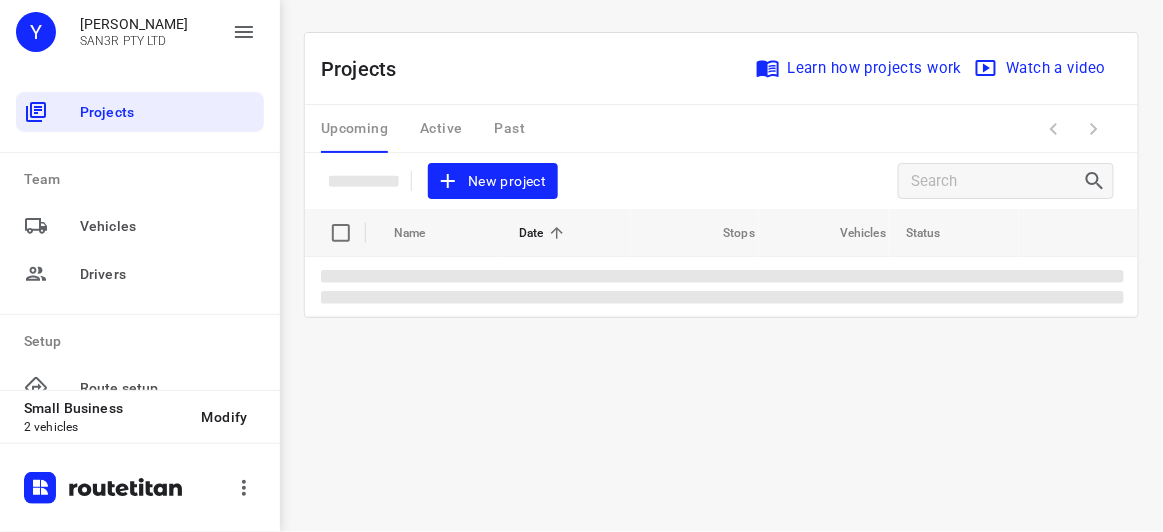 click 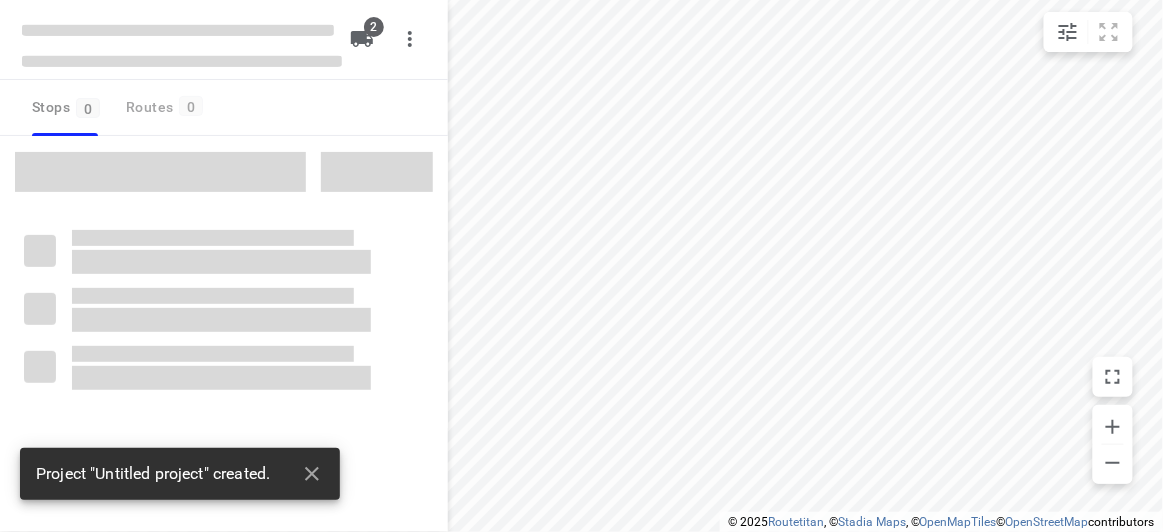 type on "distance" 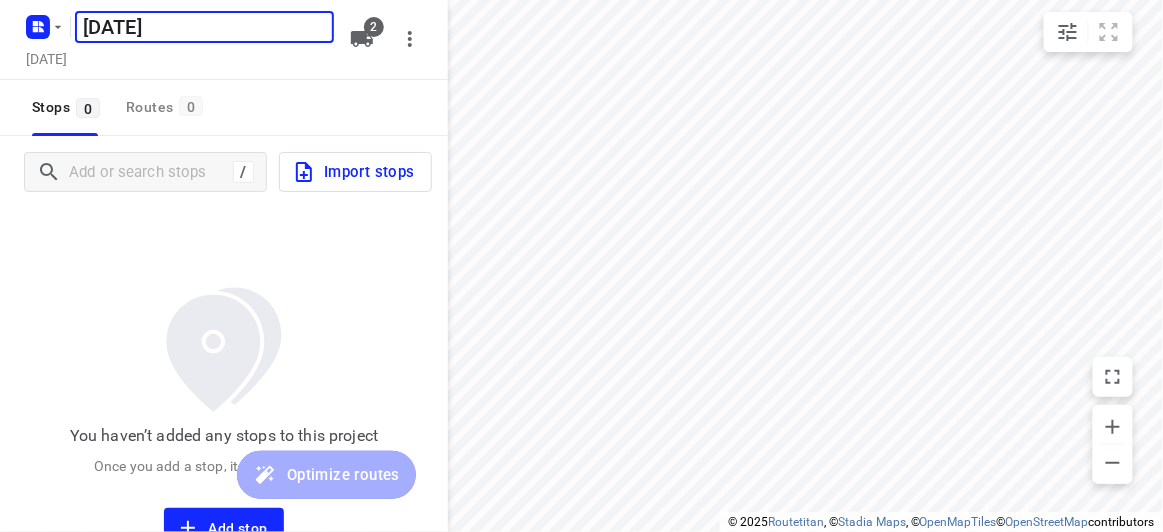 type on "[DATE]" 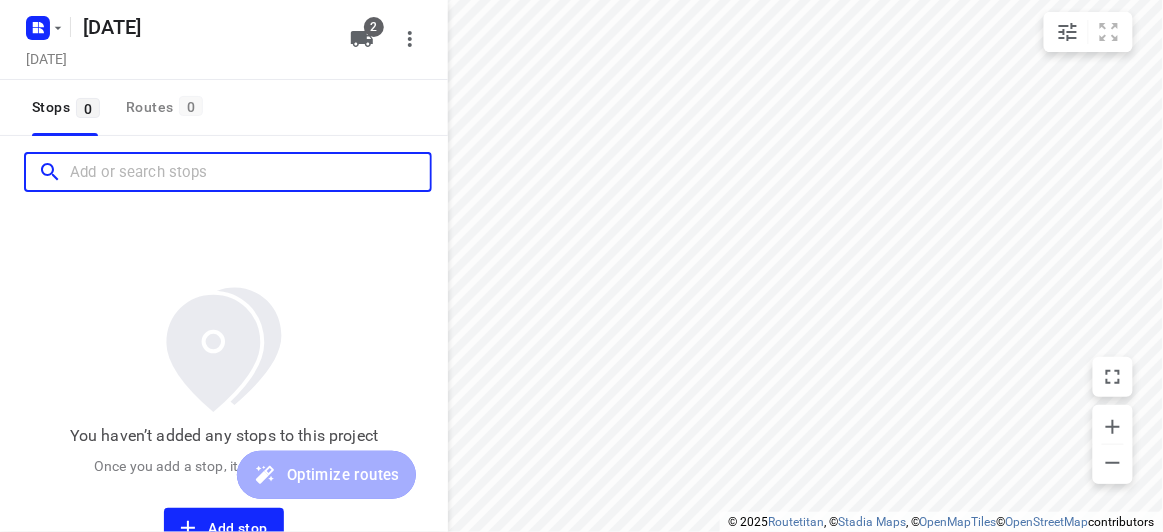 click at bounding box center [250, 172] 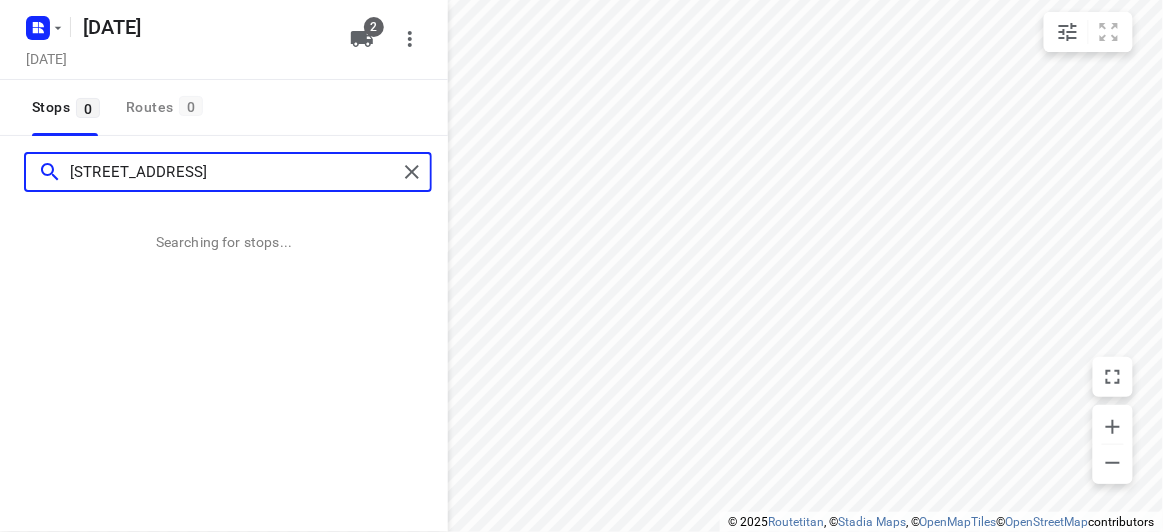 type on "9A Waiora Road Caulfield North 3161" 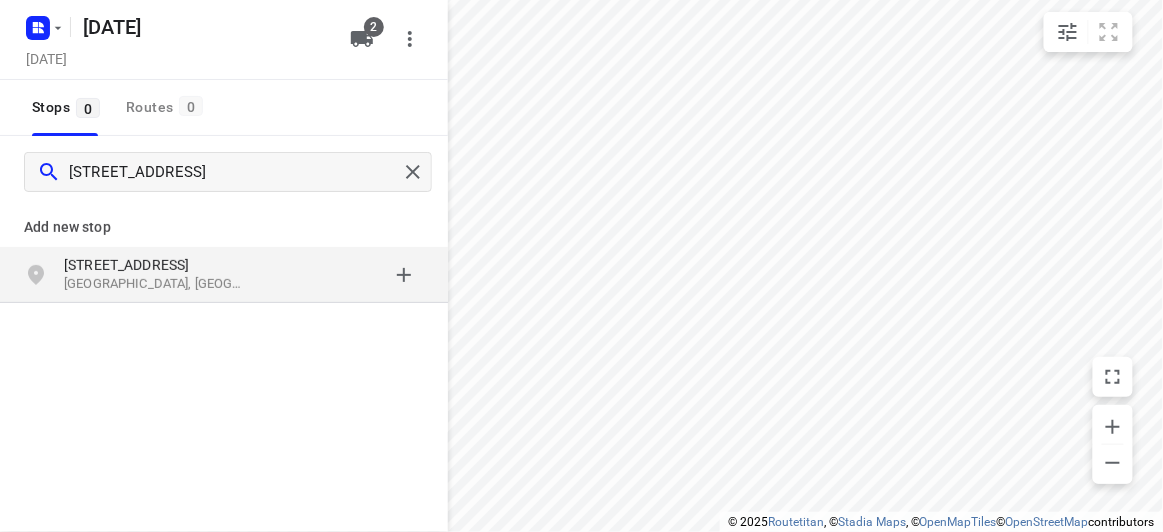 click on "[STREET_ADDRESS]" at bounding box center [156, 265] 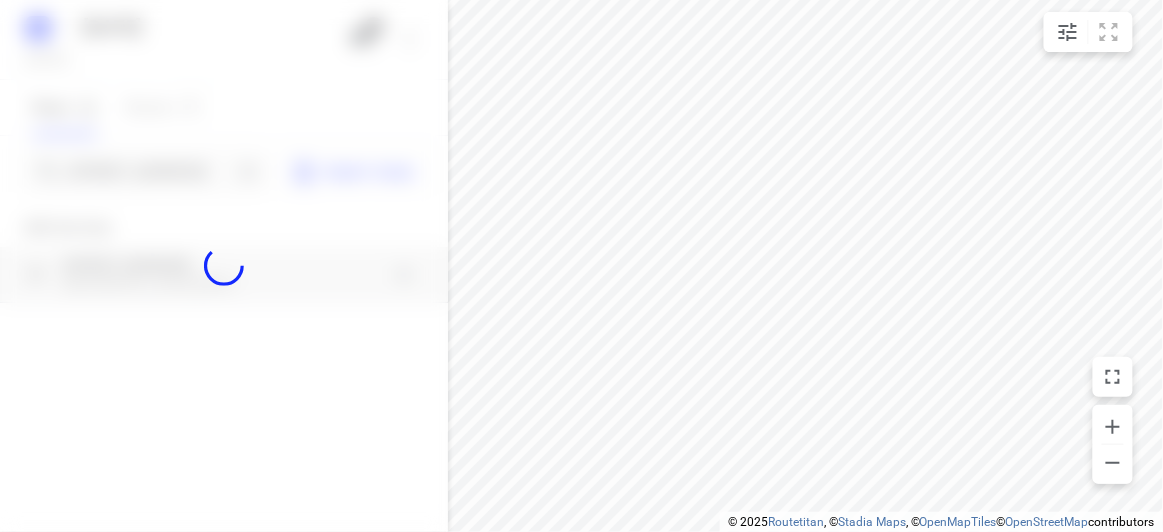 click at bounding box center (224, 266) 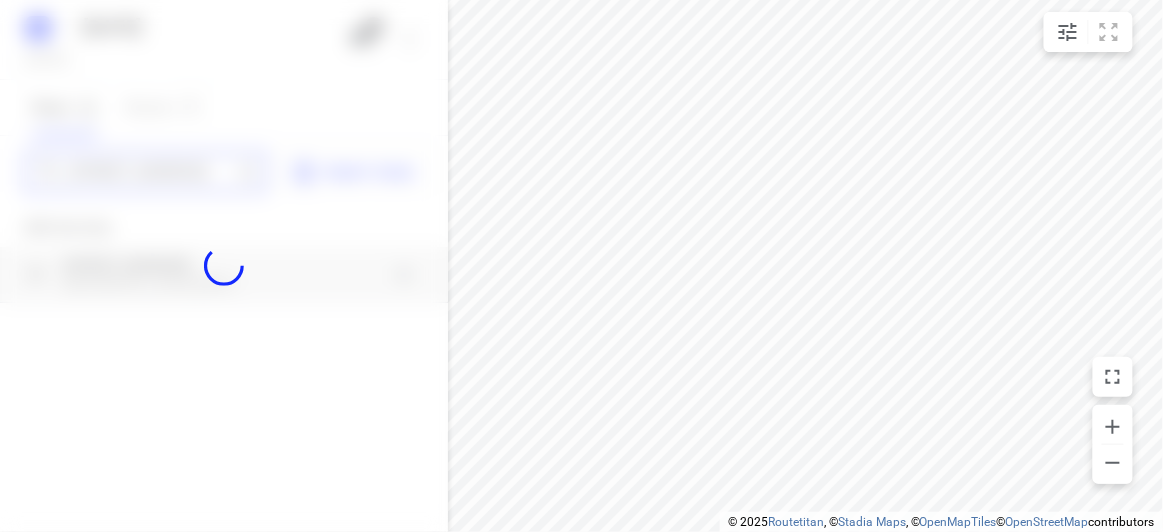 click on "23 JULY 2025 Tuesday, Jul 22 2 Stops 0 Routes 0 9A Waiora Road Caulfield North 3161 Import stops Add new stop 9A Waiora Road  Caulfield North VIC 3161, Australia Routing Settings Optimization preference Shortest distance distance Optimization preference Distance Format KM km Distance Format Default stop duration 5 minutes Default stop duration Default stop load 1 units Default stop load Allow late stops   Maximum amount of time drivers may be late at a stop Allow reloads BETA   Vehicles may return to the depot to load more stops. Fixed departure time   Vehicles must depart at the start of their working hours Cancel Save" at bounding box center [224, 266] 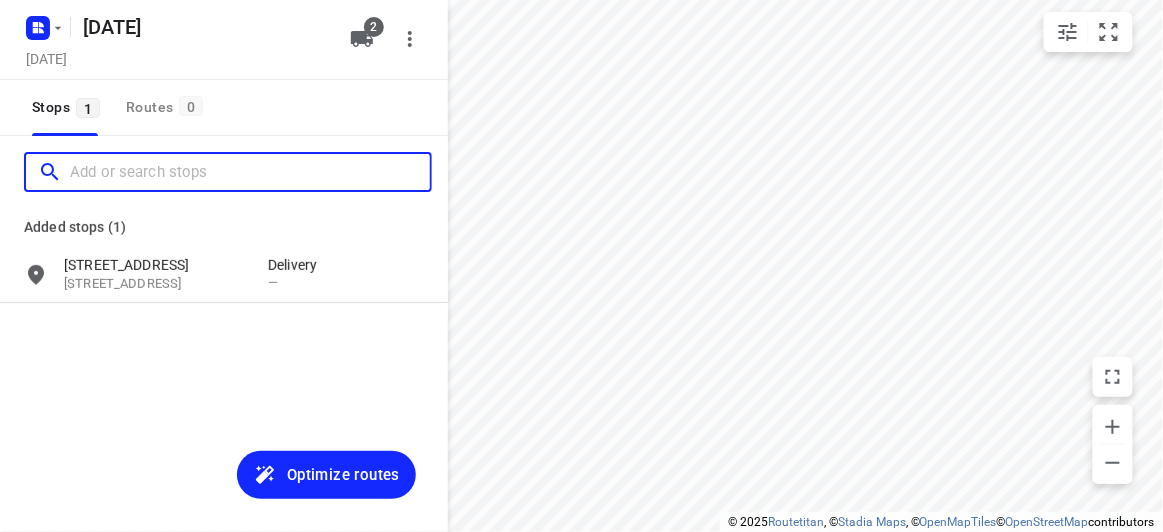 scroll, scrollTop: 0, scrollLeft: 0, axis: both 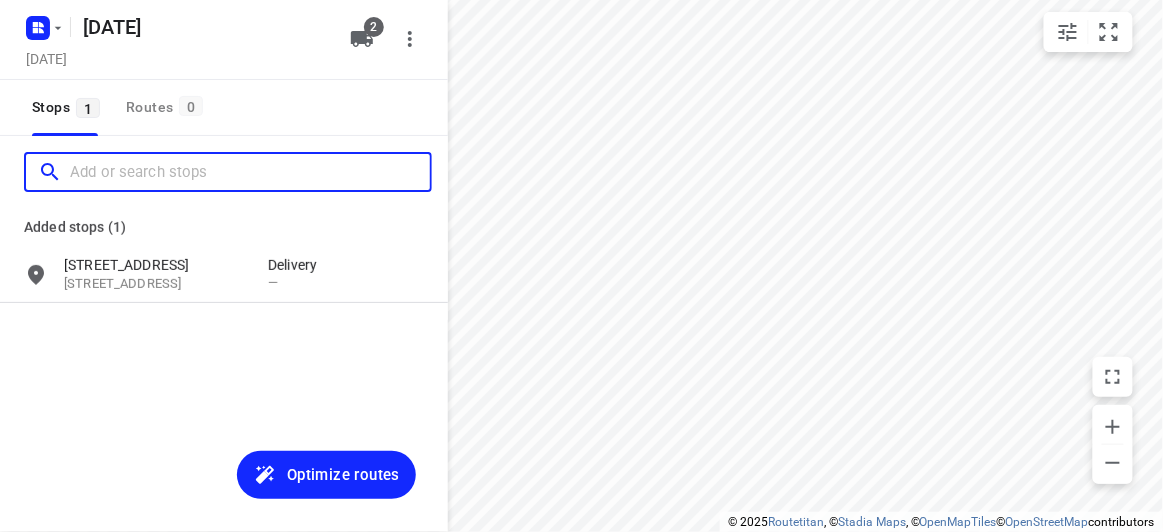 paste on "16 Tranmere Avenue Carnegie 3163" 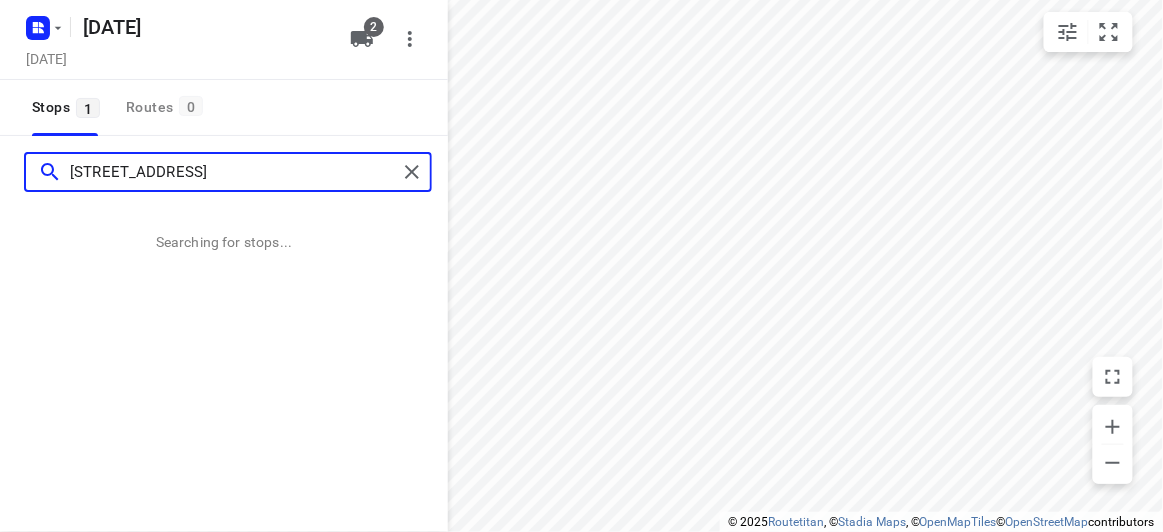 type on "16 Tranmere Avenue Carnegie 3163" 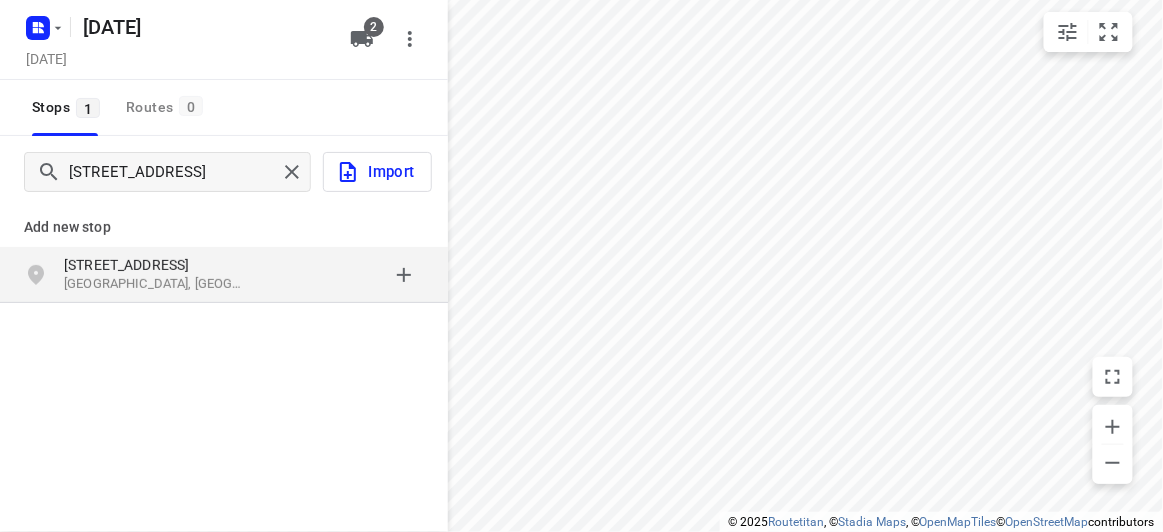 click on "[STREET_ADDRESS]" at bounding box center (156, 265) 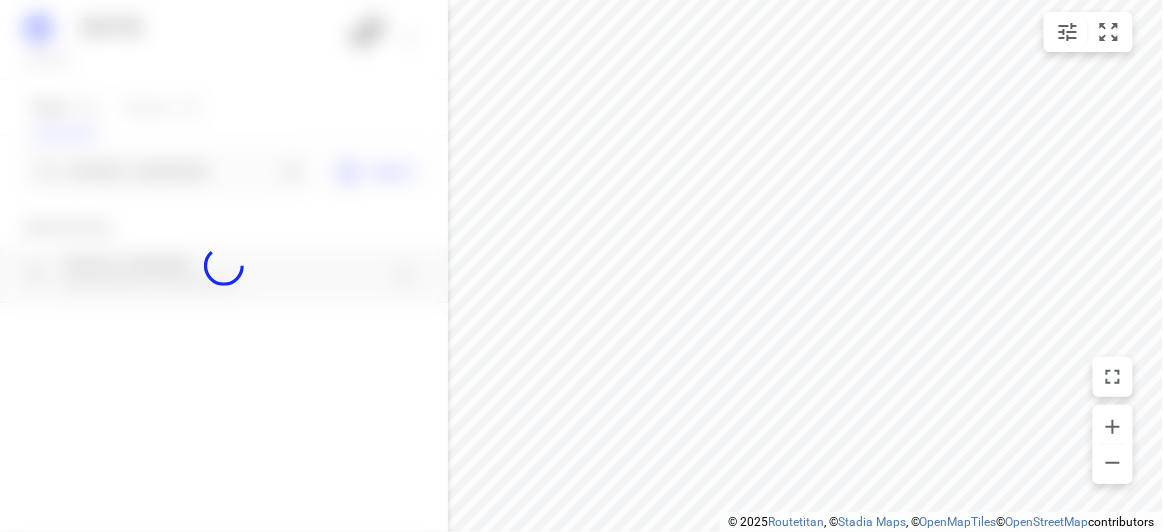 click at bounding box center [224, 266] 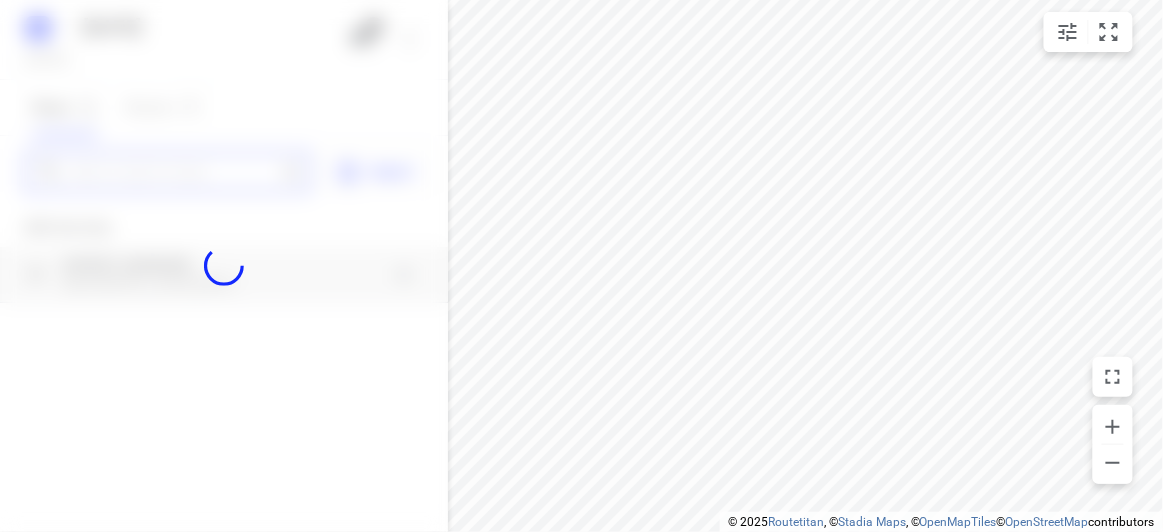 scroll, scrollTop: 0, scrollLeft: 0, axis: both 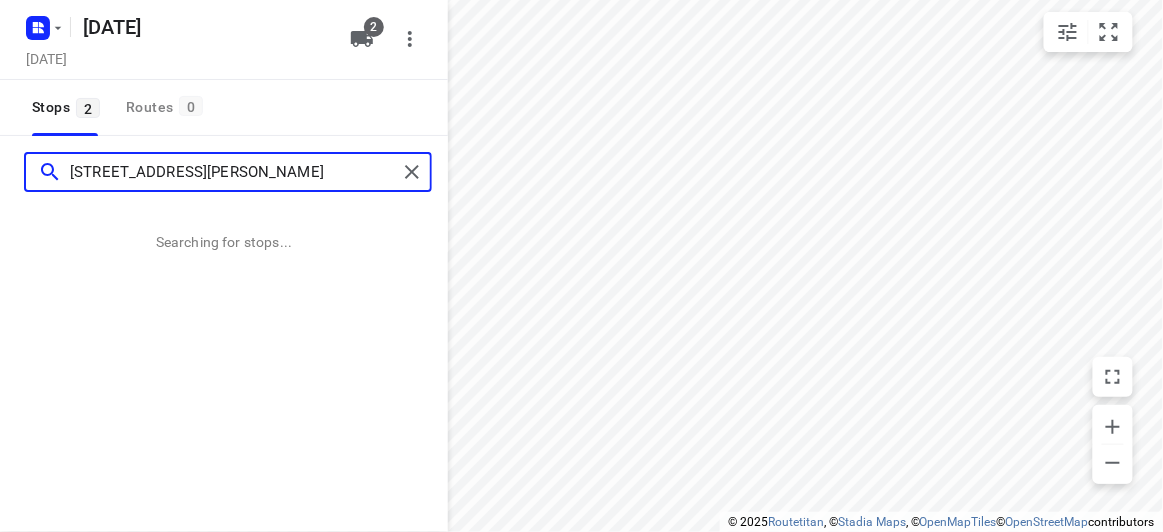 type on "32 Tormey Street Balwyn North 3104" 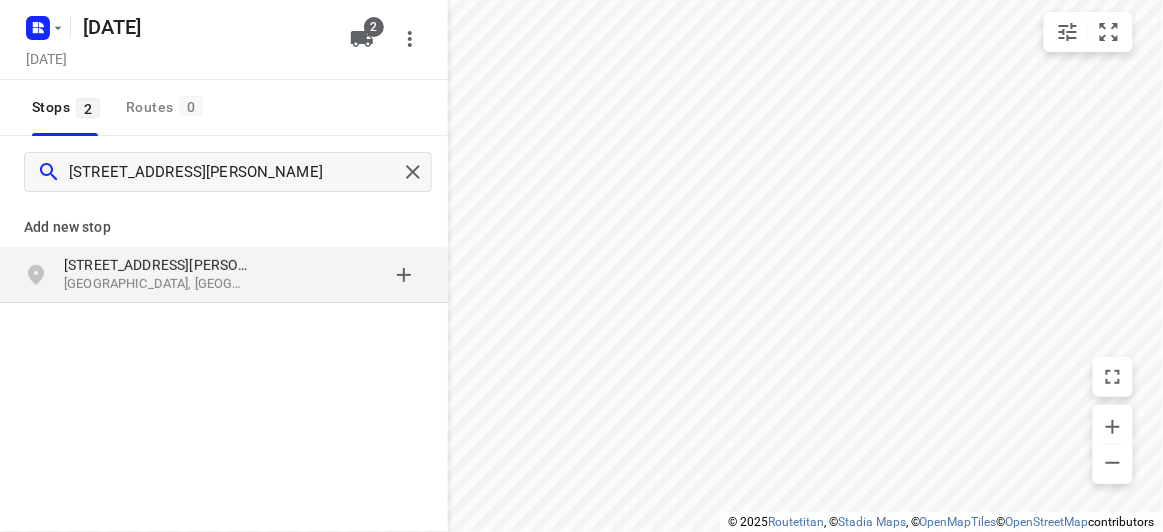 click on "Add new stop 32 Tormey Street  Balwyn North VIC 3104, Australia" at bounding box center (224, 320) 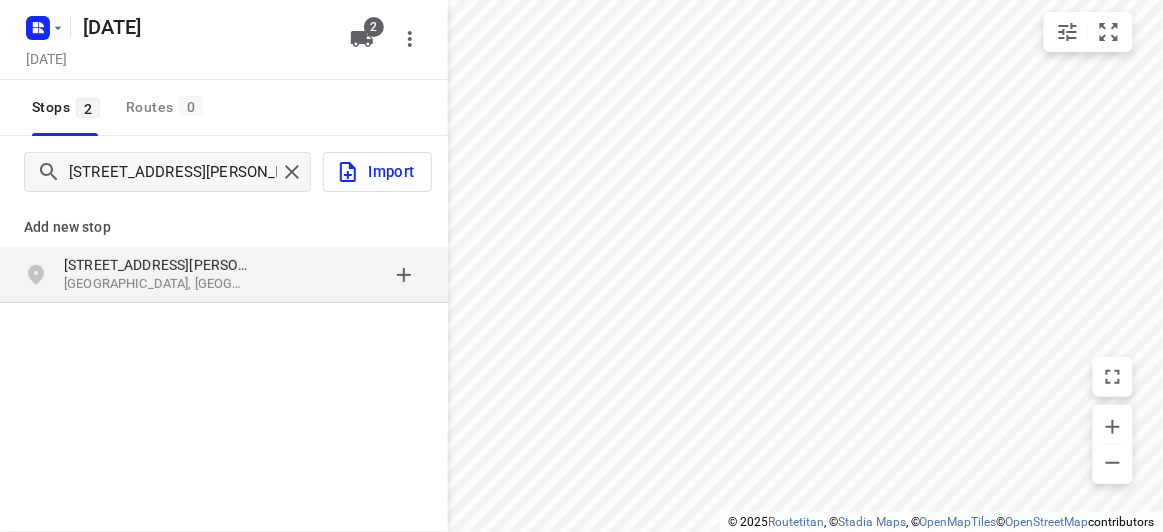 click on "[STREET_ADDRESS][PERSON_NAME]" at bounding box center [156, 265] 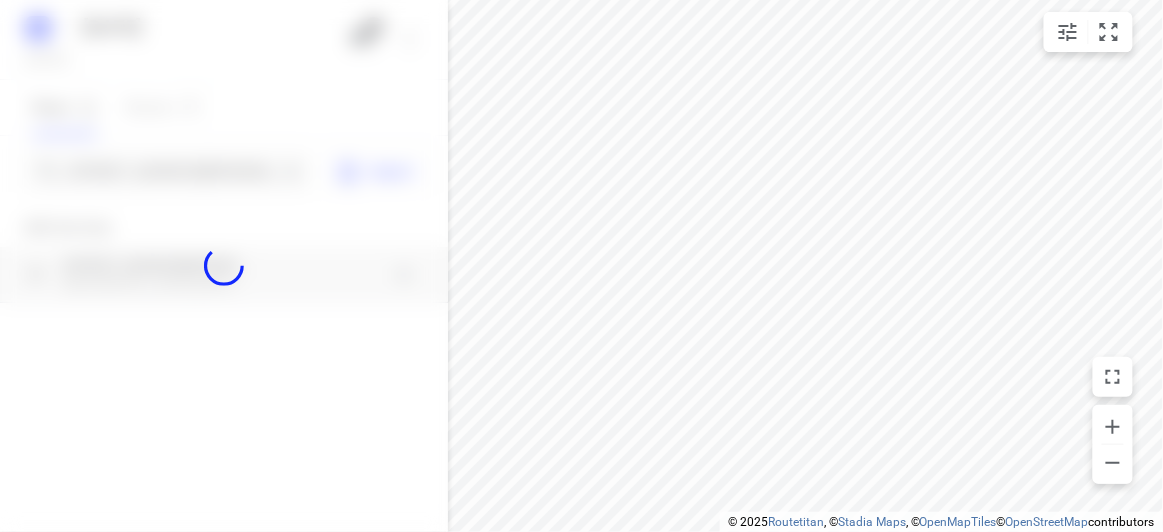 click at bounding box center (224, 266) 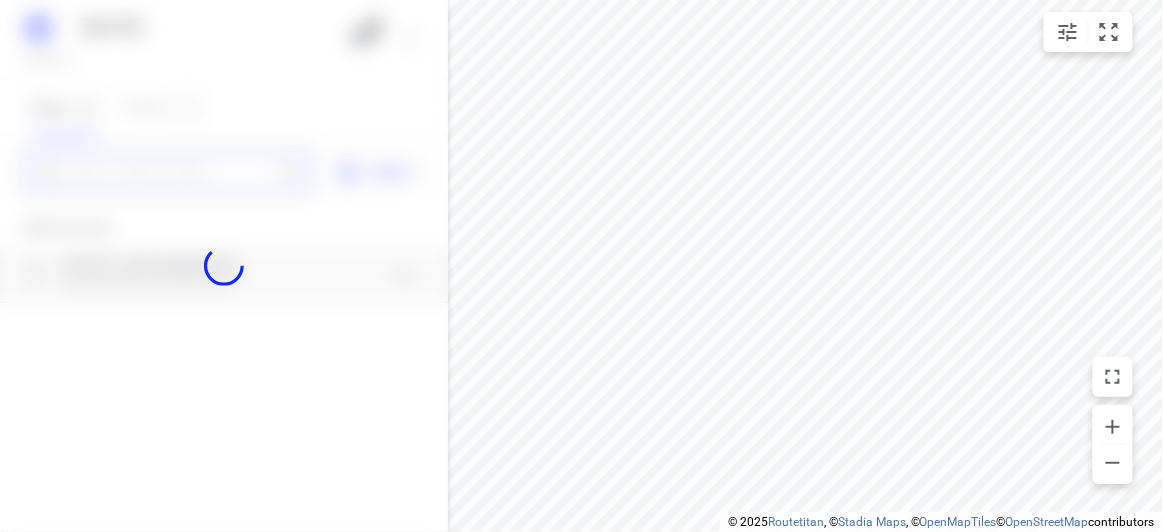 scroll, scrollTop: 0, scrollLeft: 0, axis: both 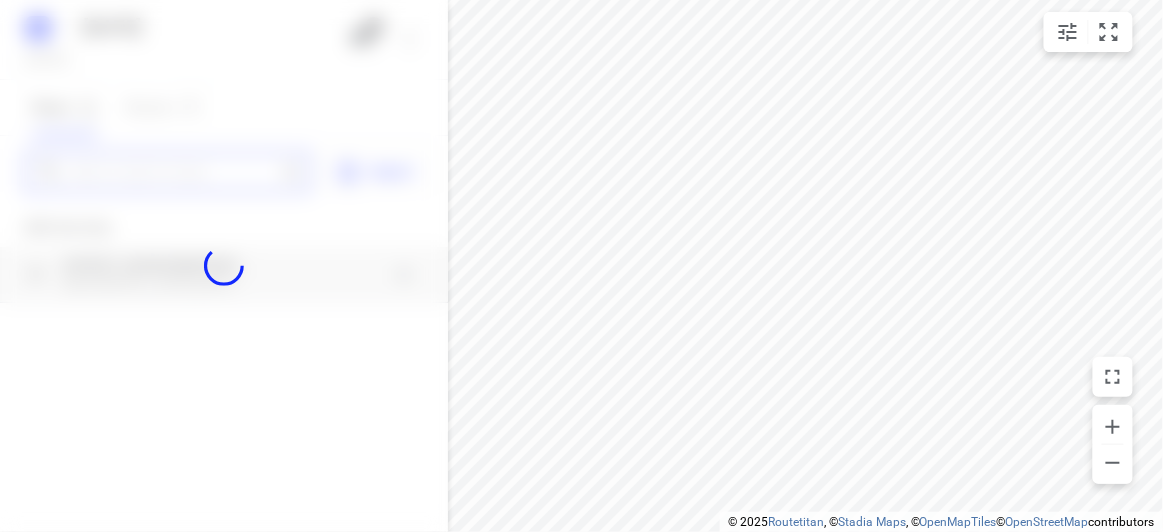 paste on "6 Tara Ave KEW 3101" 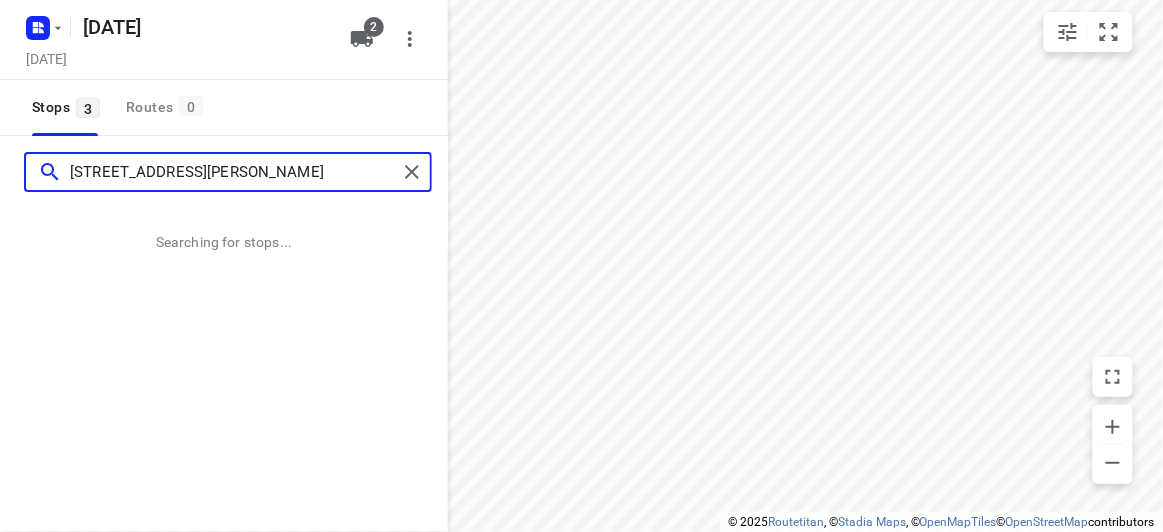type on "6 Tara Ave KEW 3101" 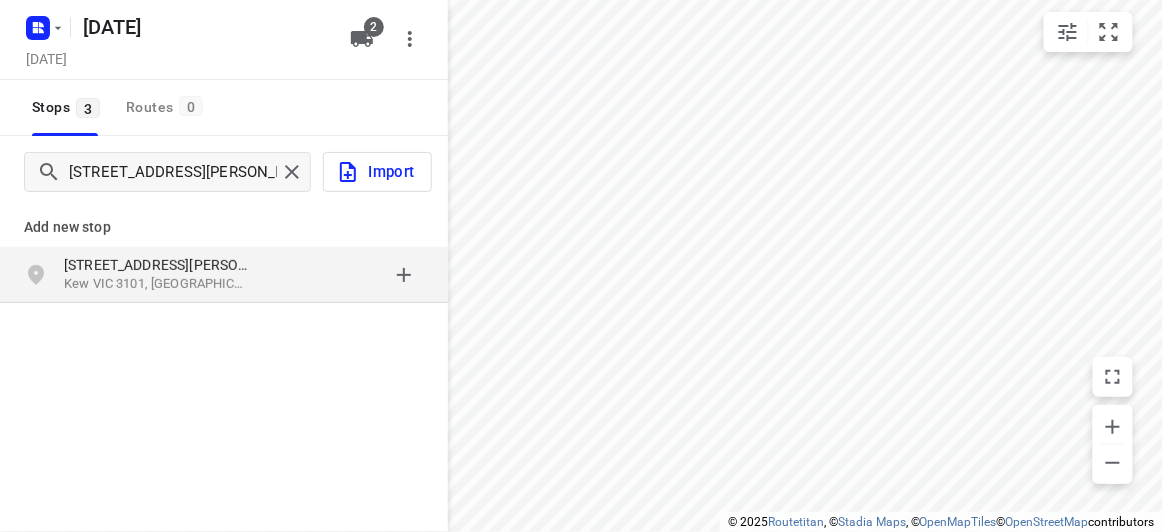 click on "Kew VIC 3101, Australia" at bounding box center (156, 284) 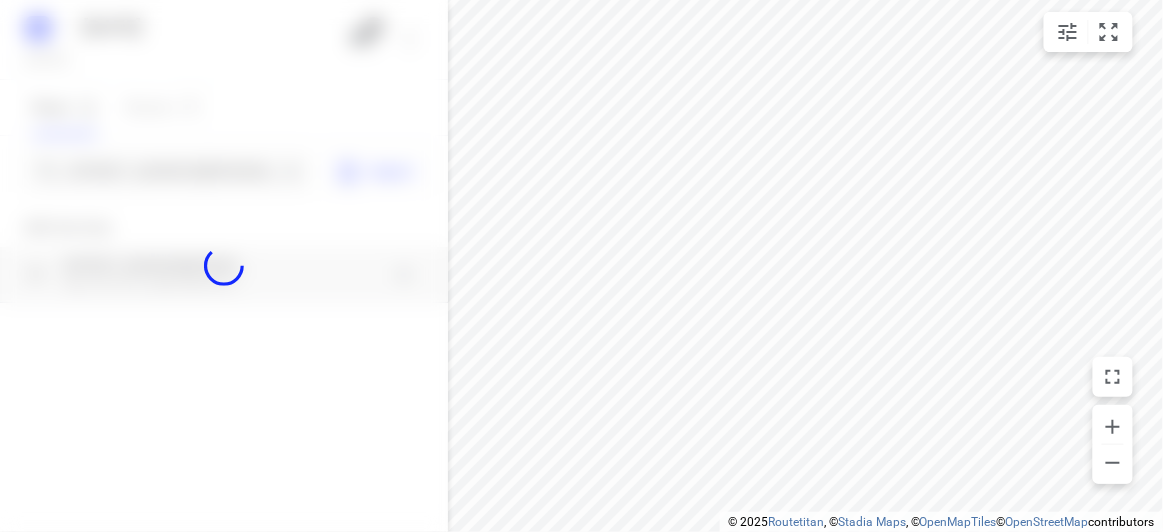 click at bounding box center (224, 266) 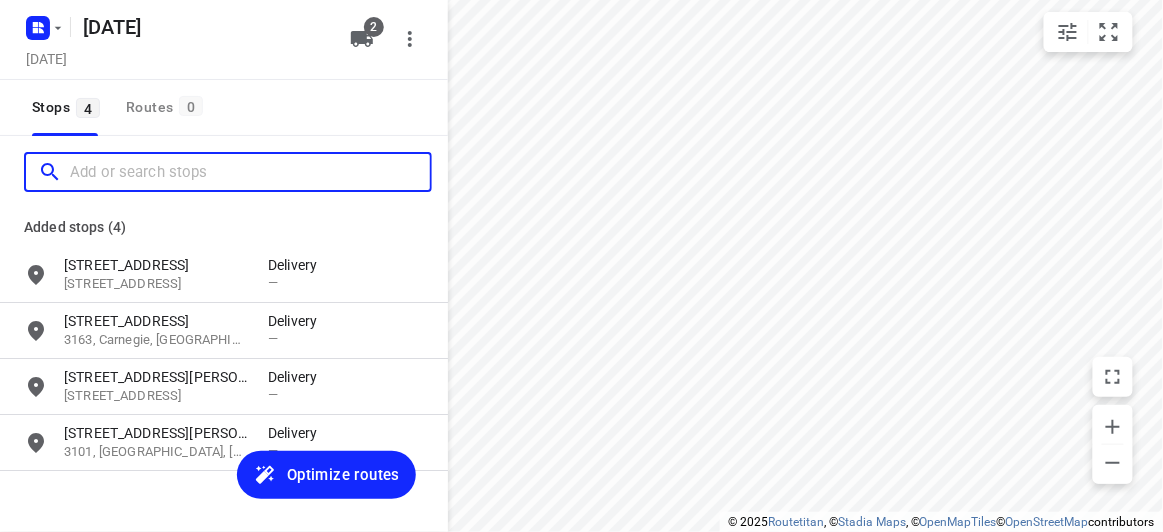 paste on "387 Auburn Rd Hawthorn 3122" 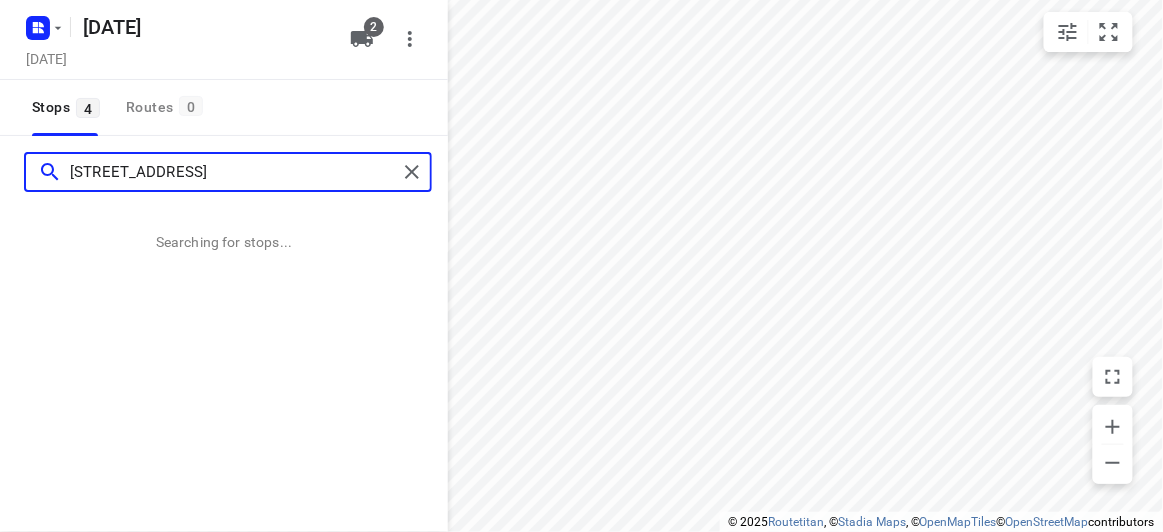 type on "387 Auburn Rd Hawthorn 3122" 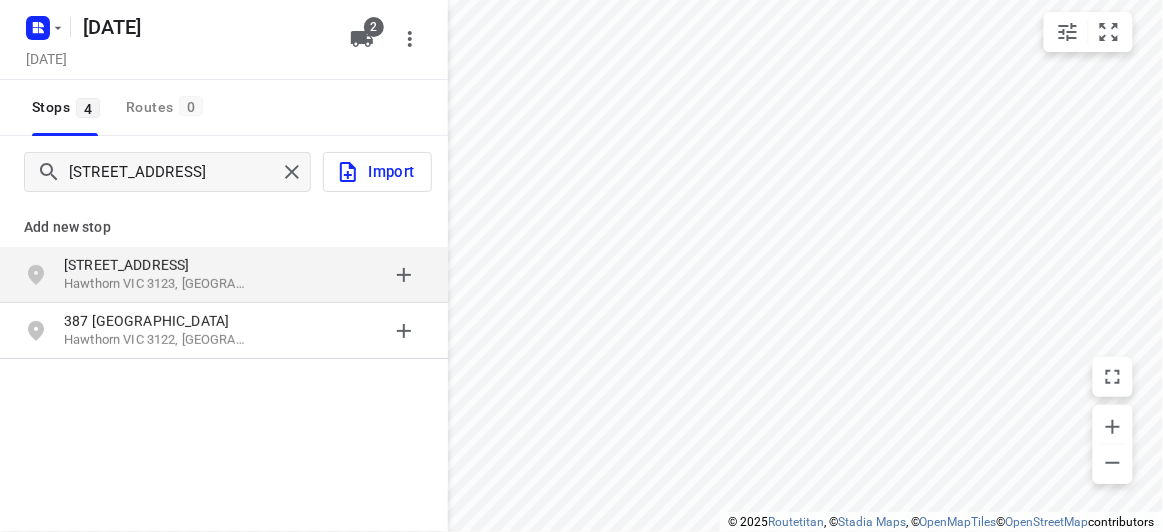 click on "387 Auburn Rd  Hawthorn VIC 3123, Australia" at bounding box center (224, 275) 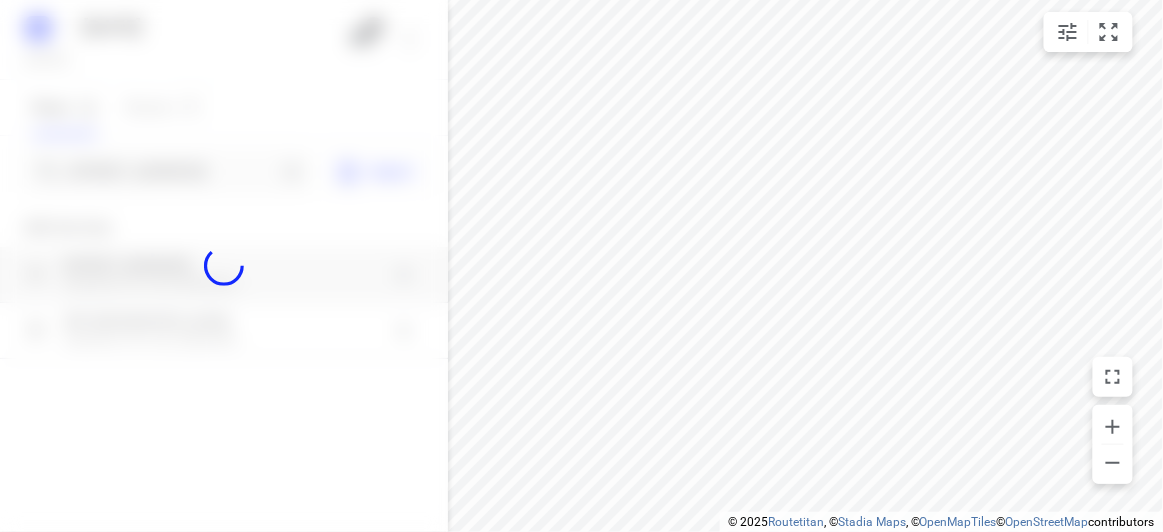 click at bounding box center [224, 266] 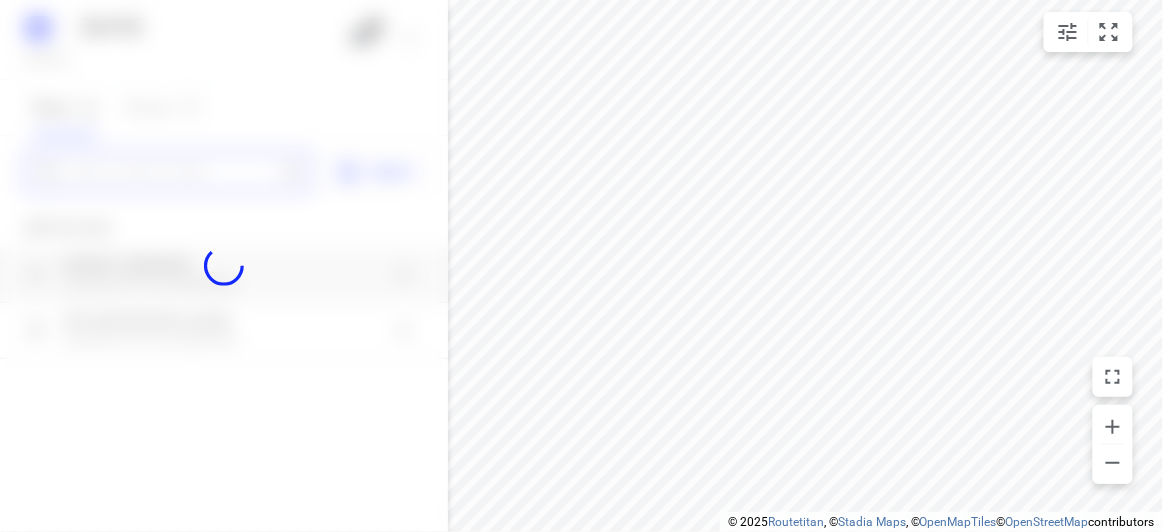 scroll, scrollTop: 0, scrollLeft: 0, axis: both 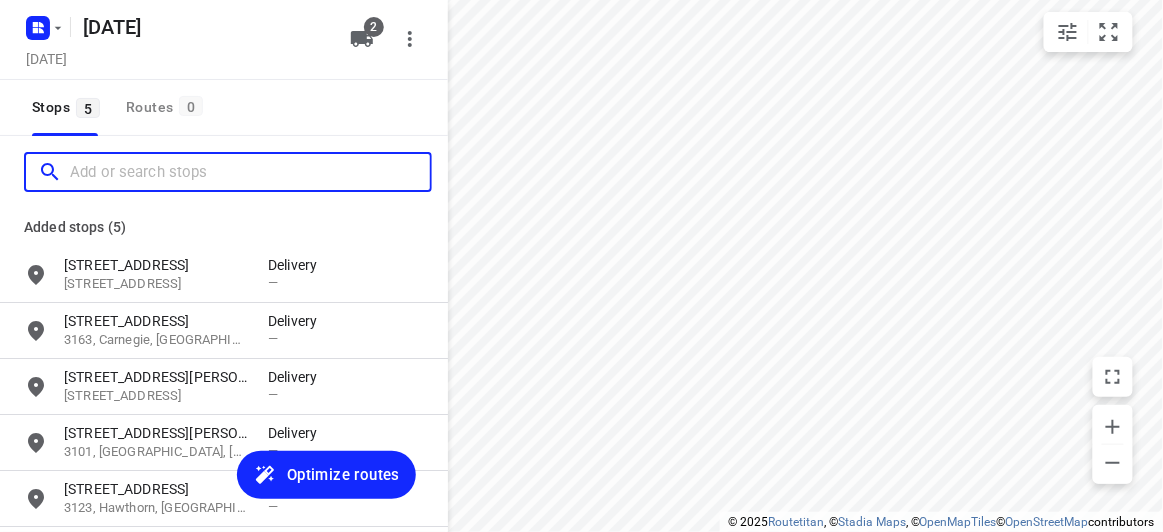 click at bounding box center [250, 172] 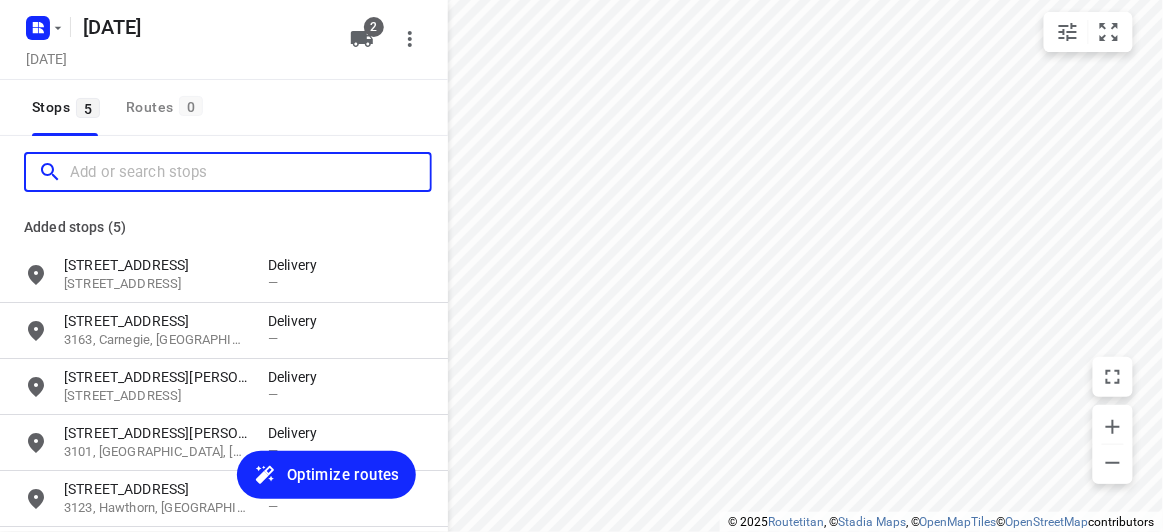 paste on "18 Dundonald Ave Malvern East 3145" 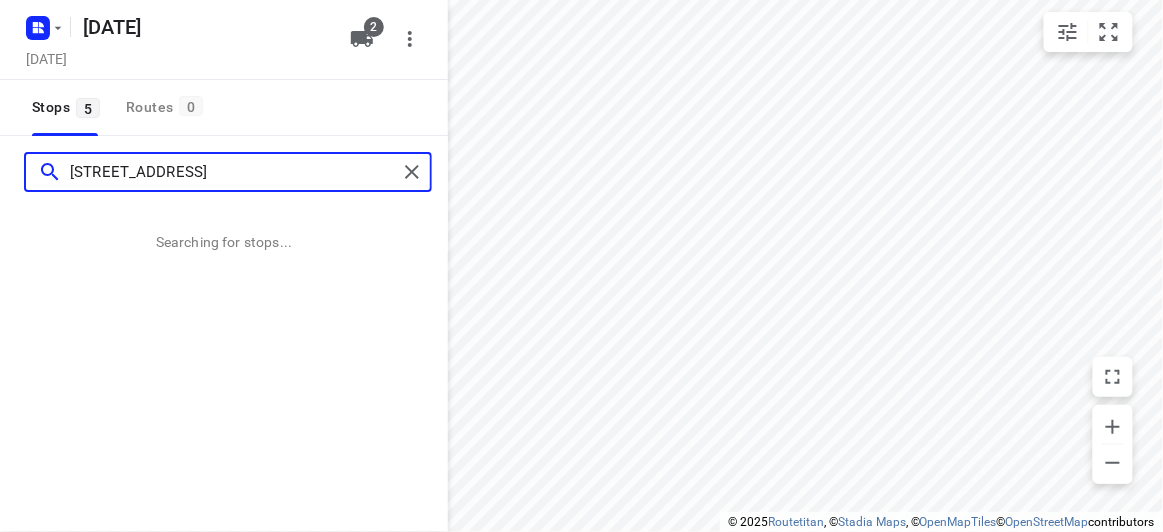 type on "18 Dundonald Ave Malvern East 3145" 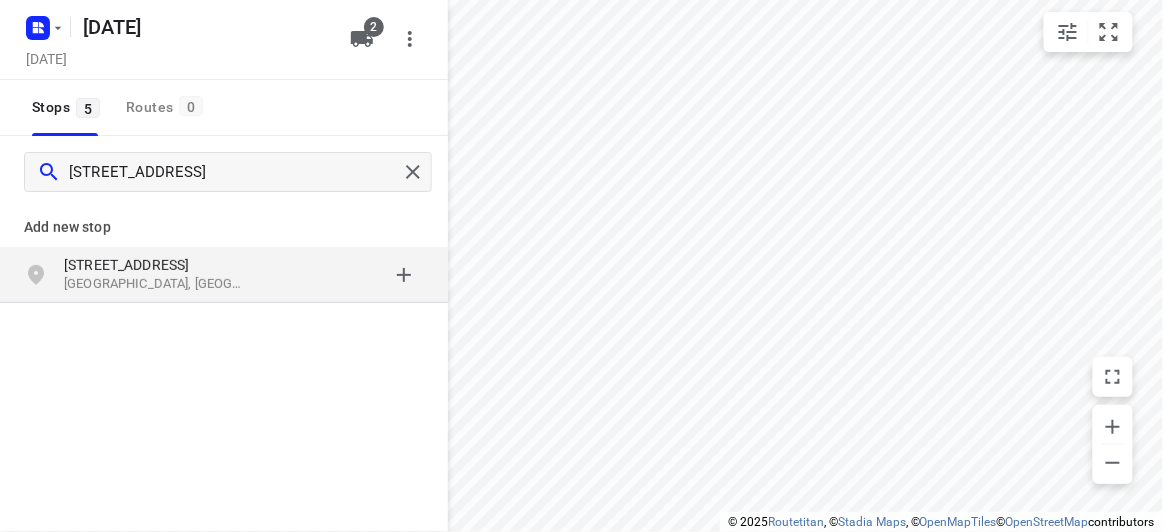 click on "Add new stop 18 Dundonald Ave  Malvern East VIC 3145, Australia" at bounding box center (224, 320) 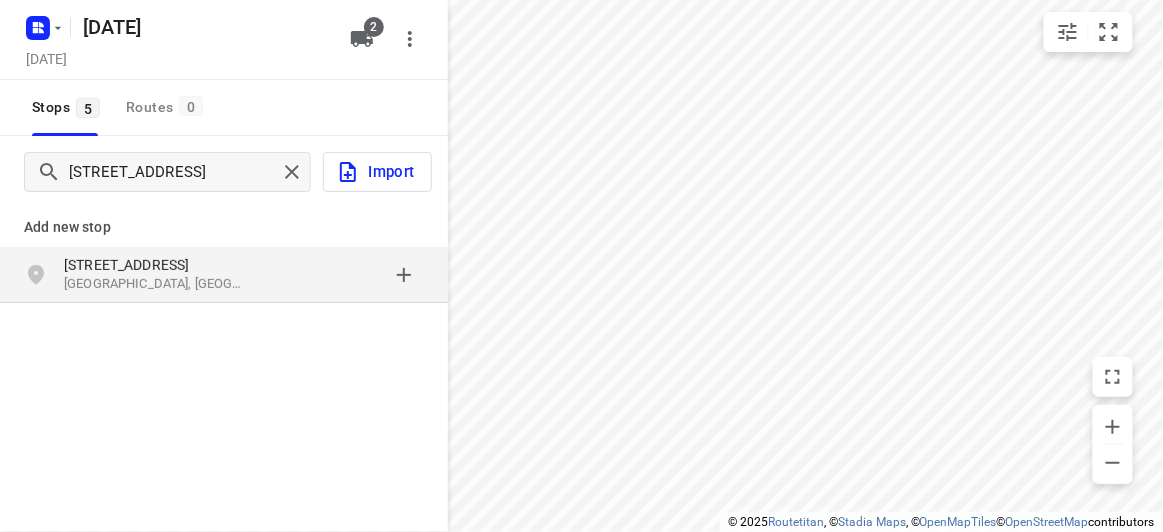 click on "18 Dundonald Ave" at bounding box center (156, 265) 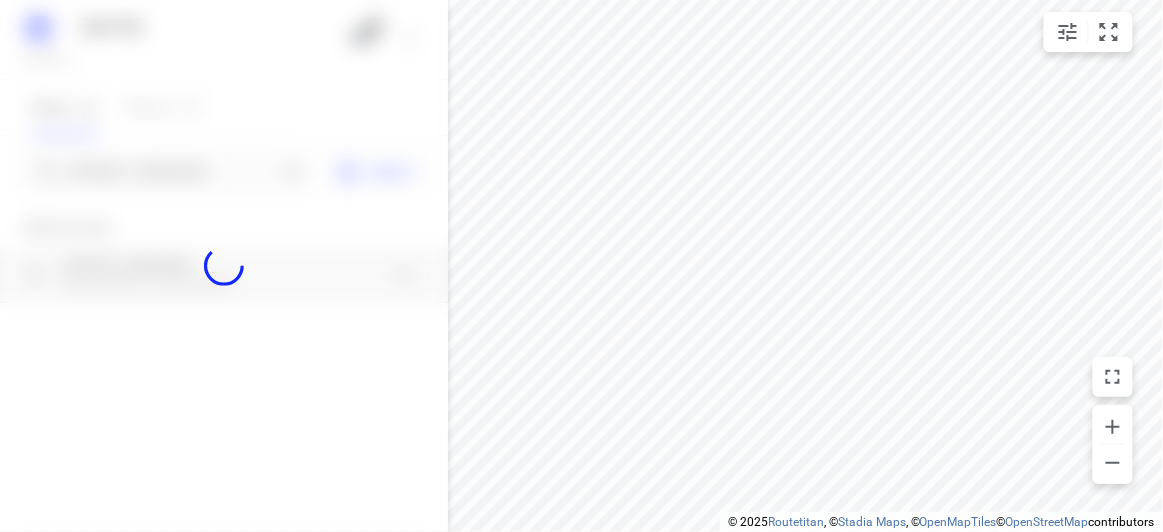 click at bounding box center [224, 266] 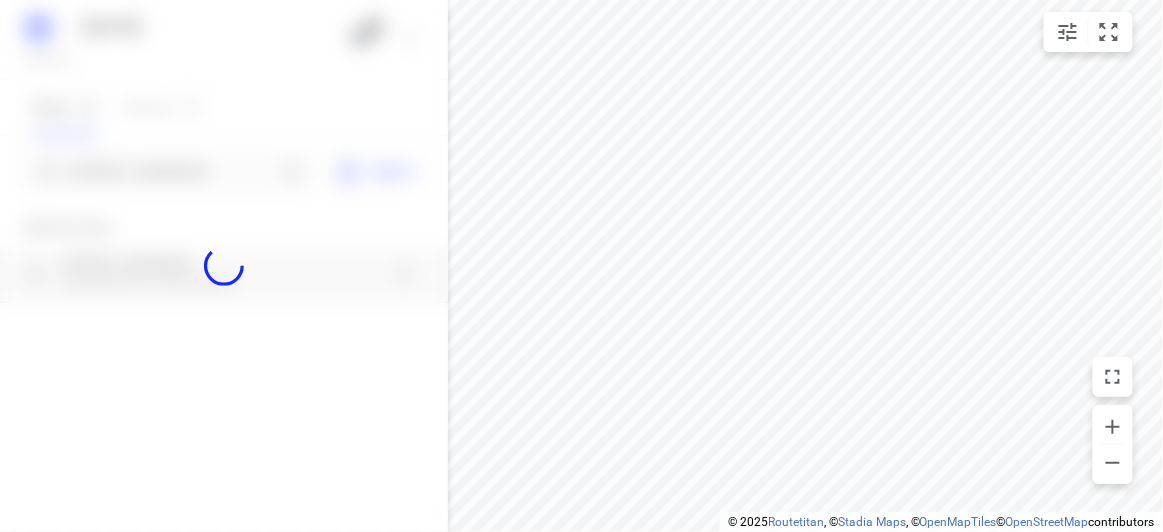 click at bounding box center (224, 266) 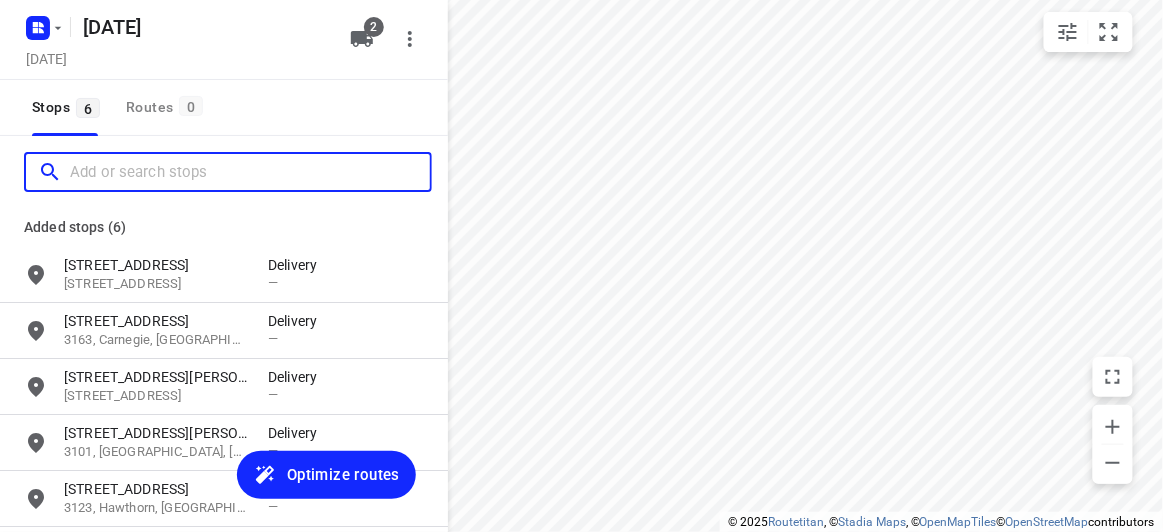 scroll, scrollTop: 0, scrollLeft: 0, axis: both 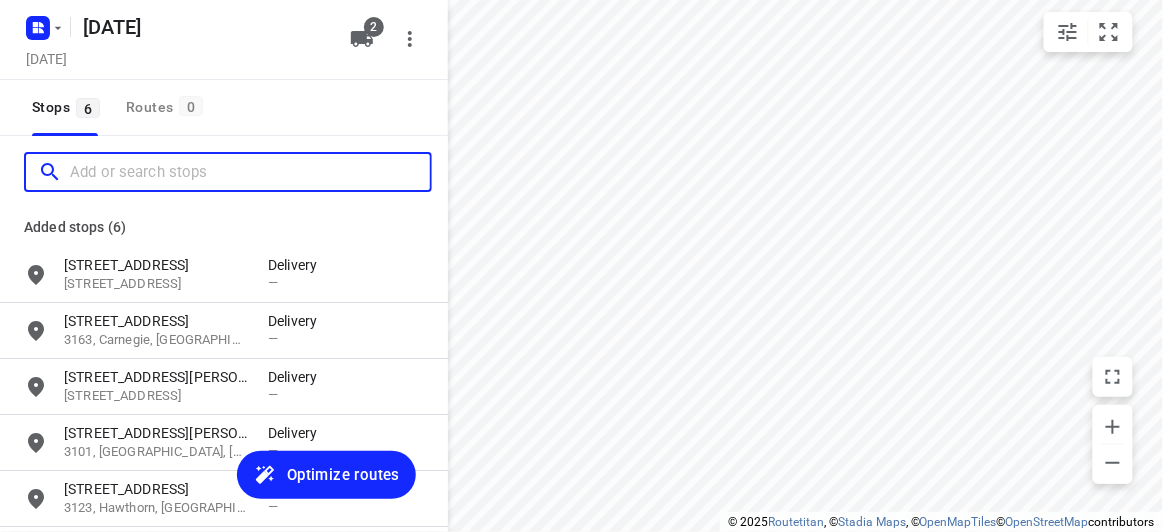 paste on "637 CANTERBURY RD VERMONT 3133" 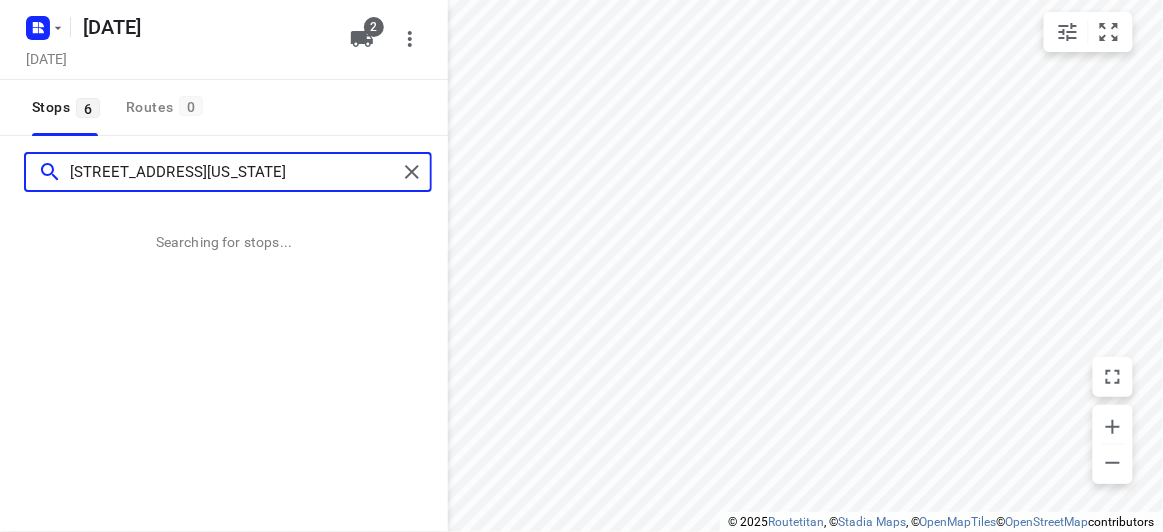 type on "637 CANTERBURY RD VERMONT 3133" 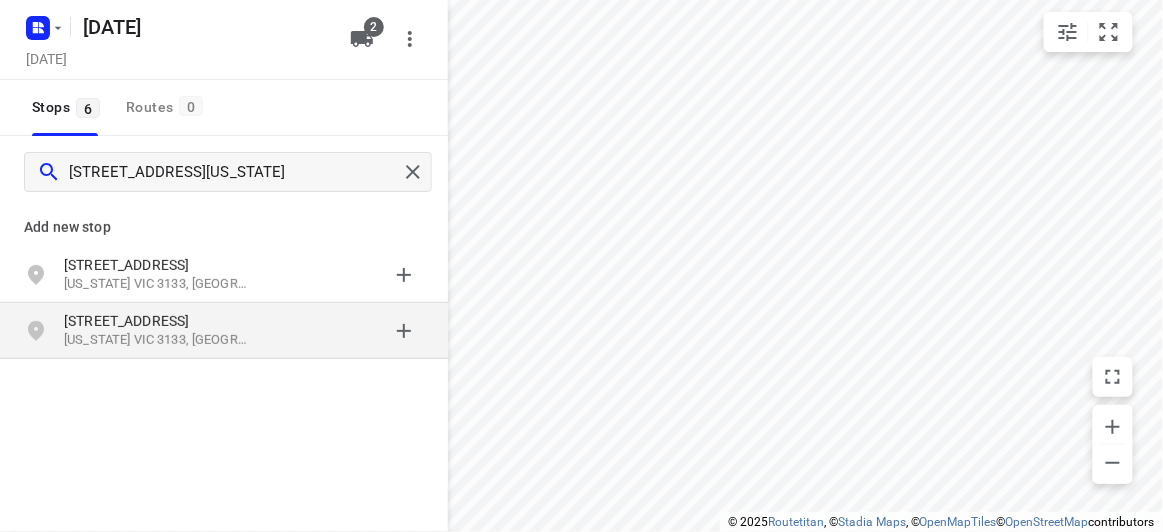 click on "637 Canterbury Rd Service Rd" at bounding box center (156, 321) 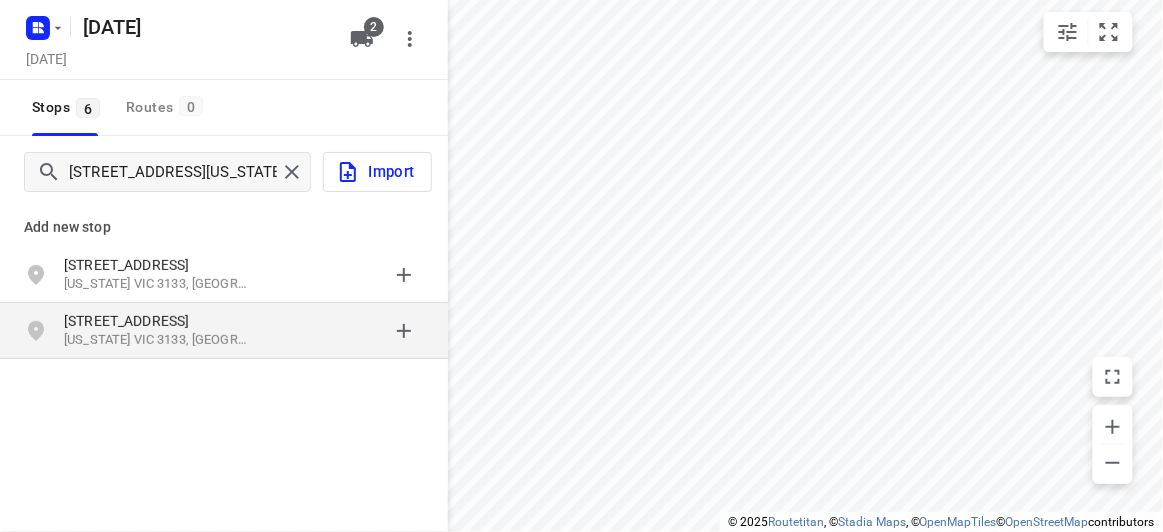 click on "637 Canterbury Rd Service Rd" at bounding box center [156, 321] 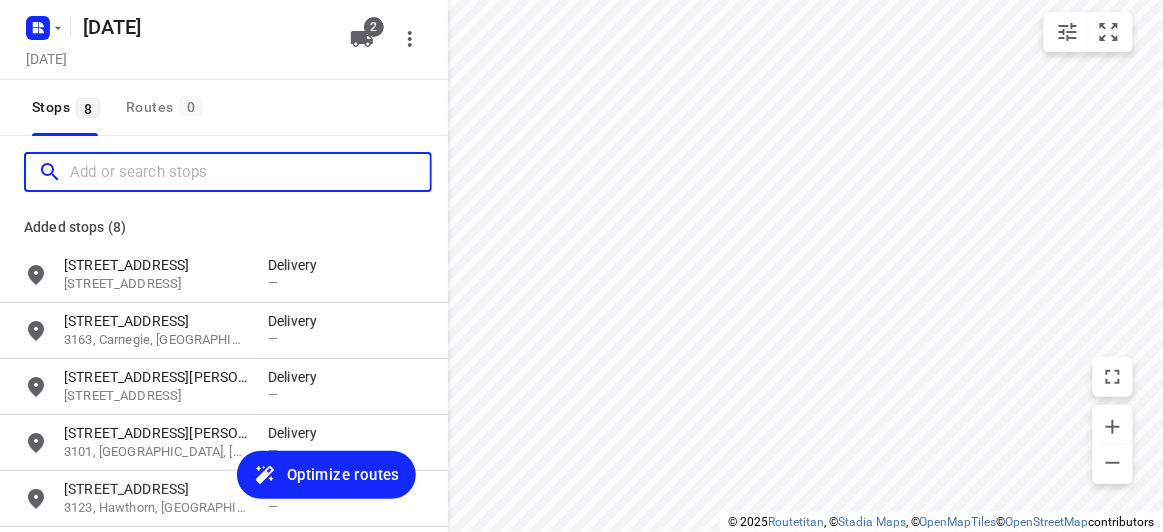 scroll, scrollTop: 0, scrollLeft: 0, axis: both 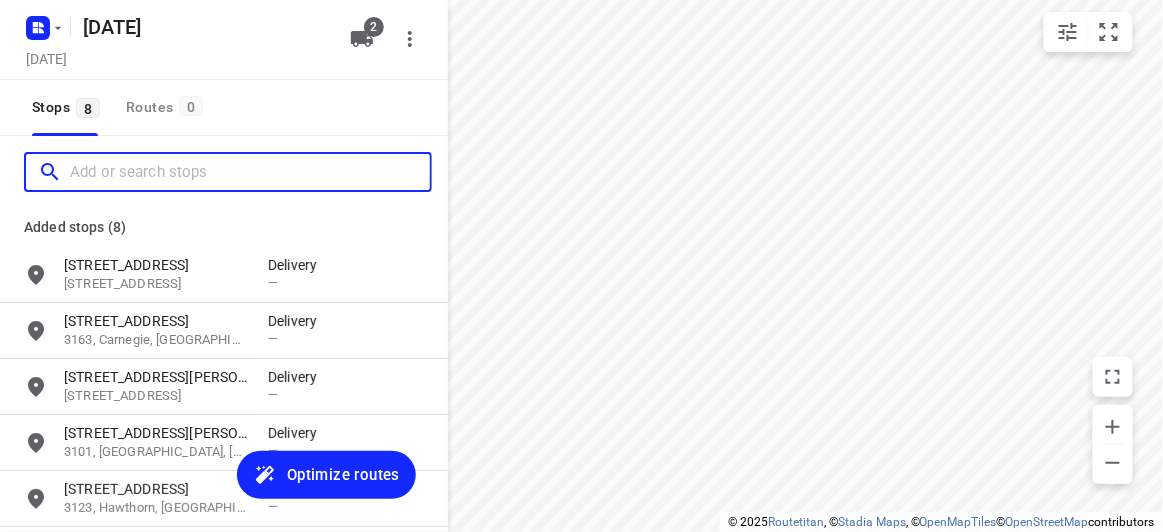 click at bounding box center (250, 172) 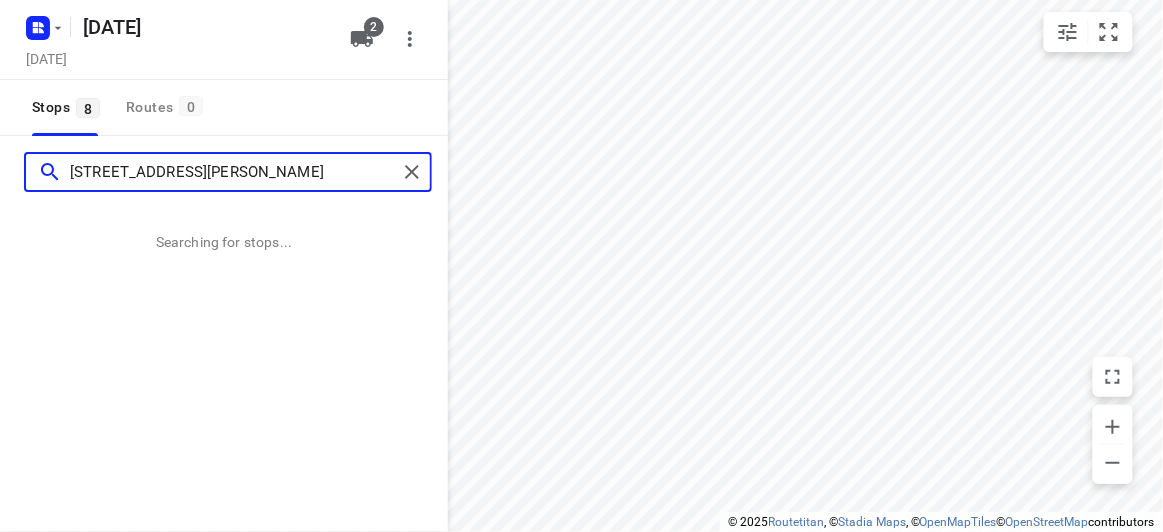 type on "13 Ellingworth Parade Box Hill 3128" 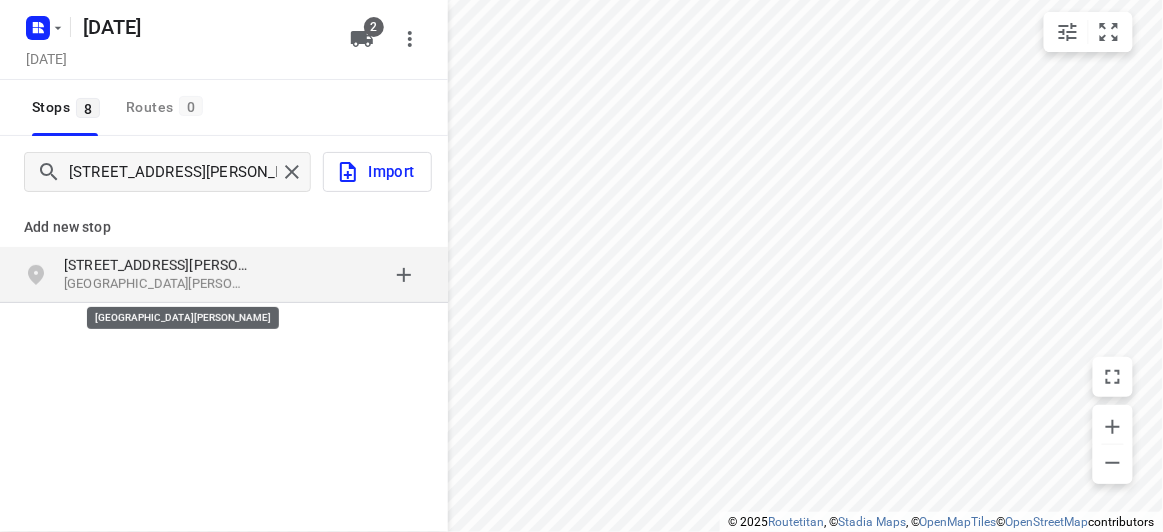 click on "Box Hill VIC 3128, Australia" at bounding box center (156, 284) 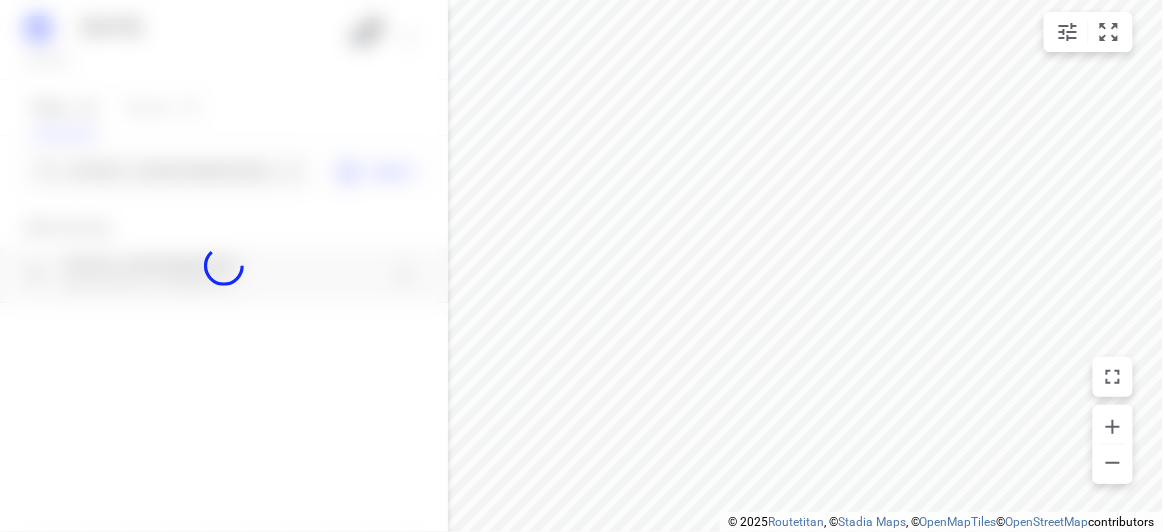 click at bounding box center [224, 266] 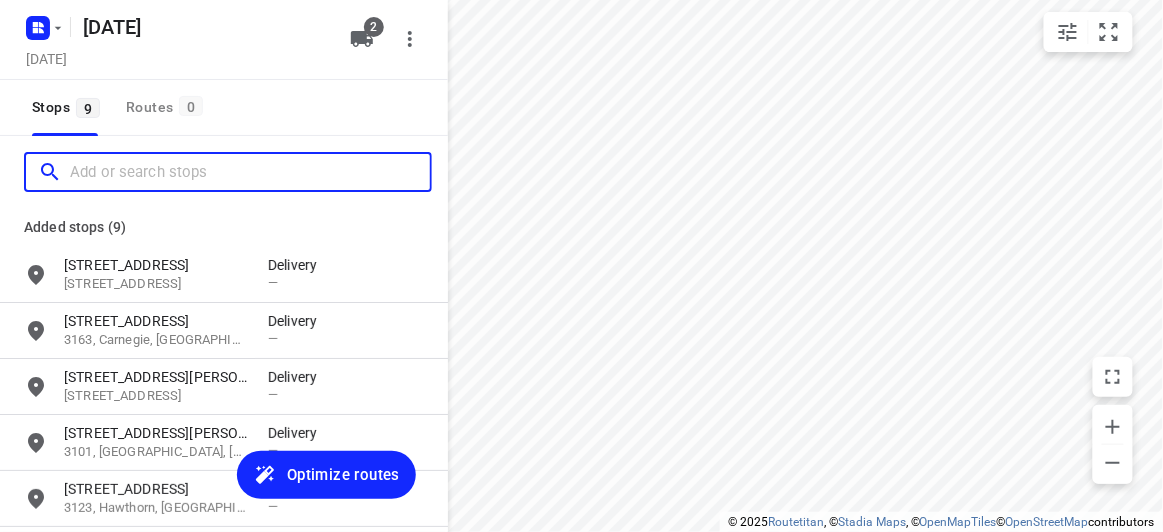 scroll, scrollTop: 0, scrollLeft: 0, axis: both 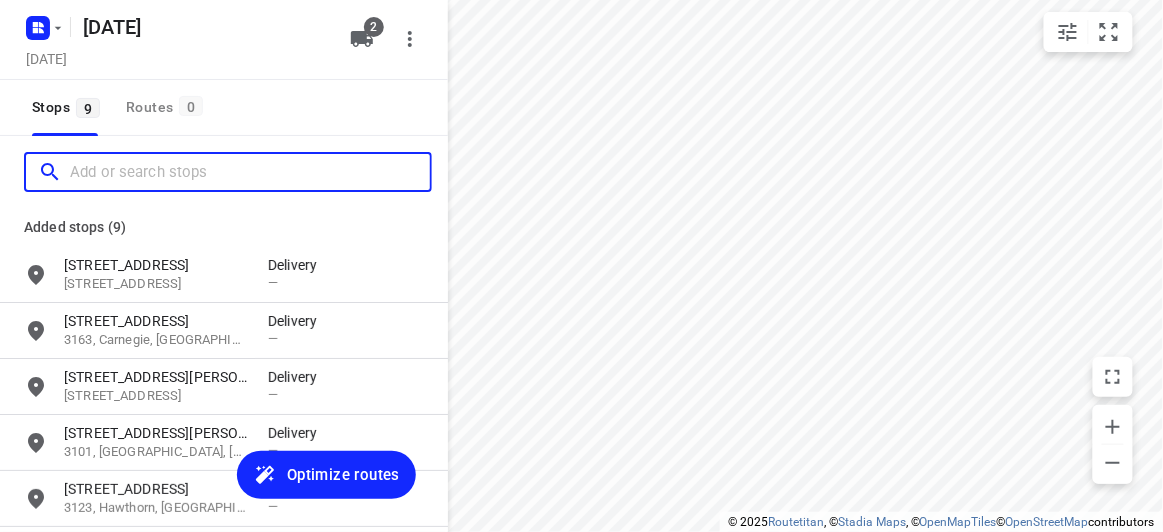 click at bounding box center [250, 172] 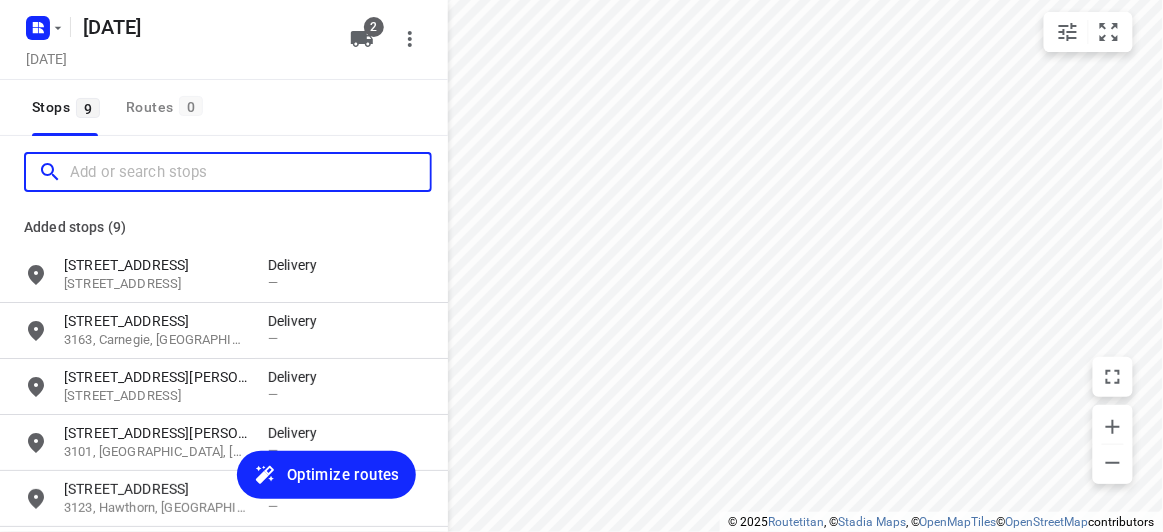 paste on "637 CANTERBURY RD VERMONT 3133" 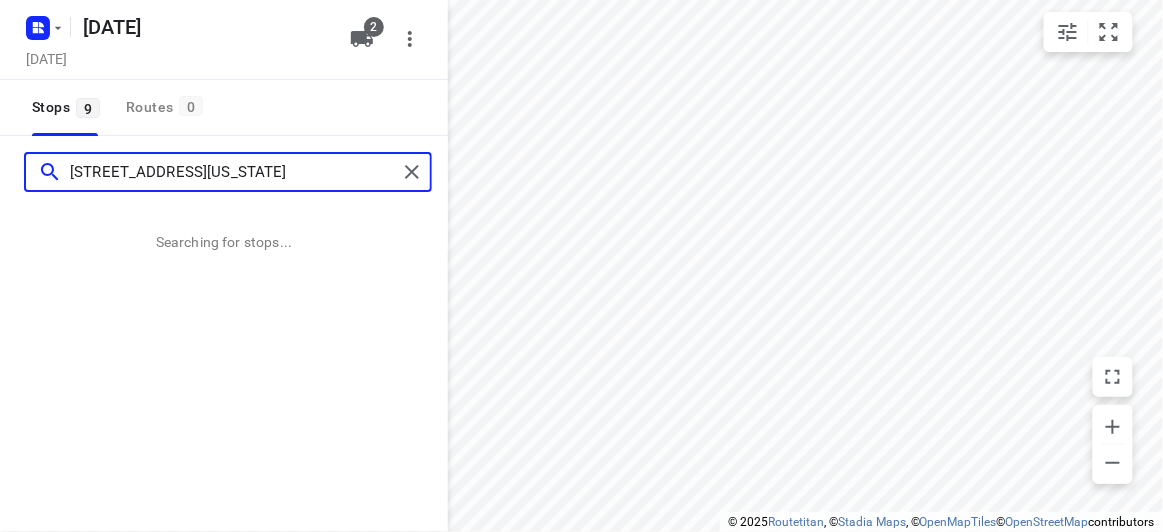 type on "637 CANTERBURY RD VERMONT 3133" 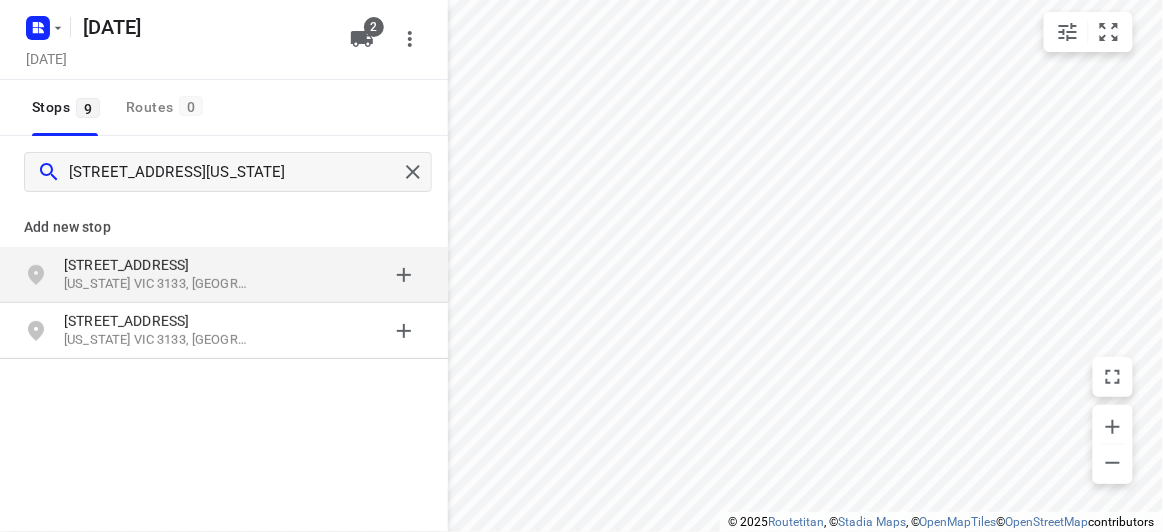 click on "637 Canterbury Rd" at bounding box center (156, 265) 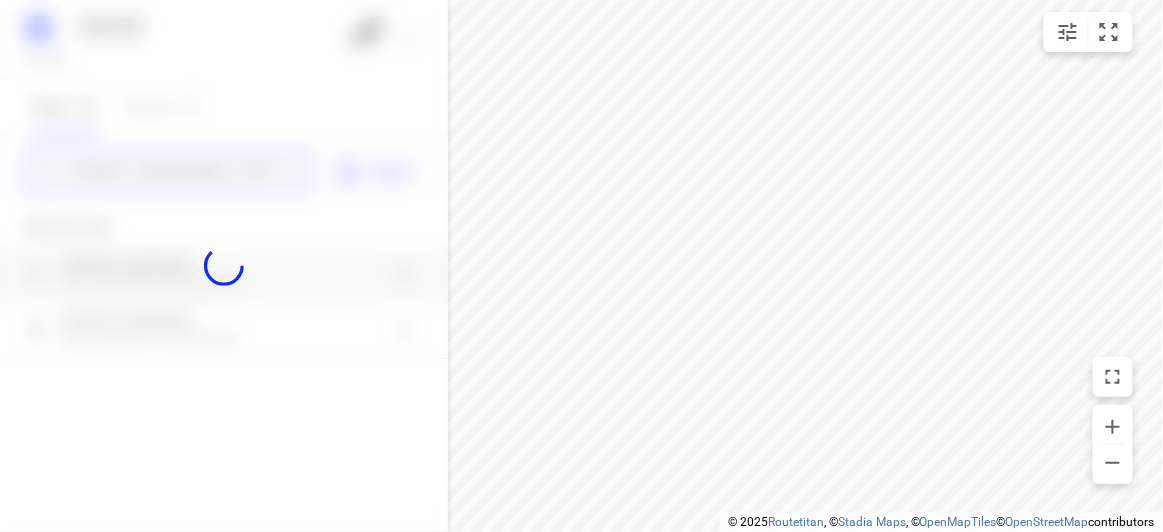 type 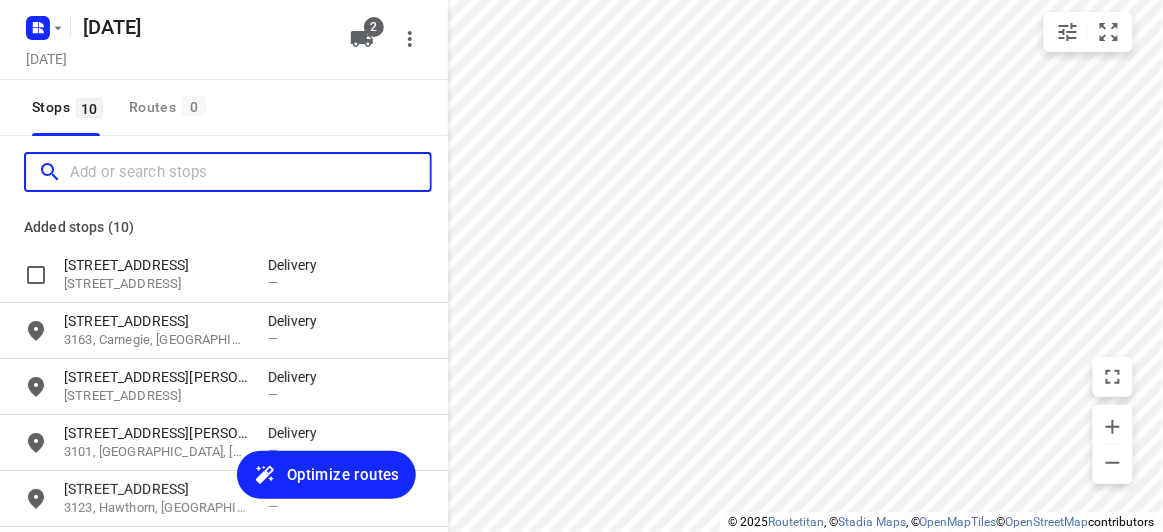 scroll, scrollTop: 0, scrollLeft: 0, axis: both 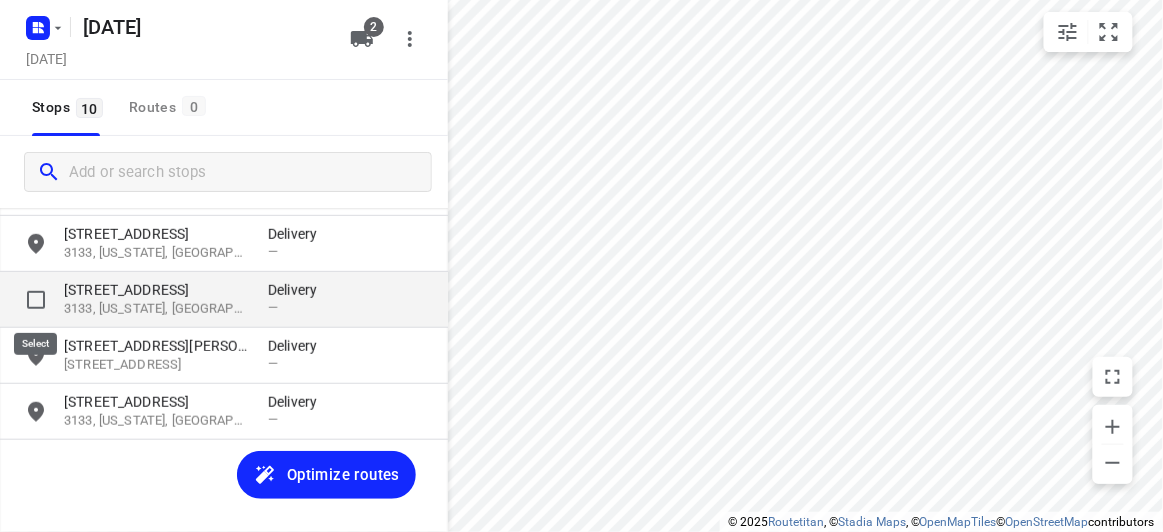 click at bounding box center [36, 300] 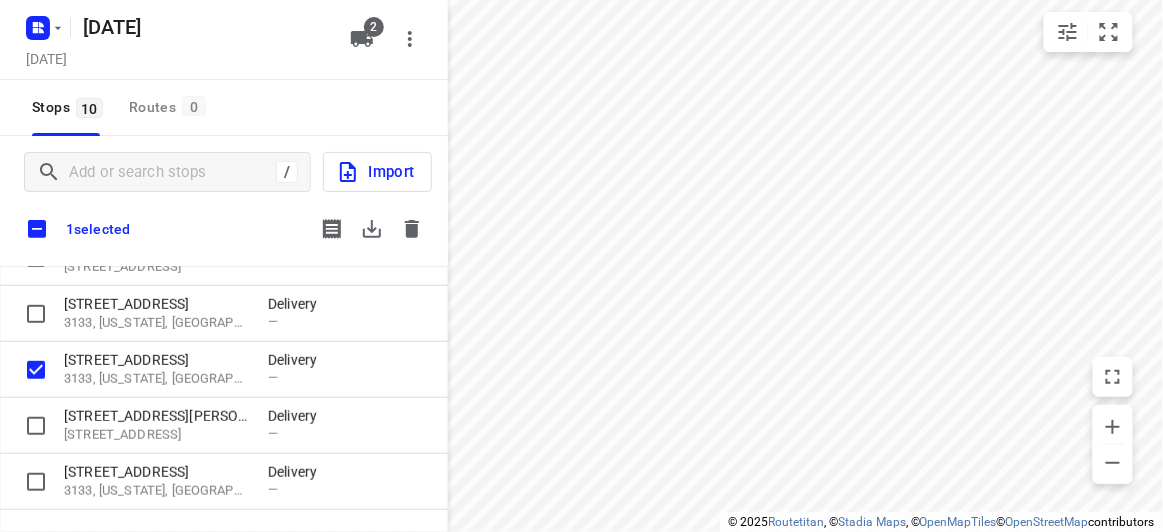 scroll, scrollTop: 354, scrollLeft: 0, axis: vertical 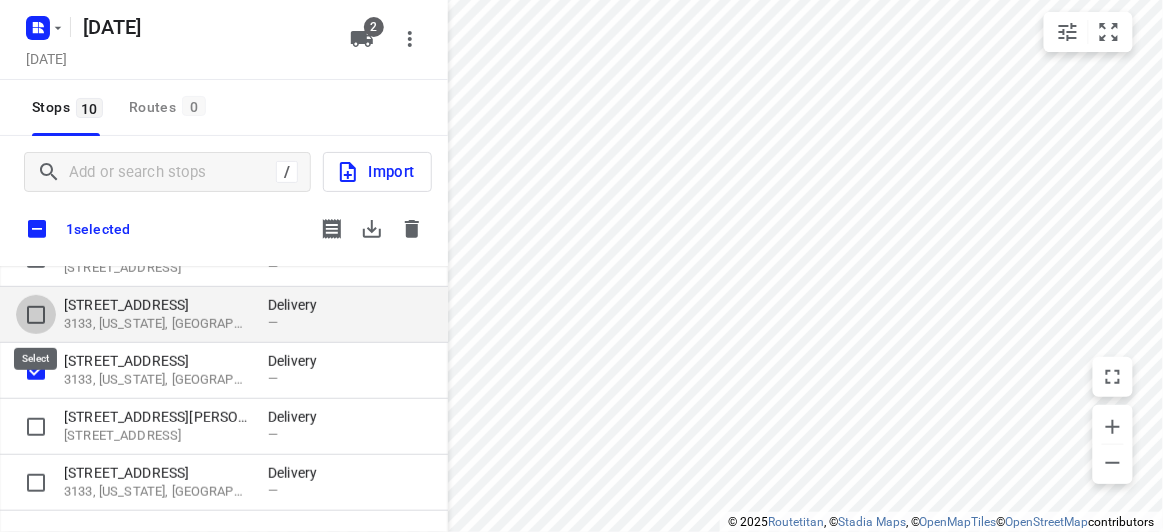 click at bounding box center [36, 315] 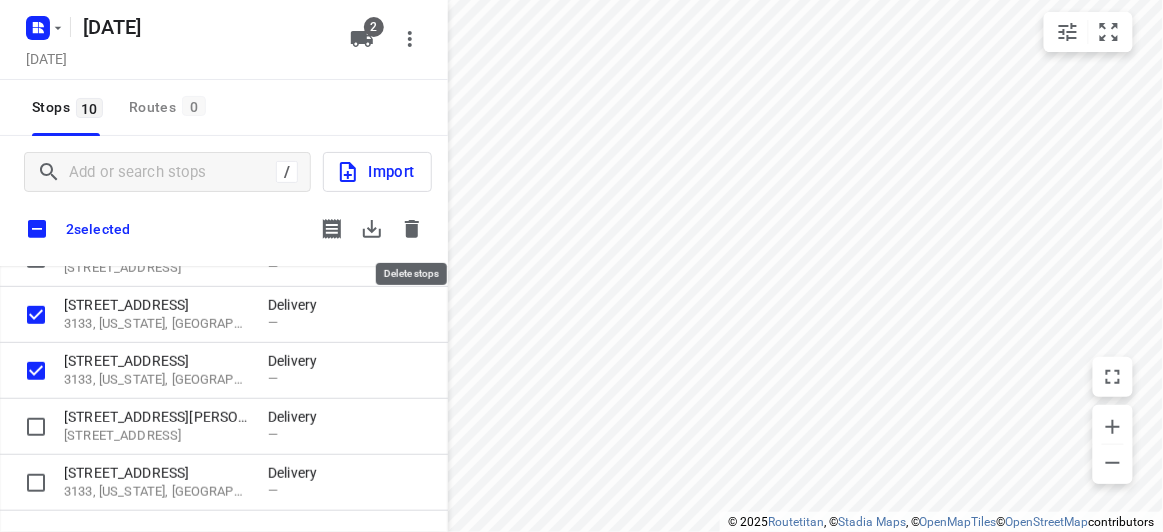 click 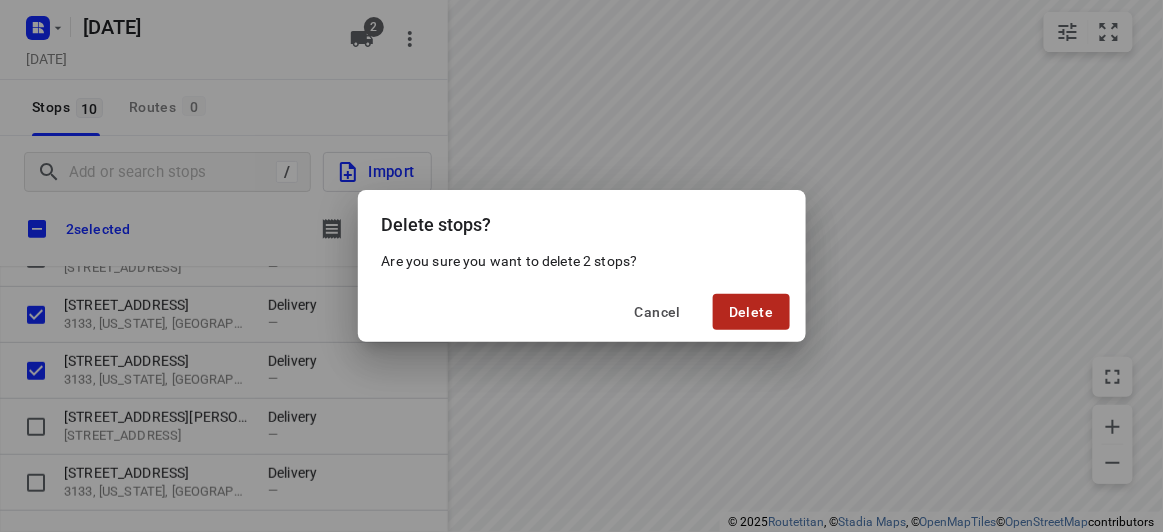 click on "Delete" at bounding box center [751, 312] 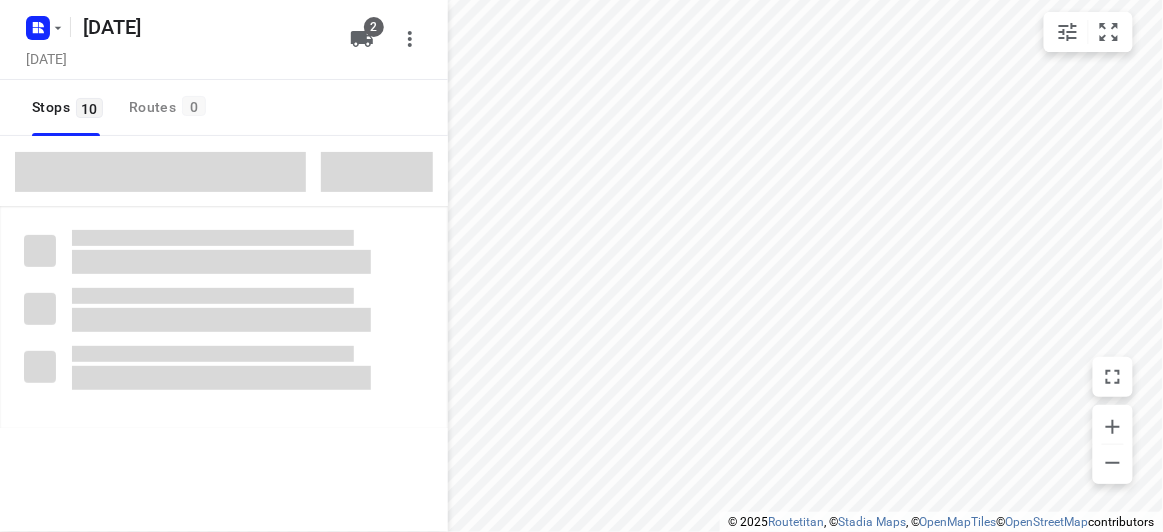 click at bounding box center (160, 172) 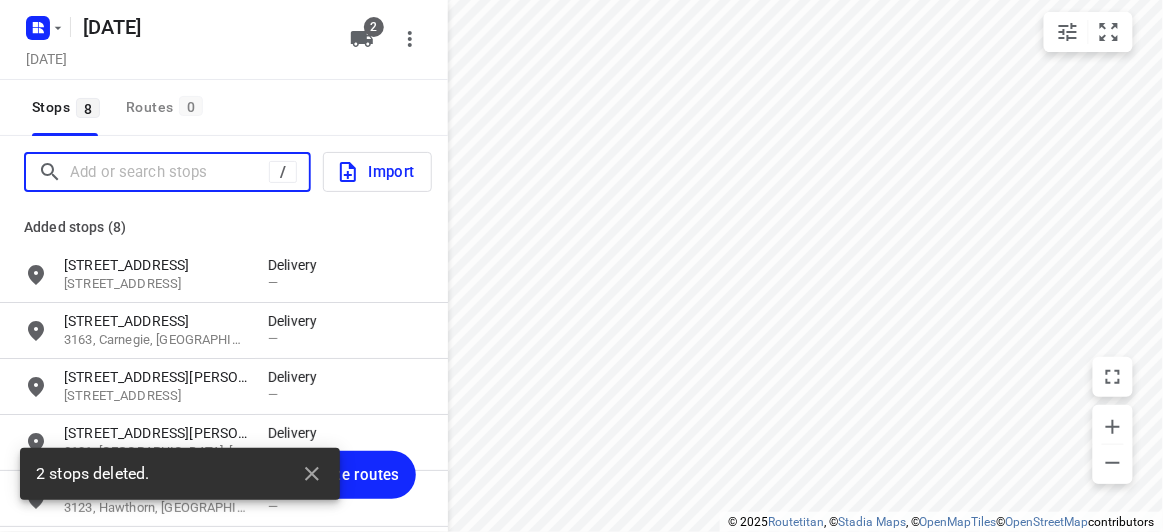 click at bounding box center [169, 172] 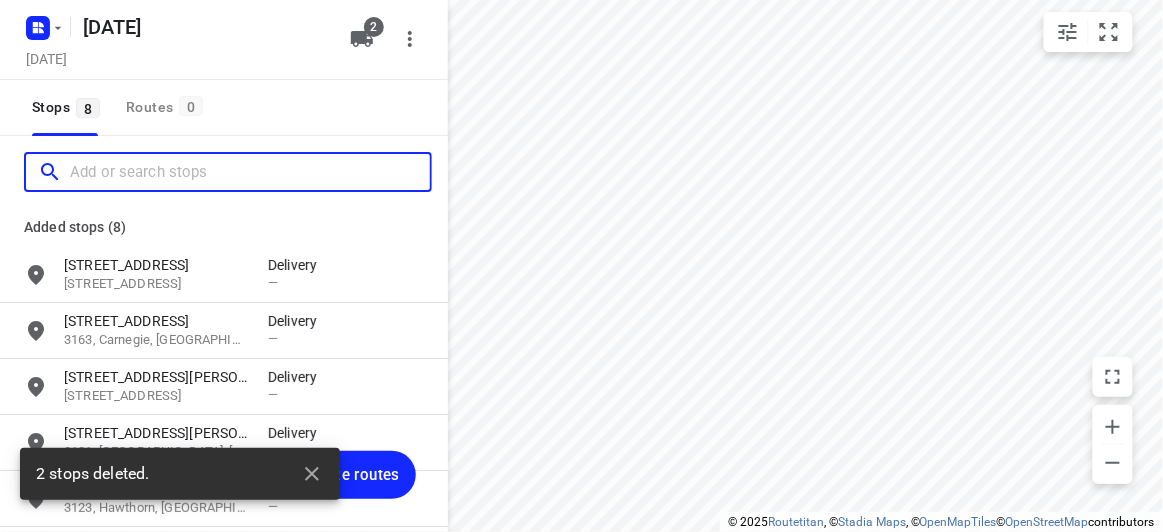 paste on "37 Boyd Street Blackburn South 3130" 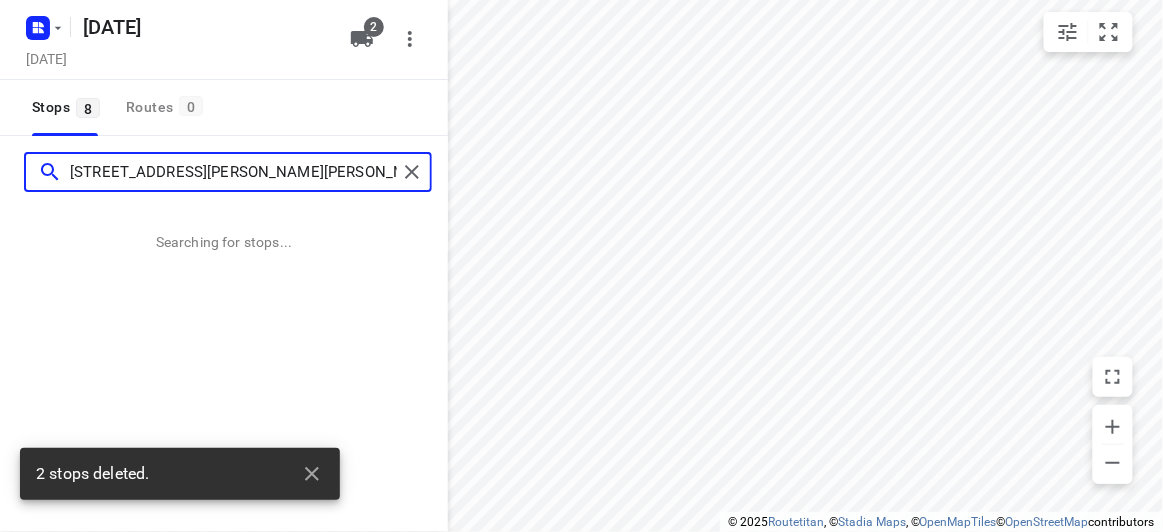 type on "37 Boyd Street Blackburn South 3130" 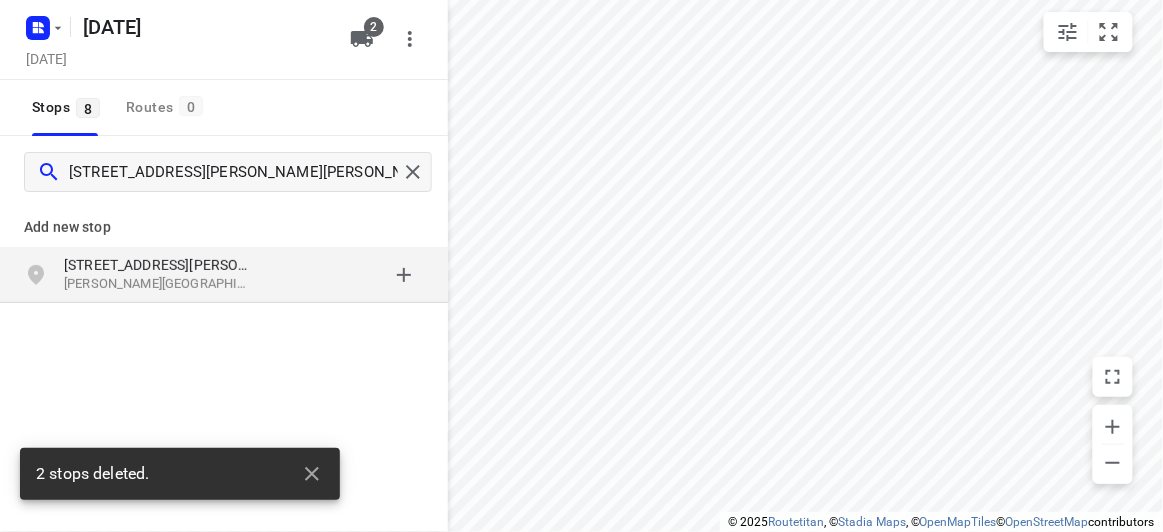 click on "Blackburn South VIC 3130, Australia" at bounding box center (156, 284) 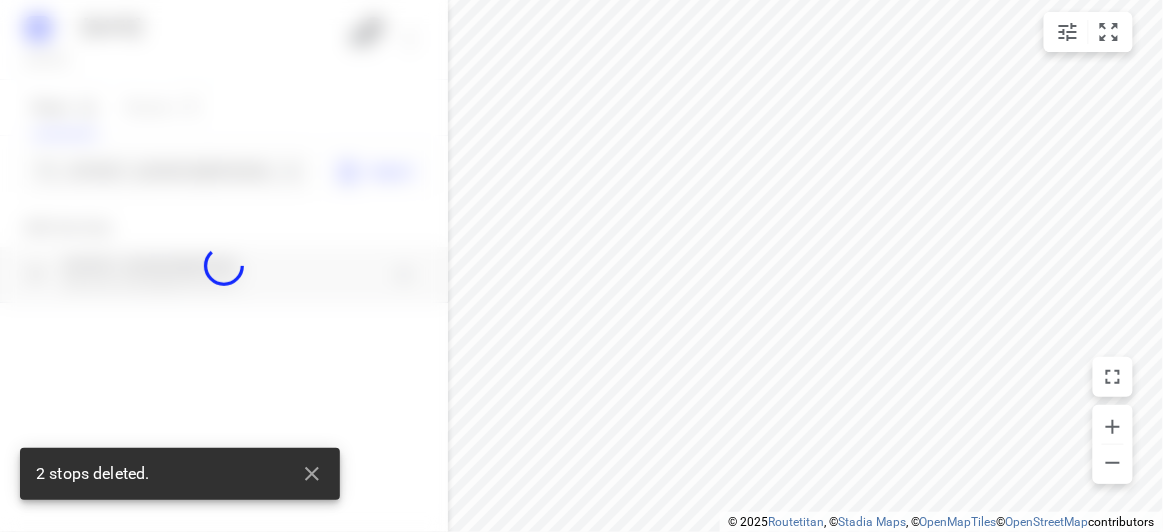 click at bounding box center [224, 266] 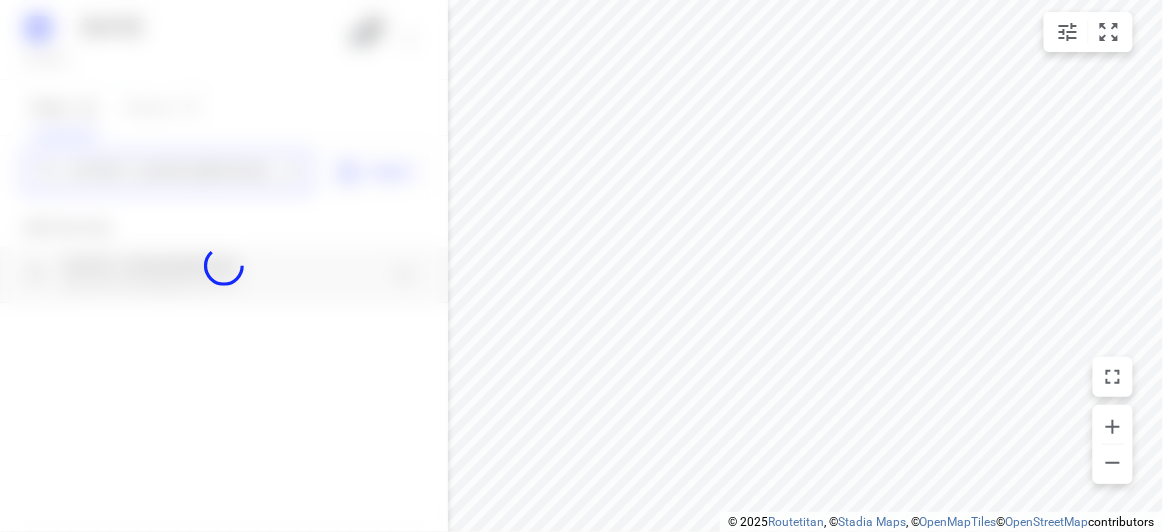 click on "23 JULY 2025 Tuesday, Jul 22 2 Stops 8 Routes 0 37 Boyd Street Blackburn South 3130 Import Add new stop 37 Boyd Street  Blackburn South VIC 3130, Australia Routing Settings Optimization preference Shortest distance distance Optimization preference Distance Format KM km Distance Format Default stop duration 5 minutes Default stop duration Default stop load 1 units Default stop load Allow late stops   Maximum amount of time drivers may be late at a stop Allow reloads BETA   Vehicles may return to the depot to load more stops. Fixed departure time   Vehicles must depart at the start of their working hours Cancel Save" at bounding box center [224, 266] 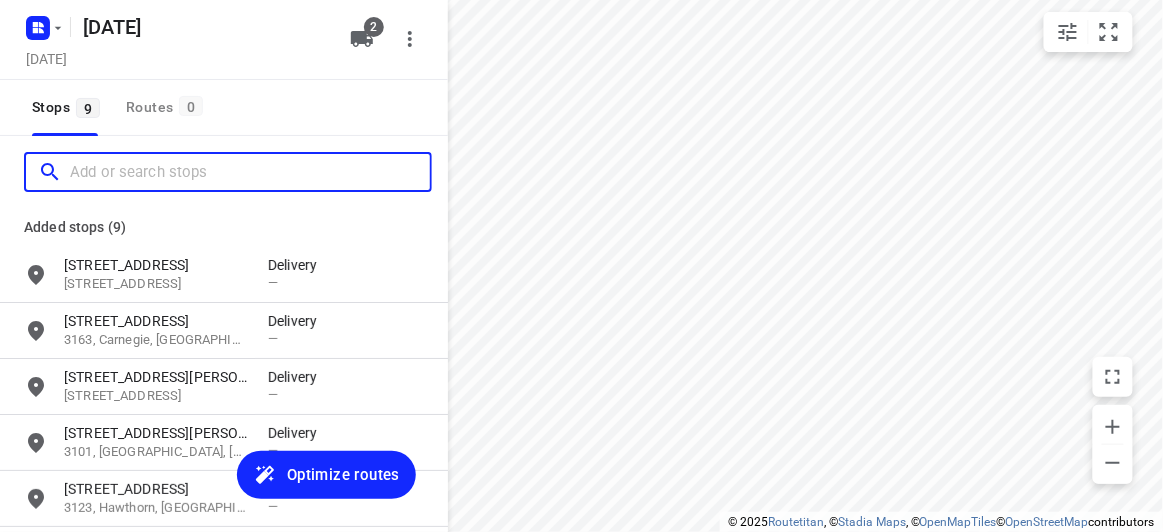 scroll, scrollTop: 0, scrollLeft: 0, axis: both 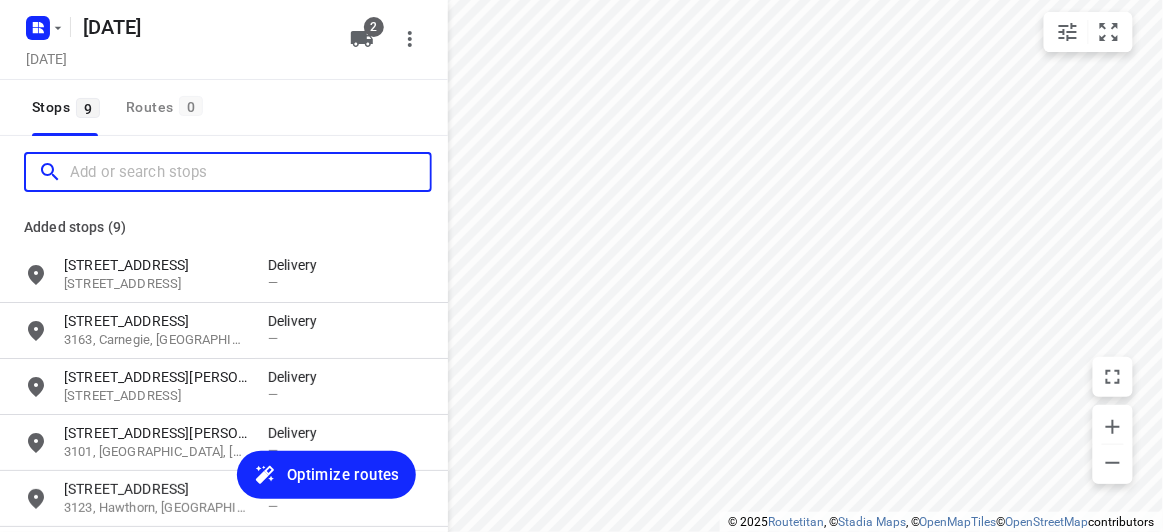 paste on "6 Irymple Avenue Glen Iris 3146" 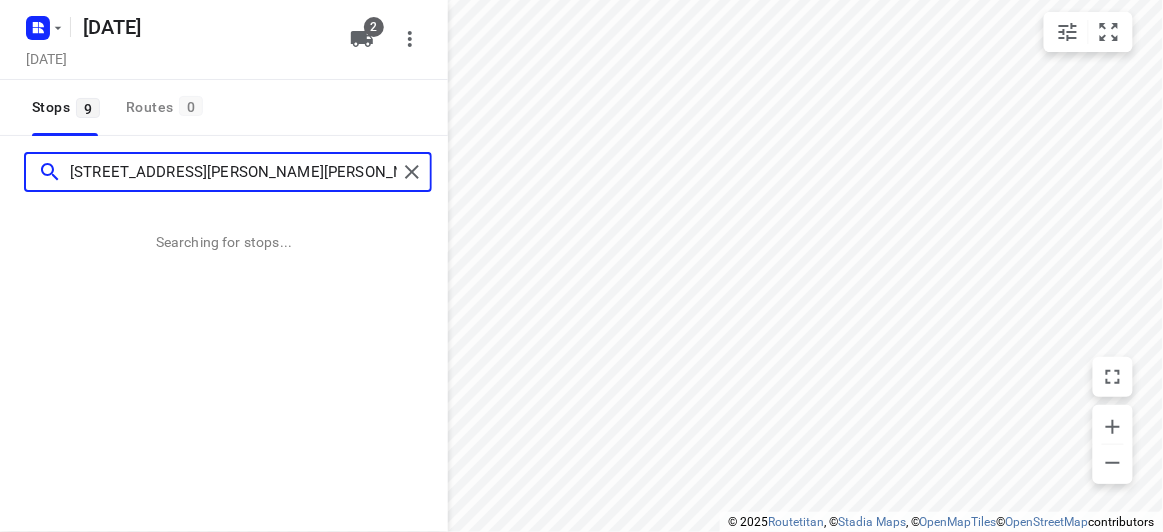 type on "6 Irymple Avenue Glen Iris 3146" 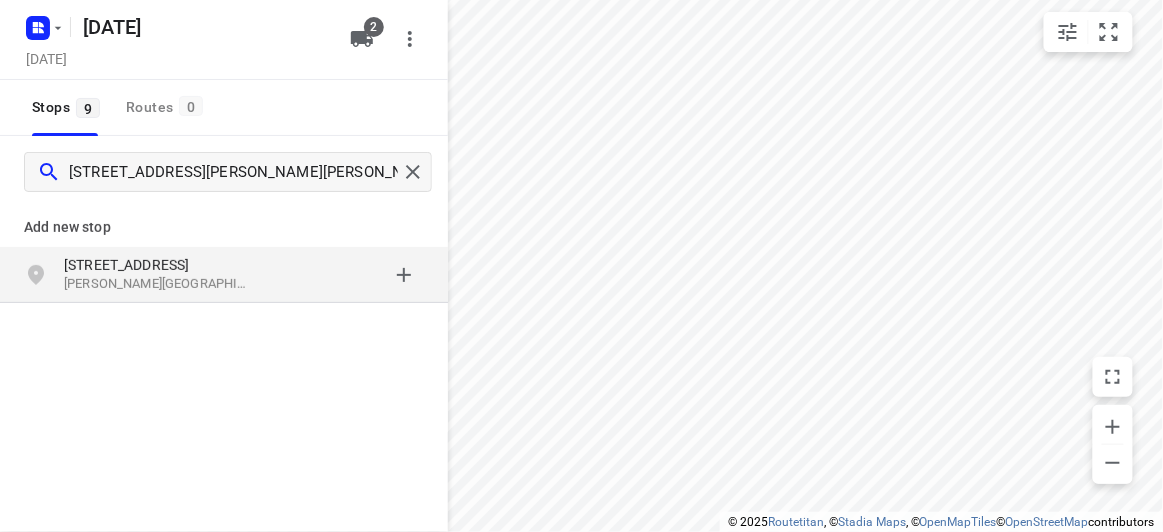 click on "Add new stop 6 Irymple Avenue  Glen Iris VIC 3146, Australia" at bounding box center [224, 320] 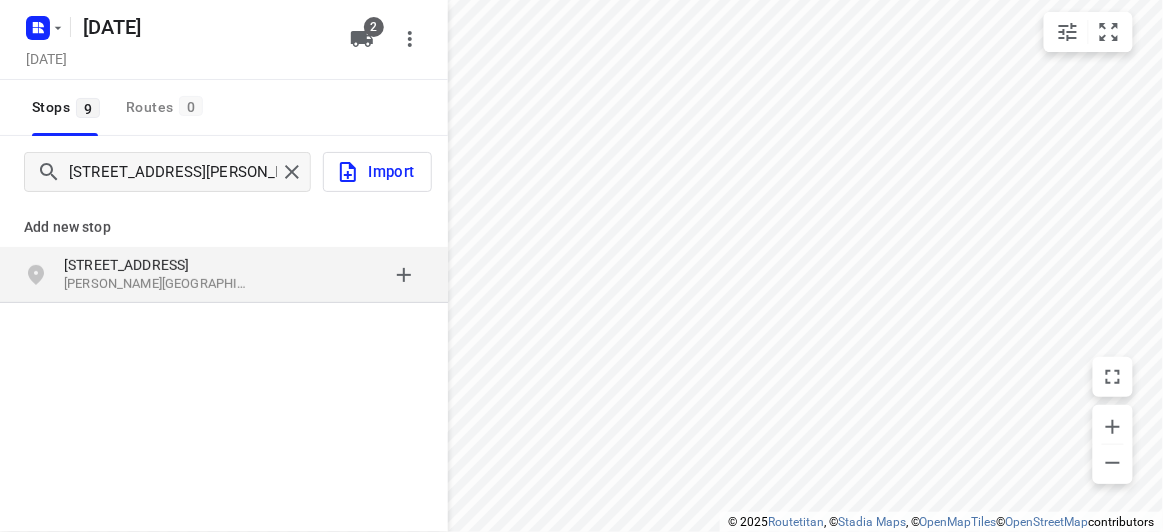 click on "6 Irymple Avenue  Glen Iris VIC 3146, Australia" at bounding box center (224, 275) 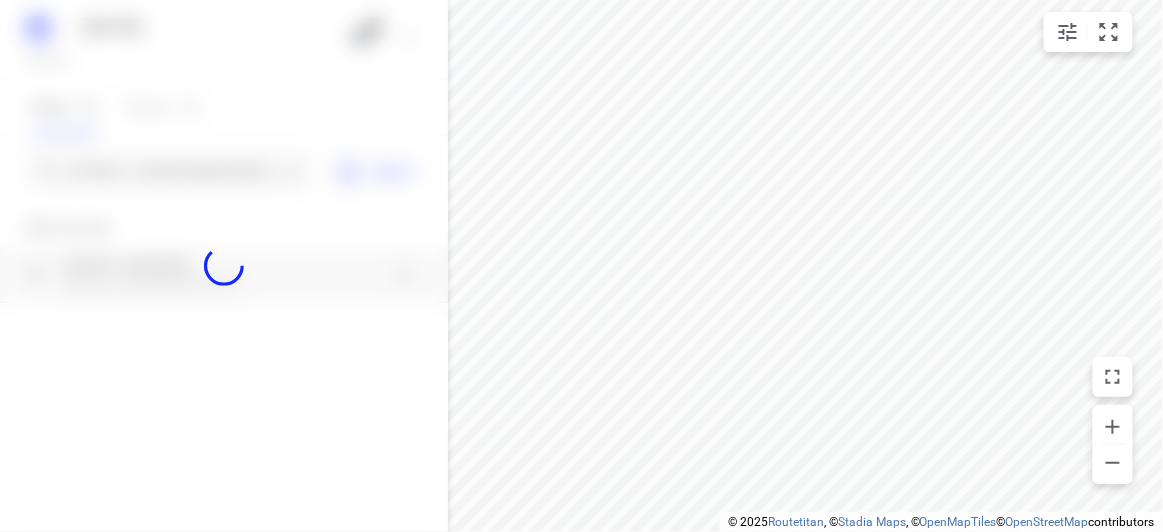 click at bounding box center [224, 266] 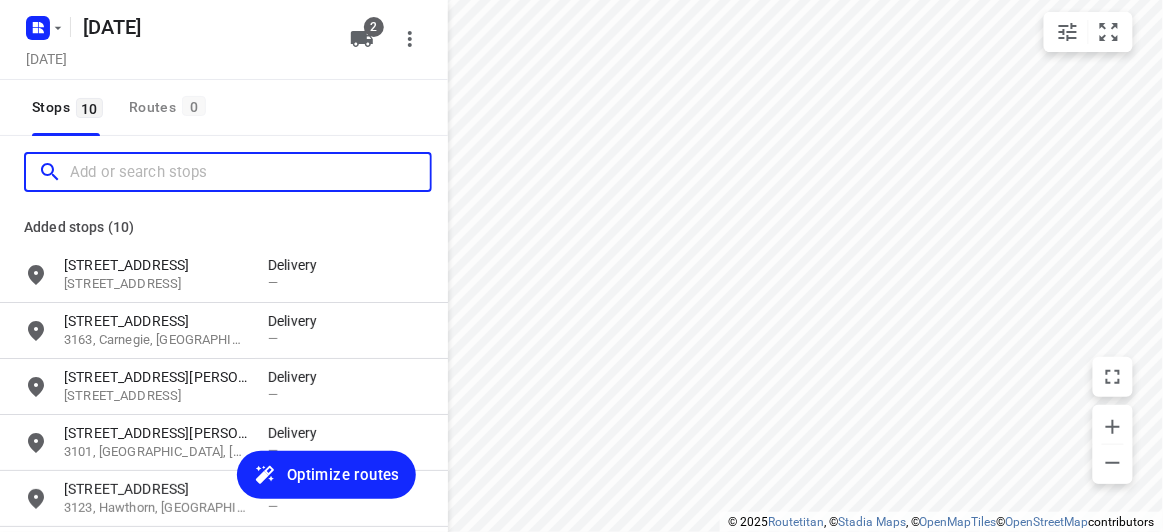 paste on "13 Elliott Avenue Balwyn 3103" 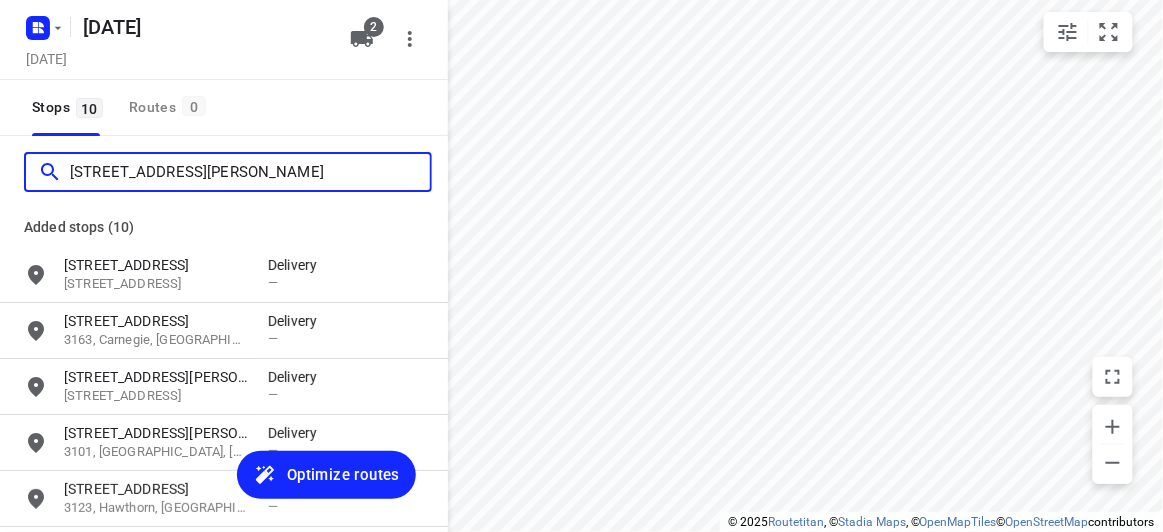 scroll, scrollTop: 0, scrollLeft: 0, axis: both 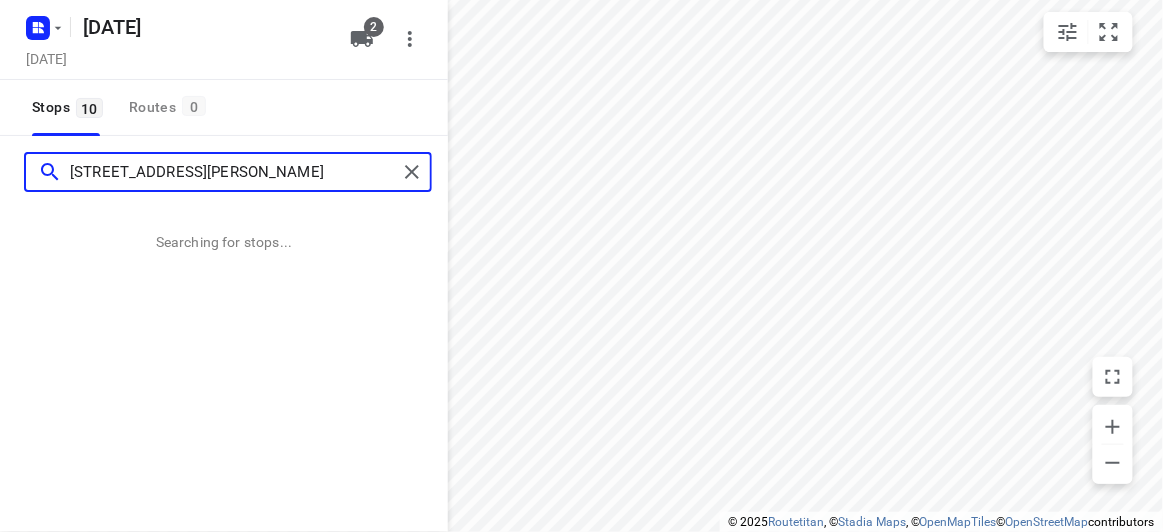 type on "13 Elliott Avenue Balwyn 3103" 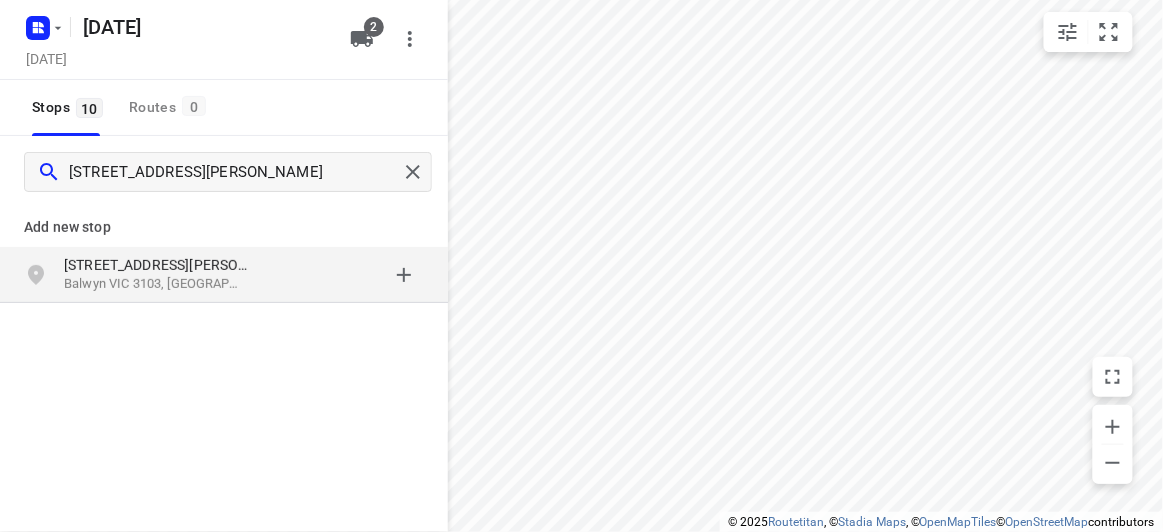 click on "[STREET_ADDRESS][PERSON_NAME]" at bounding box center (166, 265) 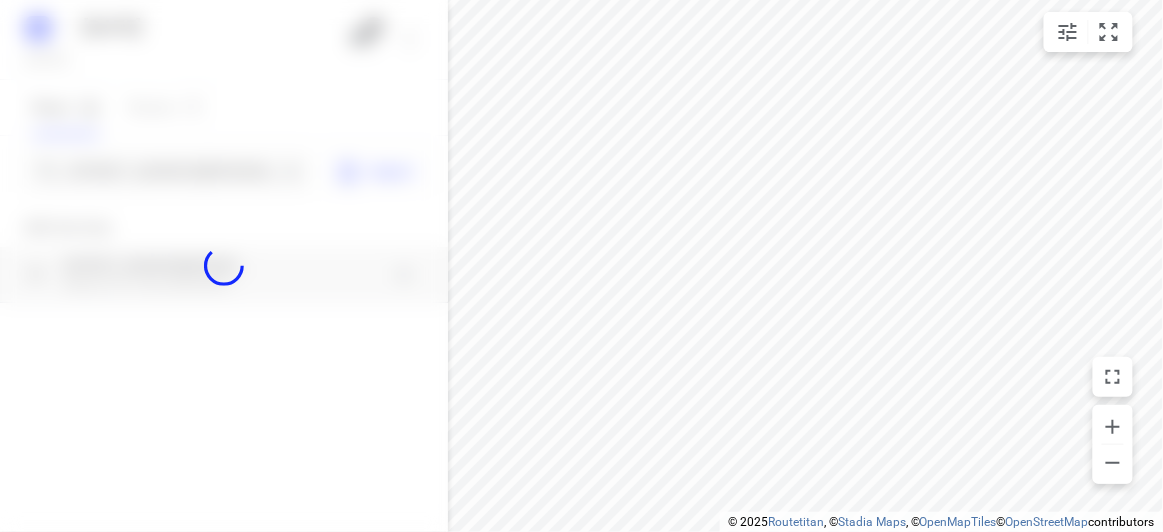 click at bounding box center (224, 266) 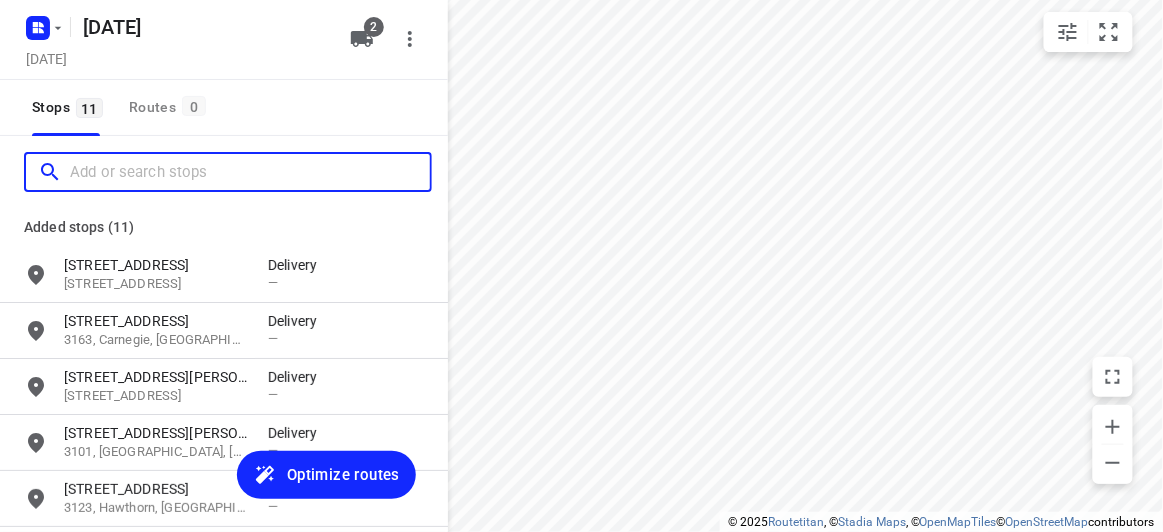 paste on "4 Donald Street Clayton 3168" 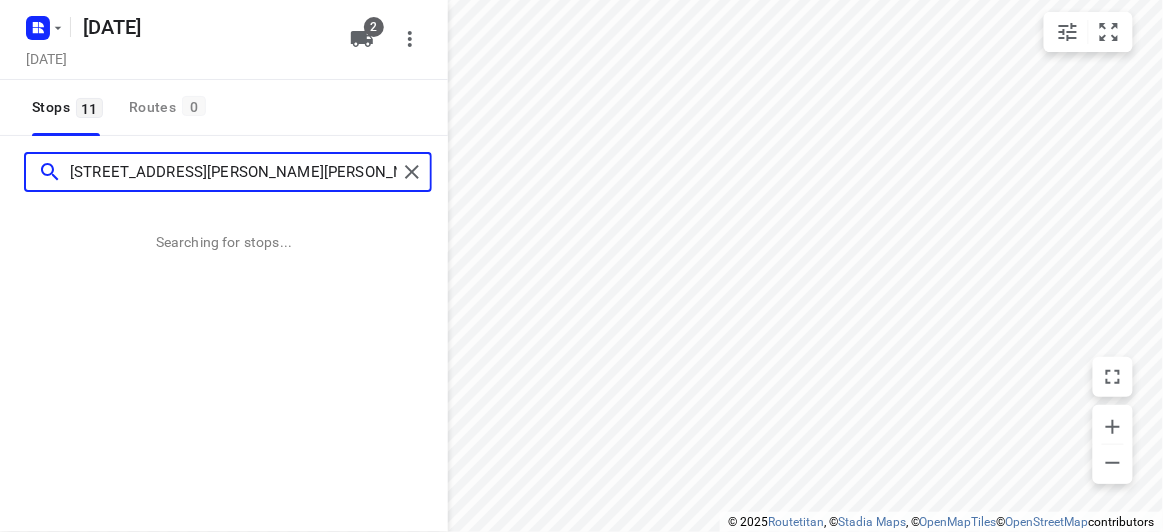 type on "4 Donald Street Clayton 3168" 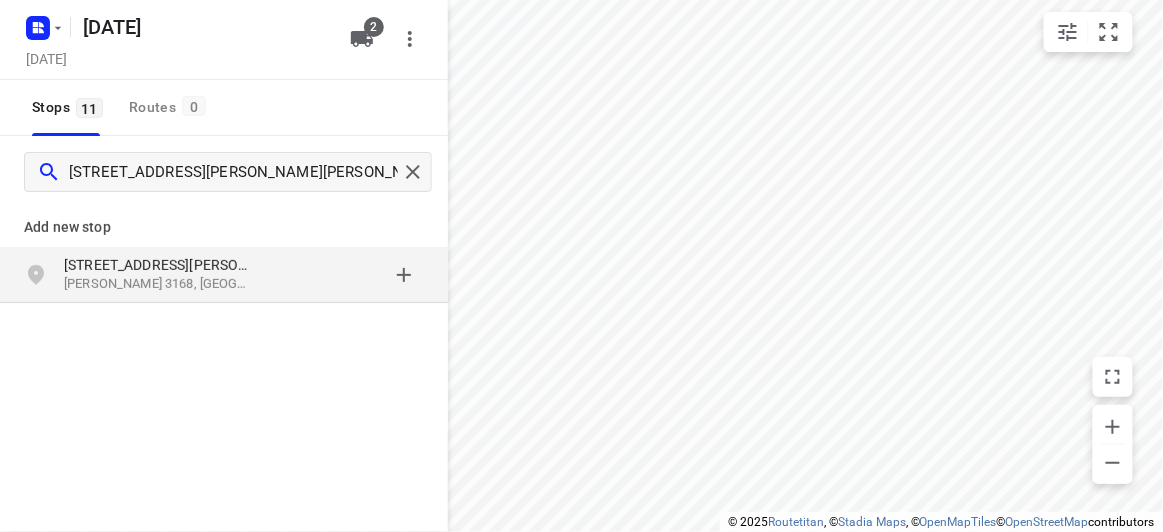 click on "4 Donald Street  Clayton VIC 3168, Australia" at bounding box center (224, 275) 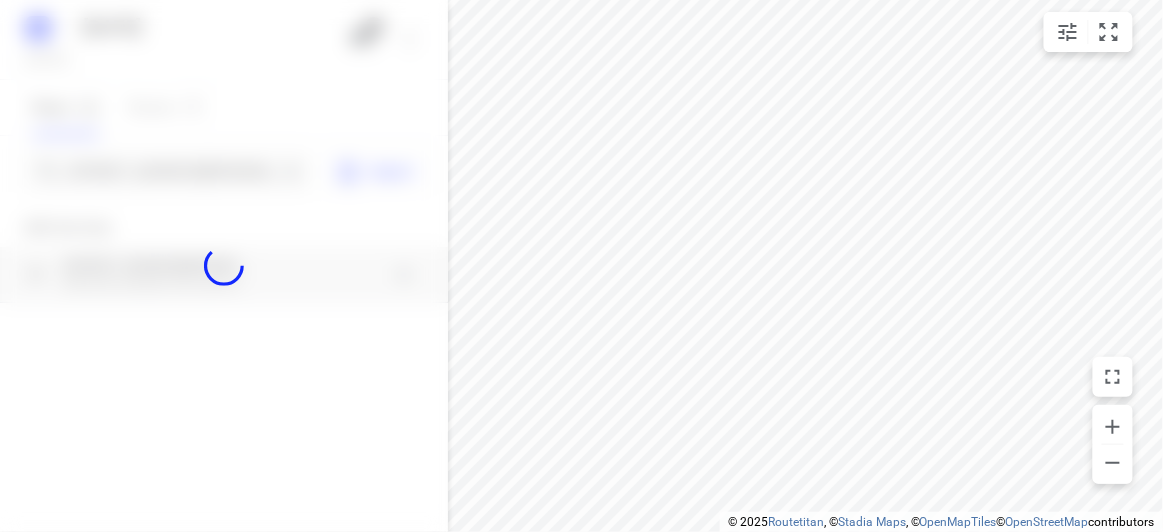 click at bounding box center [224, 266] 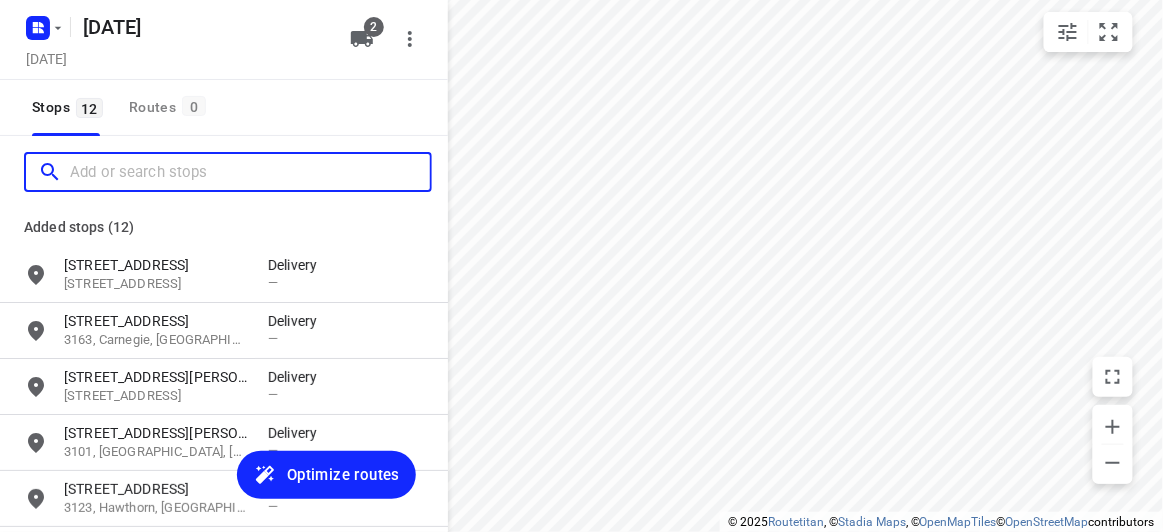 click at bounding box center (250, 172) 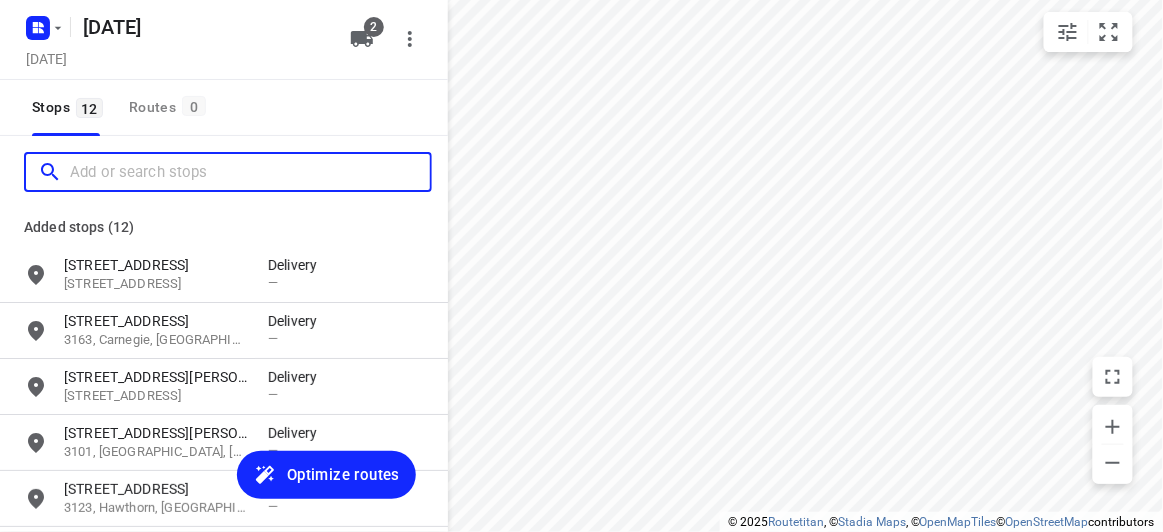 paste on "/ 436 High St Rd Mt Waverley 3149" 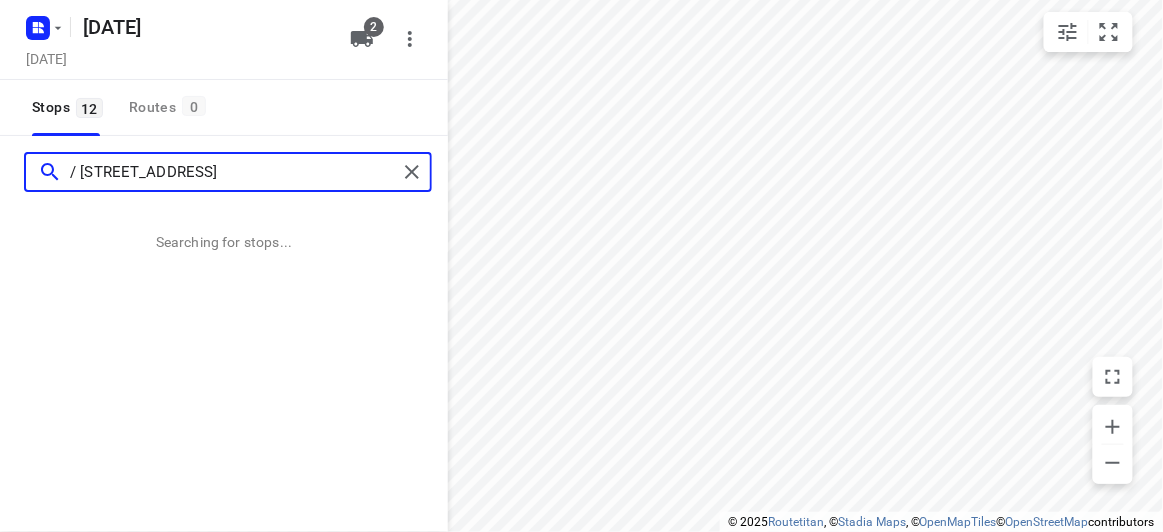 type on "/ 436 High St Rd Mt Waverley 3149" 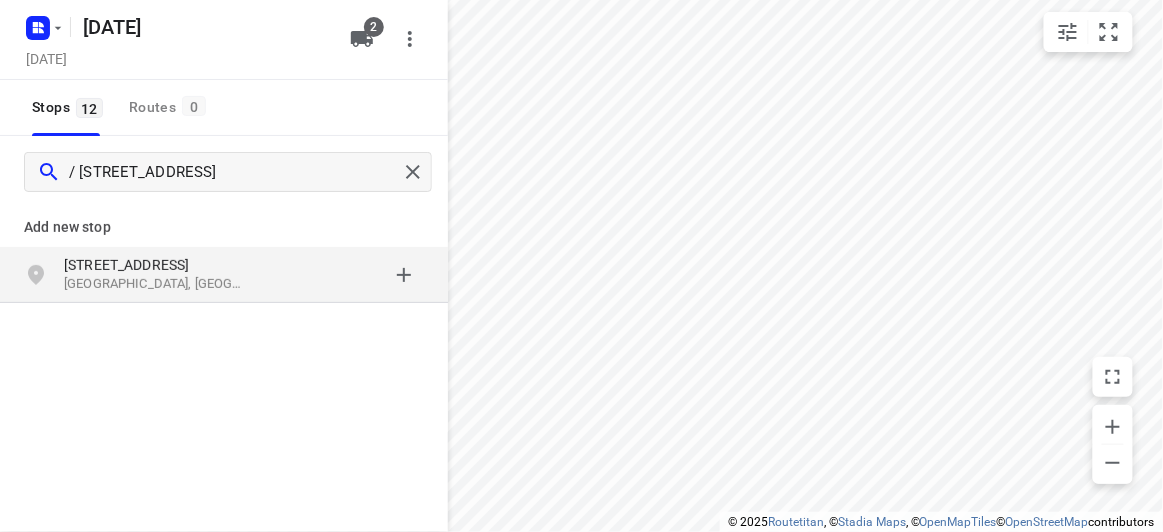 click at bounding box center [346, 275] 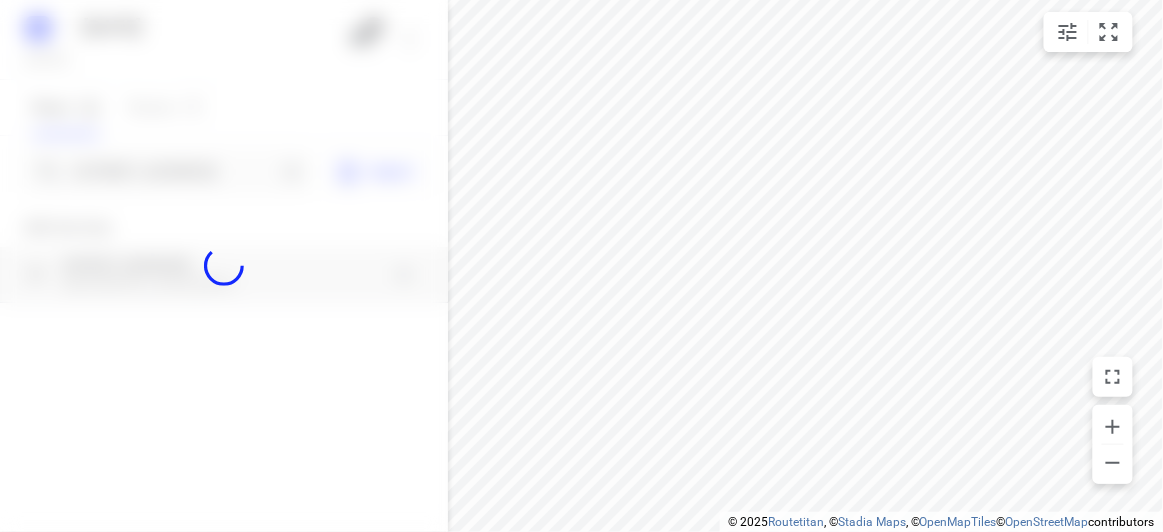 click at bounding box center [224, 266] 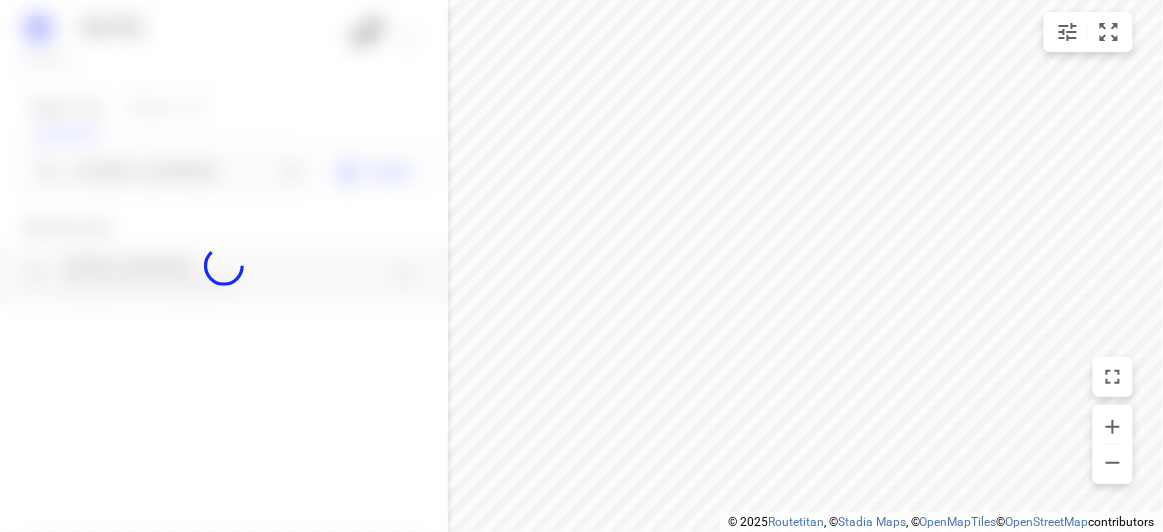click at bounding box center (224, 266) 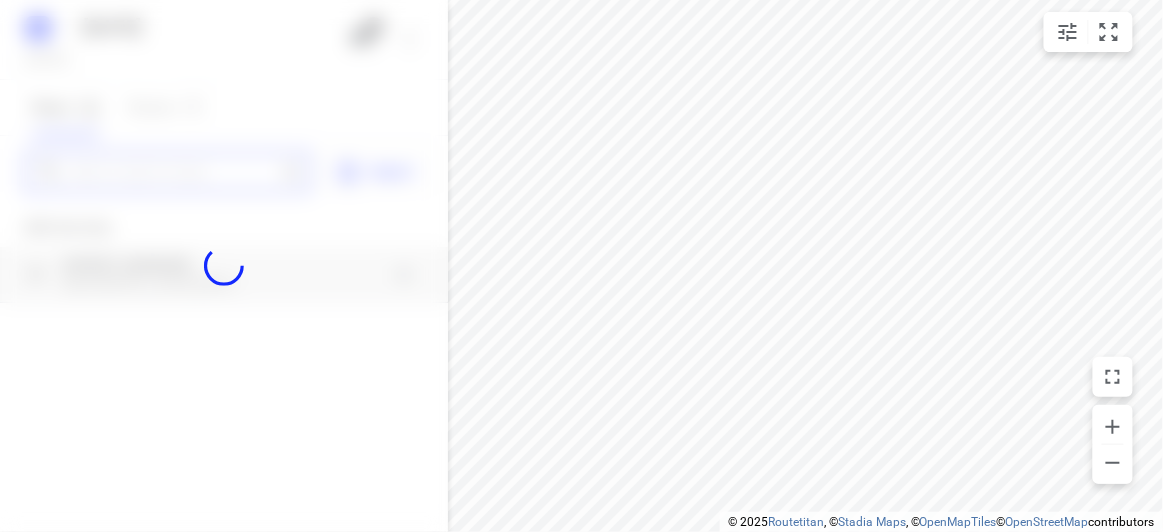 paste on "11B Llanos Ave Malvern East 3145" 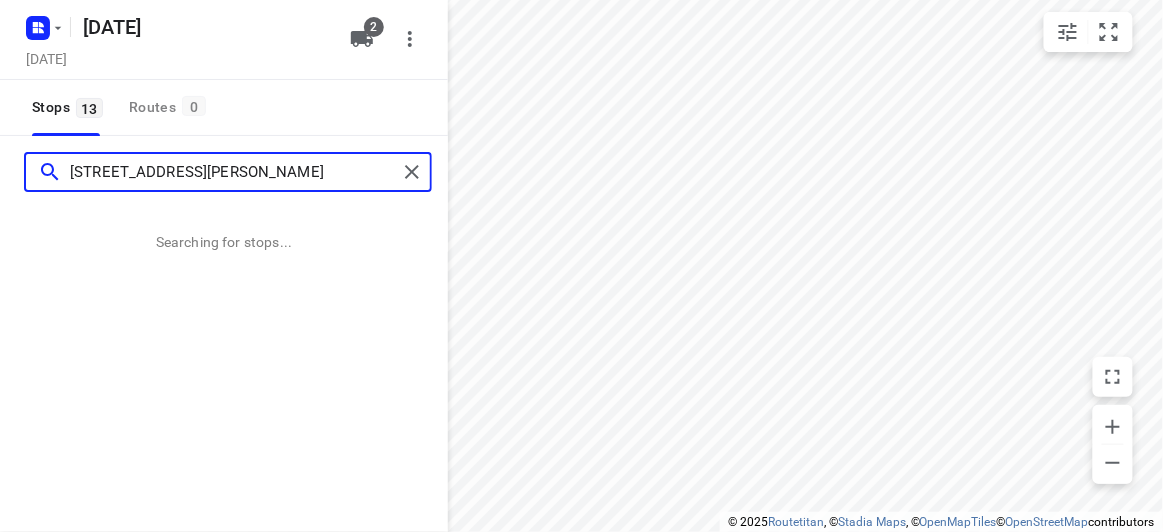 scroll, scrollTop: 0, scrollLeft: 0, axis: both 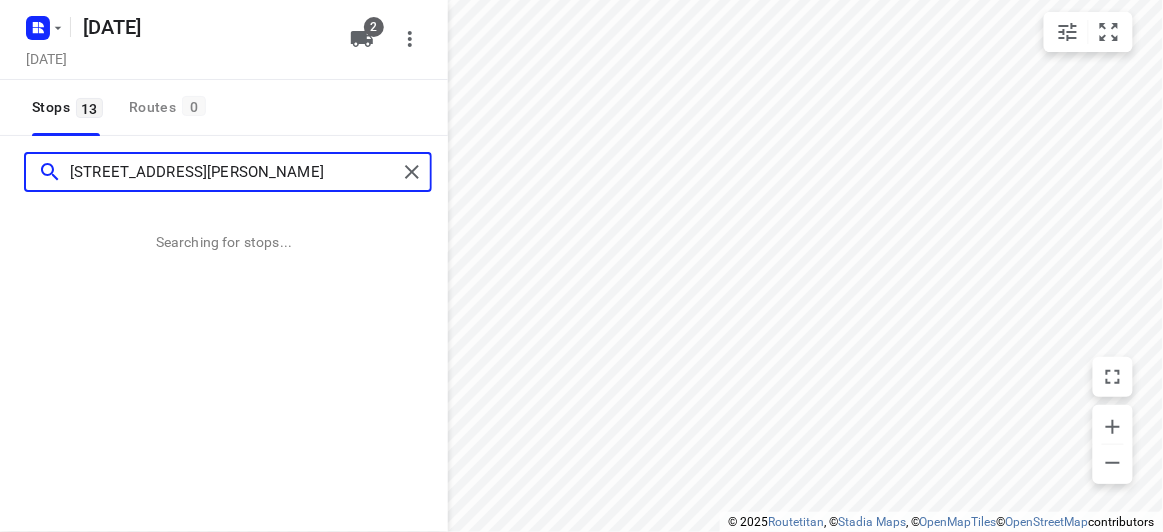 type on "11B Llanos Ave Malvern East 3145" 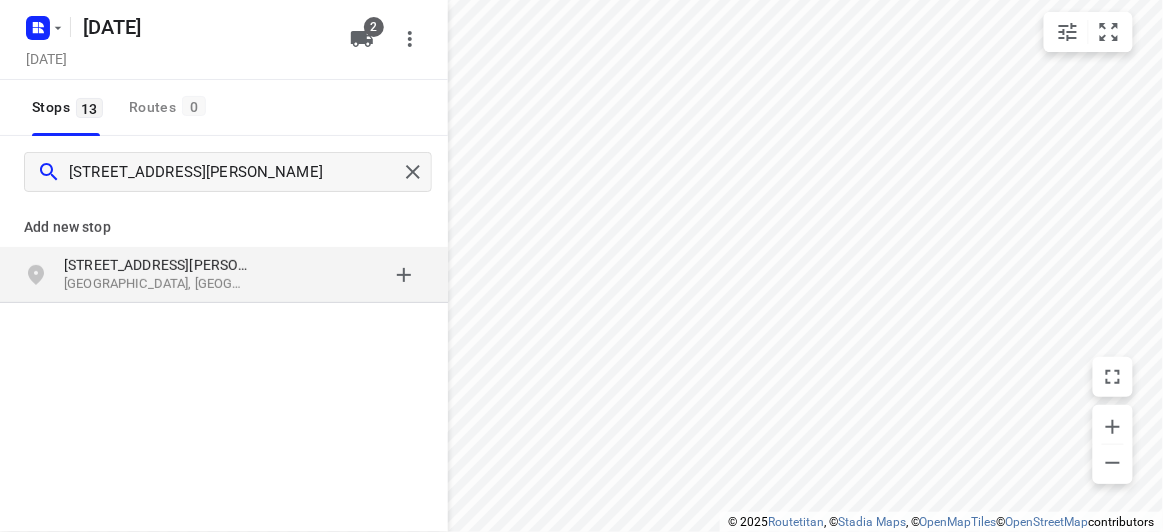 click on "11B Llanos Ave  Malvern East VIC 3145, Australia" at bounding box center (224, 275) 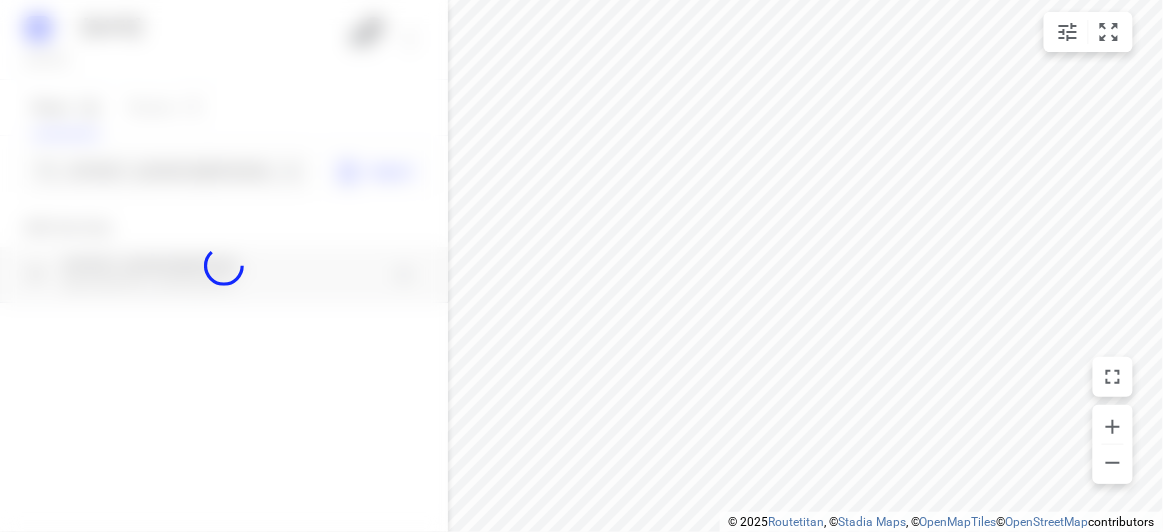 click at bounding box center (224, 266) 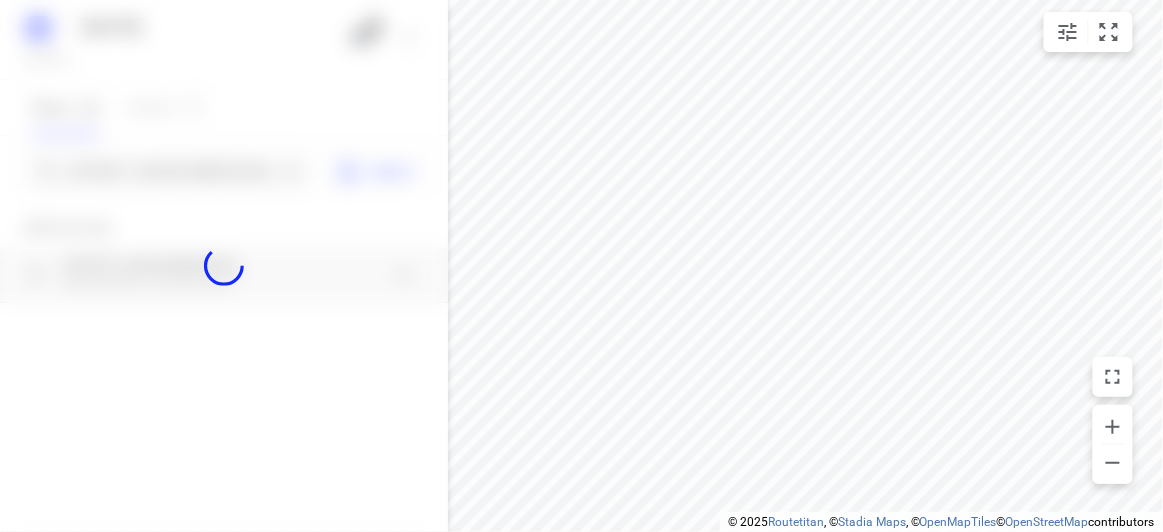 click at bounding box center [224, 266] 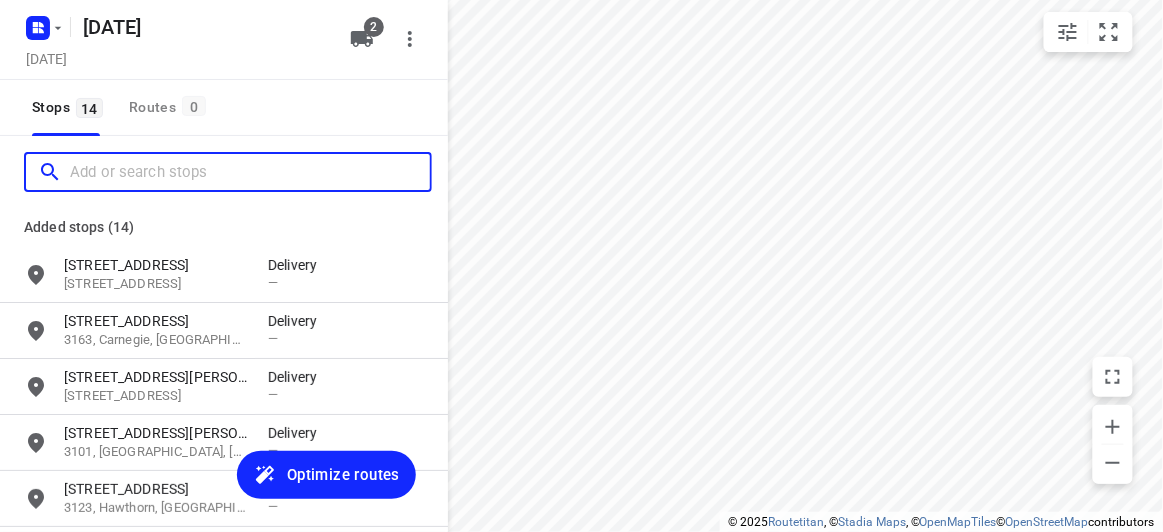 scroll, scrollTop: 0, scrollLeft: 0, axis: both 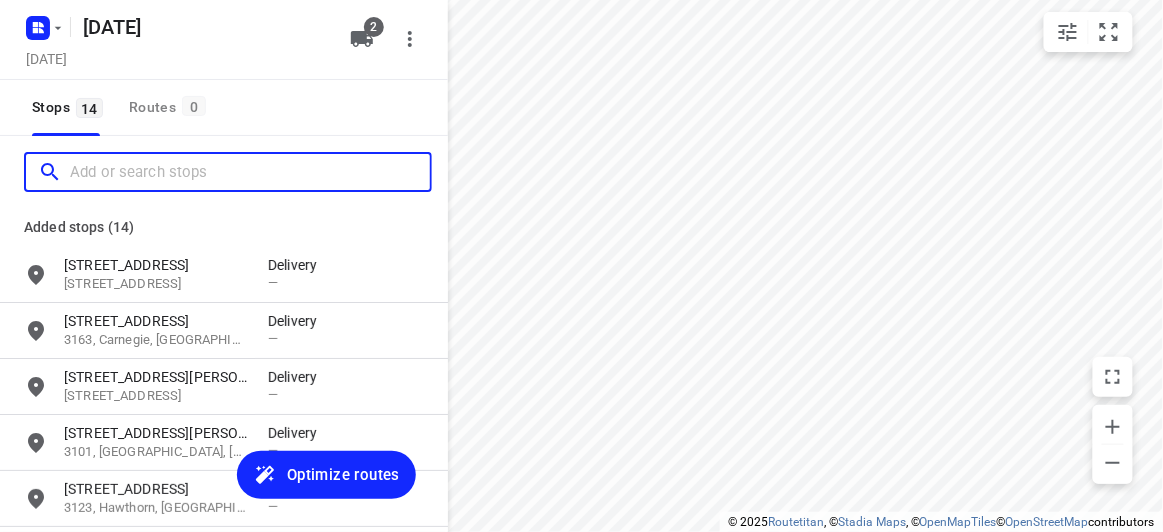 paste on "40 Argyll Street Malvern East 3145" 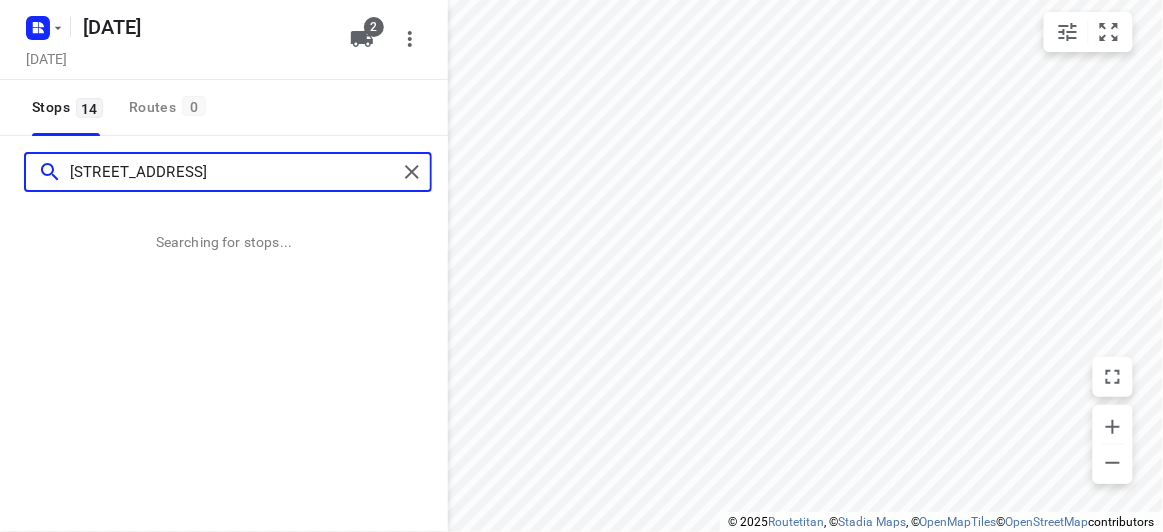 type on "40 Argyll Street Malvern East 3145" 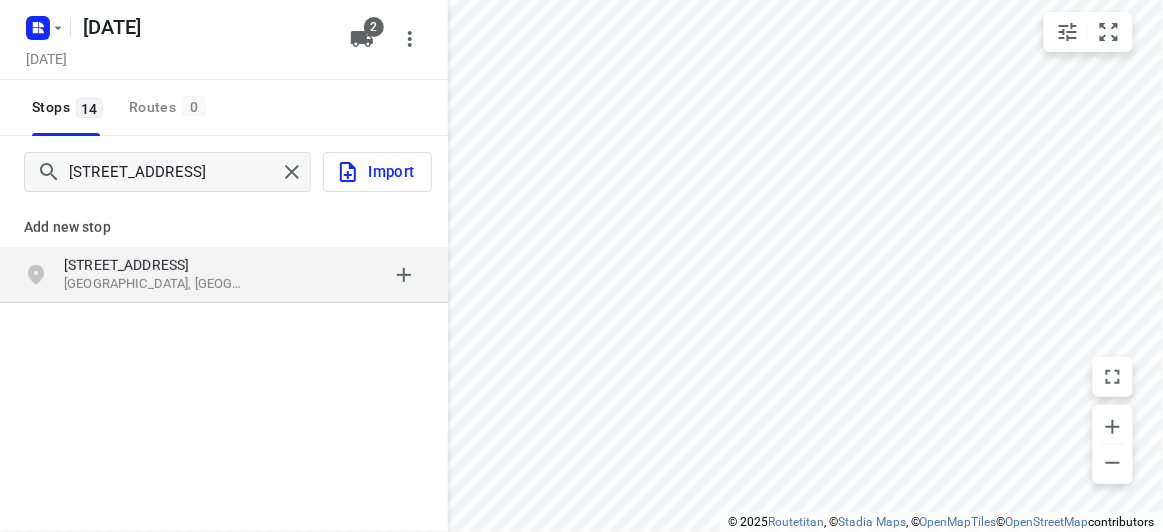 click on "Add new stop" at bounding box center [224, 227] 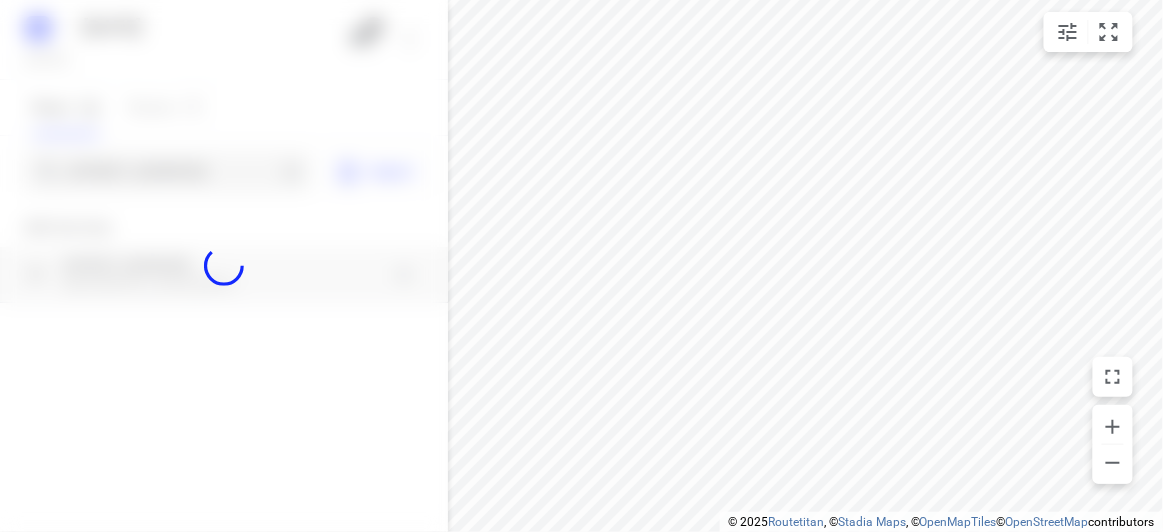 click at bounding box center [224, 266] 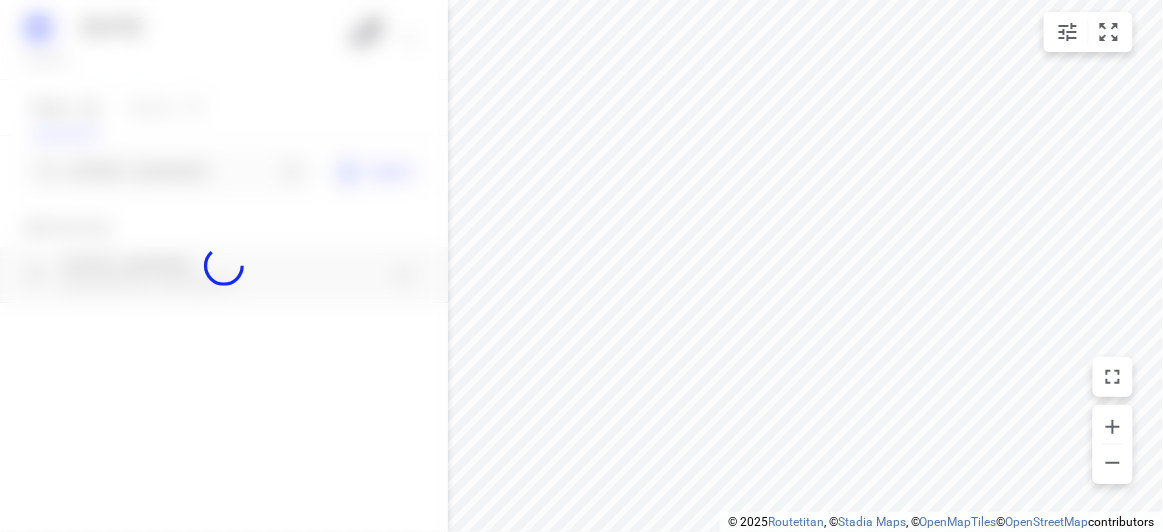 click at bounding box center [224, 266] 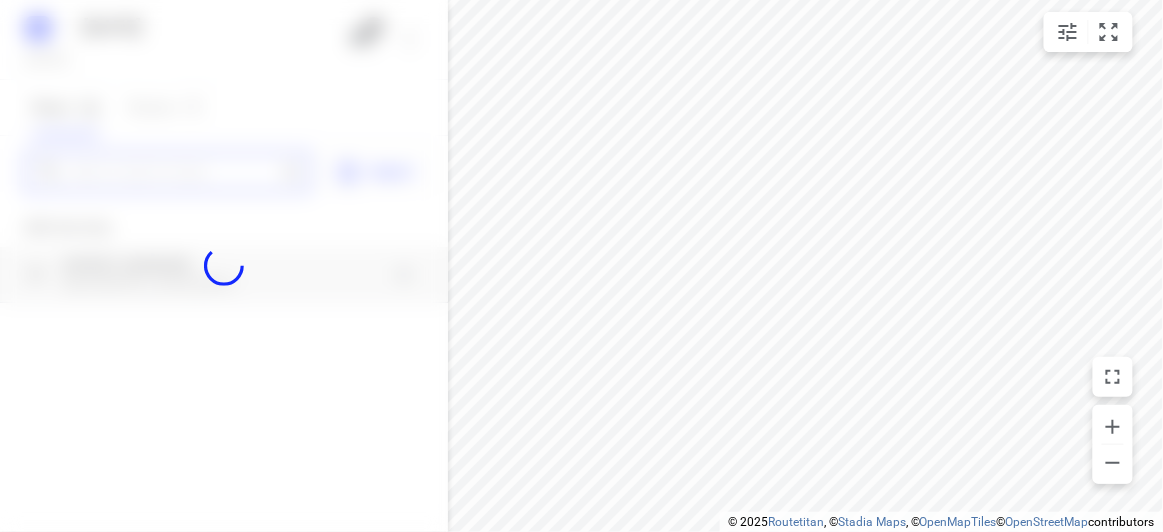paste on "17A Powers Street Donvale 3111" 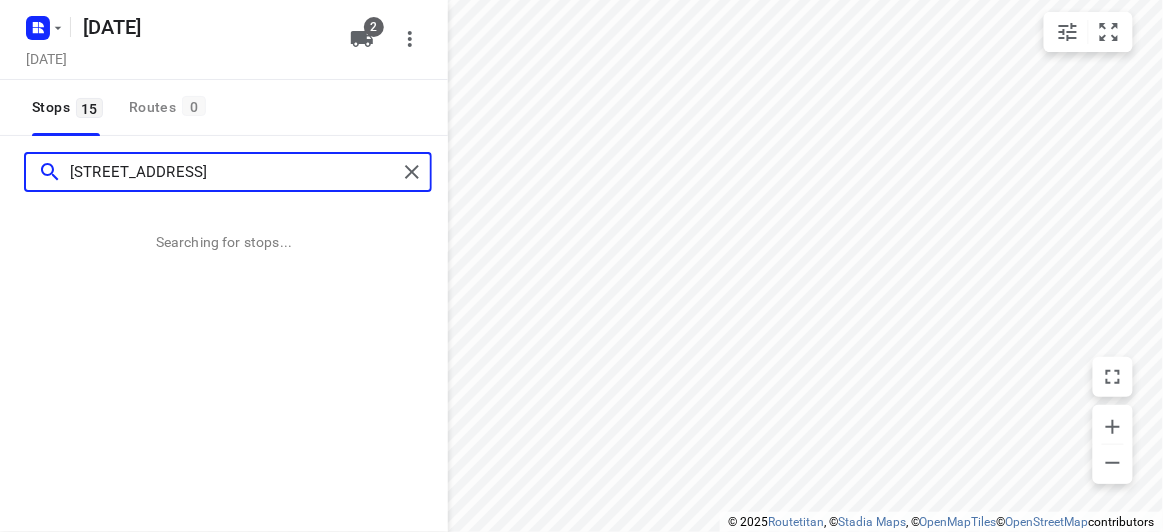 scroll, scrollTop: 0, scrollLeft: 0, axis: both 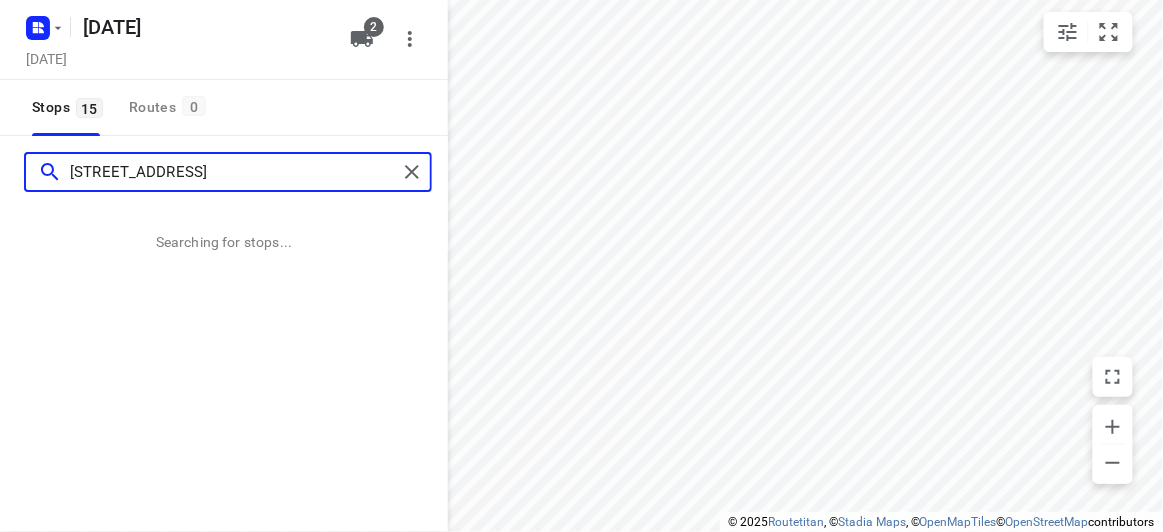 type on "17A Powers Street Donvale 3111" 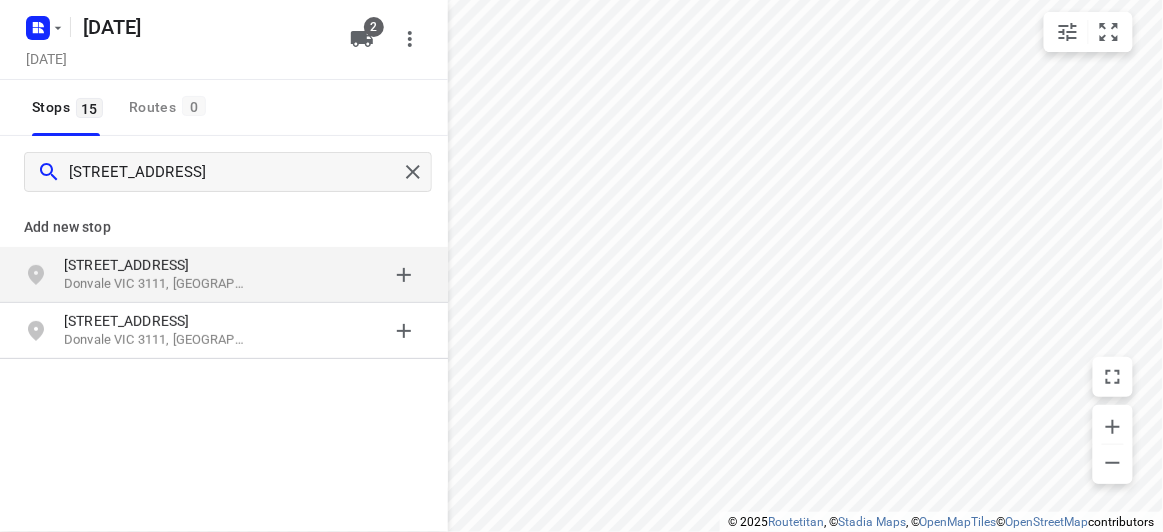 click on "[STREET_ADDRESS]" at bounding box center (166, 265) 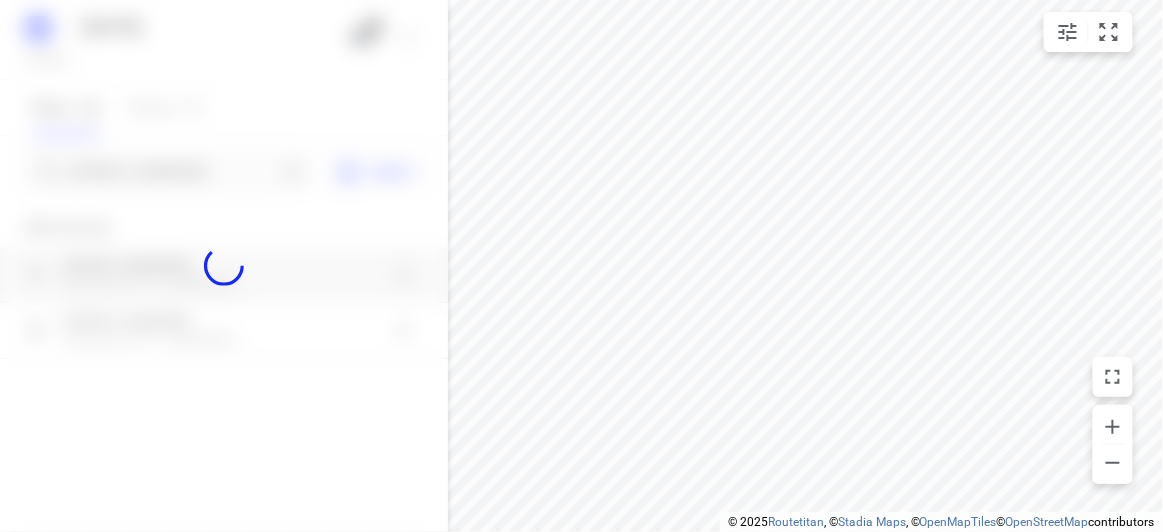 click at bounding box center (224, 266) 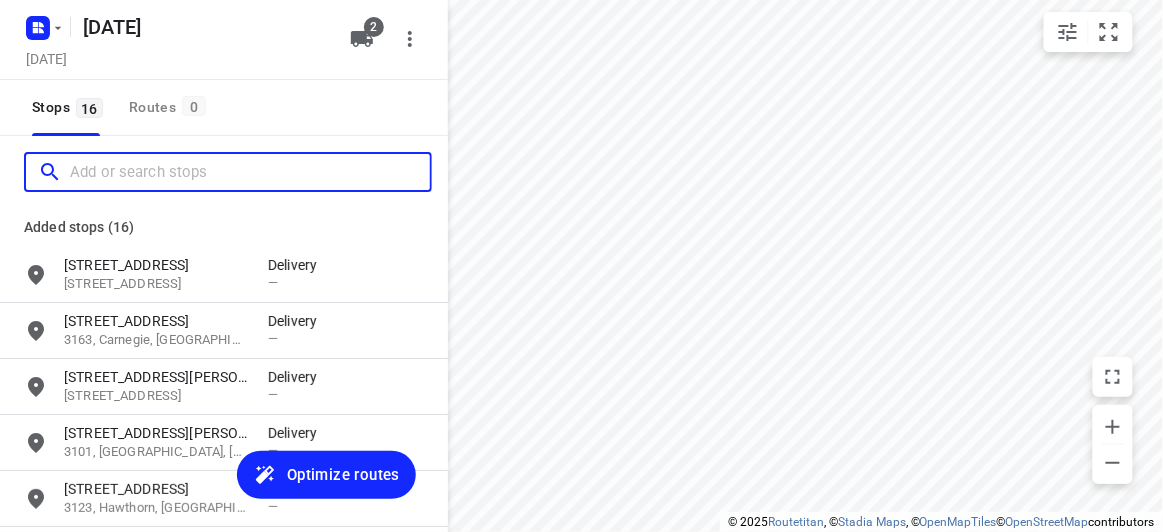 paste on "7A Baranbali Drive Vermont South 3133" 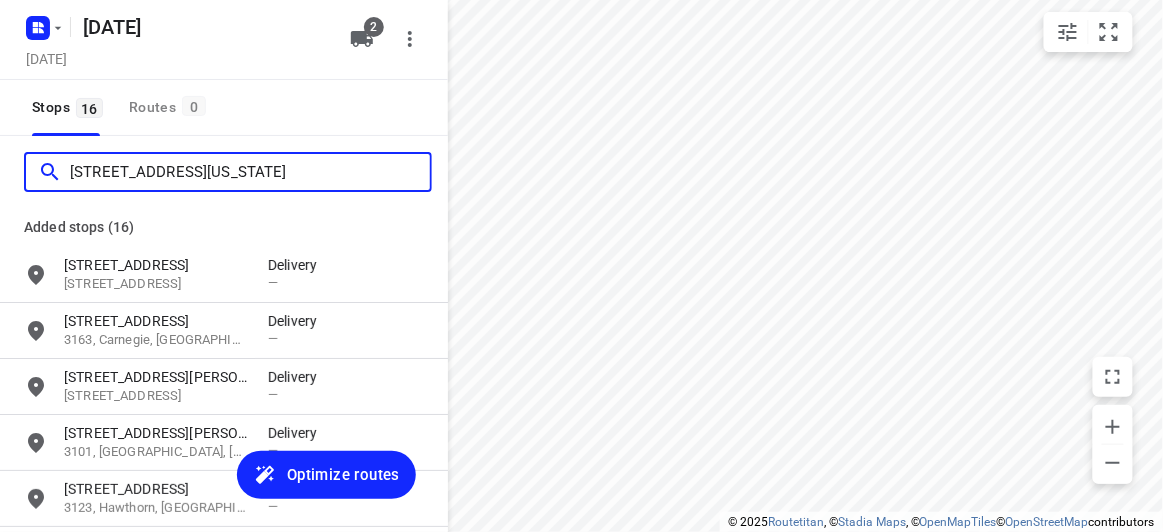 scroll, scrollTop: 0, scrollLeft: 0, axis: both 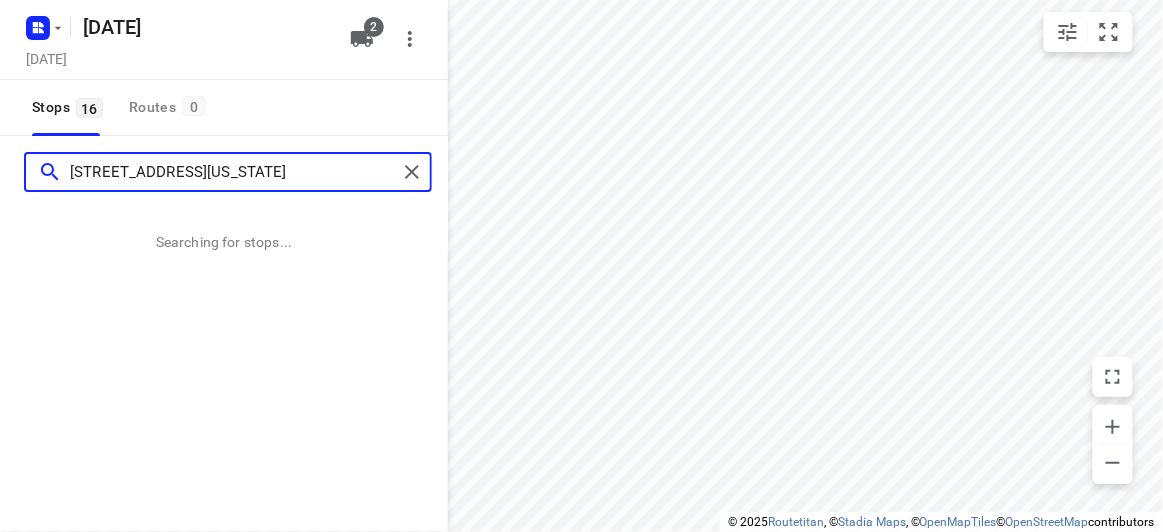type on "7A Baranbali Drive Vermont South 3133" 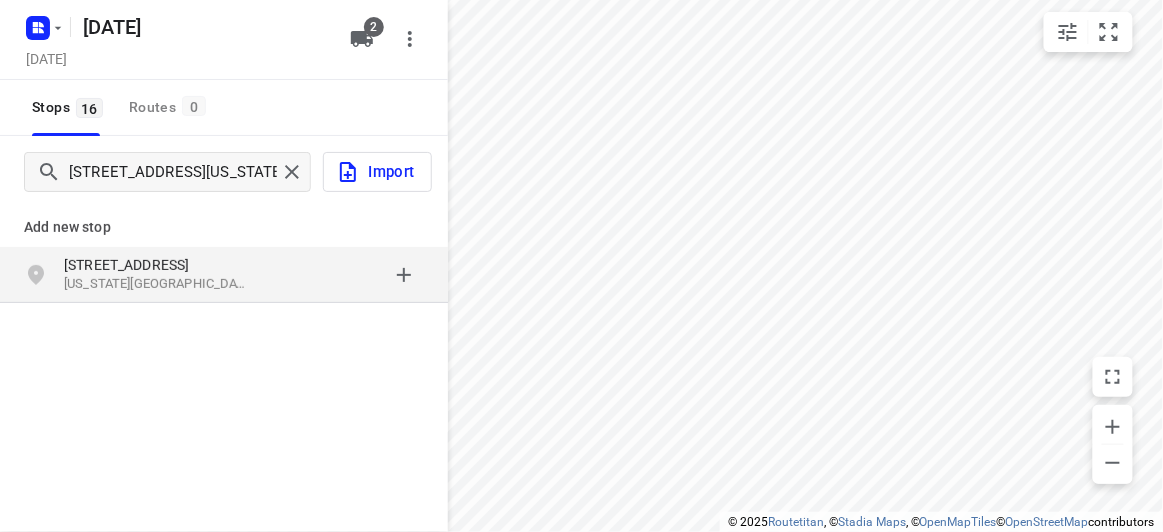 click on "7A Baranbali Drive  Vermont South VIC 3133, Australia" at bounding box center (224, 275) 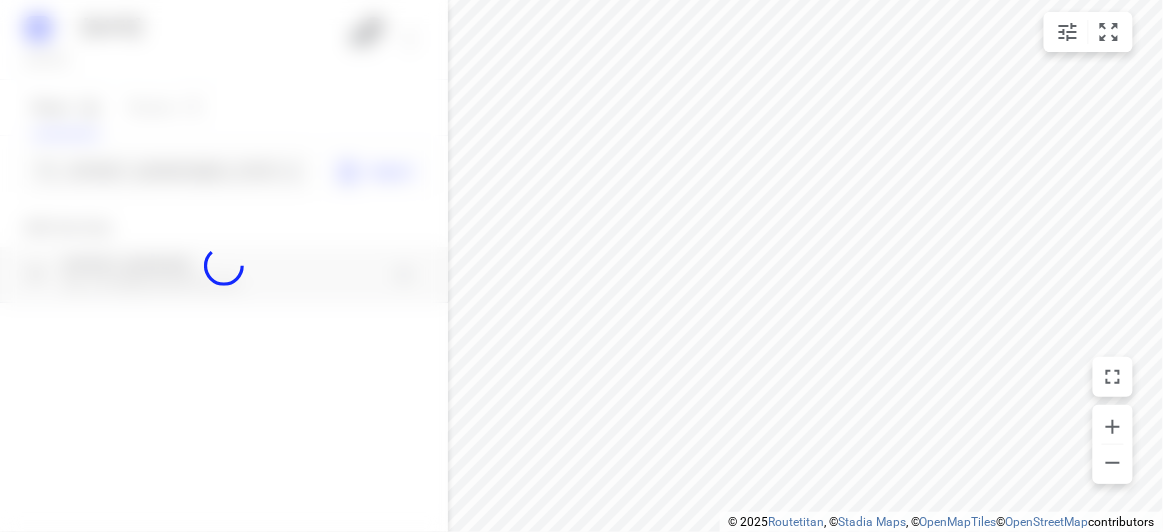 click at bounding box center [224, 266] 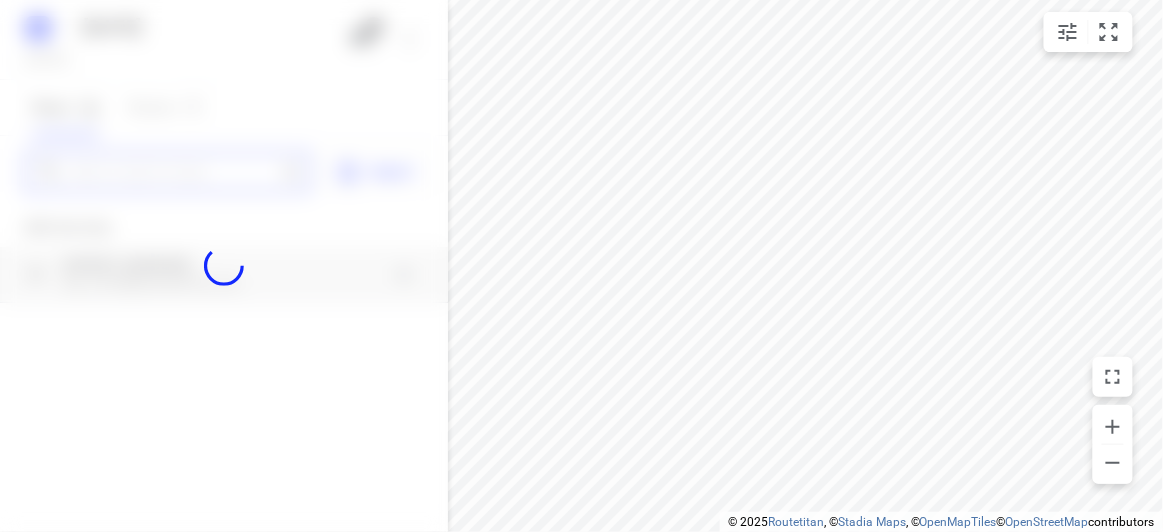 paste on "17 Bedford Ct Heathmont 3135" 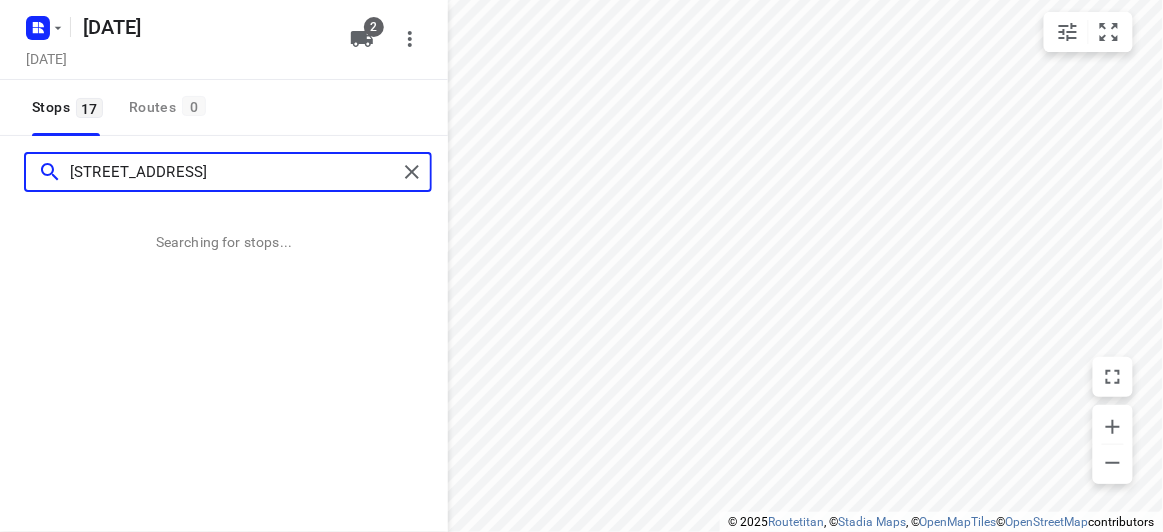 scroll, scrollTop: 0, scrollLeft: 0, axis: both 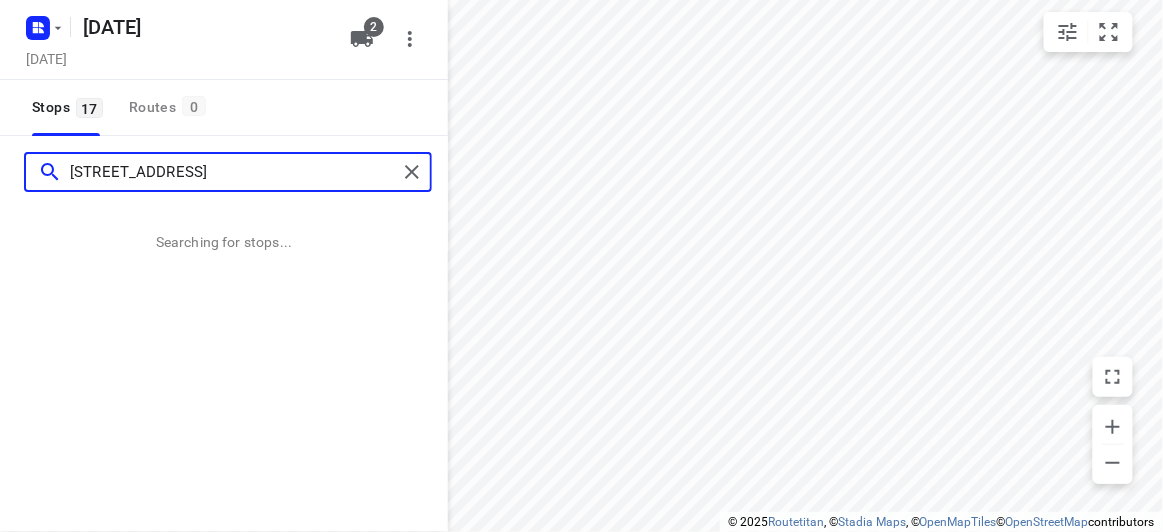type on "17 Bedford Ct Heathmont 3135" 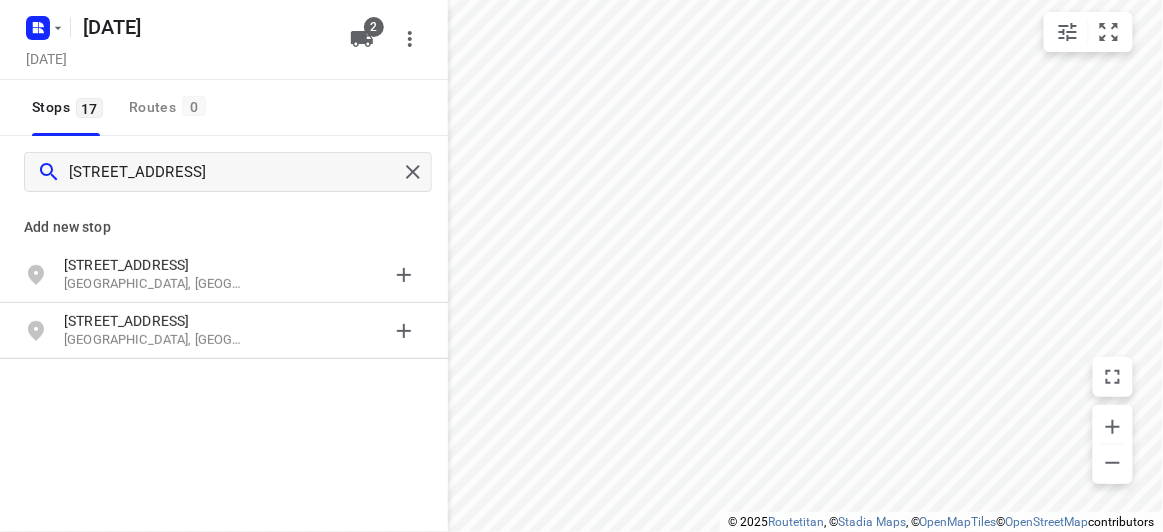 click on "Add new stop" at bounding box center [224, 227] 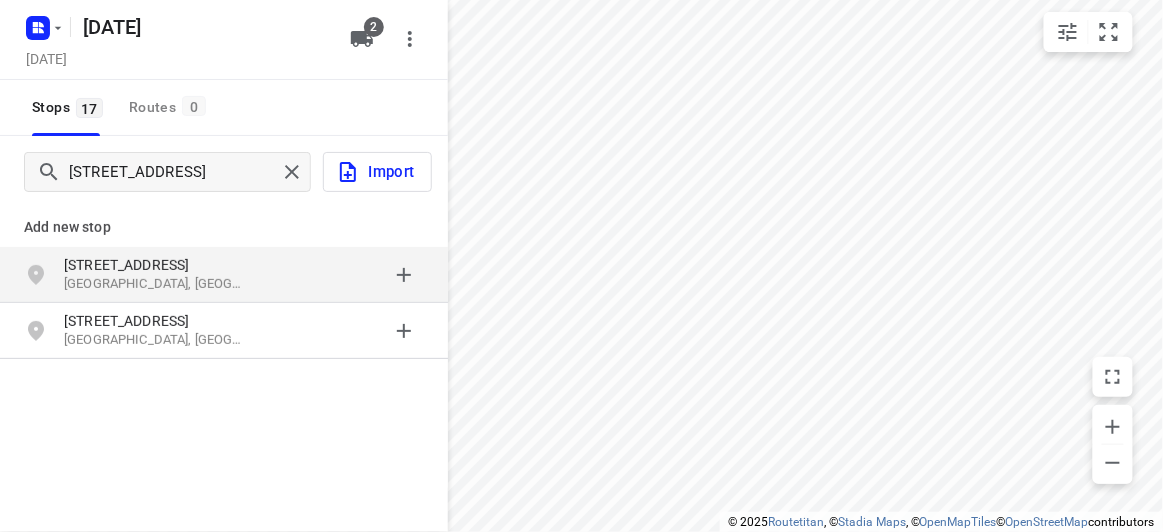 click on "17 Bedford Ct" at bounding box center (156, 265) 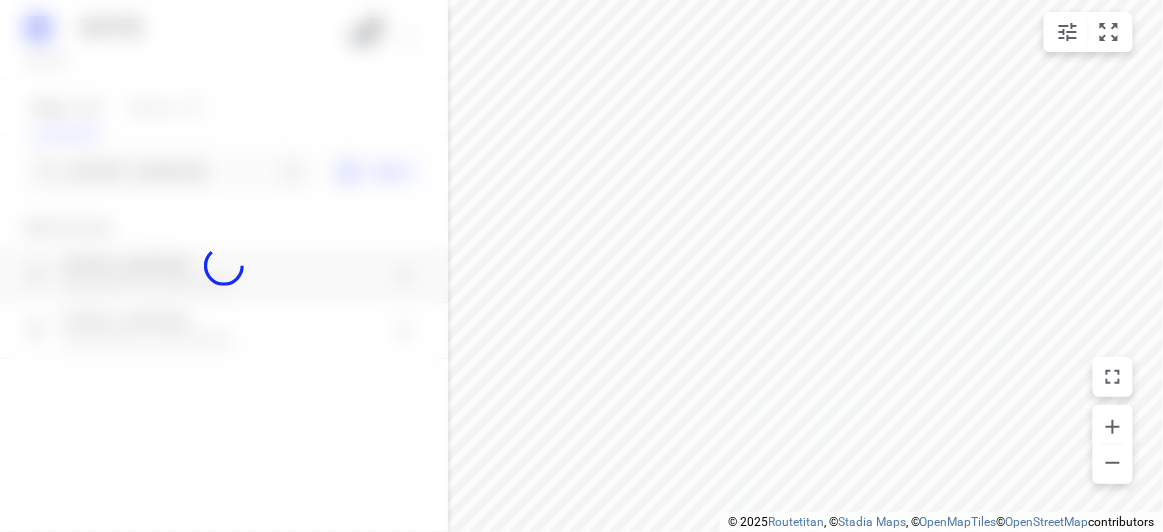 click at bounding box center [224, 266] 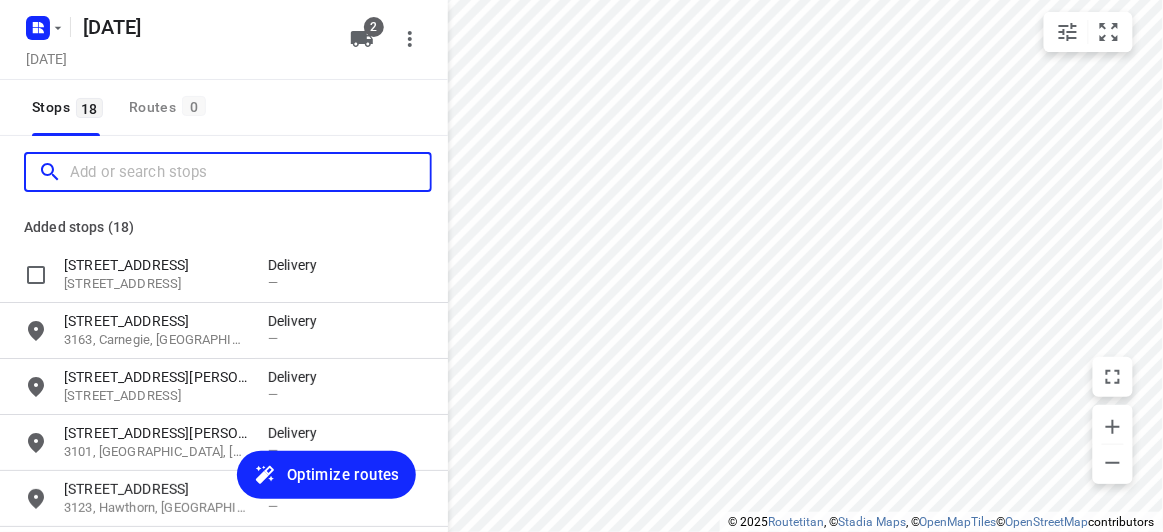 scroll, scrollTop: 0, scrollLeft: 0, axis: both 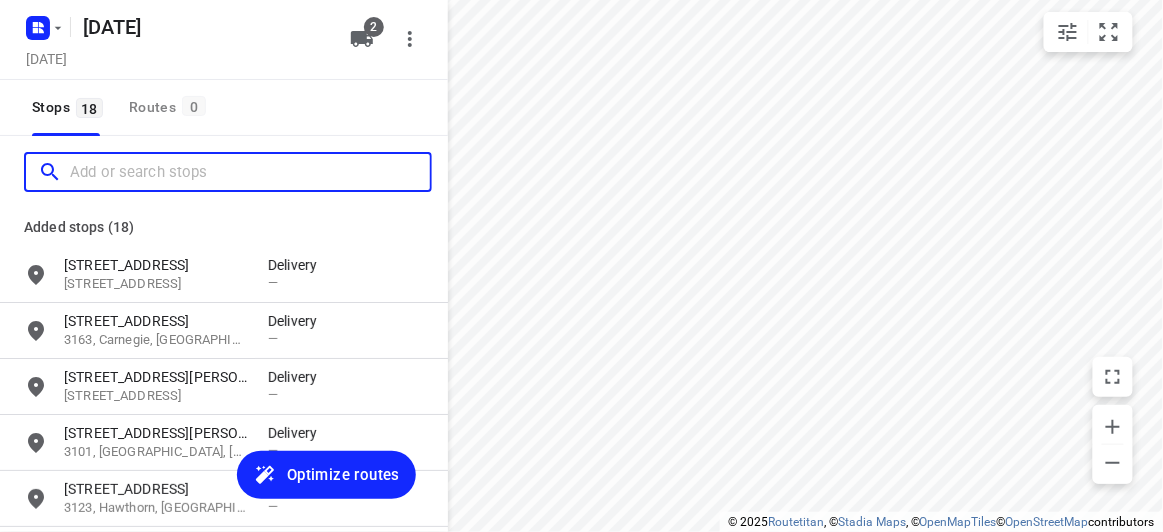 paste on "29 Verdant Crescent Doncaster 3108" 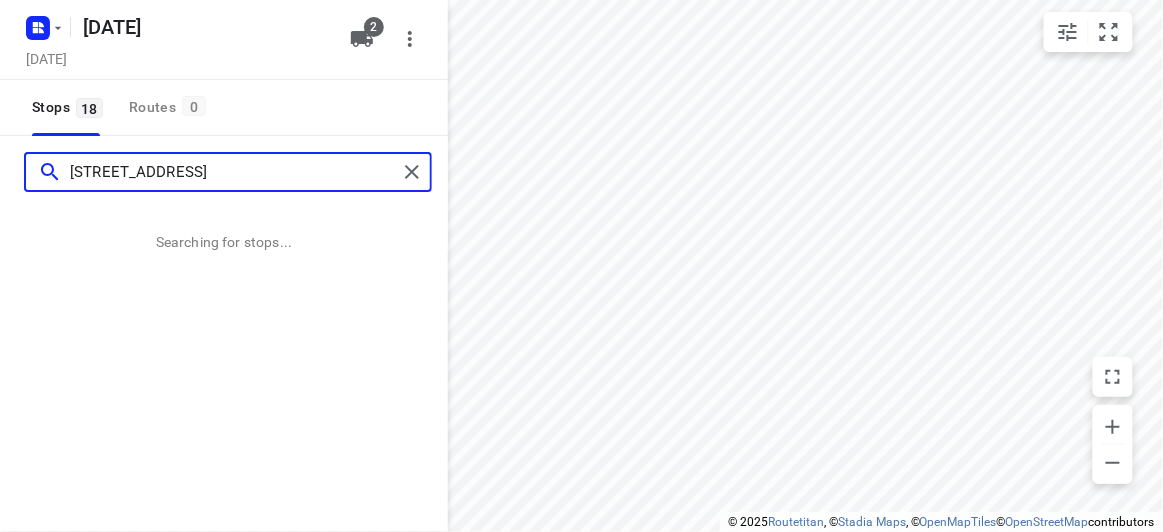 type on "29 Verdant Crescent Doncaster 3108" 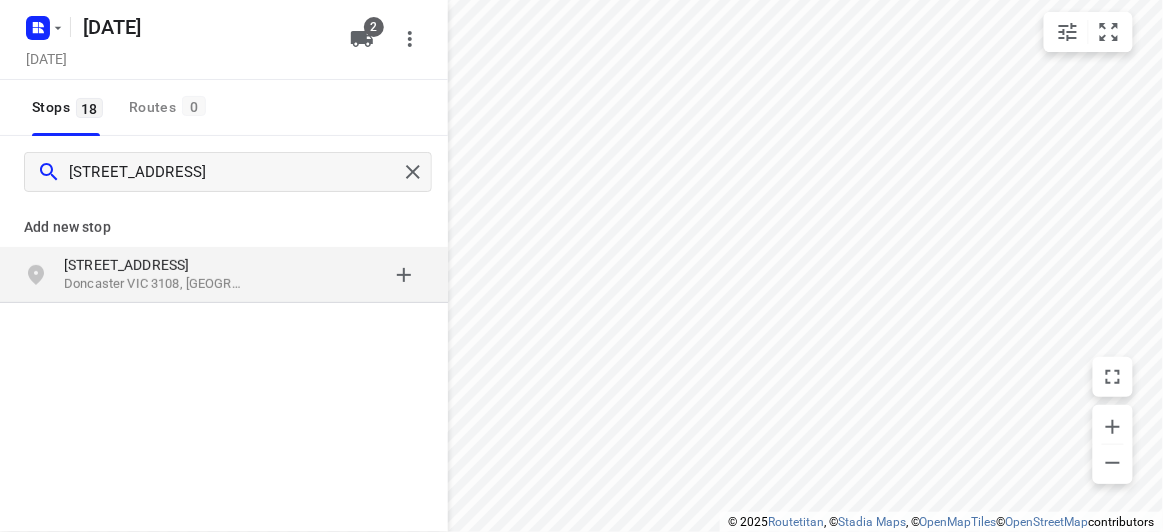 click on "29 Verdant Crescent  Doncaster VIC 3108, Australia" at bounding box center [166, 275] 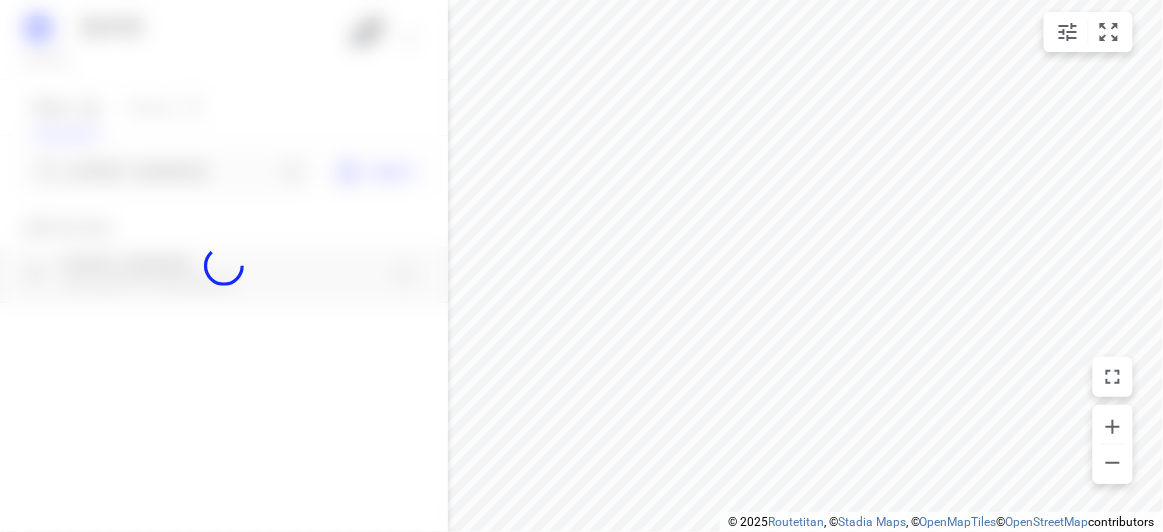 click at bounding box center (224, 266) 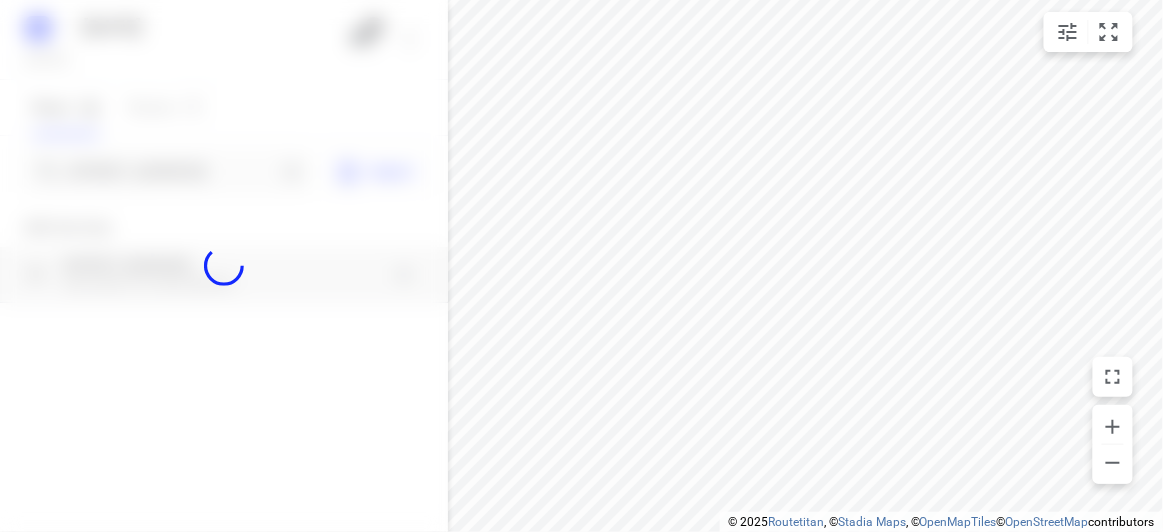 click at bounding box center [224, 266] 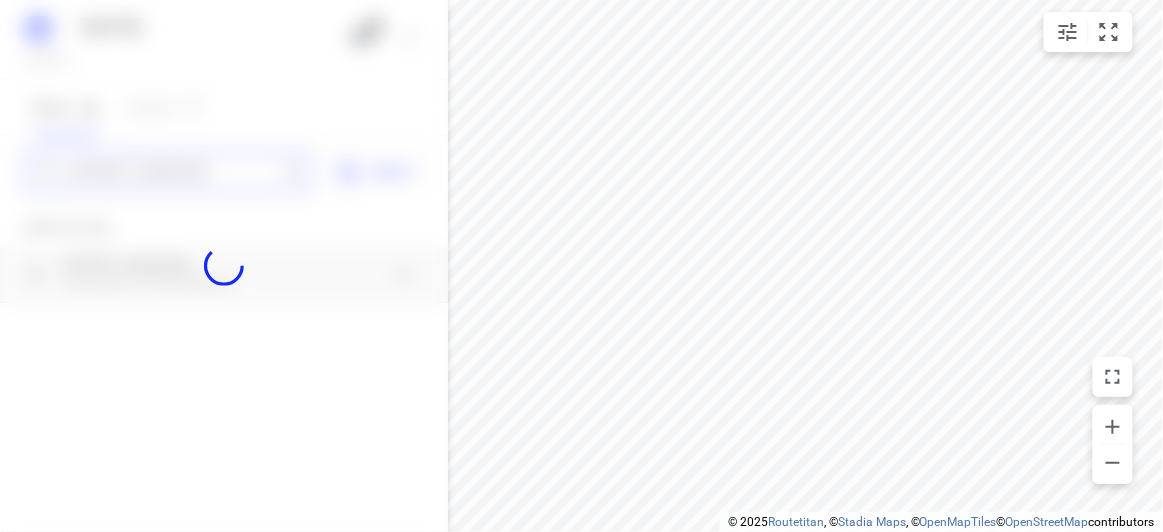 click on "23 JULY 2025 Tuesday, Jul 22 2 Stops 18 Routes 0 29 Verdant Crescent Doncaster 3108 Import Add new stop 29 Verdant Crescent  Doncaster VIC 3108, Australia Routing Settings Optimization preference Shortest distance distance Optimization preference Distance Format KM km Distance Format Default stop duration 5 minutes Default stop duration Default stop load 1 units Default stop load Allow late stops   Maximum amount of time drivers may be late at a stop Allow reloads BETA   Vehicles may return to the depot to load more stops. Fixed departure time   Vehicles must depart at the start of their working hours Cancel Save" at bounding box center (224, 266) 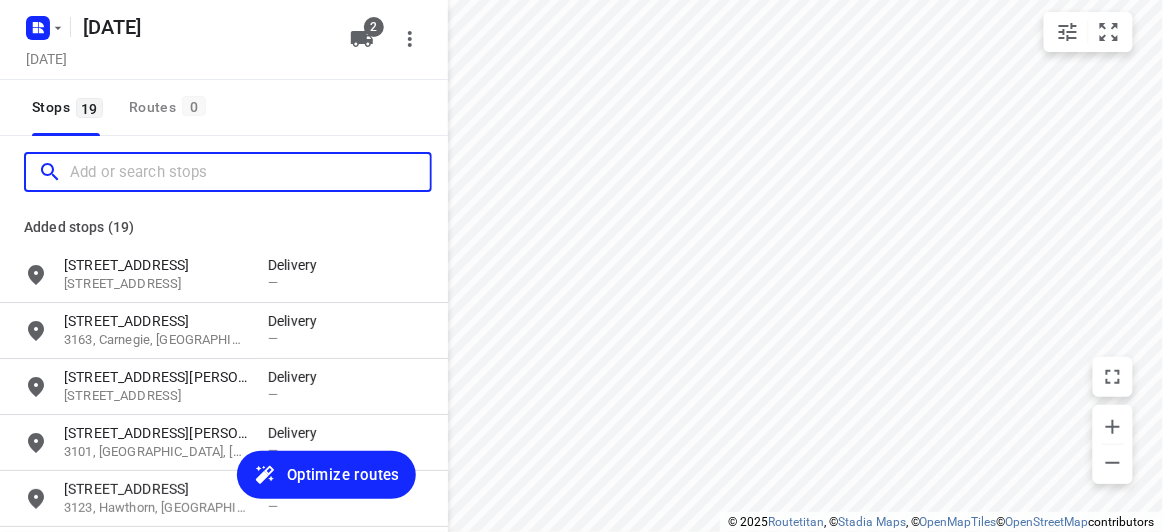 scroll, scrollTop: 0, scrollLeft: 0, axis: both 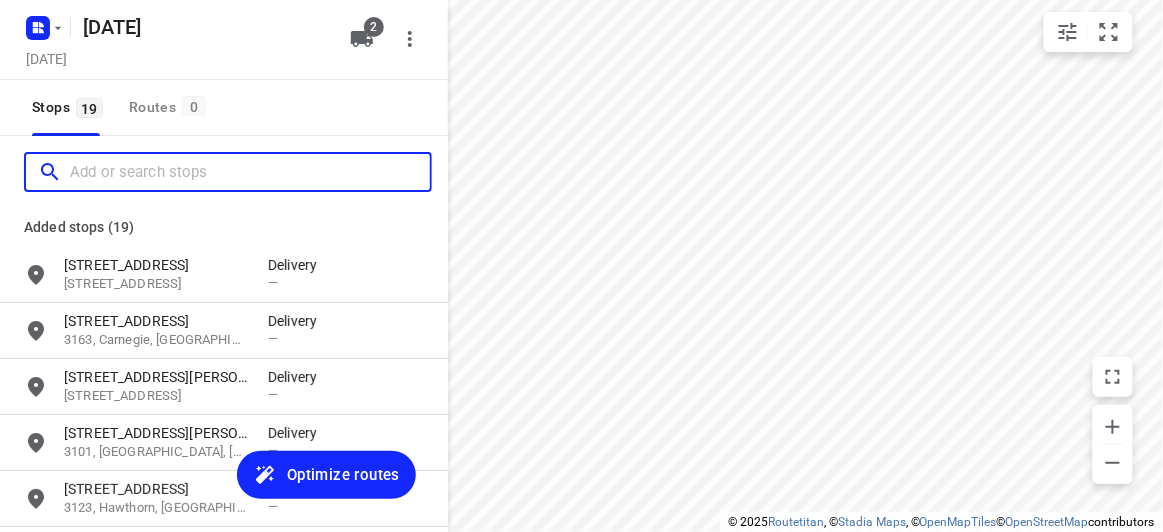 paste on "12 Wattle Gr Malvern East 3145" 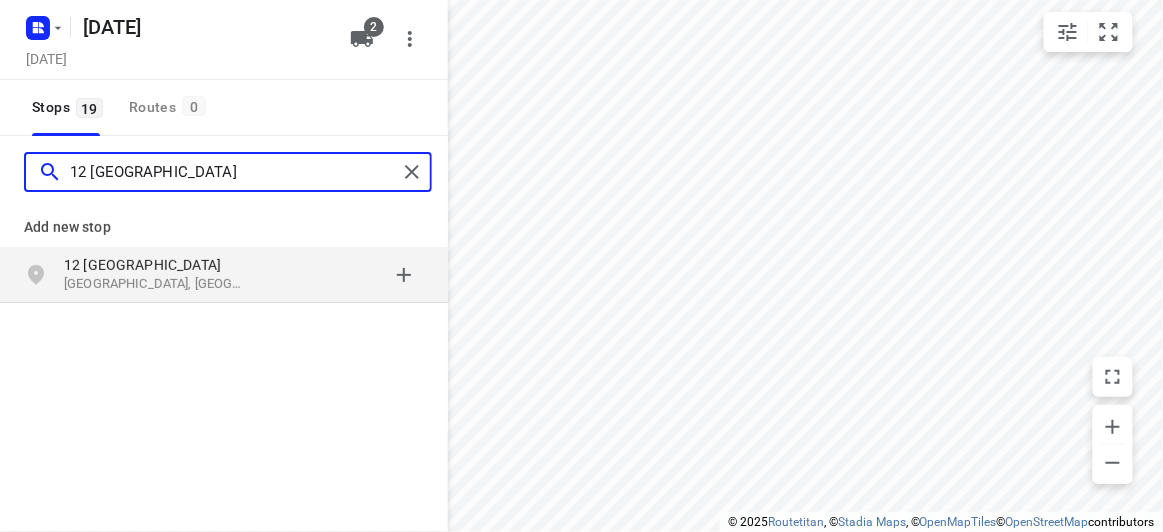 type on "12 Wattle Gr Malvern East 3145" 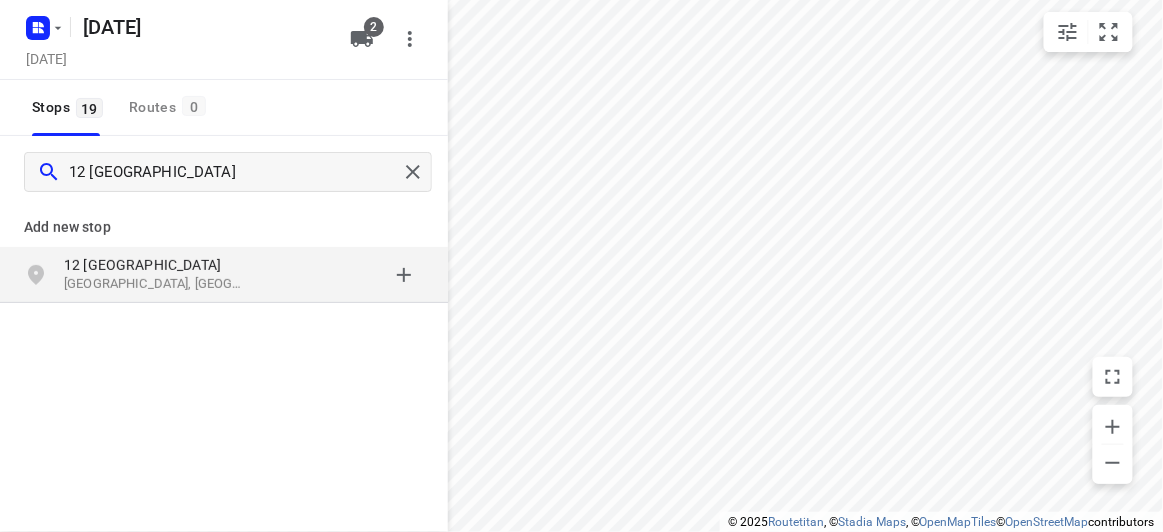 click on "12 [GEOGRAPHIC_DATA]" at bounding box center (166, 265) 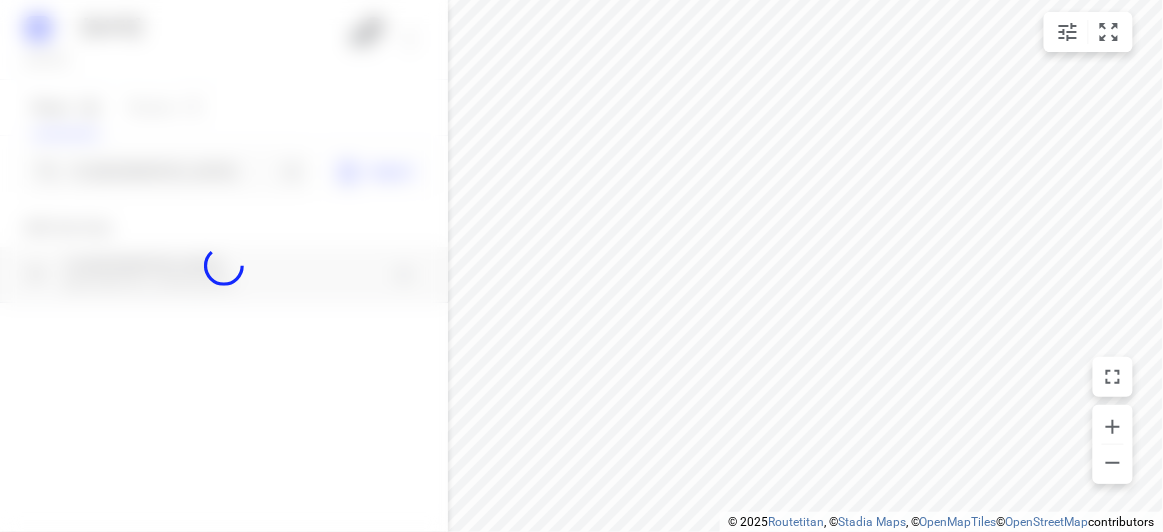 click at bounding box center (224, 266) 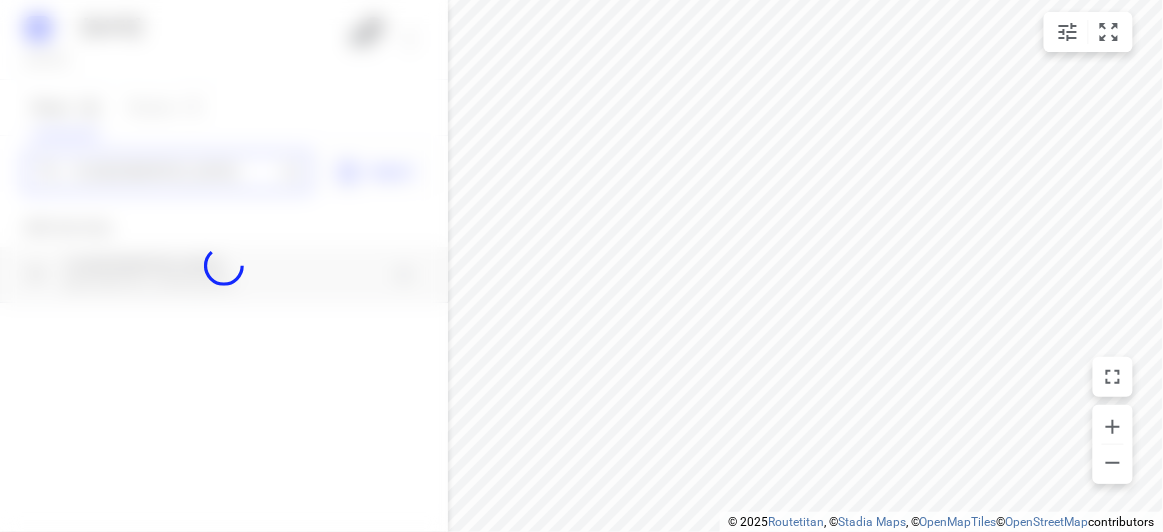 click on "23 JULY 2025 Tuesday, Jul 22 2 Stops 19 Routes 0 12 Wattle Gr Malvern East 3145 Import Add new stop 12 Wattle Grove  Malvern East VIC 3145, Australia Routing Settings Optimization preference Shortest distance distance Optimization preference Distance Format KM km Distance Format Default stop duration 5 minutes Default stop duration Default stop load 1 units Default stop load Allow late stops   Maximum amount of time drivers may be late at a stop Allow reloads BETA   Vehicles may return to the depot to load more stops. Fixed departure time   Vehicles must depart at the start of their working hours Cancel Save" at bounding box center (224, 266) 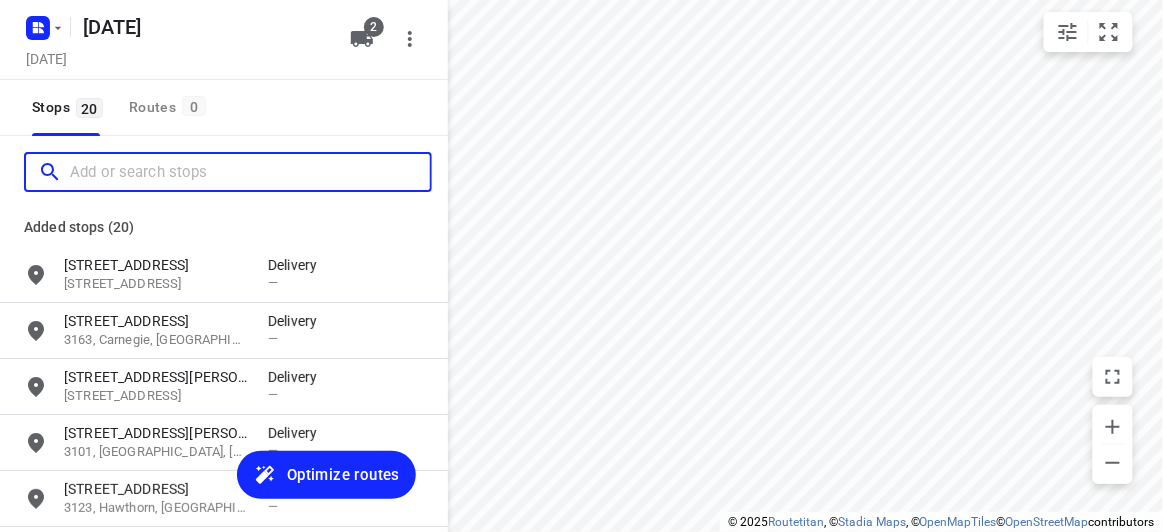 scroll, scrollTop: 0, scrollLeft: 0, axis: both 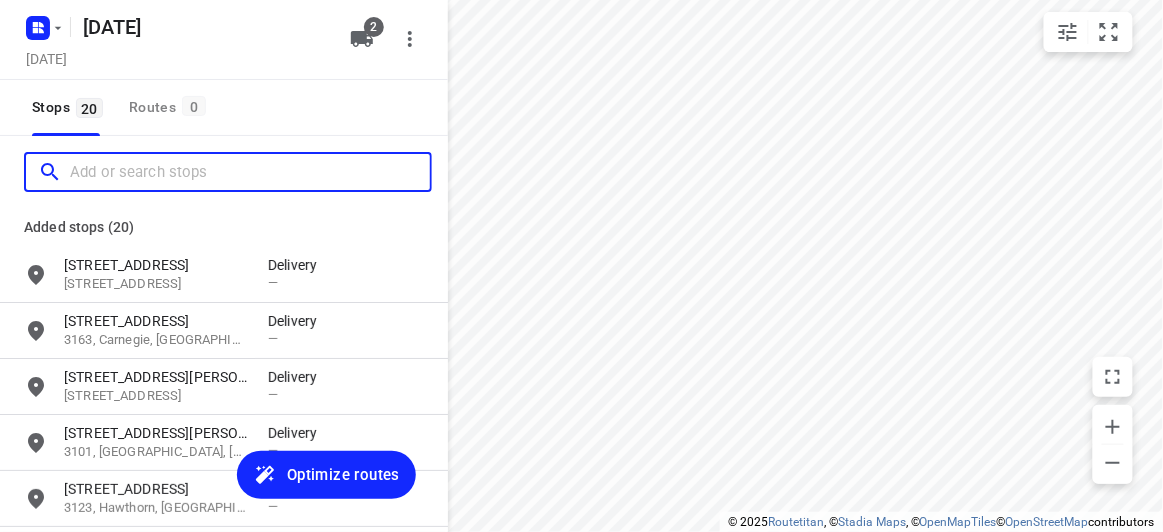 paste on "26A, Derreck Ave BULLEEN 3105" 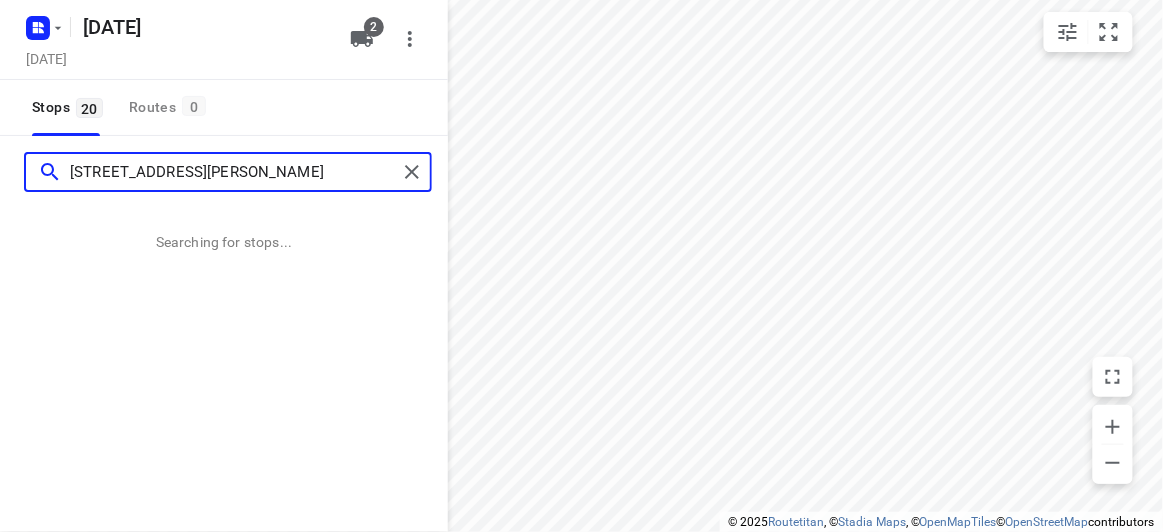 type on "26A, Derreck Ave BULLEEN 3105" 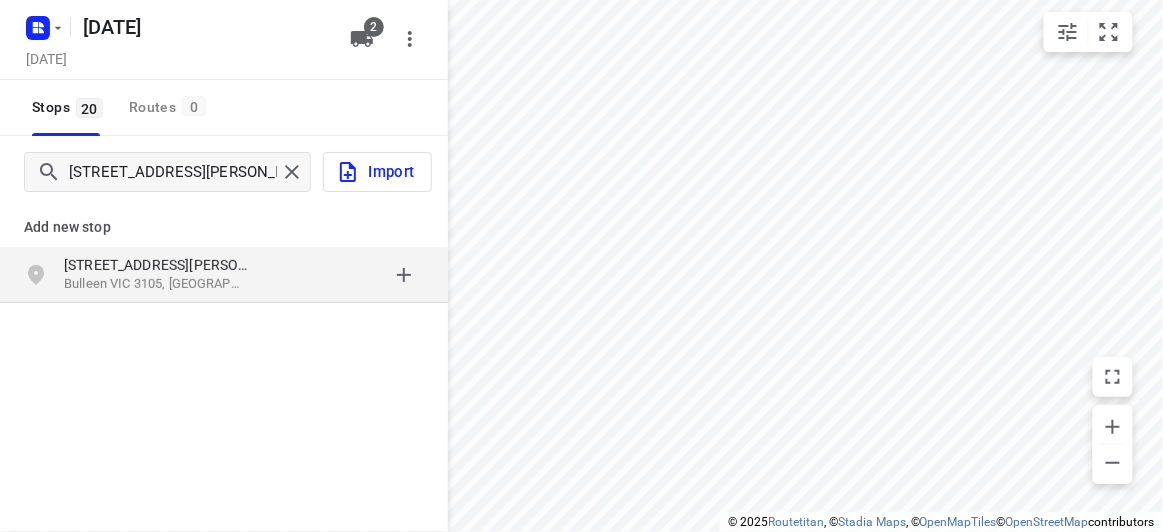 click on "Add new stop 26A Derreck Ave  Bulleen VIC 3105, Australia" at bounding box center [224, 320] 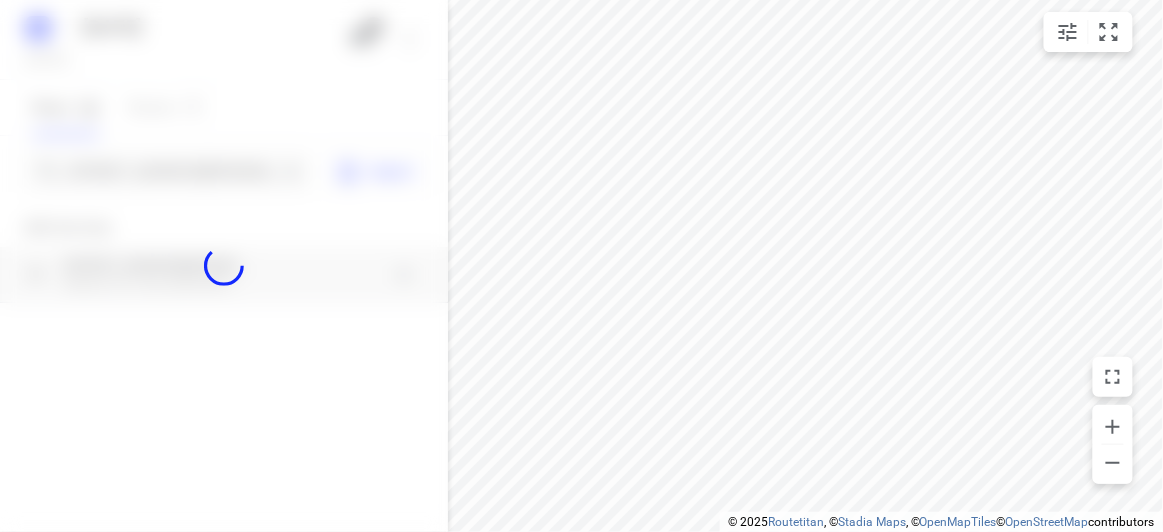 click at bounding box center (224, 266) 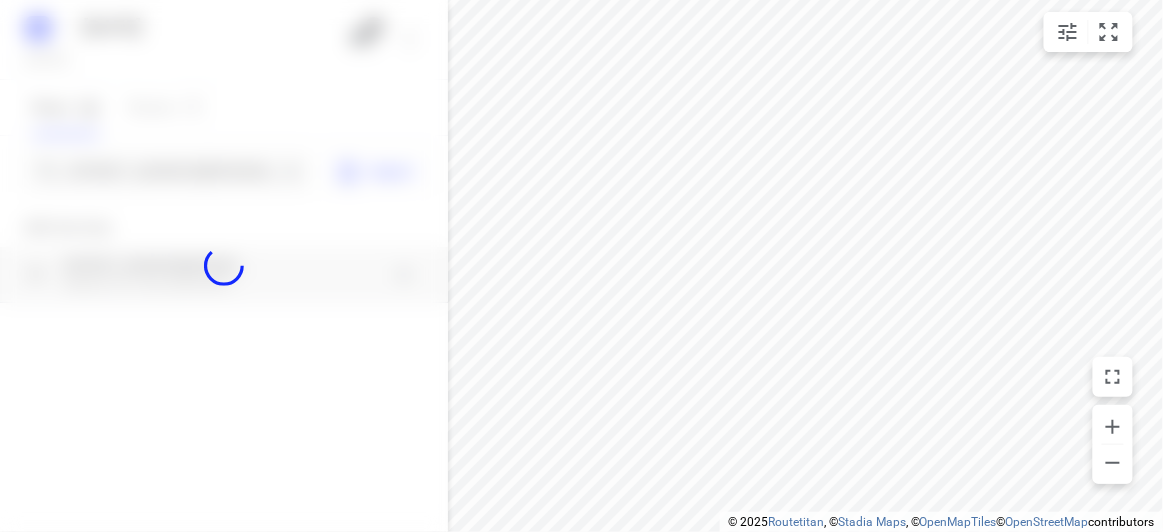 click at bounding box center (224, 266) 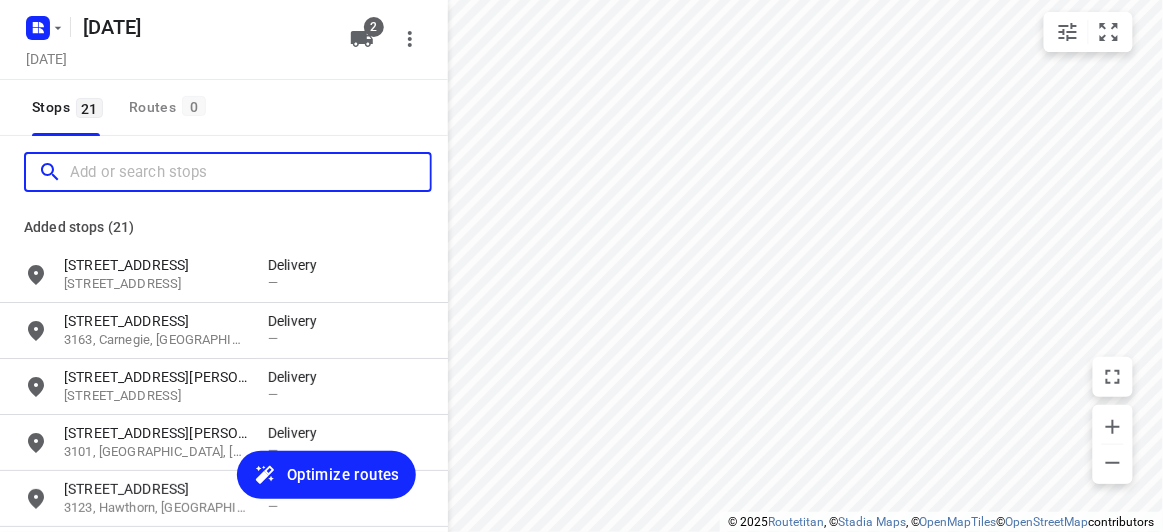 paste on "17 Karen Street Box Hill North 3129" 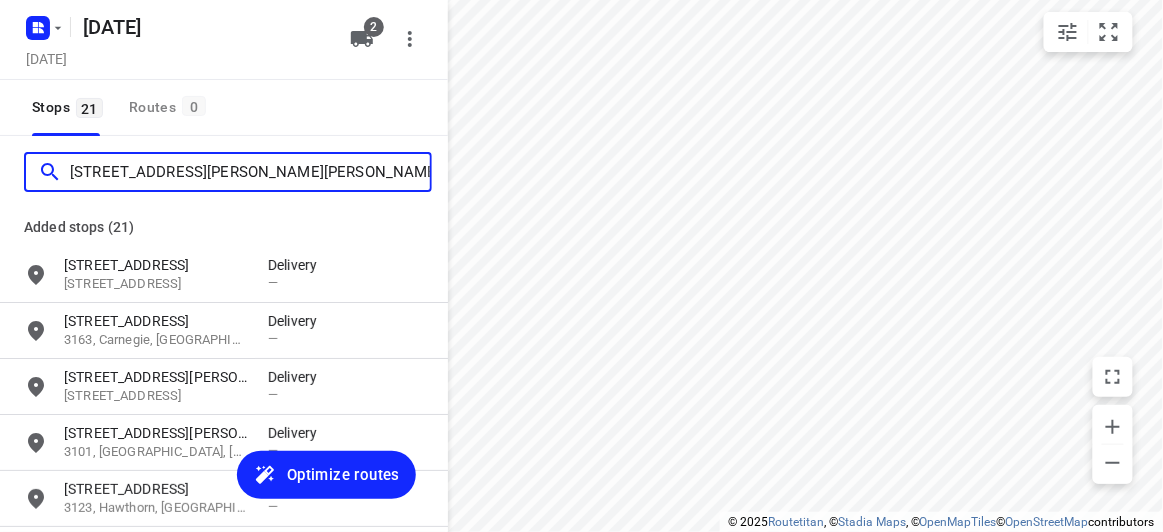 scroll, scrollTop: 0, scrollLeft: 0, axis: both 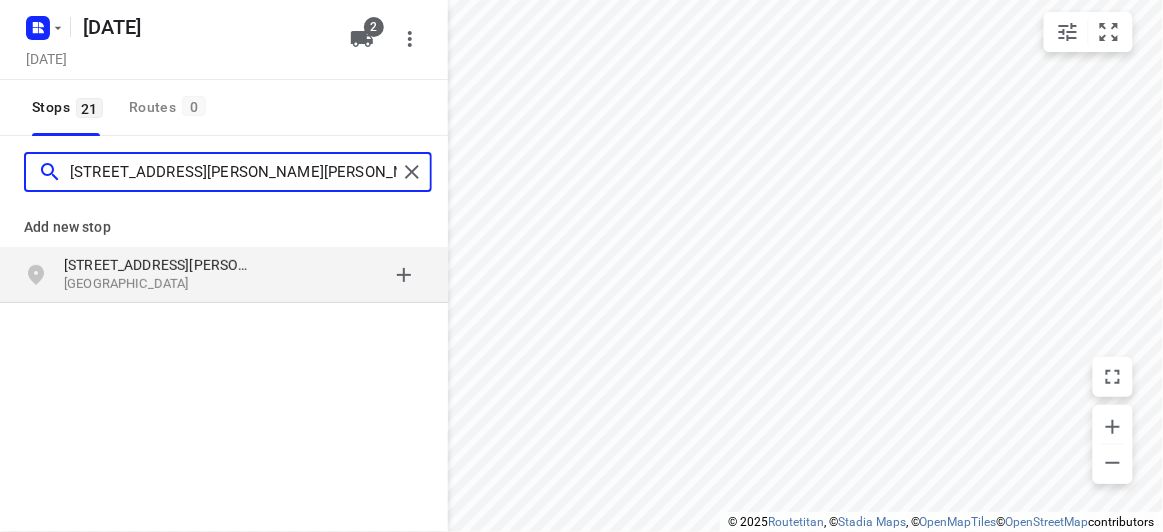 type on "17 Karen Street Box Hill North 3129" 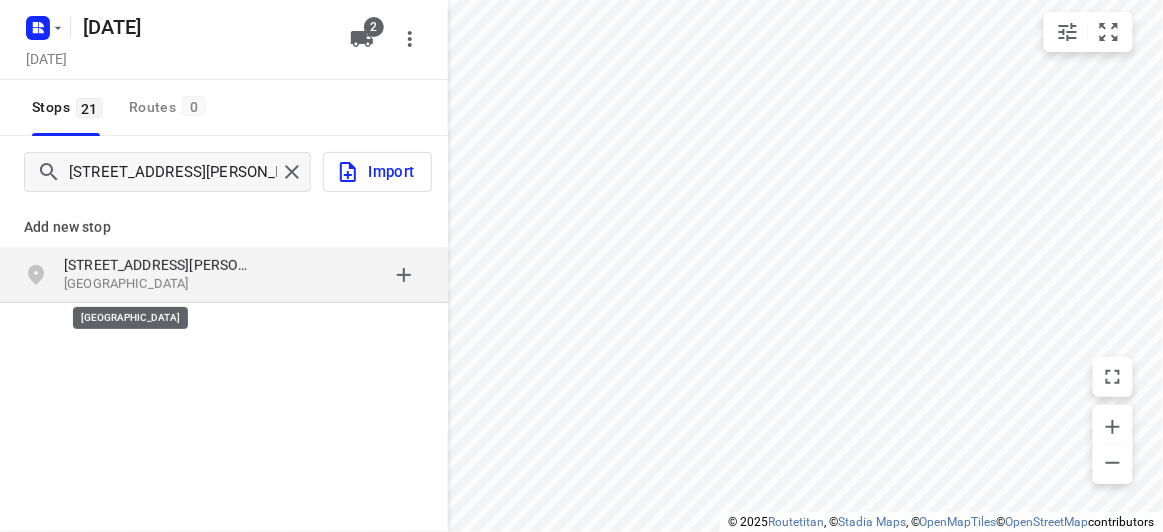 click on "Box Hill North VIC 3129, Australia" at bounding box center (156, 284) 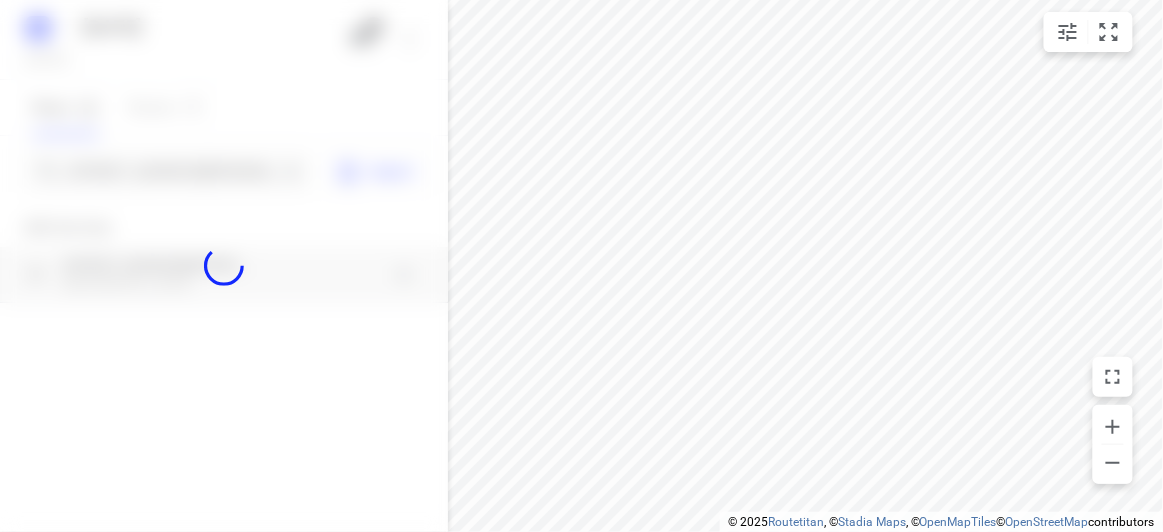 click at bounding box center [224, 266] 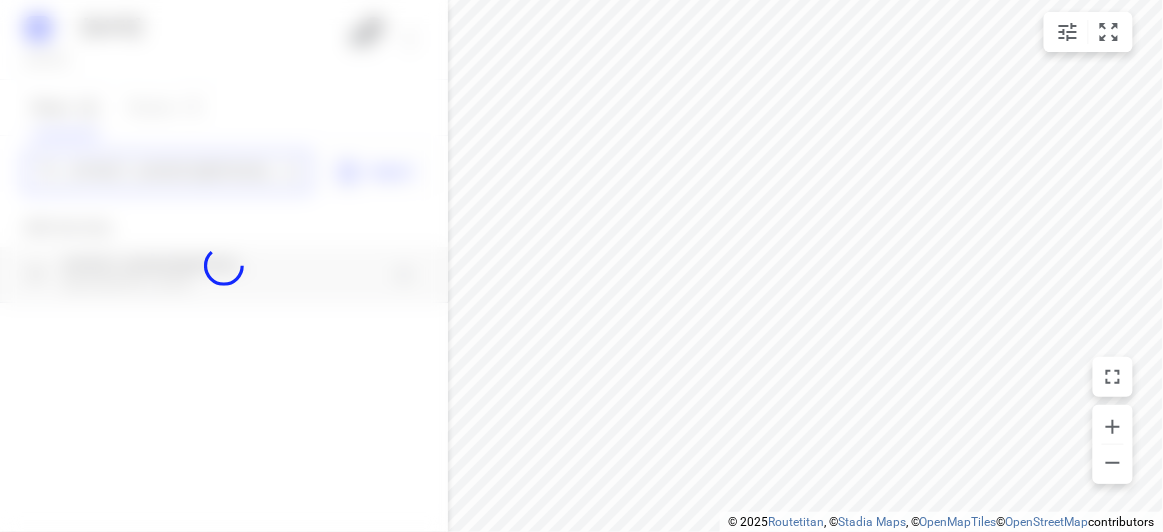 click on "17 Karen Street Box Hill North 3129" at bounding box center (173, 172) 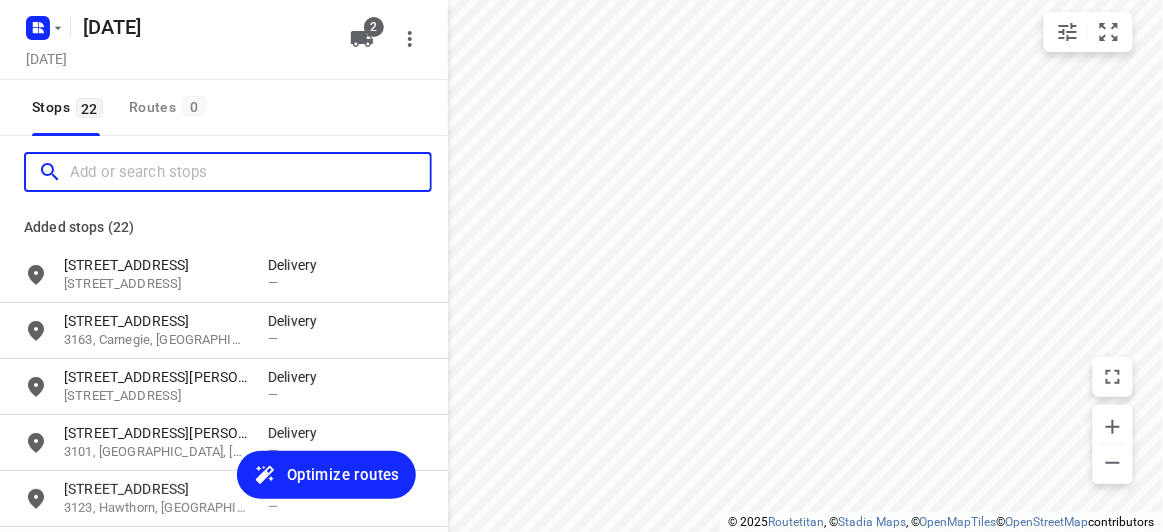 scroll, scrollTop: 0, scrollLeft: 0, axis: both 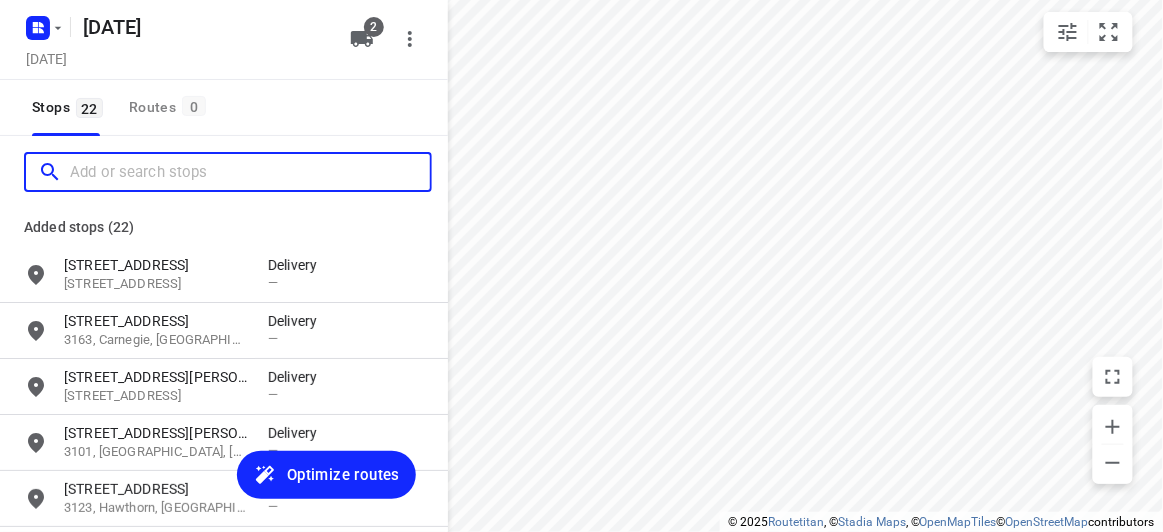 paste on "47-49 Willesden Road Hughesdale 3166" 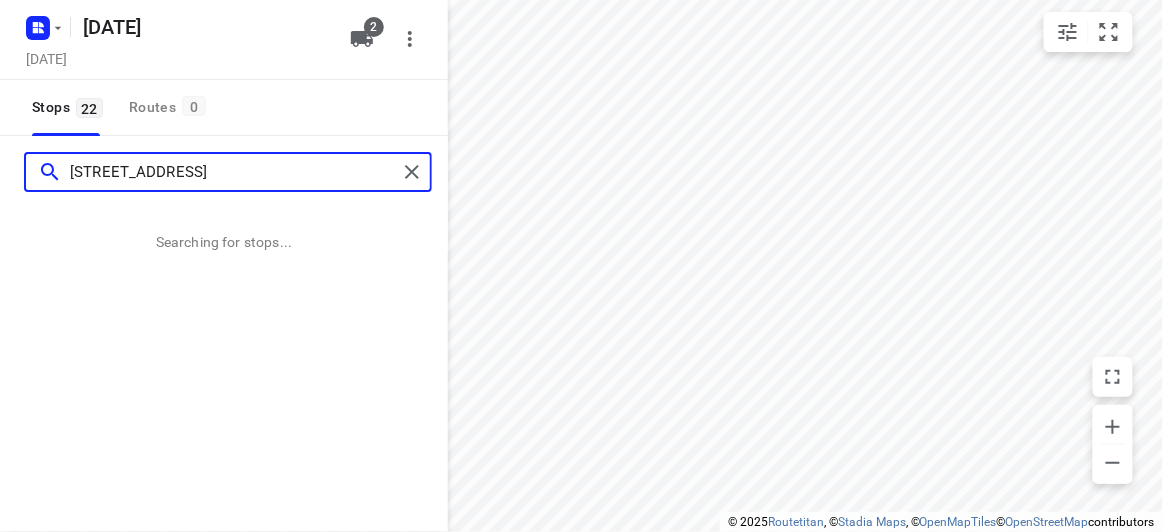 type on "47-49 Willesden Road Hughesdale 3166" 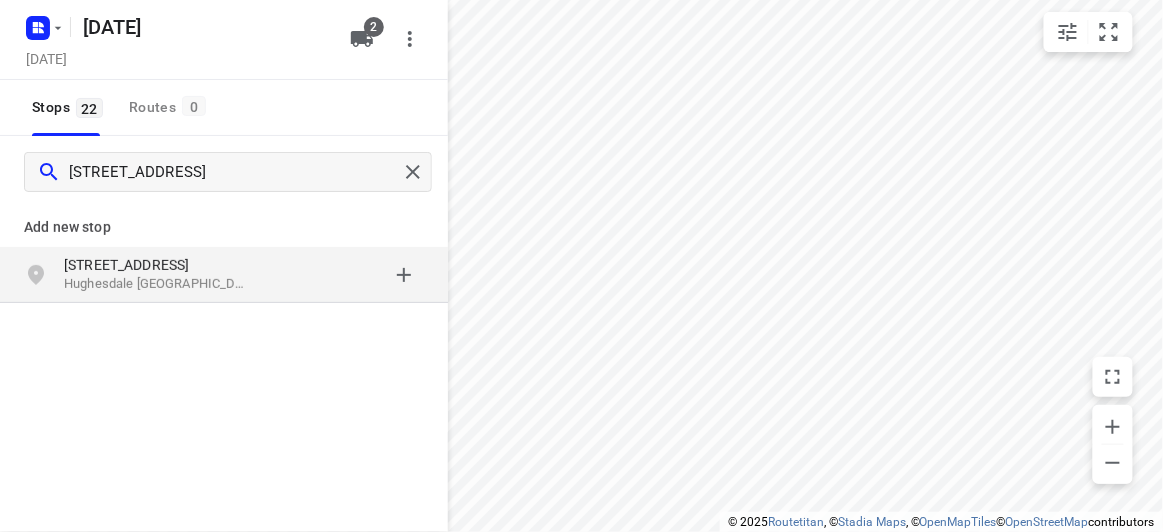 click on "Hughesdale VIC 3166, Australia" at bounding box center (156, 284) 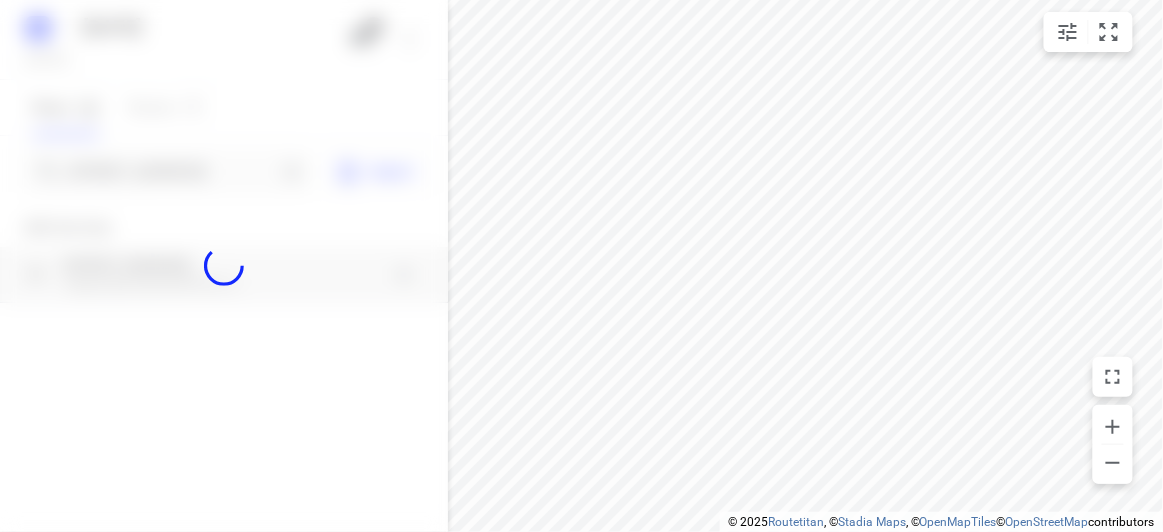 click at bounding box center (224, 266) 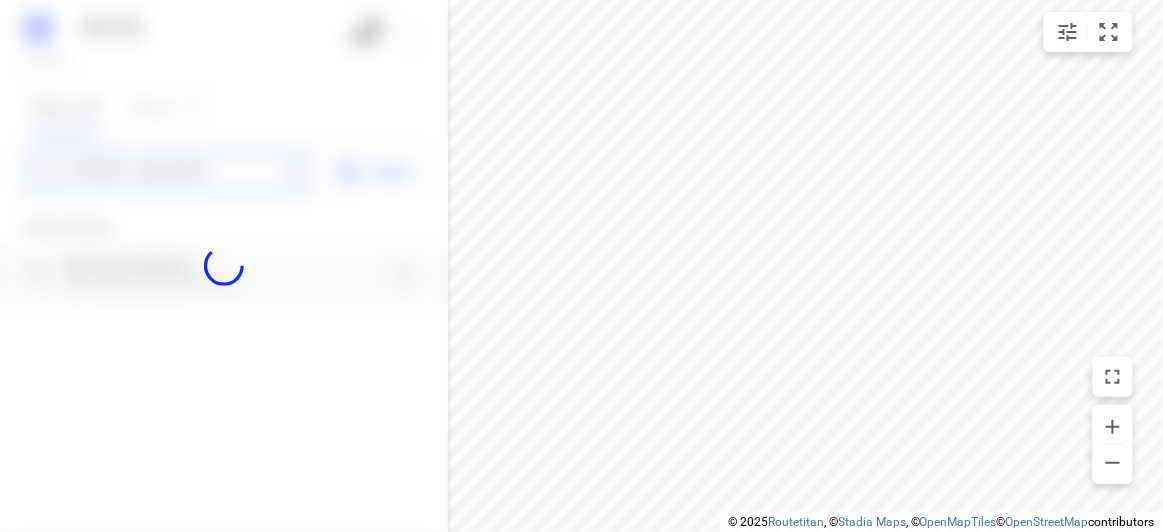 click on "23 JULY 2025 Tuesday, Jul 22 2 Stops 22 Routes 0 47-49 Willesden Road Hughesdale 3166 Import Add new stop 47-49 Willesden Road  Hughesdale VIC 3166, Australia Routing Settings Optimization preference Shortest distance distance Optimization preference Distance Format KM km Distance Format Default stop duration 5 minutes Default stop duration Default stop load 1 units Default stop load Allow late stops   Maximum amount of time drivers may be late at a stop Allow reloads BETA   Vehicles may return to the depot to load more stops. Fixed departure time   Vehicles must depart at the start of their working hours Cancel Save" at bounding box center (224, 266) 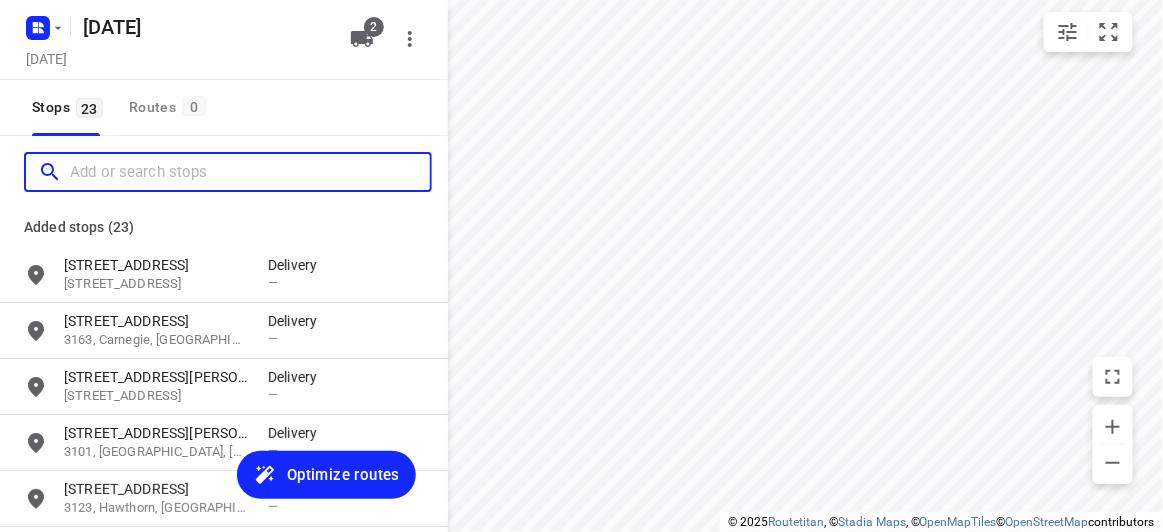scroll, scrollTop: 0, scrollLeft: 0, axis: both 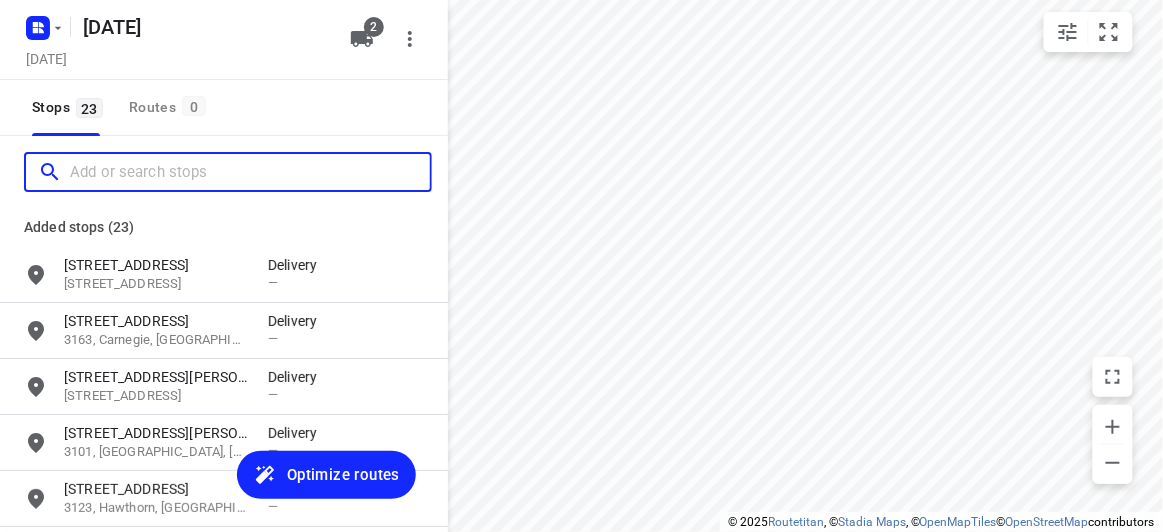 paste on "290 Church Road Templestowe 3106" 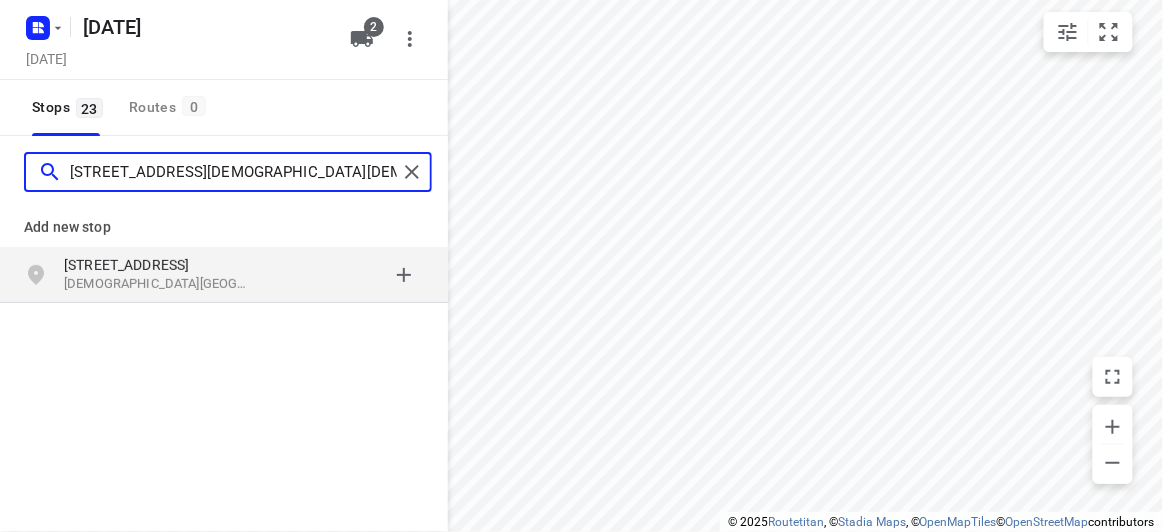 type on "290 Church Road Templestowe 3106" 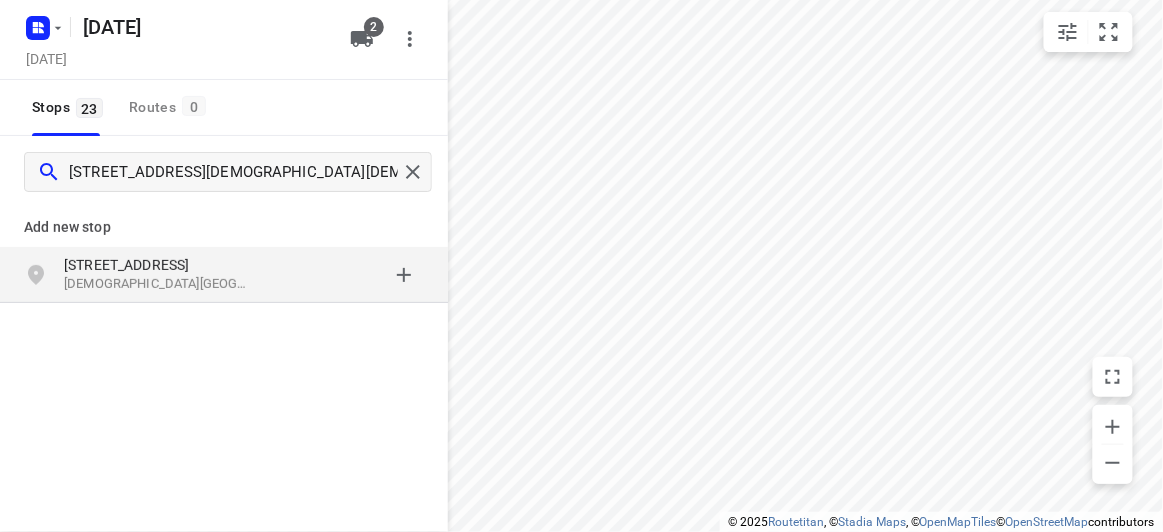 click on "[STREET_ADDRESS]" at bounding box center (156, 265) 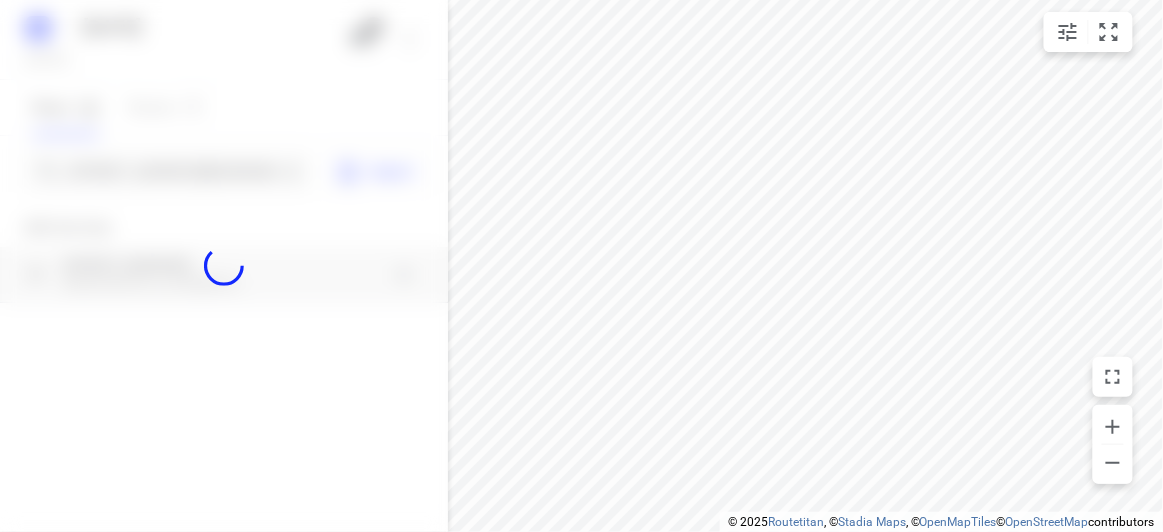 click at bounding box center (224, 266) 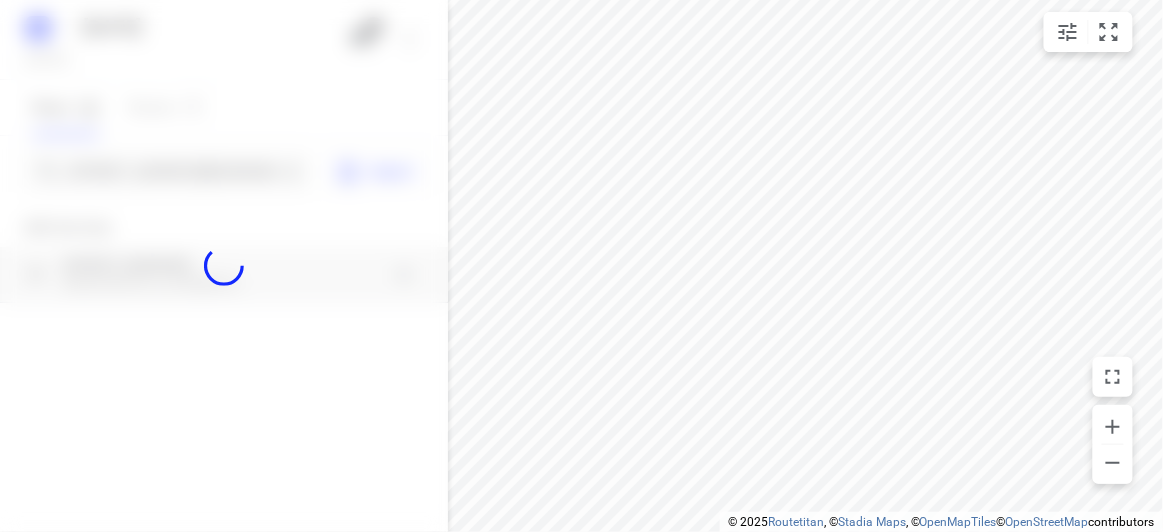 click at bounding box center [224, 266] 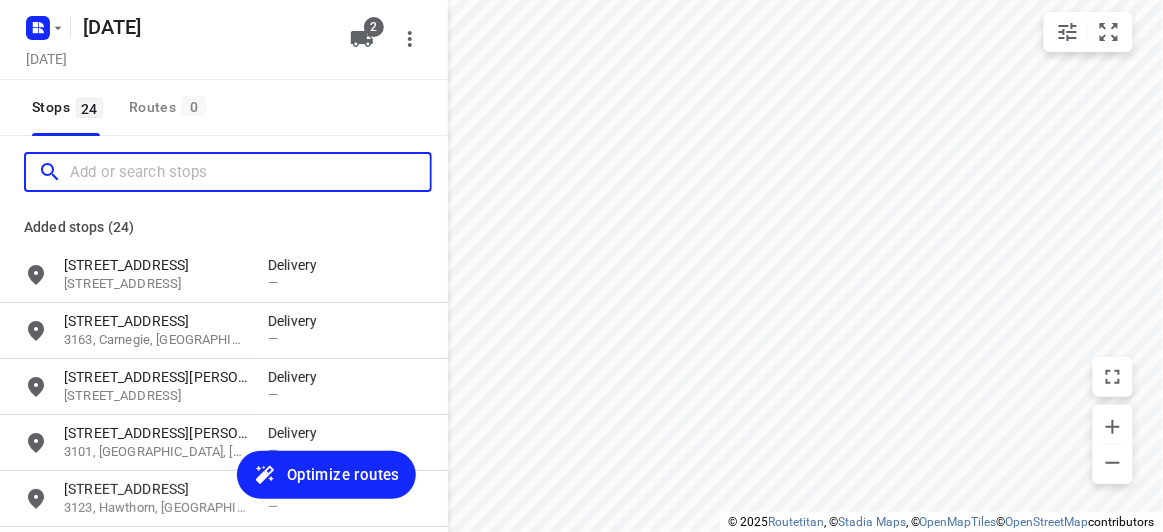 scroll, scrollTop: 0, scrollLeft: 0, axis: both 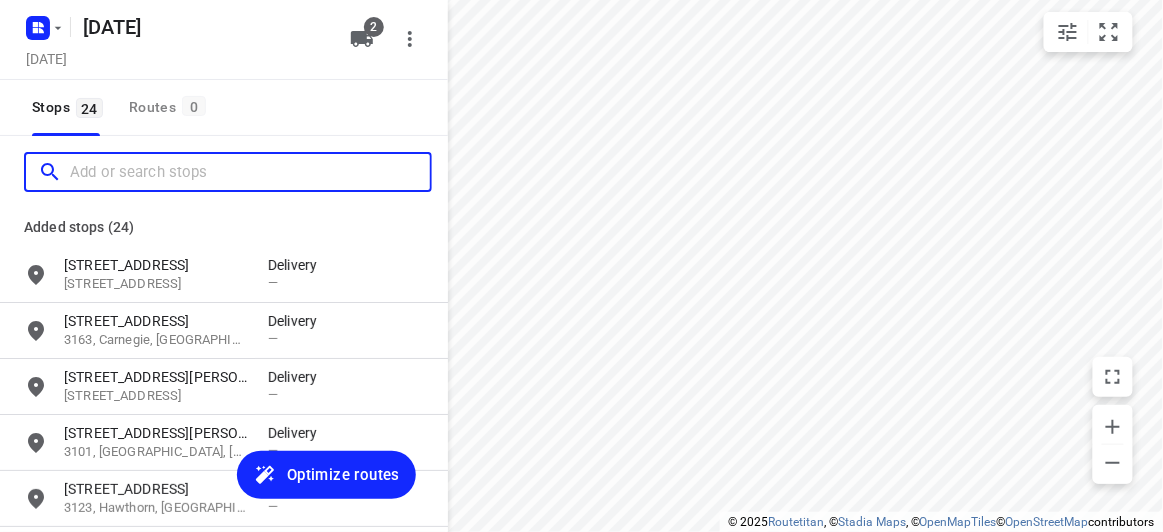paste on "15 Allison Road Mont Albert North 3129" 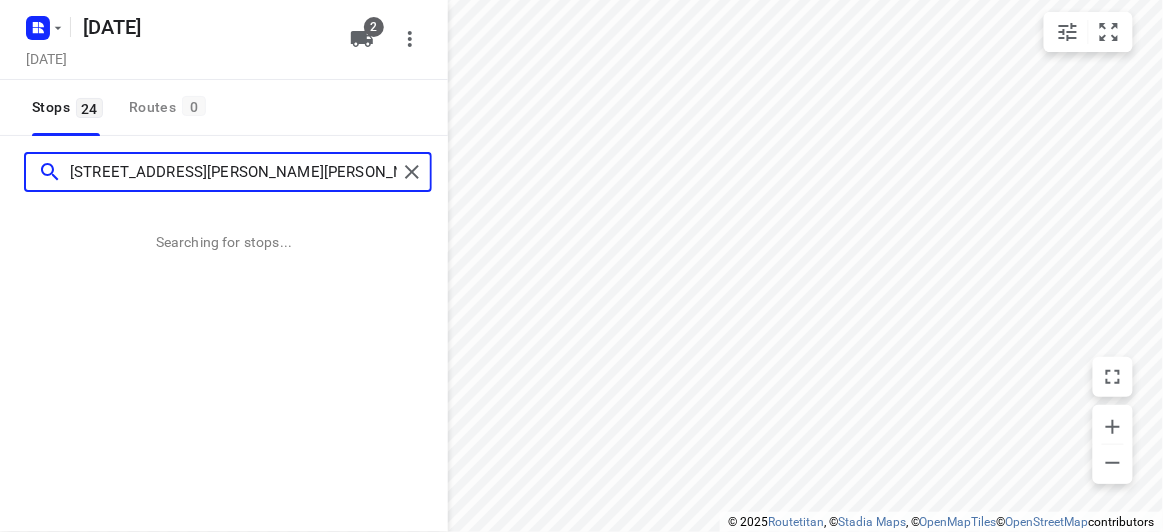type on "15 Allison Road Mont Albert North 3129" 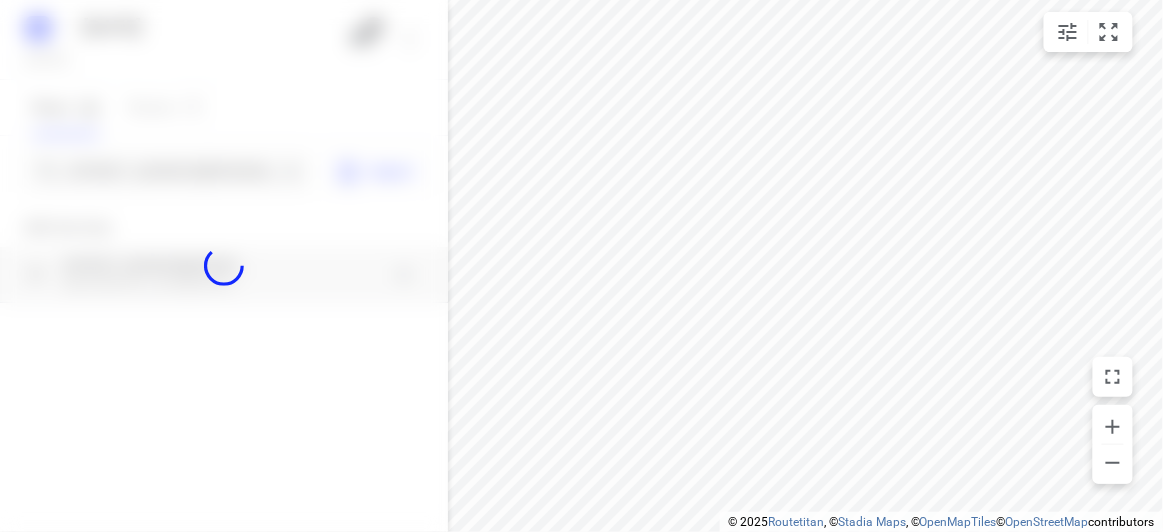 click at bounding box center [224, 266] 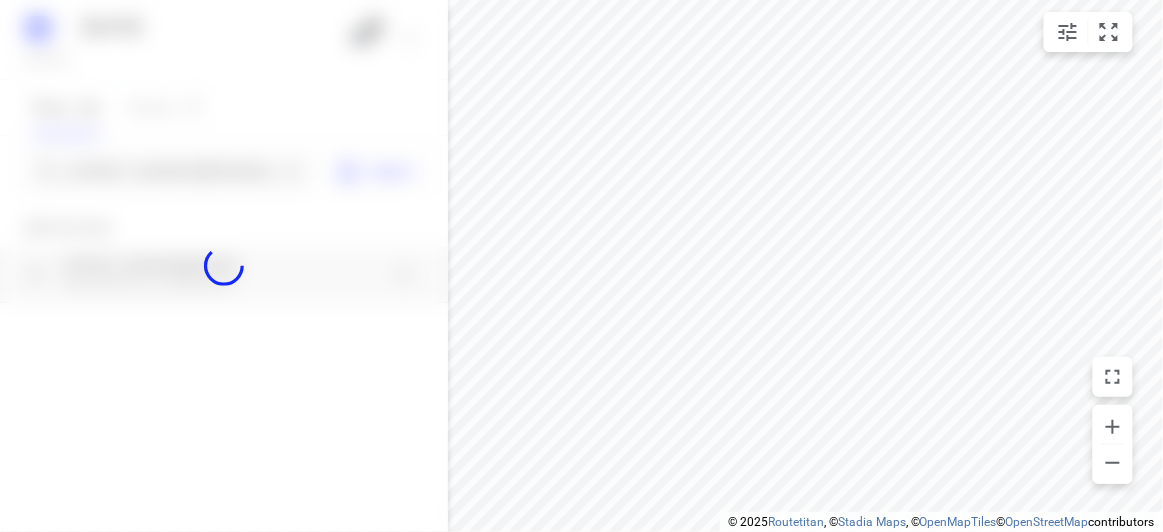 click at bounding box center (224, 266) 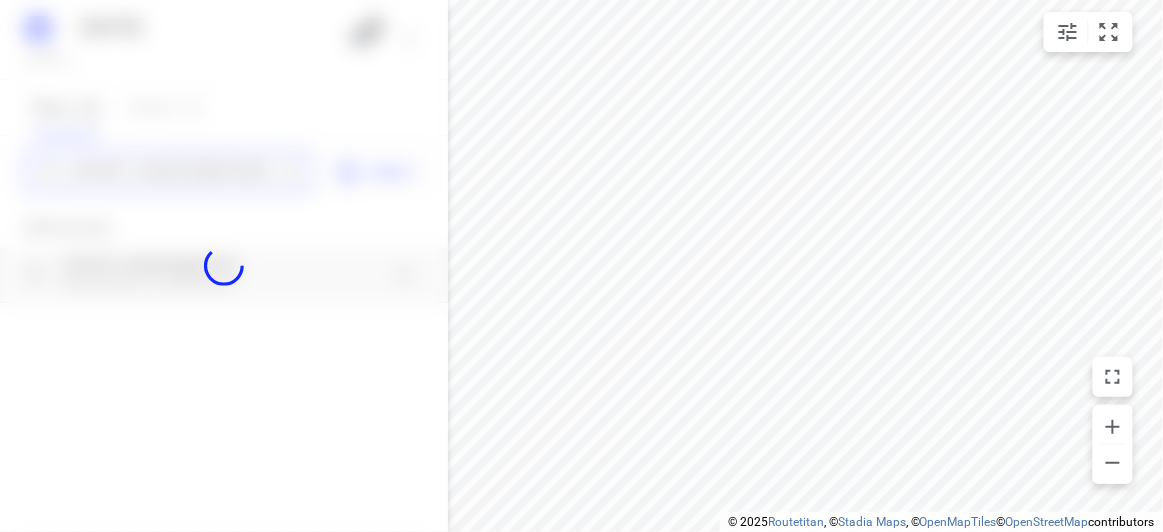 click on "23 JULY 2025 Tuesday, Jul 22 2 Stops 24 Routes 0 15 Allison Road Mont Albert North 3129 Import Add new stop 15 Allison Road  Mont Albert North VIC 3129, Australia Routing Settings Optimization preference Shortest distance distance Optimization preference Distance Format KM km Distance Format Default stop duration 5 minutes Default stop duration Default stop load 1 units Default stop load Allow late stops   Maximum amount of time drivers may be late at a stop Allow reloads BETA   Vehicles may return to the depot to load more stops. Fixed departure time   Vehicles must depart at the start of their working hours Cancel Save" at bounding box center (224, 266) 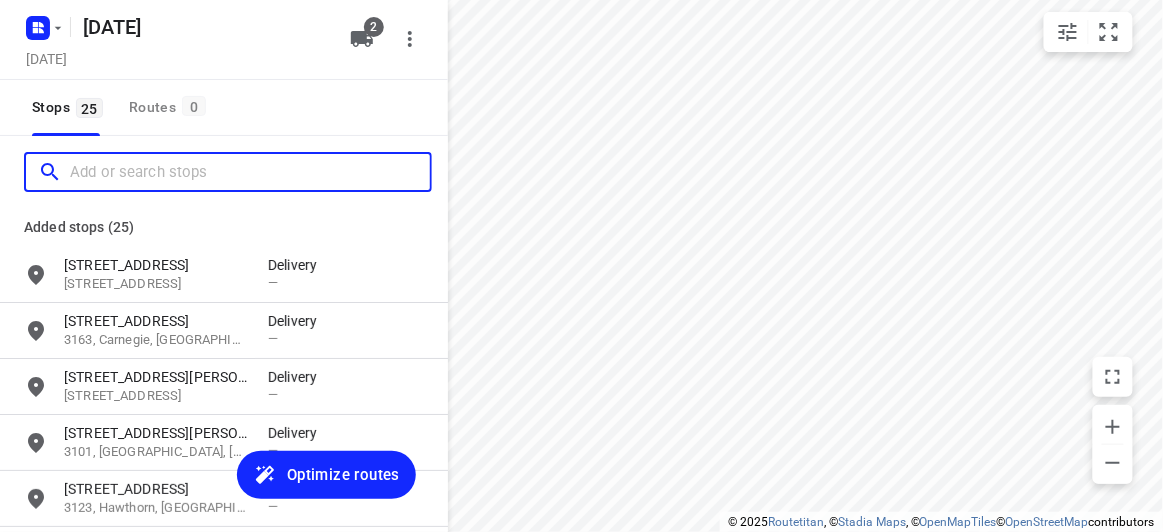scroll, scrollTop: 0, scrollLeft: 0, axis: both 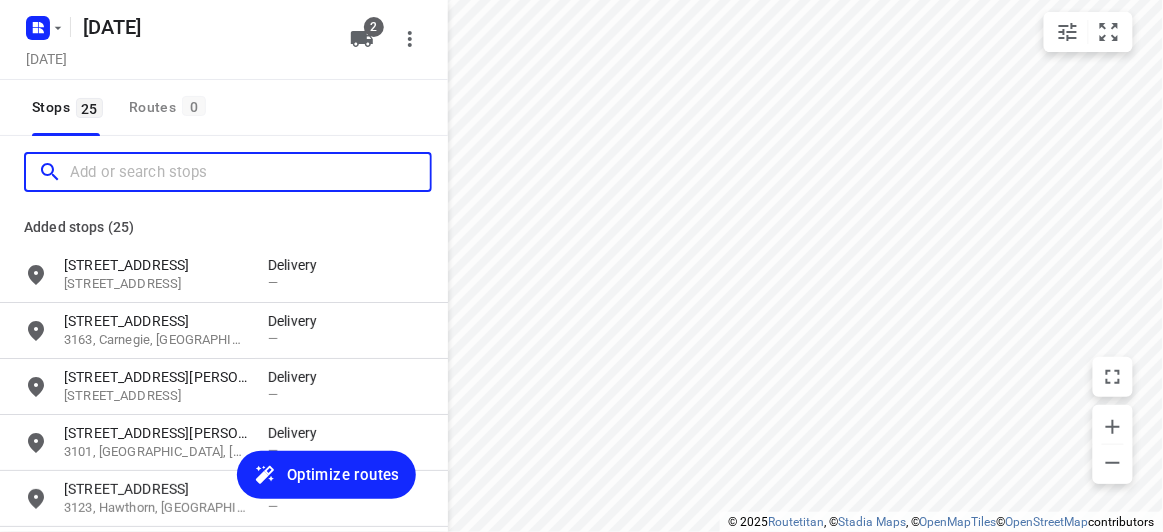 paste on "42 Derby St Kew 3101" 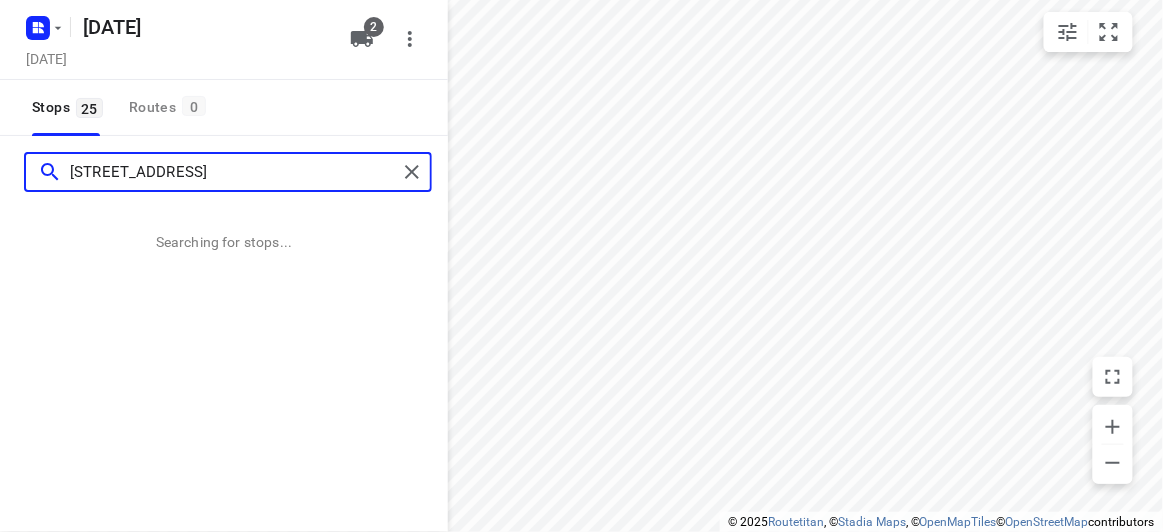 type on "42 Derby St Kew 3101" 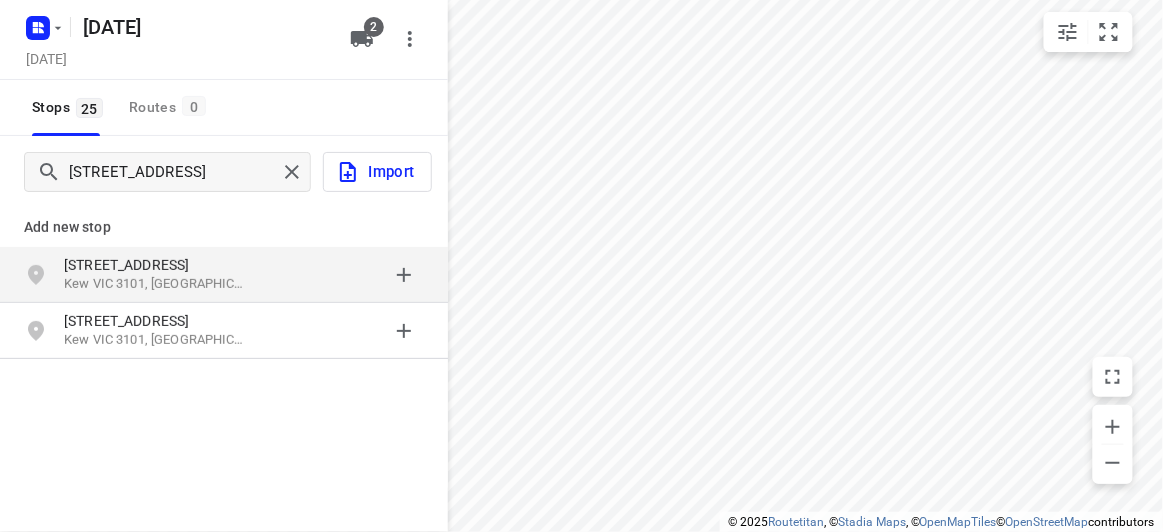 click on "Kew VIC 3101, Australia" at bounding box center [156, 284] 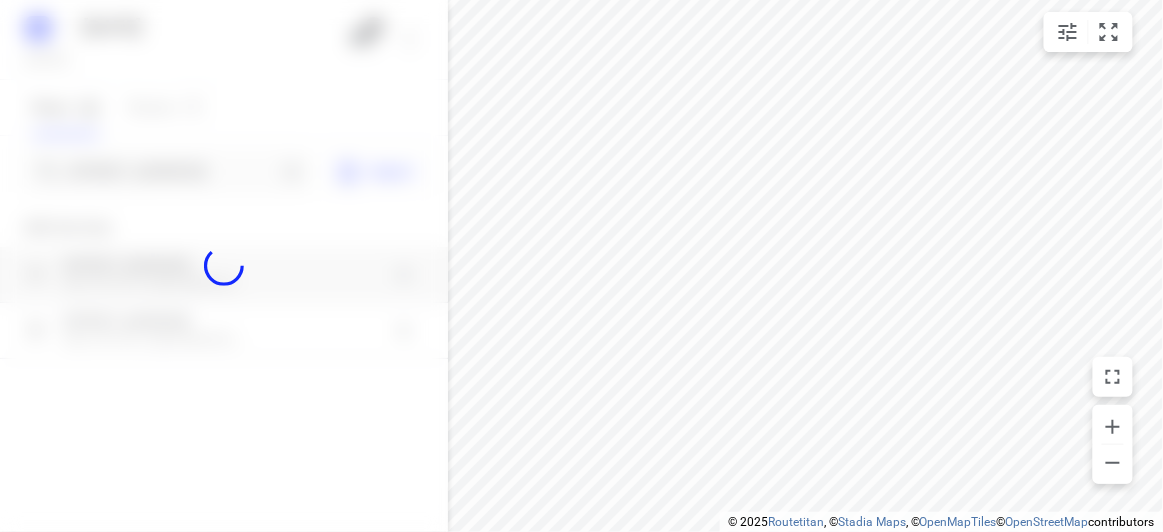 click at bounding box center (224, 266) 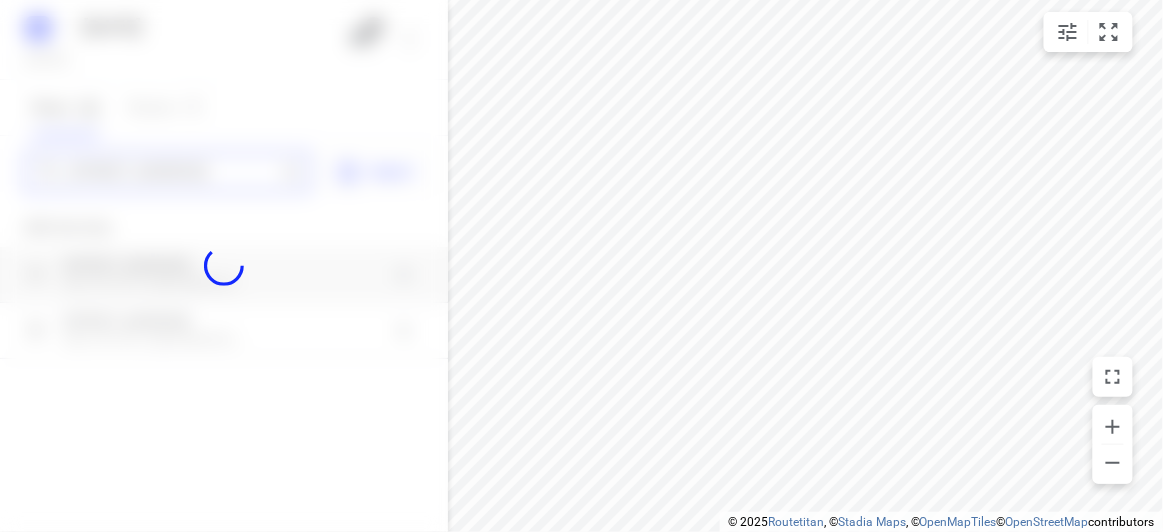 click on "23 JULY 2025 Tuesday, Jul 22 2 Stops 25 Routes 0 42 Derby St Kew 3101 Import Add new stop 42 Derby St  Kew VIC 3101, Australia 42 Derby Place  Kew VIC 3101, Australia Routing Settings Optimization preference Shortest distance distance Optimization preference Distance Format KM km Distance Format Default stop duration 5 minutes Default stop duration Default stop load 1 units Default stop load Allow late stops   Maximum amount of time drivers may be late at a stop Allow reloads BETA   Vehicles may return to the depot to load more stops. Fixed departure time   Vehicles must depart at the start of their working hours Cancel Save" at bounding box center [224, 266] 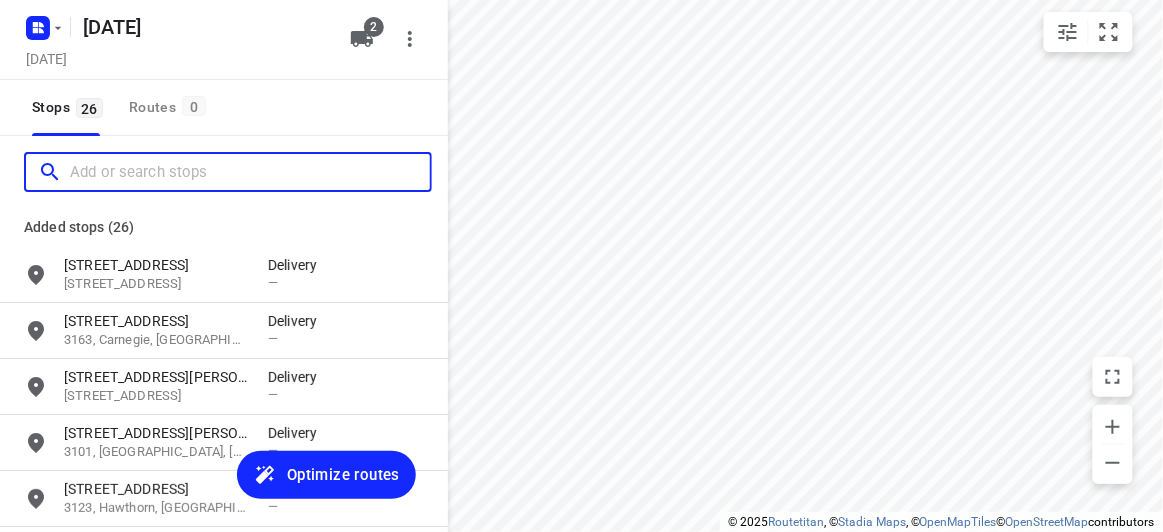 paste on "29 Barbara Street VERMONT 3133" 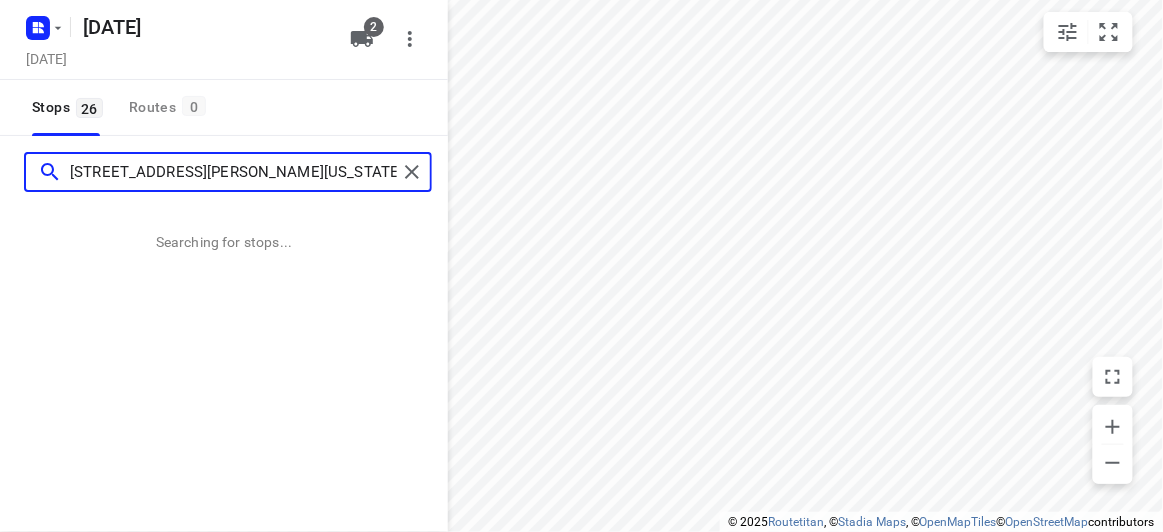 type on "29 Barbara Street VERMONT 3133" 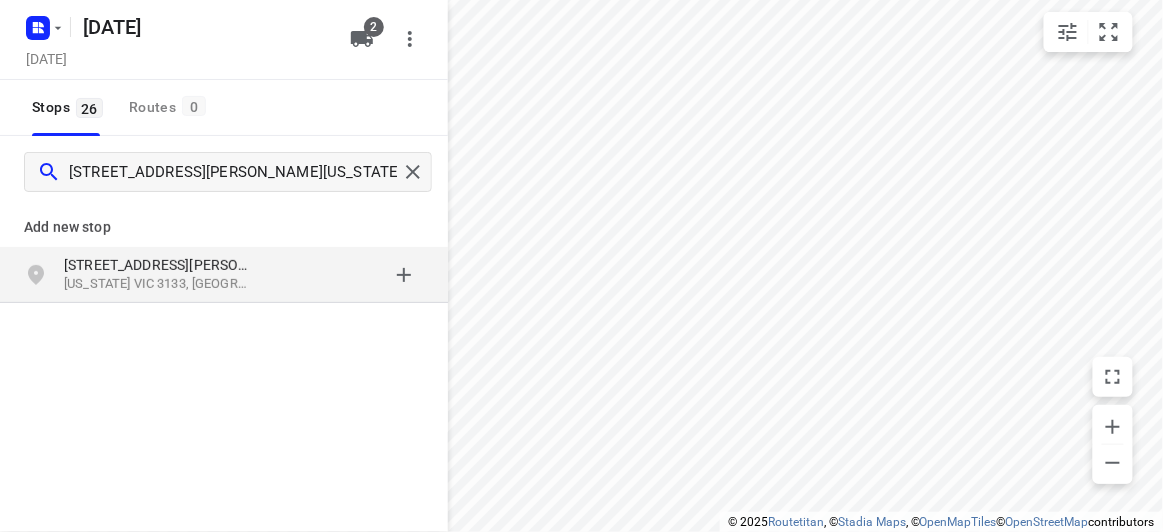 click on "Vermont VIC 3133, Australia" at bounding box center [156, 284] 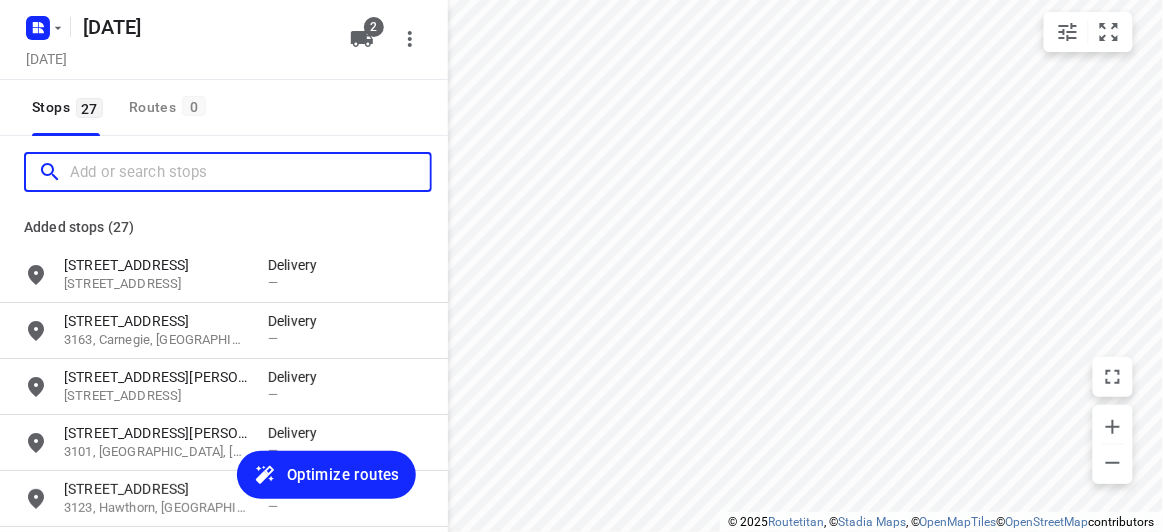 scroll, scrollTop: 0, scrollLeft: 0, axis: both 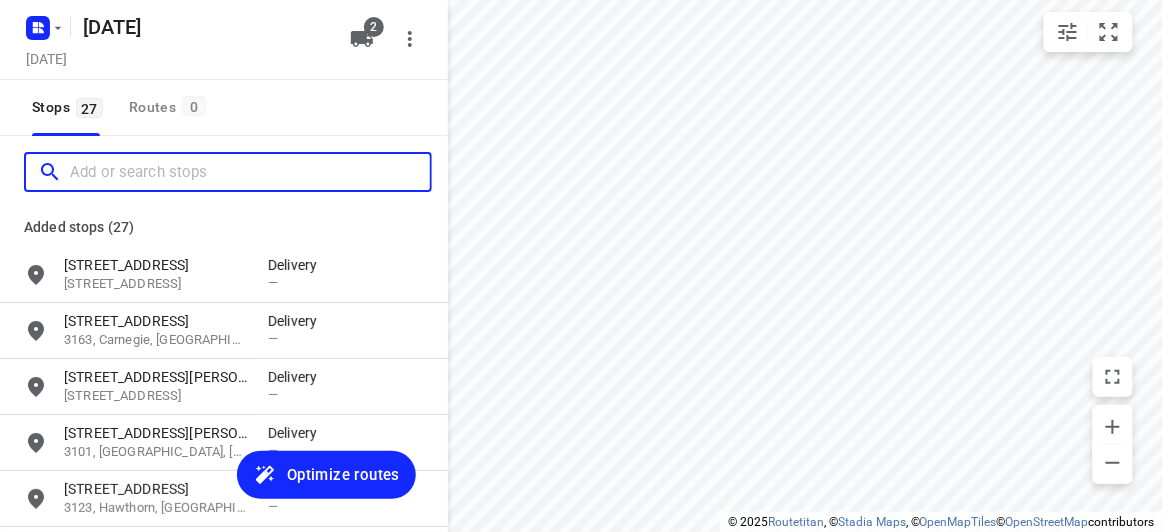 click at bounding box center (250, 172) 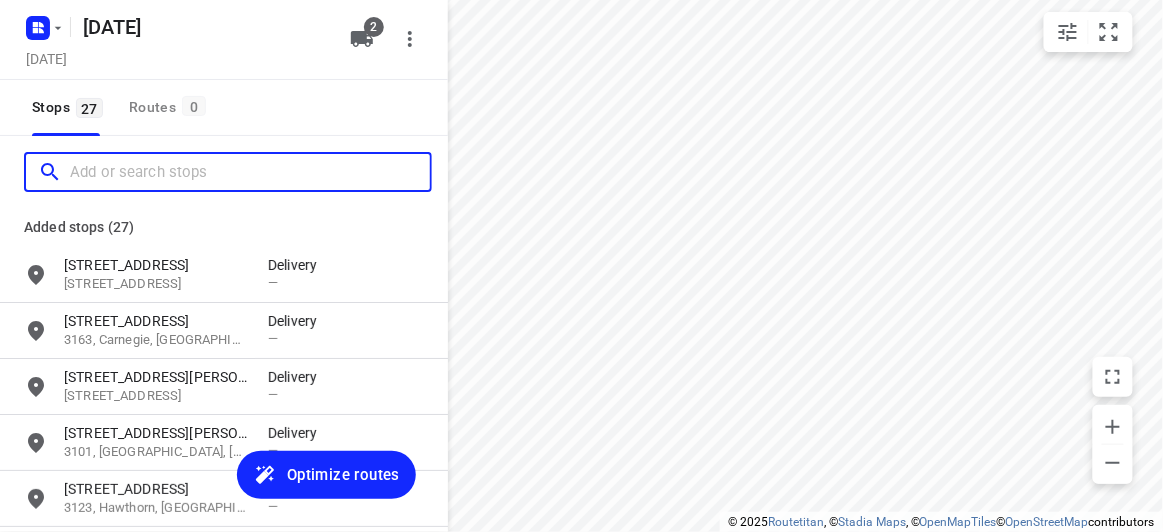 paste on "19a Birdwood street Bentleigh east 3165" 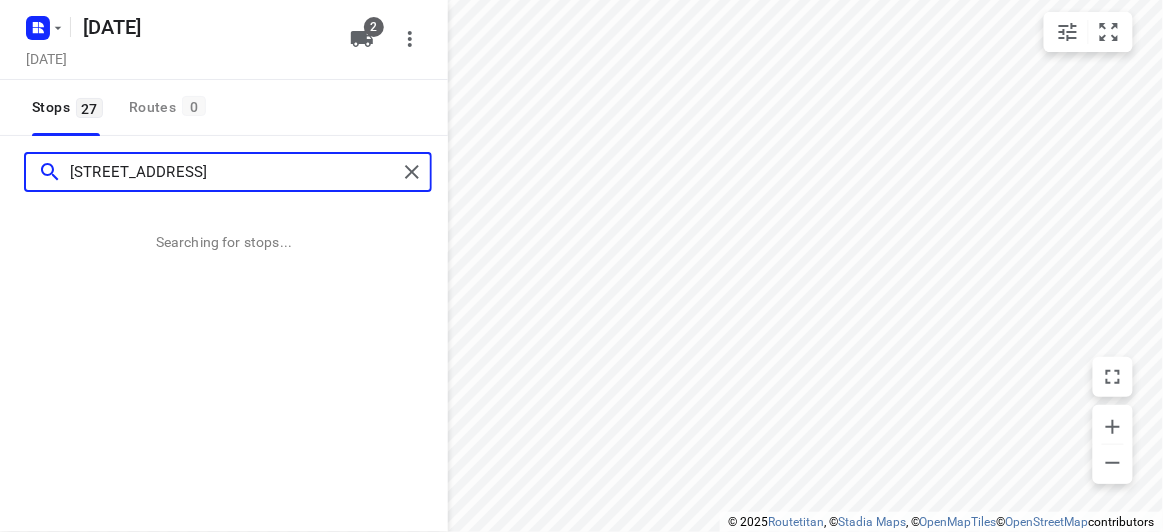 type on "19a Birdwood street Bentleigh east 3165" 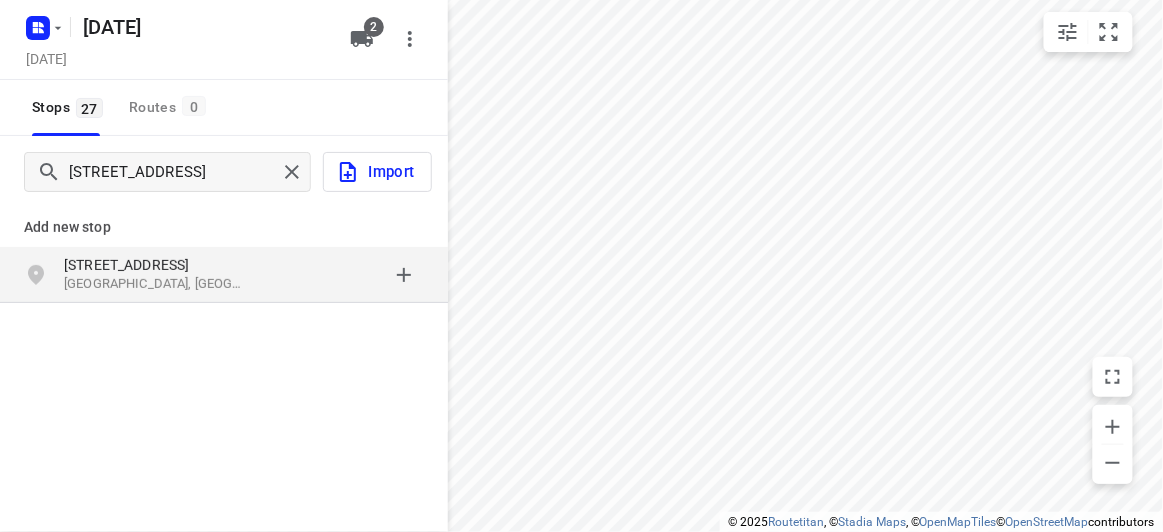 click on "19a Birdwood Street  Bentleigh East VIC 3165, Australia" at bounding box center [224, 275] 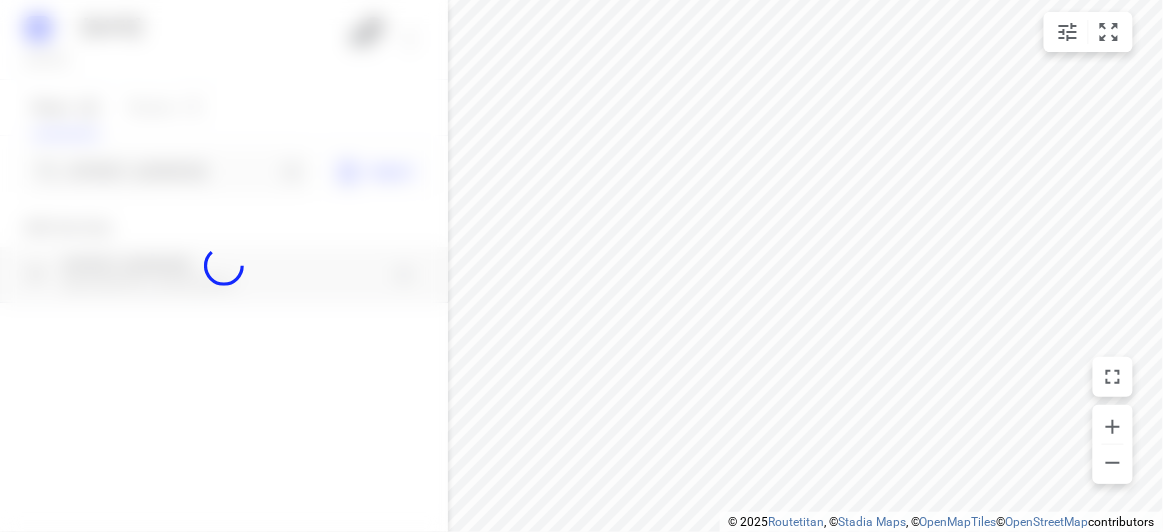 click on "Bentleigh East VIC 3165, Australia" at bounding box center [156, 284] 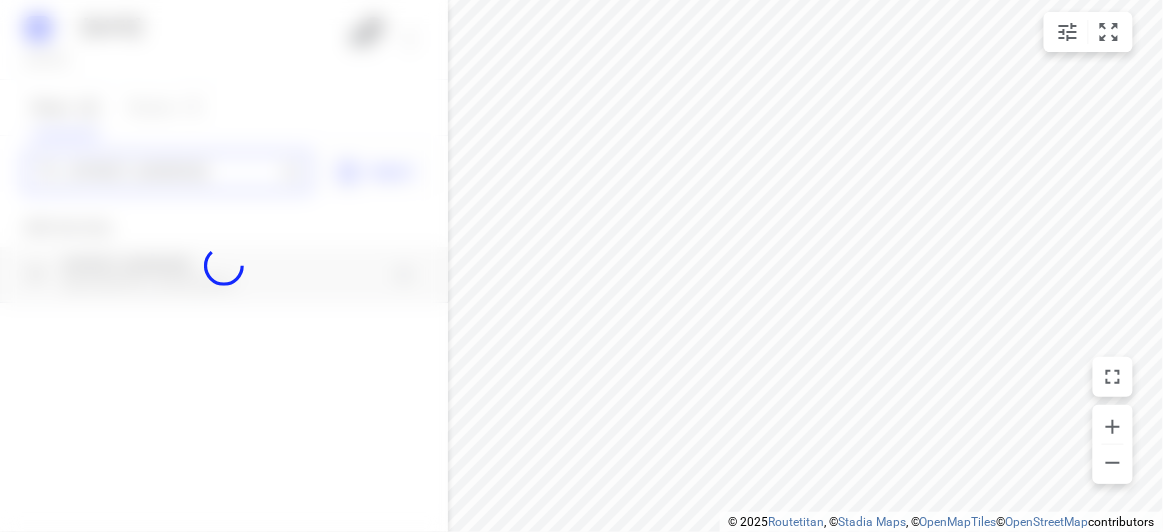 type 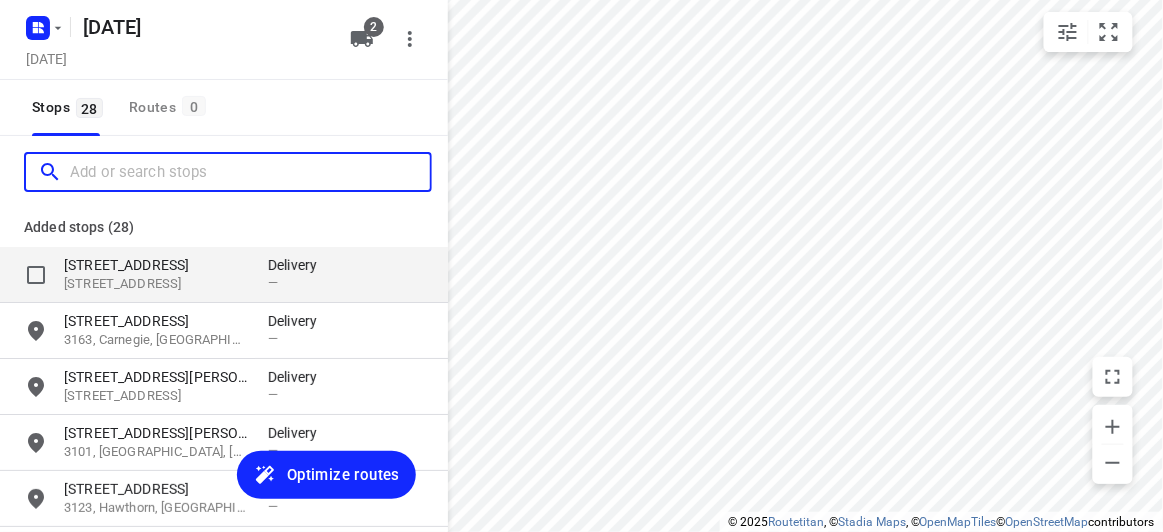 scroll, scrollTop: 0, scrollLeft: 0, axis: both 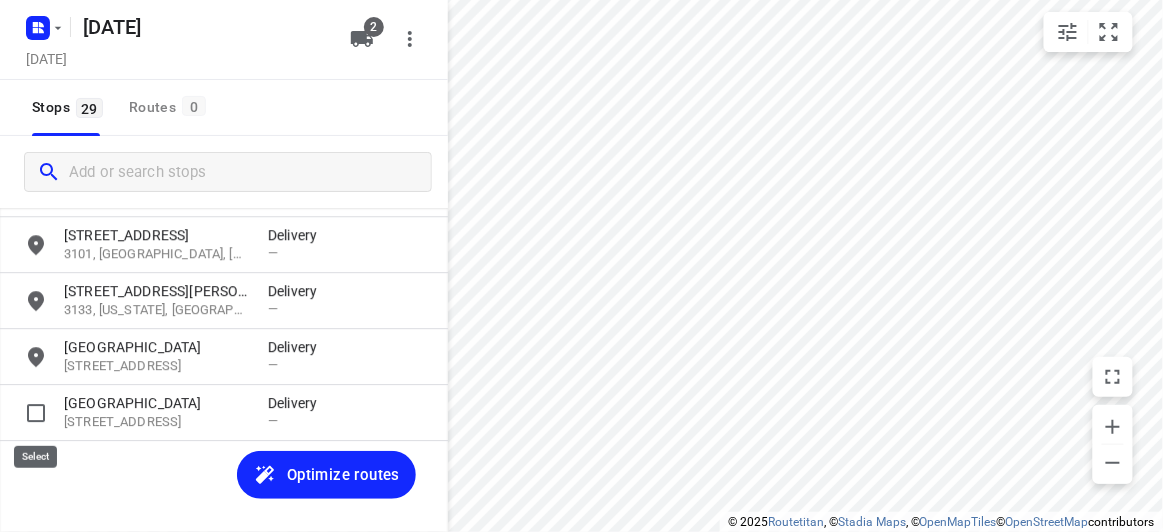 click at bounding box center [36, 413] 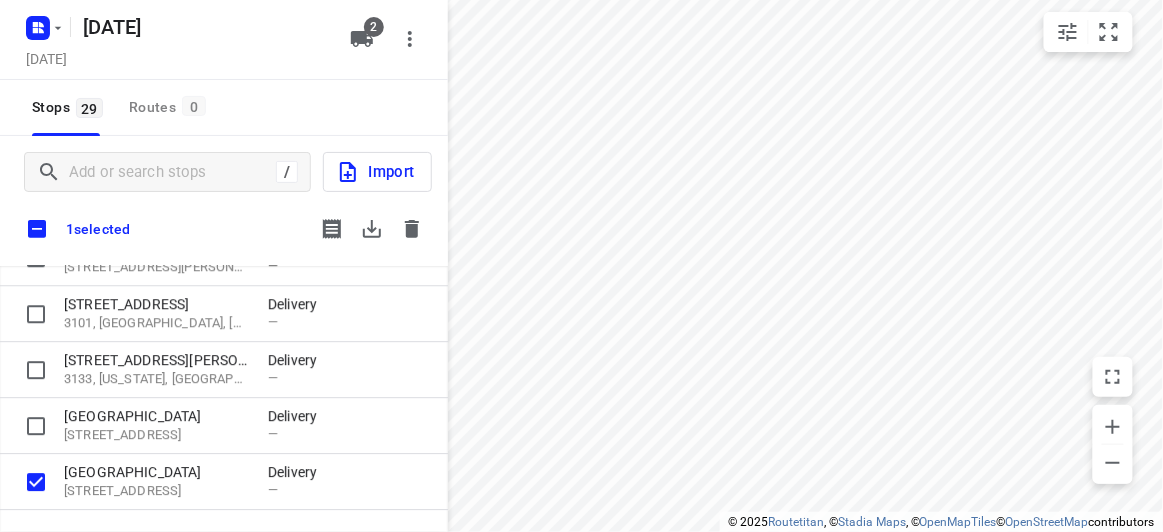 scroll, scrollTop: 1418, scrollLeft: 0, axis: vertical 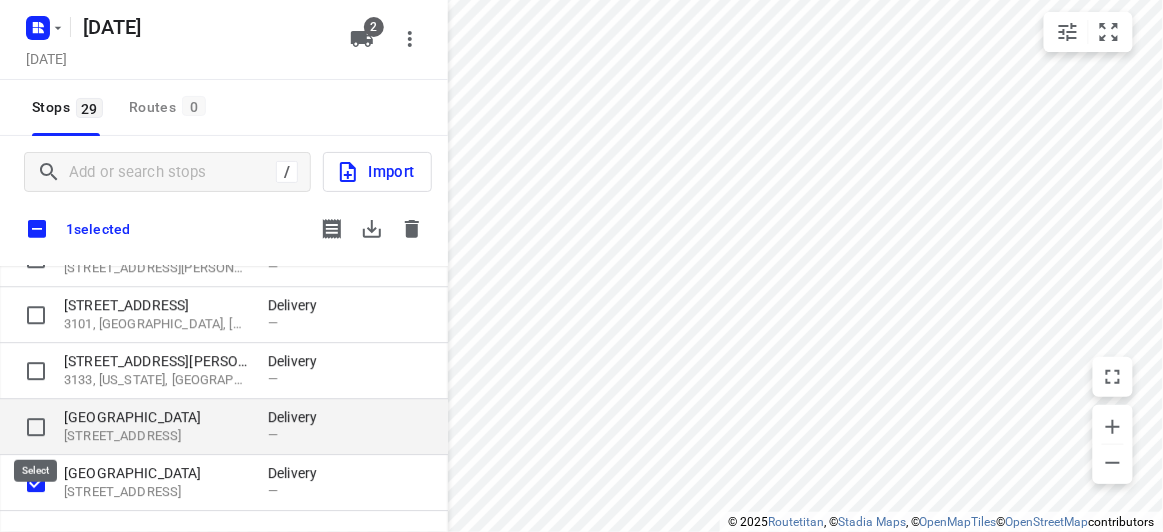 click at bounding box center (36, 427) 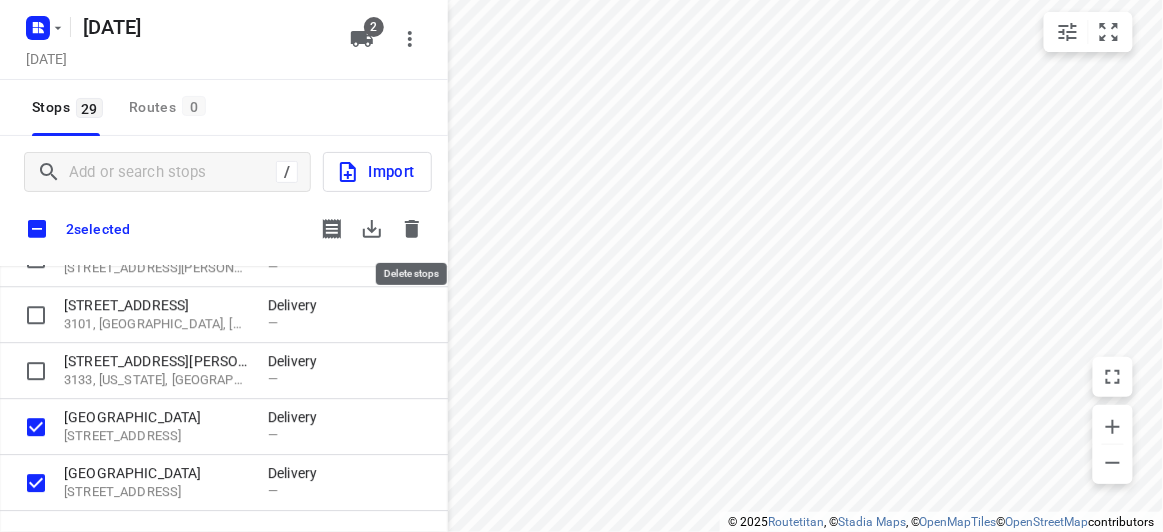 click 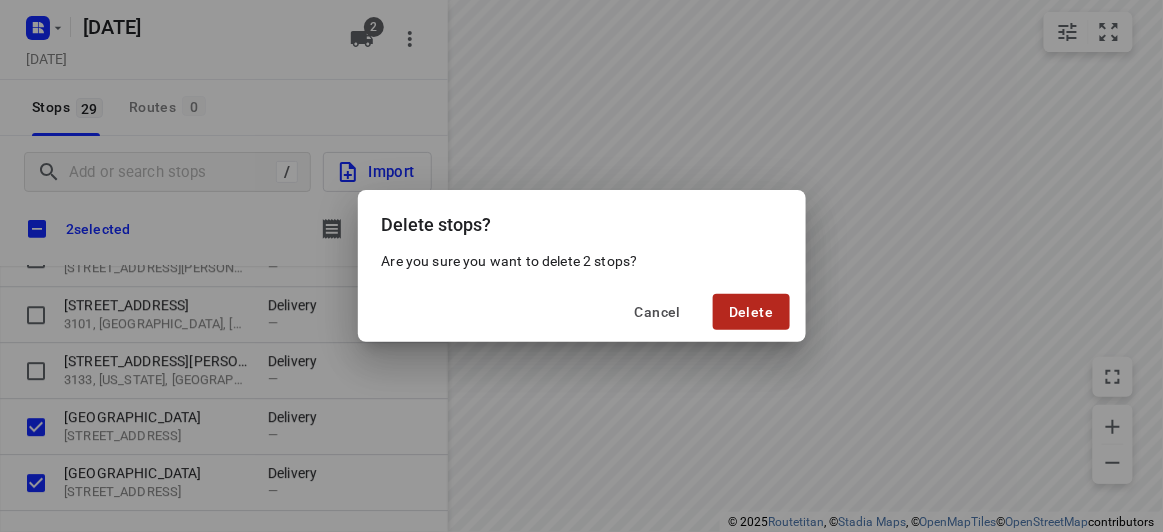 click on "Delete" at bounding box center (751, 312) 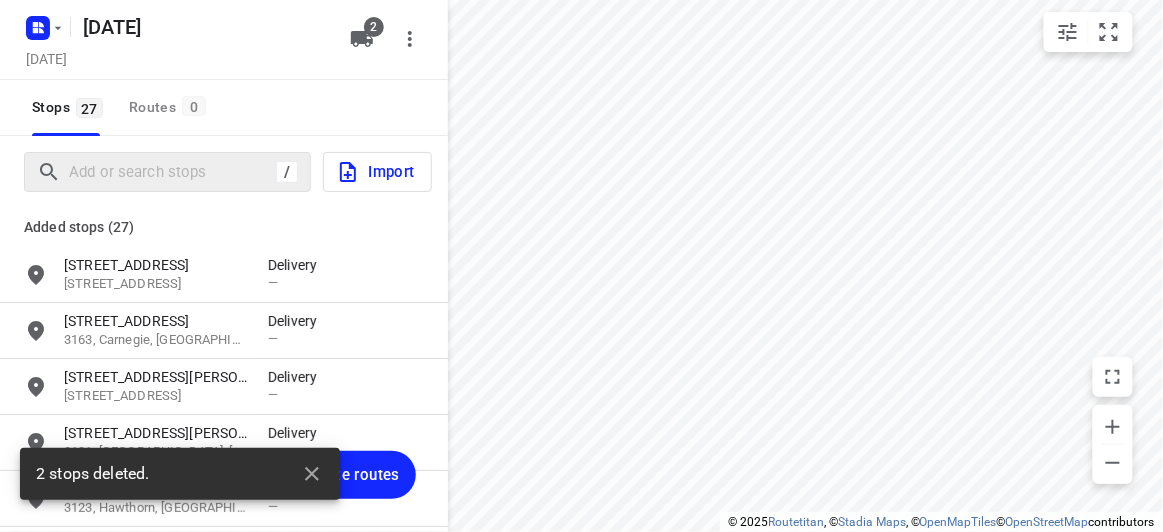 click on "/" at bounding box center [167, 172] 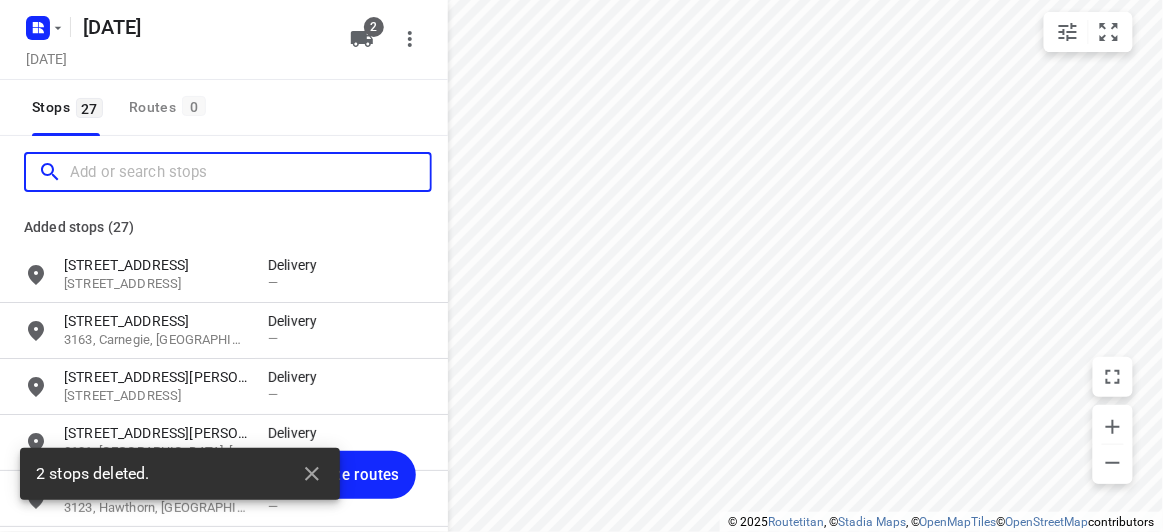 click at bounding box center [250, 172] 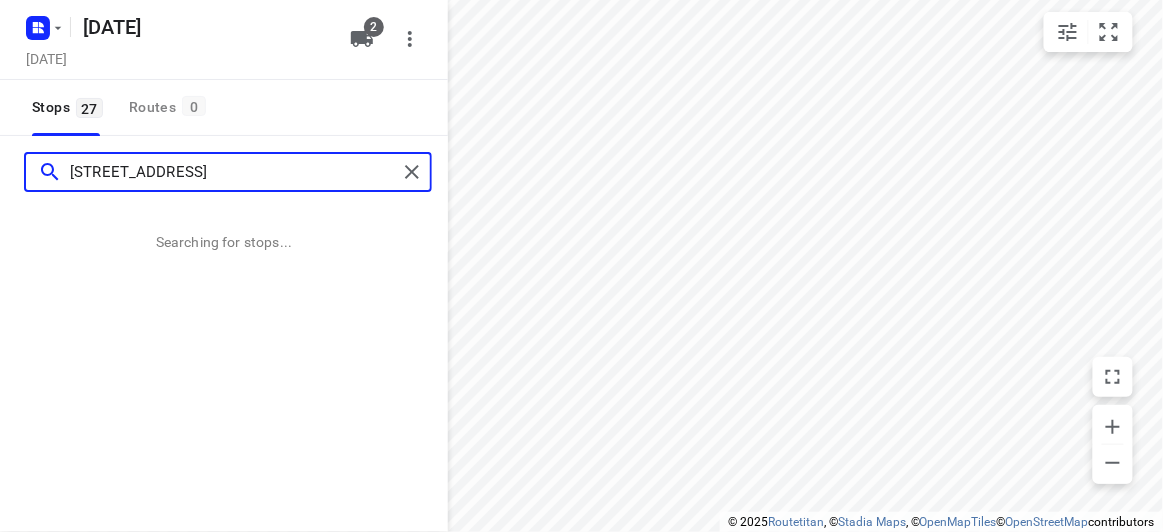 click on "19a Birdwood street Bentleigh east 3165" at bounding box center [233, 172] 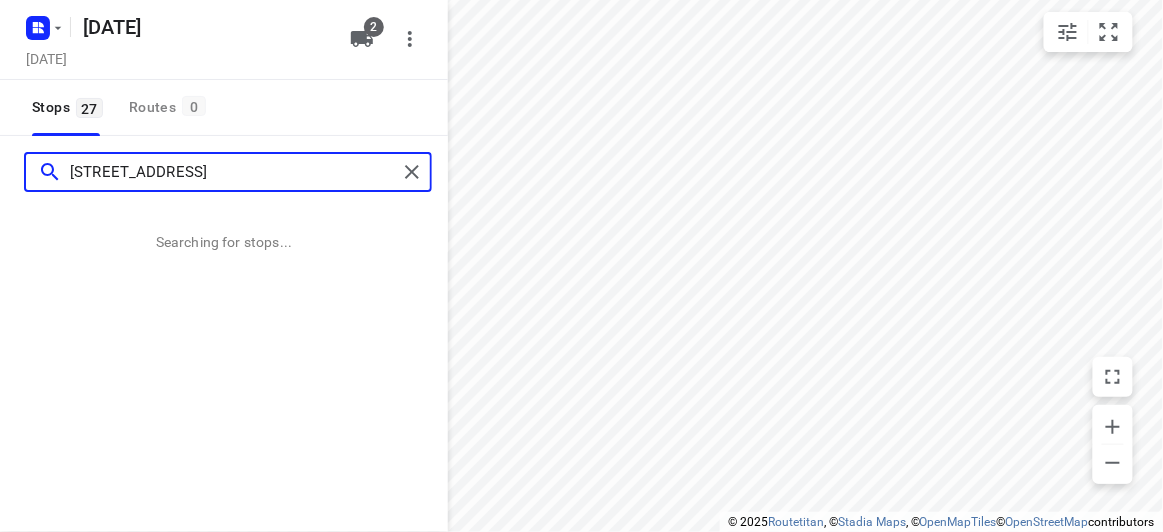type on "19 Birdwood street Bentleigh east 3165" 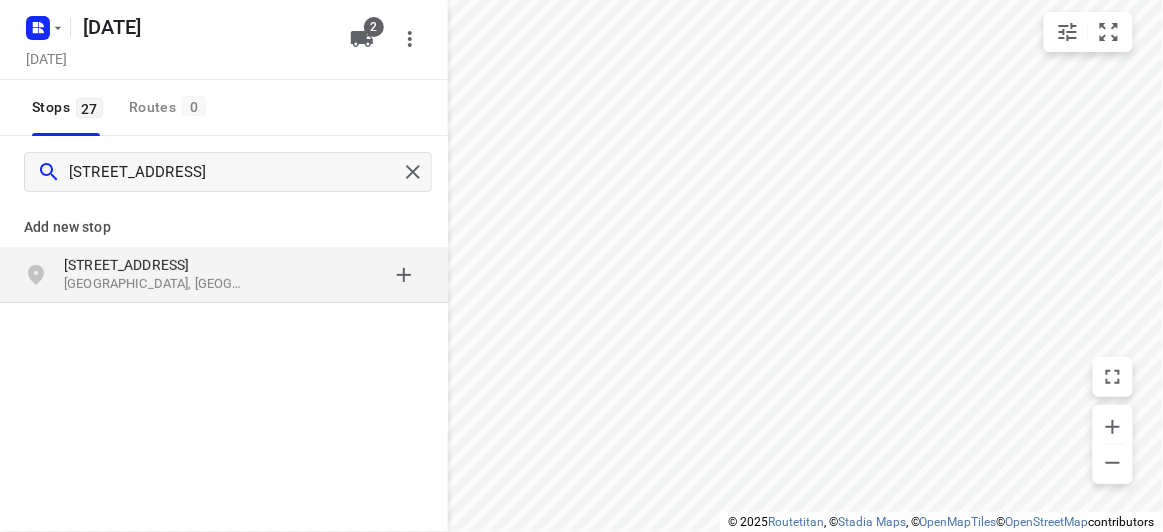 click on "Bentleigh East VIC 3165, Australia" at bounding box center [156, 284] 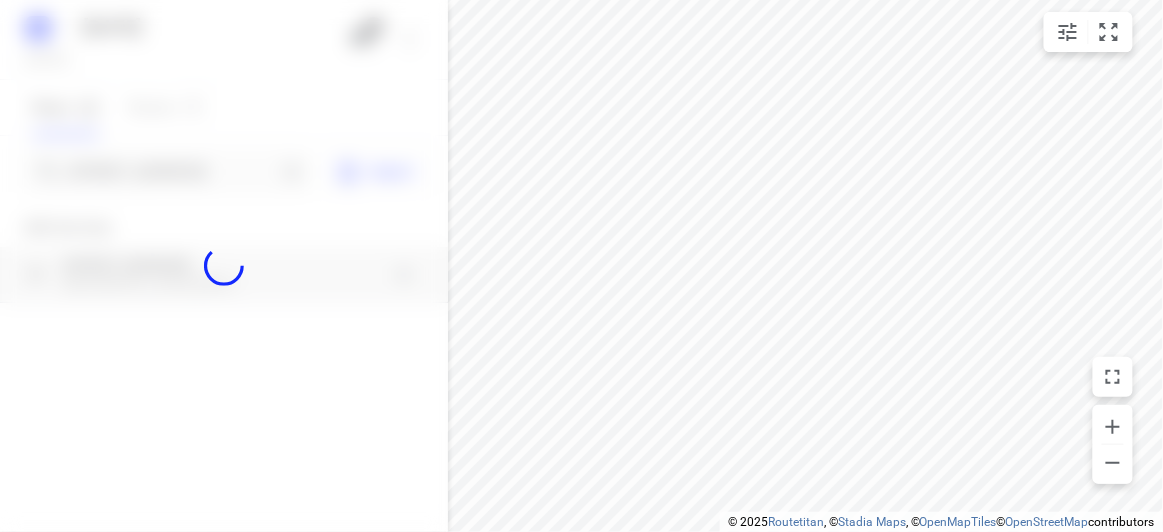 click at bounding box center (224, 266) 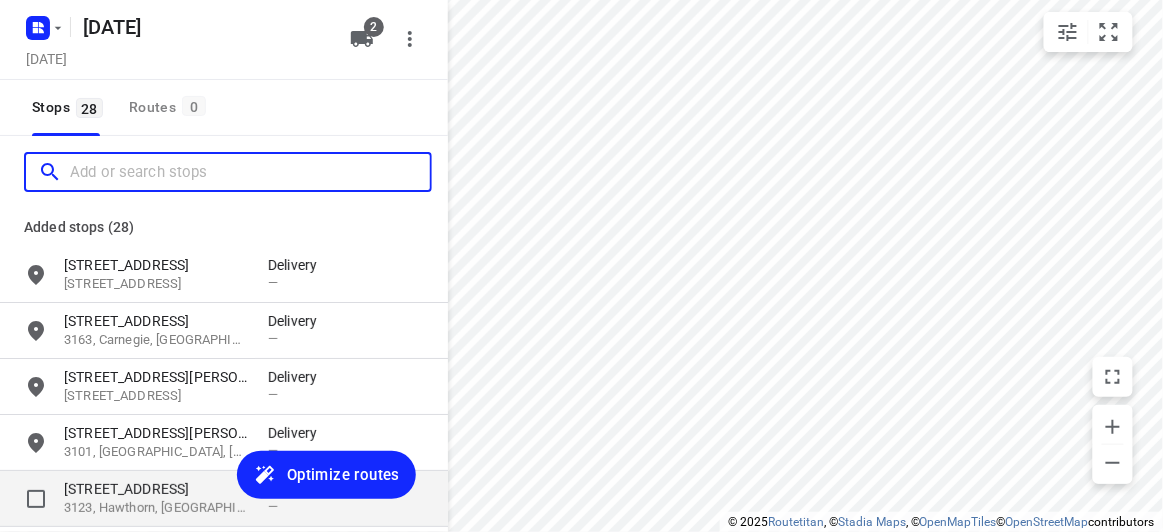 paste on "52 Academy Avenue Wheelers Hill 3150" 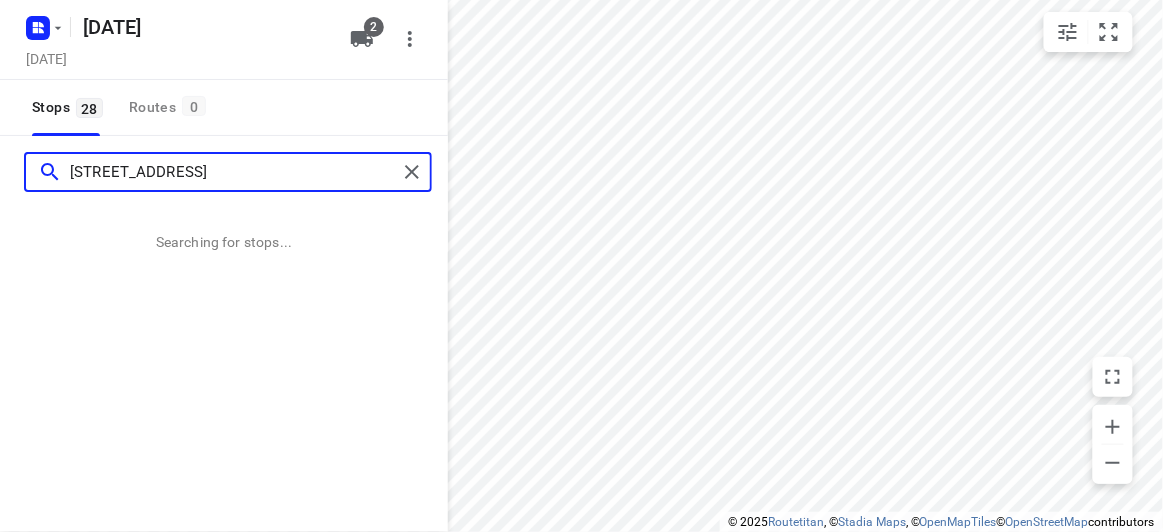 type on "52 Academy Avenue Wheelers Hill 3150" 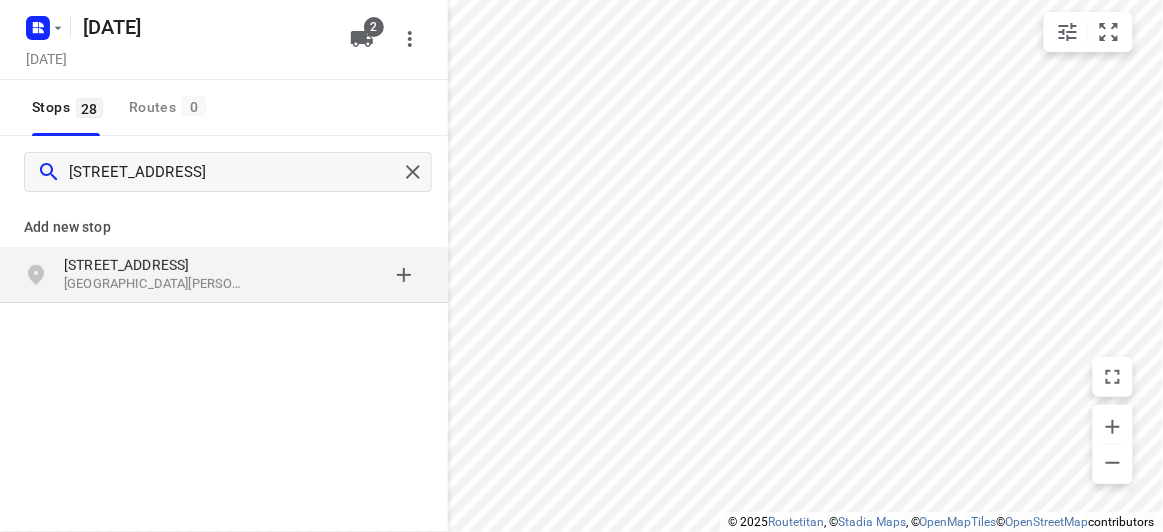 click on "Wheelers Hill VIC 3150, Australia" at bounding box center (156, 284) 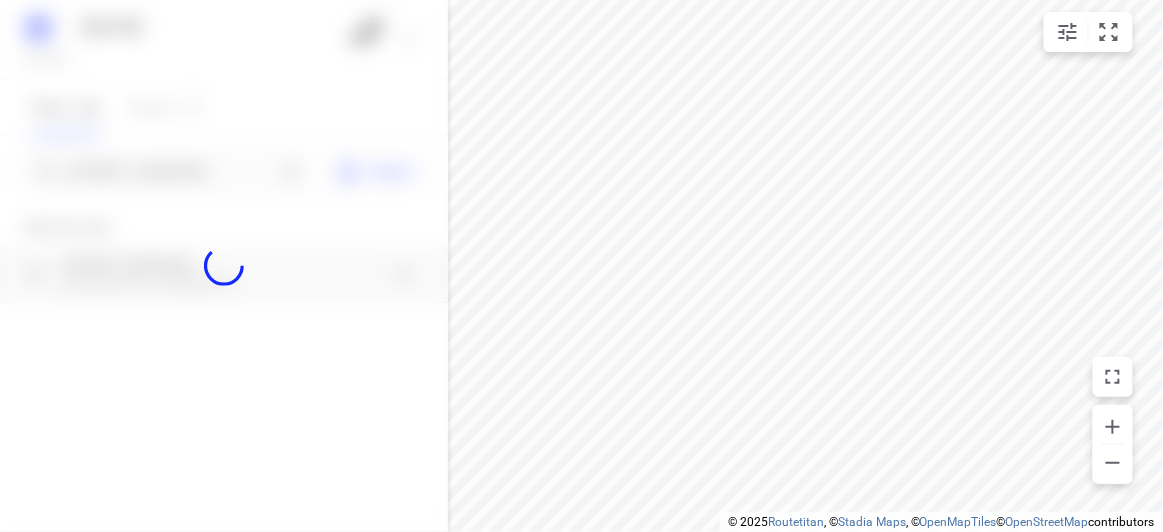 click at bounding box center (224, 266) 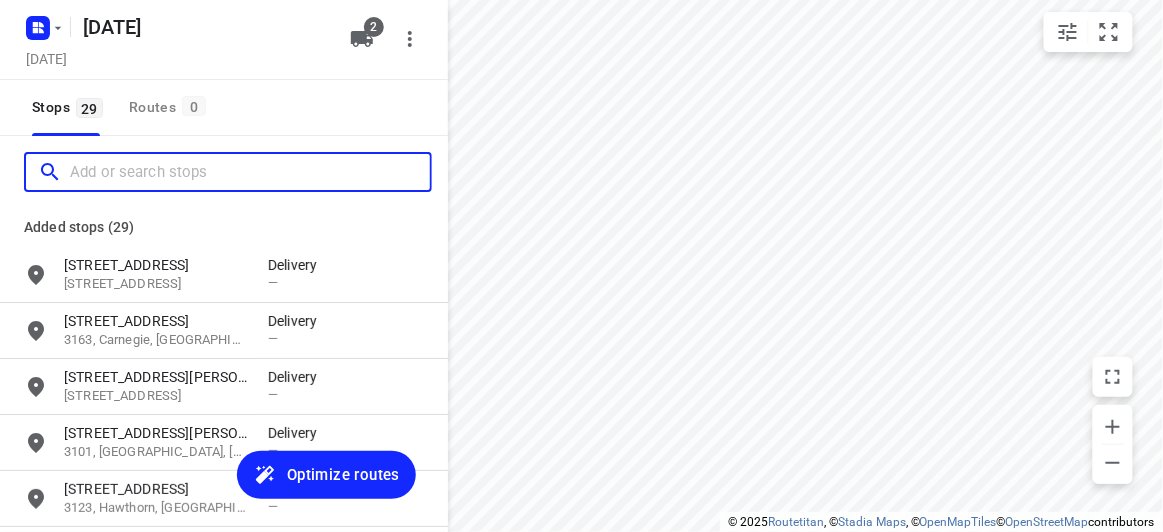 click at bounding box center [250, 172] 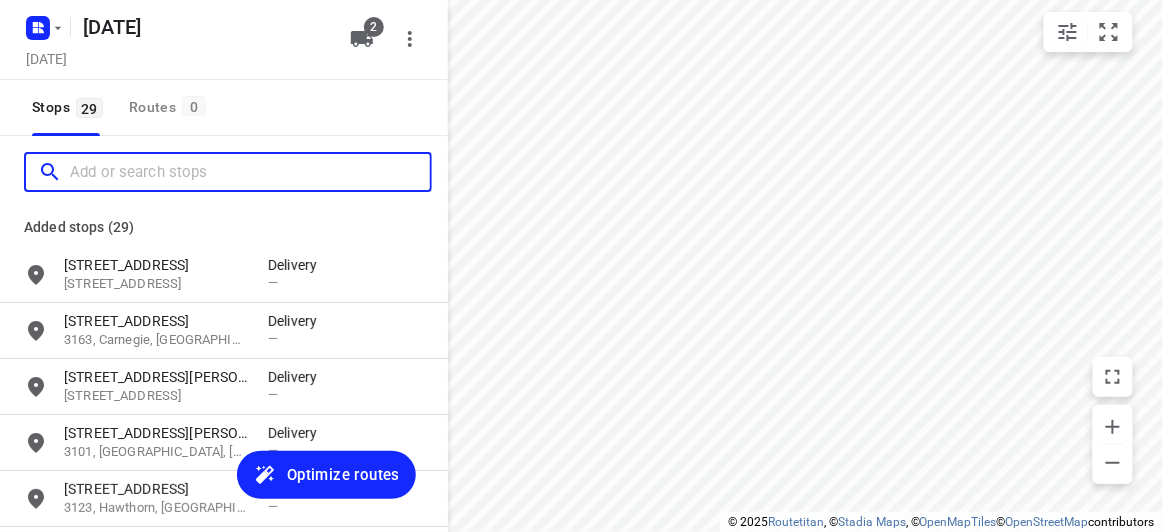 scroll, scrollTop: 0, scrollLeft: 0, axis: both 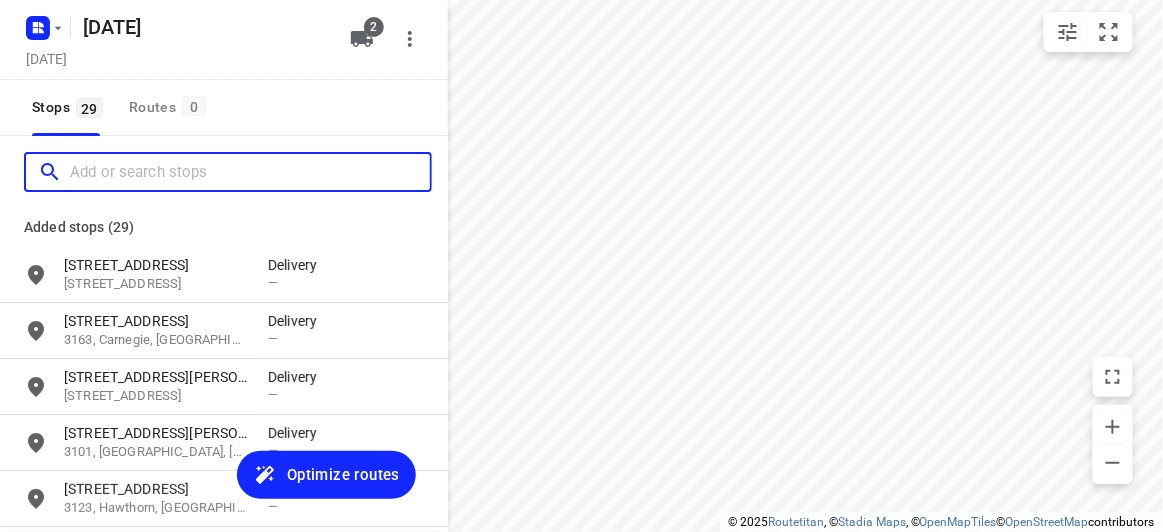paste on "3 Grove Way Wantirna South 3152" 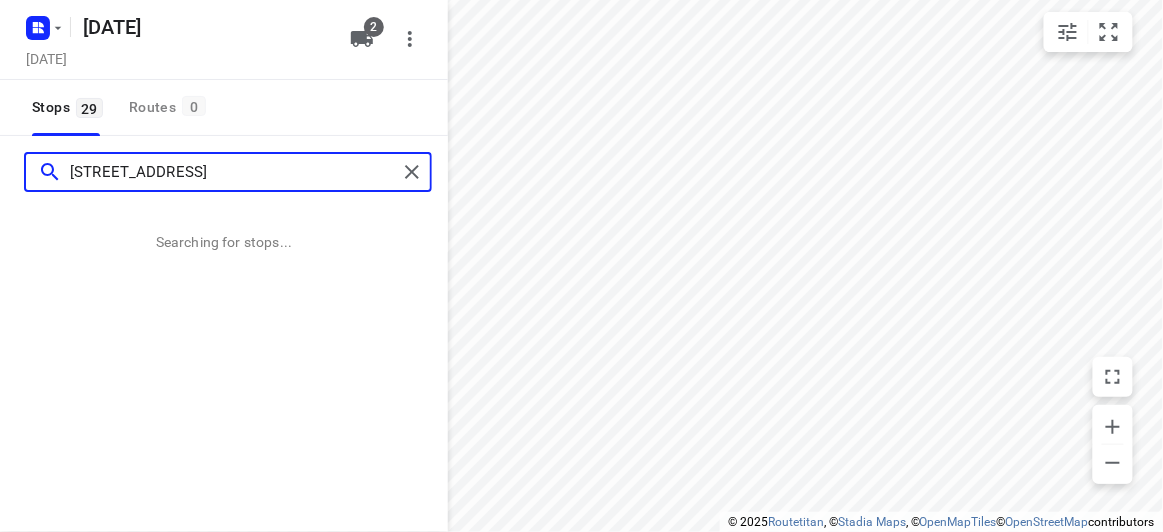 type on "3 Grove Way Wantirna South 3152" 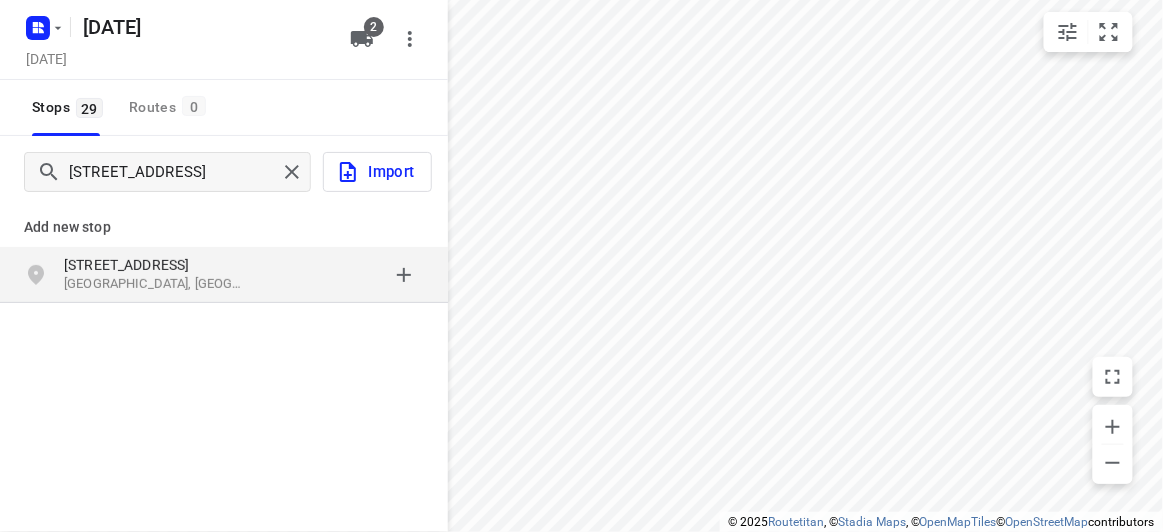 click on "Wantirna South VIC 3152, Australia" at bounding box center [156, 284] 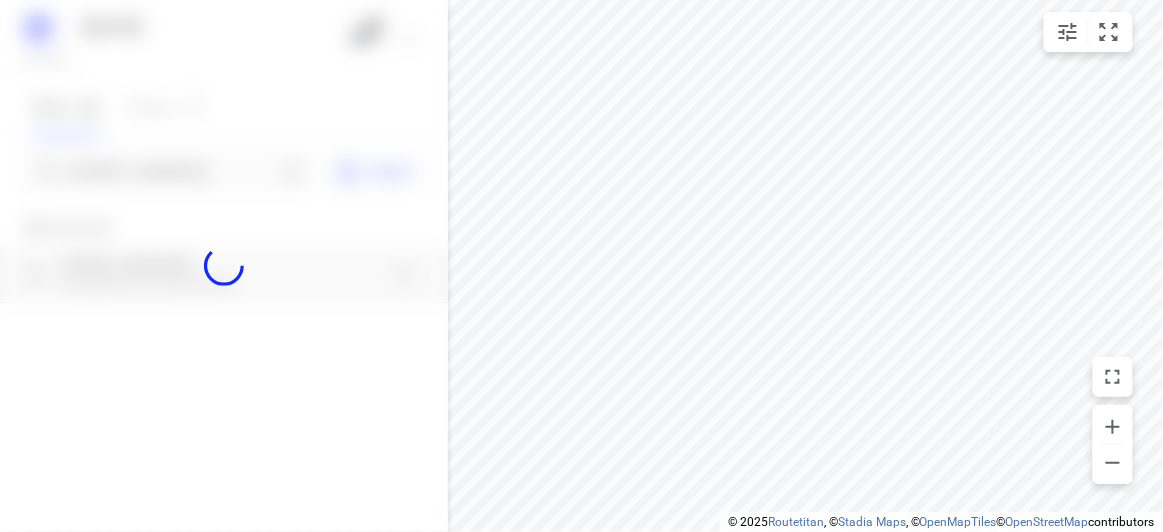 click at bounding box center [224, 266] 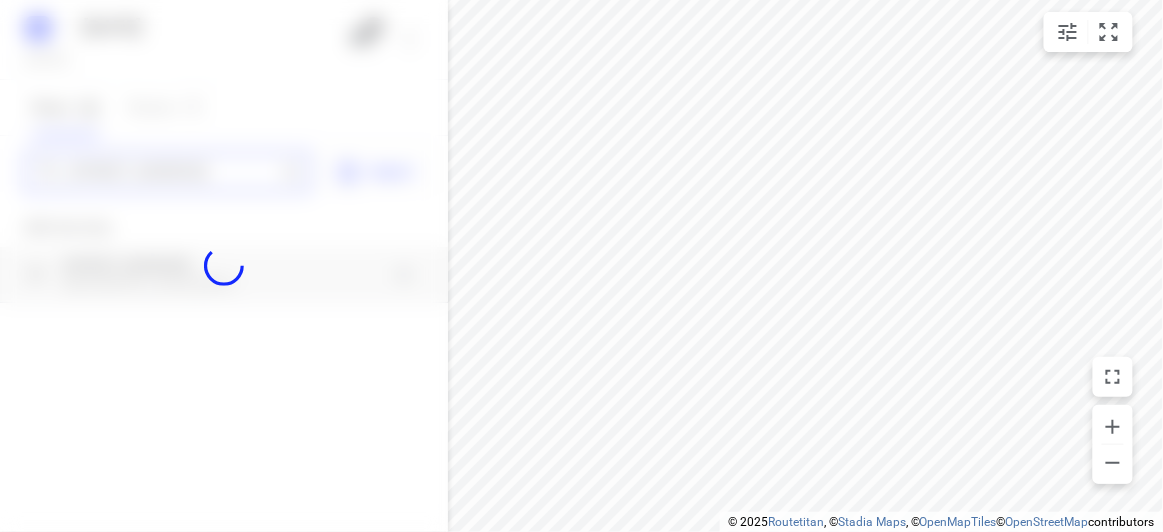 click on "23 JULY 2025 Tuesday, Jul 22 2 Stops 29 Routes 0 3 Grove Way Wantirna South 3152 Import Add new stop 3 Grove Way  Wantirna South VIC 3152, Australia Routing Settings Optimization preference Shortest distance distance Optimization preference Distance Format KM km Distance Format Default stop duration 5 minutes Default stop duration Default stop load 1 units Default stop load Allow late stops   Maximum amount of time drivers may be late at a stop Allow reloads BETA   Vehicles may return to the depot to load more stops. Fixed departure time   Vehicles must depart at the start of their working hours Cancel Save" at bounding box center [224, 266] 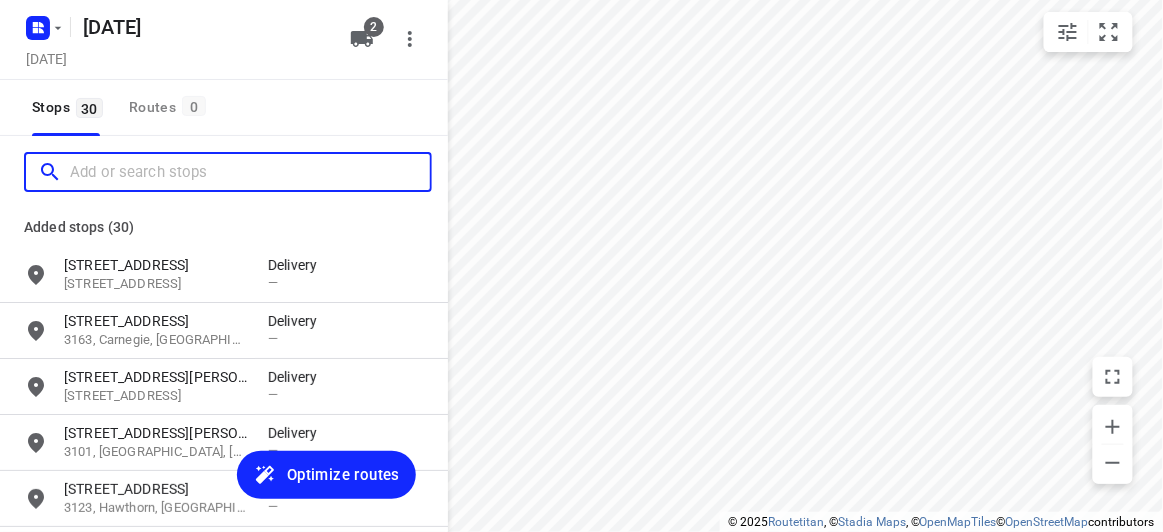 scroll, scrollTop: 0, scrollLeft: 0, axis: both 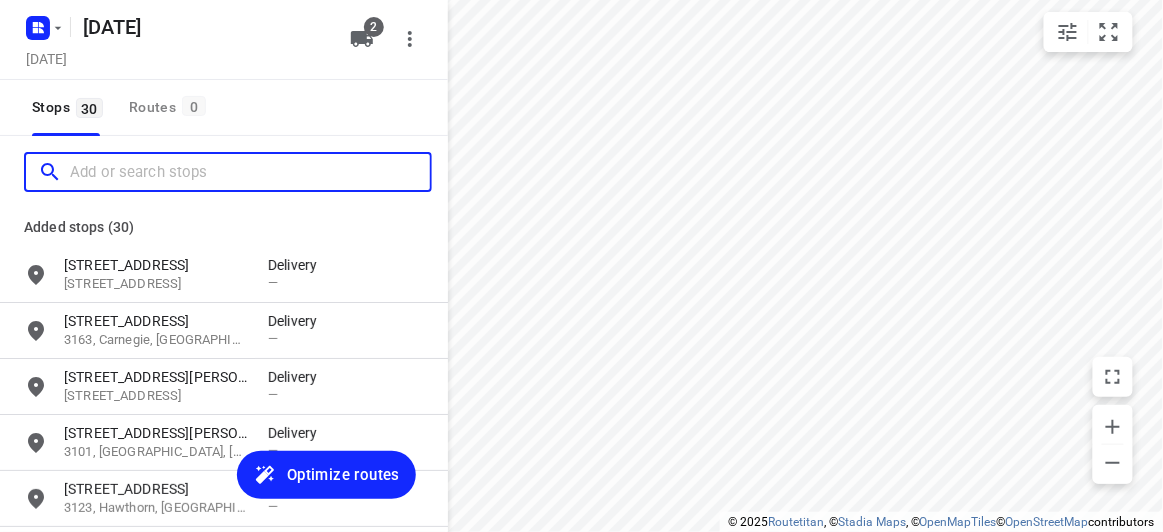 paste on "1272 Glenhuntly Road Carnegie 3163" 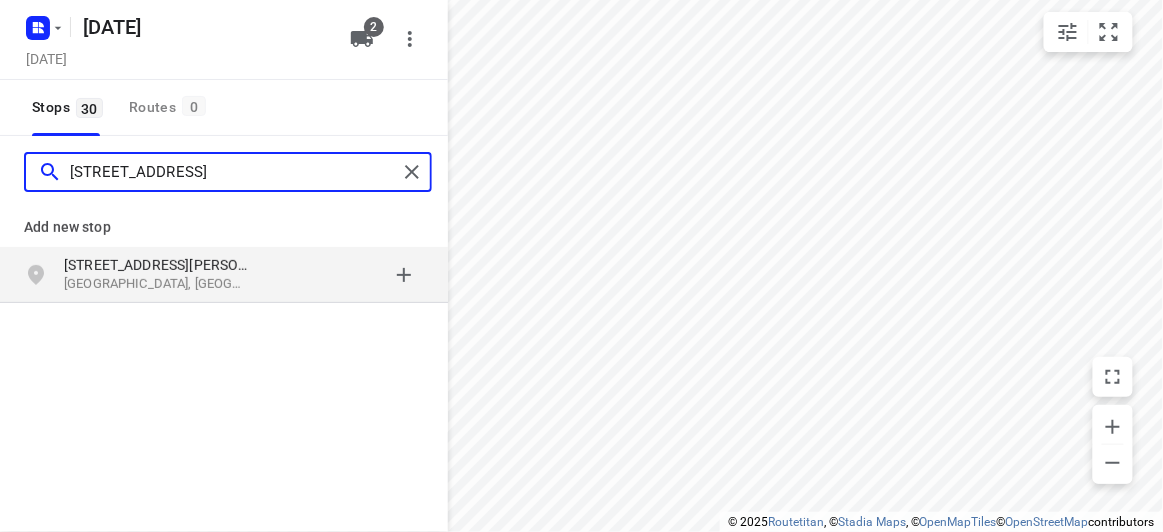 type on "1272 Glenhuntly Road Carnegie 3163" 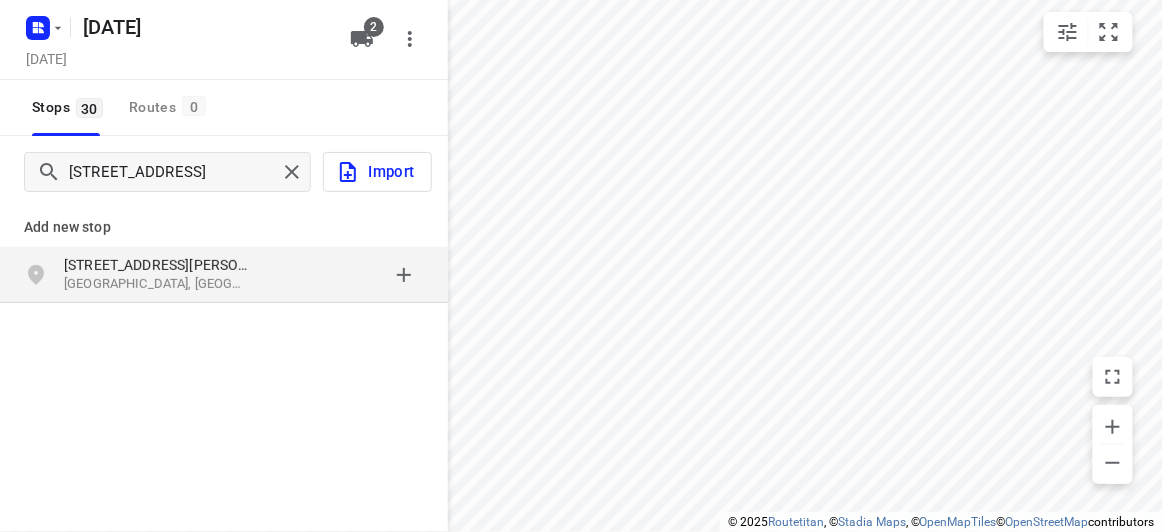 click on "Add new stop 1272 Glen Huntly Road  Carnegie VIC 3163, Australia" at bounding box center [224, 248] 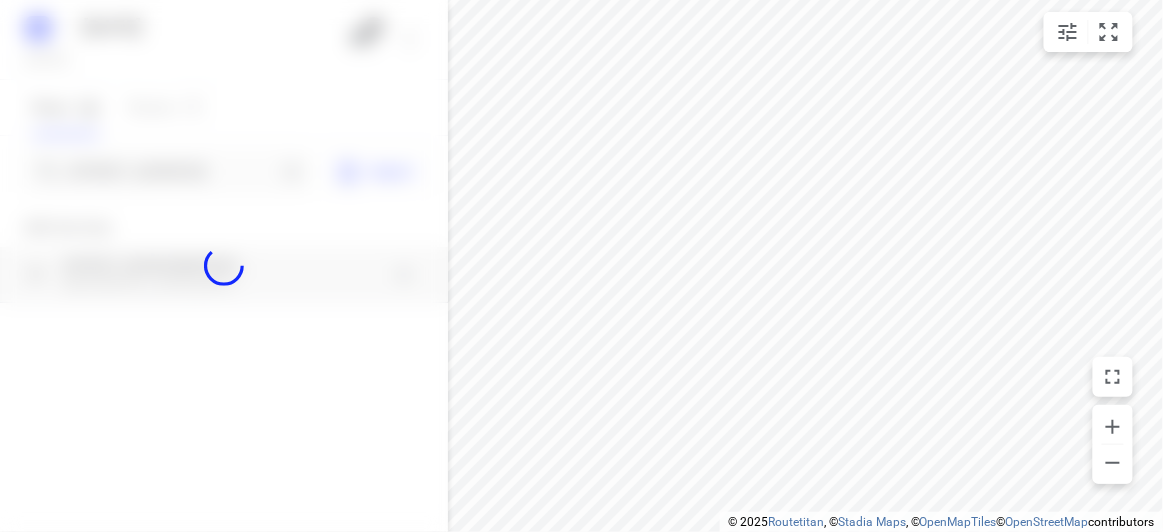 click at bounding box center (224, 266) 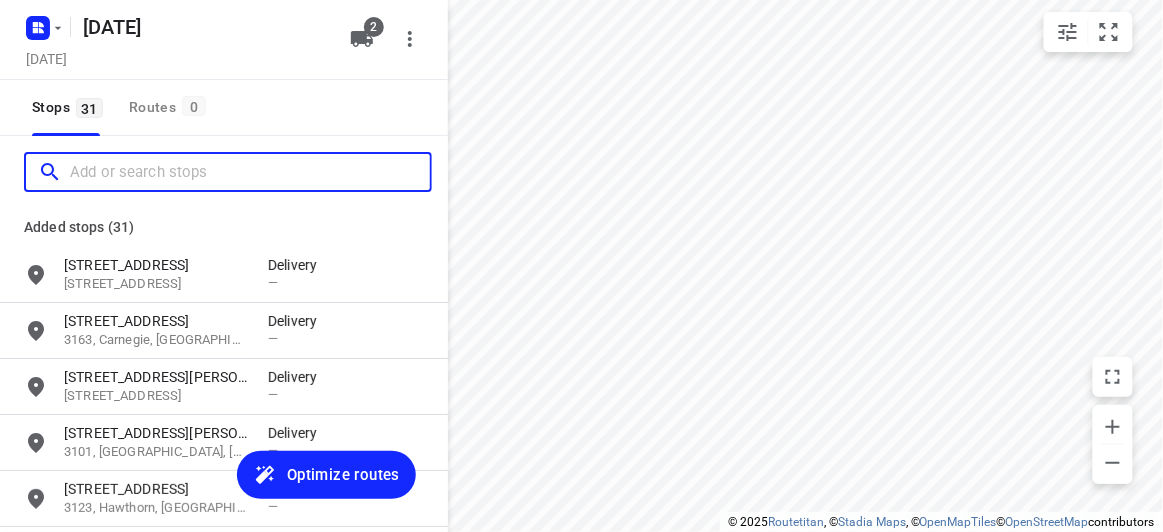 scroll, scrollTop: 0, scrollLeft: 0, axis: both 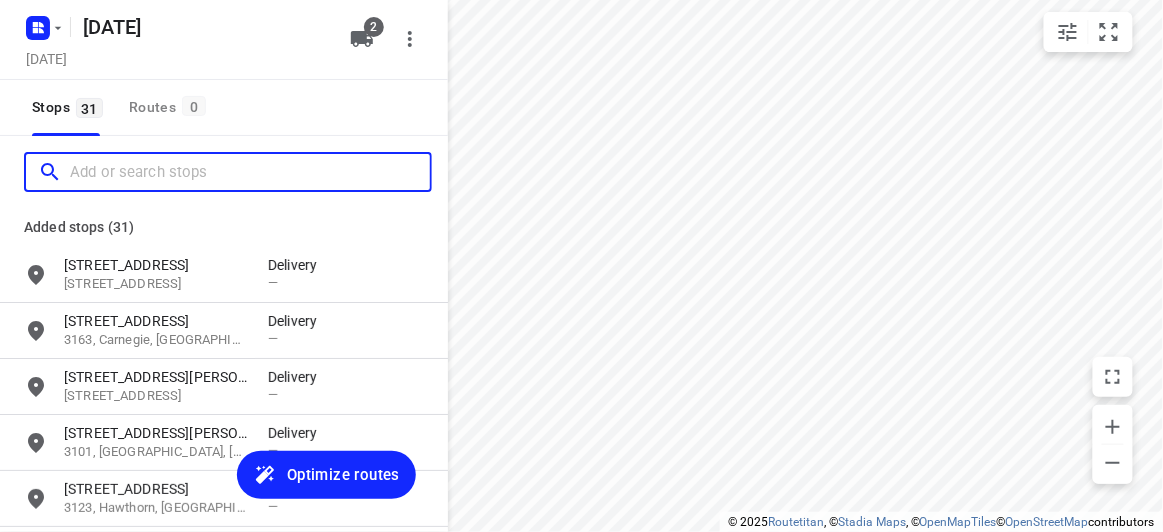 paste on "23 Fortuna Avenue Balwyn North 3104" 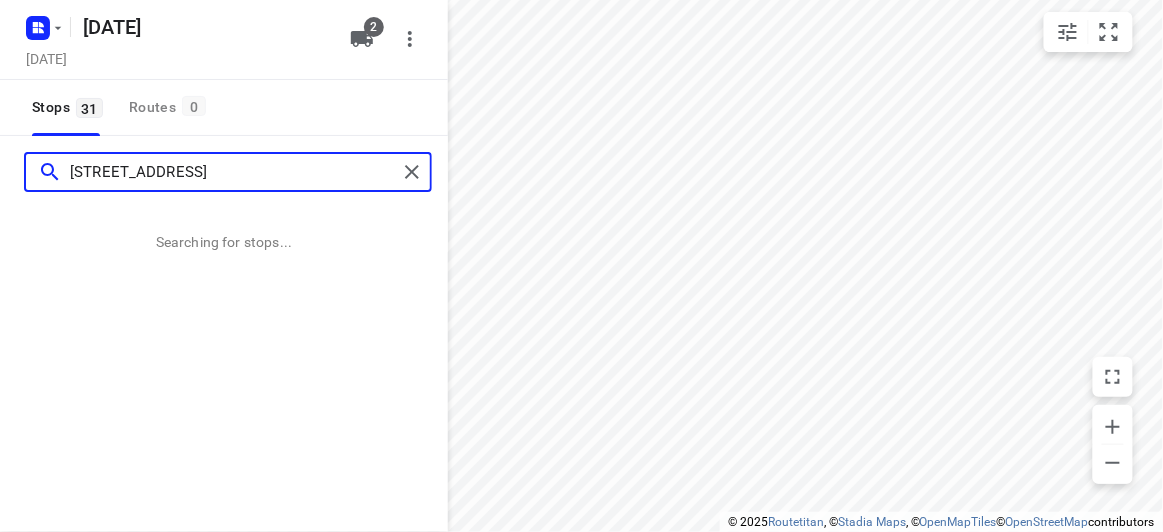 type on "23 Fortuna Avenue Balwyn North 3104" 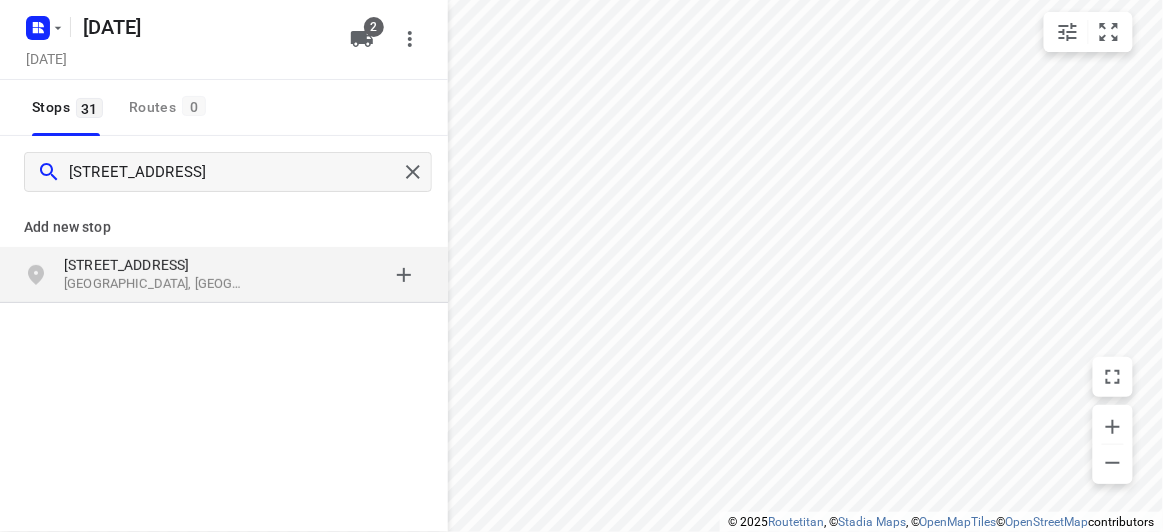 click on "Add new stop 23 Fortuna Avenue  Balwyn North VIC 3104, Australia" at bounding box center [224, 320] 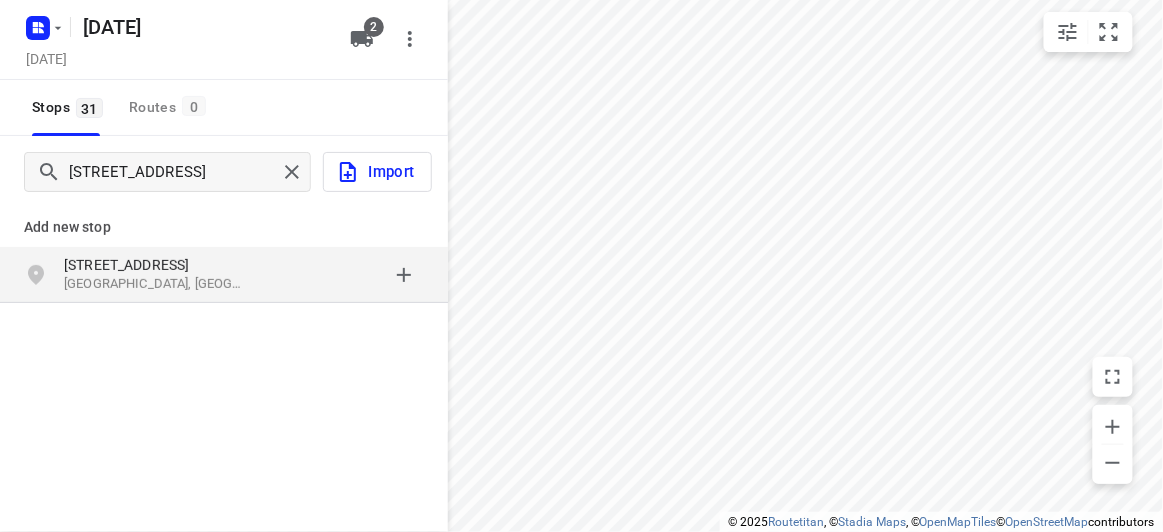 click on "Balwyn North VIC 3104, Australia" at bounding box center [156, 284] 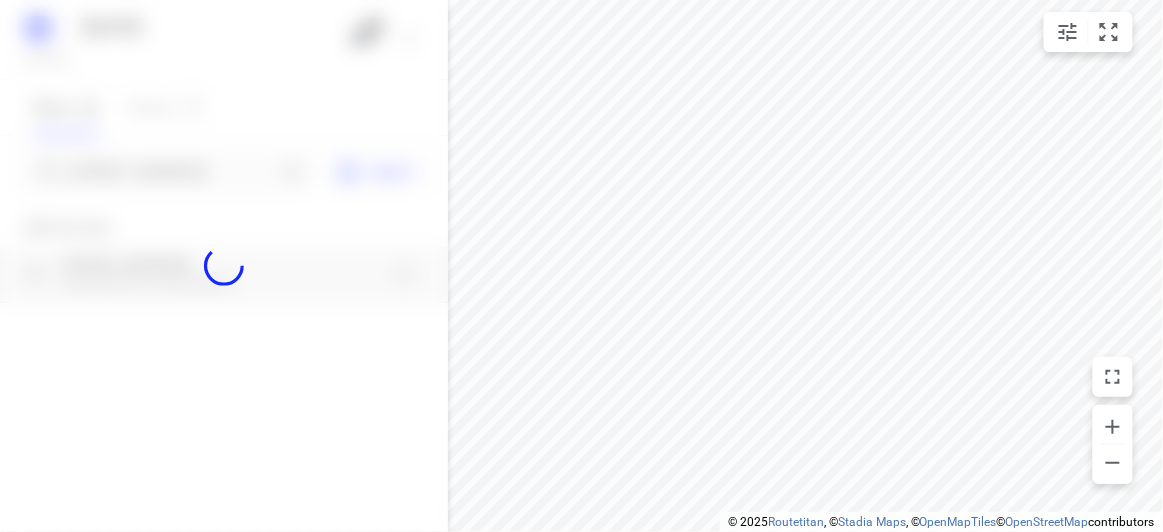 click at bounding box center (224, 266) 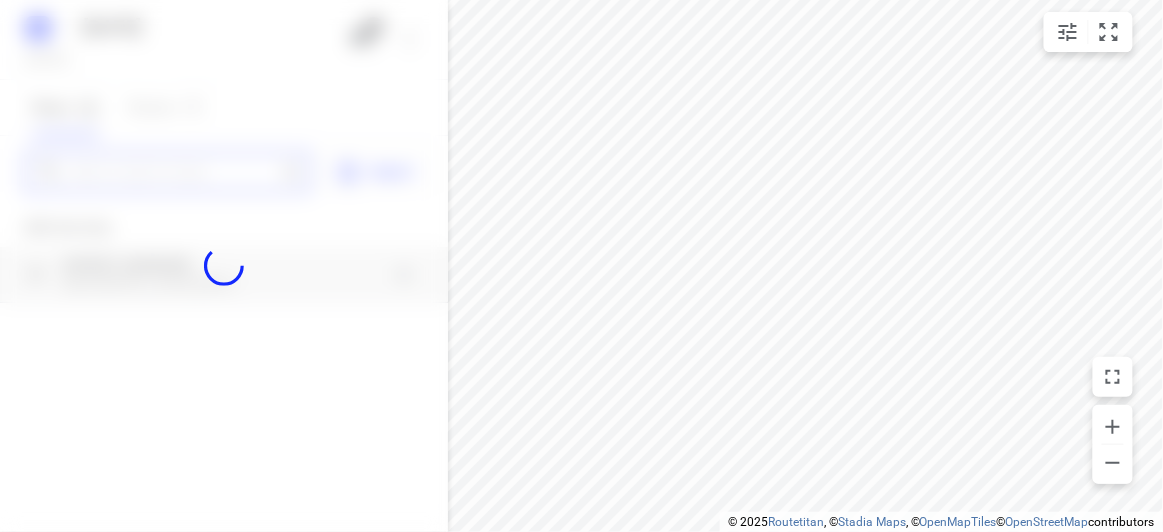 paste on "56 Albert Street Mount Waverley 3149" 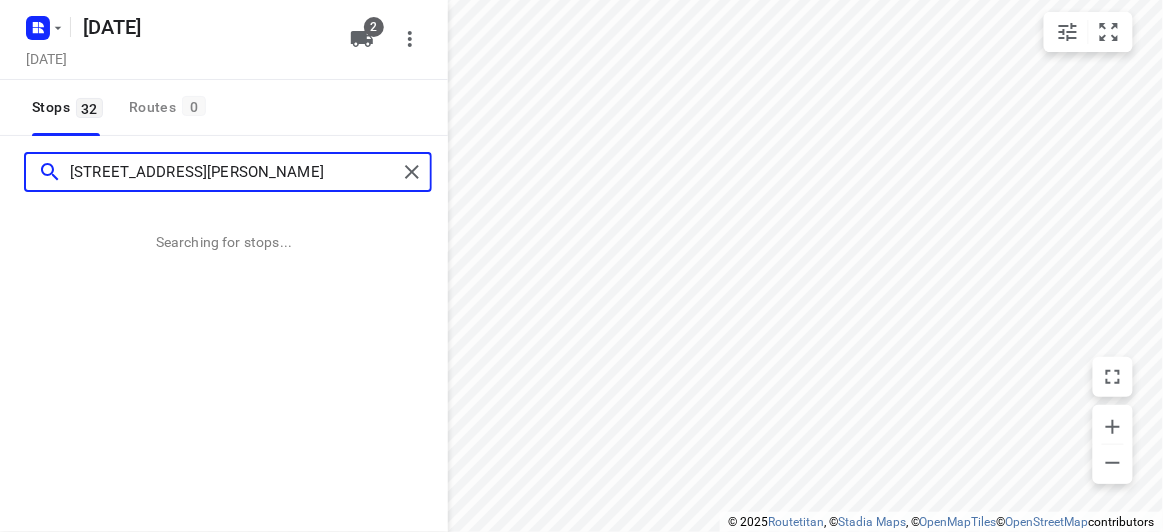scroll, scrollTop: 0, scrollLeft: 0, axis: both 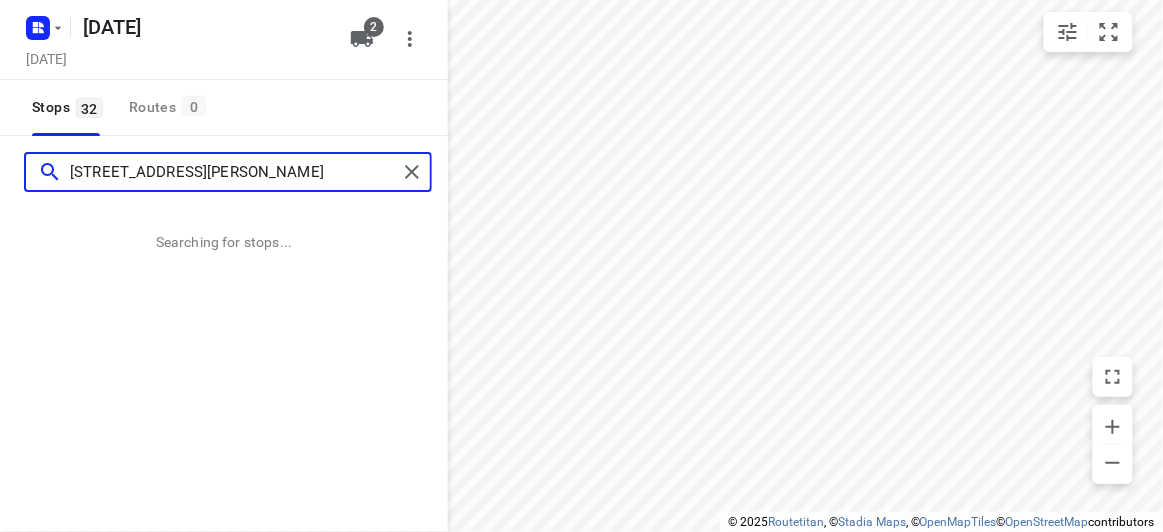 type on "56 Albert Street Mount Waverley 3149" 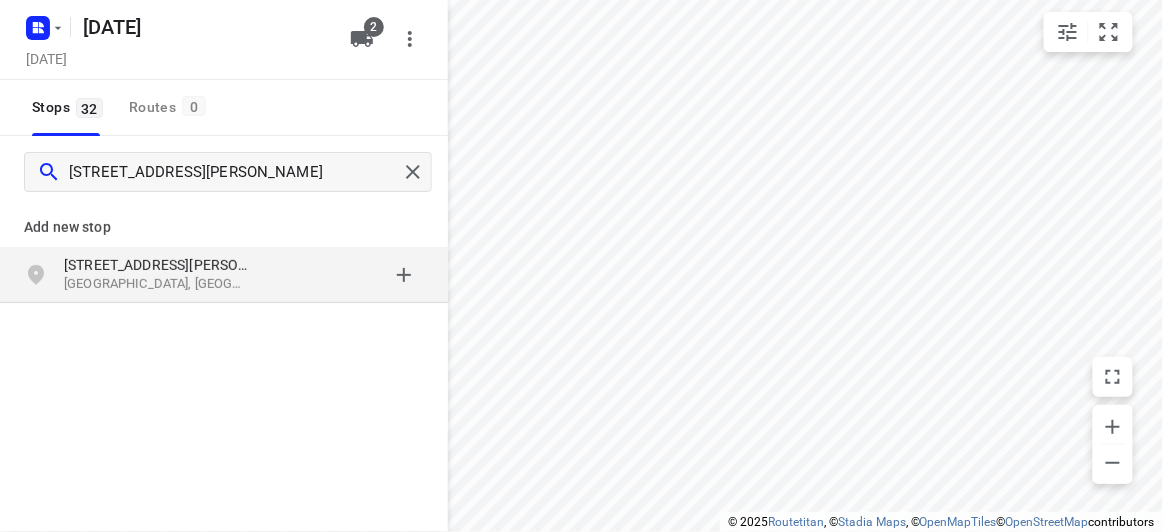 click on "Add new stop 56 Albert Street  Mount Waverley VIC 3149, Australia" at bounding box center [224, 320] 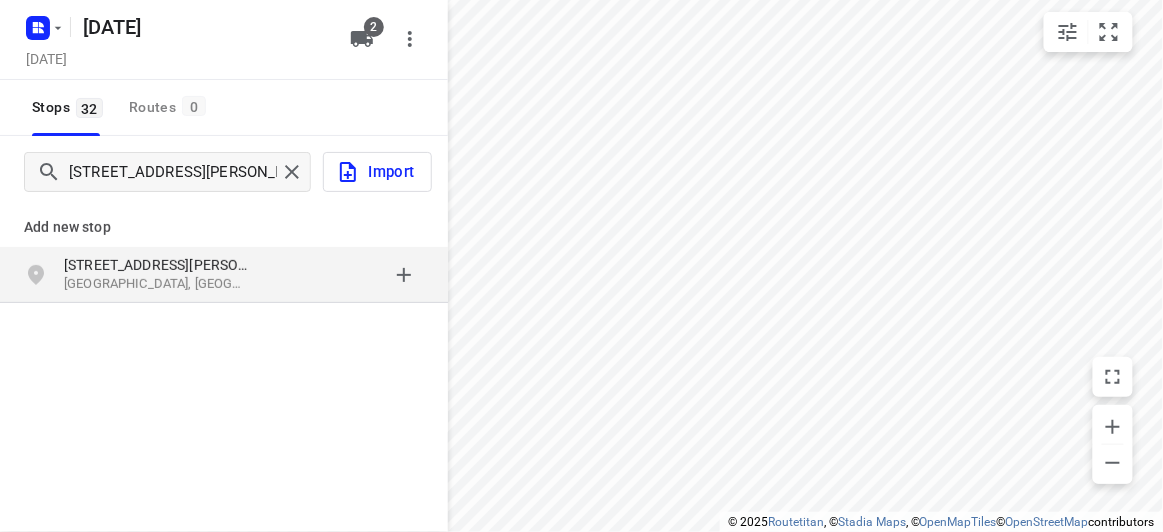 click on "Mount Waverley VIC 3149, Australia" at bounding box center (156, 284) 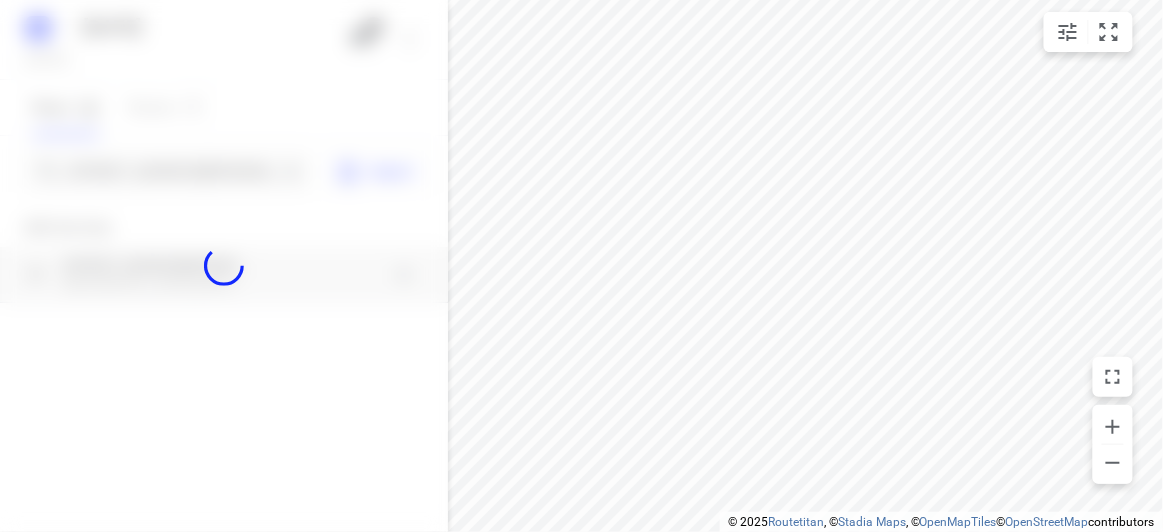 click at bounding box center (224, 266) 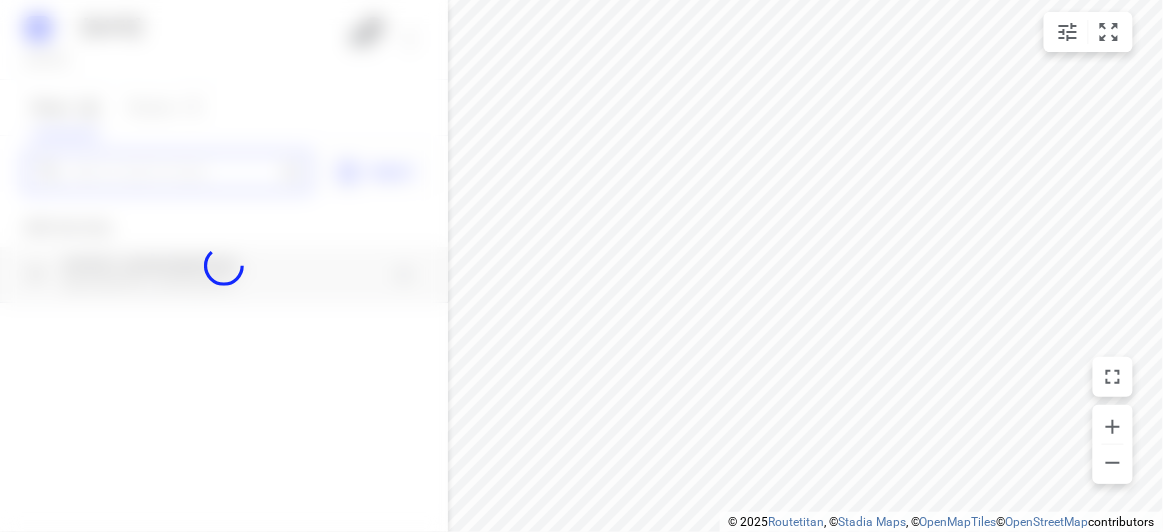 scroll, scrollTop: 0, scrollLeft: 0, axis: both 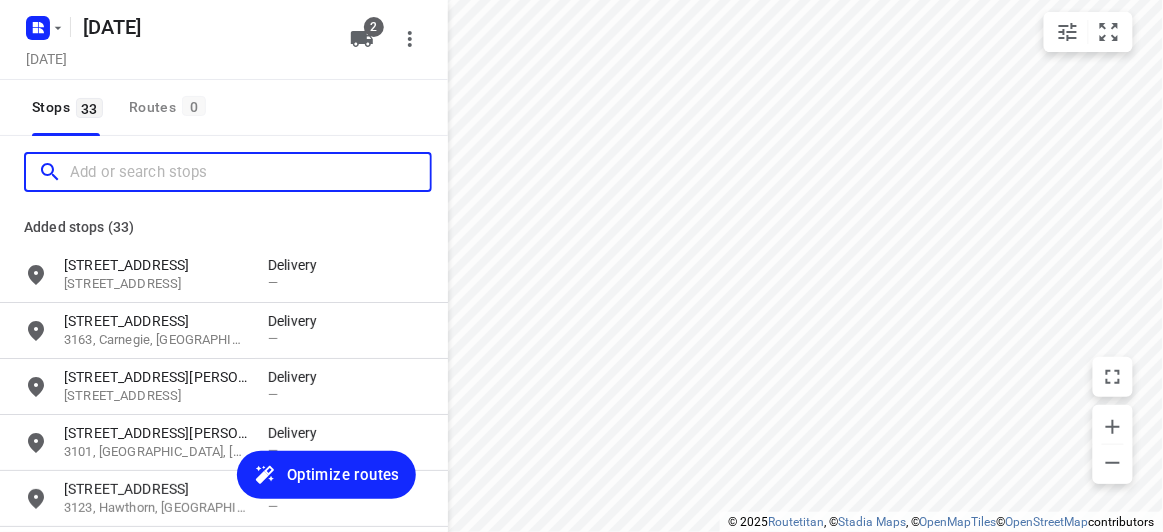 paste on "28 Bellevue Ave Burwood East 3151" 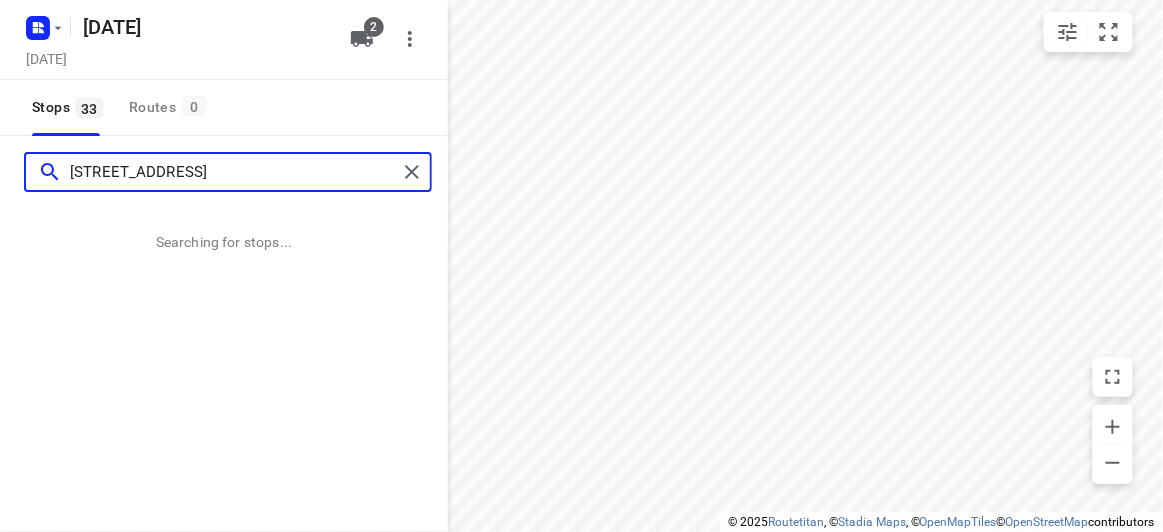 type on "28 Bellevue Ave Burwood East 3151" 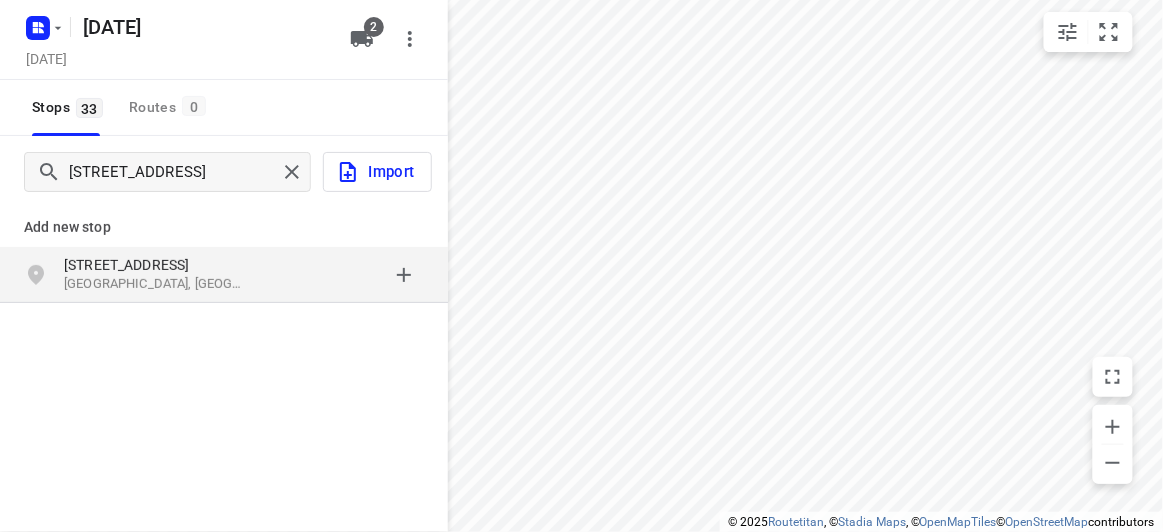 click at bounding box center (346, 275) 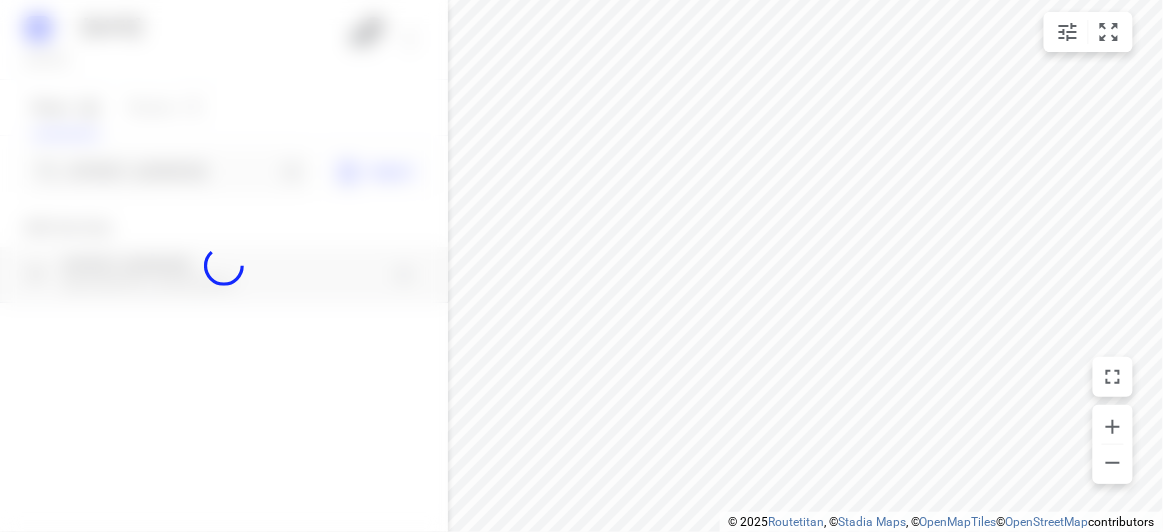 click at bounding box center [224, 266] 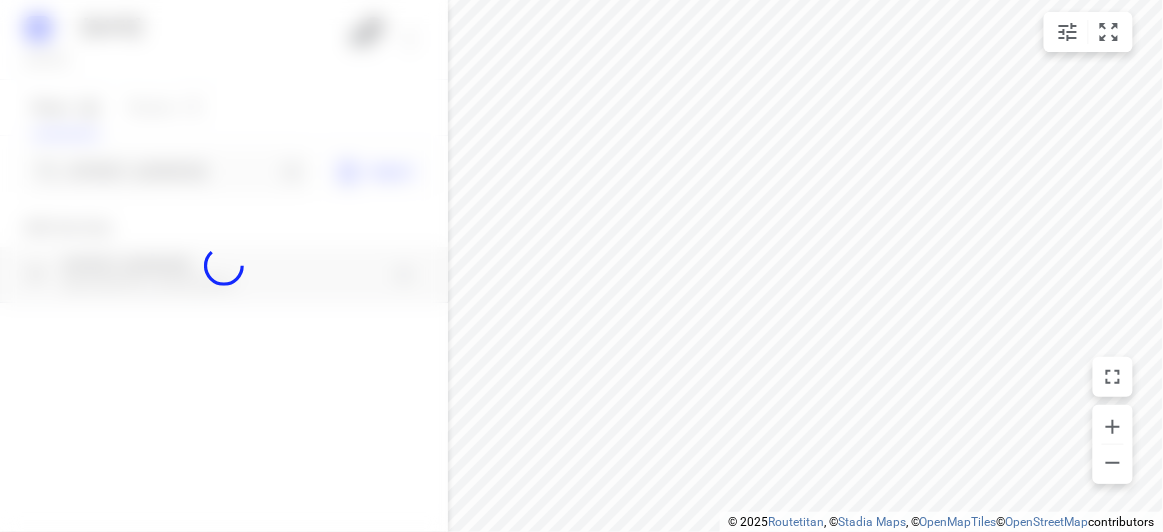 click at bounding box center [224, 266] 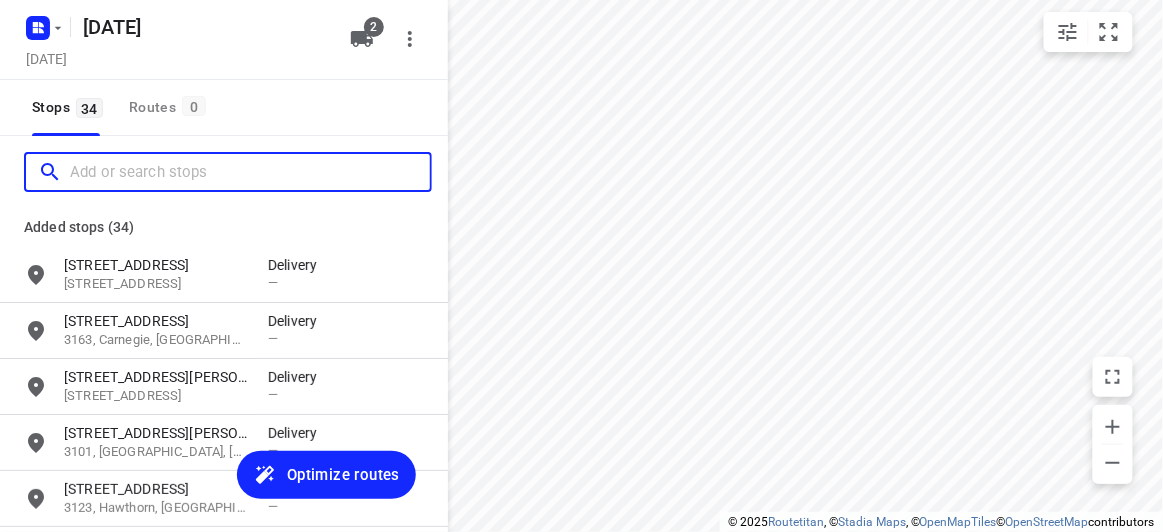 paste on "/1 Stapley Crescent Chadstone 3148" 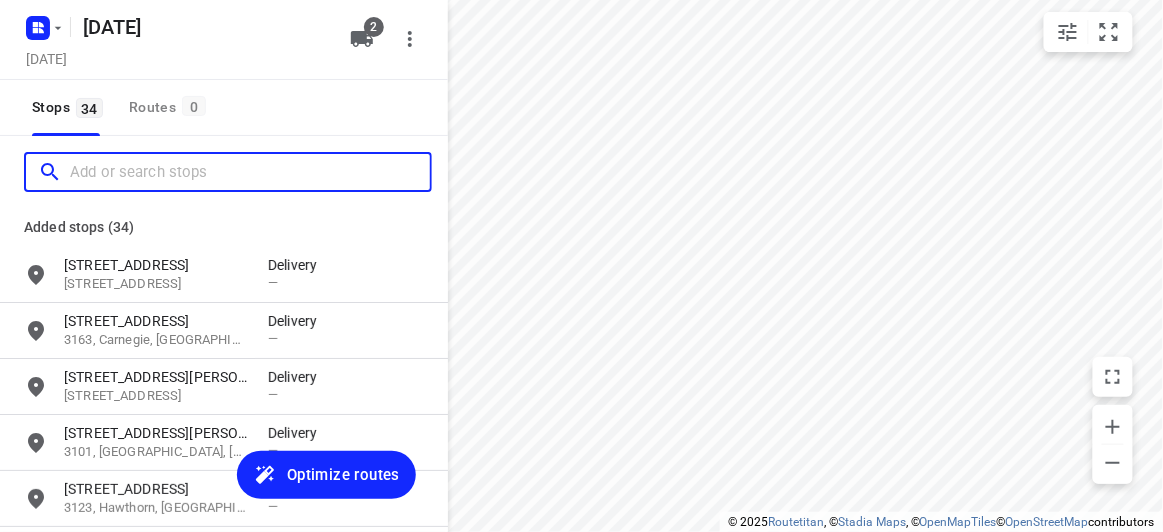 scroll, scrollTop: 0, scrollLeft: 0, axis: both 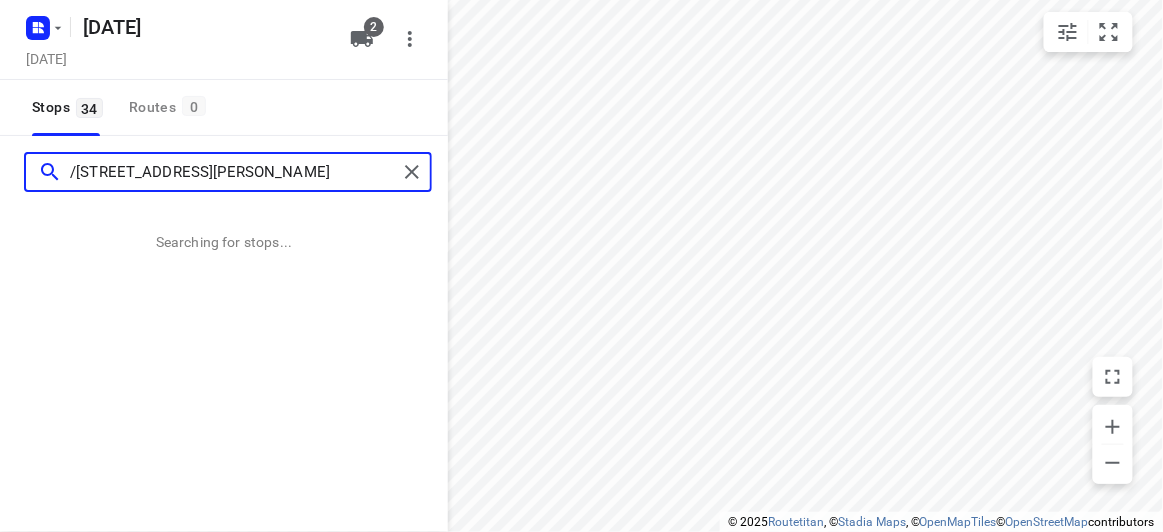 type on "/1 Stapley Crescent Chadstone 3148" 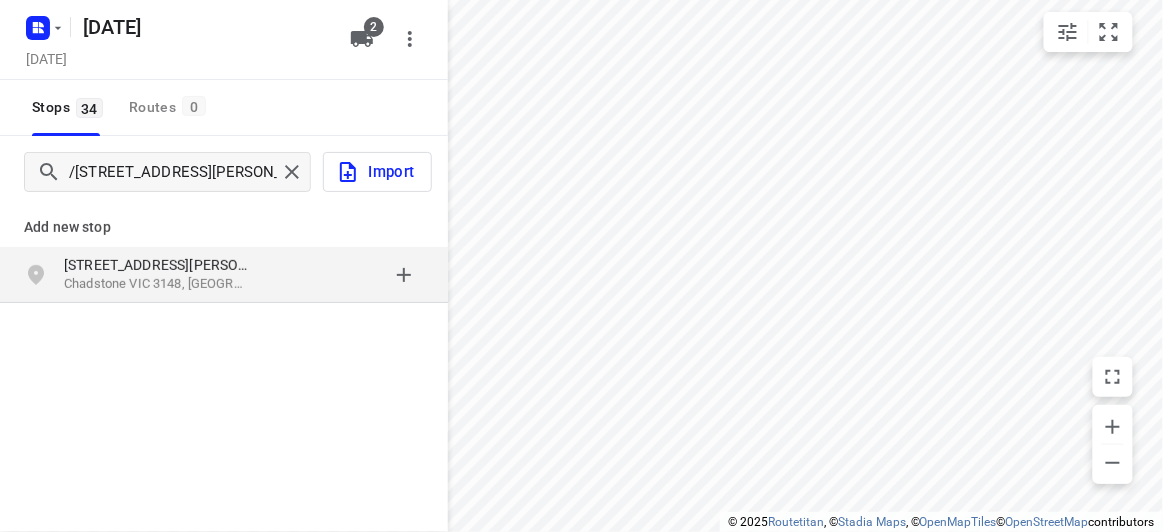 click on "Chadstone VIC 3148, Australia" at bounding box center (156, 284) 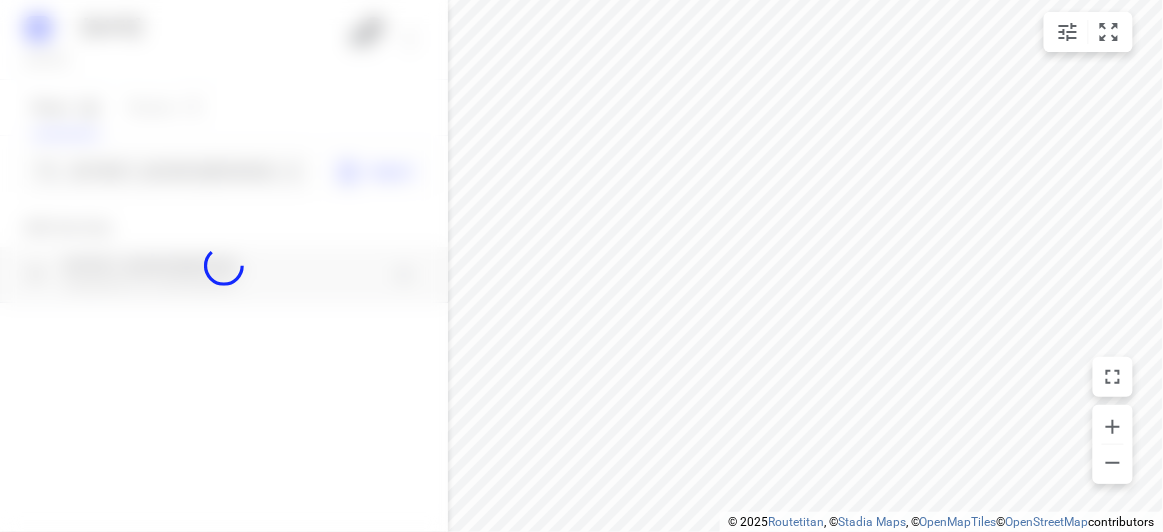 click at bounding box center (224, 266) 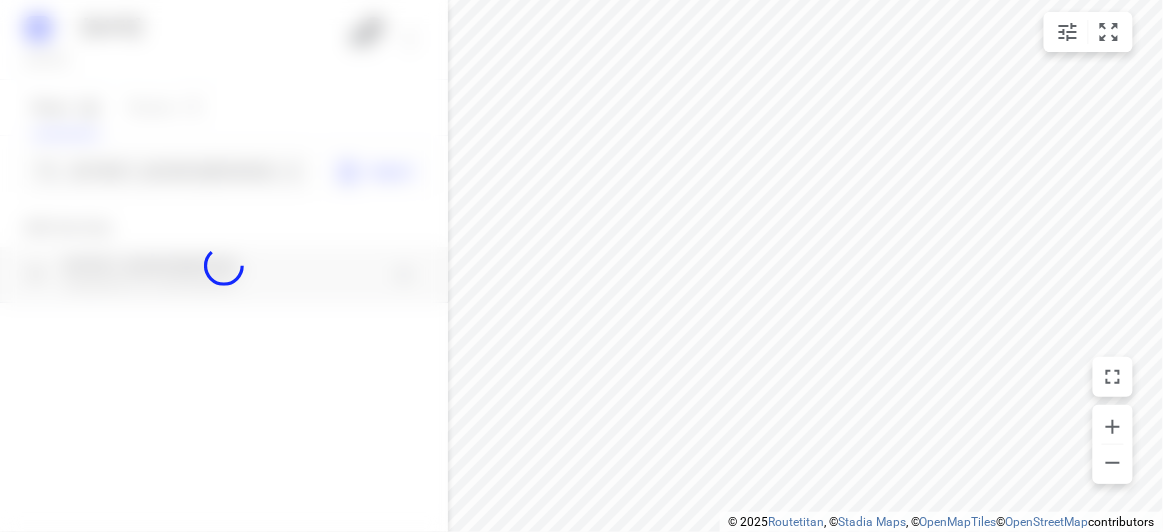click at bounding box center (224, 266) 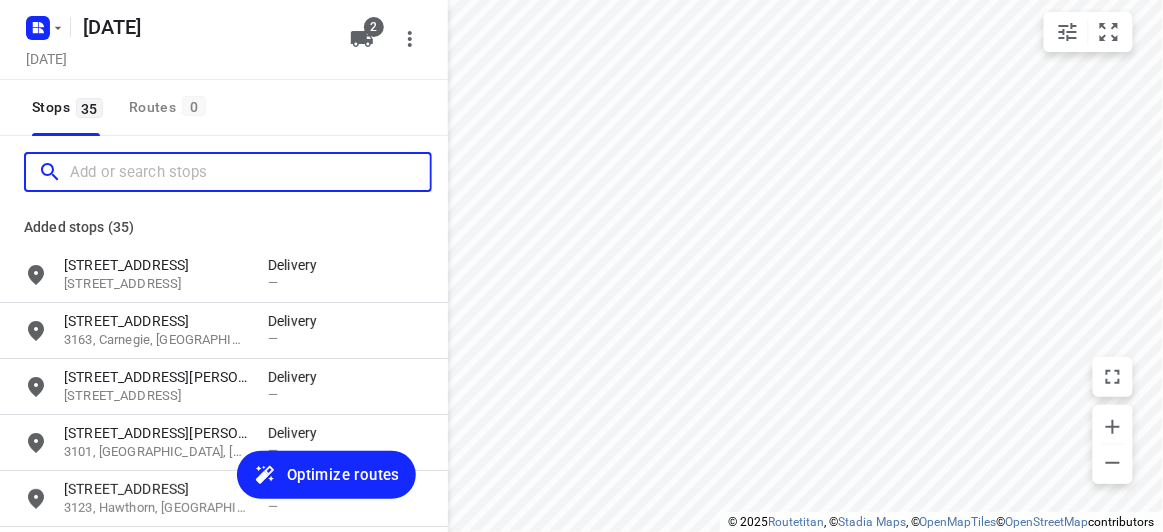 scroll, scrollTop: 0, scrollLeft: 0, axis: both 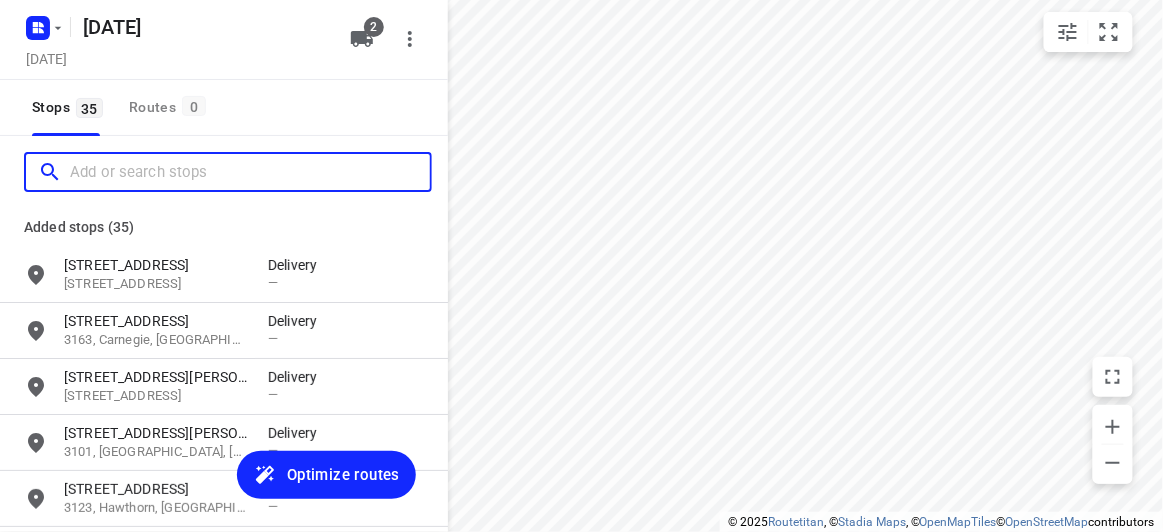 click at bounding box center [250, 172] 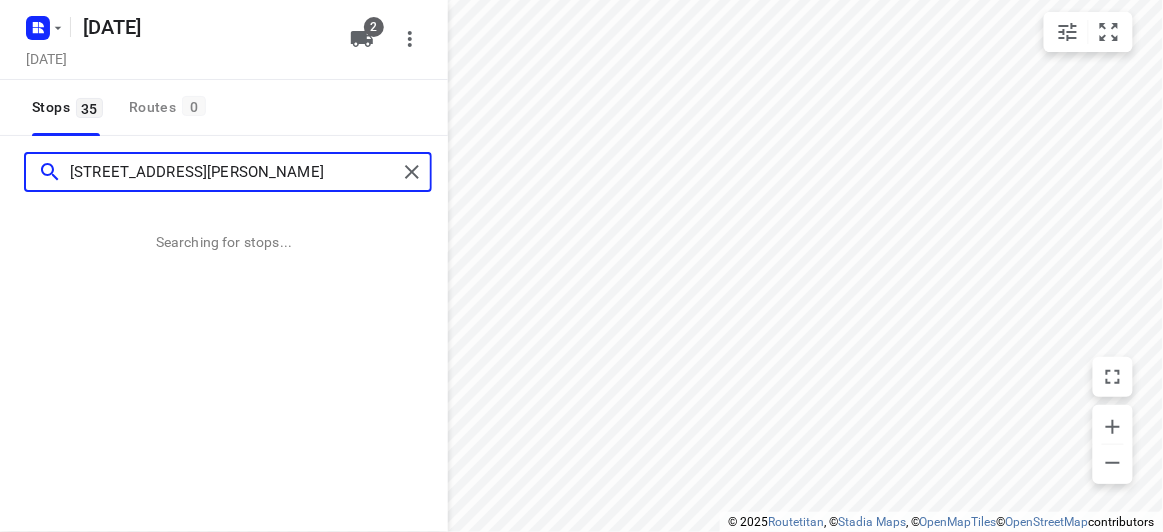 type on "7 Glenys Court Wantirna South VIC 3152" 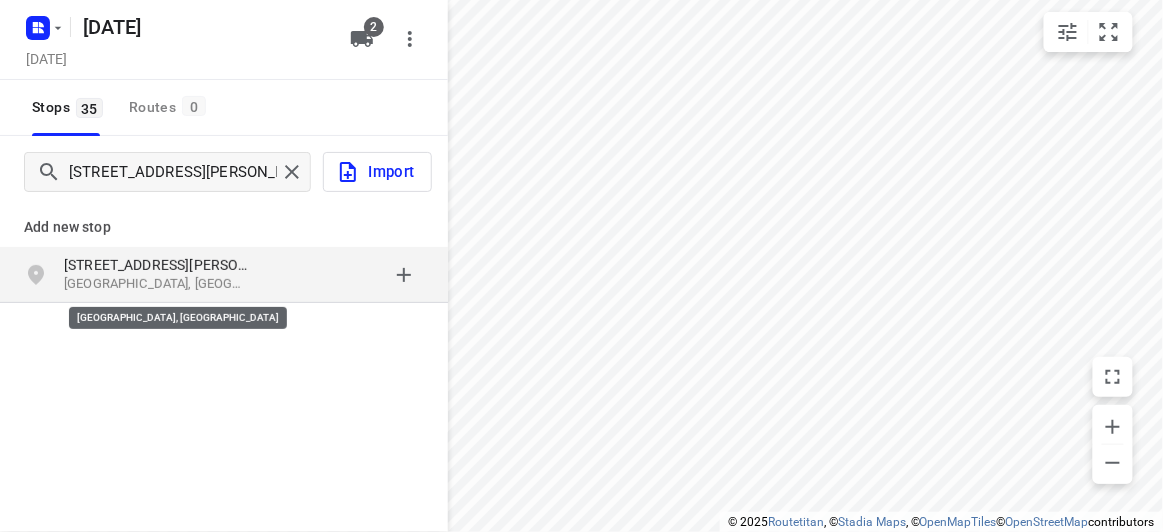 click on "Wantirna South VIC 3152, Australia" at bounding box center [156, 284] 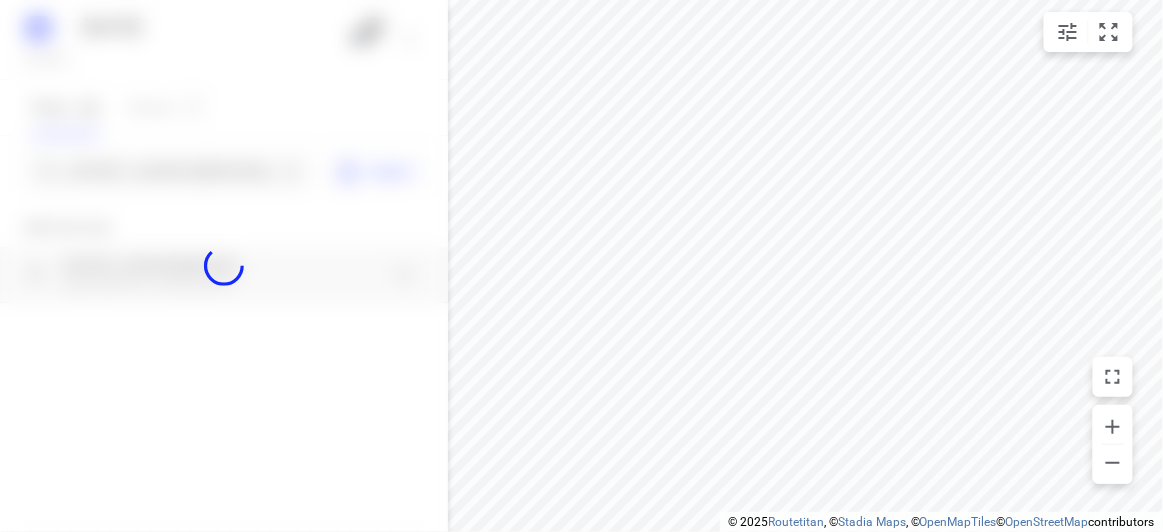 click at bounding box center [224, 266] 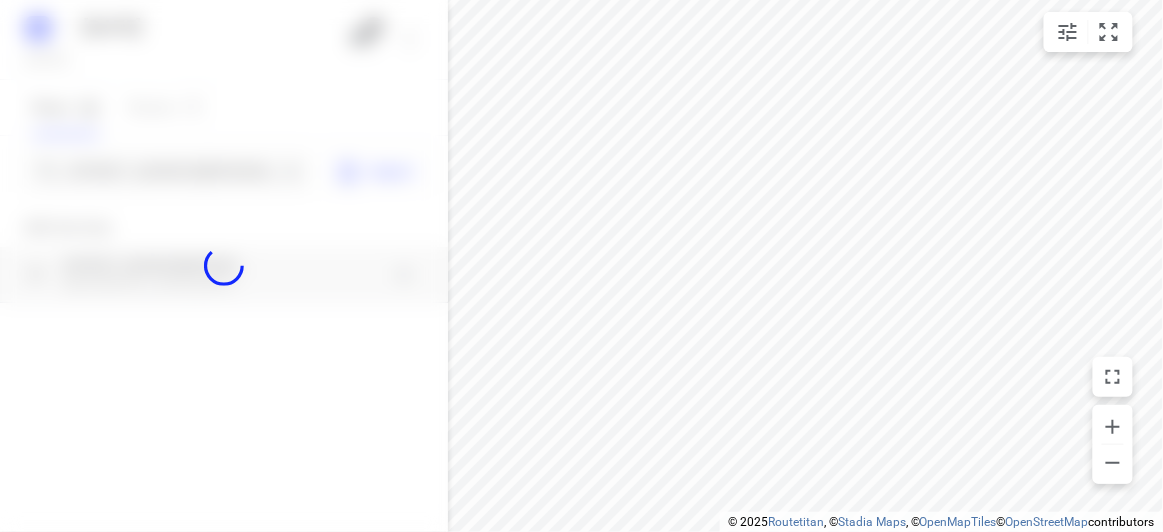 click at bounding box center [224, 266] 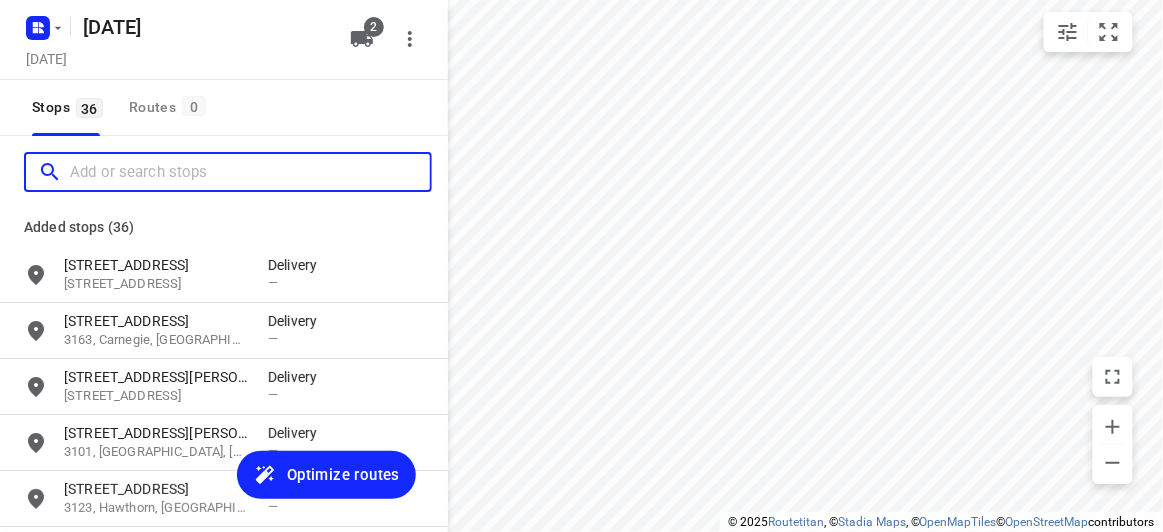 scroll, scrollTop: 0, scrollLeft: 0, axis: both 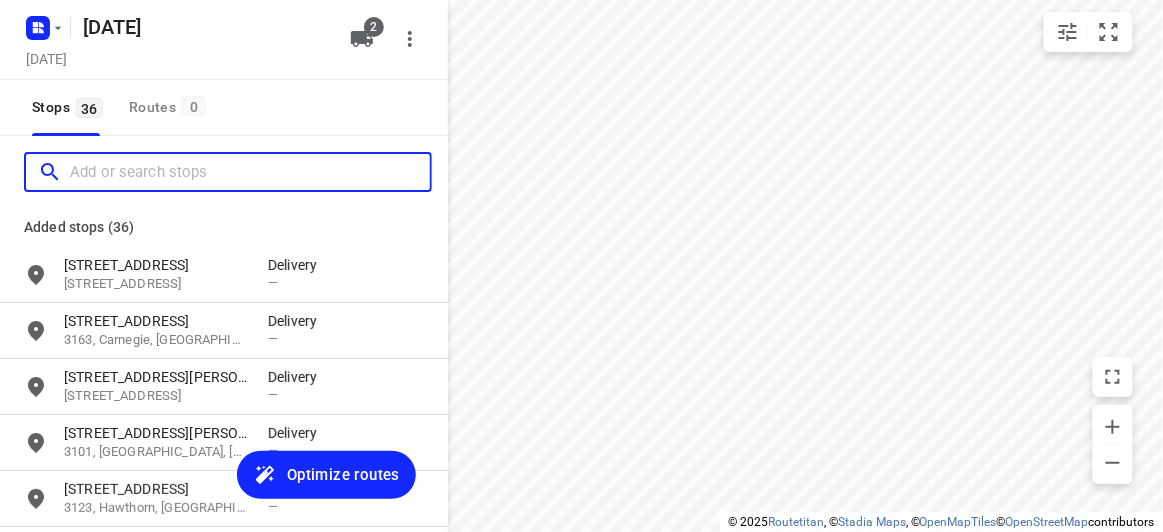 paste on "6 Burnett Court, Ringwood VIC 3134" 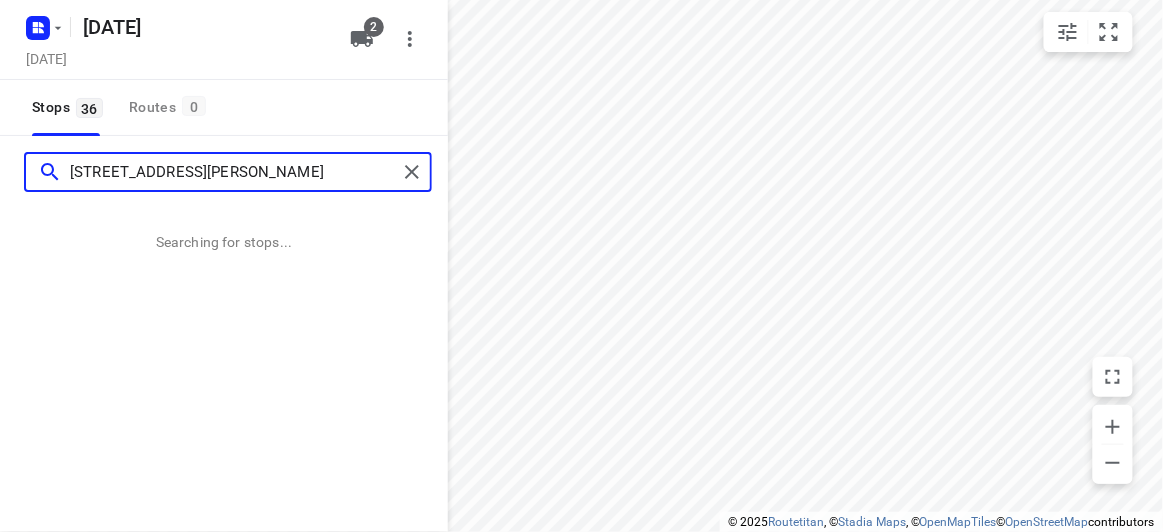 type on "6 Burnett Court, Ringwood VIC 3134" 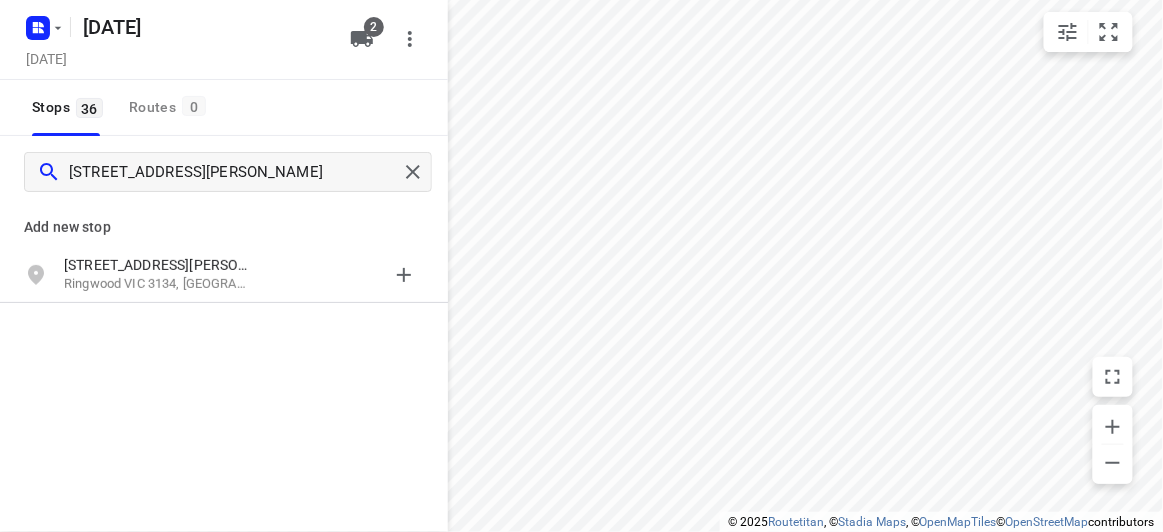 click on "Add new stop" at bounding box center [224, 227] 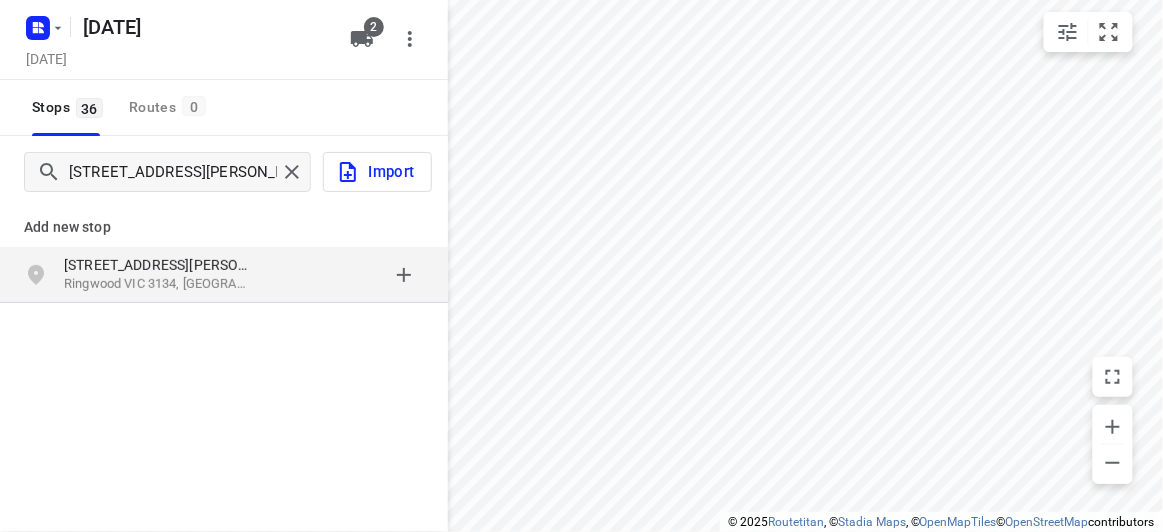 click on "[STREET_ADDRESS][PERSON_NAME]" at bounding box center (156, 265) 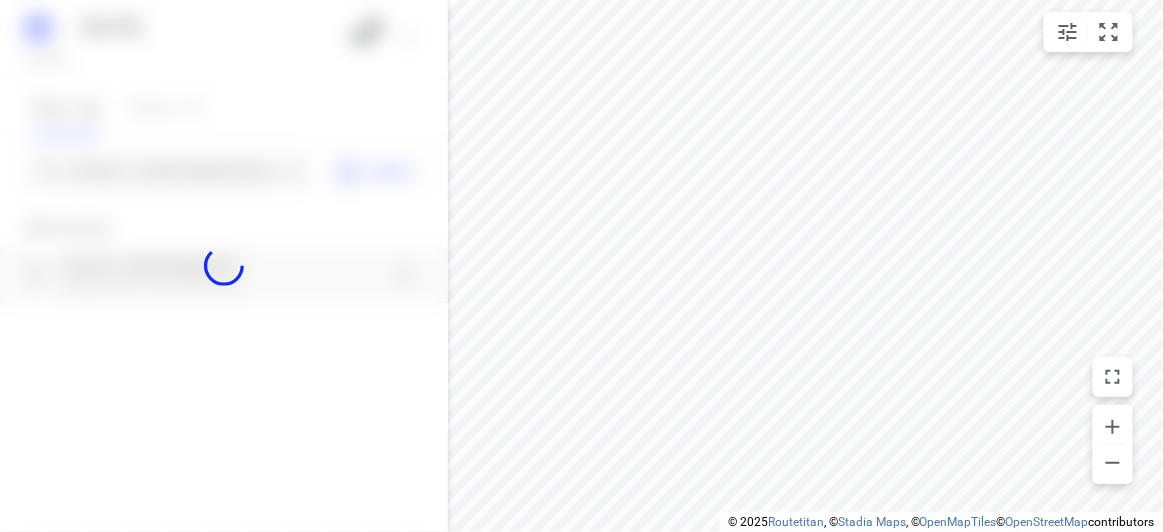 click at bounding box center (224, 266) 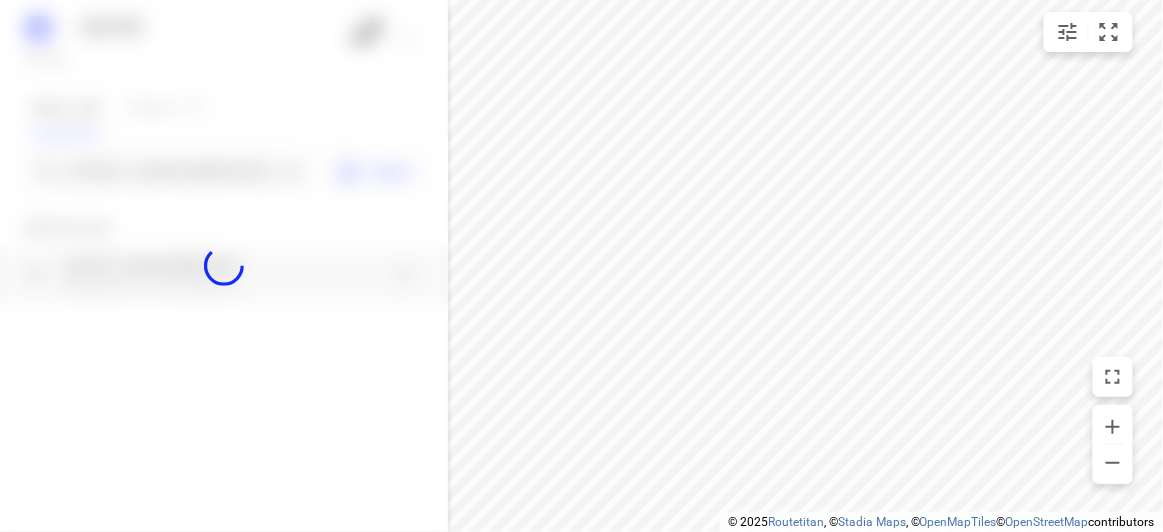 click at bounding box center [224, 266] 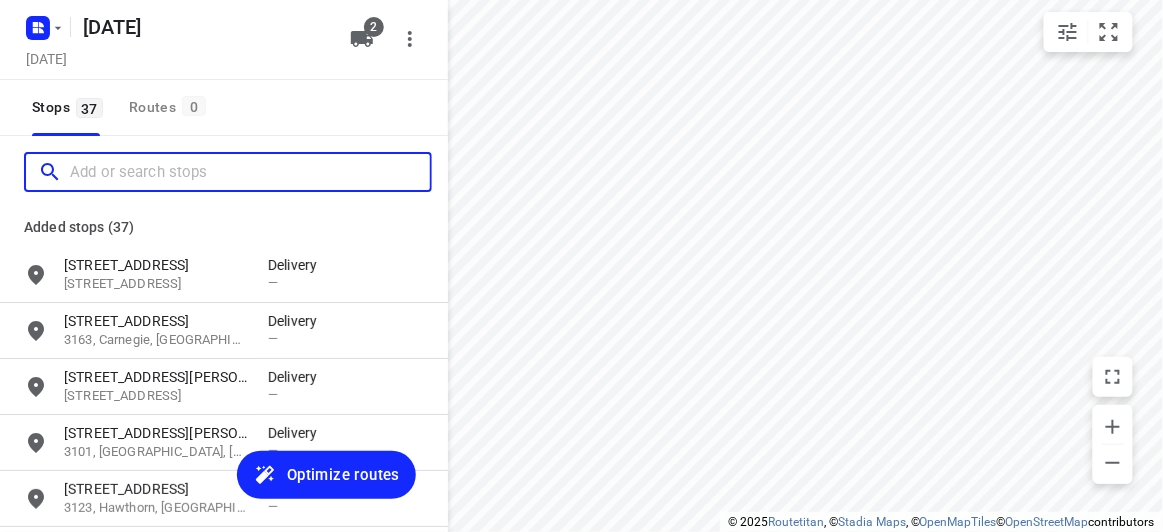 scroll, scrollTop: 0, scrollLeft: 0, axis: both 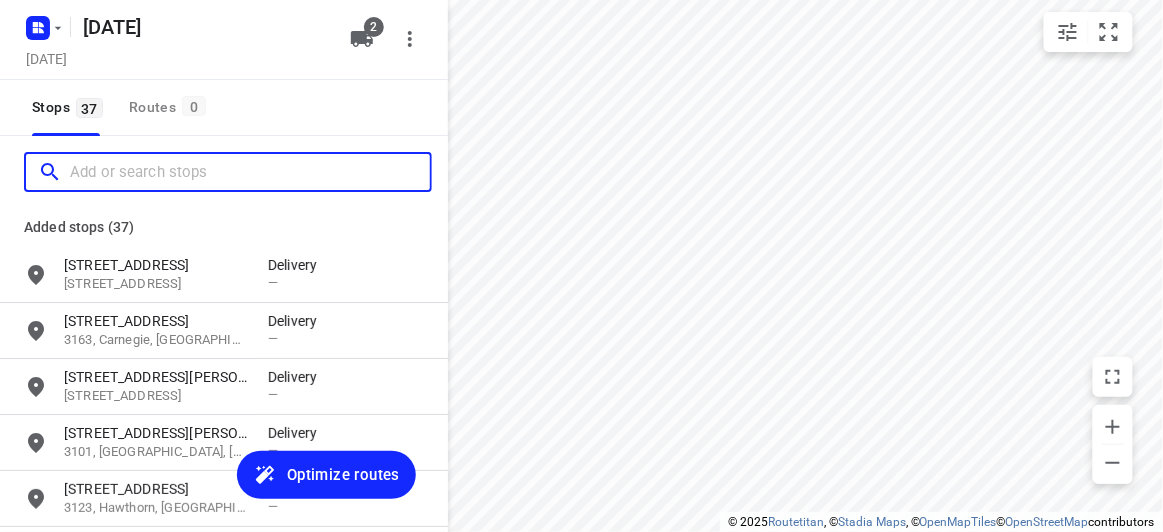 paste on "1b Witken Avenue Wantirna South 3152" 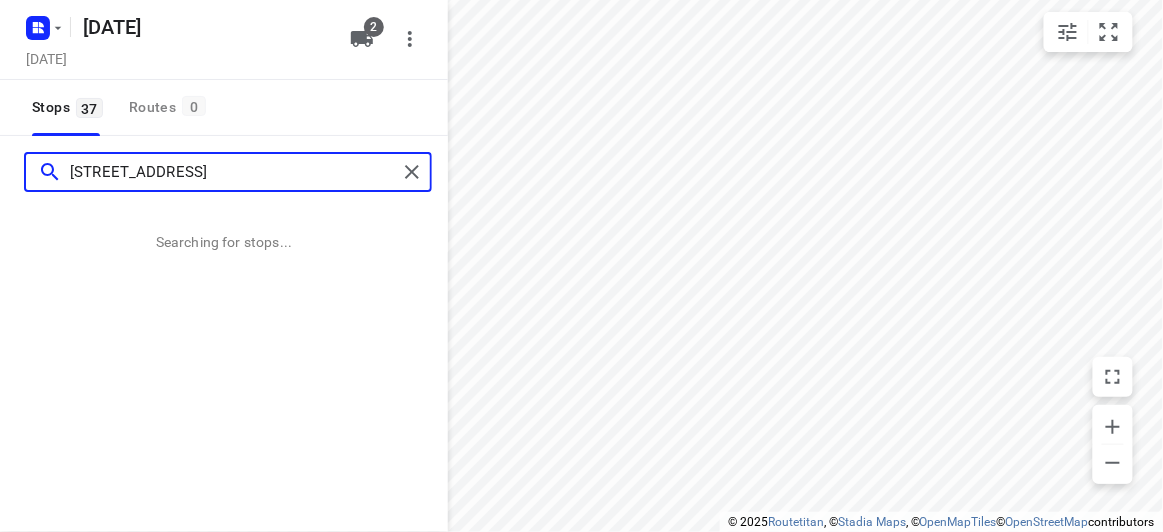 type on "1b Witken Avenue Wantirna South 3152" 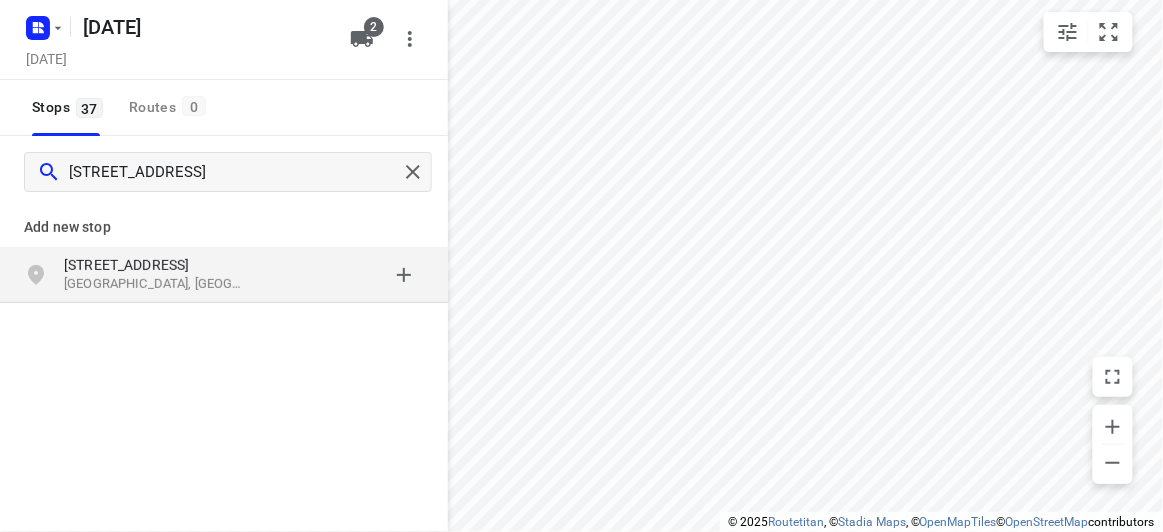 click on "[STREET_ADDRESS]" at bounding box center (156, 265) 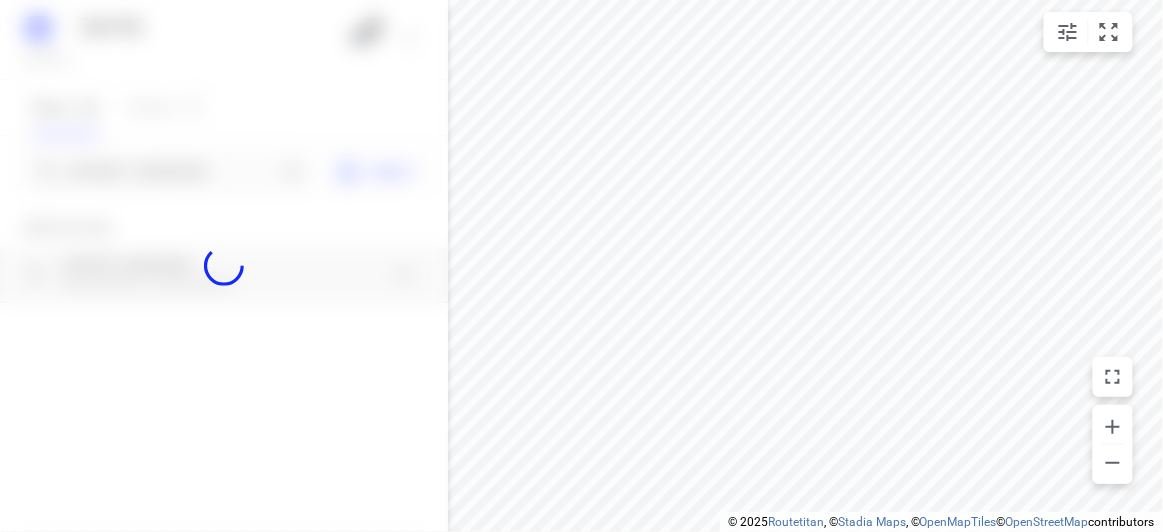 click at bounding box center [224, 266] 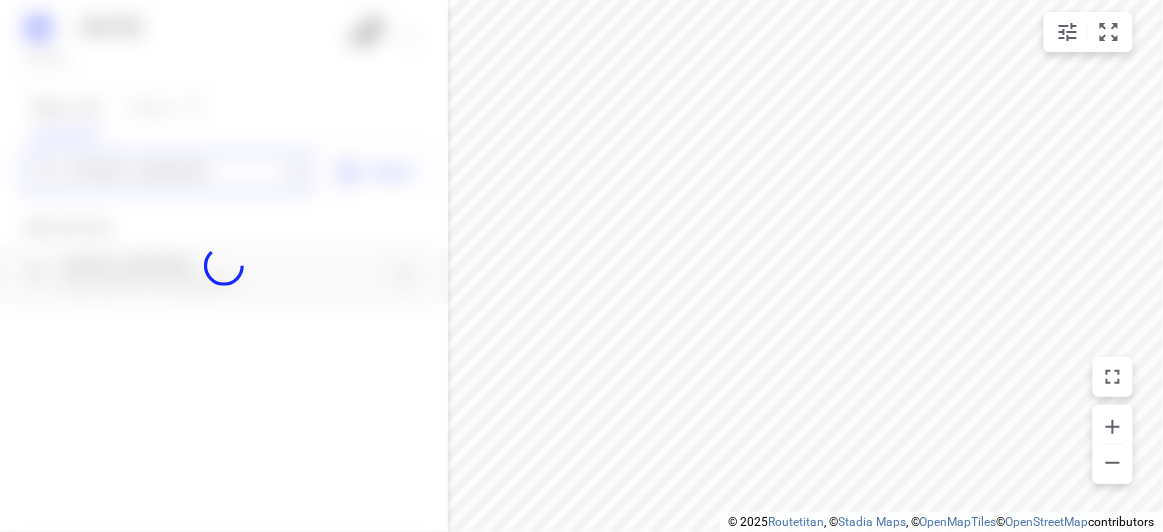 click on "23 JULY 2025 Tuesday, Jul 22 2 Stops 37 Routes 0 1b Witken Avenue Wantirna South 3152 Import Add new stop 1B Witken Avenue  Wantirna South VIC 3152, Australia Routing Settings Optimization preference Shortest distance distance Optimization preference Distance Format KM km Distance Format Default stop duration 5 minutes Default stop duration Default stop load 1 units Default stop load Allow late stops   Maximum amount of time drivers may be late at a stop Allow reloads BETA   Vehicles may return to the depot to load more stops. Fixed departure time   Vehicles must depart at the start of their working hours Cancel Save" at bounding box center (224, 266) 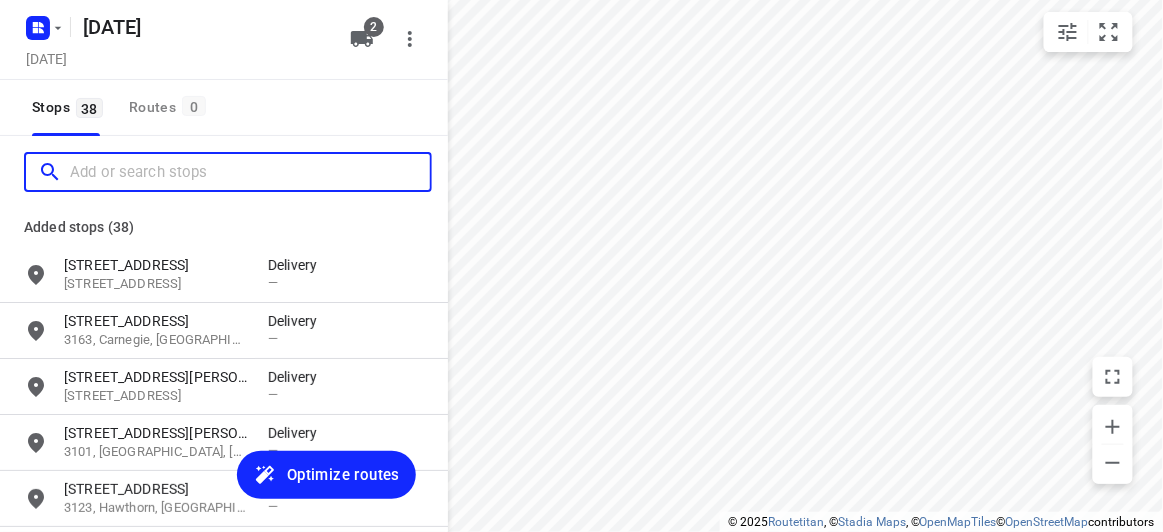 scroll, scrollTop: 0, scrollLeft: 0, axis: both 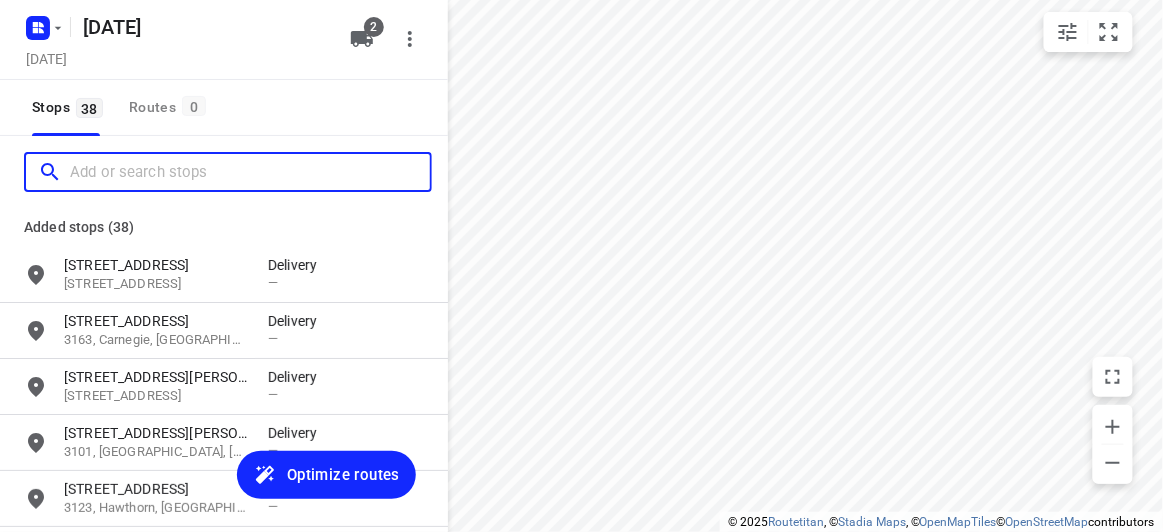 paste on "20 Glover Street Bentleigh East 3165" 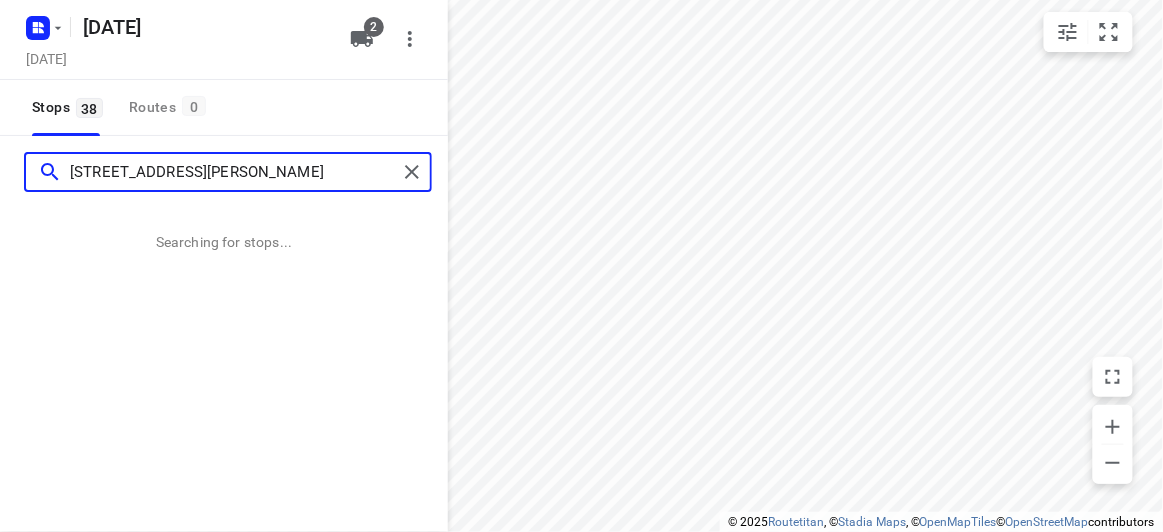 type on "20 Glover Street Bentleigh East 3165" 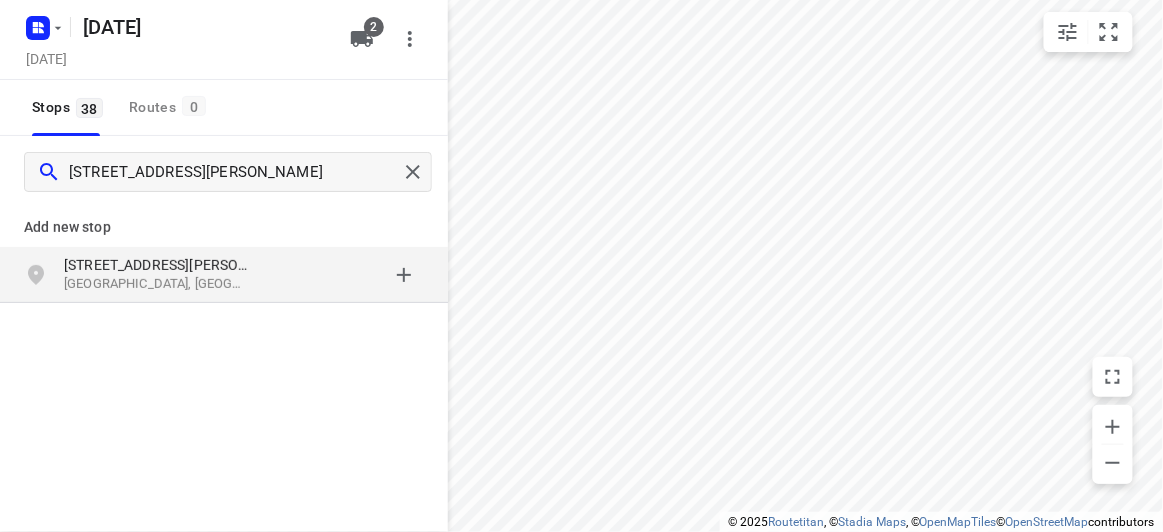 click on "[STREET_ADDRESS][PERSON_NAME]" at bounding box center [156, 265] 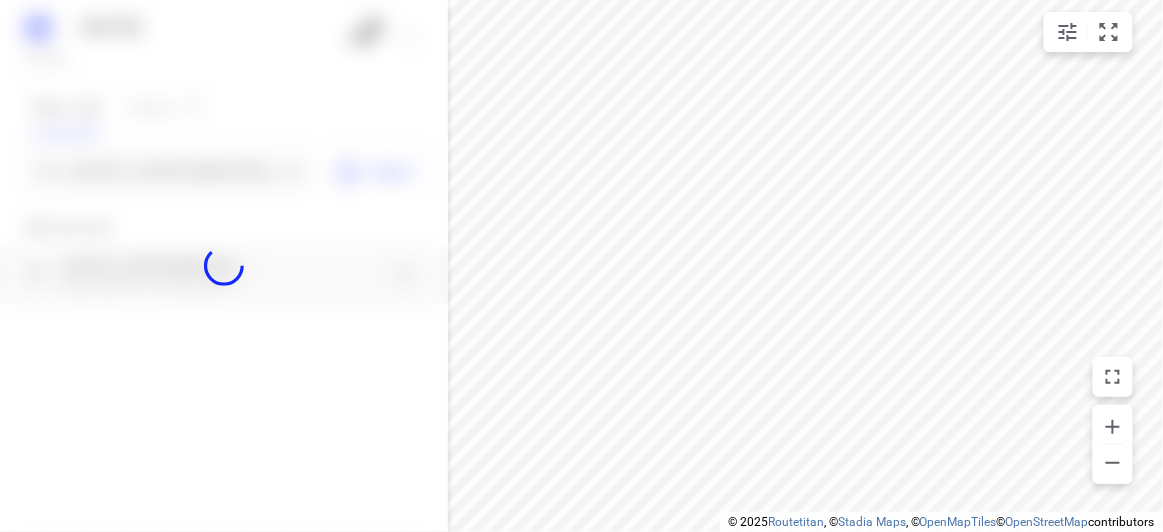 click at bounding box center (224, 266) 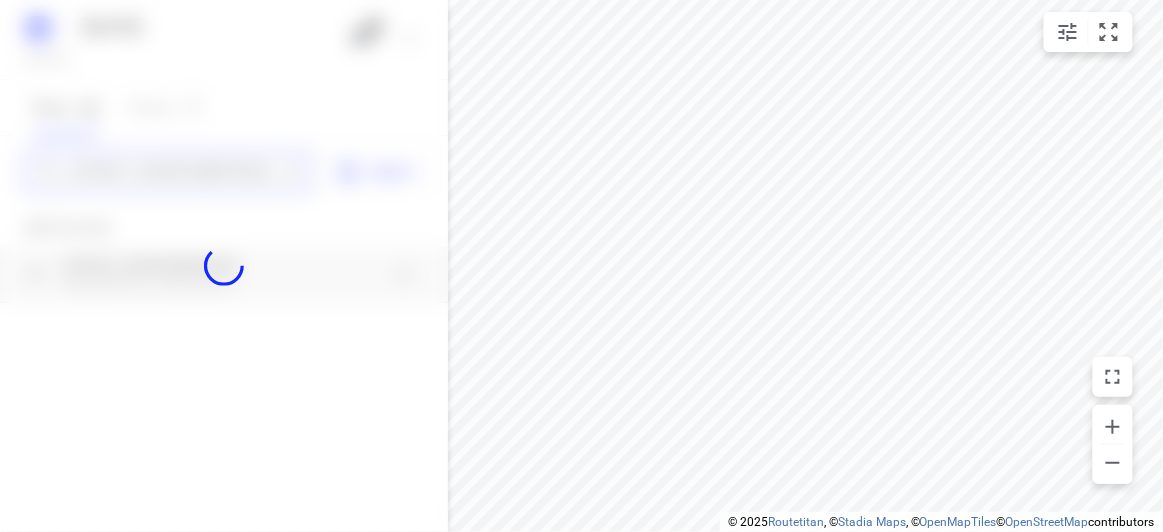 click on "23 JULY 2025 Tuesday, Jul 22 2 Stops 38 Routes 0 20 Glover Street Bentleigh East 3165 Import Add new stop 20 Glover Street  Bentleigh East VIC 3165, Australia Routing Settings Optimization preference Shortest distance distance Optimization preference Distance Format KM km Distance Format Default stop duration 5 minutes Default stop duration Default stop load 1 units Default stop load Allow late stops   Maximum amount of time drivers may be late at a stop Allow reloads BETA   Vehicles may return to the depot to load more stops. Fixed departure time   Vehicles must depart at the start of their working hours Cancel Save" at bounding box center [224, 266] 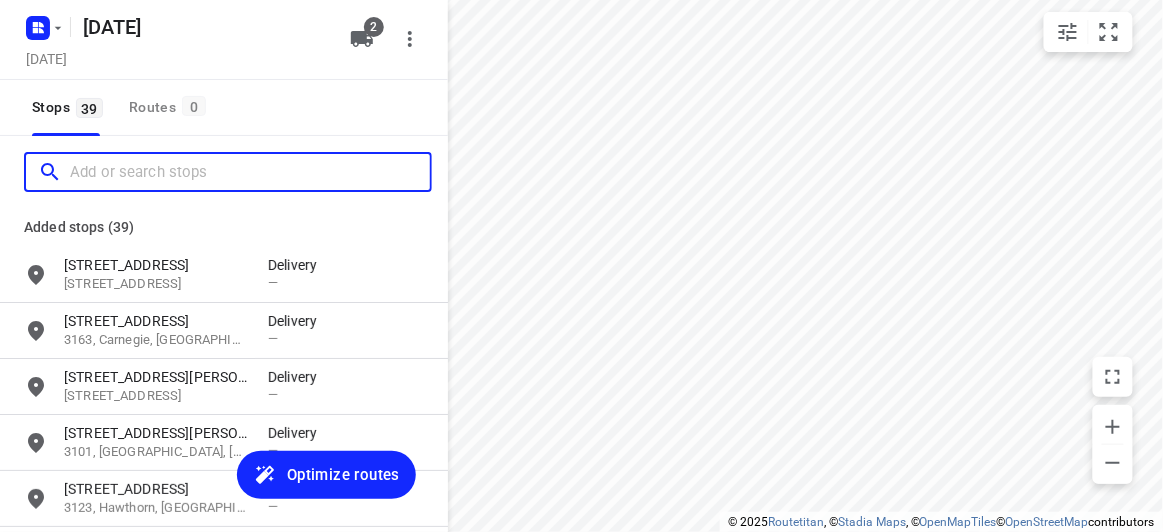 scroll, scrollTop: 0, scrollLeft: 0, axis: both 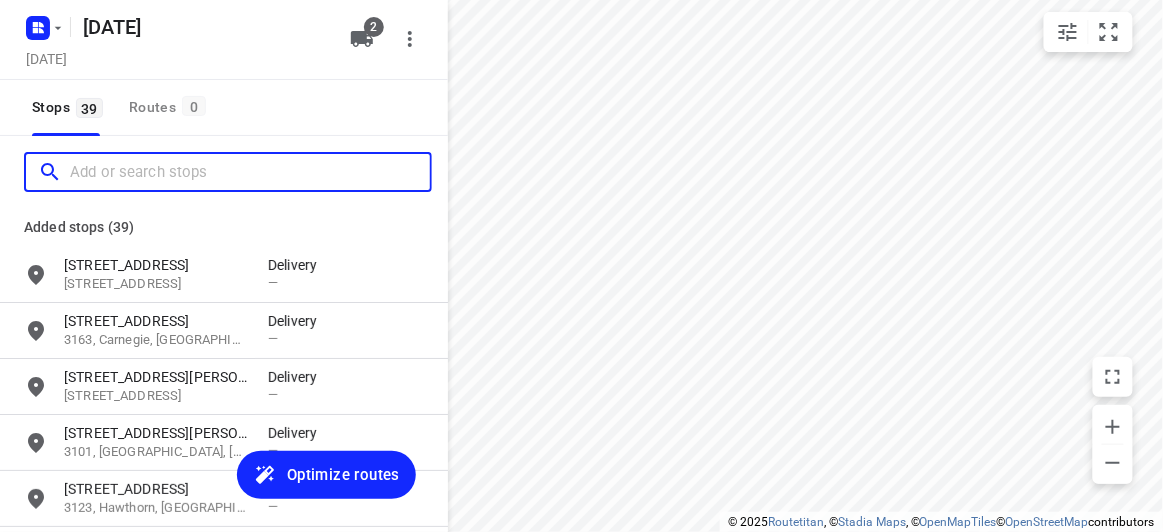 paste on "8 Dickens St Glen Iris 3146" 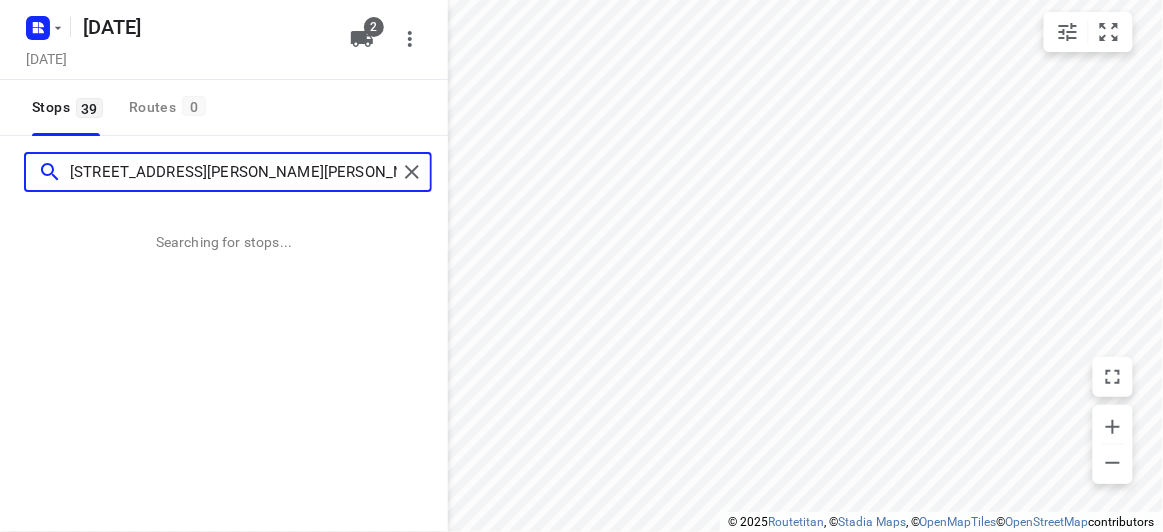 type on "8 Dickens St Glen Iris 3146" 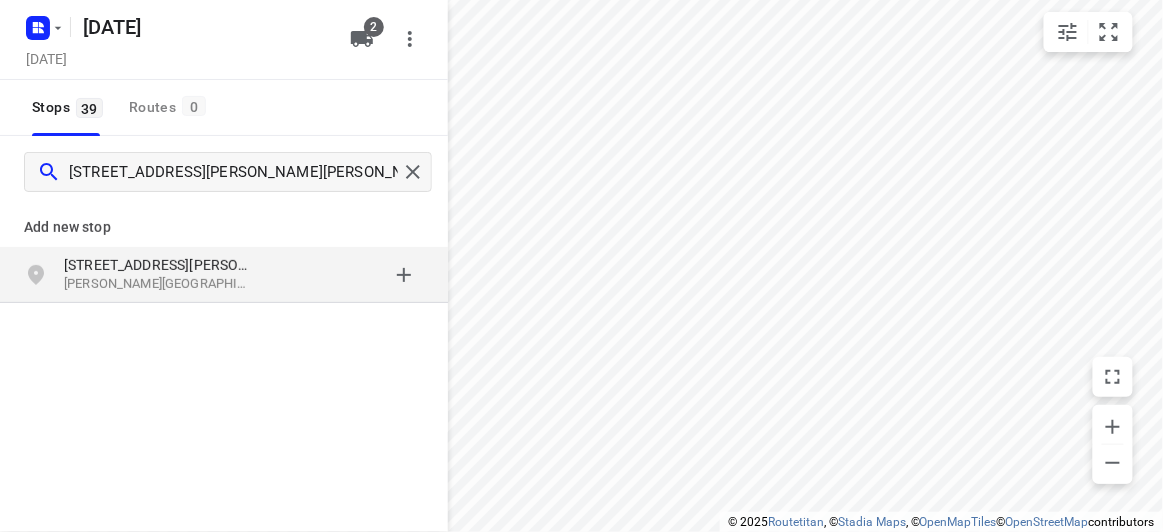 click on "Add new stop" at bounding box center [224, 227] 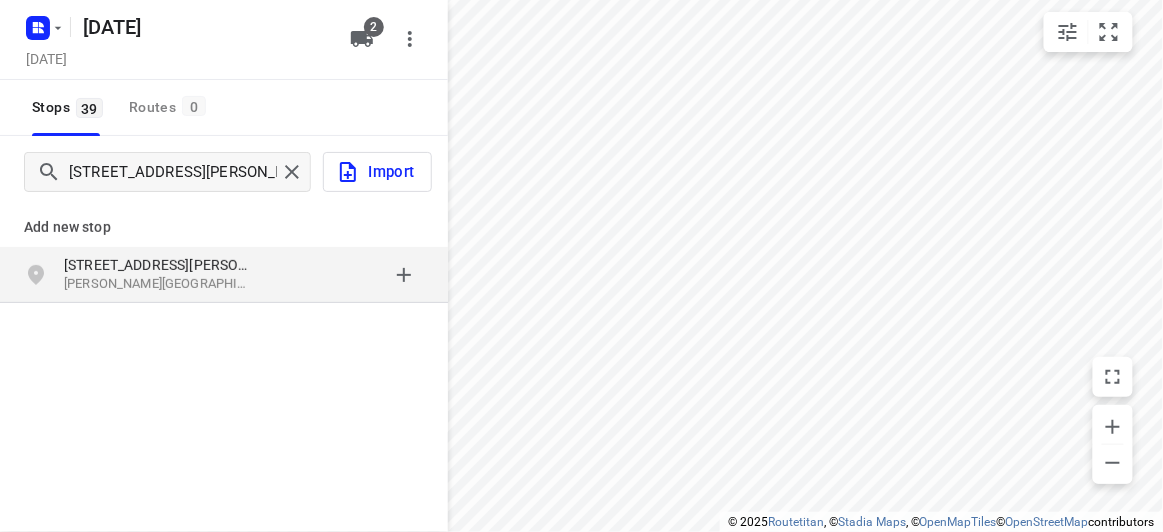 click on "8 Dickens St" at bounding box center (156, 265) 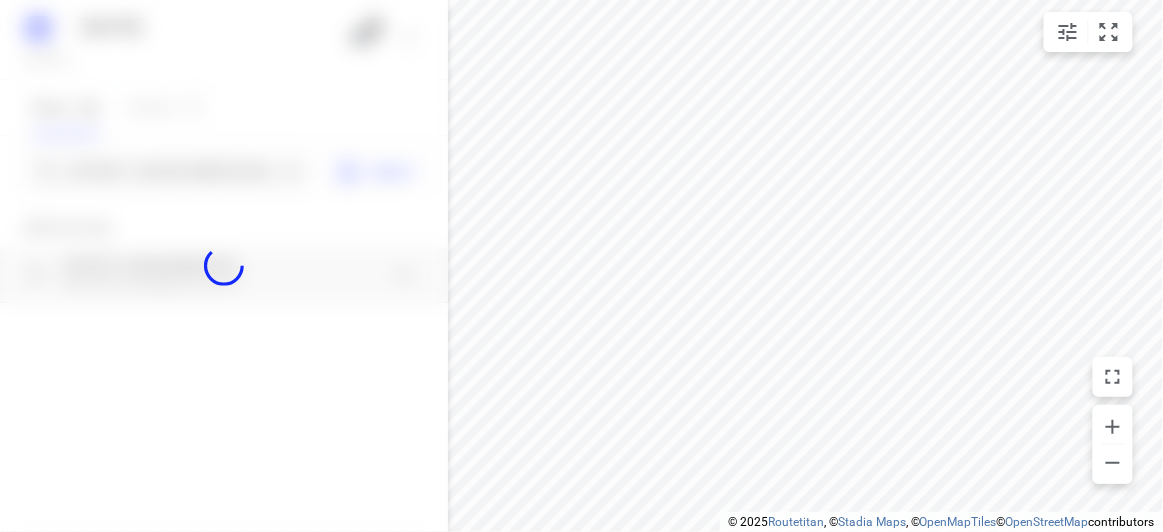 click at bounding box center (224, 266) 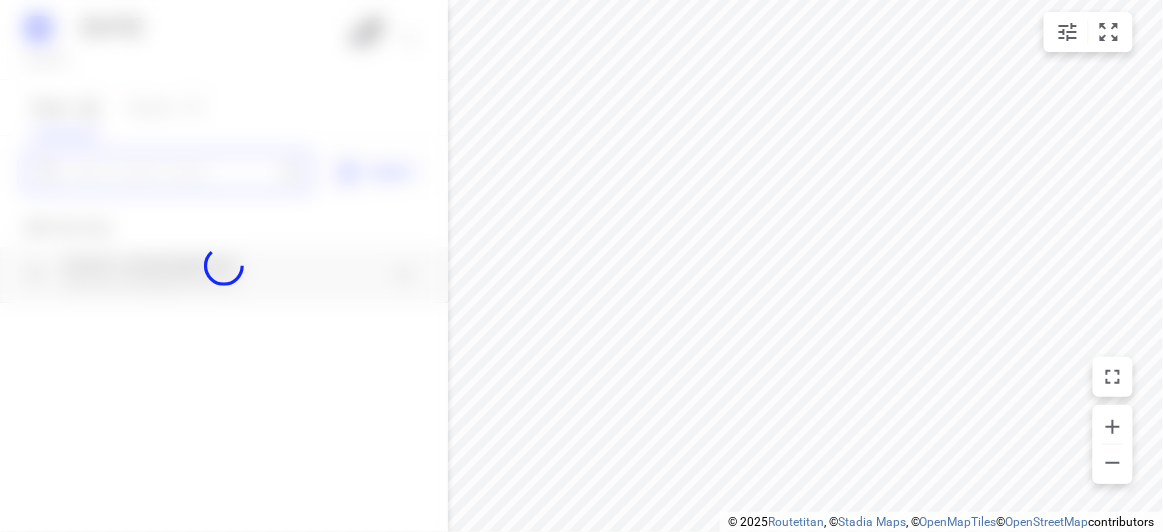 paste on "10 Mountview Rd Malvern 3144" 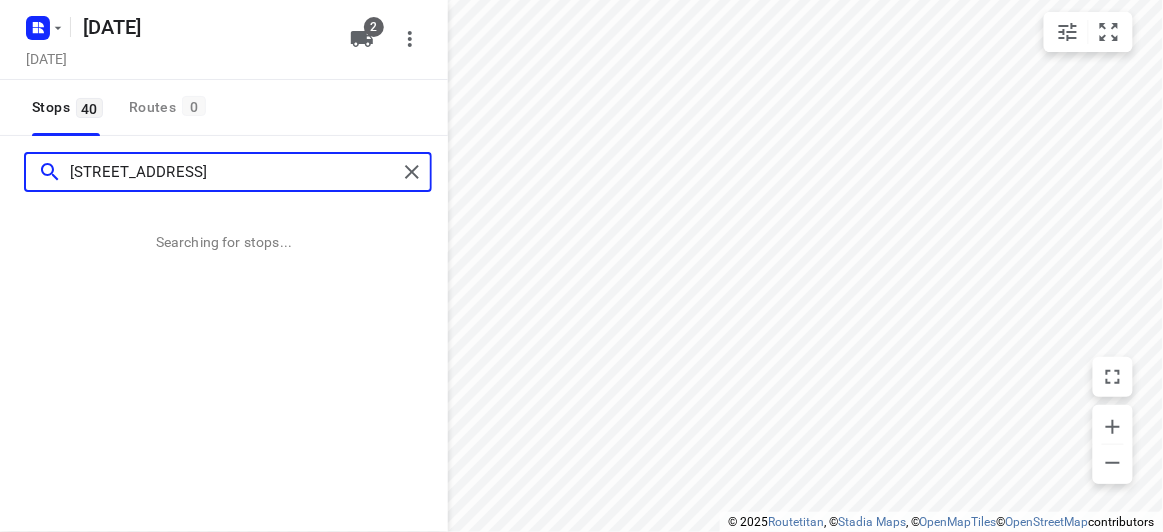 type on "10 Mountview Rd Malvern 3144" 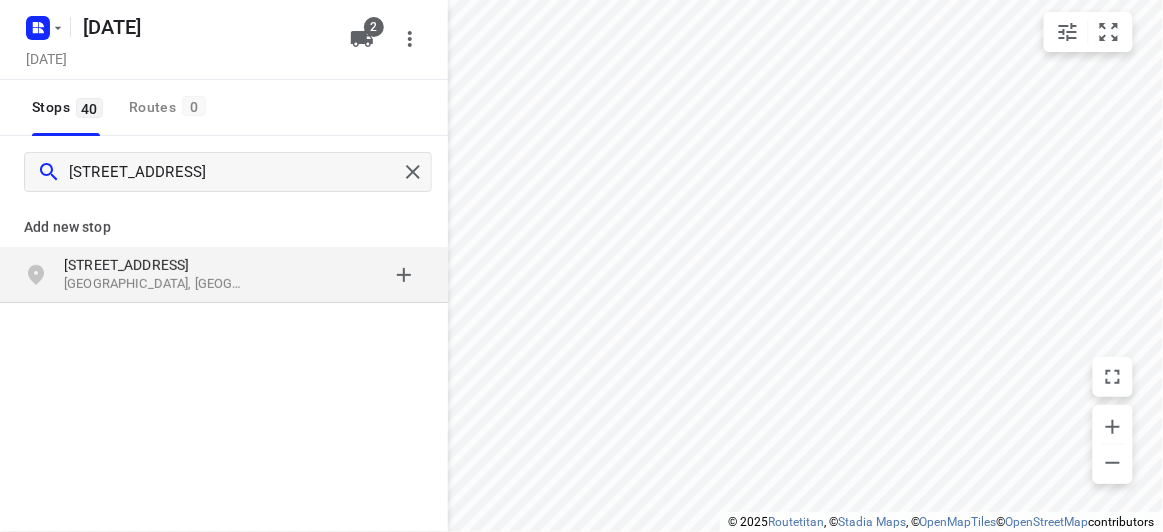 click on "10 Mountview Rd" at bounding box center (156, 265) 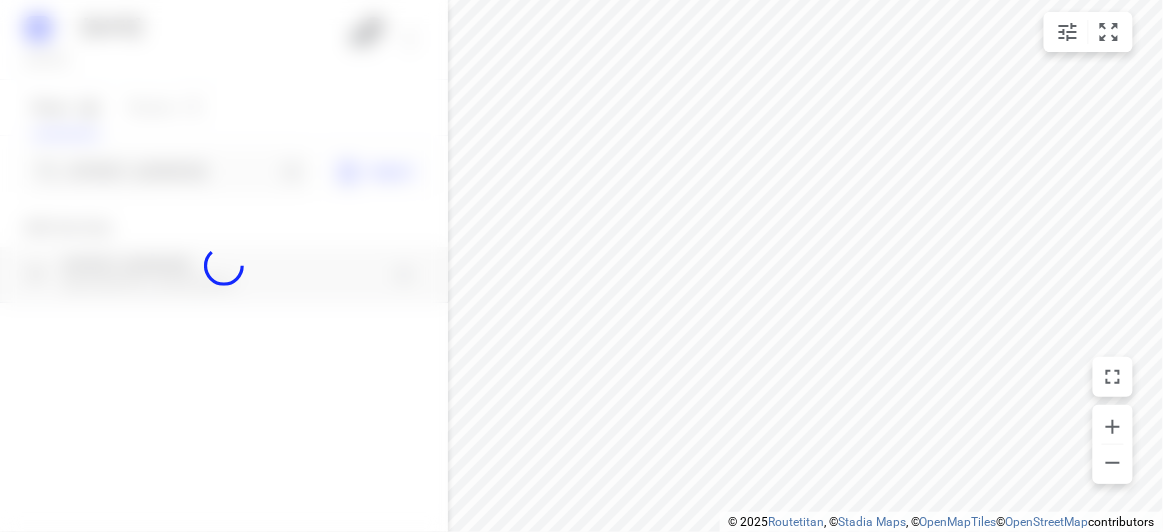 click at bounding box center (224, 266) 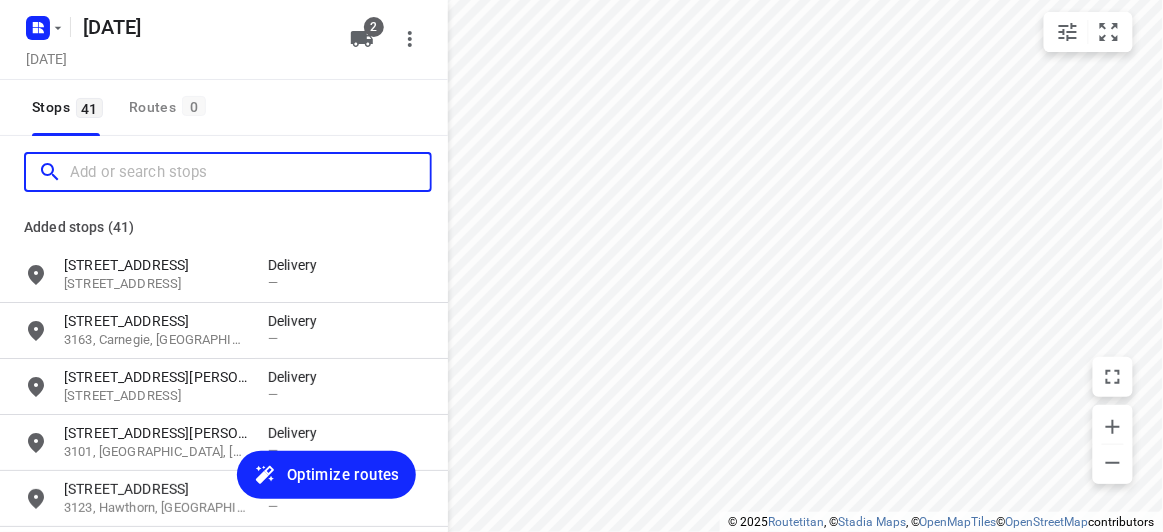 scroll, scrollTop: 0, scrollLeft: 0, axis: both 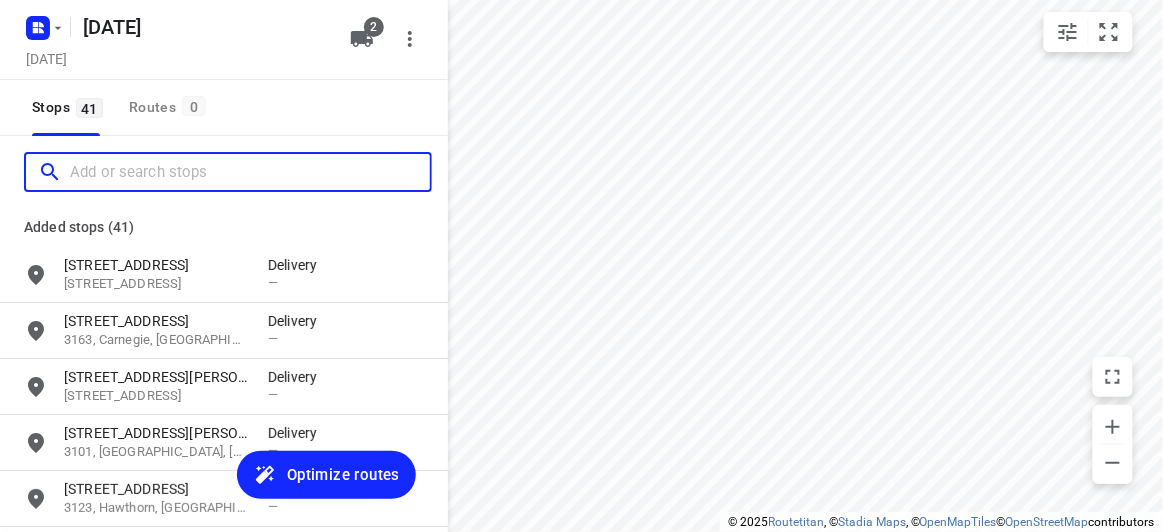 paste on "16 O'Brien Crescent Blackburn South 3130" 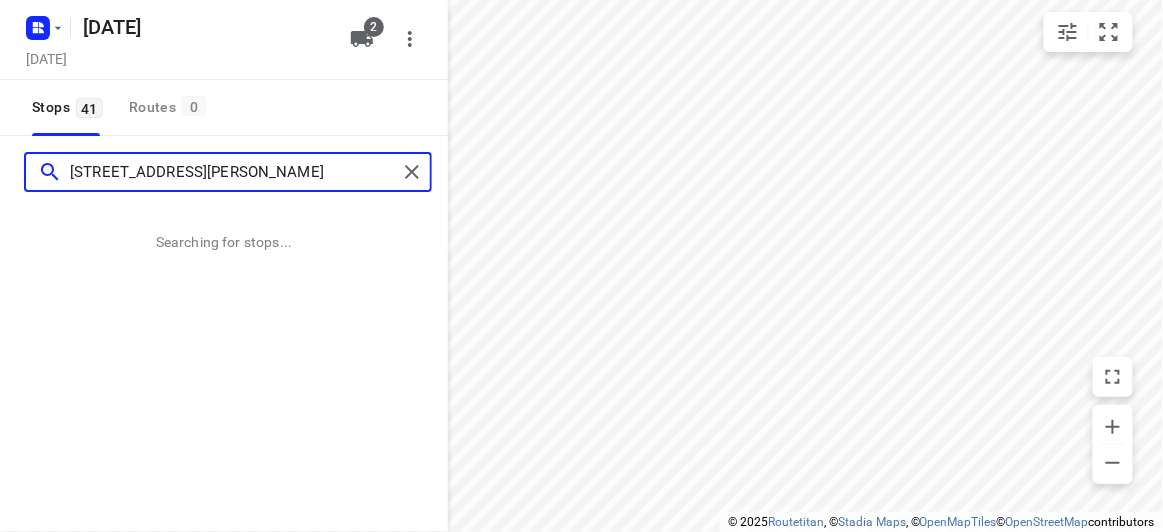 type on "16 O'Brien Crescent Blackburn South 3130" 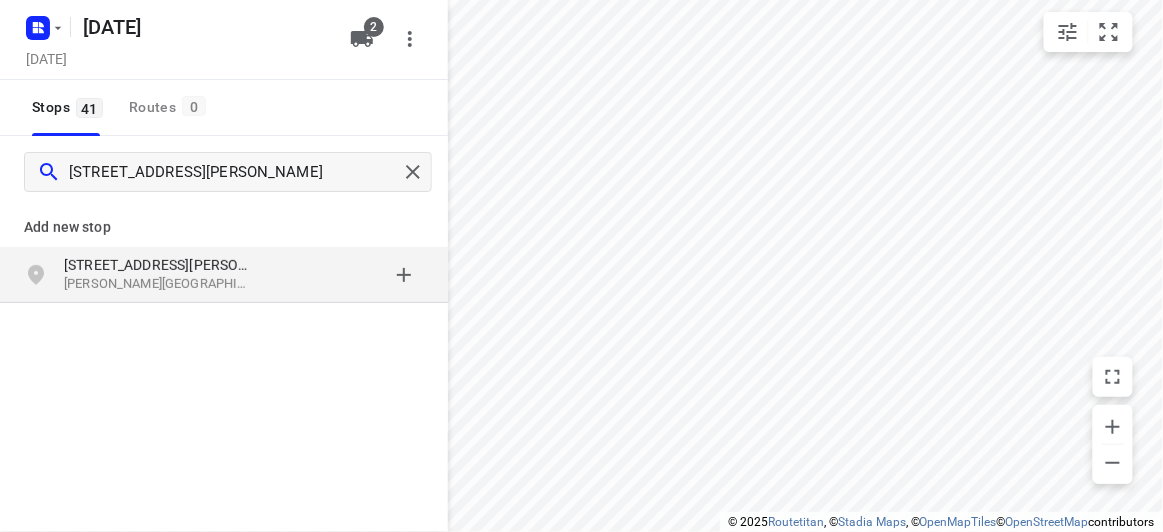 click on "[STREET_ADDRESS][PERSON_NAME]" at bounding box center [166, 265] 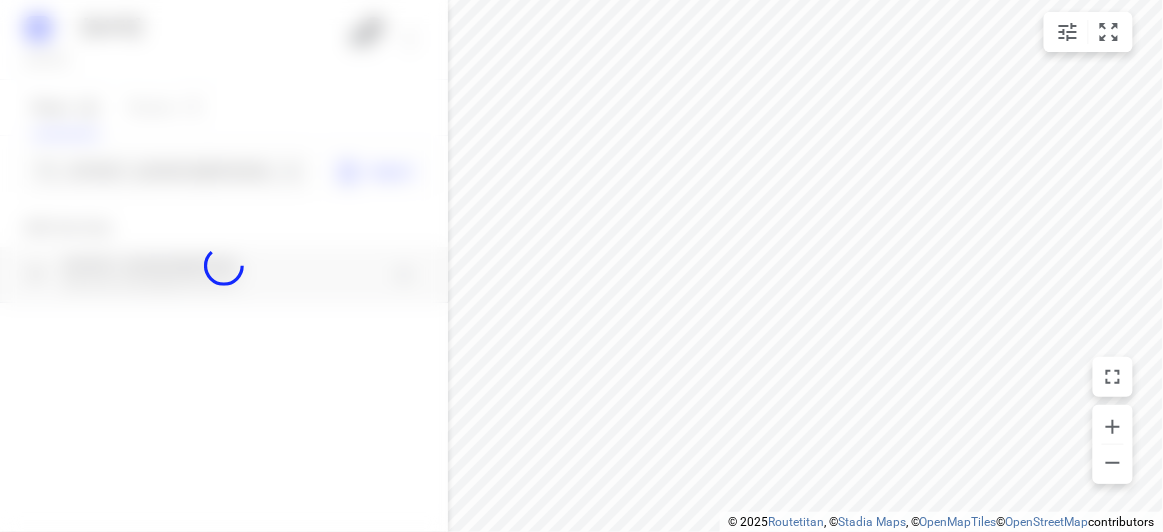 click at bounding box center (224, 266) 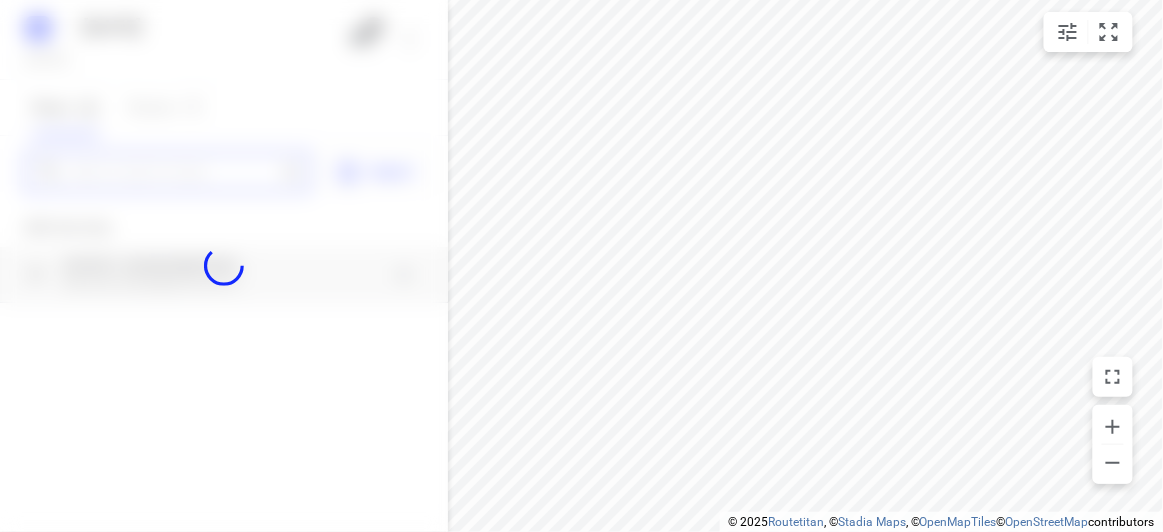 click at bounding box center (173, 172) 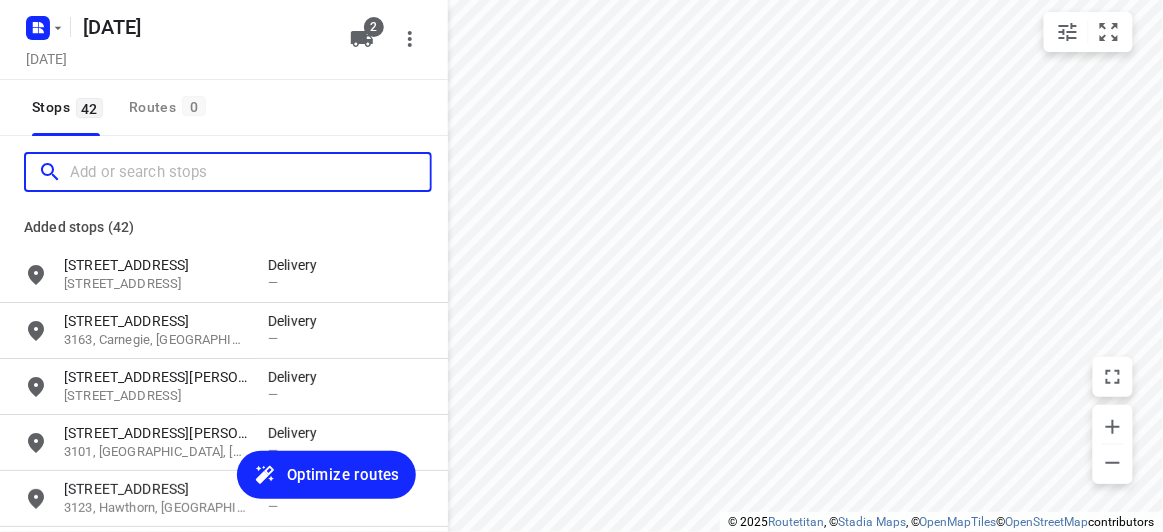 paste on "4 blake street Blackburn north 3130" 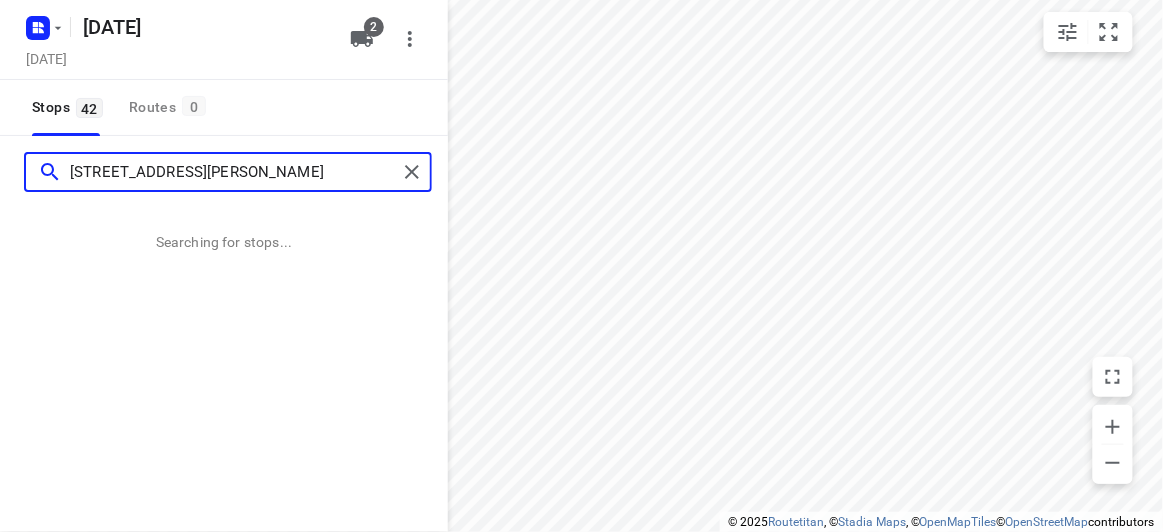 type on "4 blake street Blackburn north 3130" 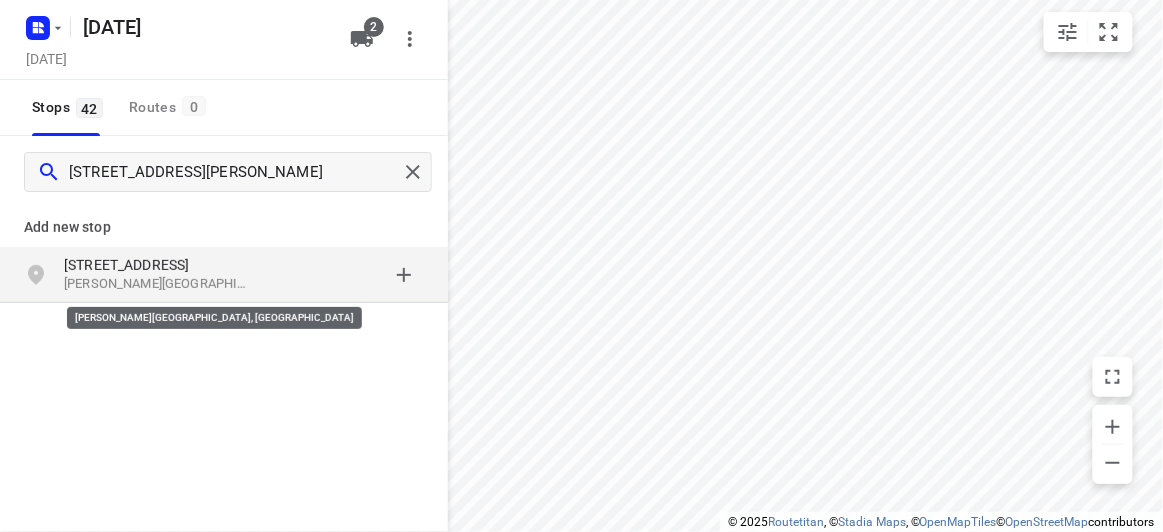 click on "Blackburn North VIC 3130, Australia" at bounding box center (156, 284) 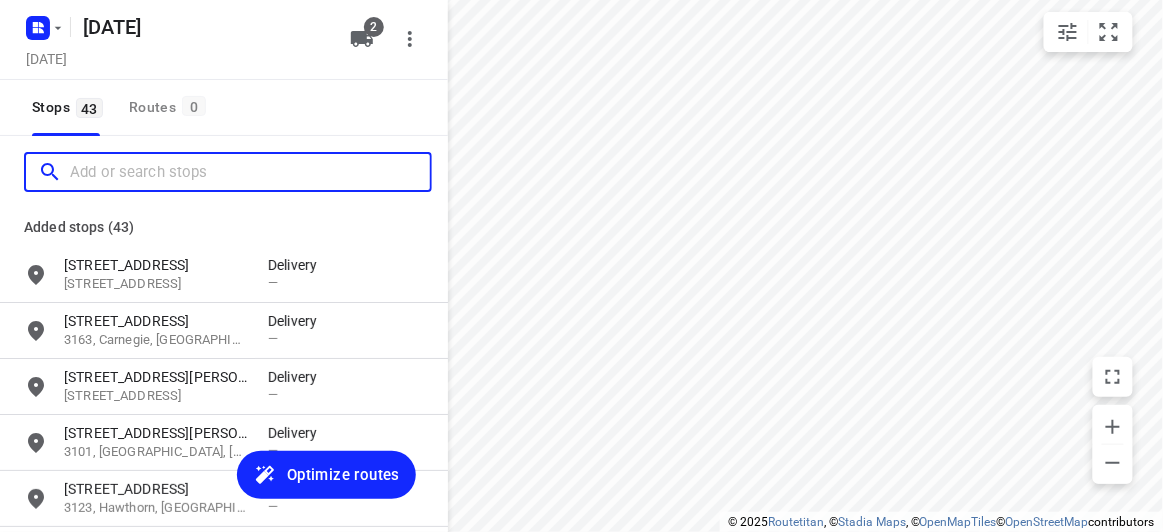 scroll, scrollTop: 0, scrollLeft: 0, axis: both 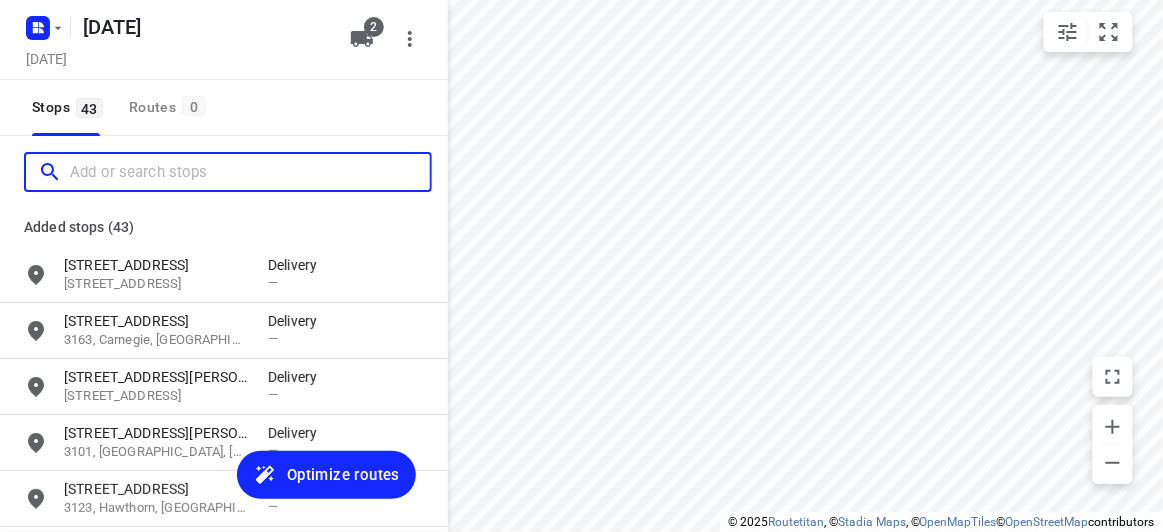 click at bounding box center (250, 172) 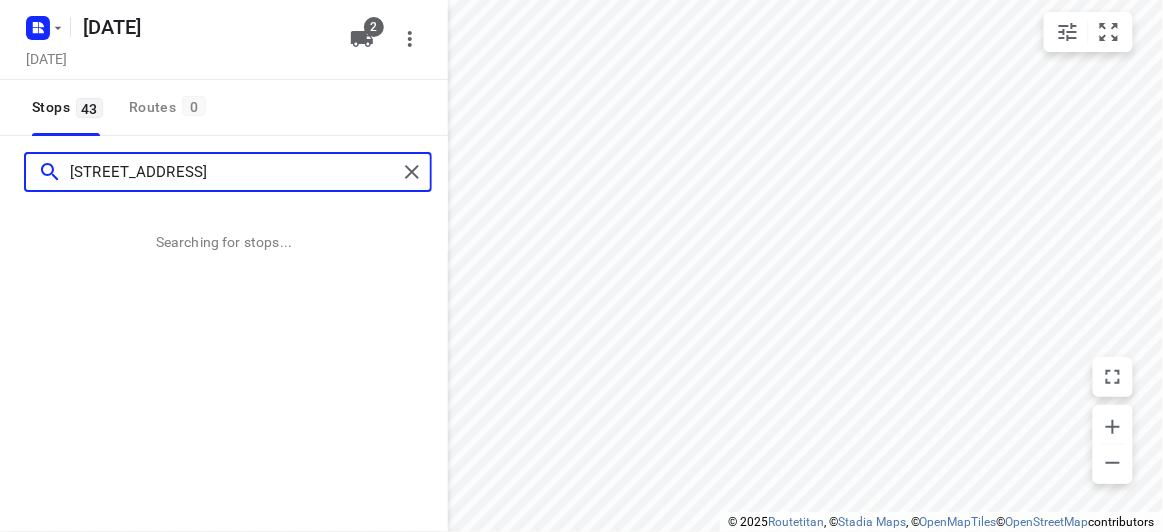 type on "13 Emden Crescent, Mulgrave 3170" 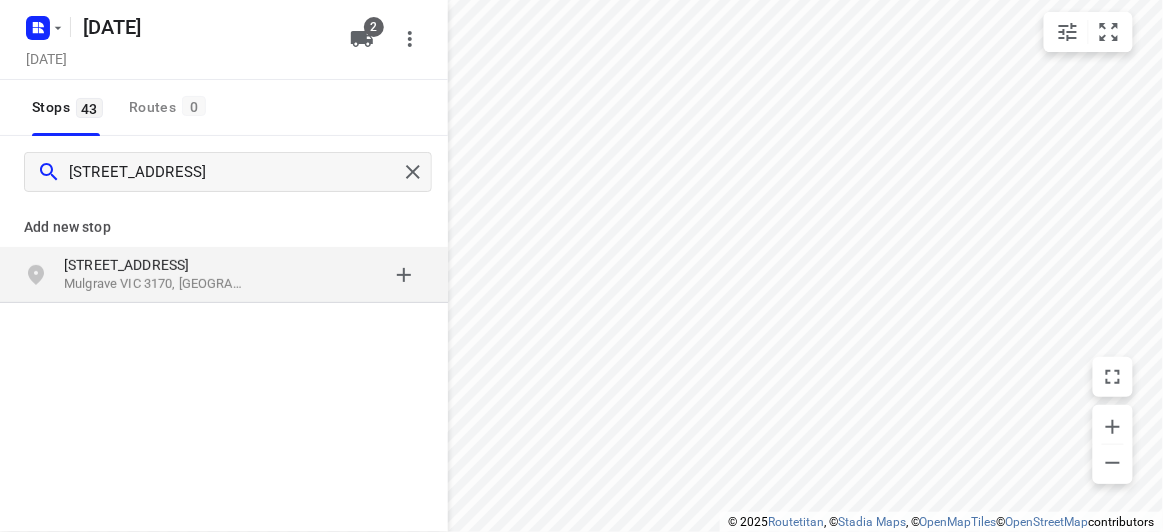 click on "Mulgrave VIC 3170, Australia" at bounding box center (156, 284) 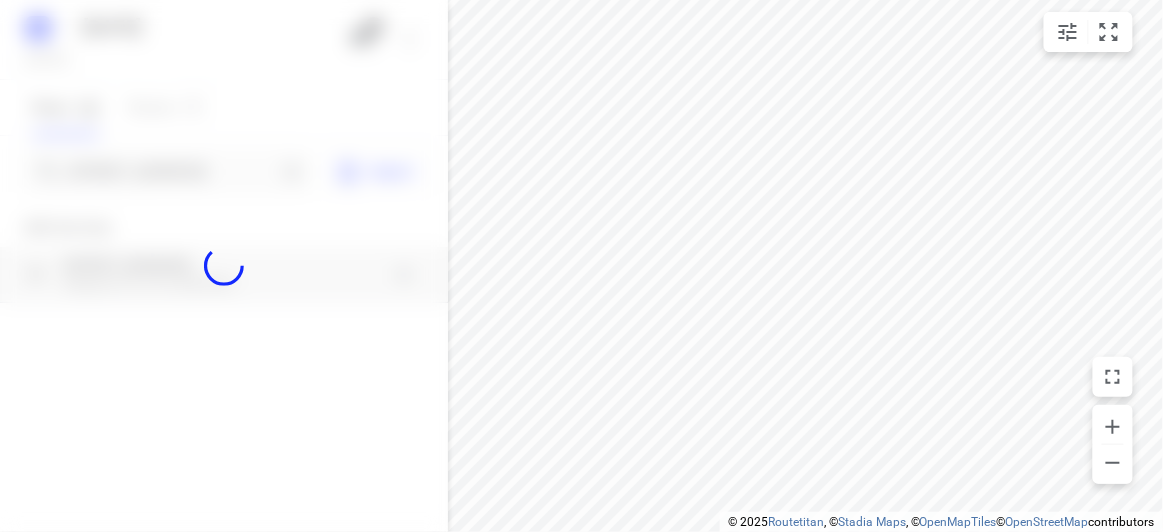 click at bounding box center (224, 266) 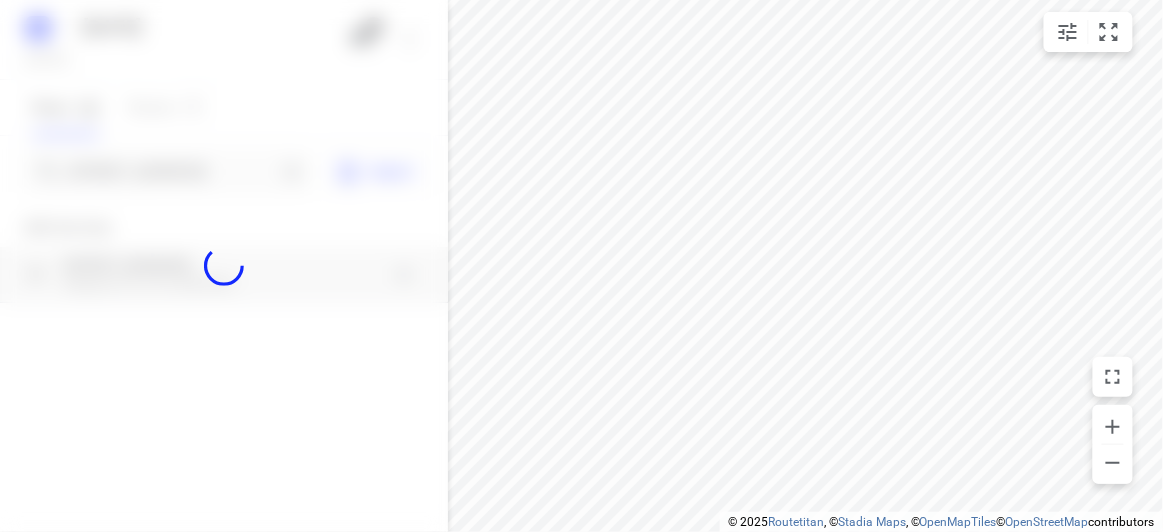 click at bounding box center [224, 266] 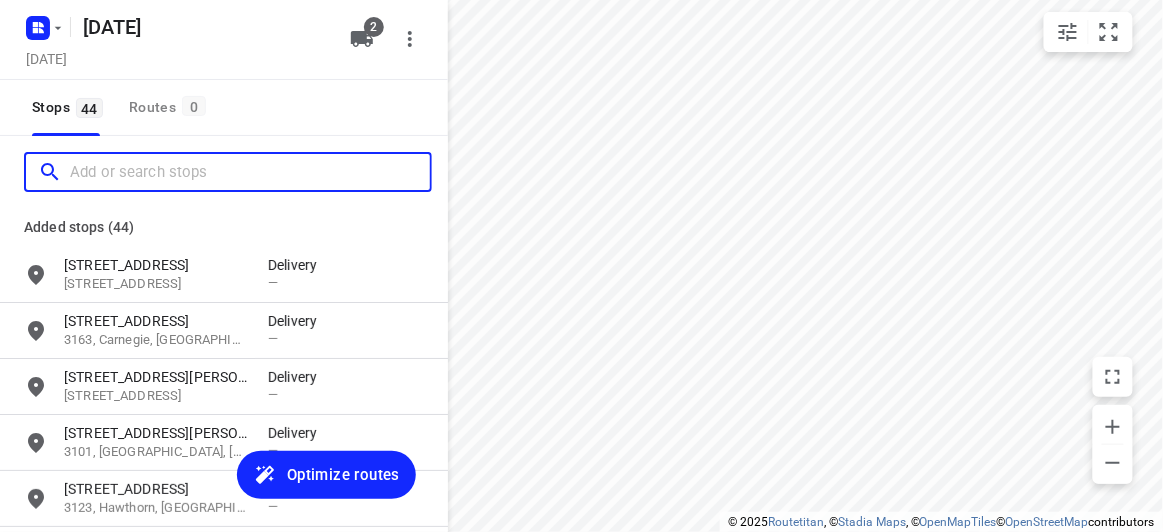 scroll, scrollTop: 0, scrollLeft: 0, axis: both 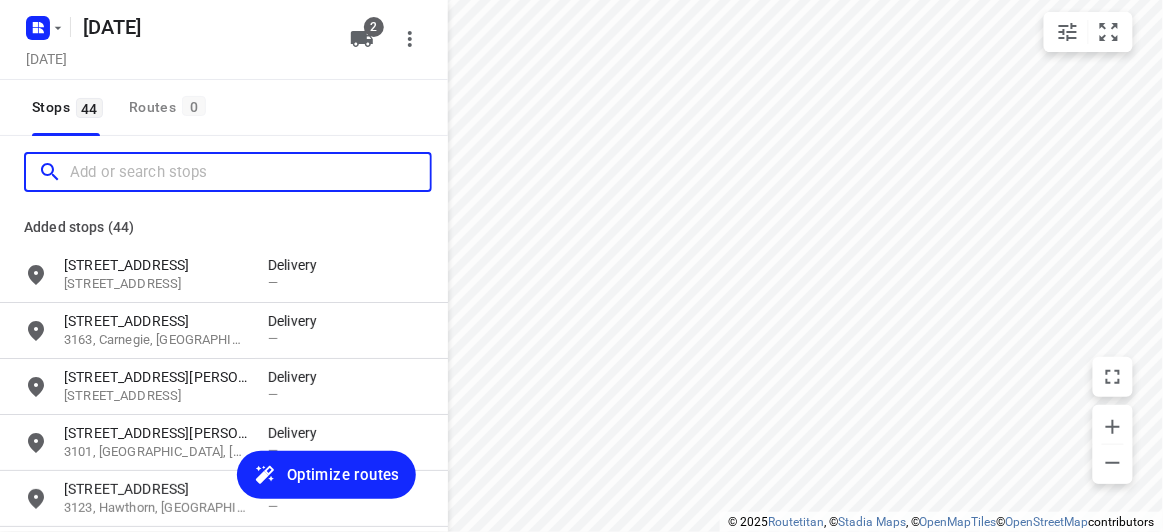 paste on "4 Talara Close Springvale VIC 3171" 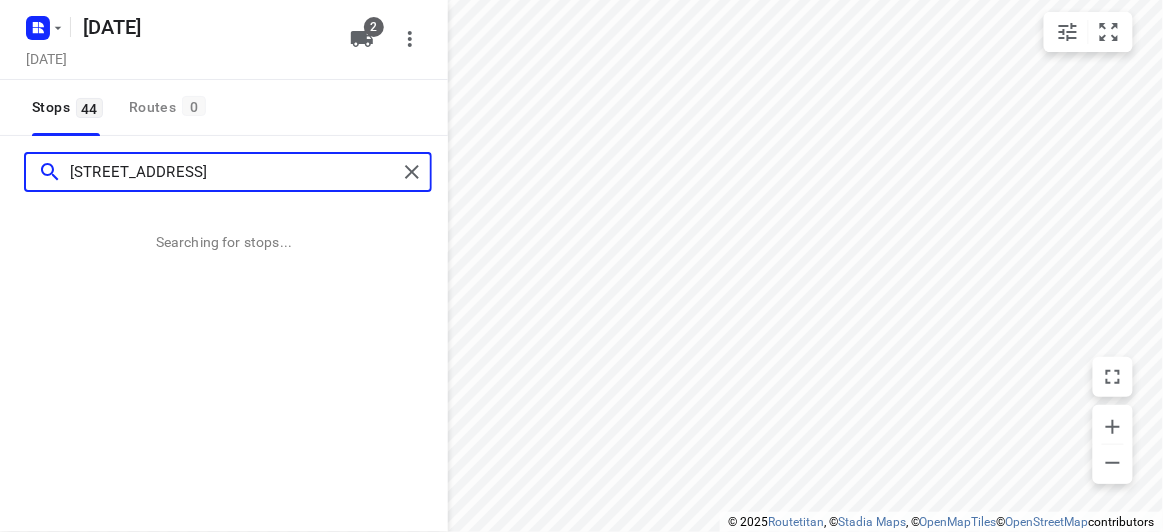 type on "4 Talara Close Springvale VIC 3171" 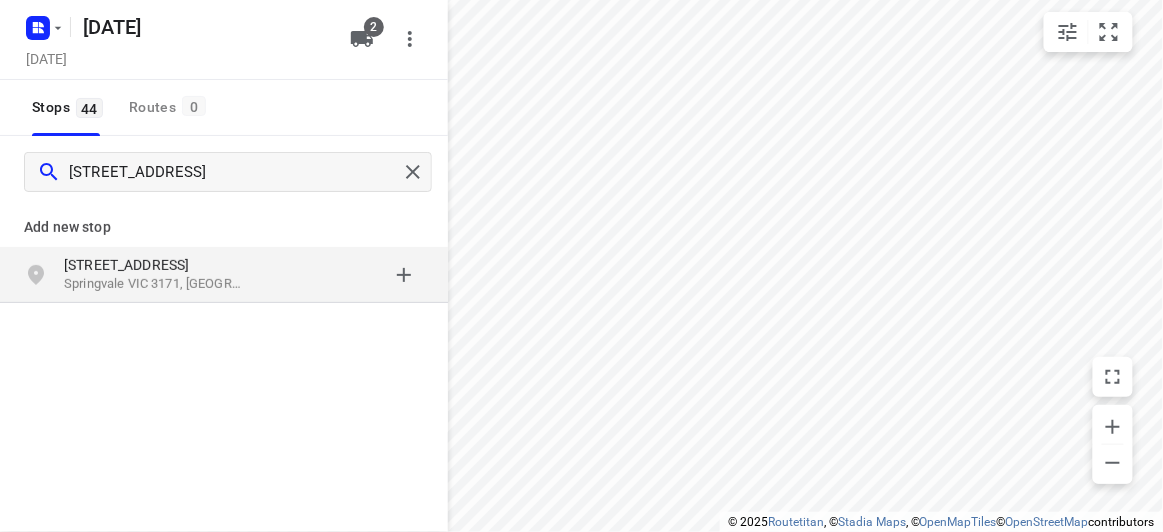 click on "4 Talara Close" at bounding box center [166, 265] 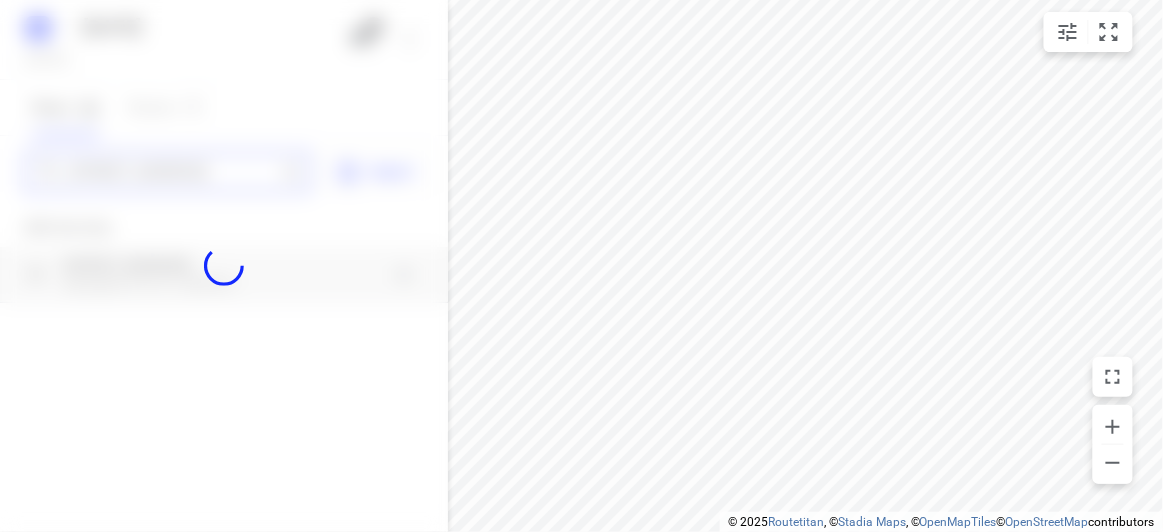 click on "4 Talara Close Springvale VIC 3171" at bounding box center [173, 172] 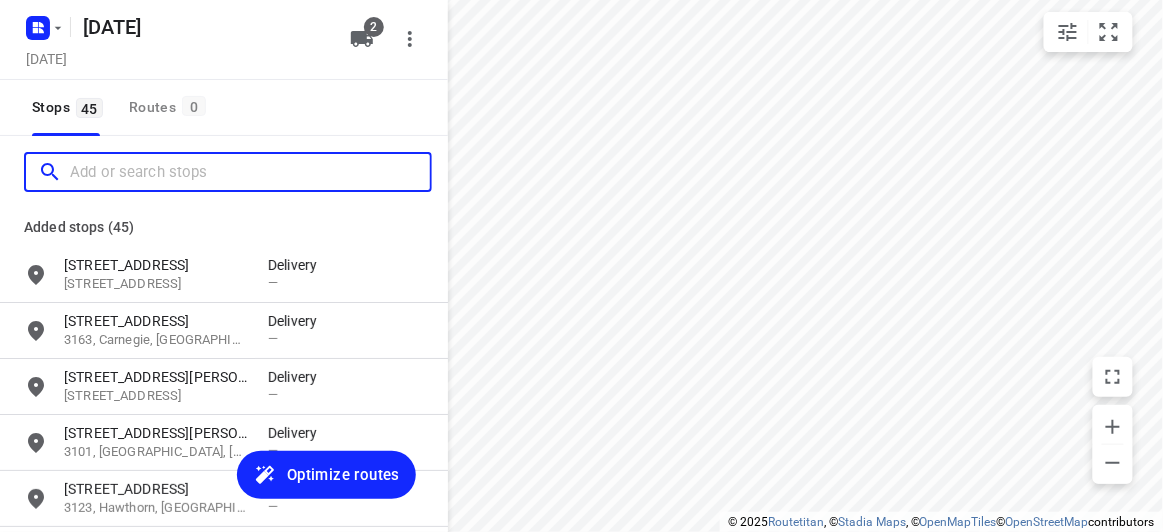 scroll, scrollTop: 0, scrollLeft: 0, axis: both 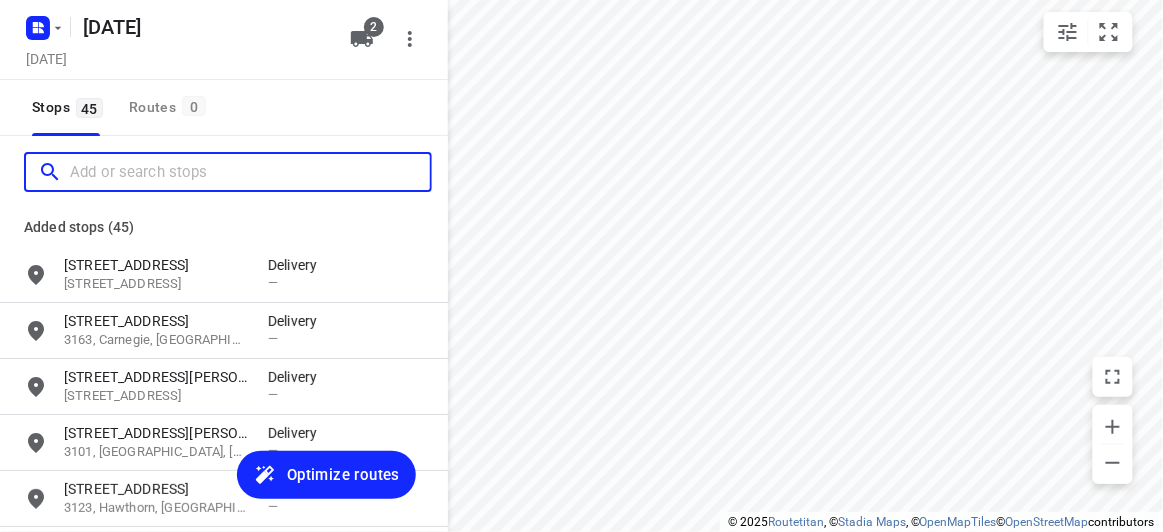 click at bounding box center (250, 172) 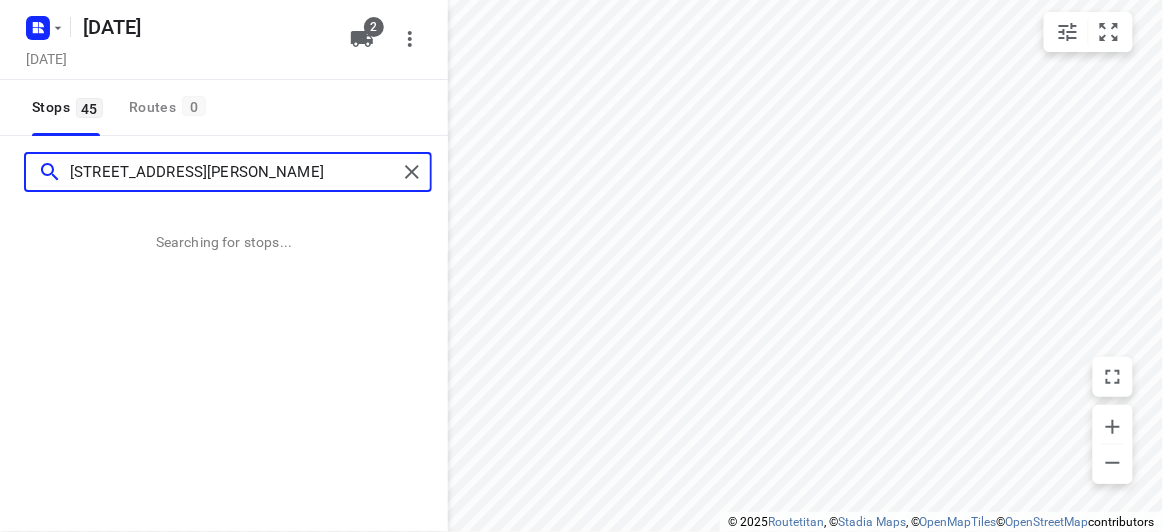 type on "9 Gilbert Parade, Camberwell 3124" 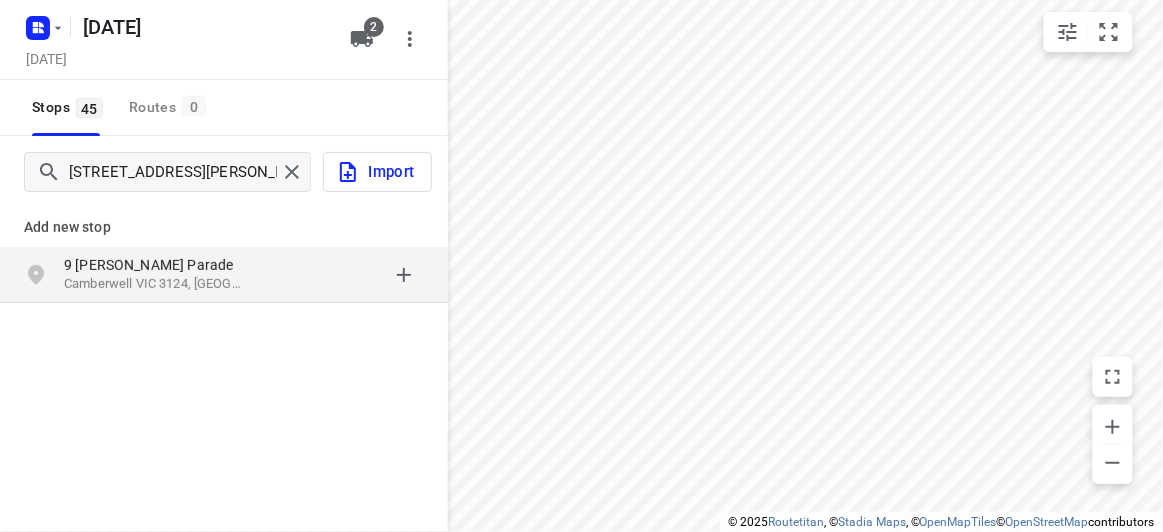 click on "9 Gilbert Parade" at bounding box center [156, 265] 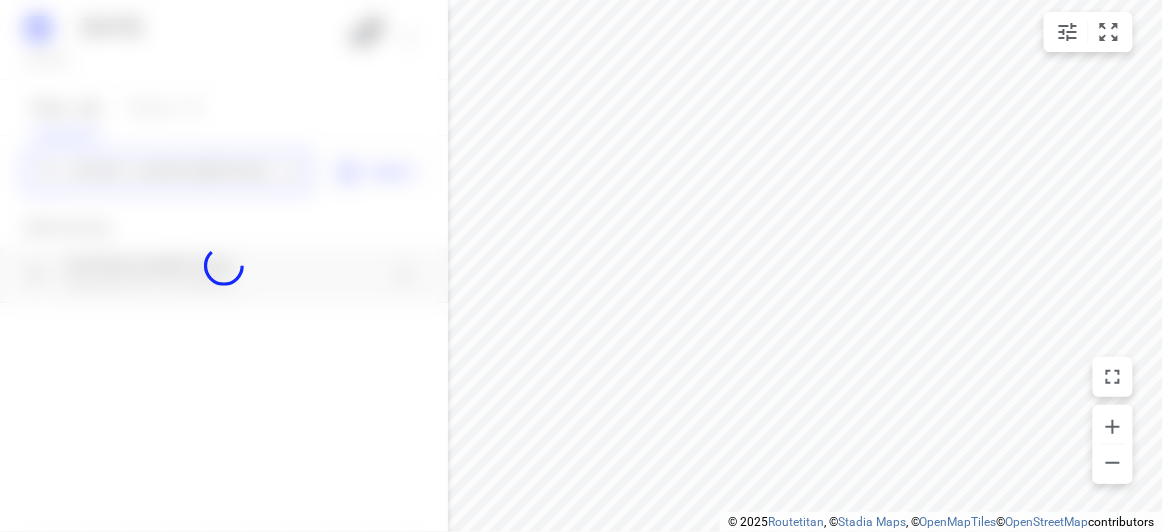click on "9 Gilbert Parade, Camberwell 3124" at bounding box center (173, 172) 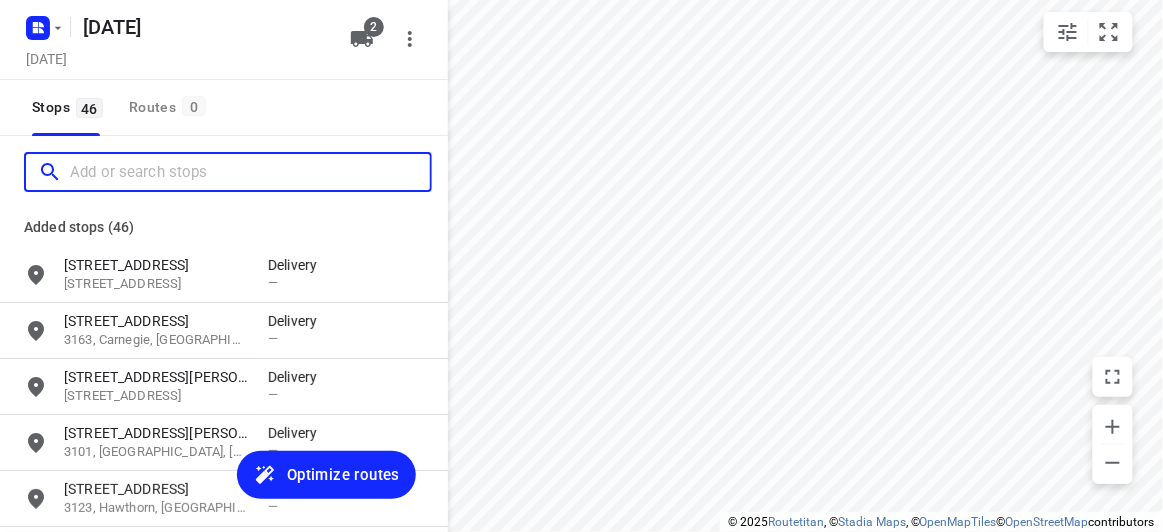 scroll, scrollTop: 0, scrollLeft: 0, axis: both 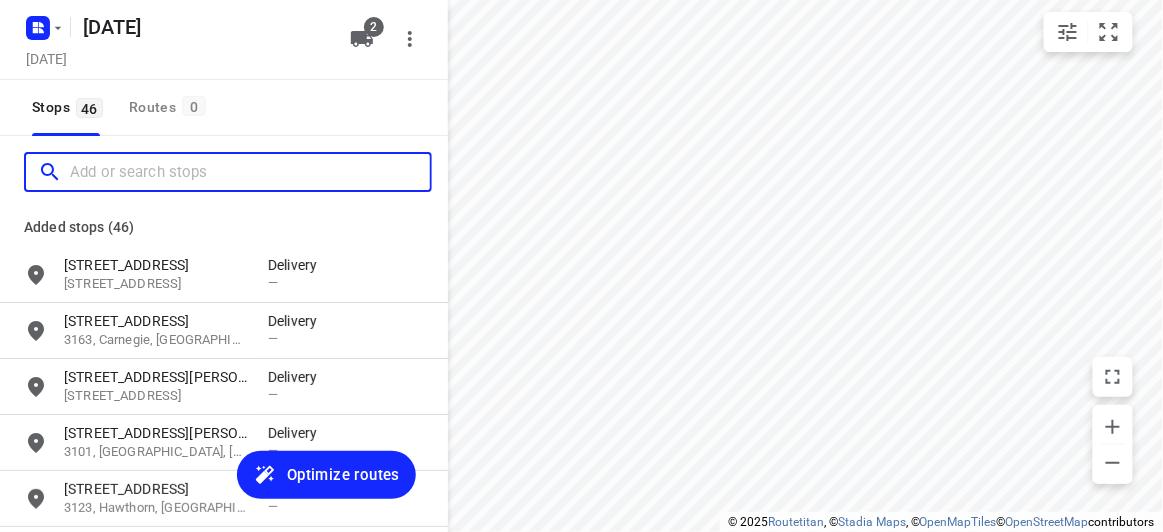 click at bounding box center (250, 172) 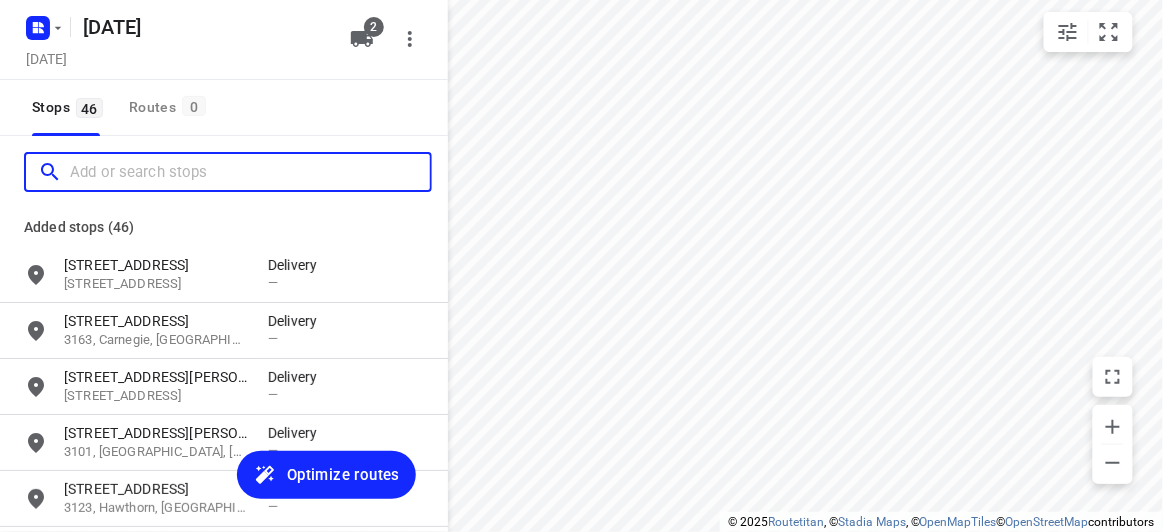 paste on "573B Burke Road, Camberwell 3124" 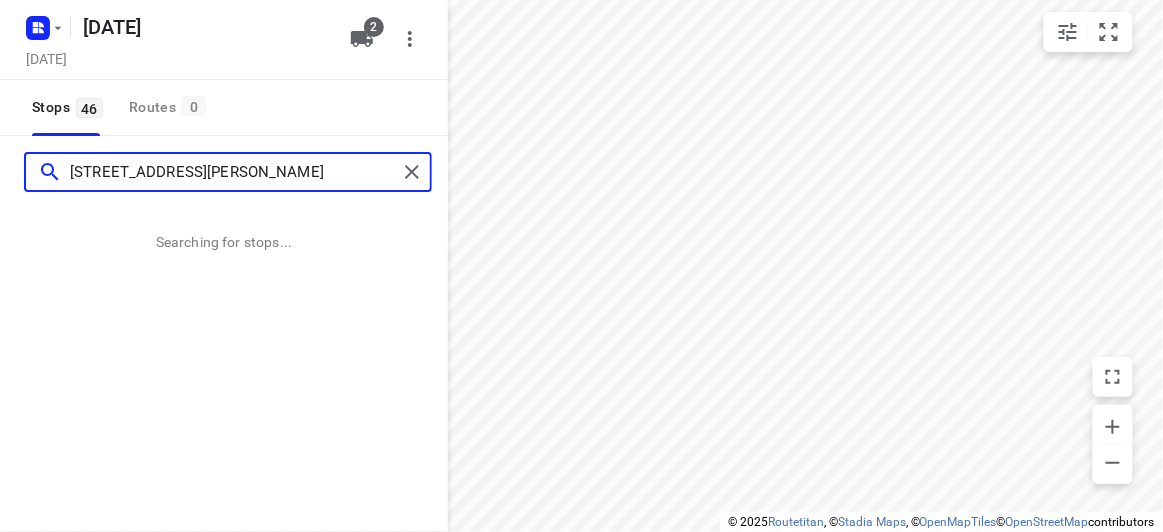 type on "573B Burke Road, Camberwell 3124" 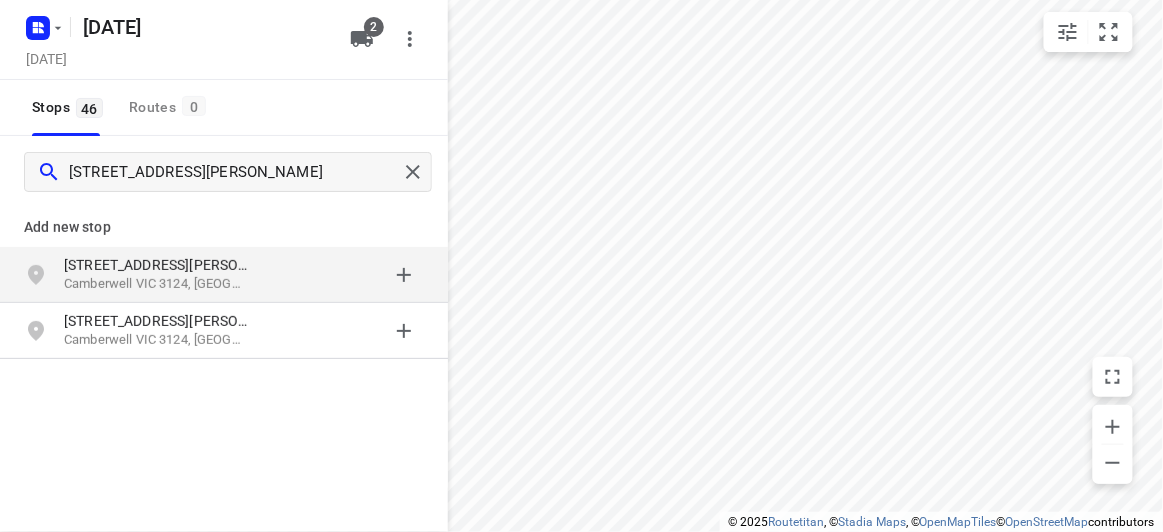 click on "573B Burke Road  Camberwell VIC 3124, Australia" at bounding box center (166, 275) 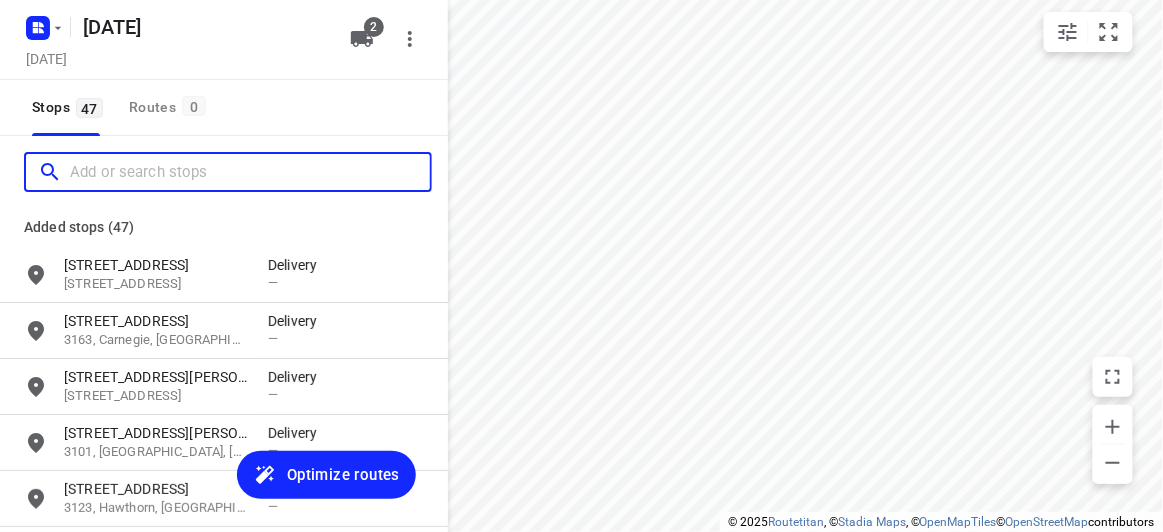 scroll, scrollTop: 0, scrollLeft: 0, axis: both 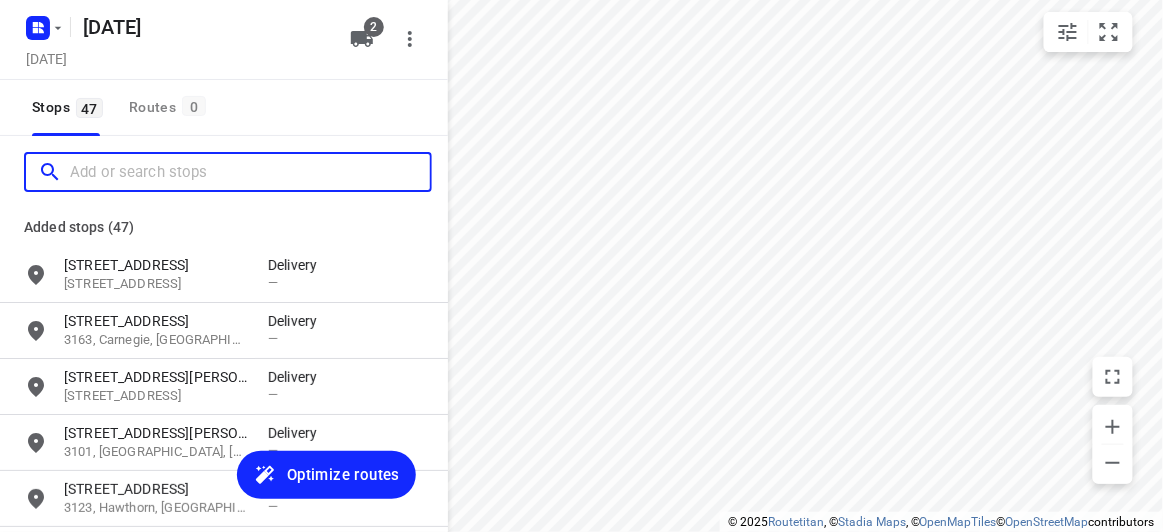 click at bounding box center (250, 172) 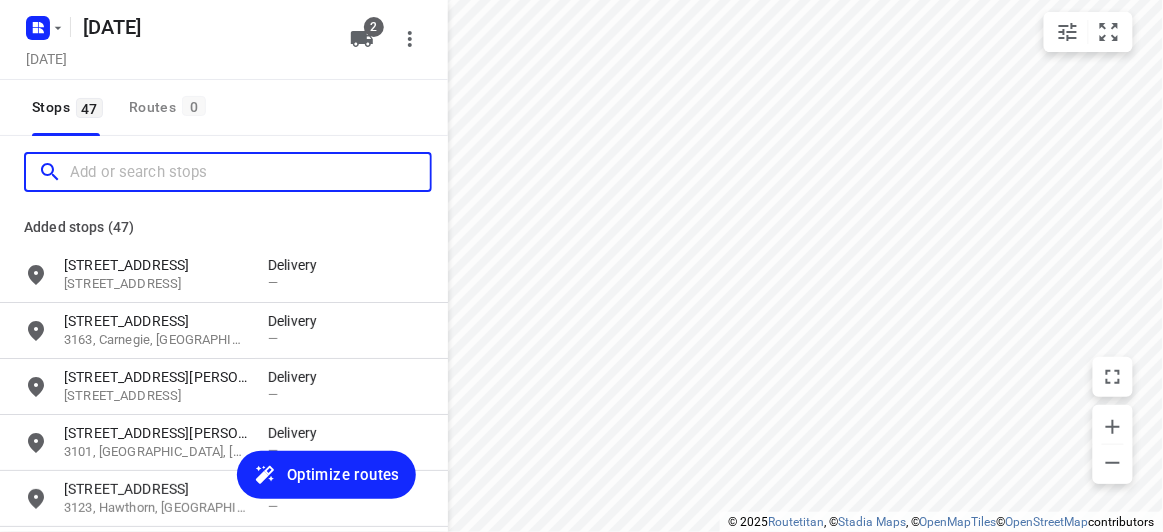 paste on "62 Kings Ct, Oakleigh East VIC 3166" 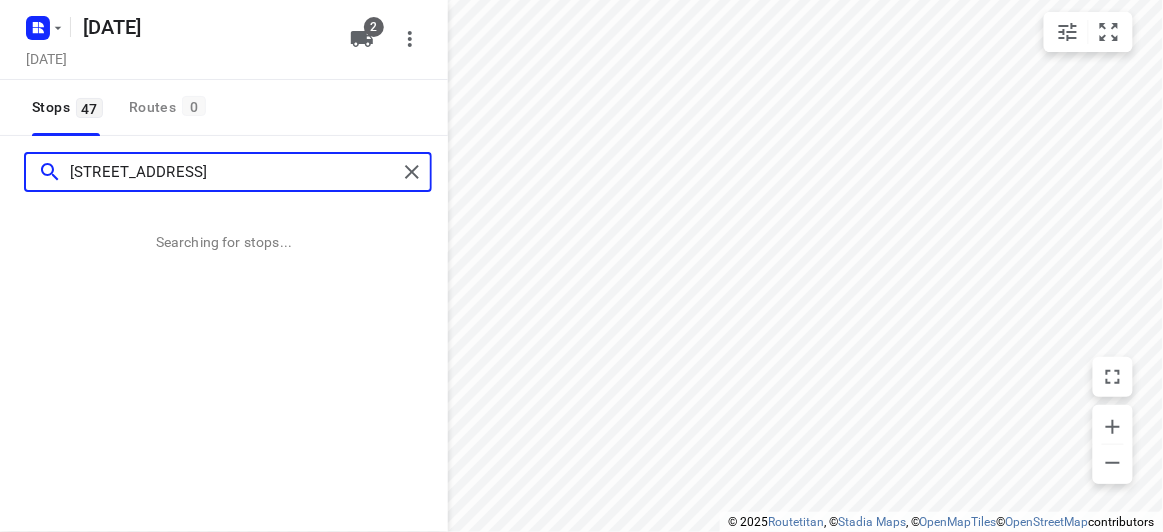 type on "62 Kings Ct, Oakleigh East VIC 3166" 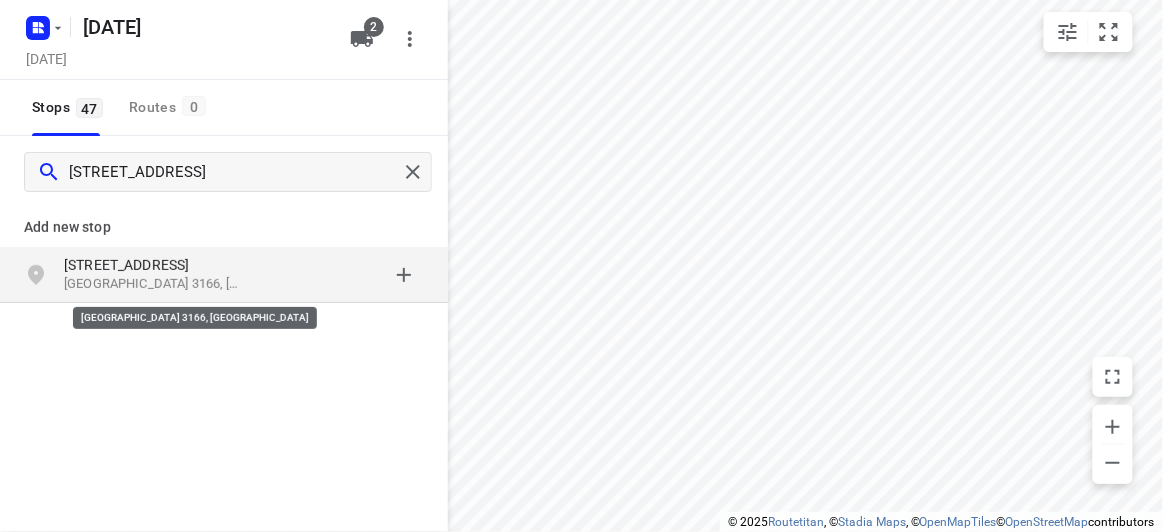 click on "Oakleigh East VIC 3166, Australia" at bounding box center (156, 284) 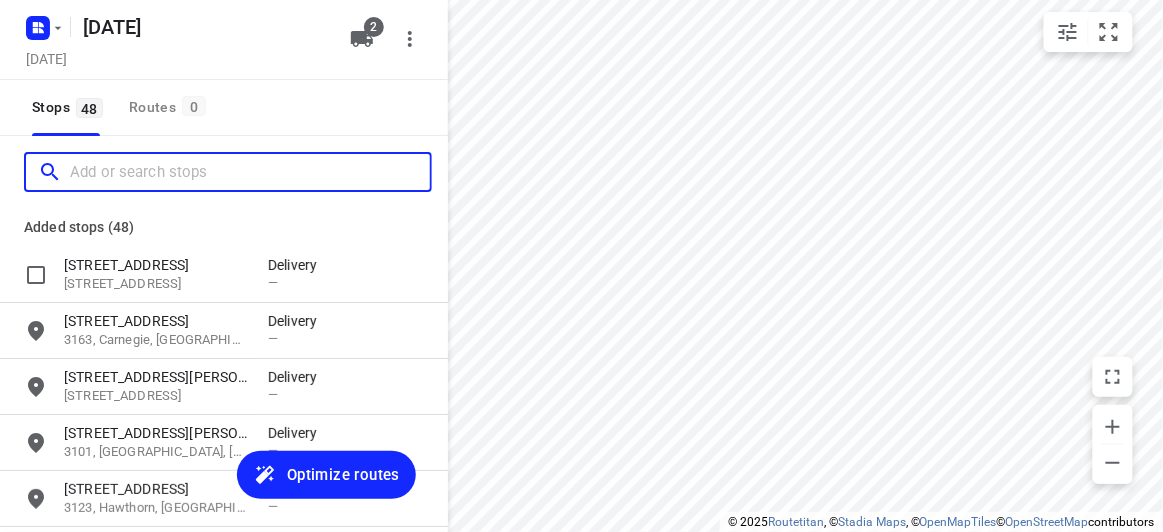 scroll, scrollTop: 0, scrollLeft: 0, axis: both 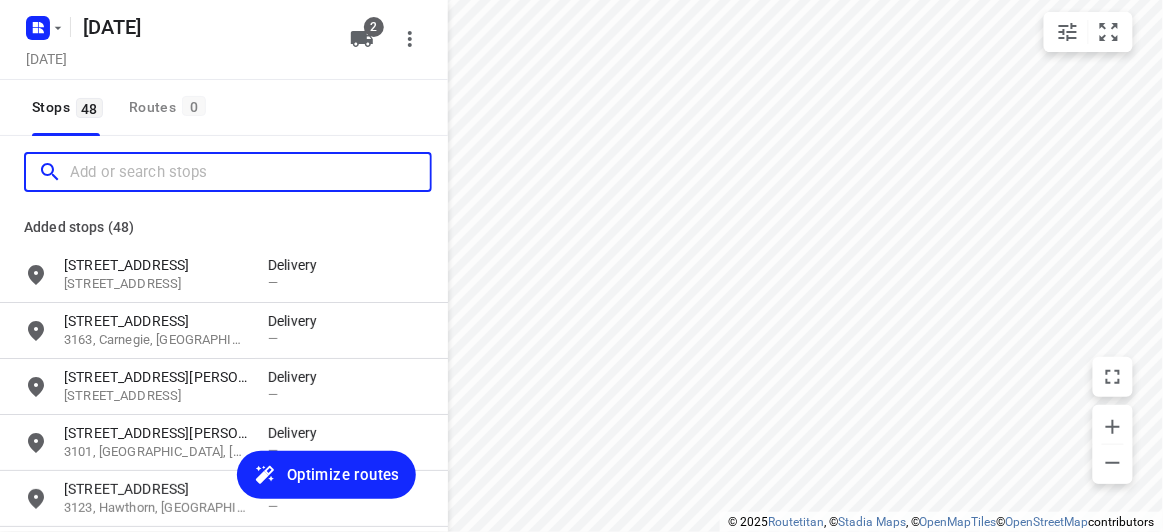 click at bounding box center [250, 172] 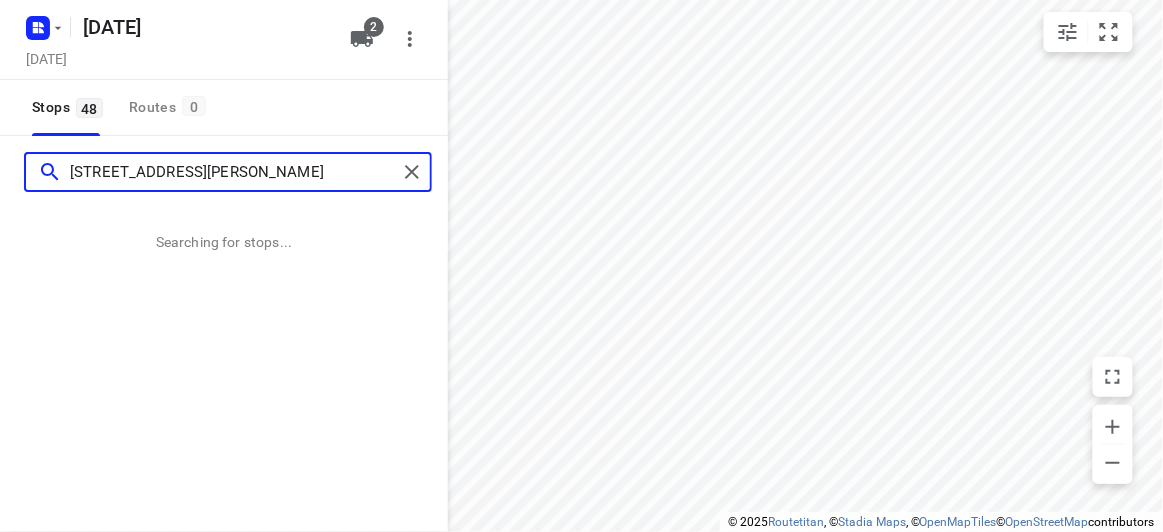 type on "351 Springvale Rd, Forest Hill VIC 3131" 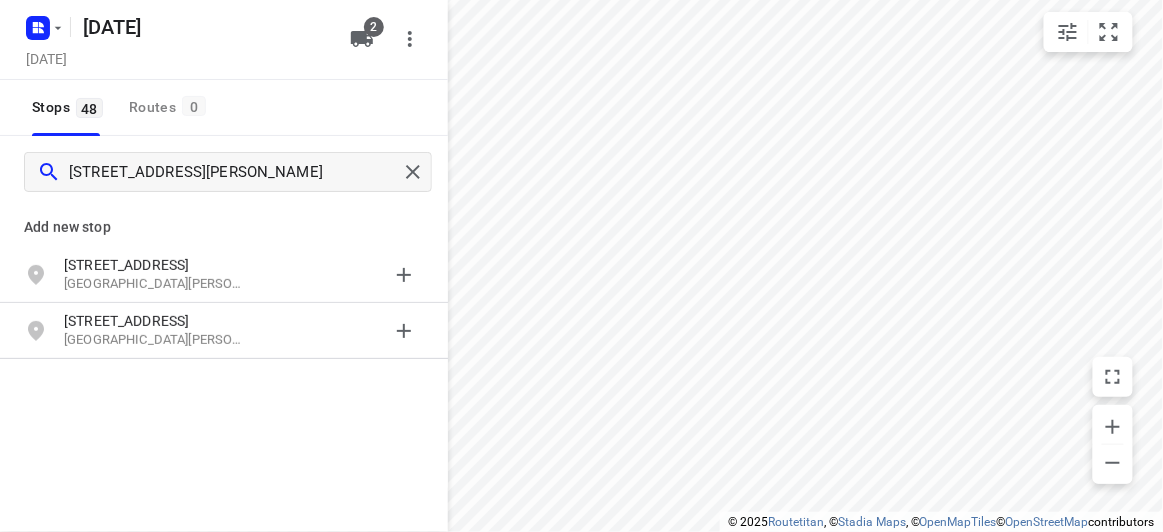 click on "Add new stop" at bounding box center (224, 227) 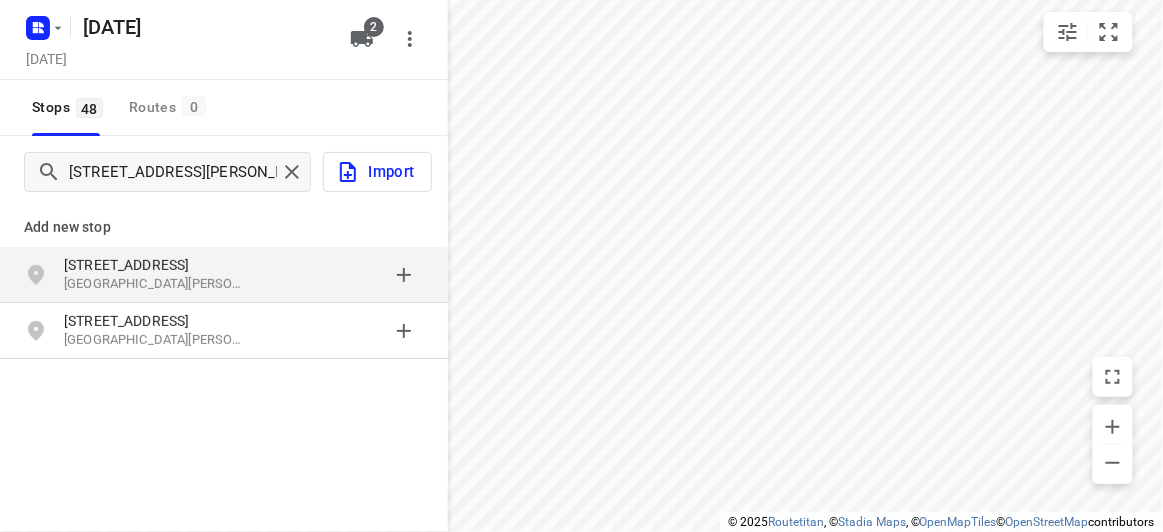click on "351 Springvale Rd" at bounding box center [156, 265] 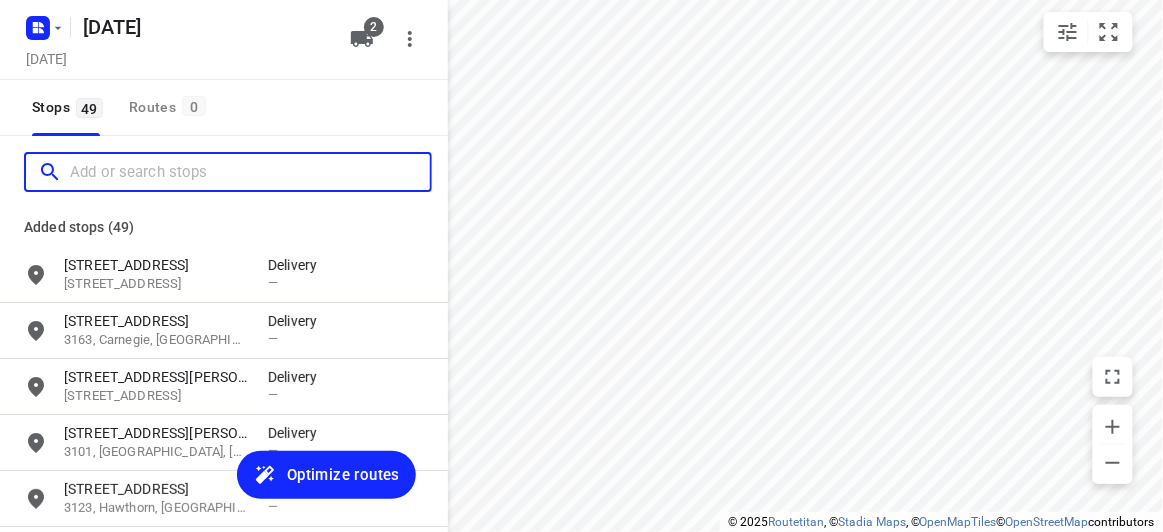 scroll, scrollTop: 0, scrollLeft: 0, axis: both 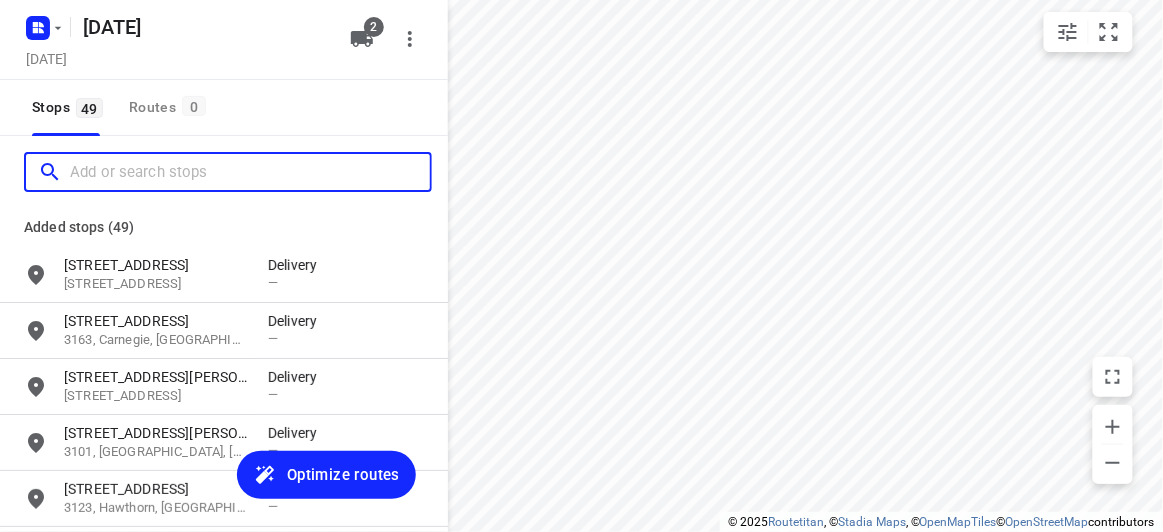click at bounding box center [228, 172] 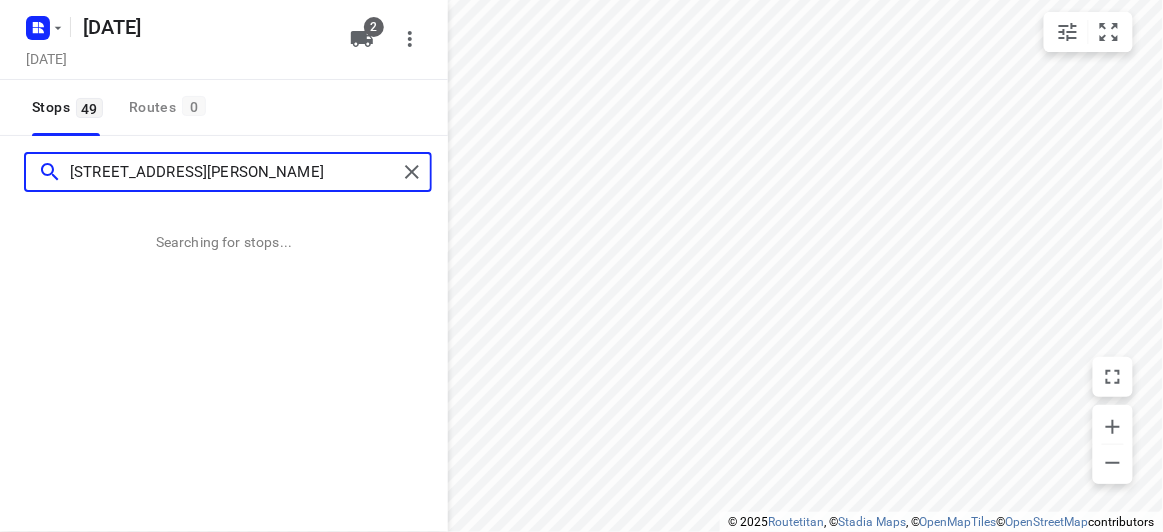 type on "29 Scott St Kew 3101" 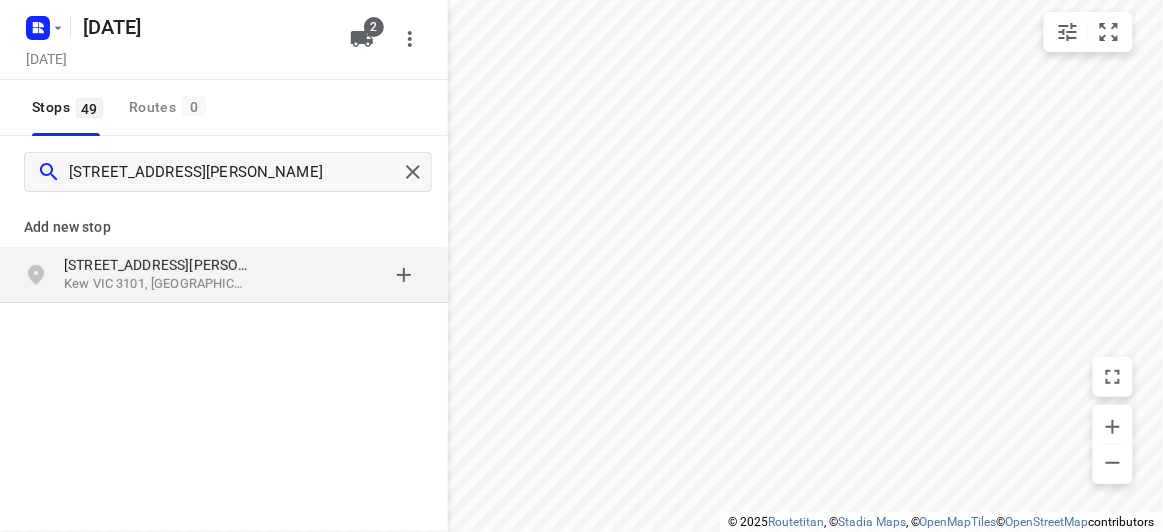 click on "29 Scott St  Kew VIC 3101, Australia" at bounding box center (224, 275) 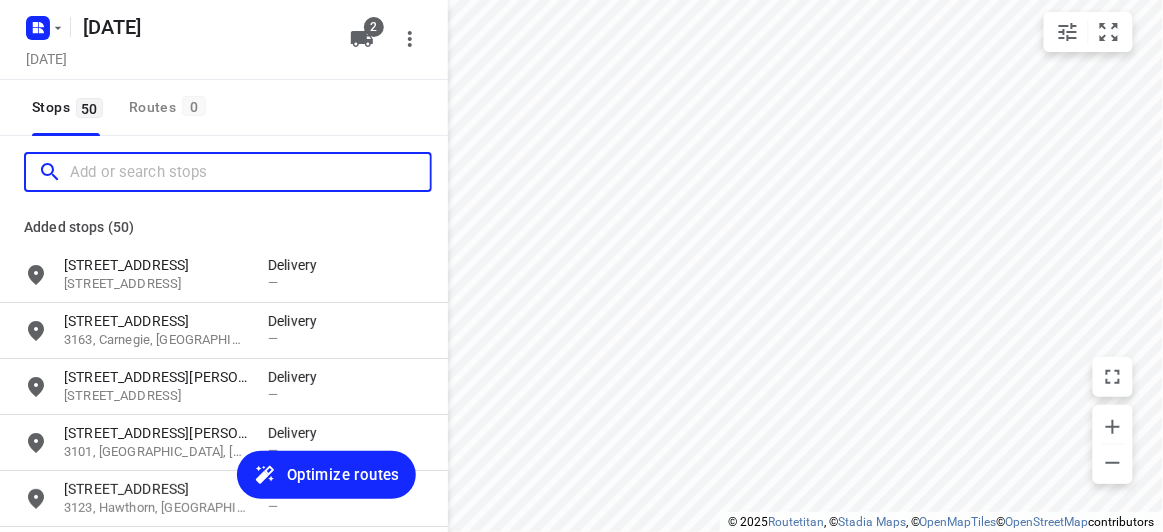 click at bounding box center (250, 172) 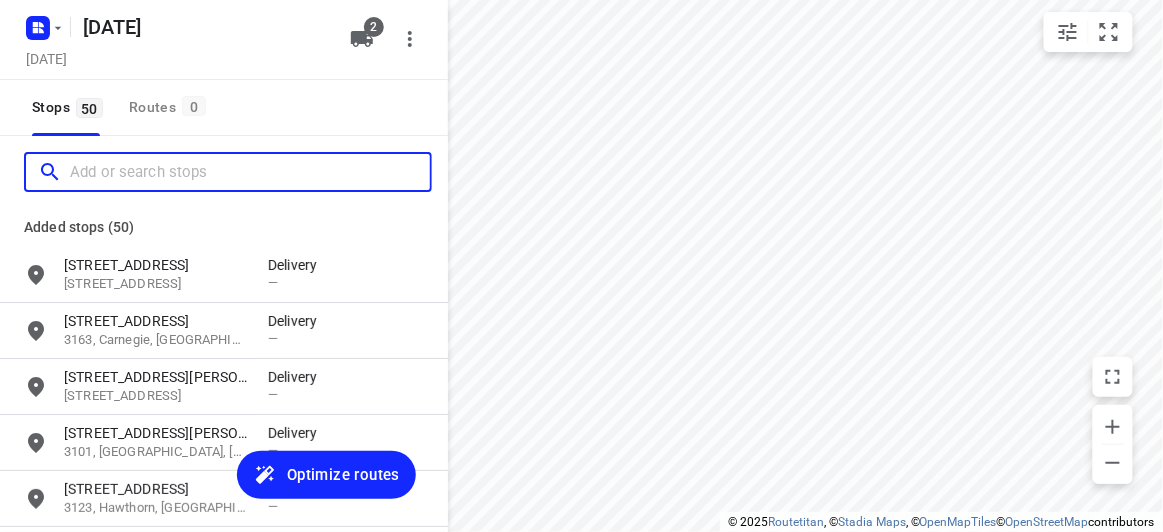 paste on "65 Winfield Road, Balwyn North, VIC 3104" 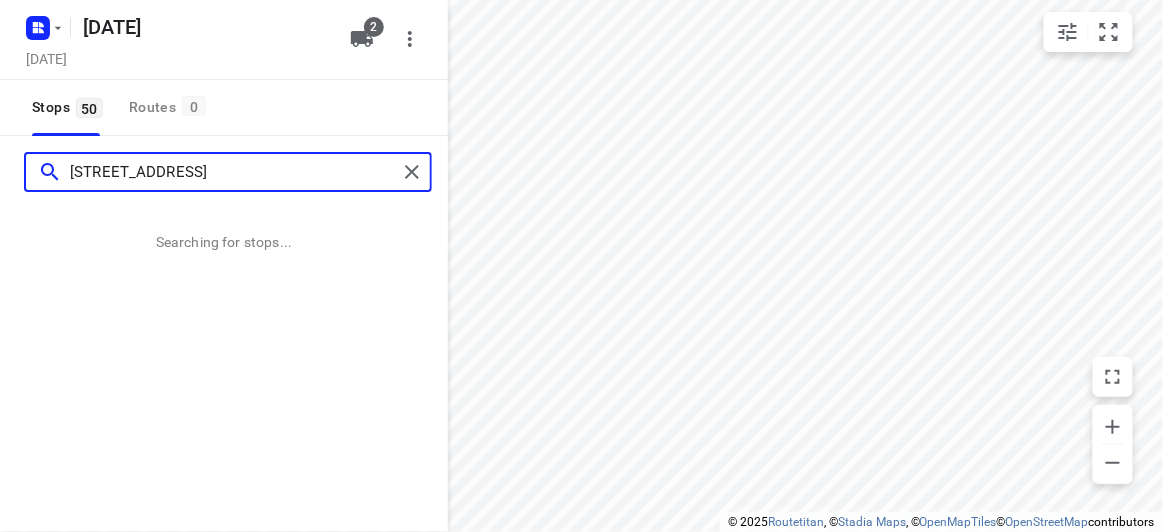 type on "65 Winfield Road, Balwyn North, VIC 3104" 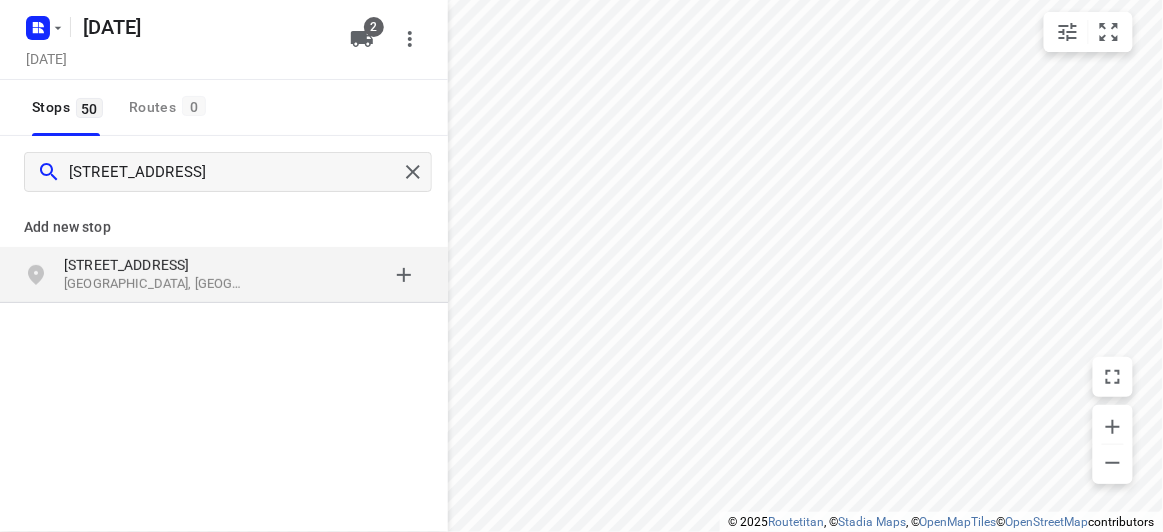 click on "Add new stop" at bounding box center [224, 227] 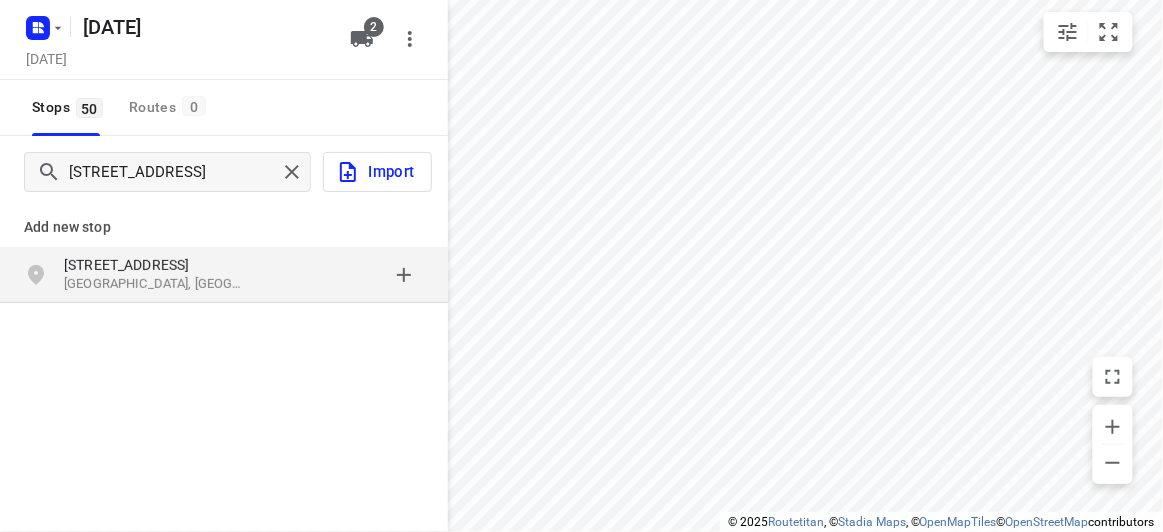 click on "65 Winfield Road" at bounding box center [156, 265] 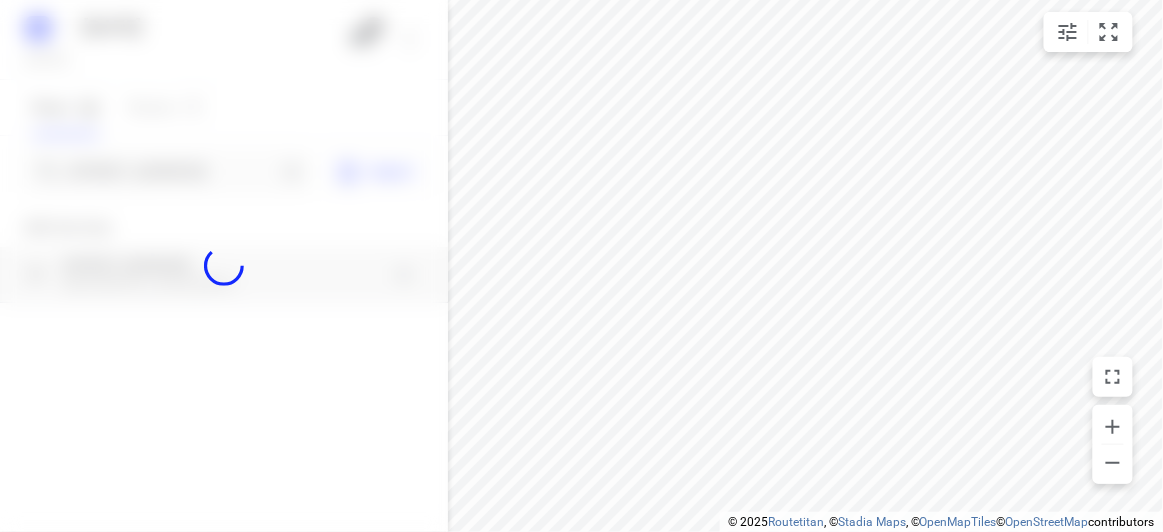 click at bounding box center (224, 266) 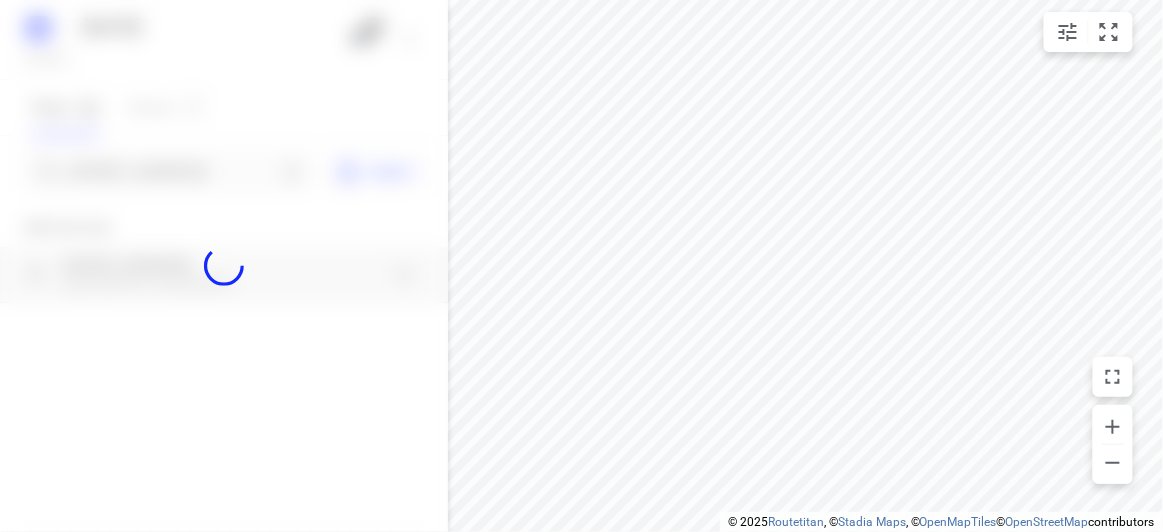 click at bounding box center [224, 266] 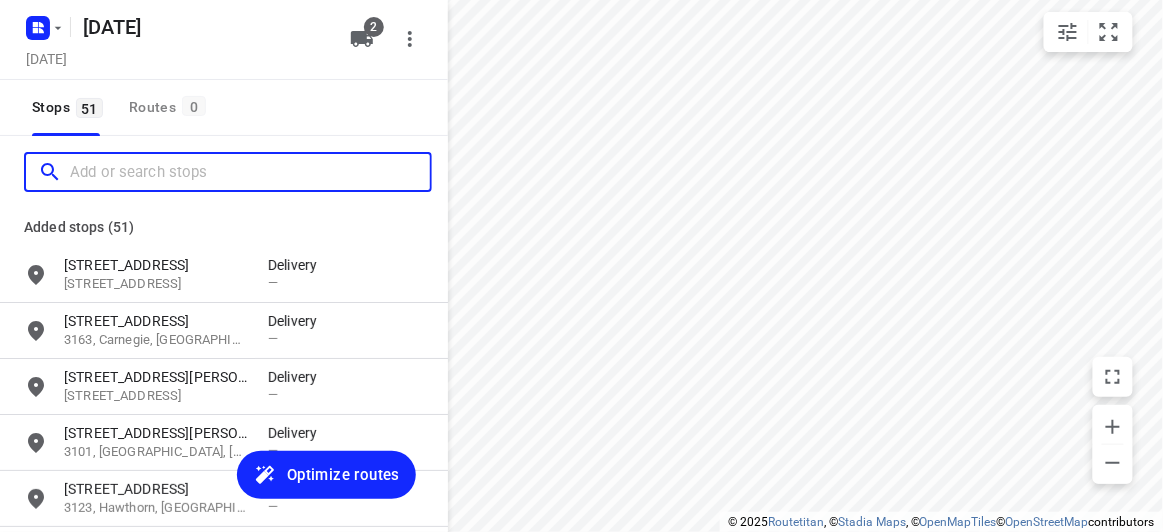 paste on "134 -140 Boronia Road Vermont" 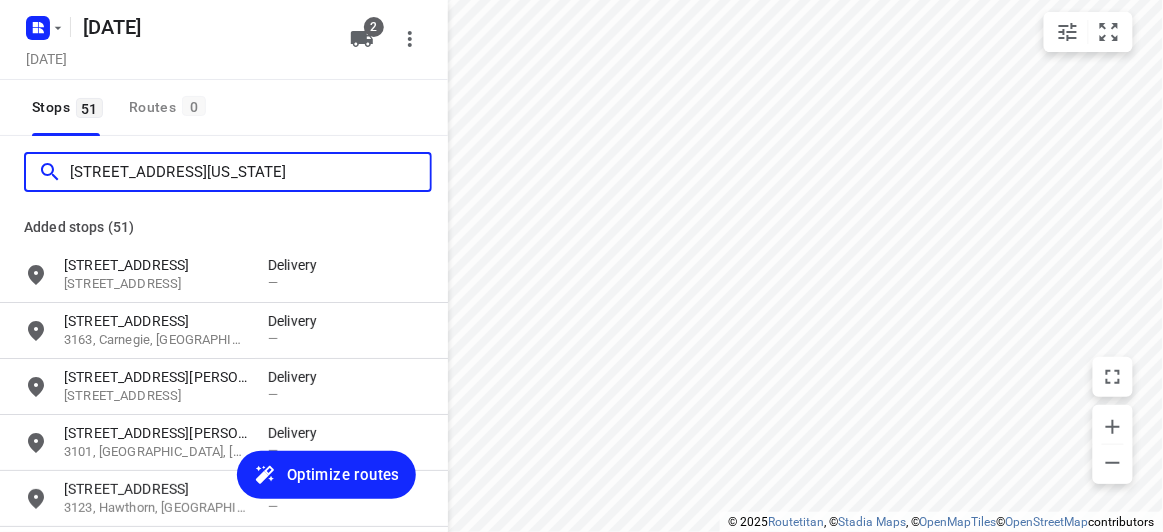 scroll, scrollTop: 0, scrollLeft: 0, axis: both 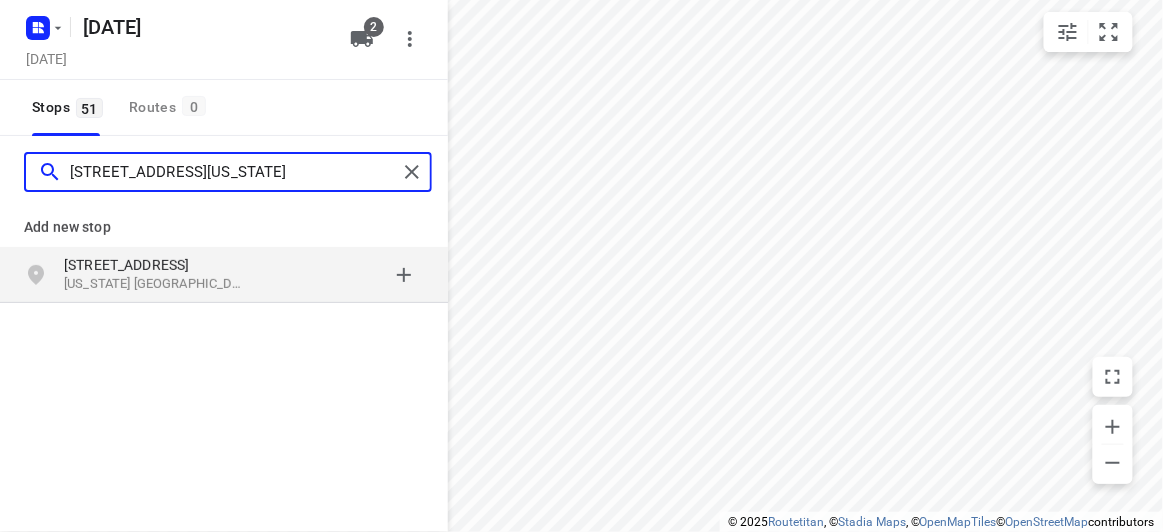 type on "134 -140 Boronia Road Vermont" 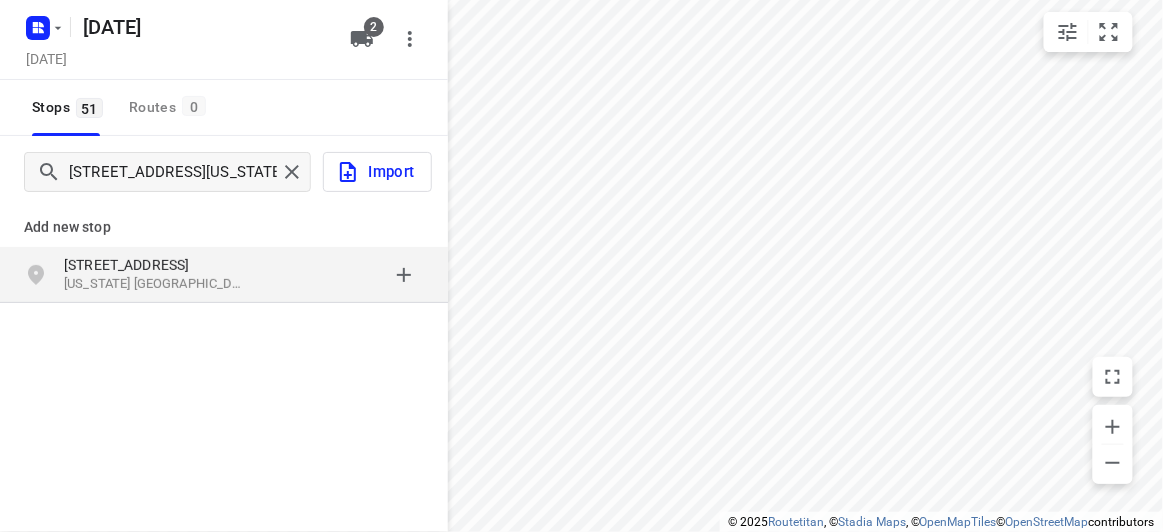 click on "134-140 Boronia Road  Vermont VIC, Australia" at bounding box center [224, 275] 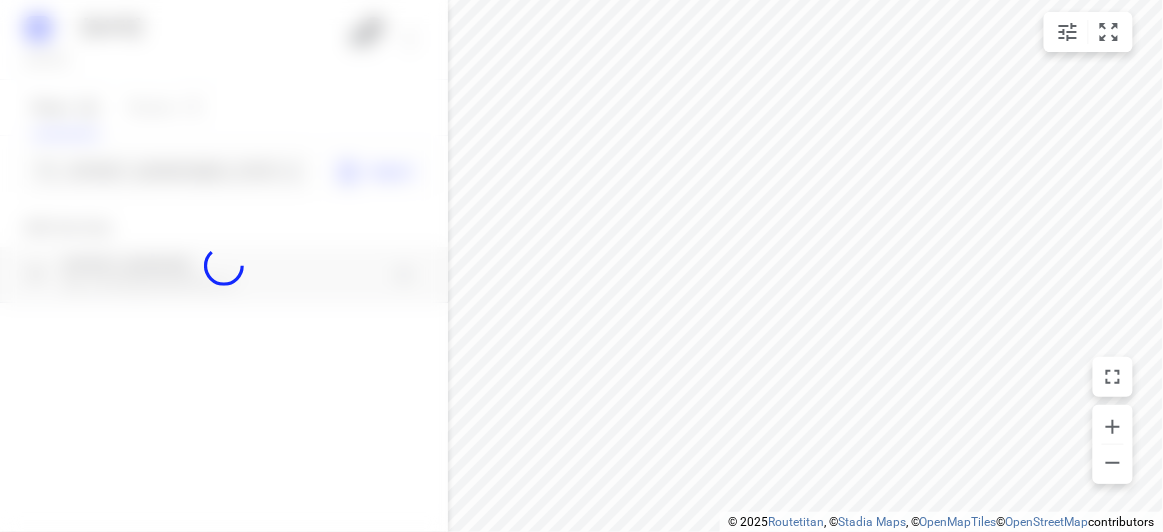 click at bounding box center (224, 266) 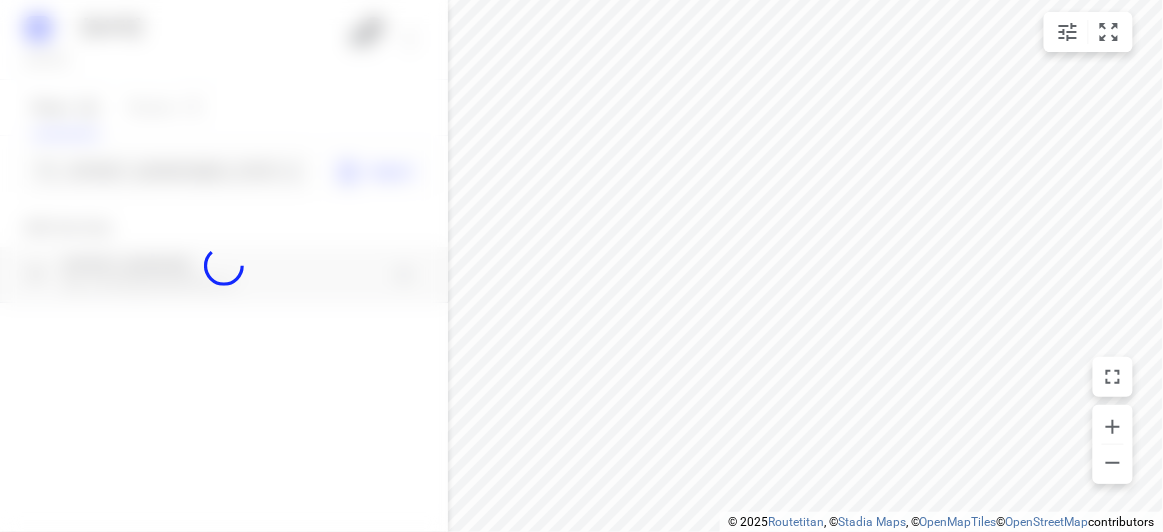 click at bounding box center (224, 266) 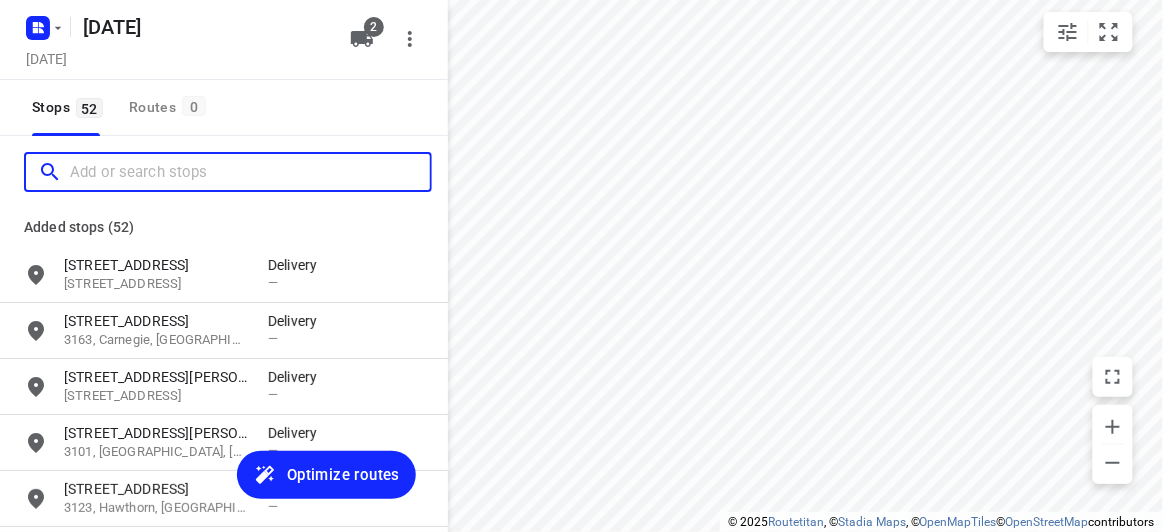 scroll, scrollTop: 0, scrollLeft: 0, axis: both 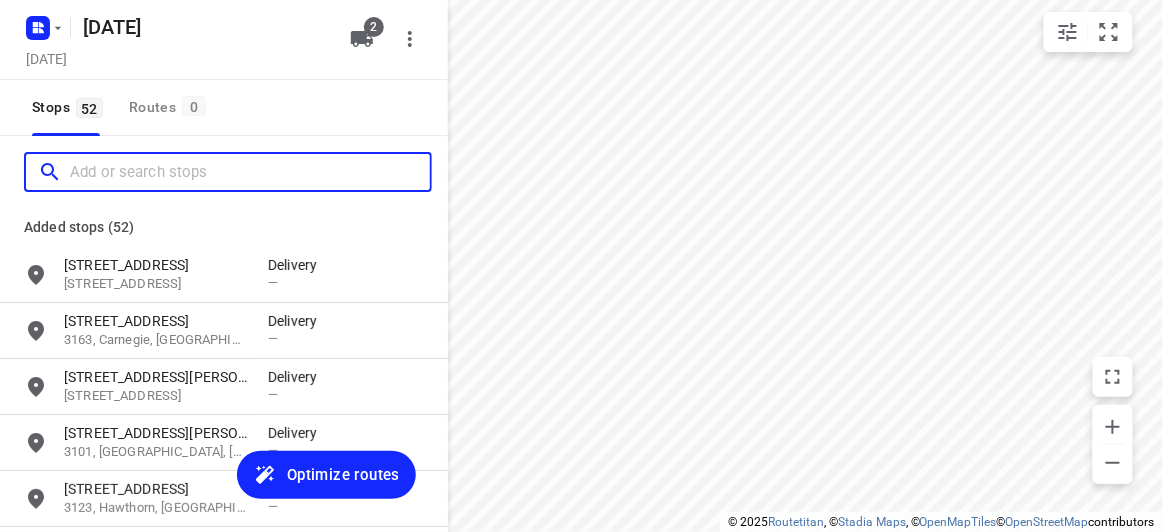 click at bounding box center [250, 172] 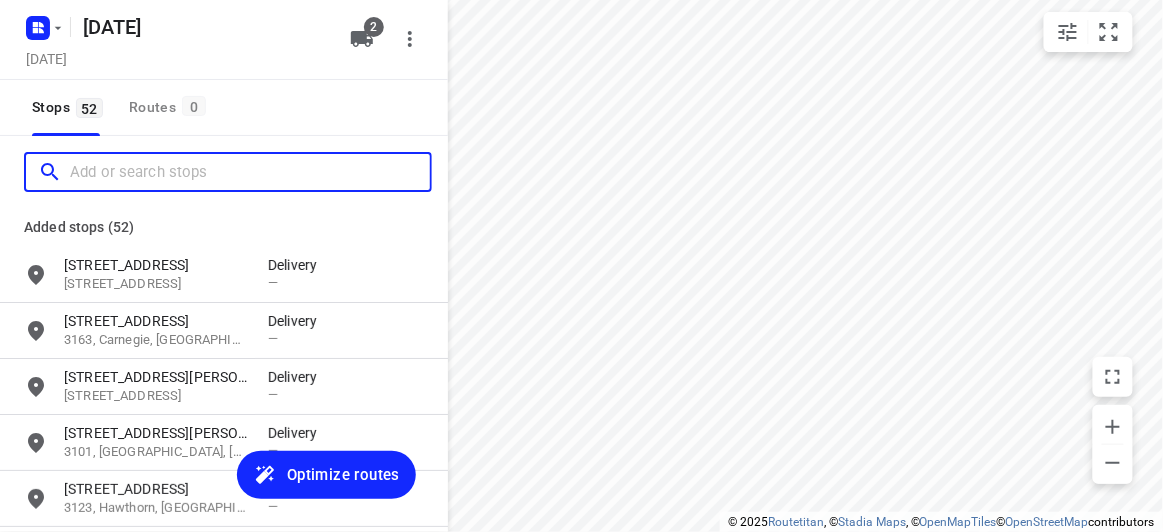 paste on "18 Treeby Court Springvale South Vic 3172" 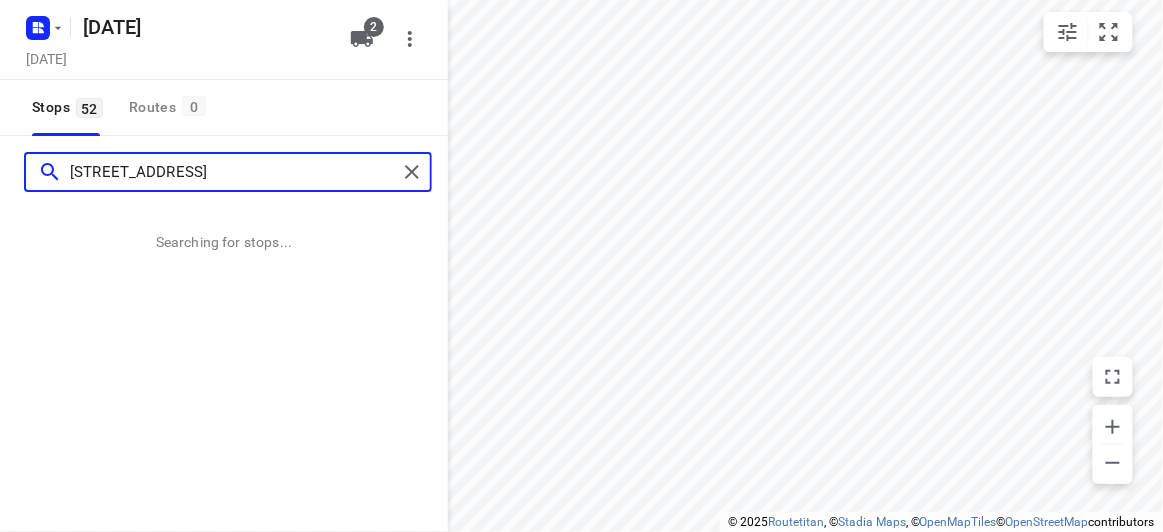 type on "18 Treeby Court Springvale South Vic 3172" 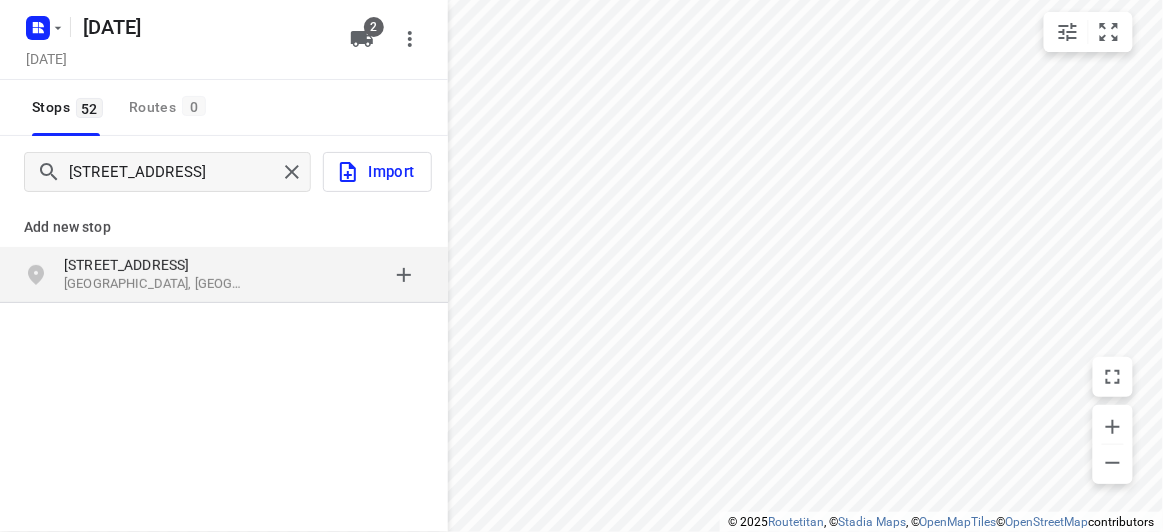 click on "18 Treeby Court  Springvale South VIC 3172, Australia" at bounding box center (166, 275) 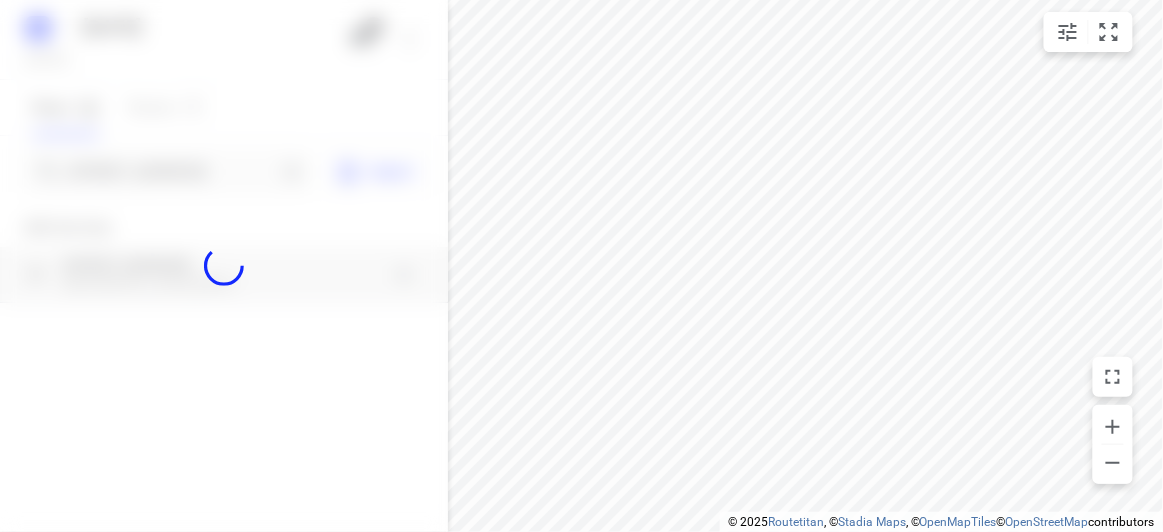 click at bounding box center [224, 266] 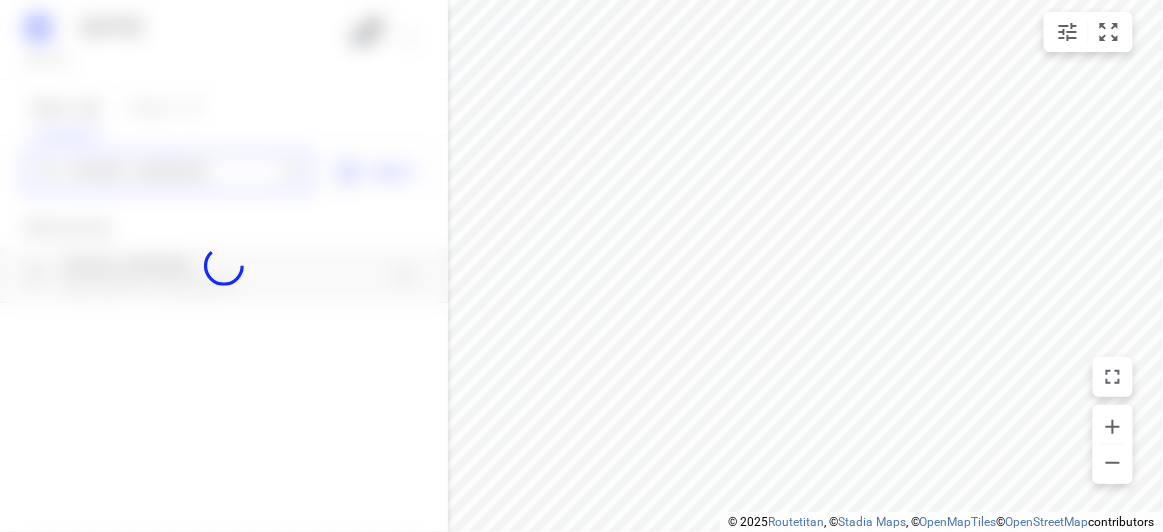 click on "23 JULY 2025 Tuesday, Jul 22 2 Stops 52 Routes 0 18 Treeby Court Springvale South Vic 3172 Import Add new stop 18 Treeby Court  Springvale South VIC 3172, Australia Routing Settings Optimization preference Shortest distance distance Optimization preference Distance Format KM km Distance Format Default stop duration 5 minutes Default stop duration Default stop load 1 units Default stop load Allow late stops   Maximum amount of time drivers may be late at a stop Allow reloads BETA   Vehicles may return to the depot to load more stops. Fixed departure time   Vehicles must depart at the start of their working hours Cancel Save" at bounding box center (224, 266) 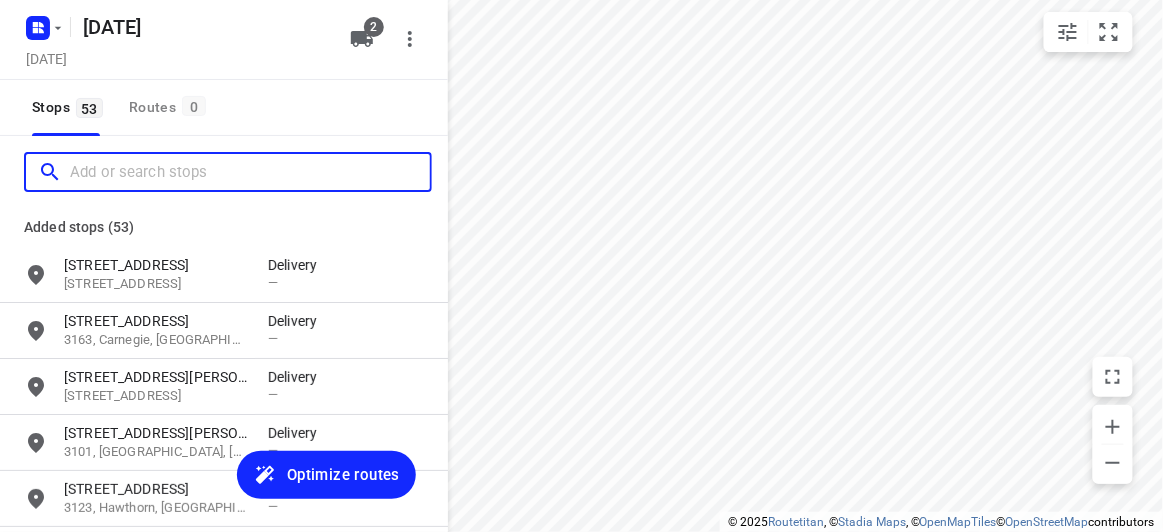 scroll, scrollTop: 0, scrollLeft: 0, axis: both 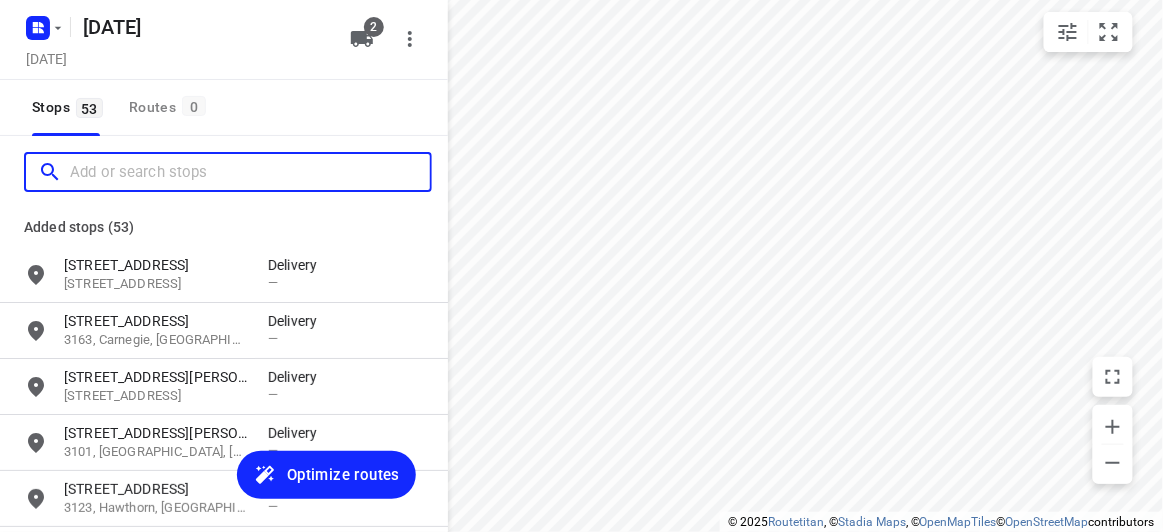paste on "44 Blackwood Street, Carnegie 3163" 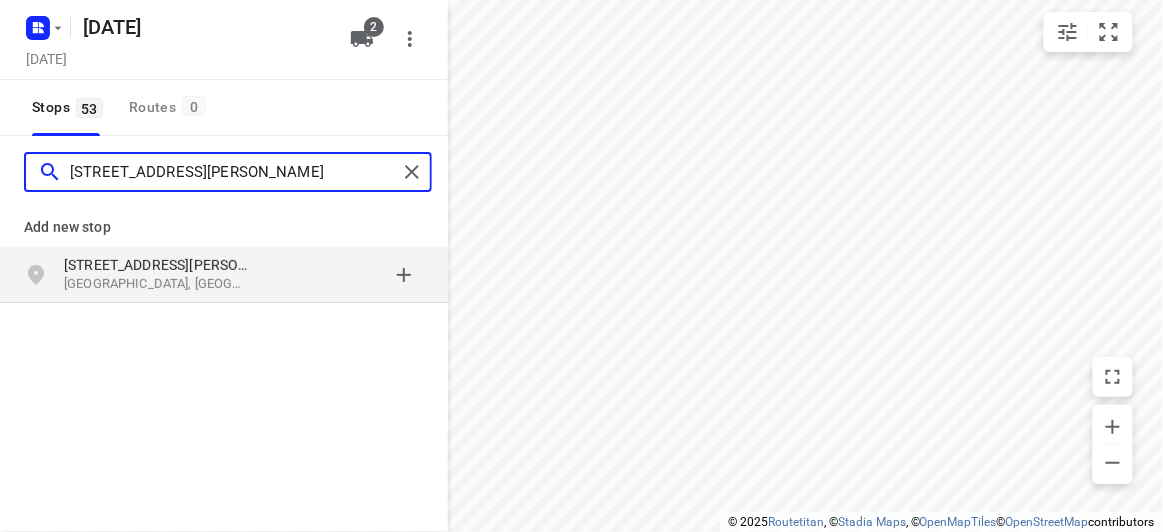type on "44 Blackwood Street, Carnegie 3163" 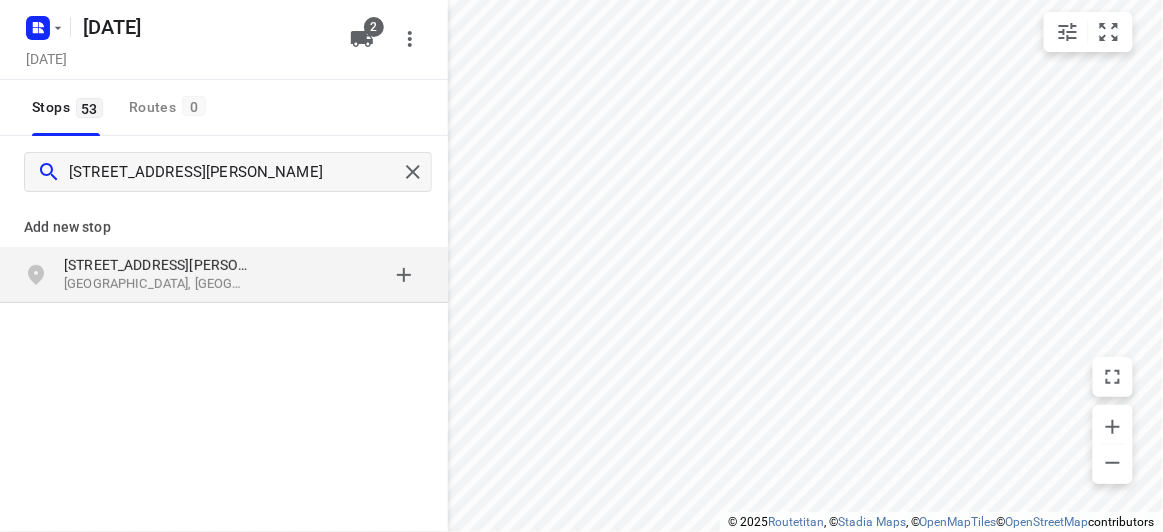 click on "Add new stop 44 Blackwood Street  Carnegie VIC 3163, Australia" at bounding box center [224, 320] 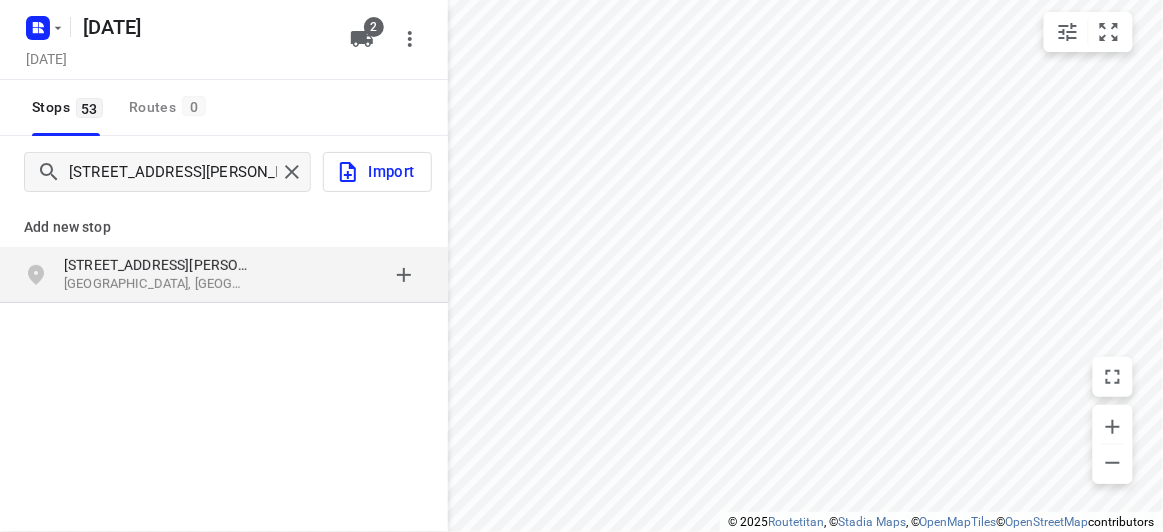 click on "Add new stop 44 Blackwood Street  Carnegie VIC 3163, Australia" at bounding box center [224, 248] 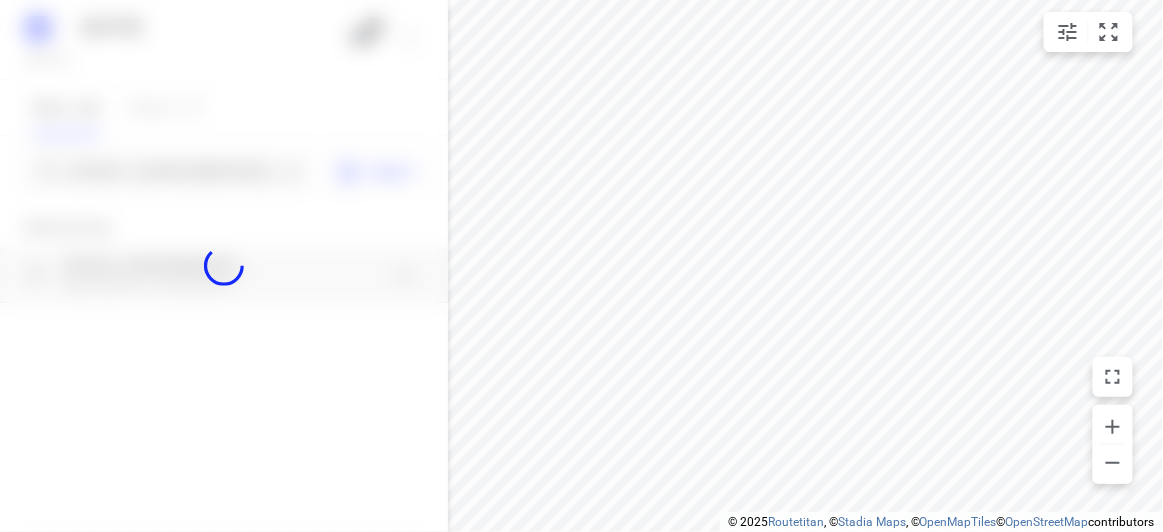 click at bounding box center [224, 266] 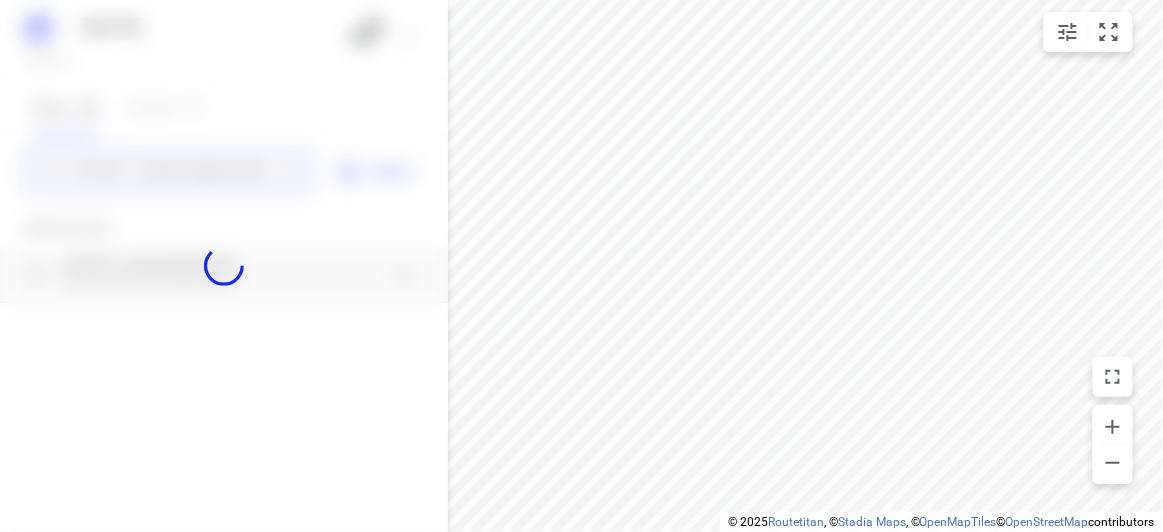 click on "23 JULY 2025 Tuesday, Jul 22 2 Stops 53 Routes 0 44 Blackwood Street, Carnegie 3163 Import Add new stop 44 Blackwood Street  Carnegie VIC 3163, Australia Routing Settings Optimization preference Shortest distance distance Optimization preference Distance Format KM km Distance Format Default stop duration 5 minutes Default stop duration Default stop load 1 units Default stop load Allow late stops   Maximum amount of time drivers may be late at a stop Allow reloads BETA   Vehicles may return to the depot to load more stops. Fixed departure time   Vehicles must depart at the start of their working hours Cancel Save" at bounding box center [224, 266] 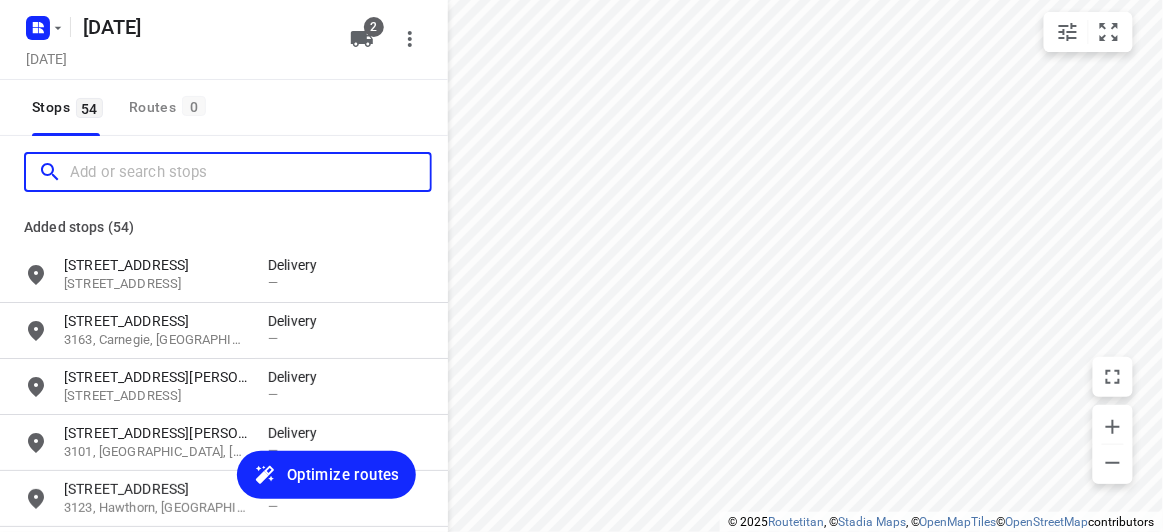 scroll, scrollTop: 0, scrollLeft: 0, axis: both 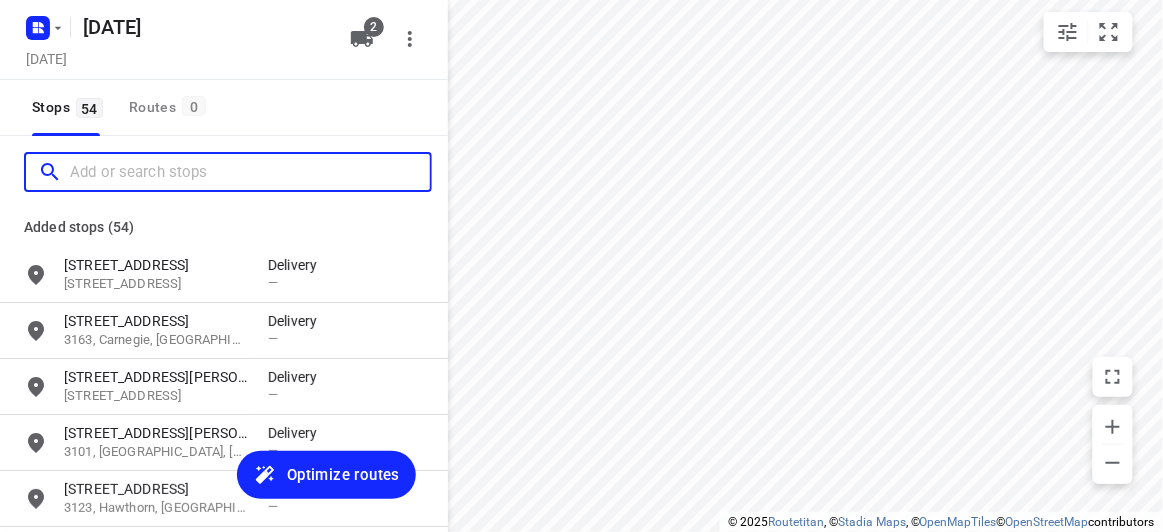 paste on "39 Burlington crescent Wantirna" 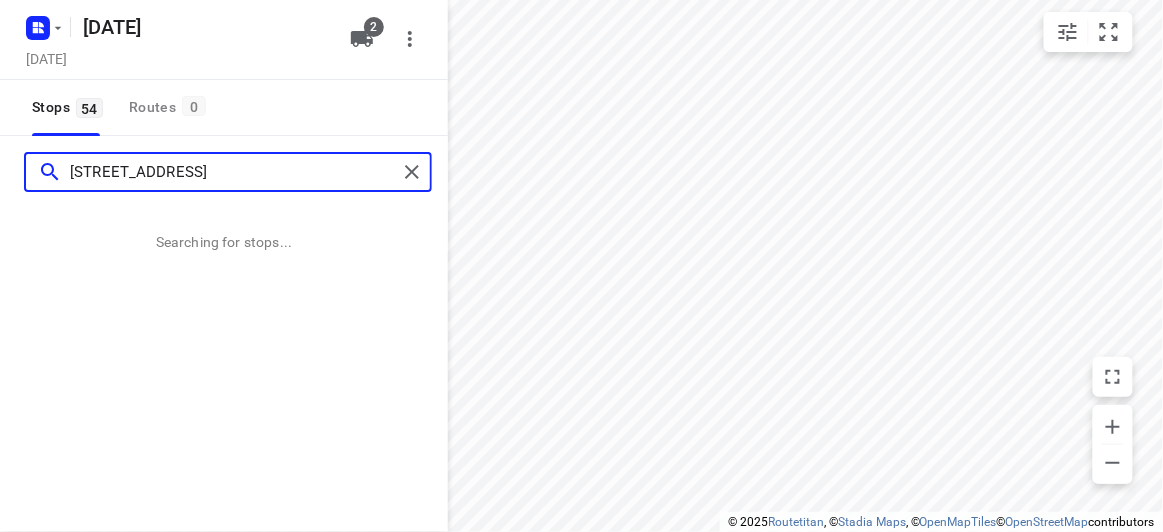 type on "39 Burlington crescent Wantirna" 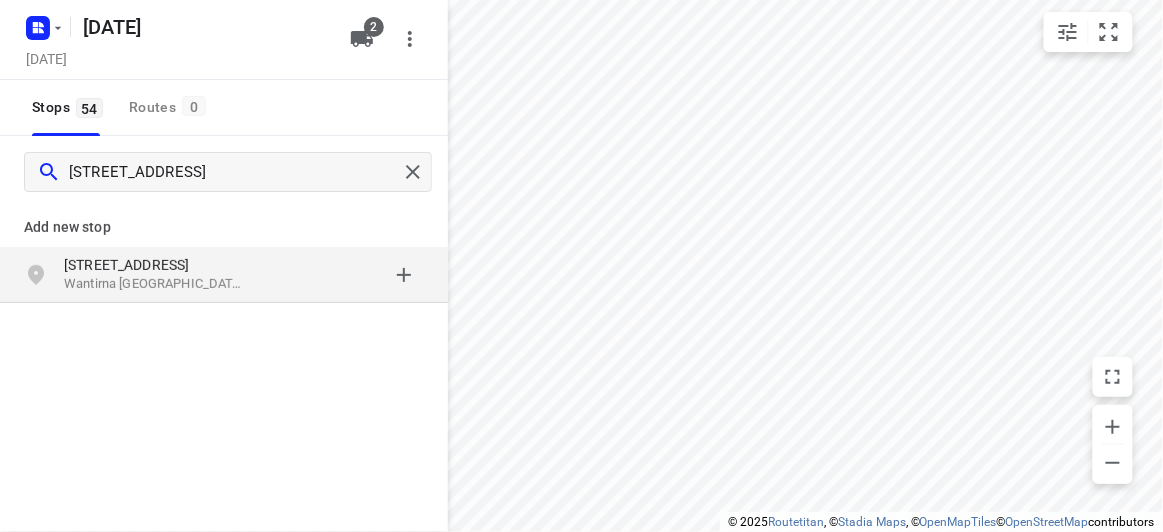 drag, startPoint x: 290, startPoint y: 300, endPoint x: 270, endPoint y: 290, distance: 22.36068 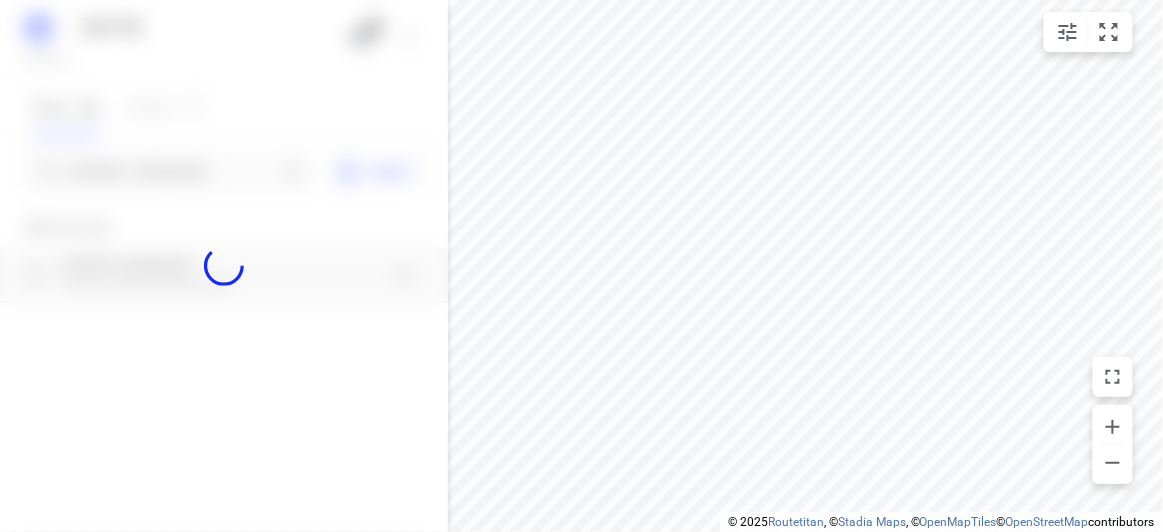 click at bounding box center [224, 266] 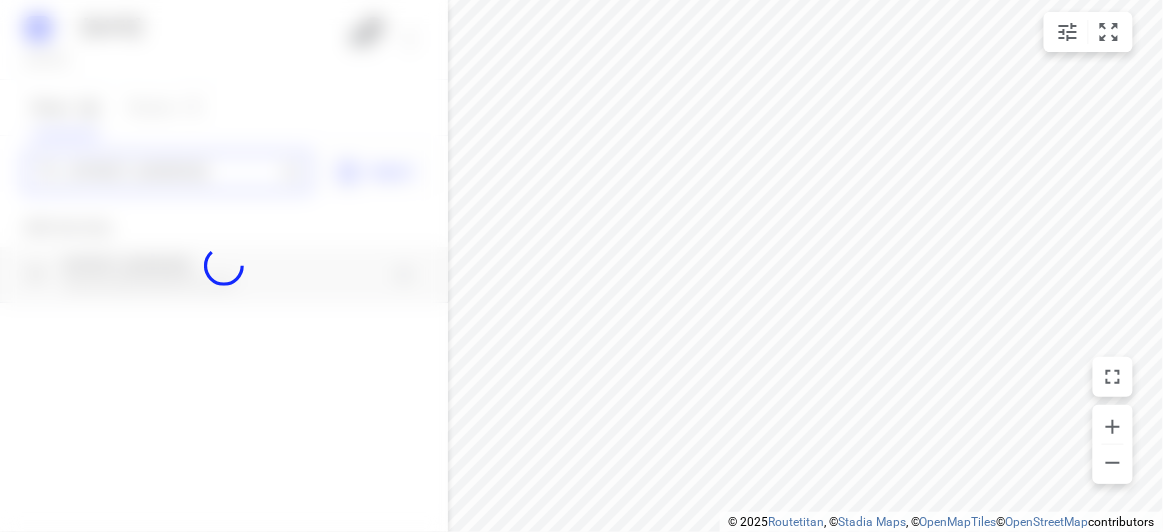 click on "23 JULY 2025 Tuesday, Jul 22 2 Stops 54 Routes 0 39 Burlington crescent Wantirna Import Add new stop 39 Burlington Crescent  Wantirna VIC, Australia Routing Settings Optimization preference Shortest distance distance Optimization preference Distance Format KM km Distance Format Default stop duration 5 minutes Default stop duration Default stop load 1 units Default stop load Allow late stops   Maximum amount of time drivers may be late at a stop Allow reloads BETA   Vehicles may return to the depot to load more stops. Fixed departure time   Vehicles must depart at the start of their working hours Cancel Save" at bounding box center (224, 266) 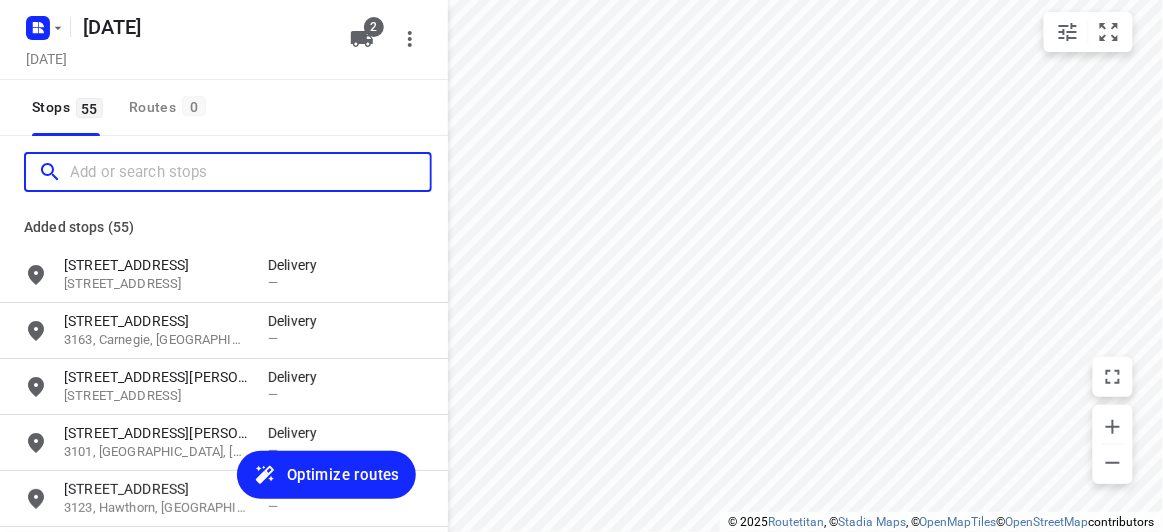scroll, scrollTop: 0, scrollLeft: 0, axis: both 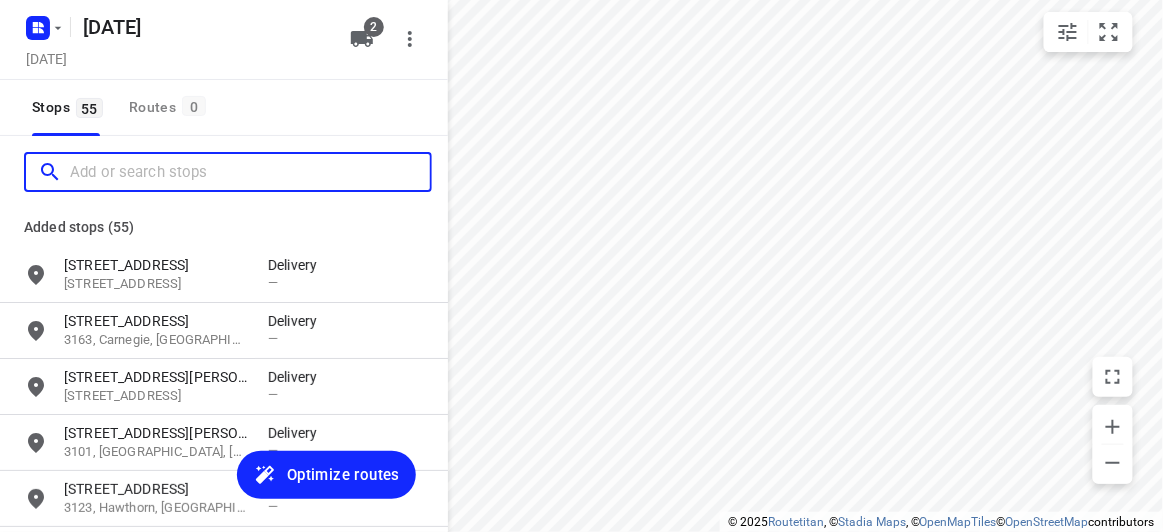 paste on "6 Cookson way Burwood vic3125" 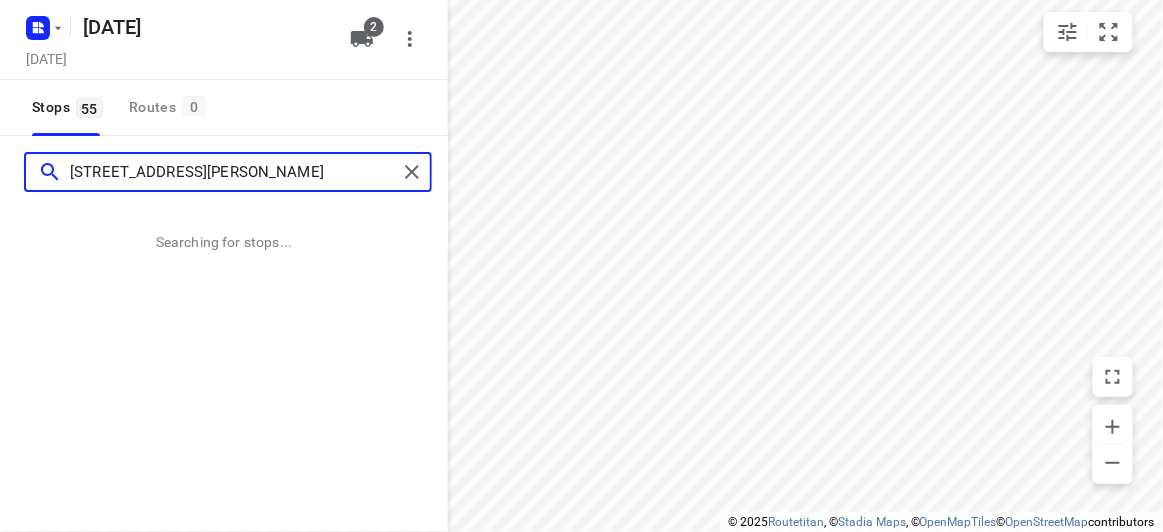 type on "6 Cookson way Burwood vic3125" 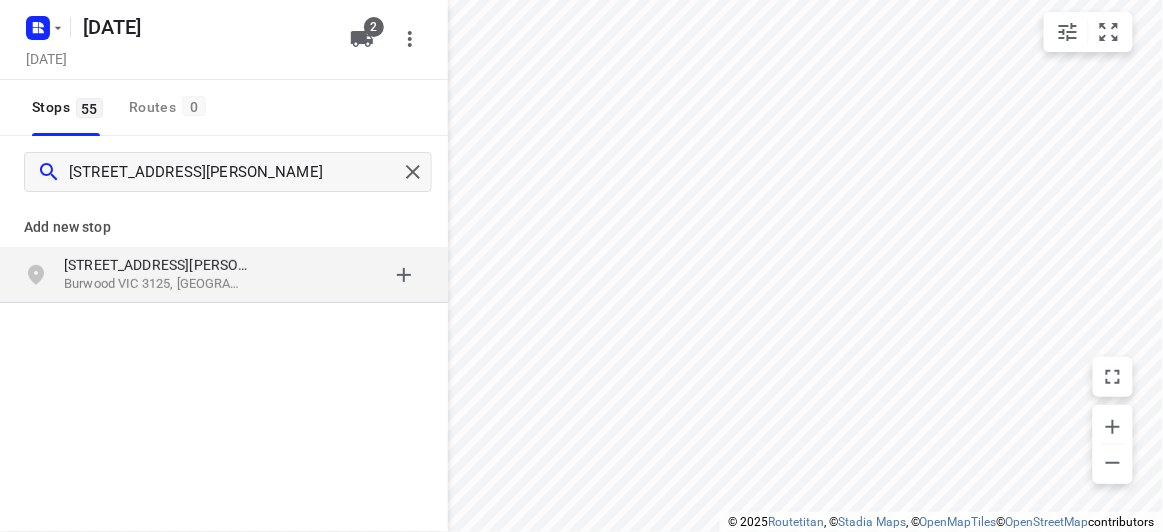 click on "Burwood VIC 3125, Australia" at bounding box center (156, 284) 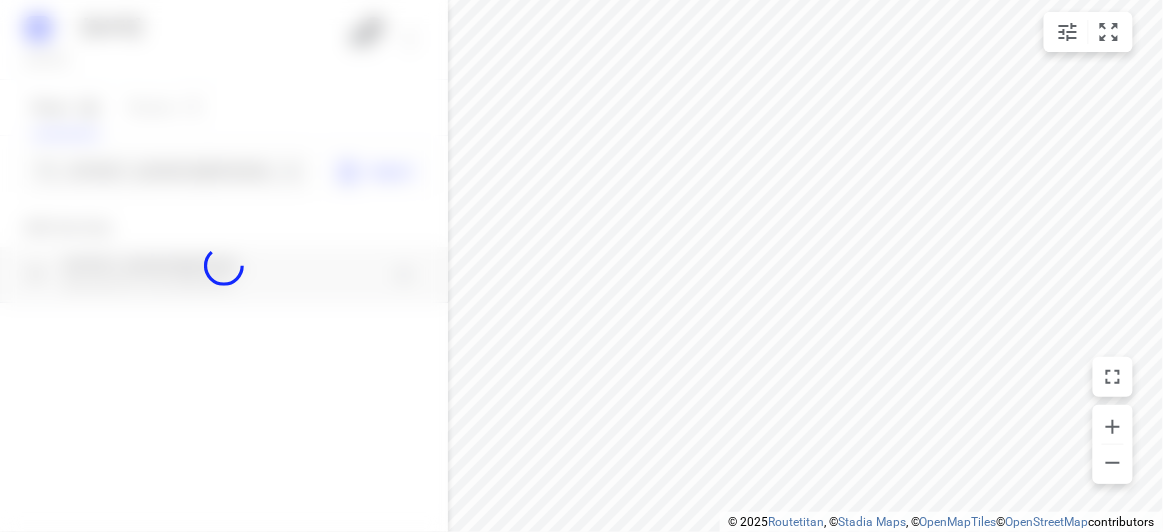 click at bounding box center [224, 266] 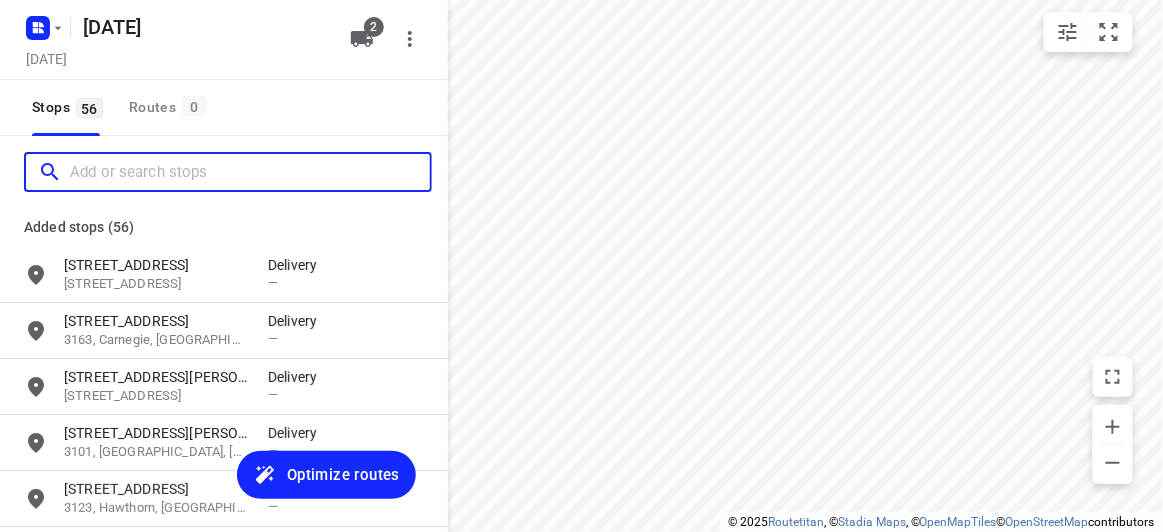 click at bounding box center (250, 172) 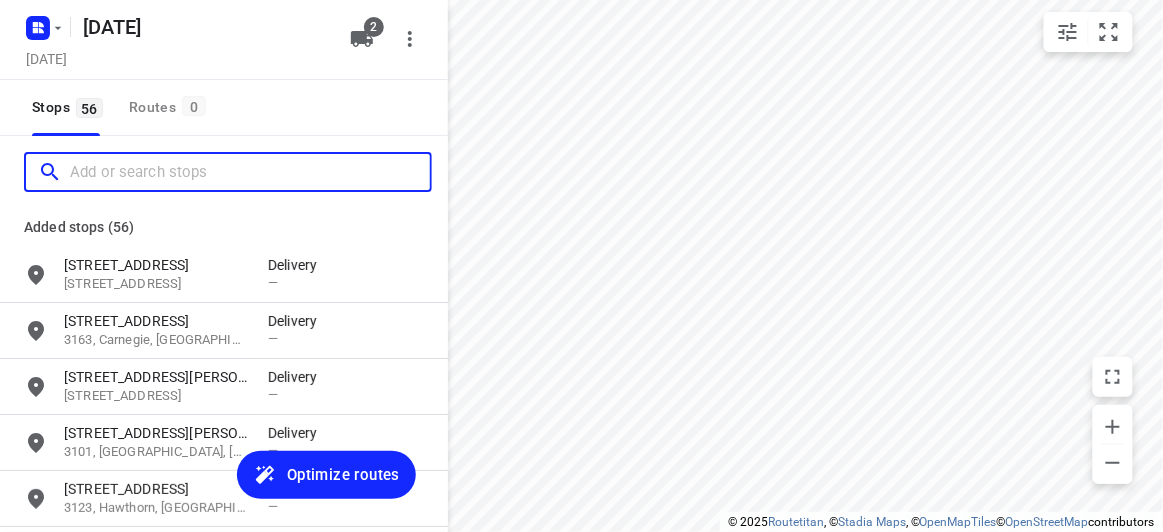 scroll, scrollTop: 0, scrollLeft: 0, axis: both 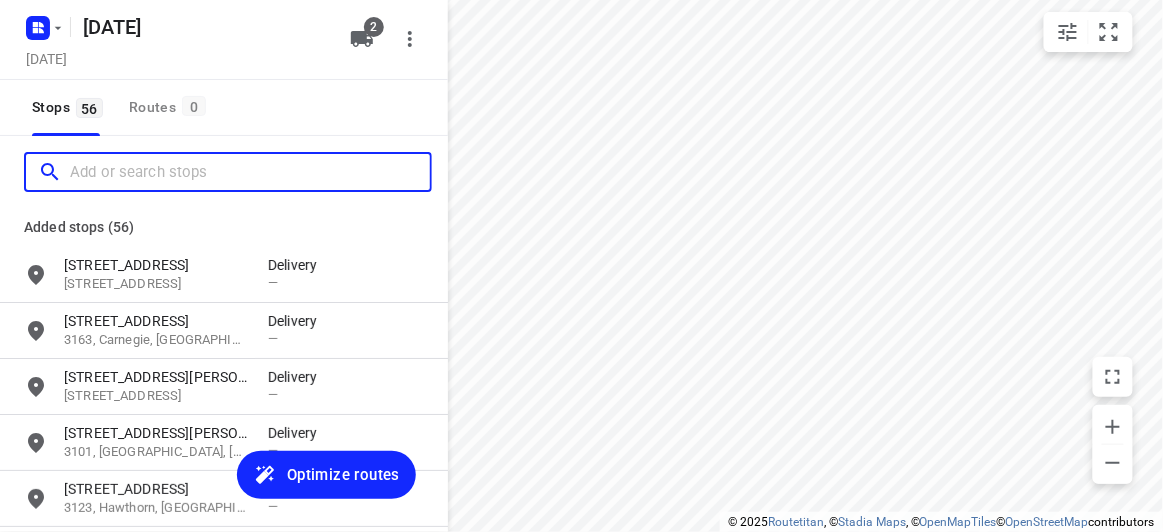 paste on "104 Beverley St Doncaster East 3109" 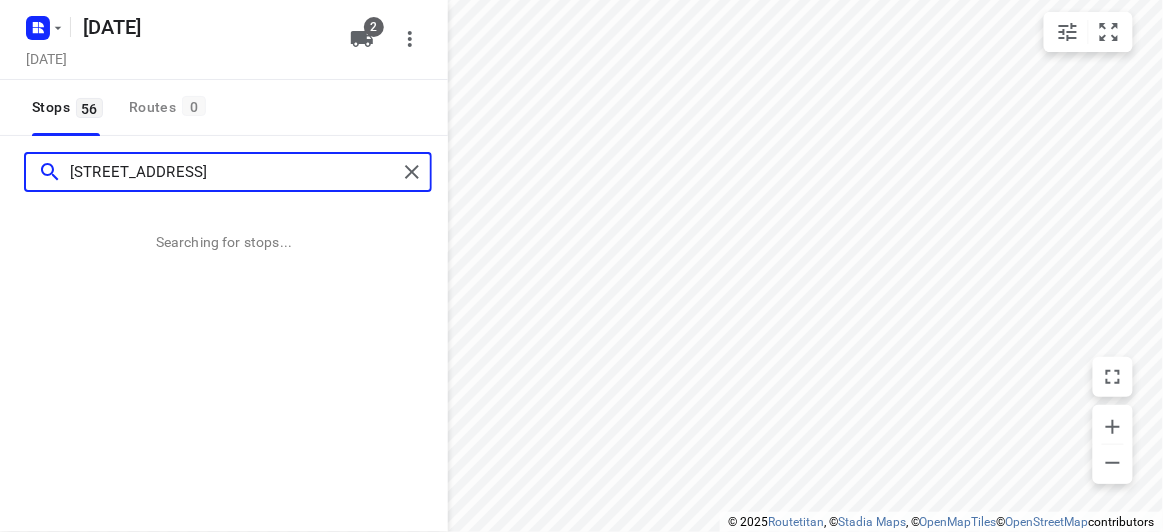 type on "104 Beverley St Doncaster East 3109" 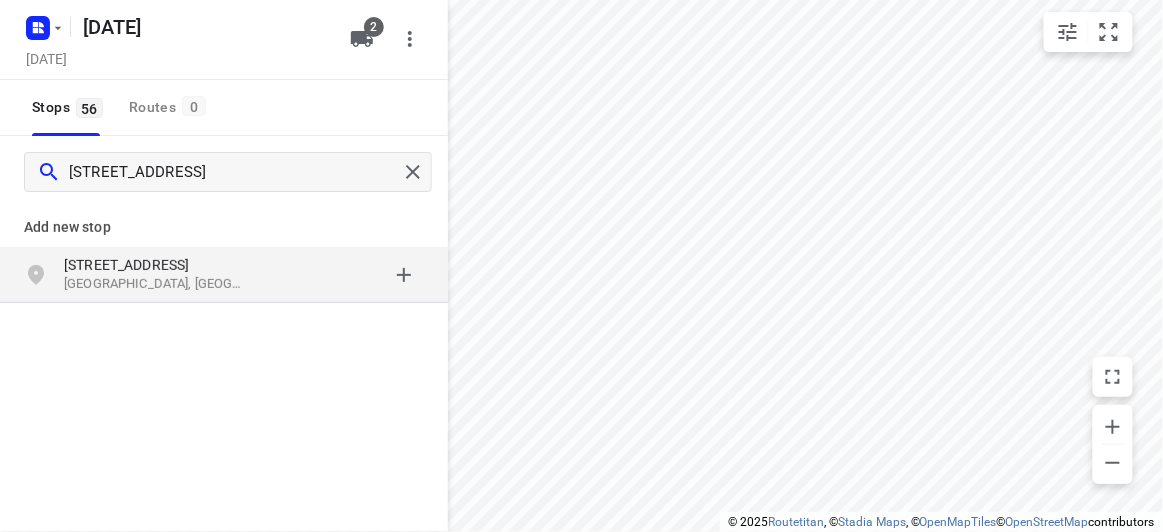 click on "104 Beverley St" at bounding box center [166, 265] 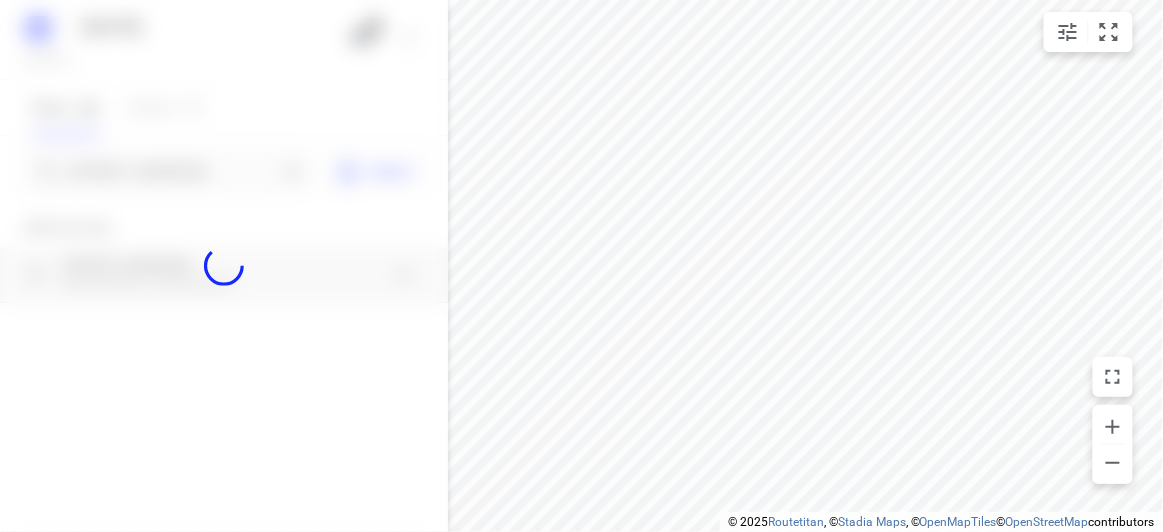 click at bounding box center [224, 266] 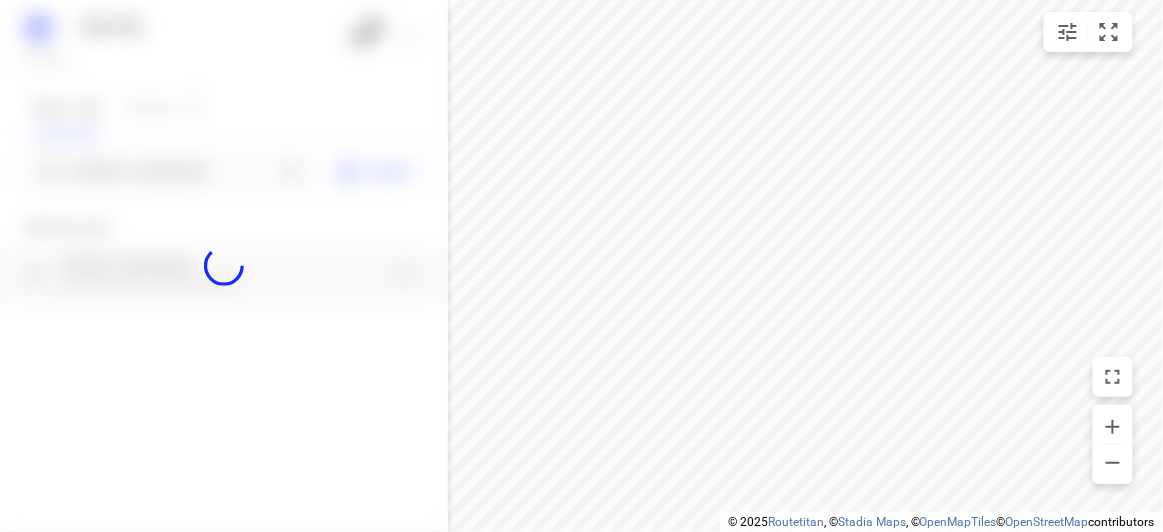 click at bounding box center [224, 266] 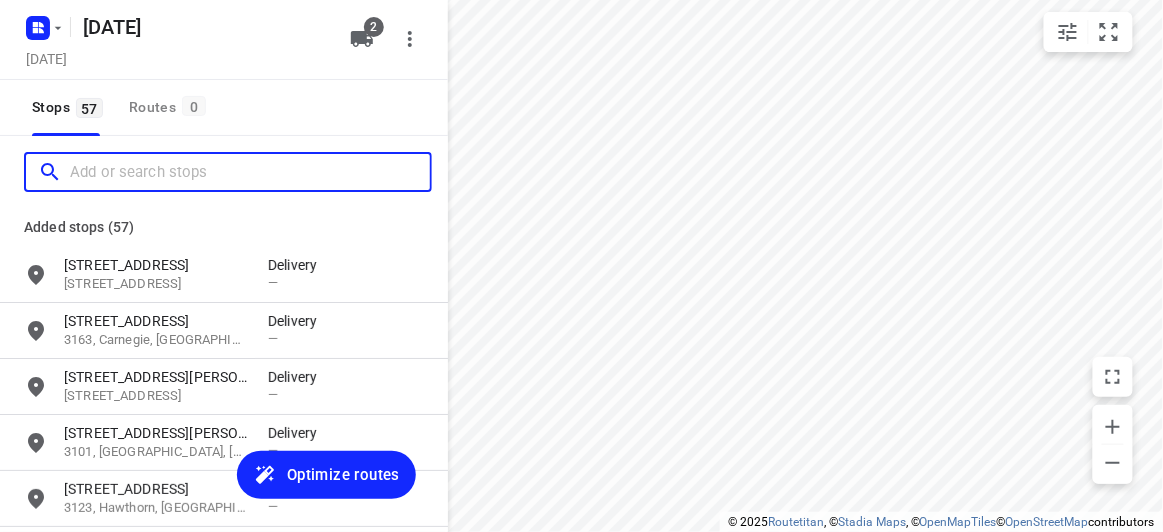 paste on "57 Florence road Surrey Hills 3127" 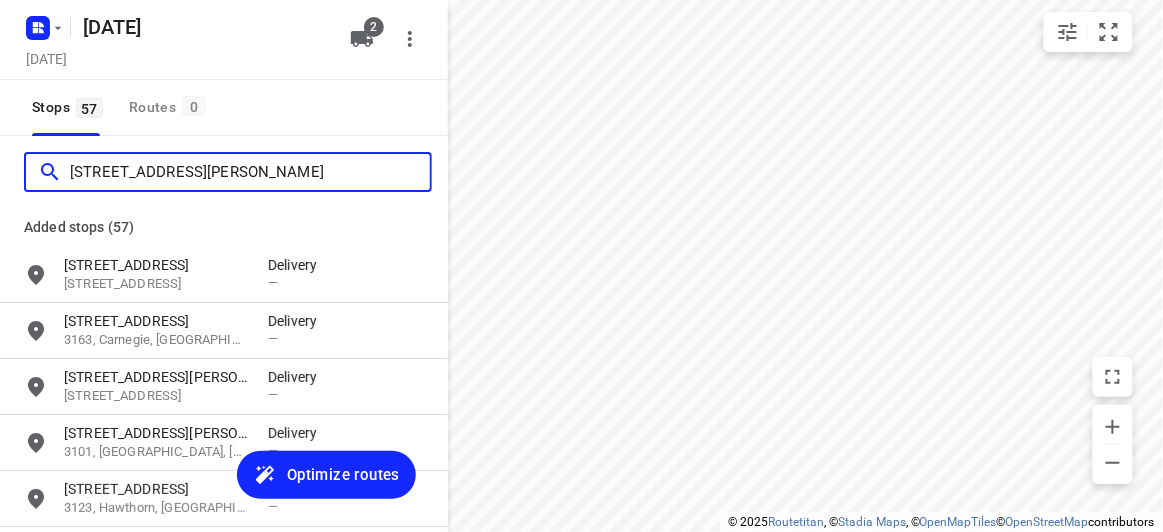scroll, scrollTop: 0, scrollLeft: 0, axis: both 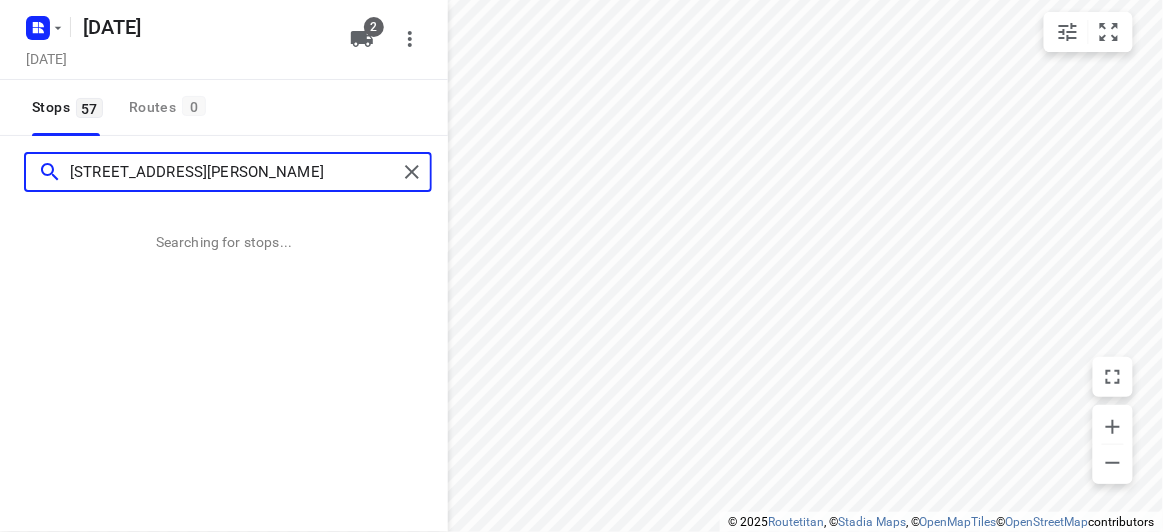 type on "57 Florence road Surrey Hills 3127" 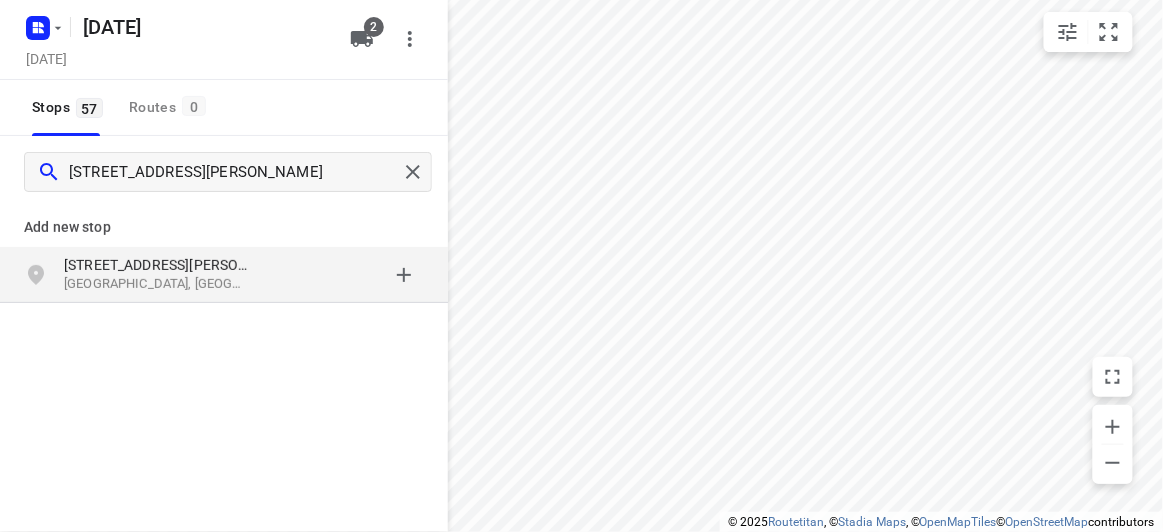 click at bounding box center (346, 275) 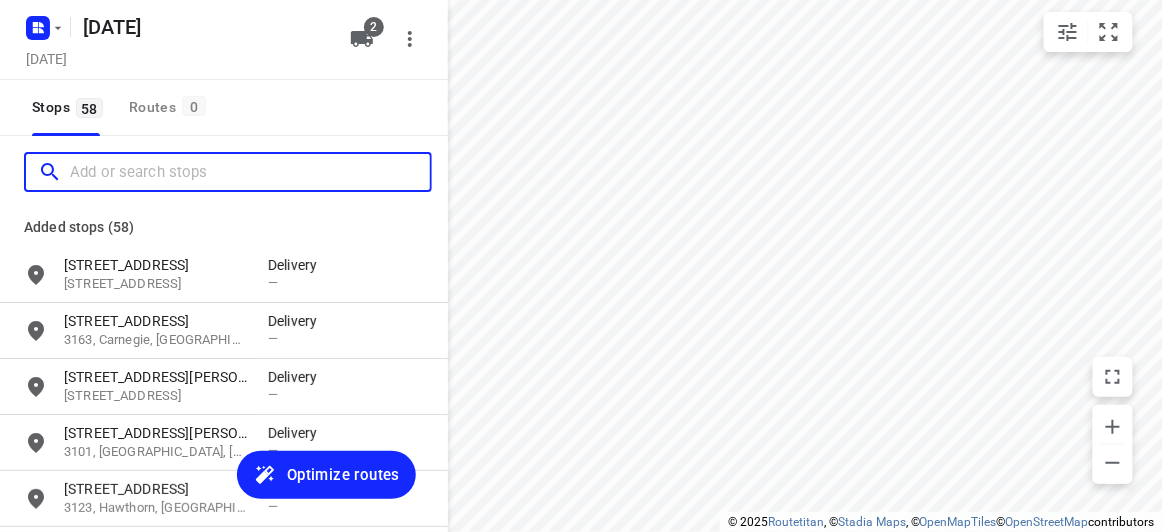 scroll, scrollTop: 0, scrollLeft: 0, axis: both 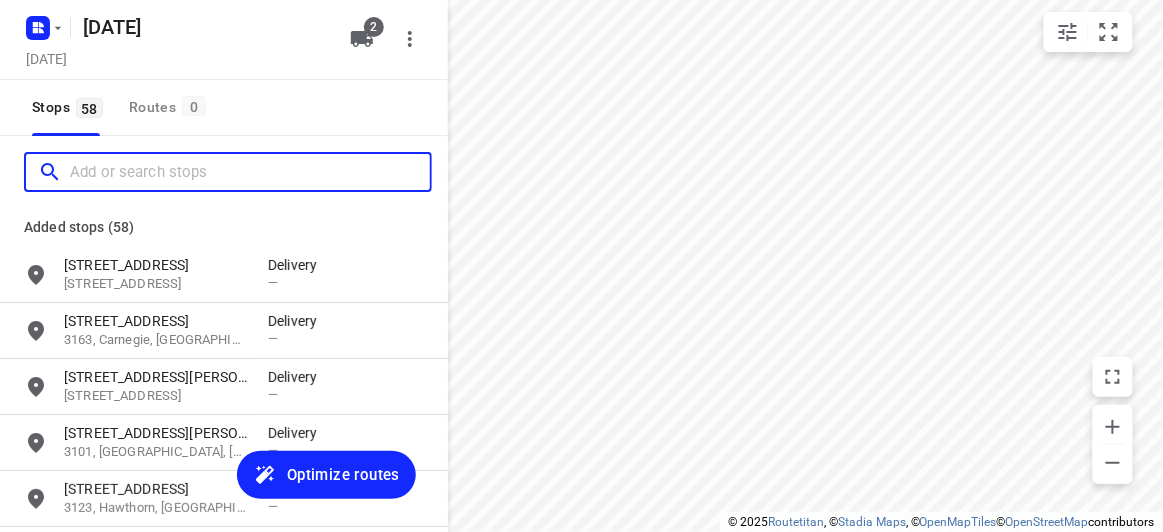 click at bounding box center [250, 172] 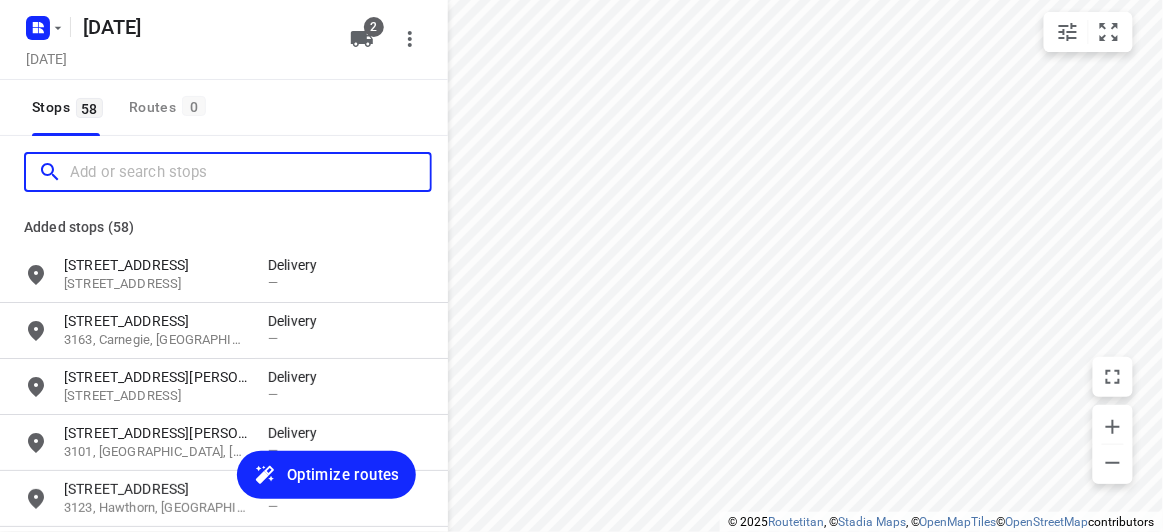 paste on "11 Arbroath Rd. Wantirna South 3152" 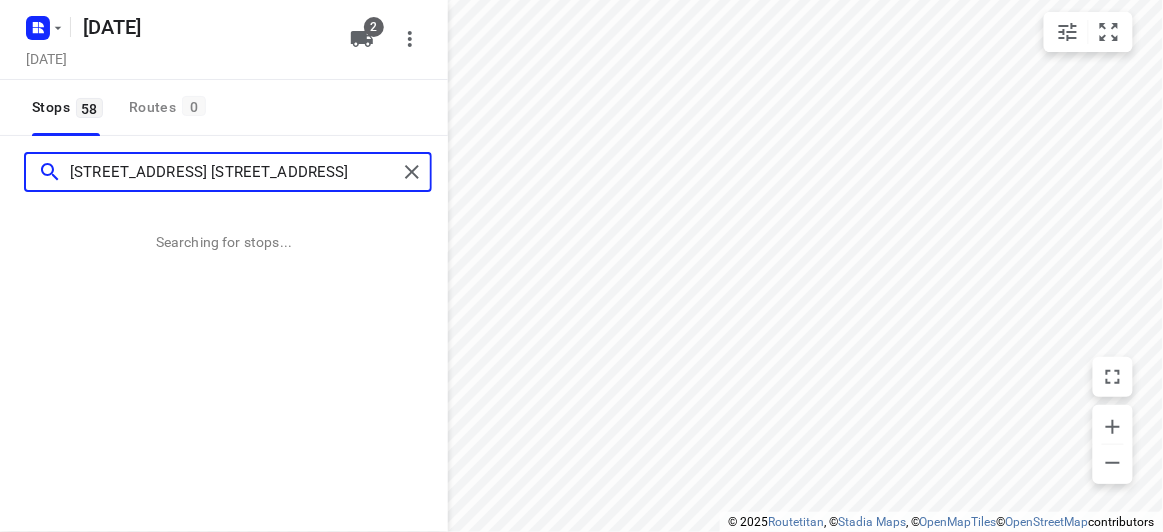 type on "11 Arbroath Rd. Wantirna South 3152" 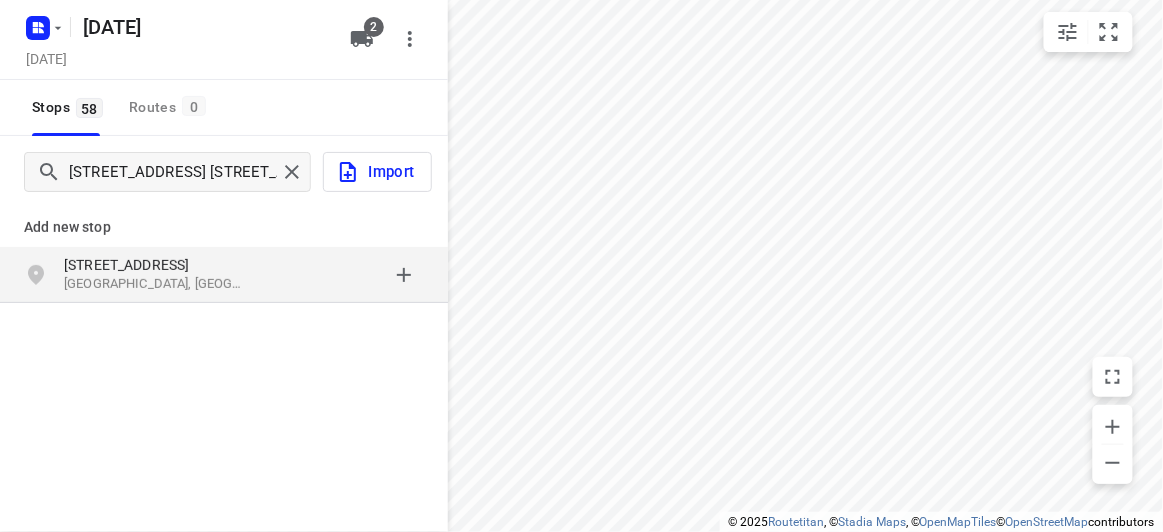 click on "11 Arbroath Rd" at bounding box center [166, 265] 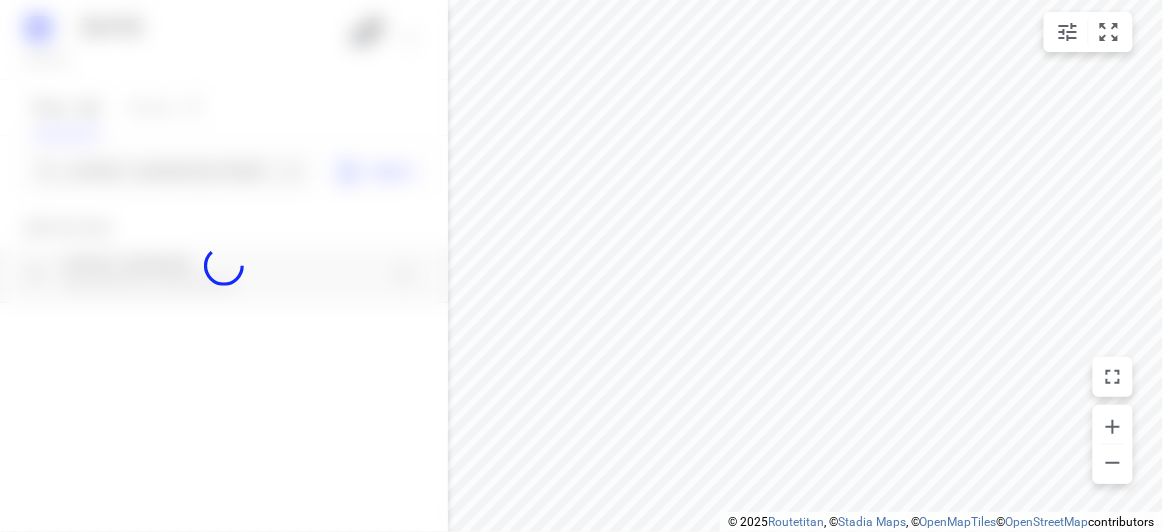 click at bounding box center (224, 266) 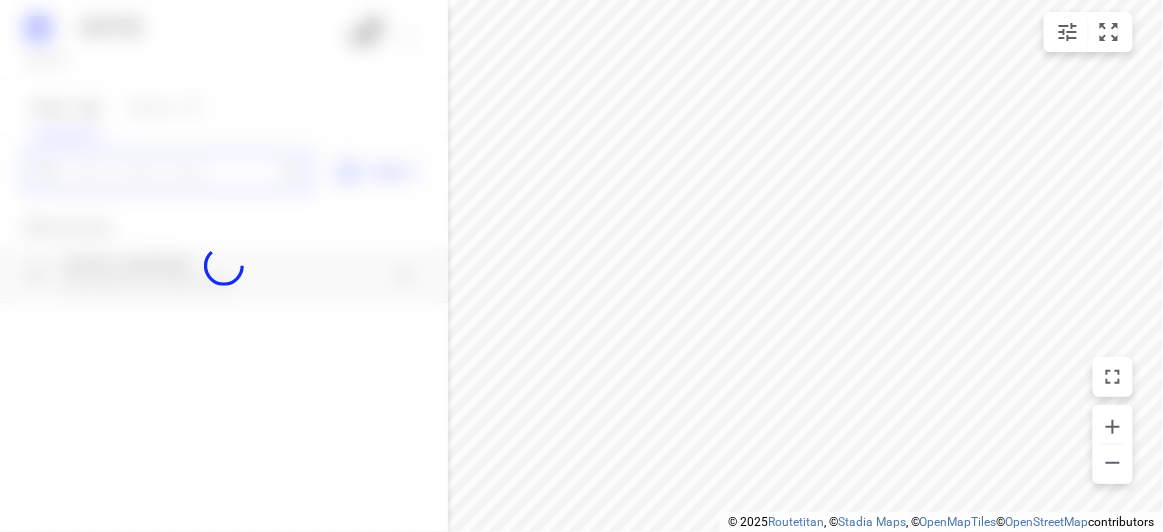 scroll, scrollTop: 0, scrollLeft: 0, axis: both 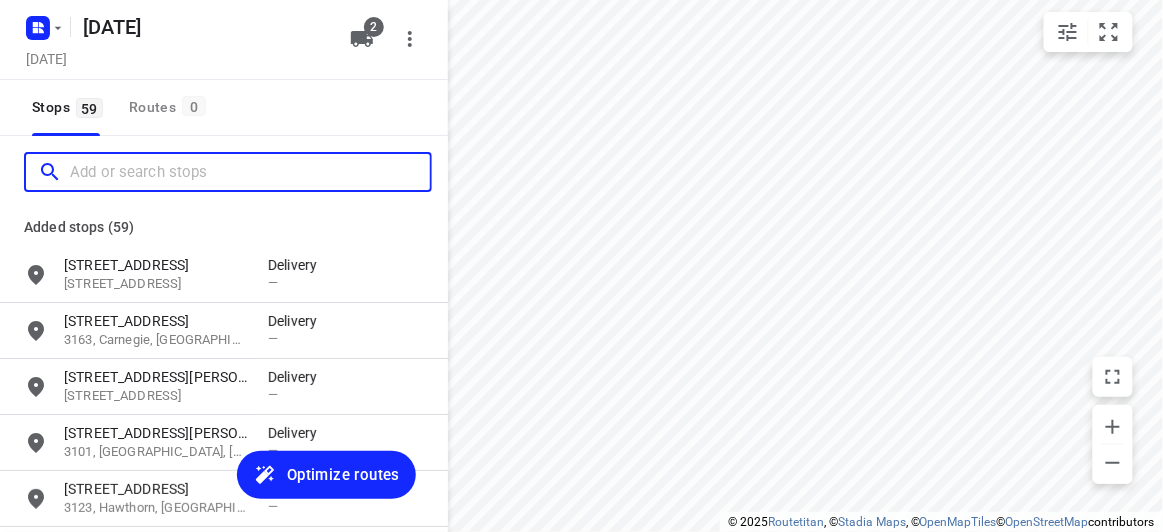 paste on "15 Jamieson Avenue Rowville 3178" 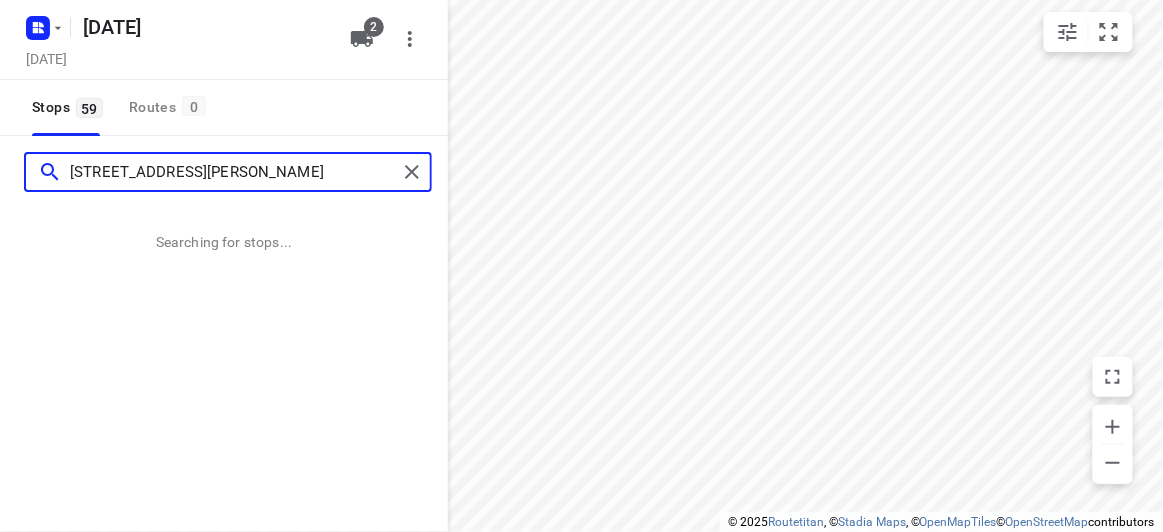 type on "15 Jamieson Avenue Rowville 3178" 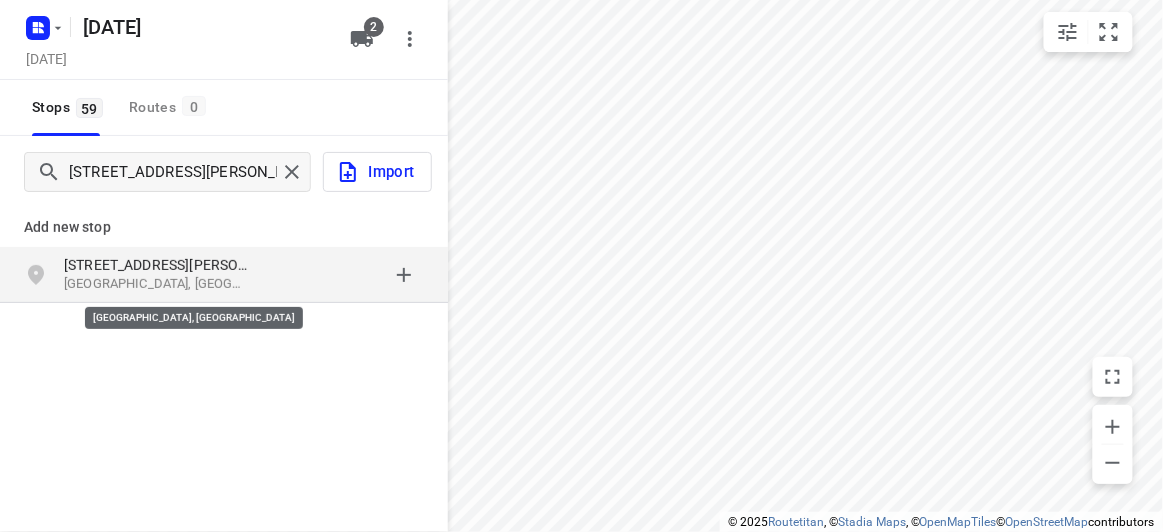 click on "Rowville VIC 3178, Australia" at bounding box center (156, 284) 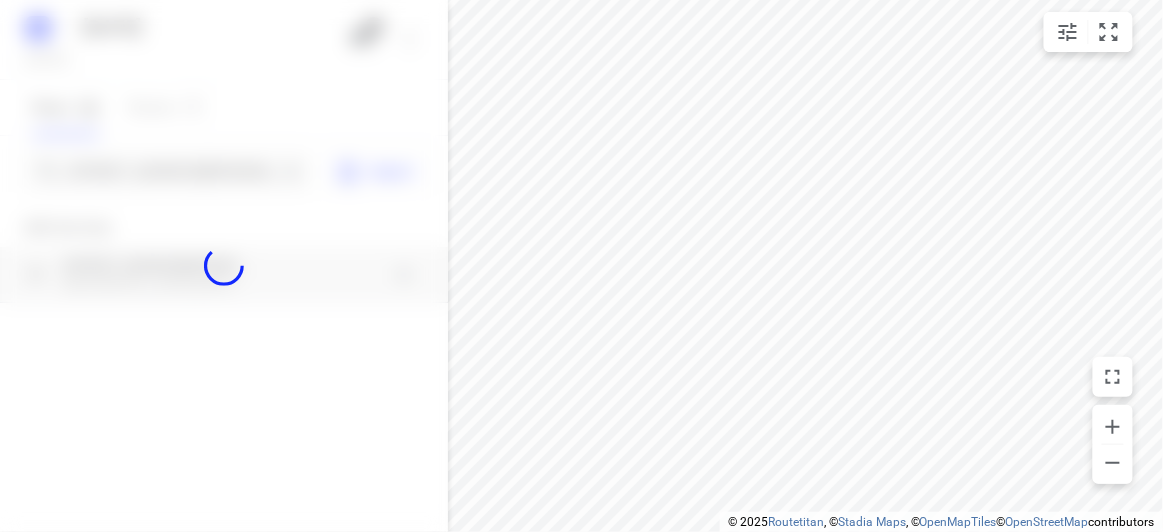 click at bounding box center [224, 266] 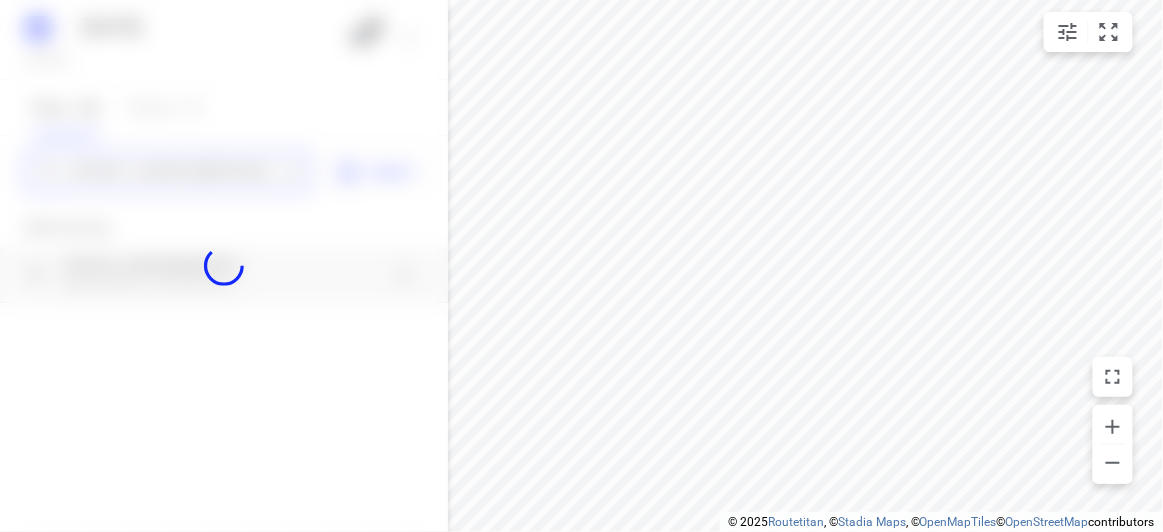 click on "15 Jamieson Avenue Rowville 3178" at bounding box center [173, 172] 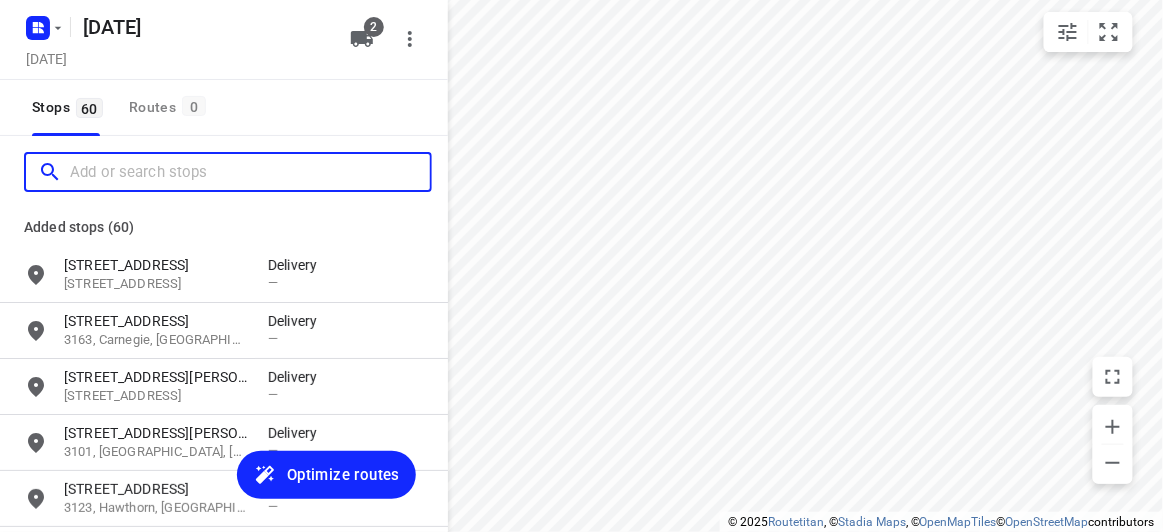 scroll, scrollTop: 0, scrollLeft: 0, axis: both 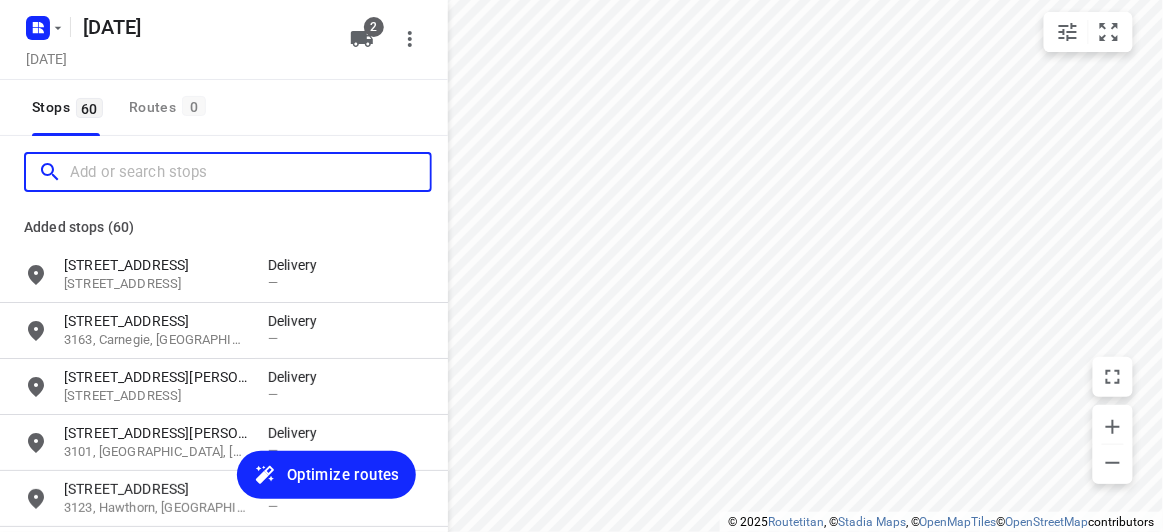 paste on "37 Southampton Drive, Mulgrave VIC 3170" 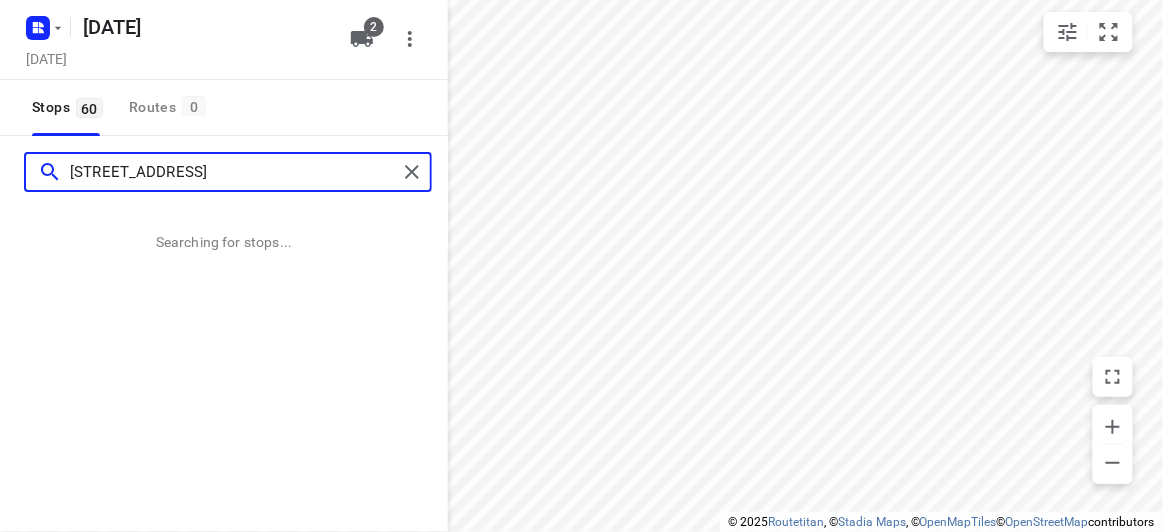 type on "37 Southampton Drive, Mulgrave VIC 3170" 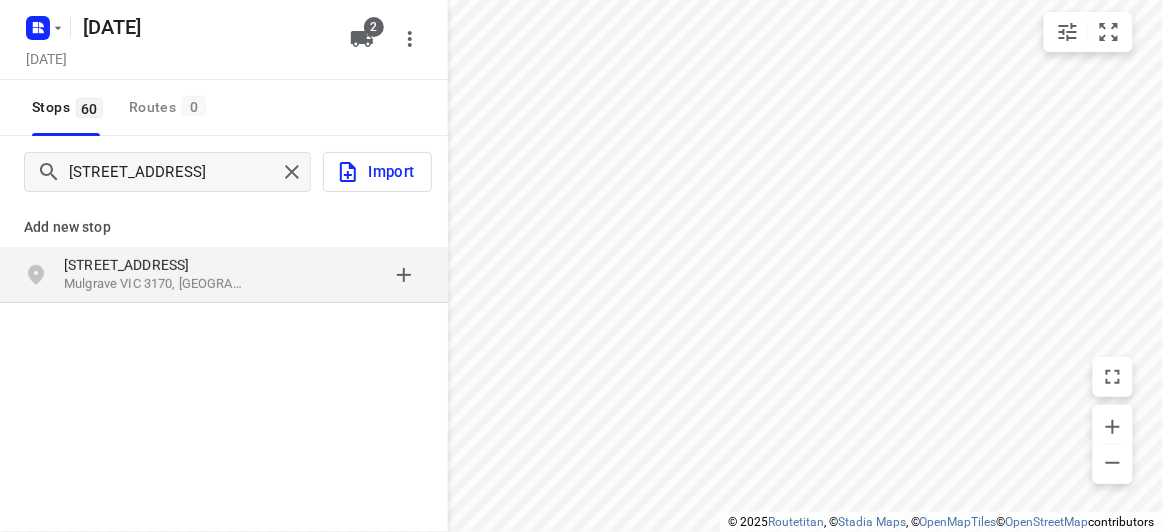 click on "Mulgrave VIC 3170, Australia" at bounding box center [156, 284] 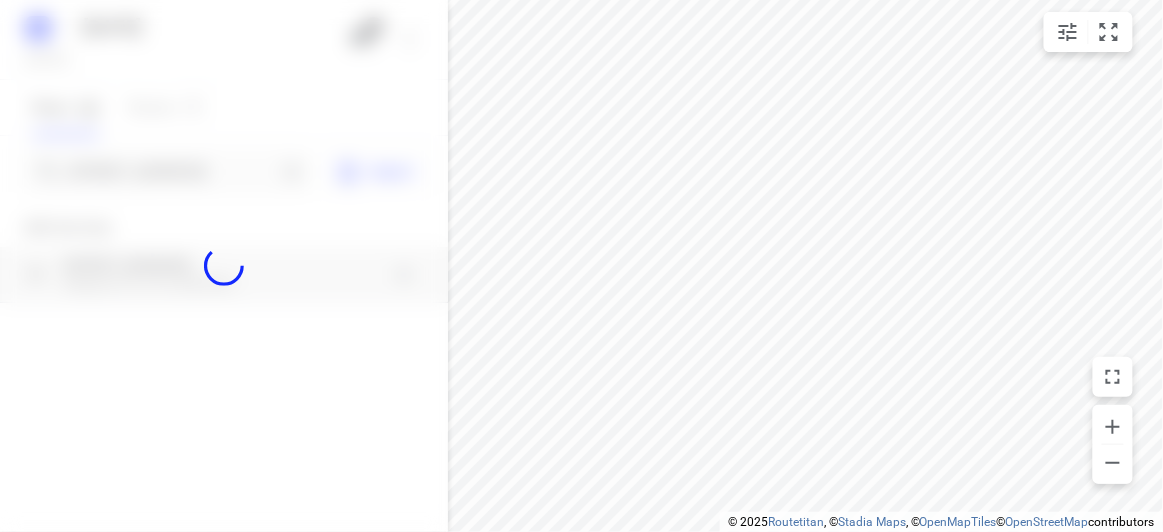click at bounding box center (224, 266) 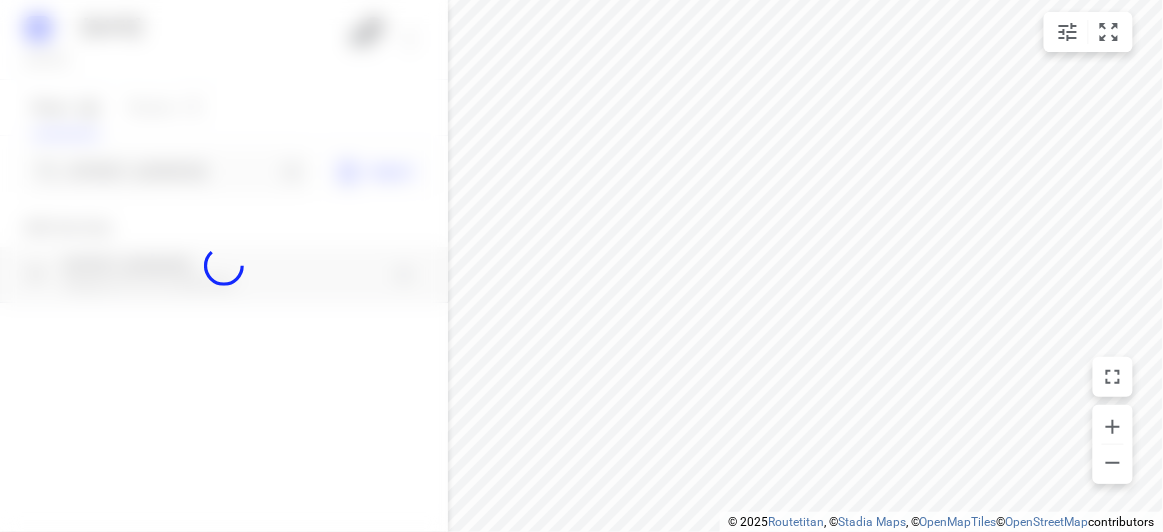 click at bounding box center [224, 266] 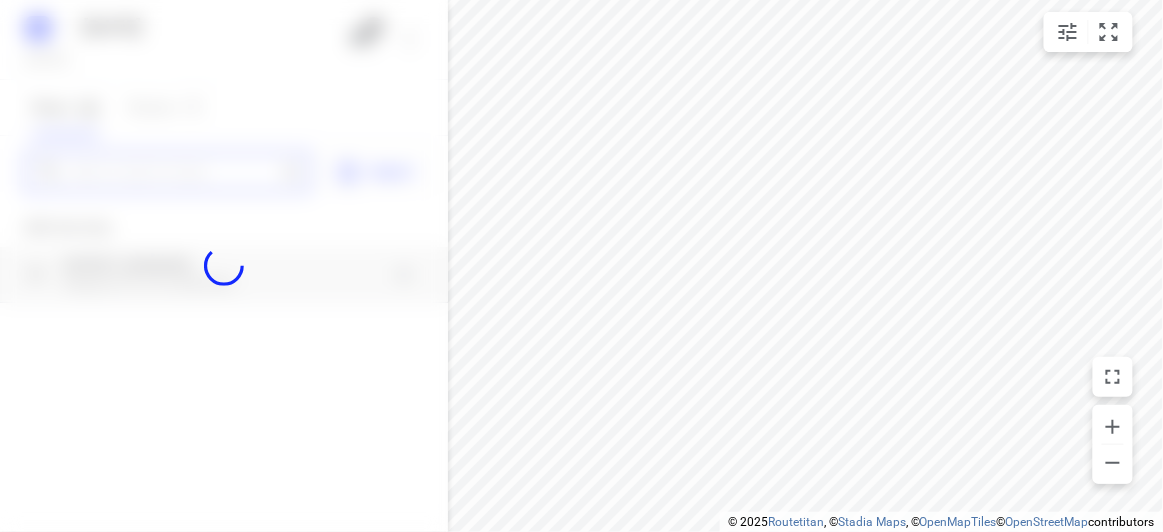paste on "5 Ashford Street Templestowe Lower 3107 VIC" 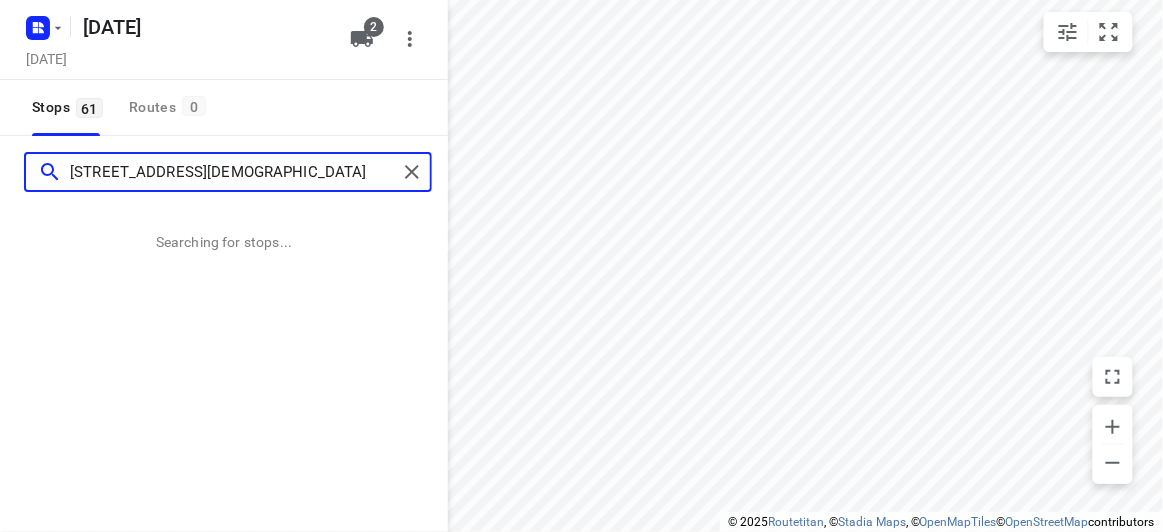 scroll, scrollTop: 0, scrollLeft: 0, axis: both 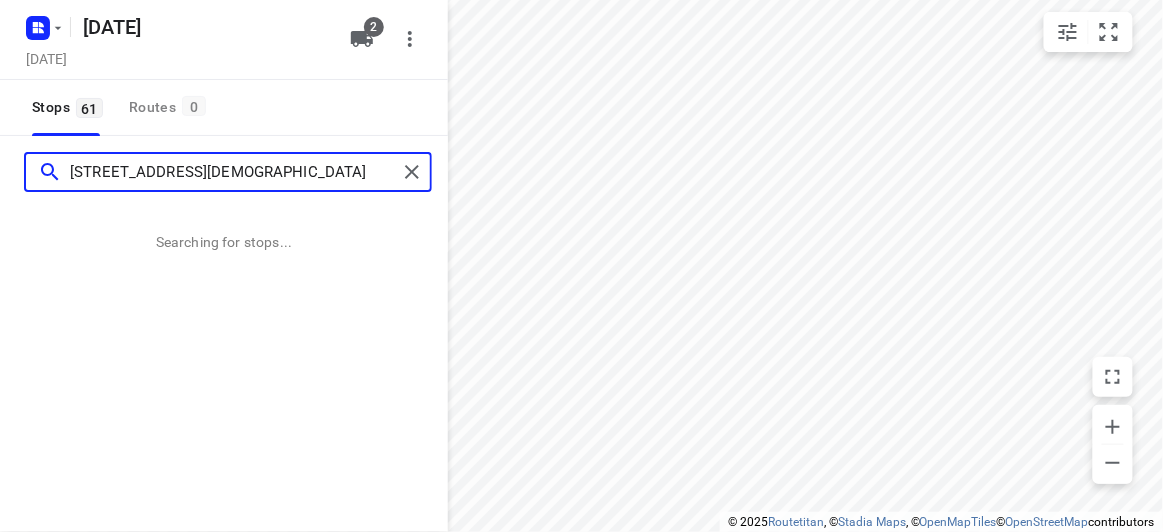 type on "5 Ashford Street Templestowe Lower 3107 VIC" 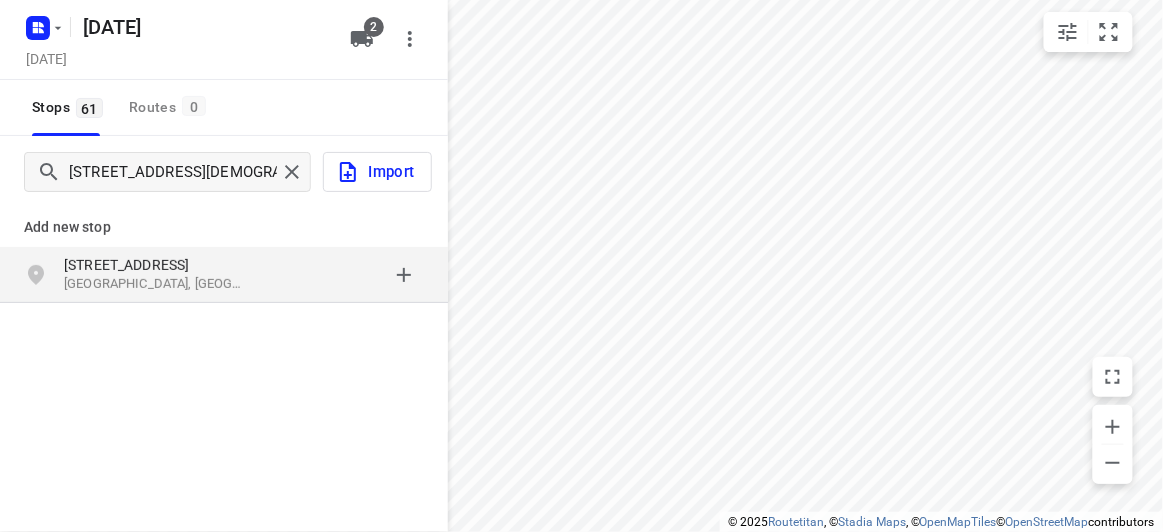 click on "5 Ashford Street  Templestowe Lower Victoria 3107, Australia" at bounding box center (224, 275) 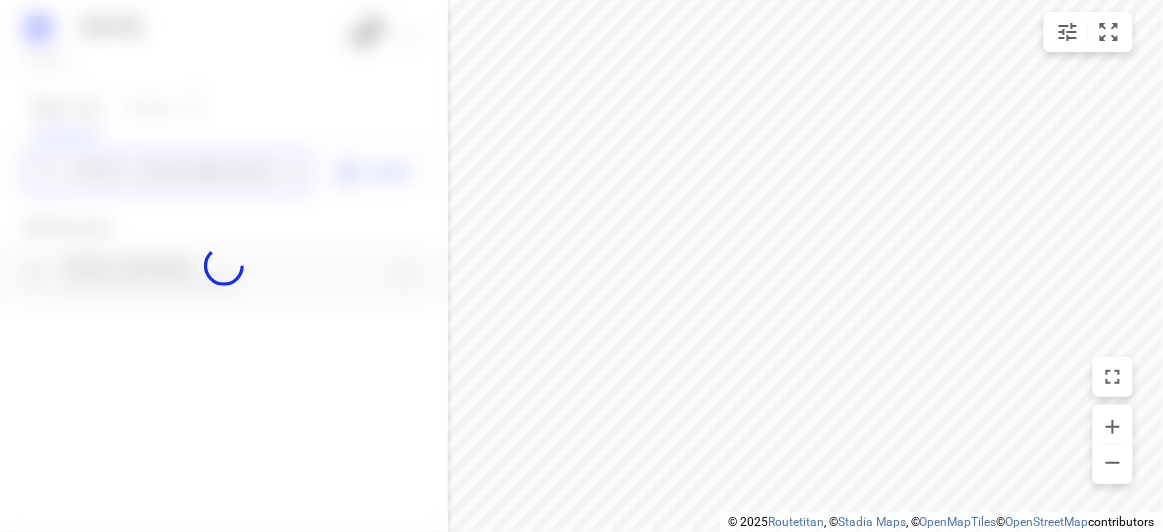 click on "23 JULY 2025 Tuesday, Jul 22 2 Stops 61 Routes 0 5 Ashford Street Templestowe Lower 3107 VIC Import Add new stop 5 Ashford Street  Templestowe Lower Victoria 3107, Australia Routing Settings Optimization preference Shortest distance distance Optimization preference Distance Format KM km Distance Format Default stop duration 5 minutes Default stop duration Default stop load 1 units Default stop load Allow late stops   Maximum amount of time drivers may be late at a stop Allow reloads BETA   Vehicles may return to the depot to load more stops. Fixed departure time   Vehicles must depart at the start of their working hours Cancel Save" at bounding box center (224, 266) 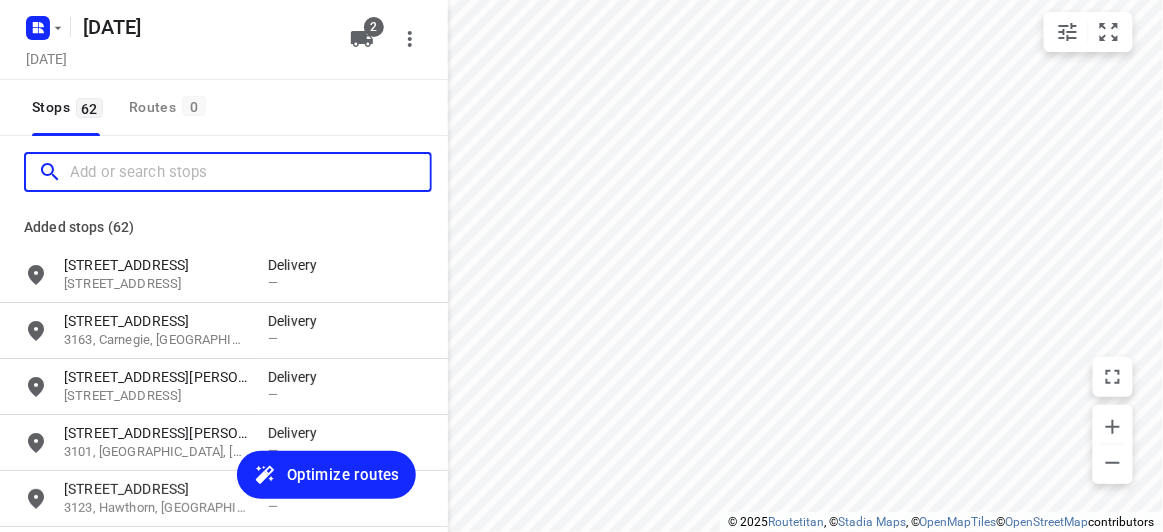 scroll, scrollTop: 0, scrollLeft: 0, axis: both 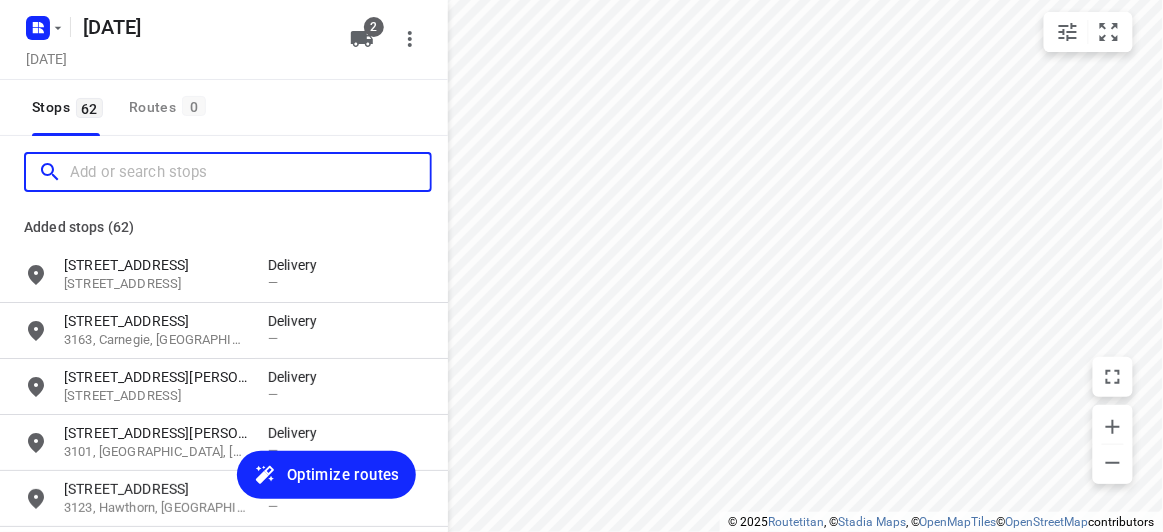 paste on "40 Boronia Grove Doncaster East 3109" 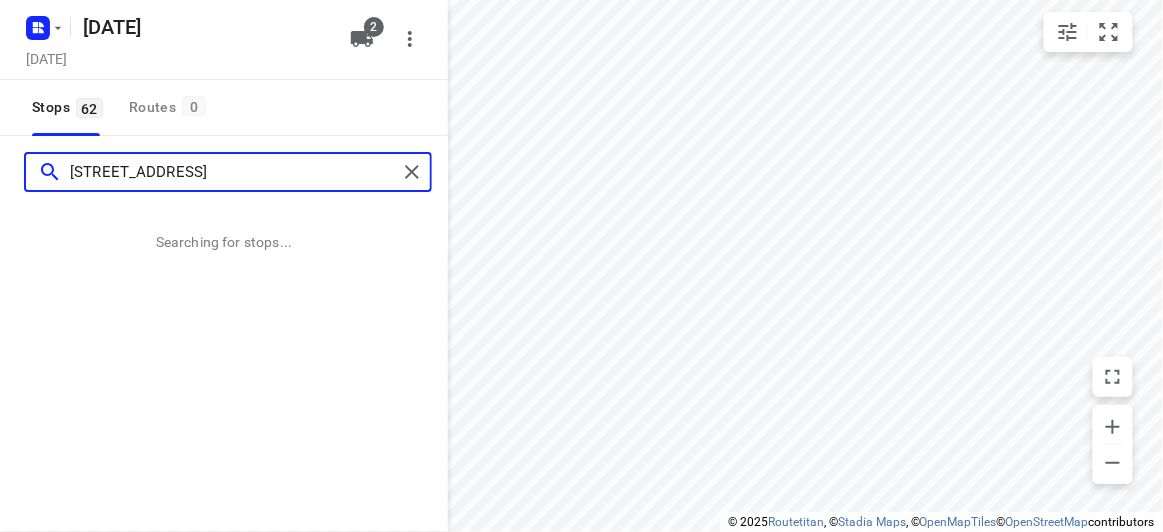 type on "40 Boronia Grove Doncaster East 3109" 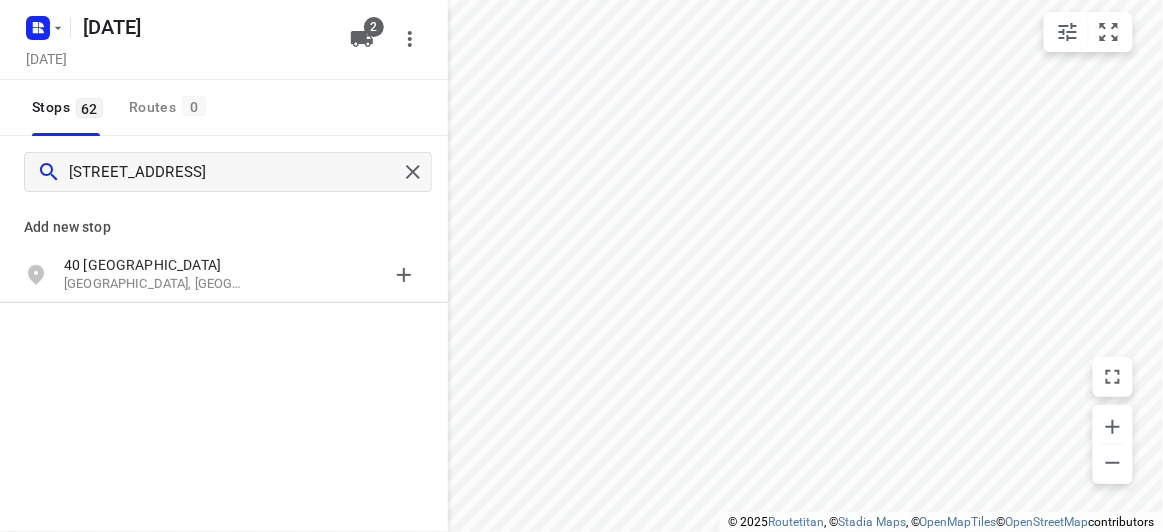 click on "Add new stop" at bounding box center (224, 219) 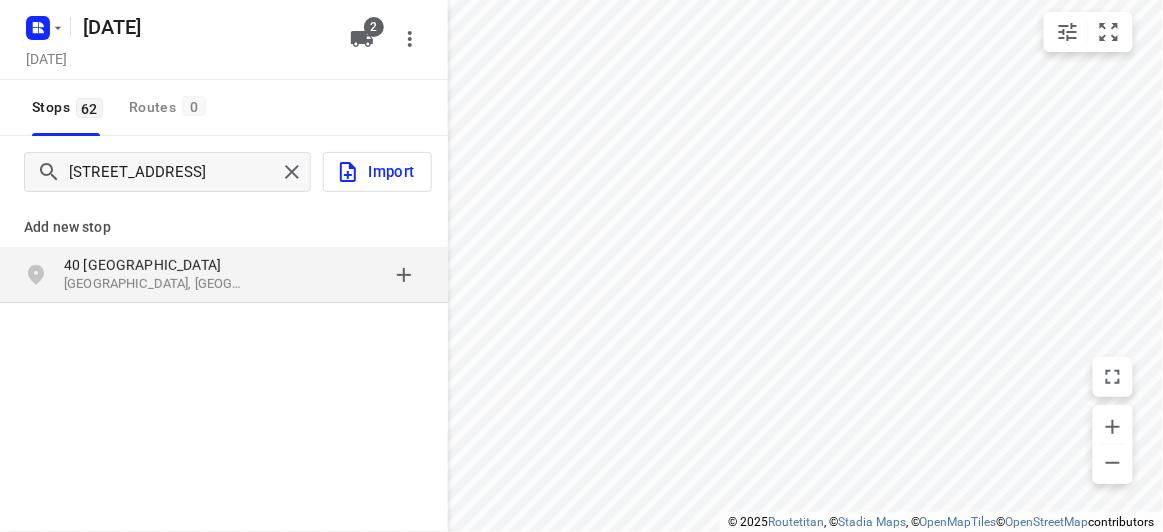 click on "40 Boronia Grove" at bounding box center [156, 265] 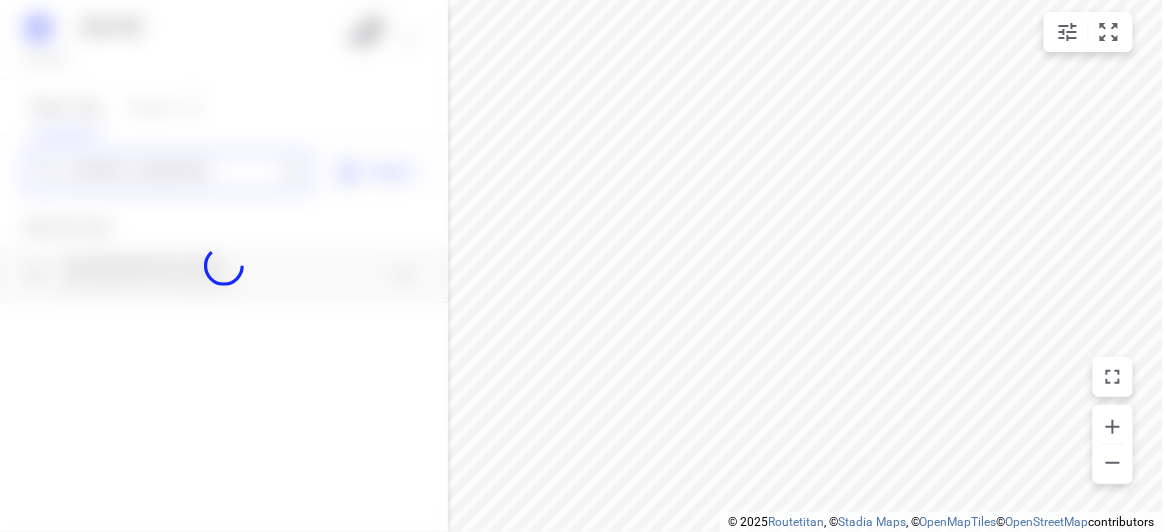 click on "40 Boronia Grove Doncaster East 3109" at bounding box center (173, 172) 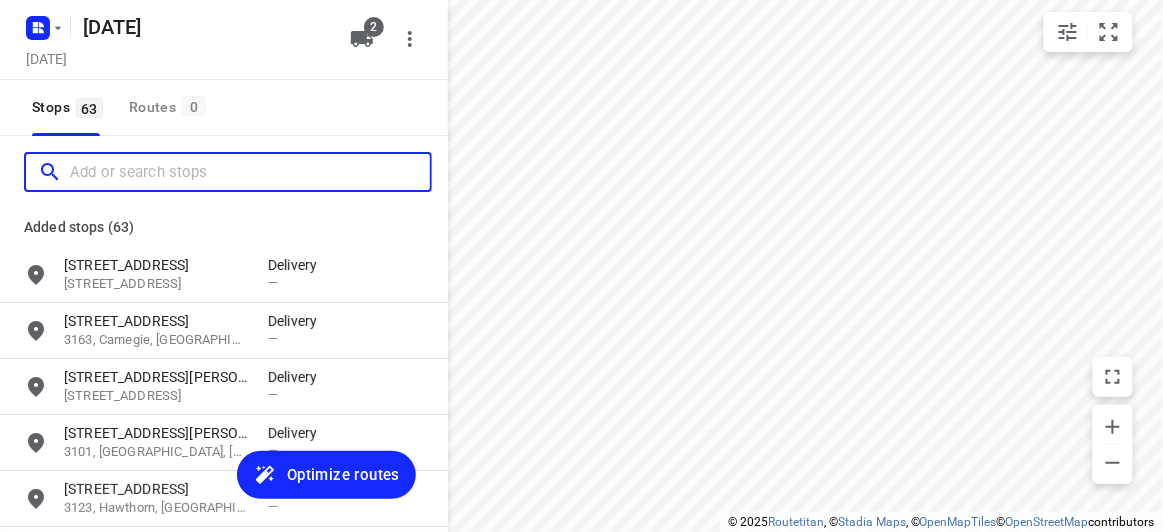 scroll, scrollTop: 0, scrollLeft: 0, axis: both 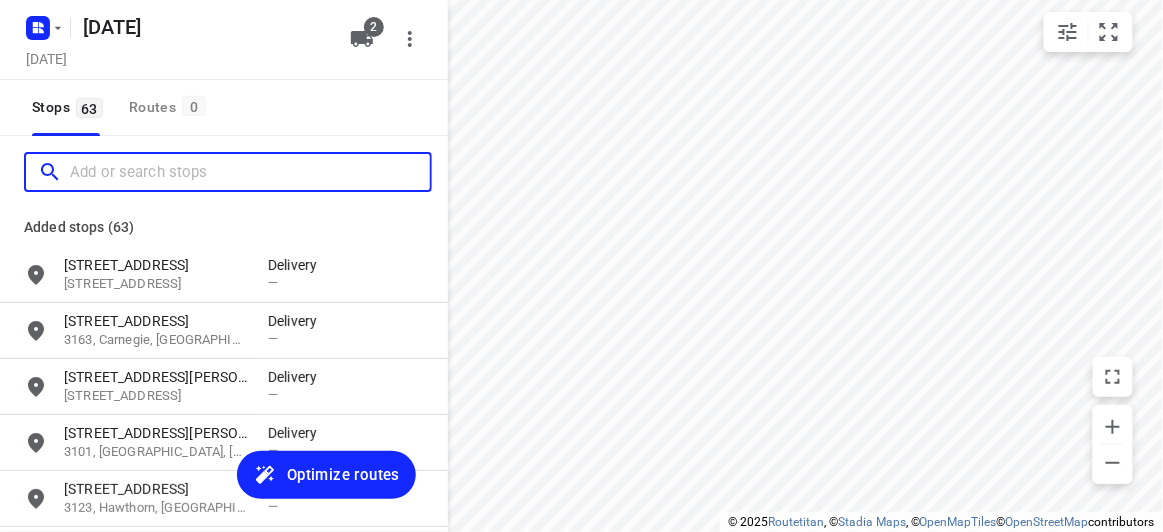paste on "34 Orchard Crescent Mont Albert North 3129" 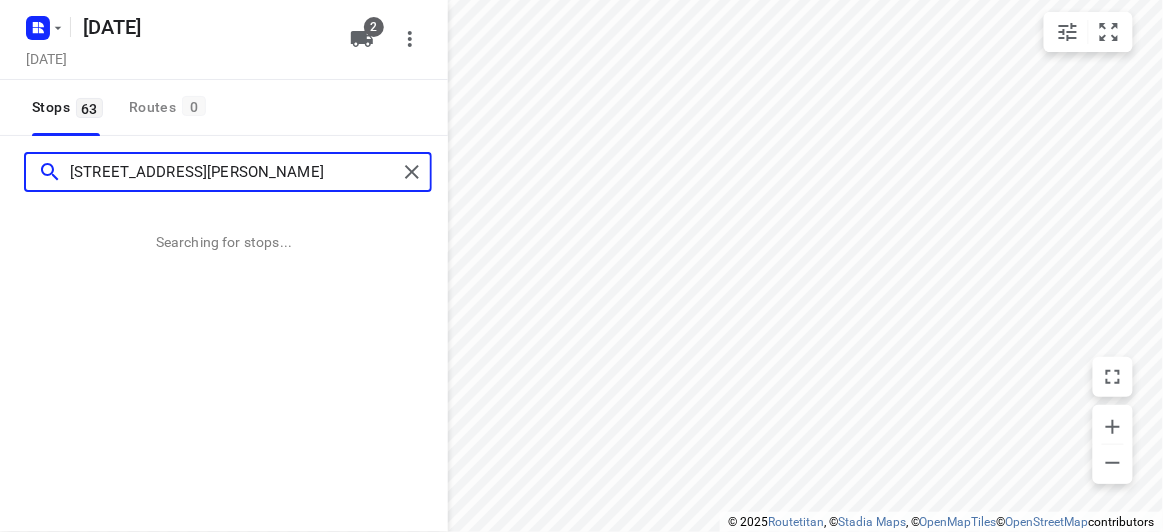 type on "34 Orchard Crescent Mont Albert North 3129" 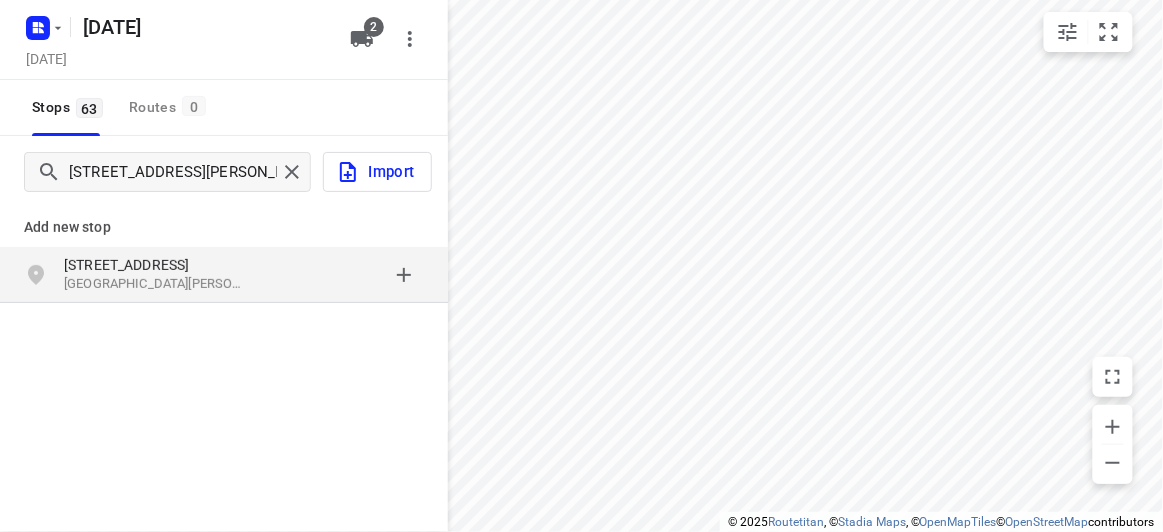click on "Add new stop 34 Orchard Crescent  Mont Albert North VIC 3129, Australia" at bounding box center [224, 320] 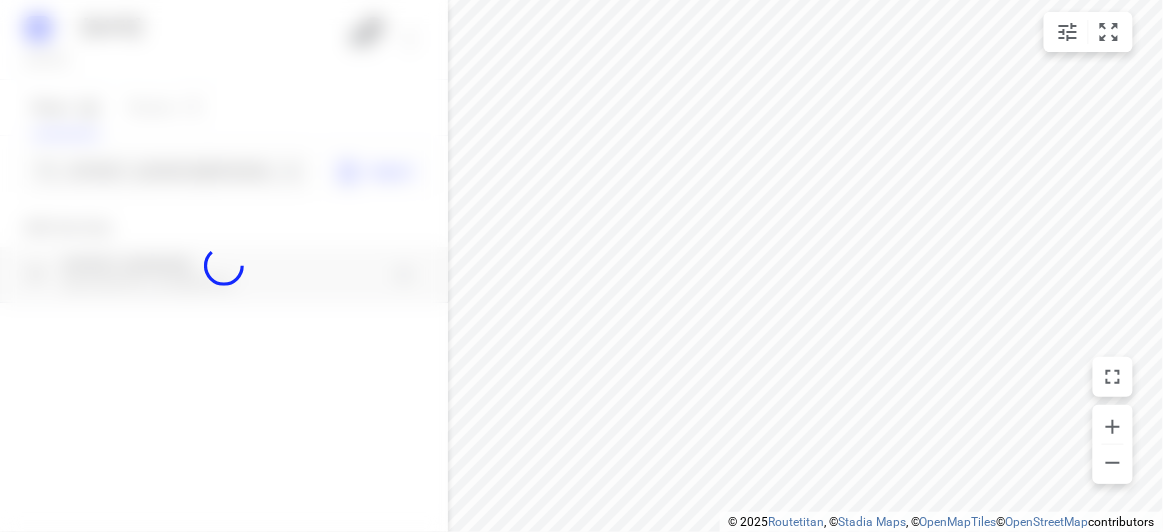 click at bounding box center [224, 266] 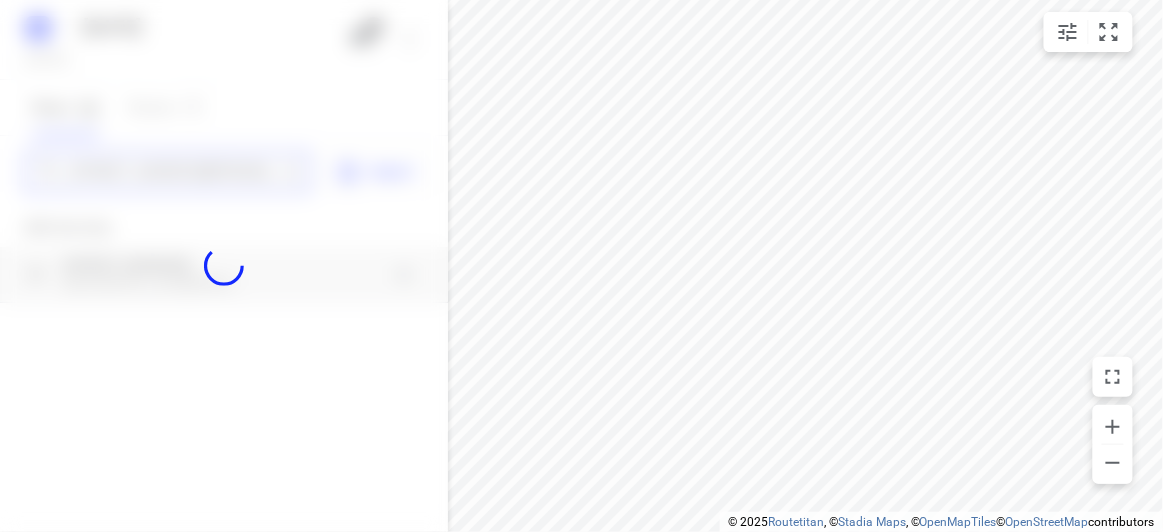 click on "34 Orchard Crescent Mont Albert North 3129" at bounding box center [173, 172] 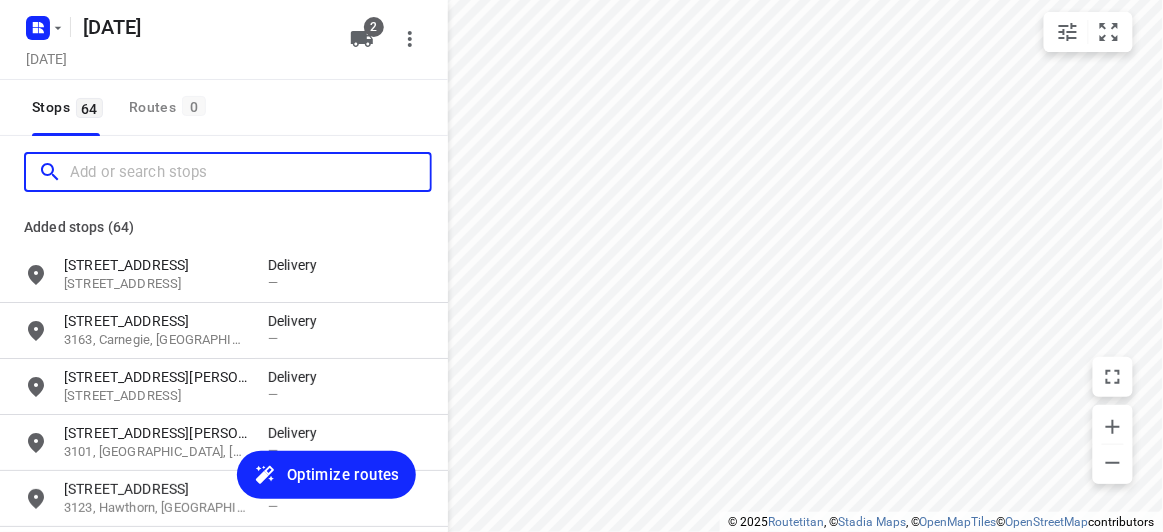 scroll, scrollTop: 0, scrollLeft: 0, axis: both 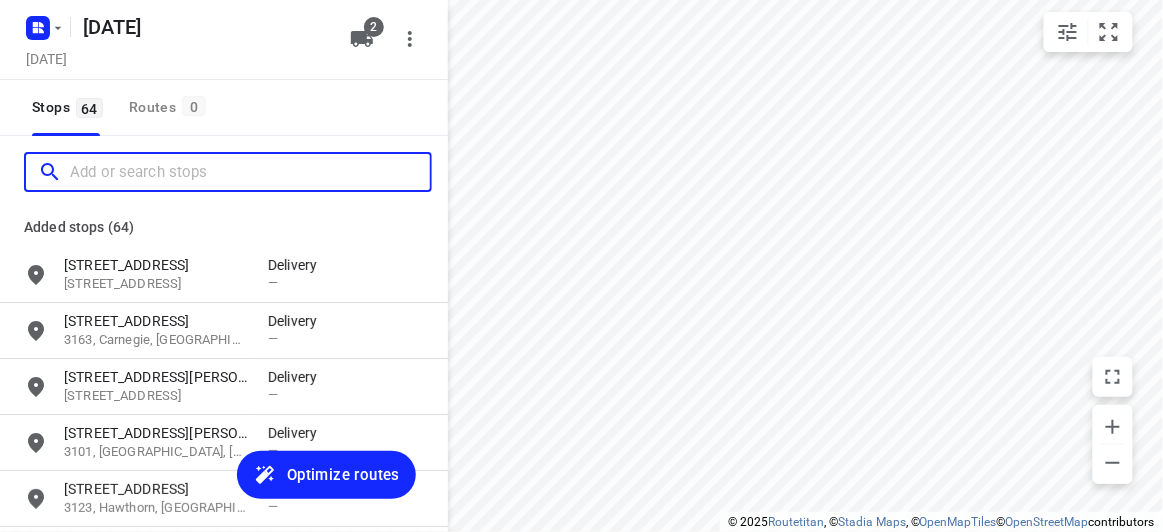paste on "71 Mayston Street, Hawthorn East 3123" 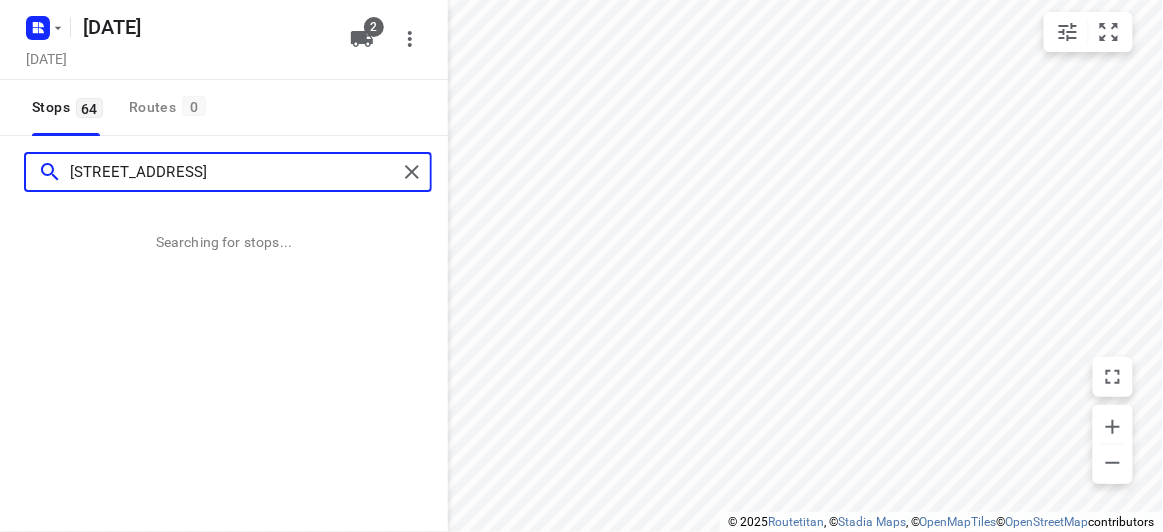 type on "71 Mayston Street, Hawthorn East 3123" 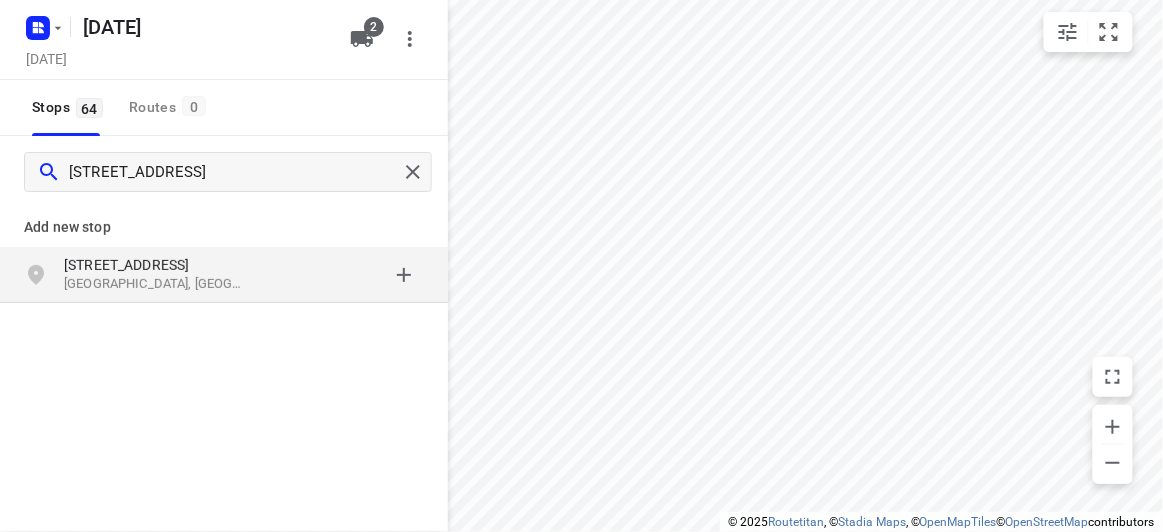 click on "Add new stop 71 Mayston Street  Hawthorn East VIC 3123, Australia" at bounding box center (224, 320) 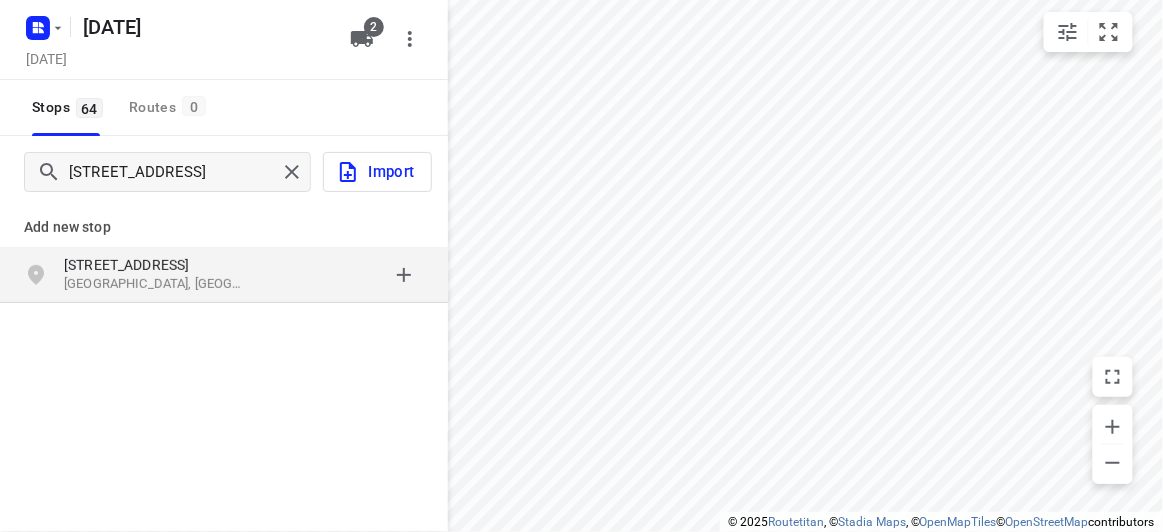 click on "Hawthorn East VIC 3123, Australia" at bounding box center (156, 284) 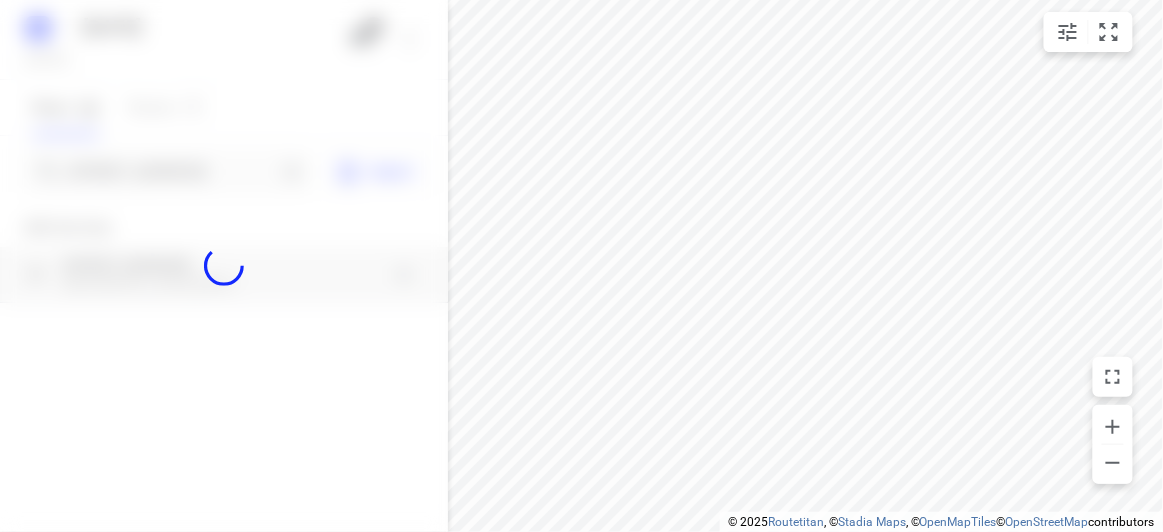click at bounding box center (224, 266) 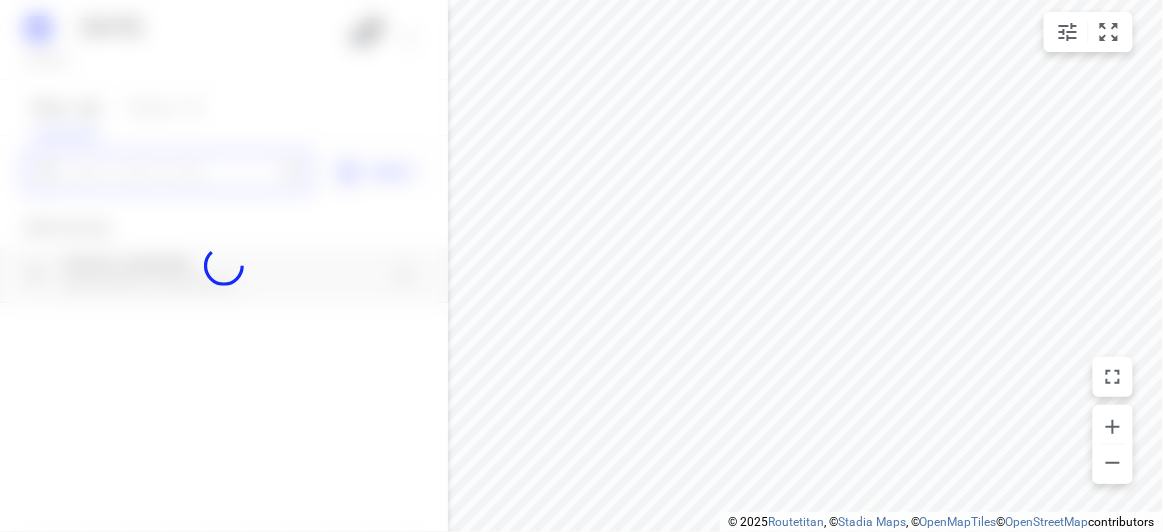 scroll, scrollTop: 0, scrollLeft: 0, axis: both 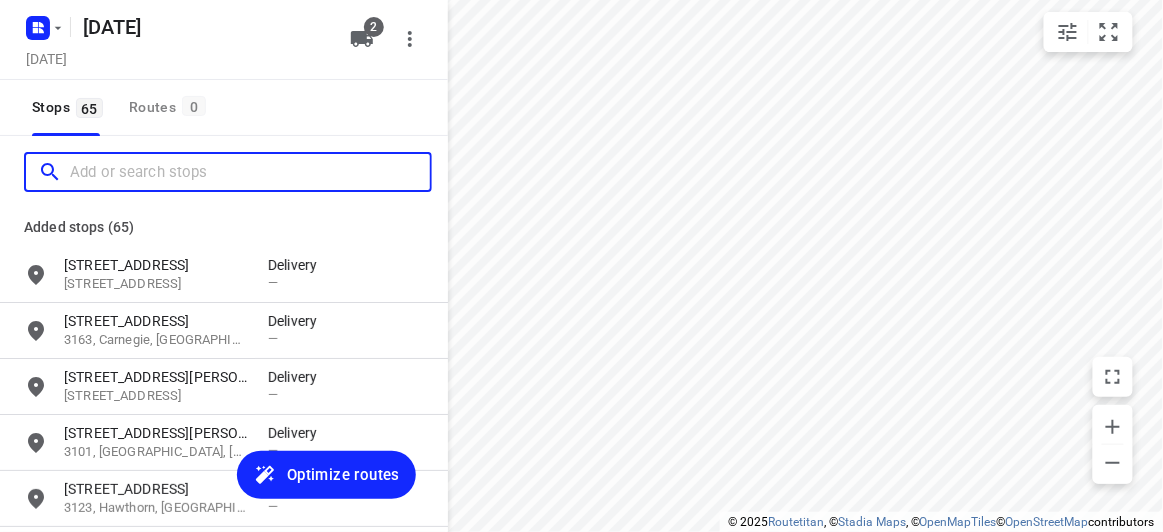 click at bounding box center [250, 172] 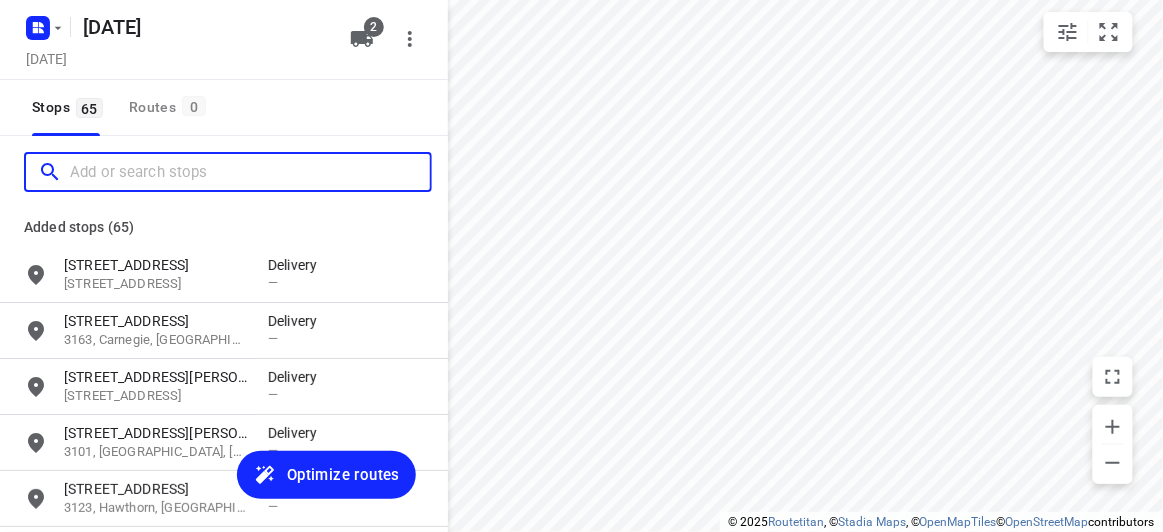 paste on "18 aberdeen road Blackburn South 3130" 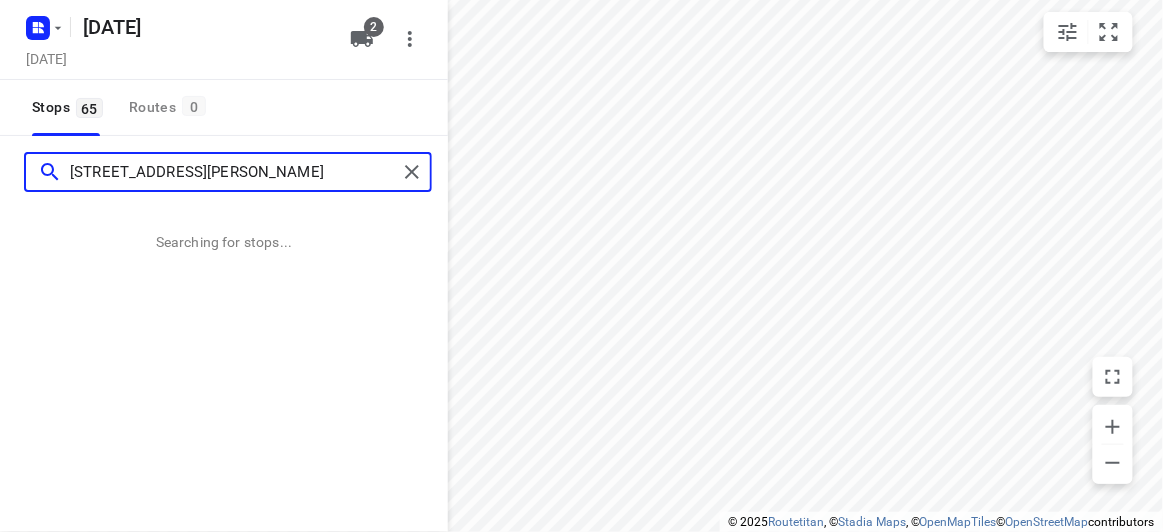 type on "18 aberdeen road Blackburn South 3130" 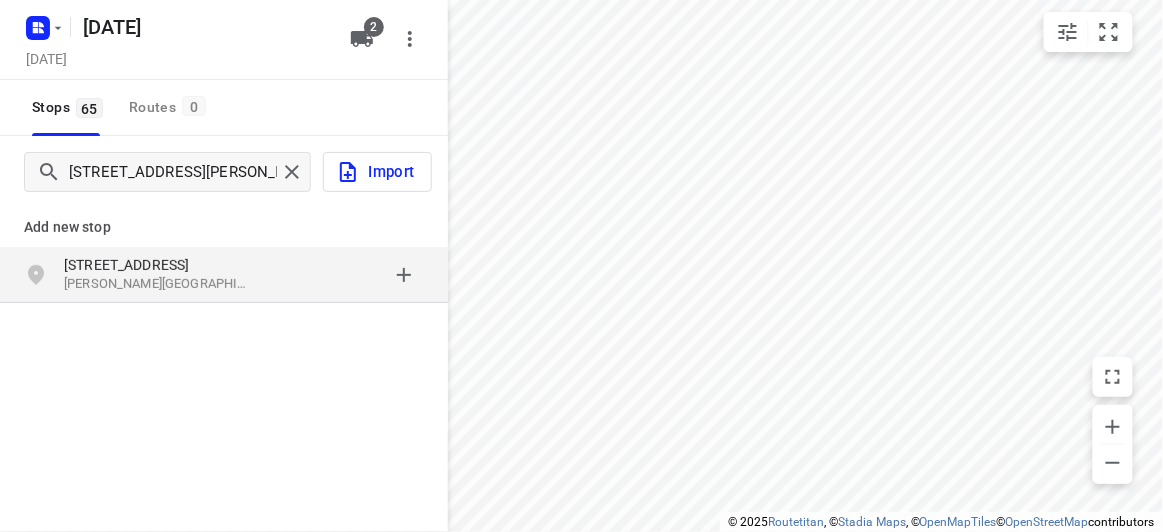 click at bounding box center (346, 275) 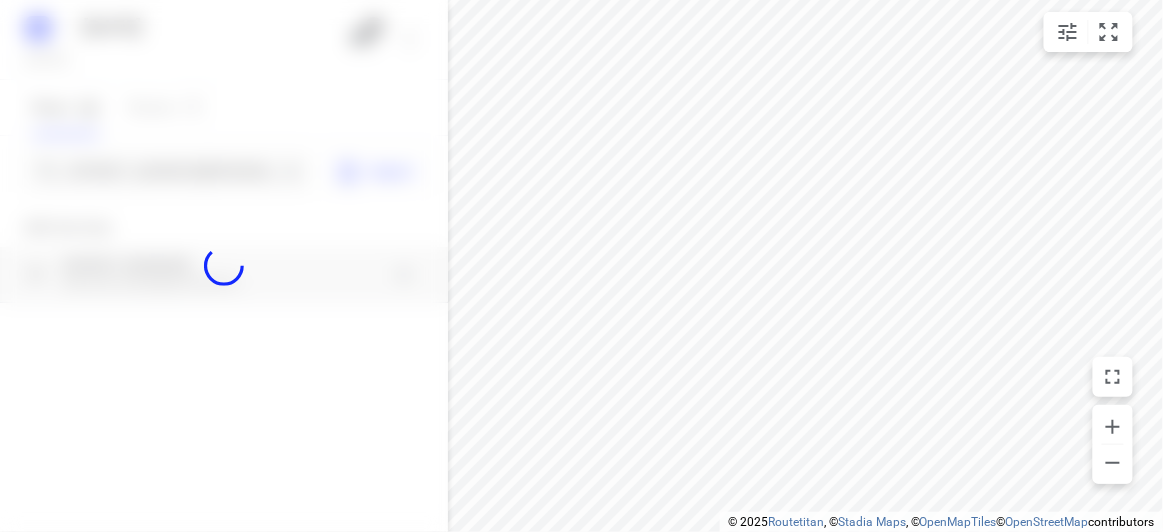 click at bounding box center [224, 266] 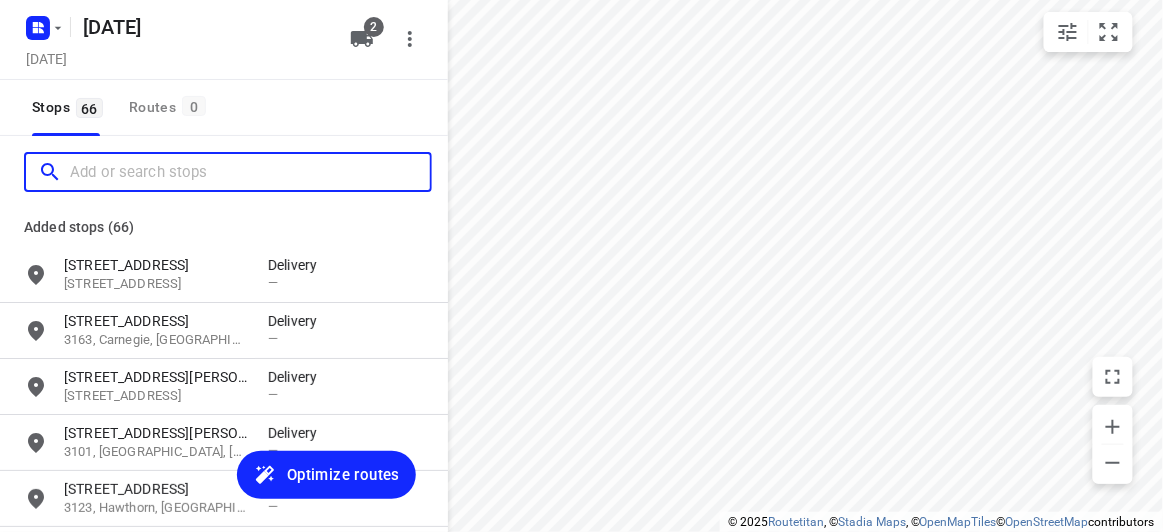 paste on "38 Francesco St Bentleigh East 3165" 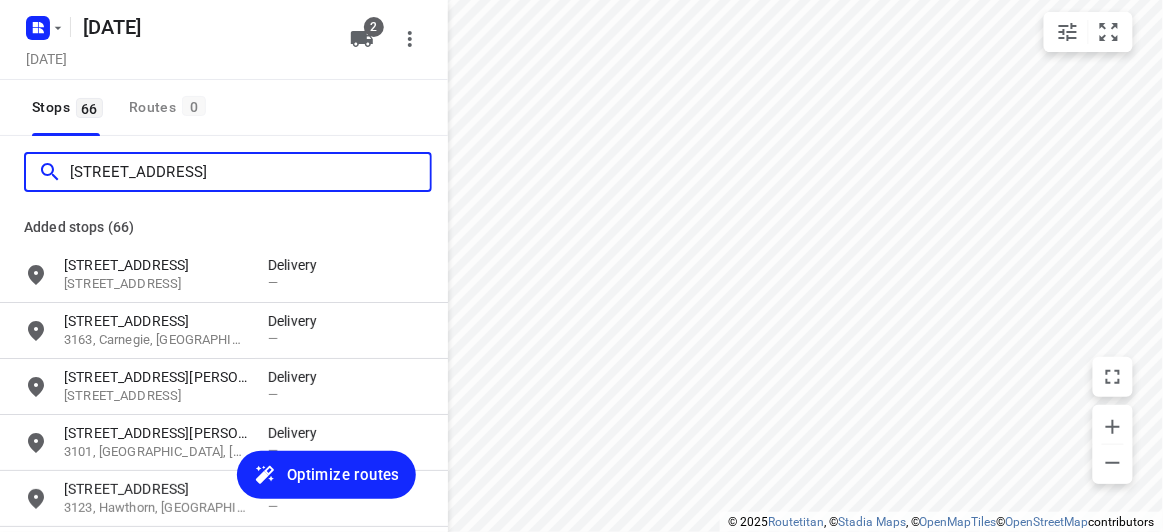 scroll, scrollTop: 0, scrollLeft: 0, axis: both 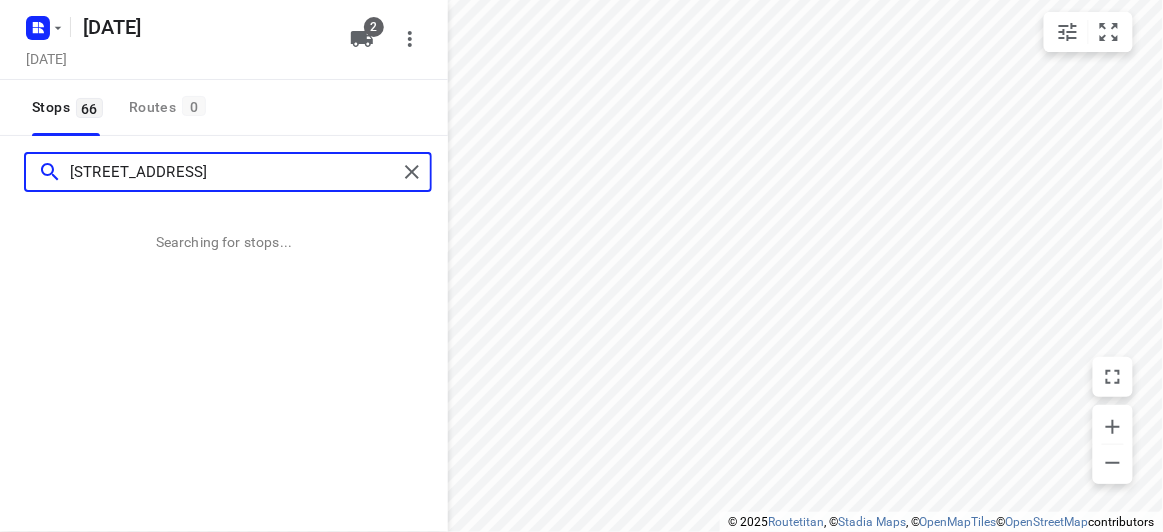 type on "38 Francesco St Bentleigh East 3165" 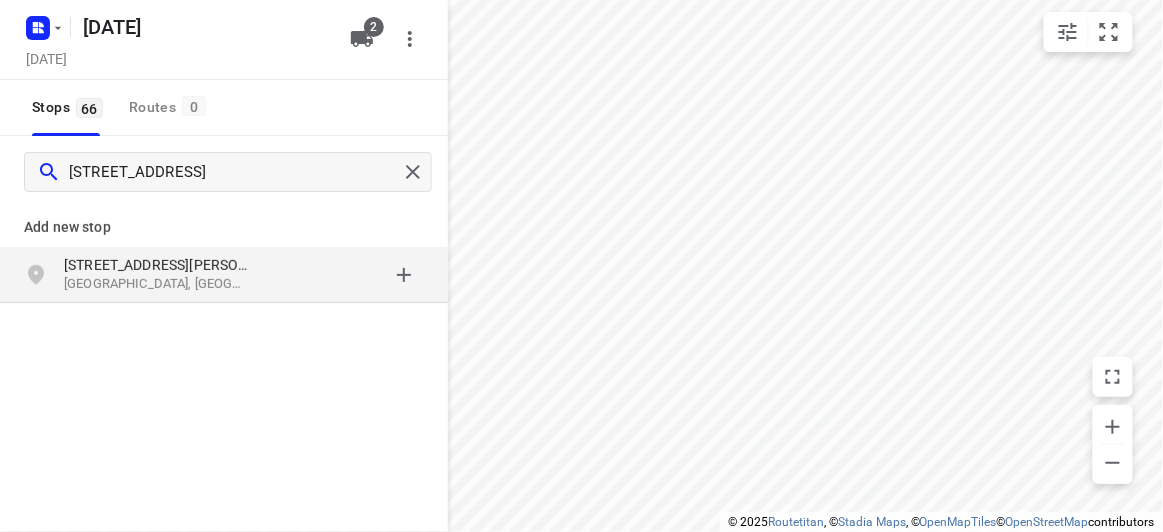 click on "38 Francesco St" at bounding box center (156, 265) 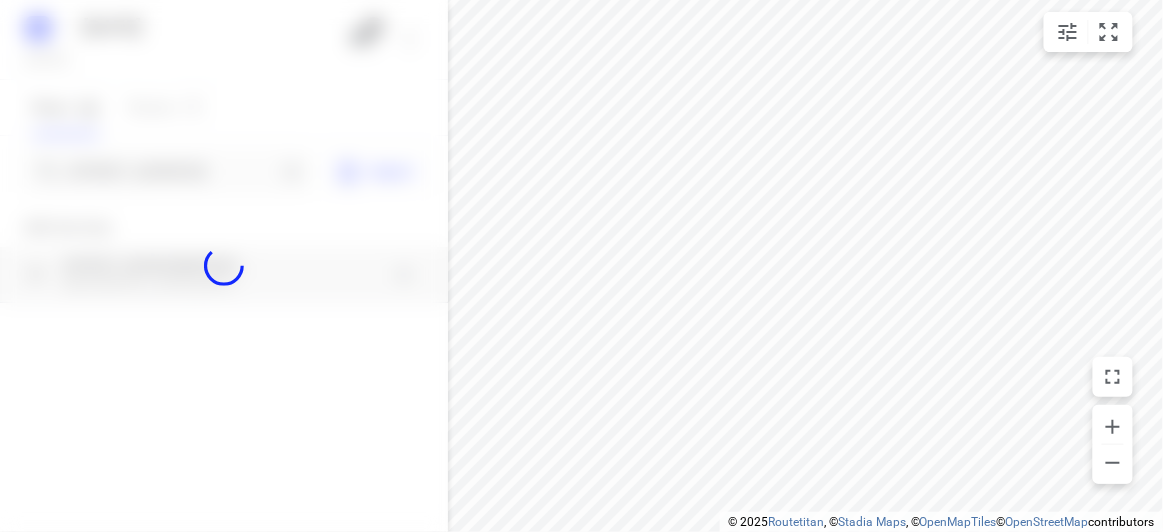 click at bounding box center [224, 266] 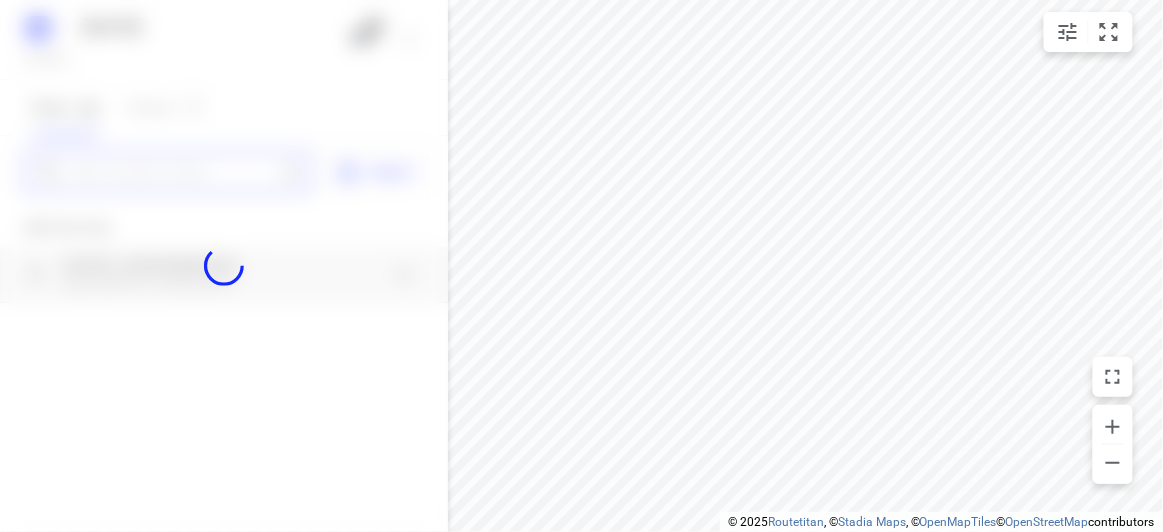 paste on "120 Haverbrack Drive Mulgrave 3170" 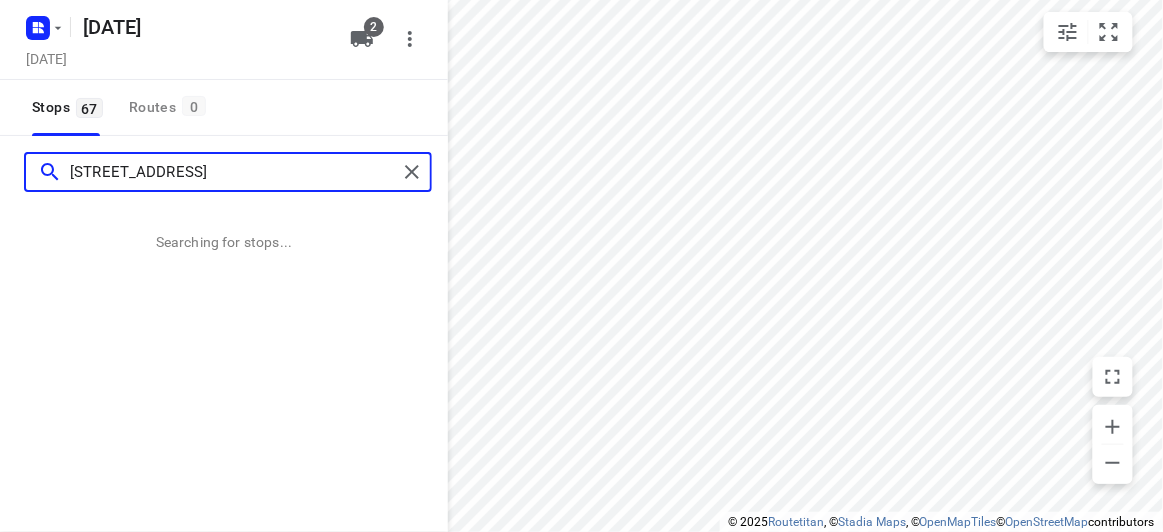 scroll, scrollTop: 0, scrollLeft: 0, axis: both 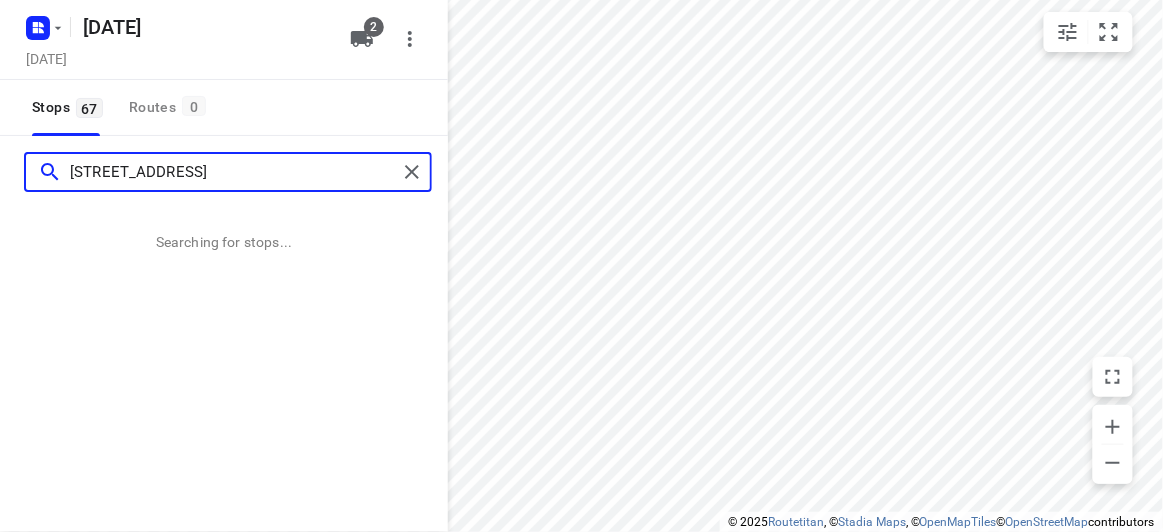 type on "120 Haverbrack Drive Mulgrave 3170" 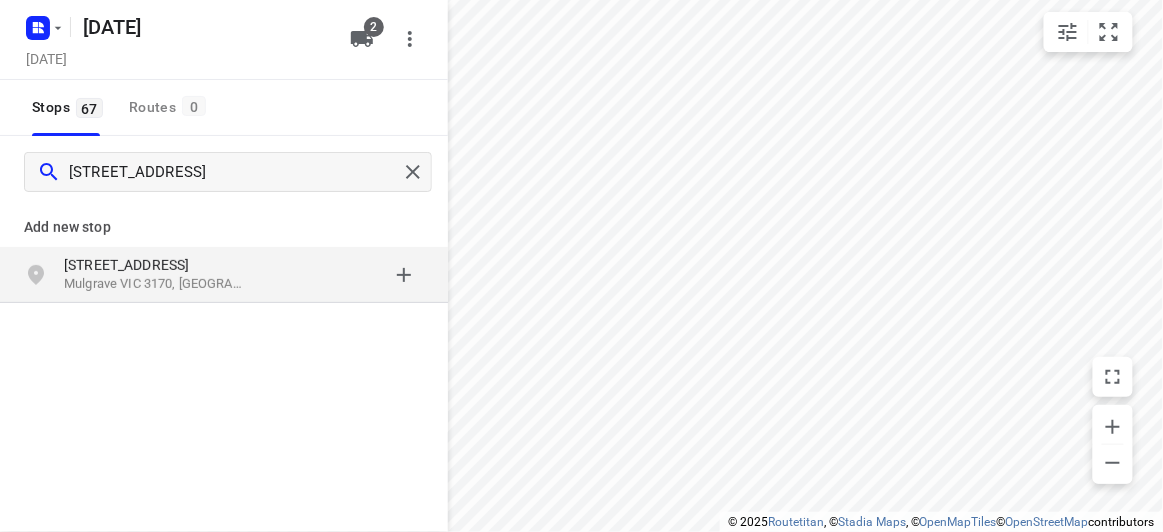 click at bounding box center [346, 275] 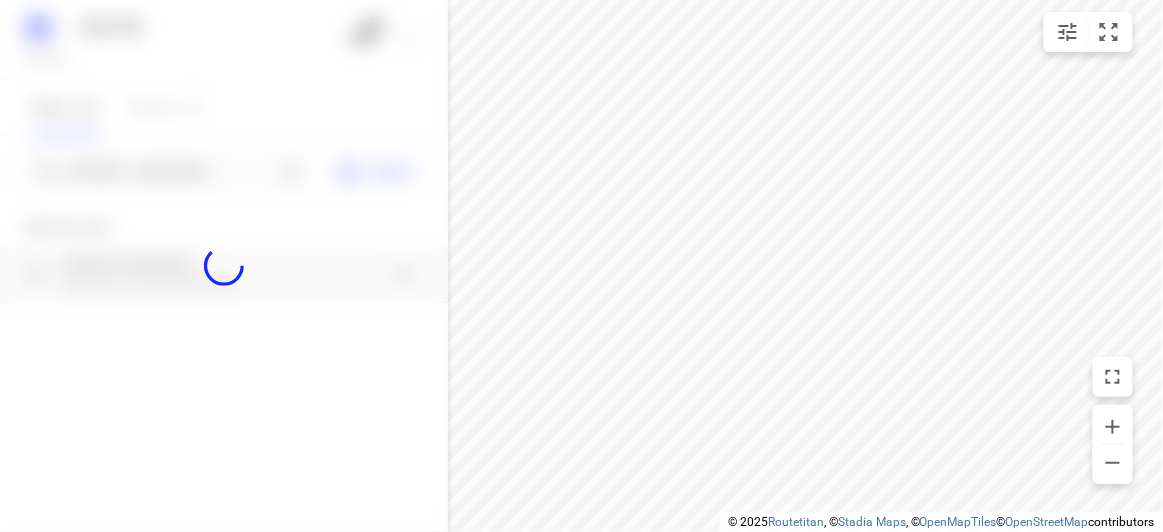 click at bounding box center (224, 266) 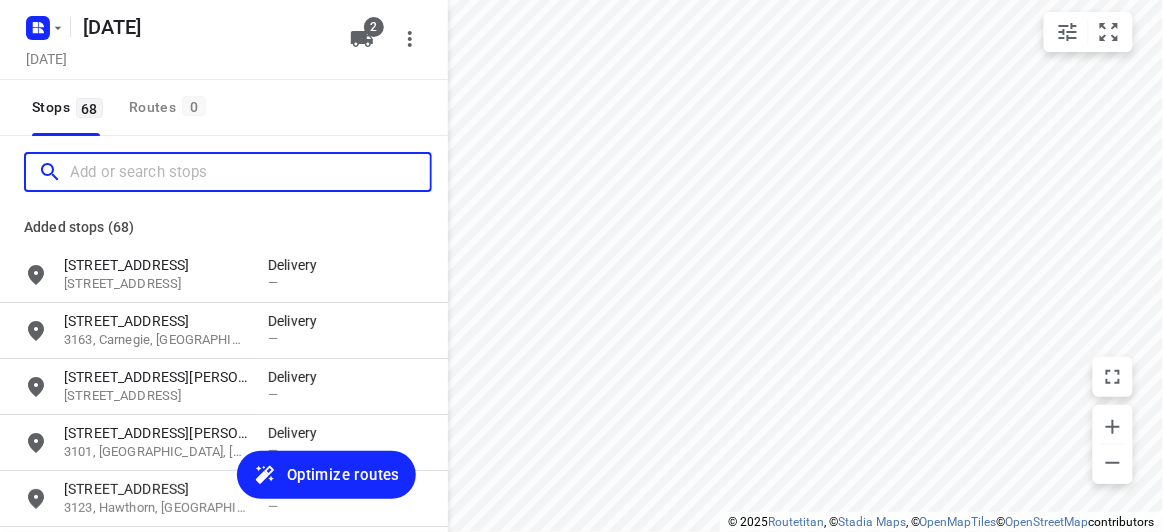 paste on "2/8 Newman Rd Nunawading 3131" 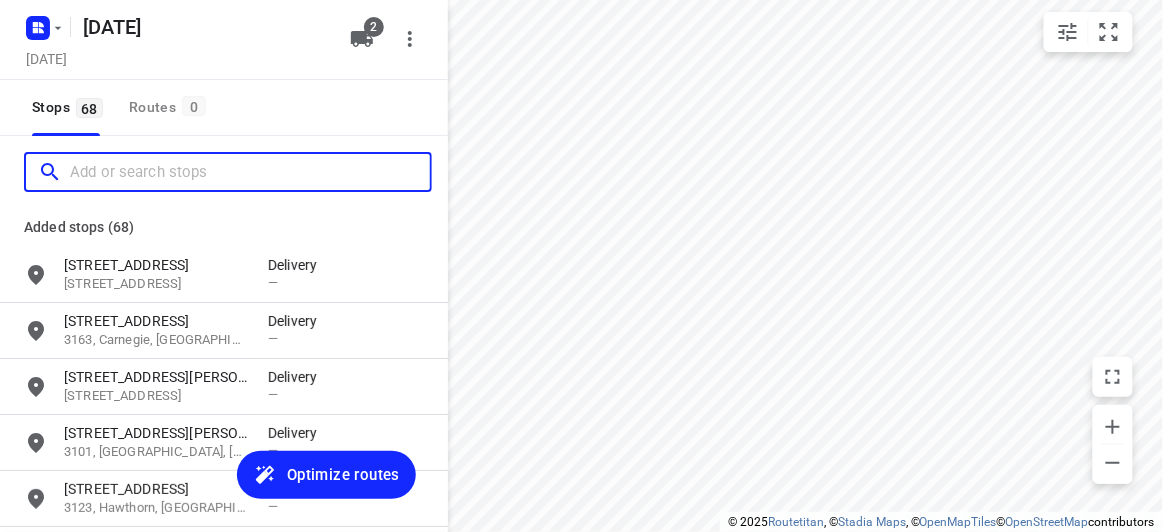 scroll, scrollTop: 0, scrollLeft: 0, axis: both 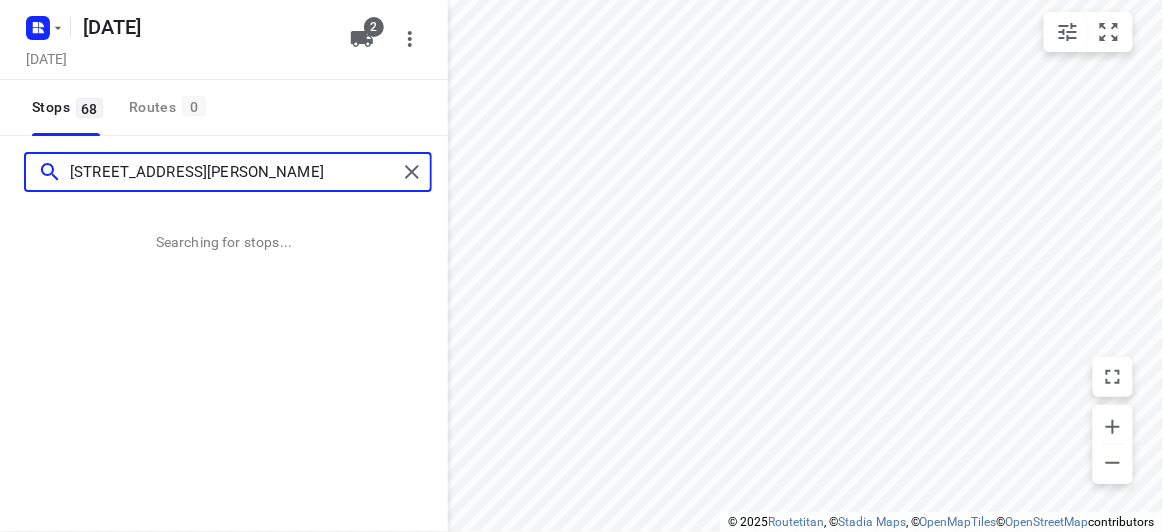 click on "2/8 Newman Rd Nunawading 3131" at bounding box center (233, 172) 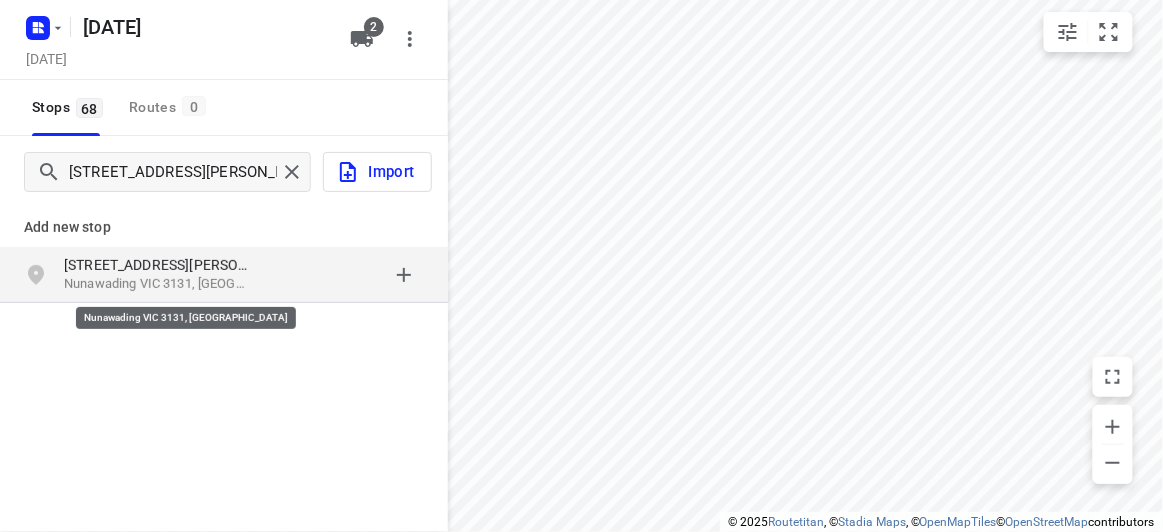 click on "Nunawading VIC 3131, Australia" at bounding box center (156, 284) 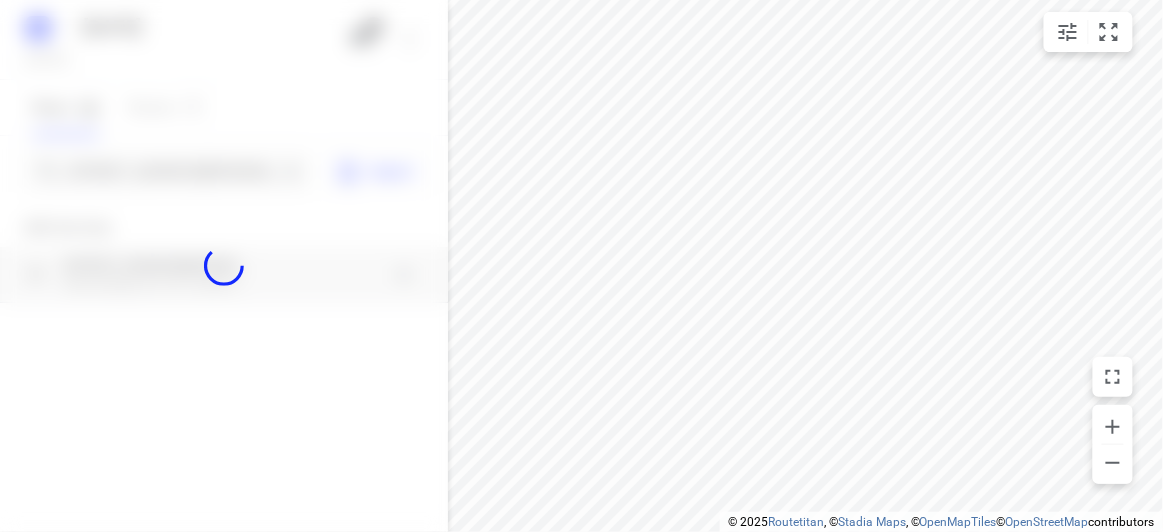 click at bounding box center [224, 266] 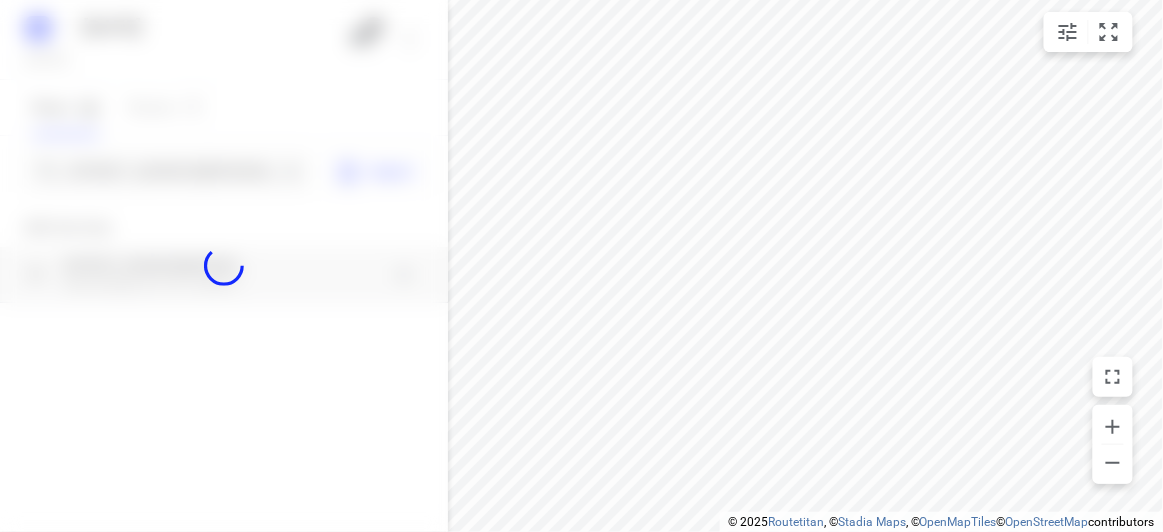 click at bounding box center [224, 266] 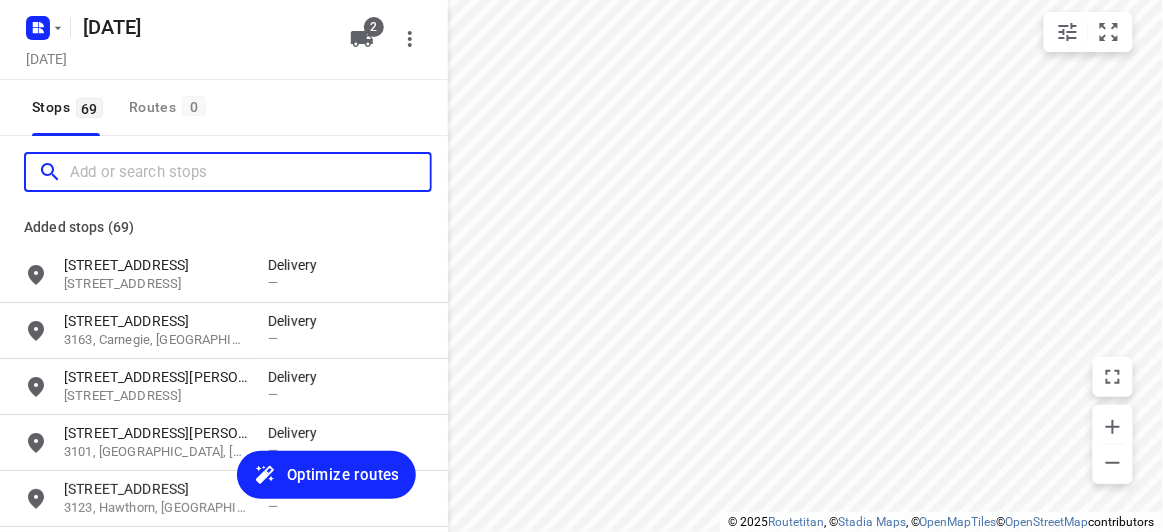 paste on "7 stella Avenue, noble park 3174" 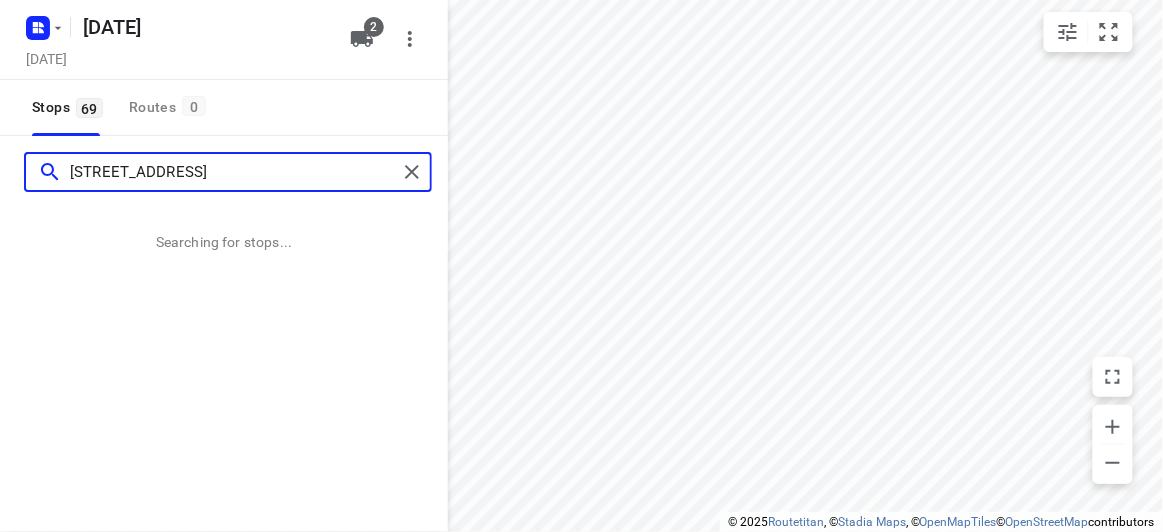 type on "7 stella Avenue, noble park 3174" 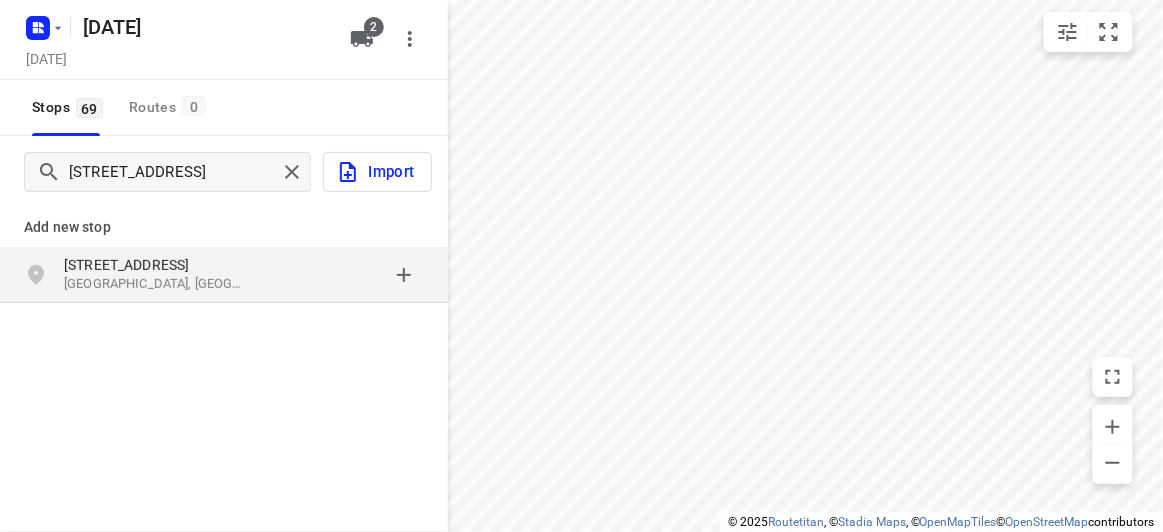 click on "Add new stop 7 Stella Avenue  Noble Park VIC 3174, Australia" at bounding box center (224, 320) 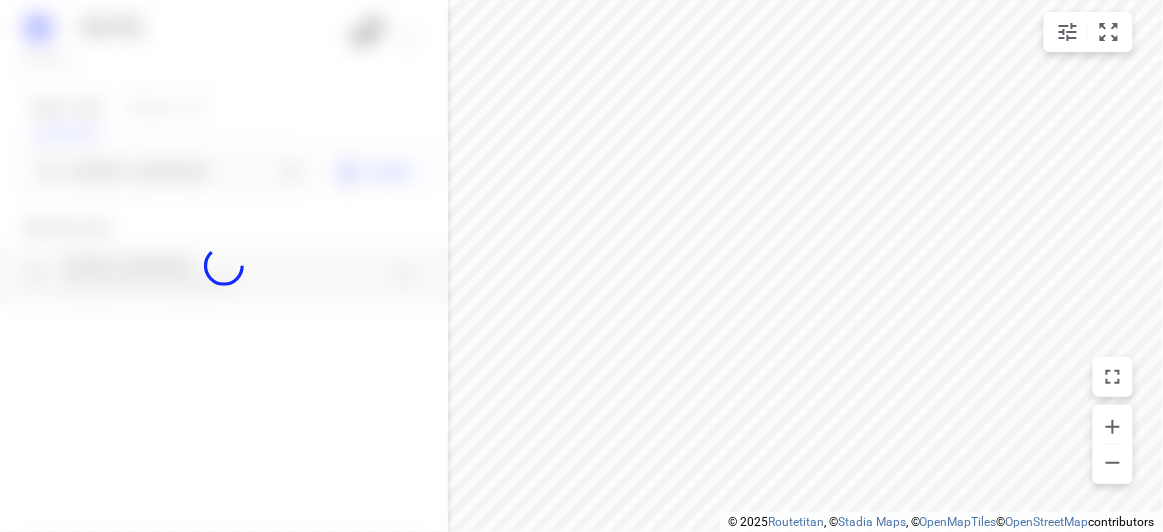 click at bounding box center [224, 266] 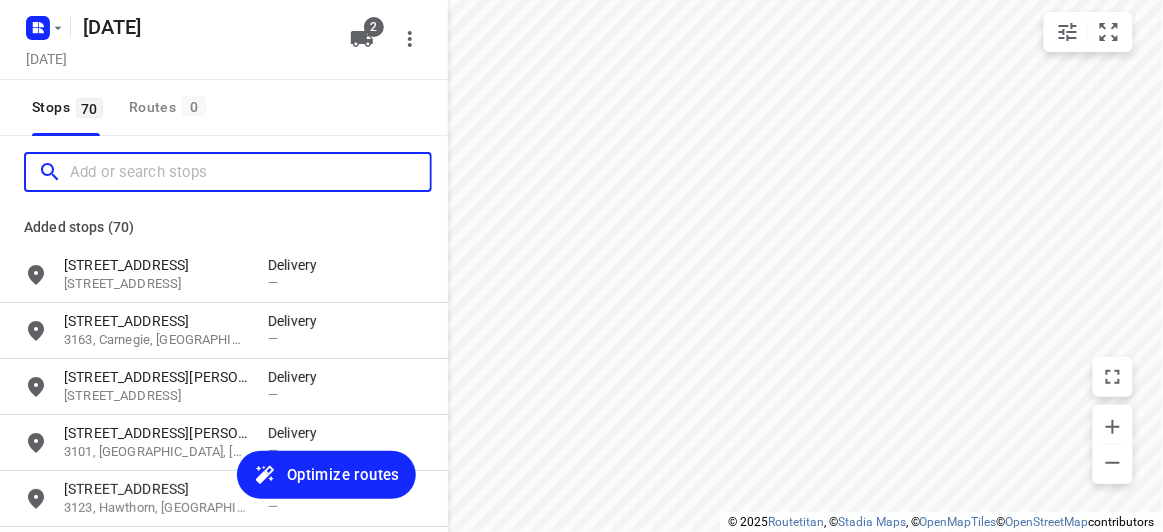 scroll, scrollTop: 0, scrollLeft: 0, axis: both 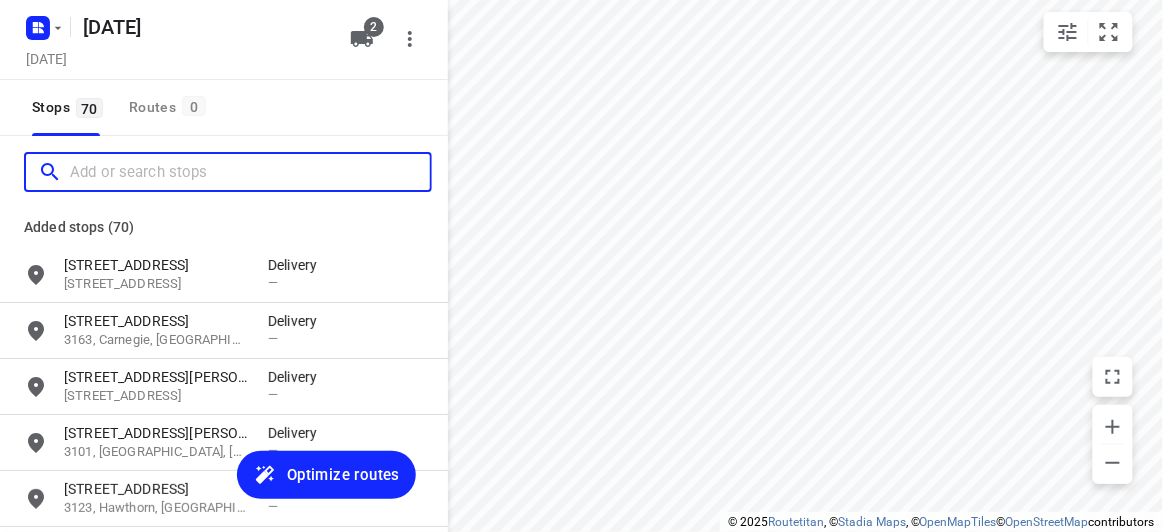 click at bounding box center [250, 172] 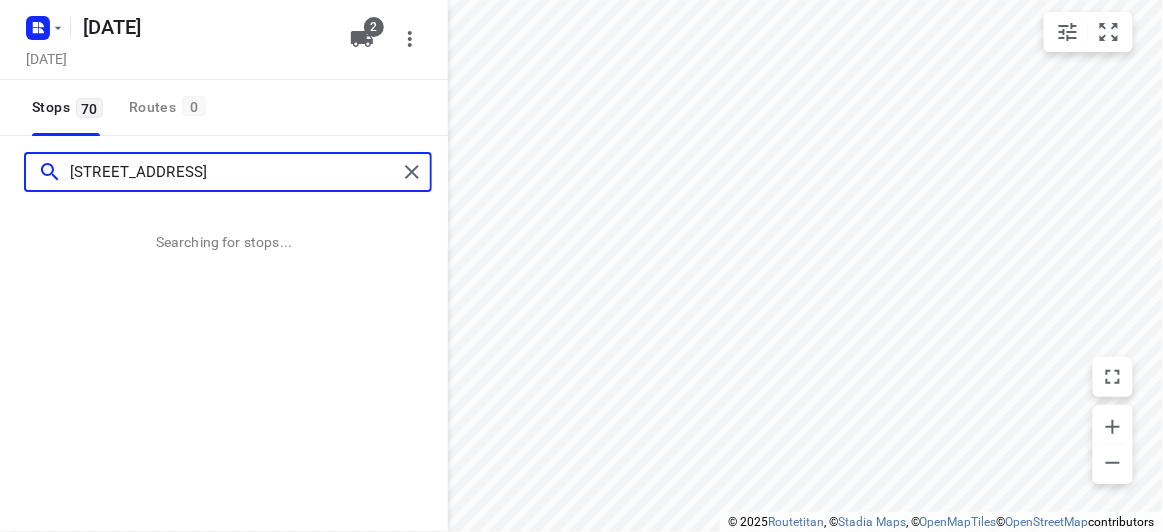 type on "5 Cinder Court, Mulgrave Vic 3170" 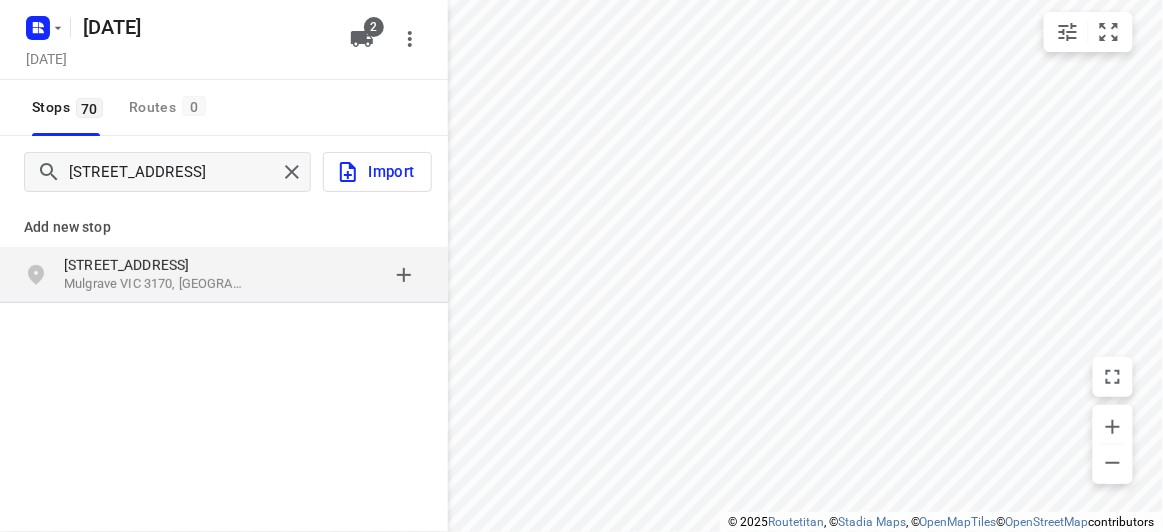 click on "Mulgrave VIC 3170, Australia" at bounding box center [156, 284] 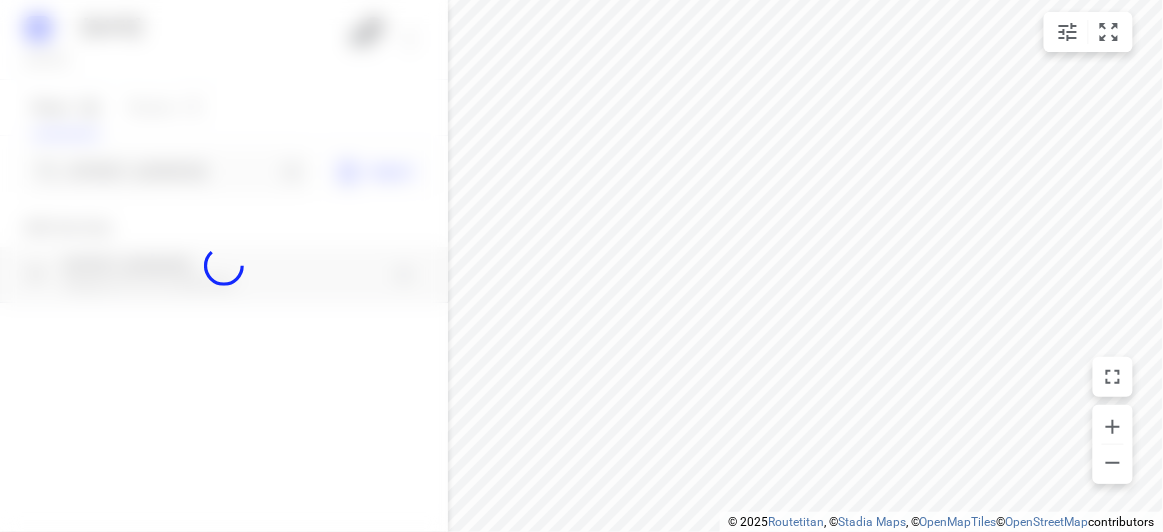 click at bounding box center (224, 266) 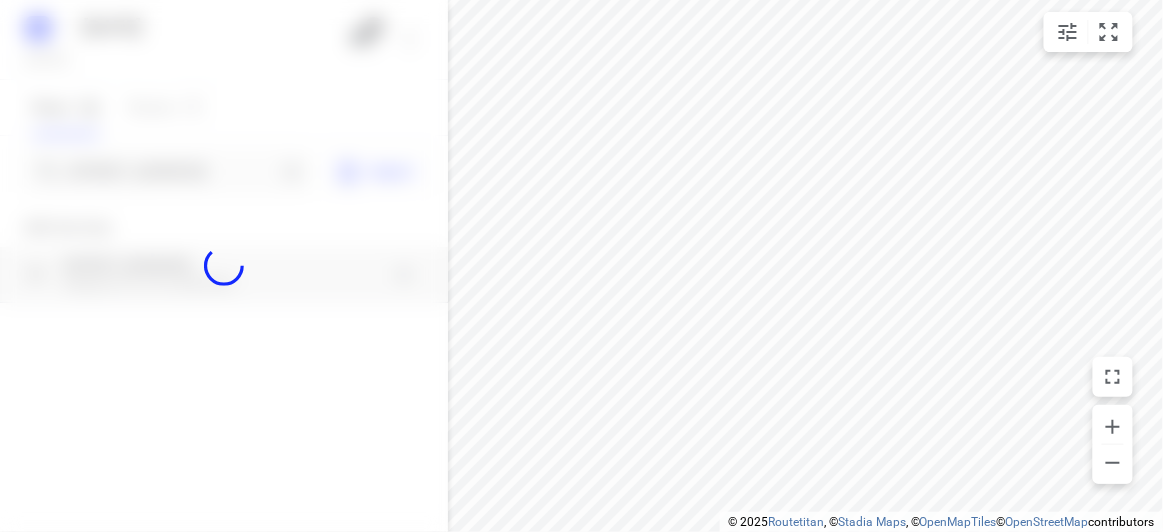 click at bounding box center [224, 266] 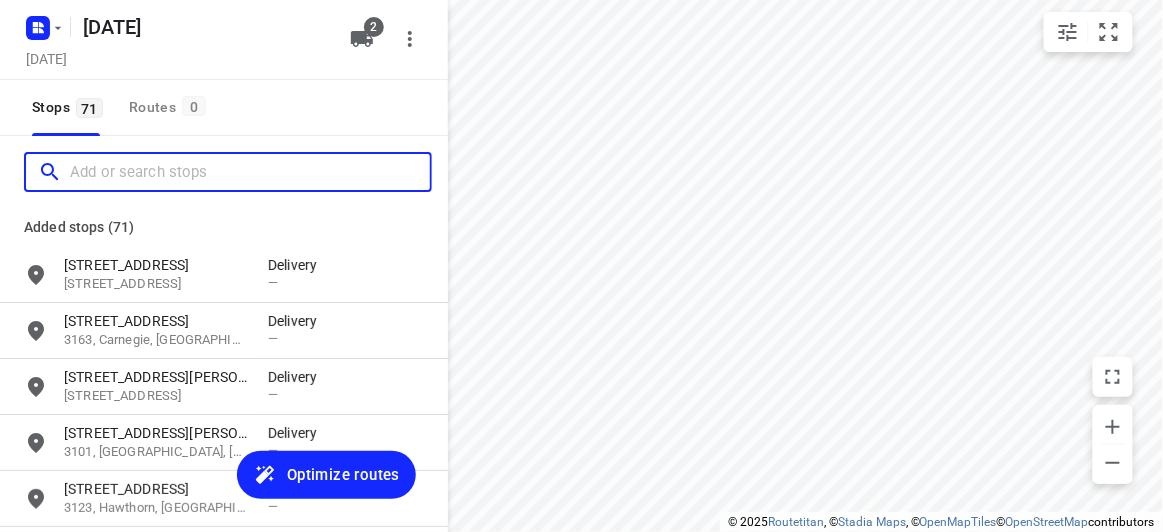 scroll, scrollTop: 0, scrollLeft: 0, axis: both 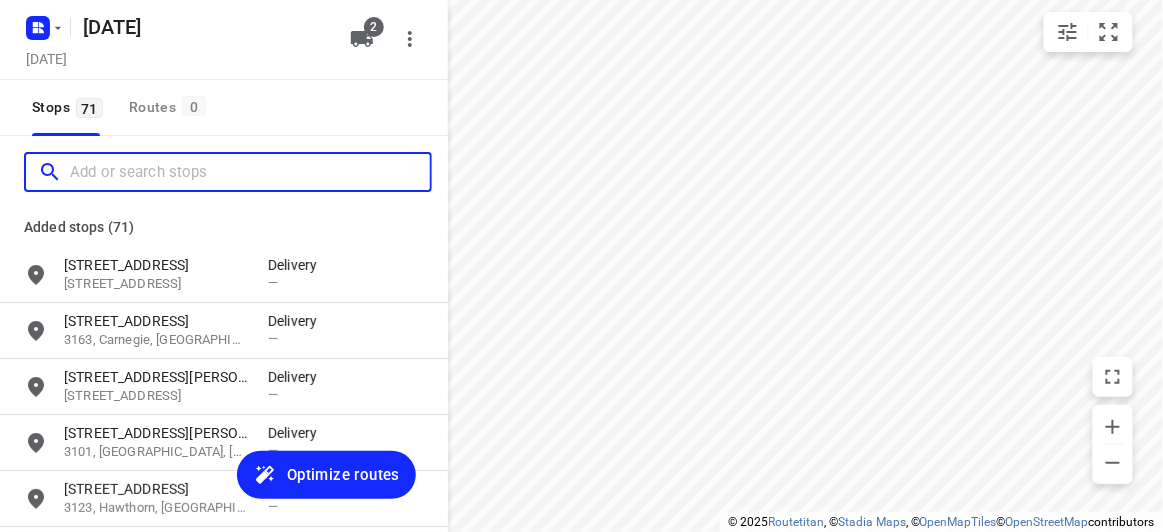 paste on "17 Harold Street, Blackburn 3130" 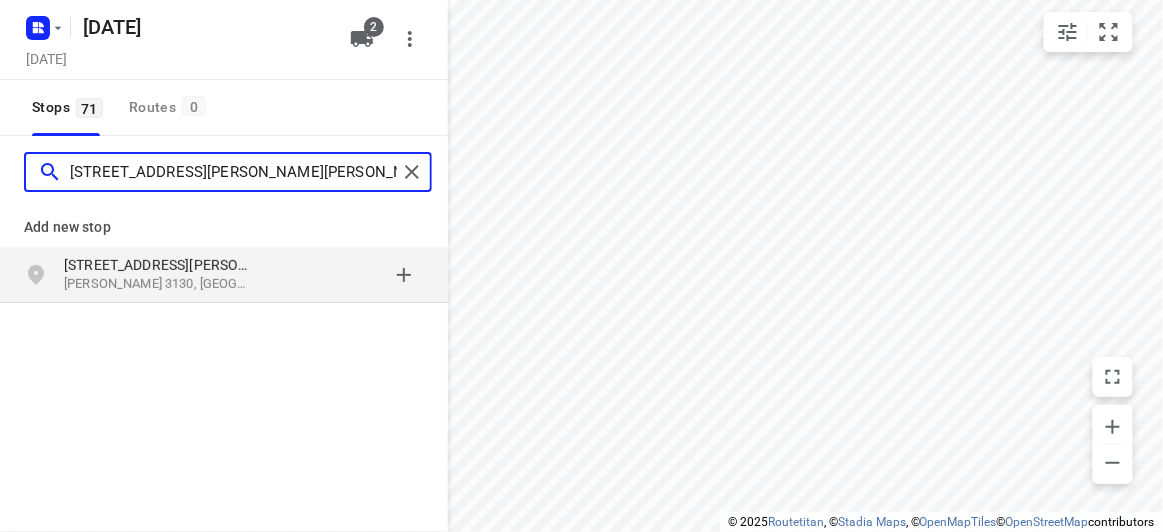 type on "17 Harold Street, Blackburn 3130" 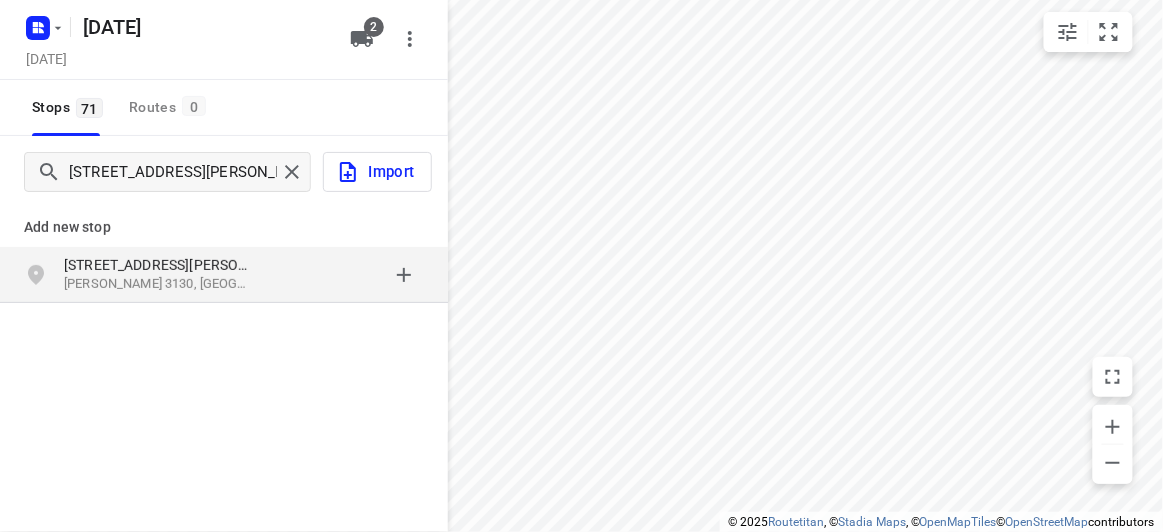 click on "Add new stop 17 Harold Street  Blackburn VIC 3130, Australia" at bounding box center (224, 320) 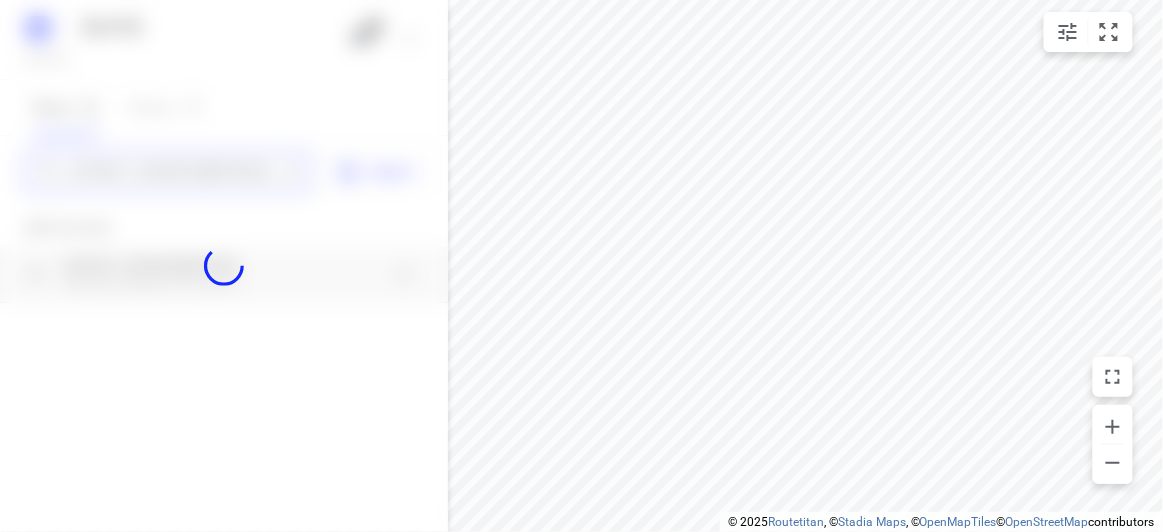 type 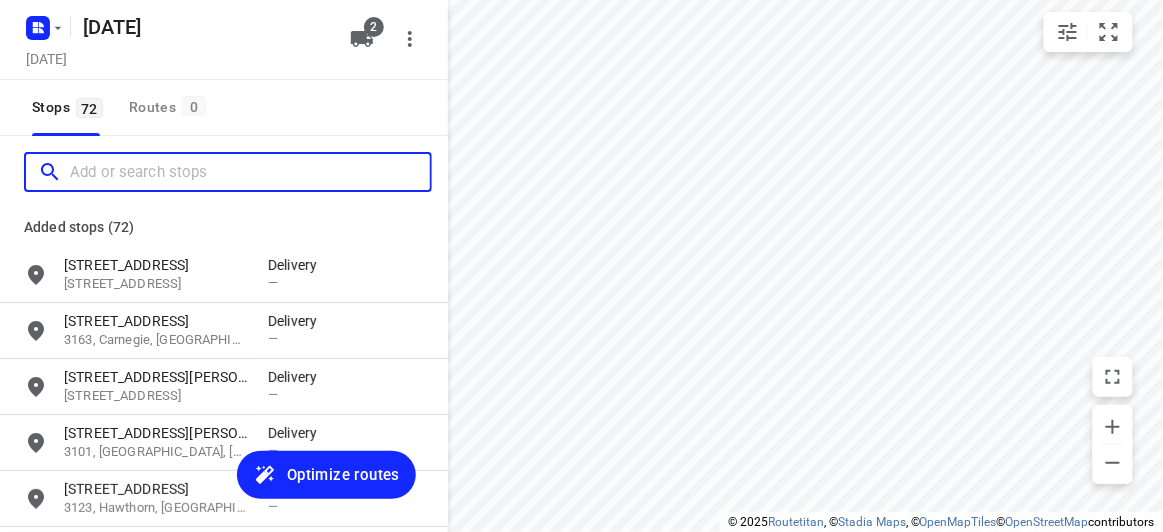 scroll, scrollTop: 0, scrollLeft: 0, axis: both 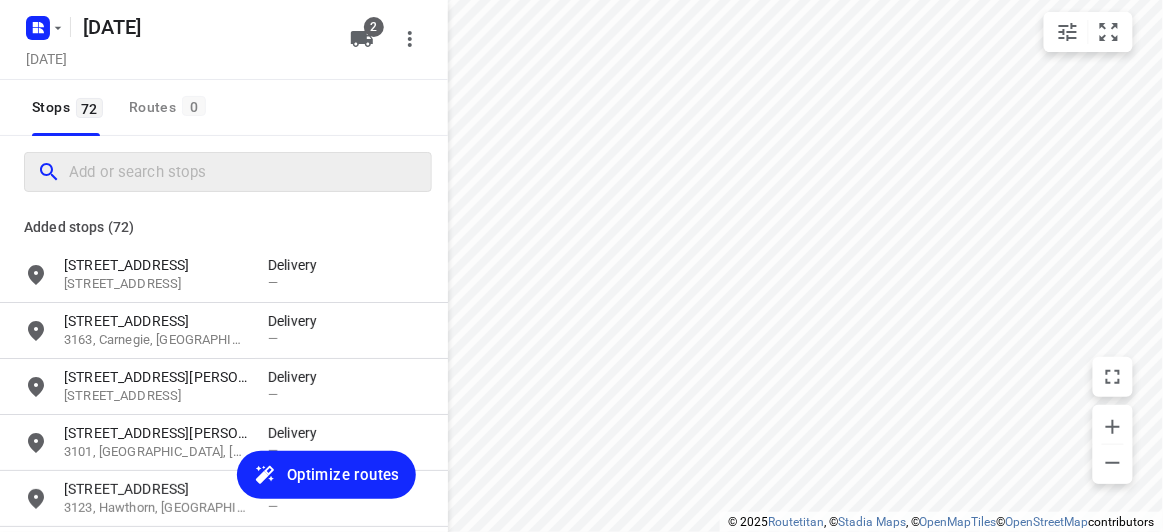 click at bounding box center [228, 172] 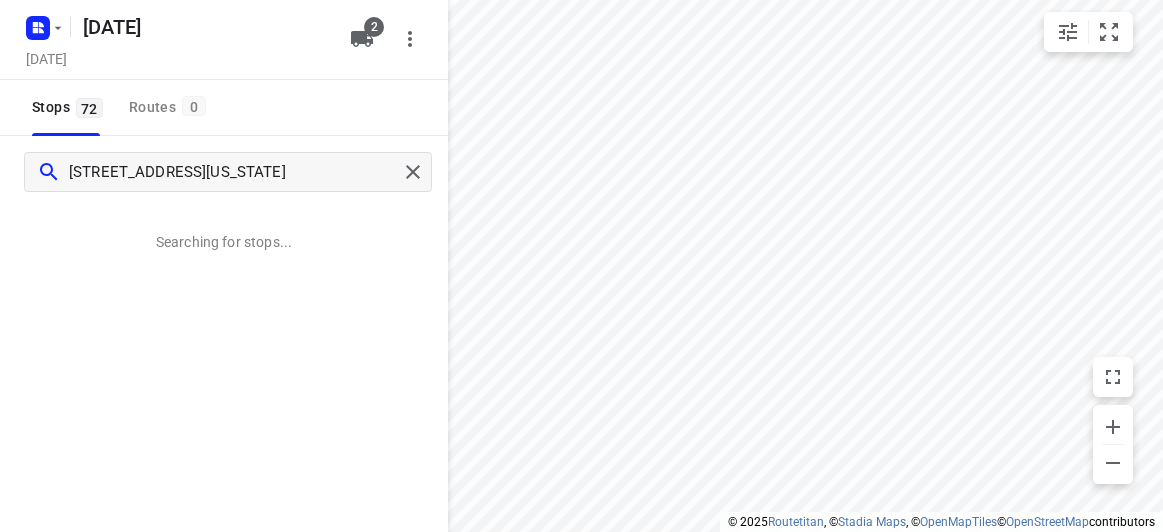 scroll, scrollTop: 0, scrollLeft: 0, axis: both 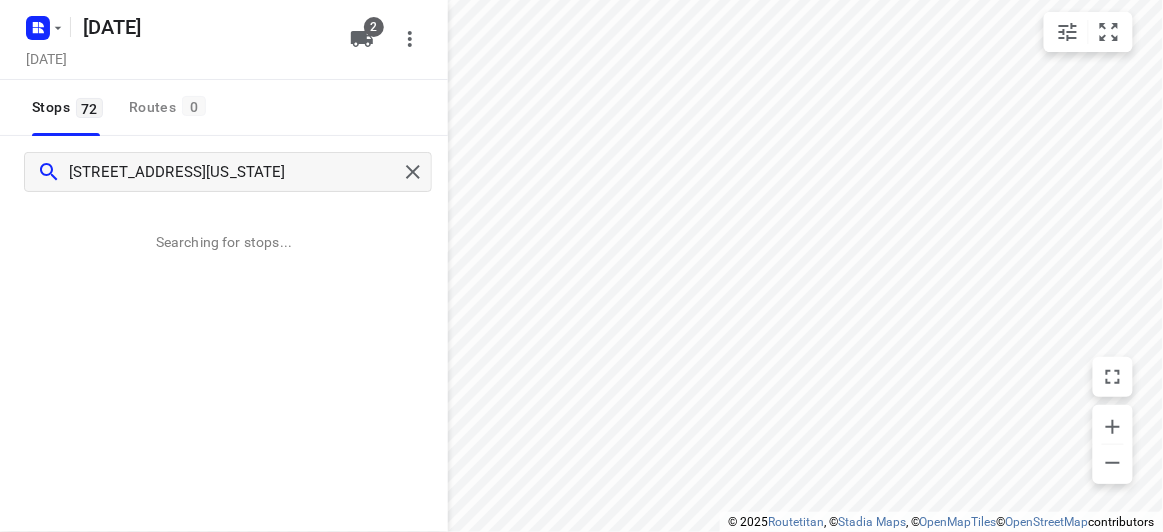 type on "[STREET_ADDRESS][US_STATE]" 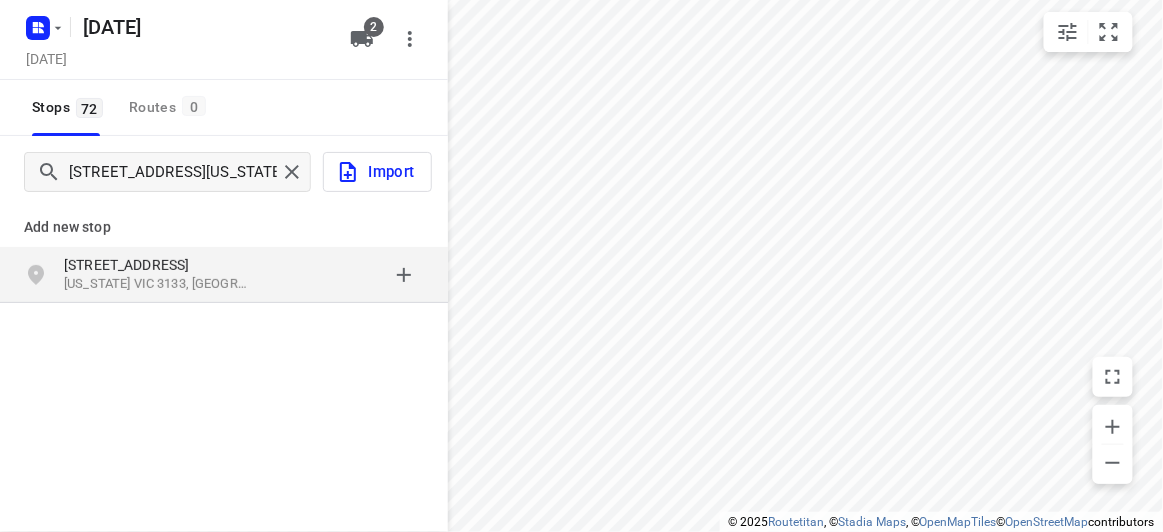 click on "Add new stop 15 Paranda Court  Vermont VIC 3133, Australia" at bounding box center (224, 320) 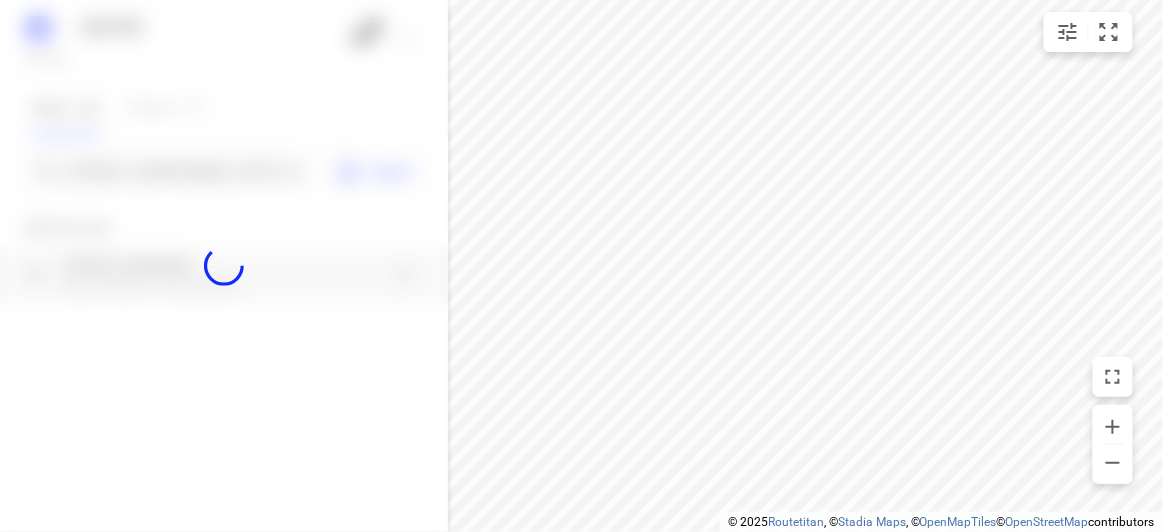 click at bounding box center [224, 266] 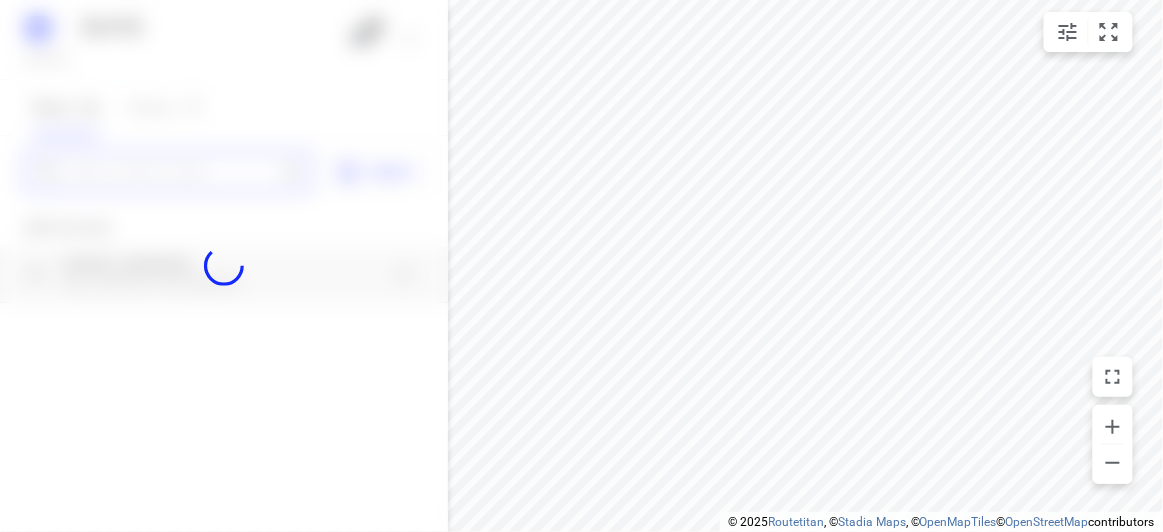 paste on "12 Oxley Close Glen Waverley 3150" 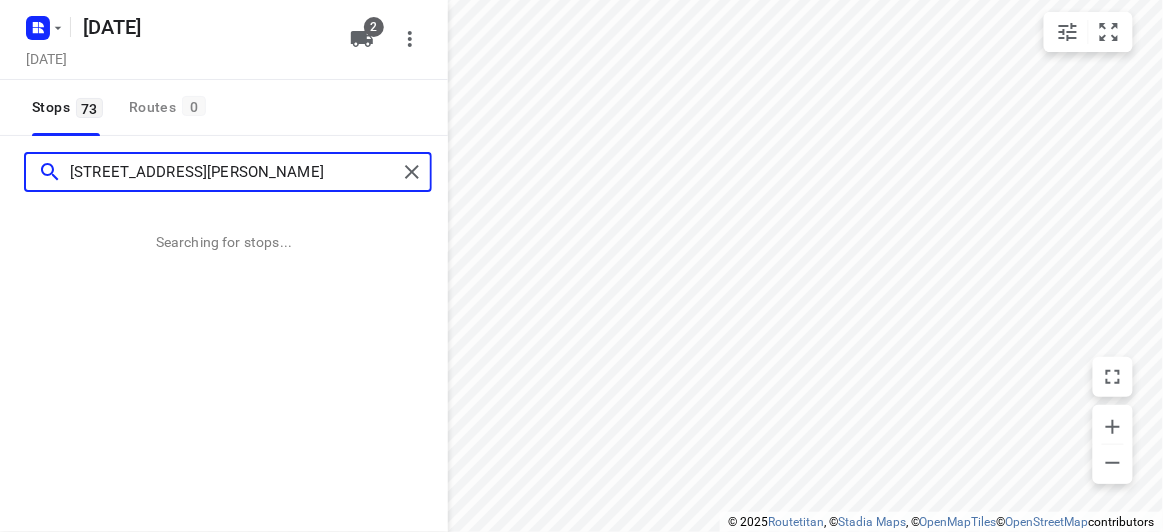 scroll, scrollTop: 0, scrollLeft: 0, axis: both 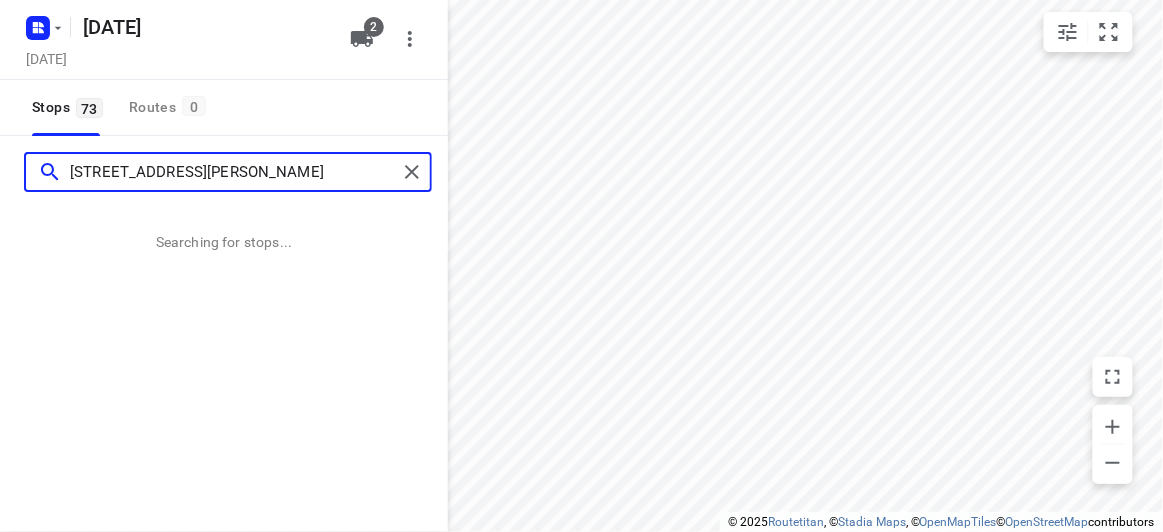 type on "12 Oxley Close Glen Waverley 3150" 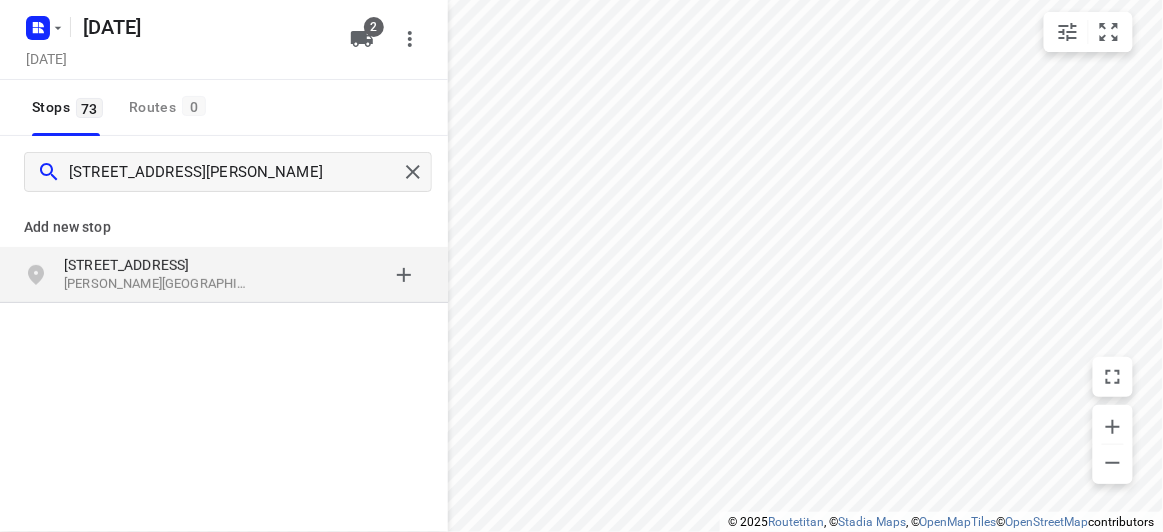 click at bounding box center (346, 275) 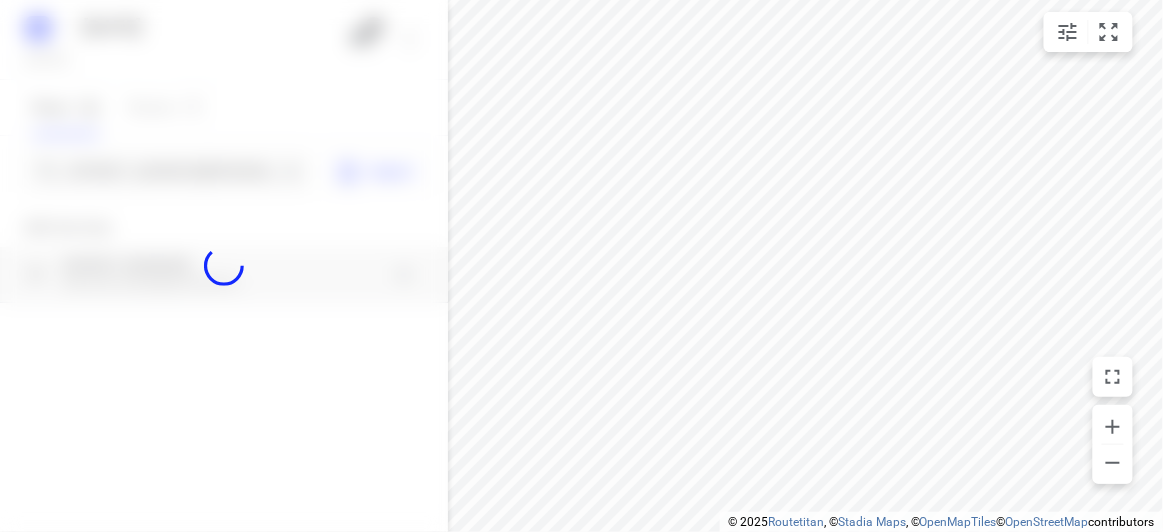 click at bounding box center [224, 266] 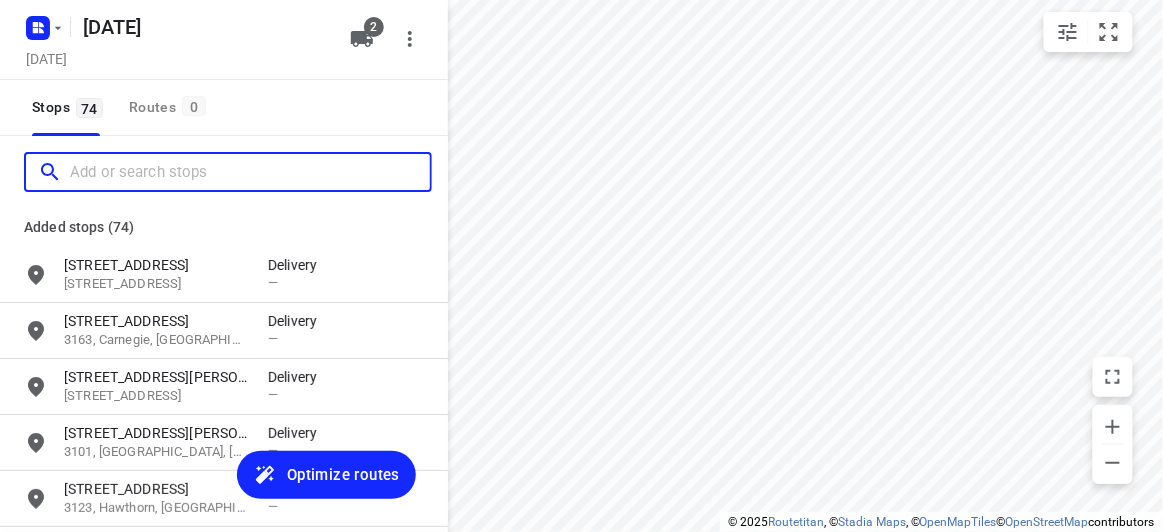 scroll, scrollTop: 0, scrollLeft: 0, axis: both 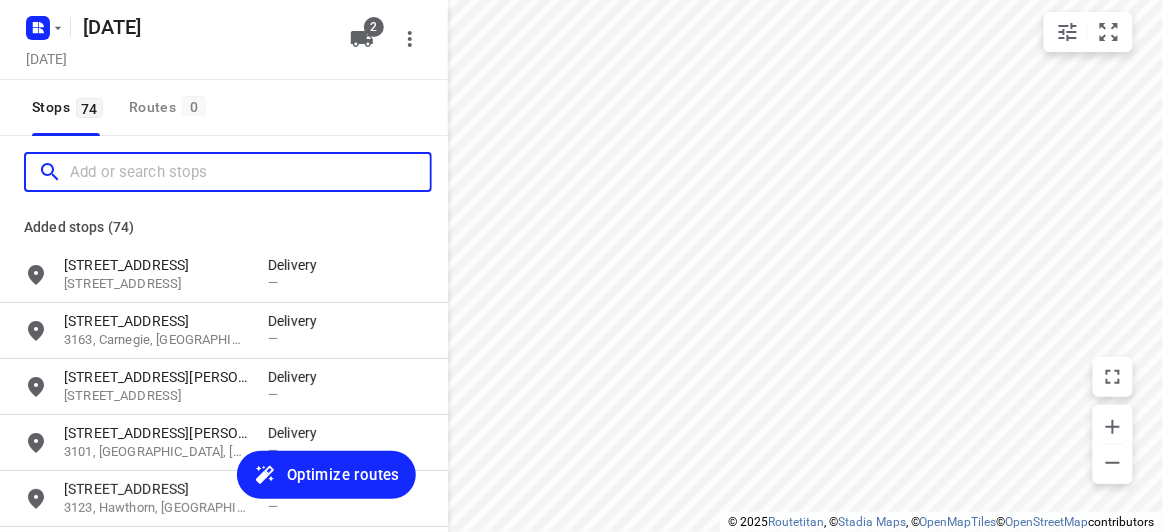 paste on "30 Frater Street, Kew East 3102" 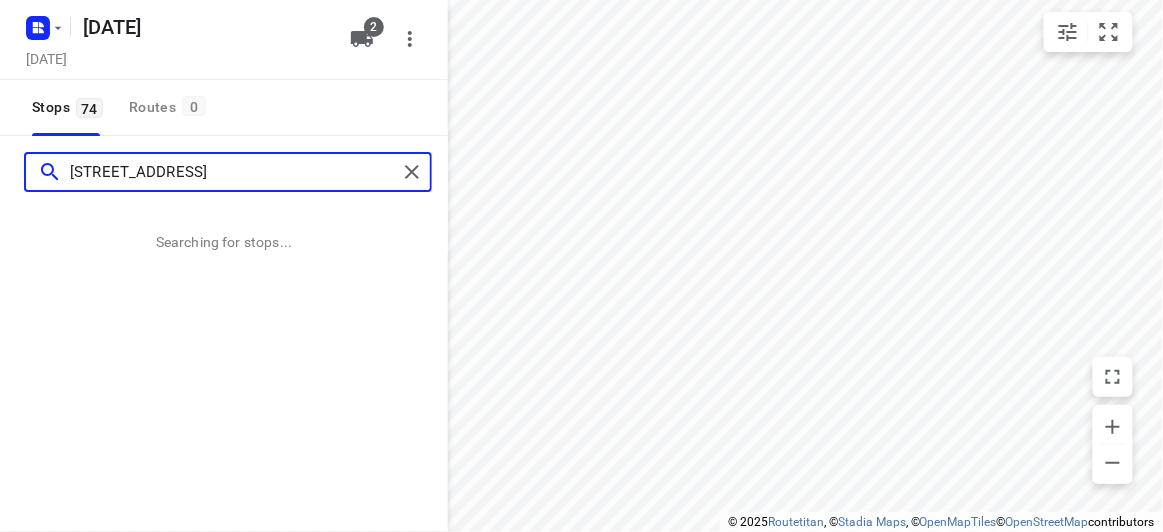 type on "30 Frater Street, Kew East 3102" 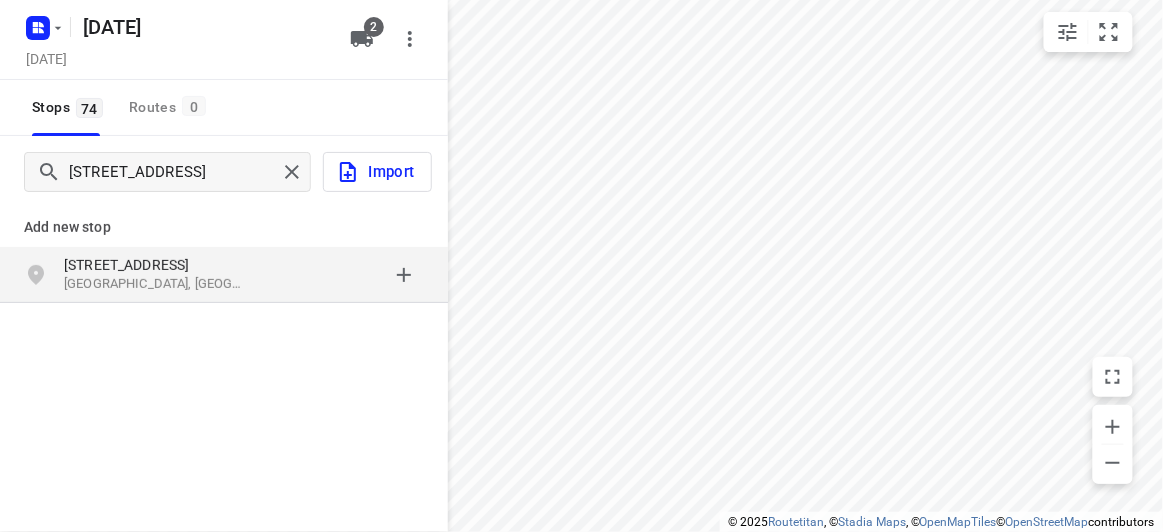click on "30 Frater Street" at bounding box center [156, 265] 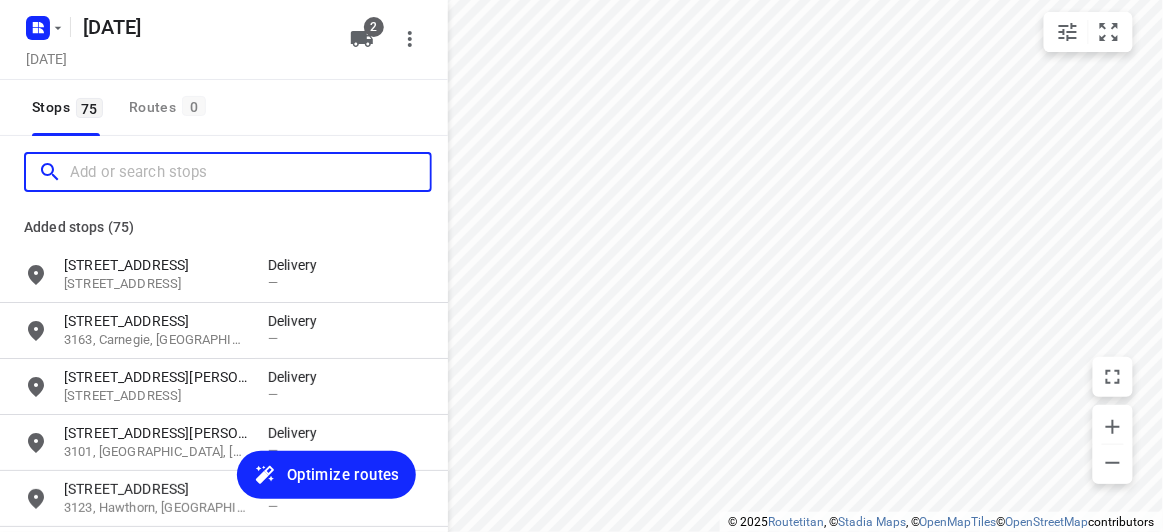 scroll, scrollTop: 0, scrollLeft: 0, axis: both 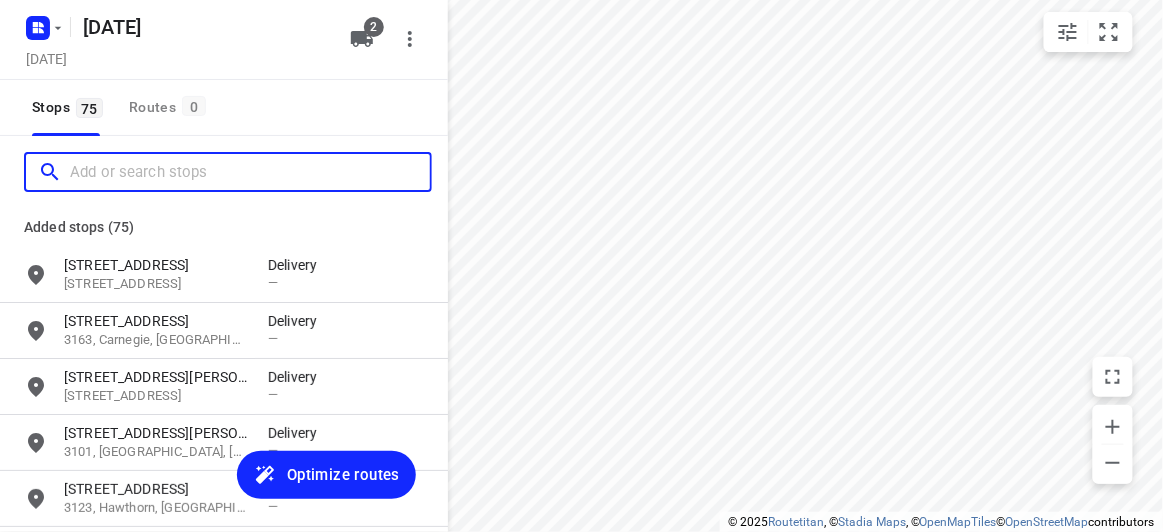 paste on "20 Howard Avenue Ormond 3204" 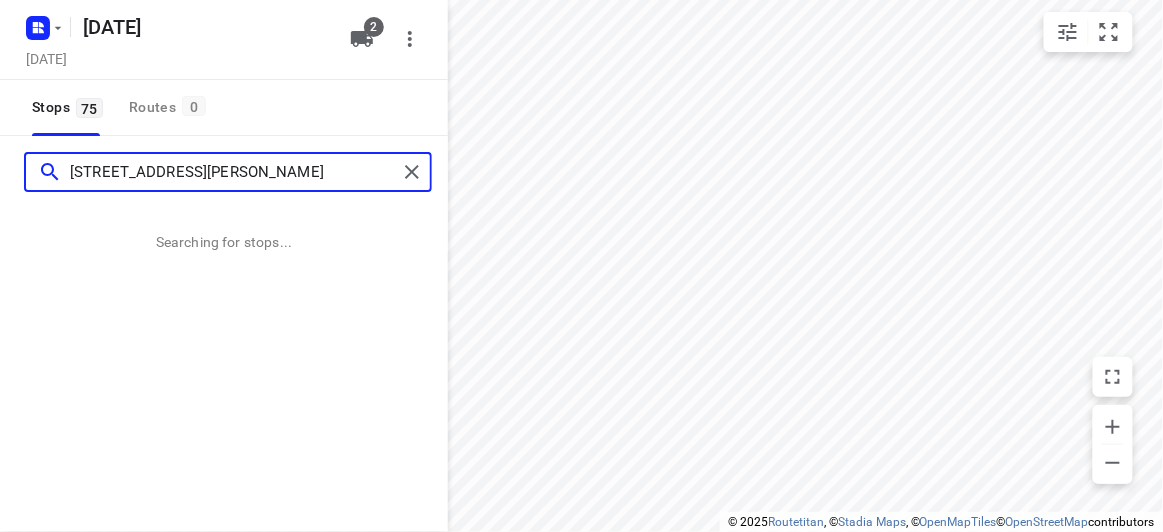 type on "20 Howard Avenue Ormond 3204" 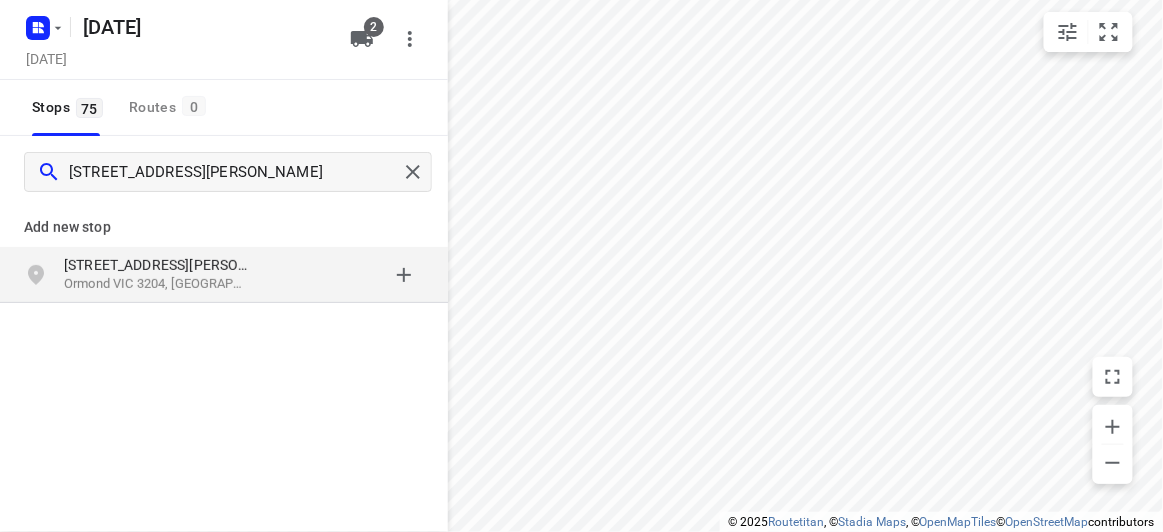 click on "20 Howard Avenue" at bounding box center [156, 265] 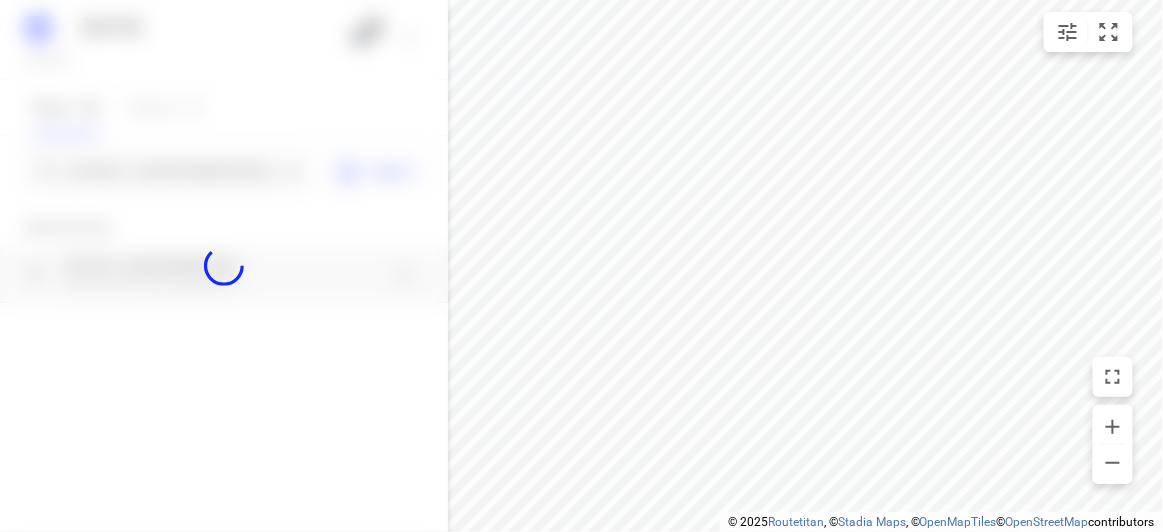 click at bounding box center [224, 266] 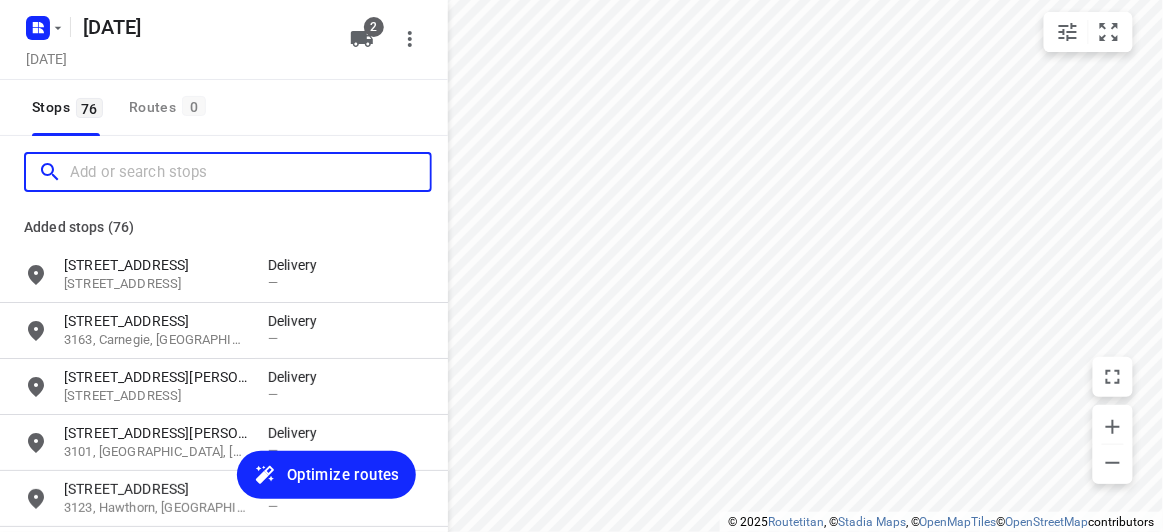 scroll, scrollTop: 0, scrollLeft: 0, axis: both 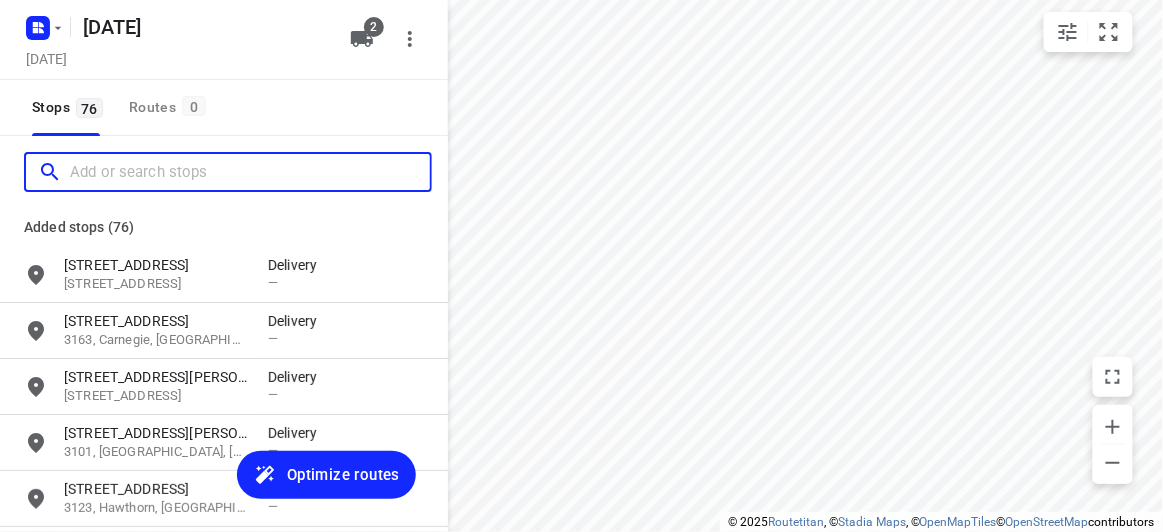paste on "7 Lawrence Street , Blackburn South 3130" 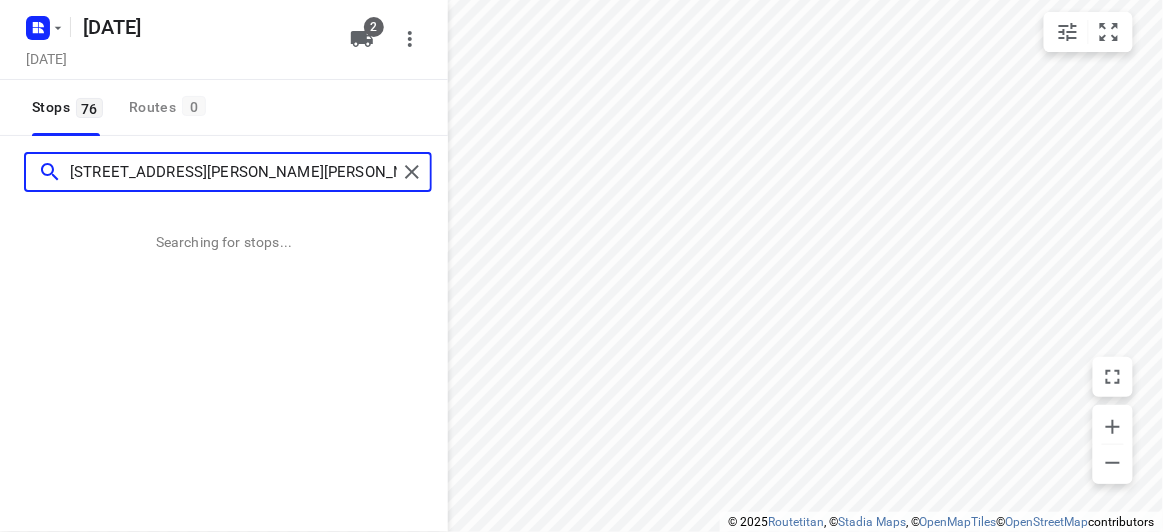 type on "7 Lawrence Street , Blackburn South 3130" 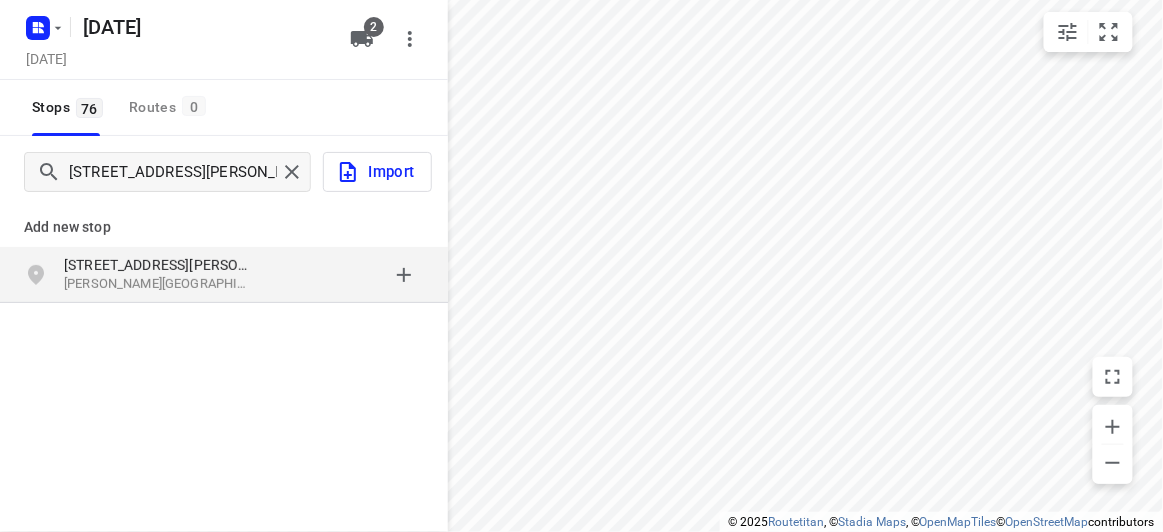 click on "7 Lawrence Street" at bounding box center [156, 265] 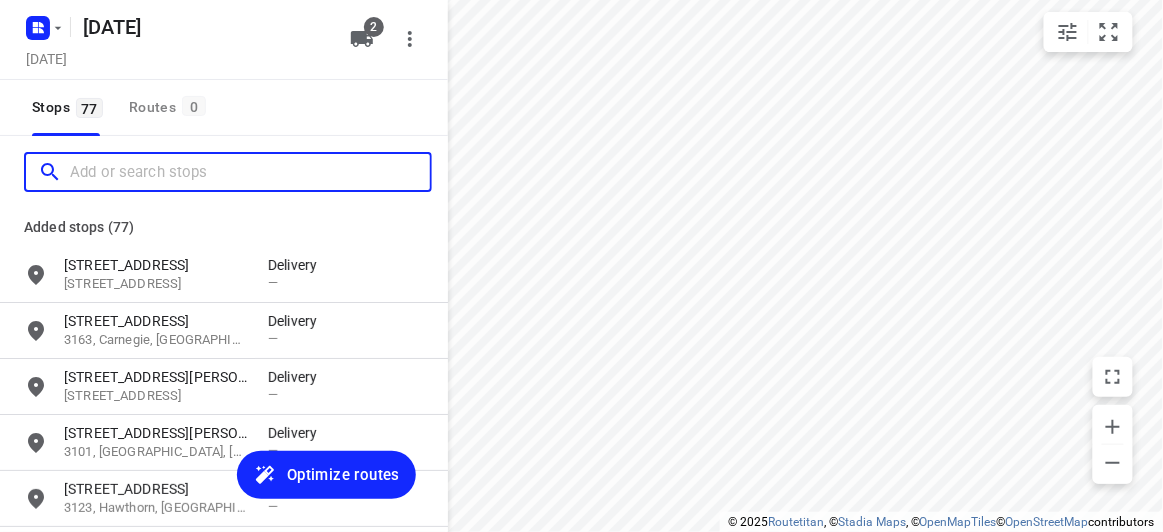scroll, scrollTop: 0, scrollLeft: 0, axis: both 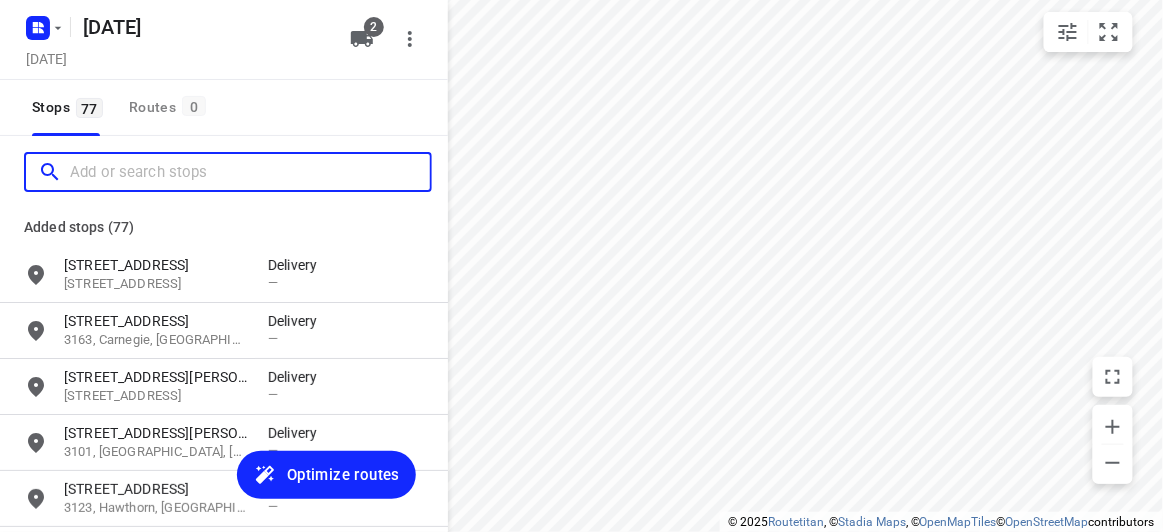 click at bounding box center [250, 172] 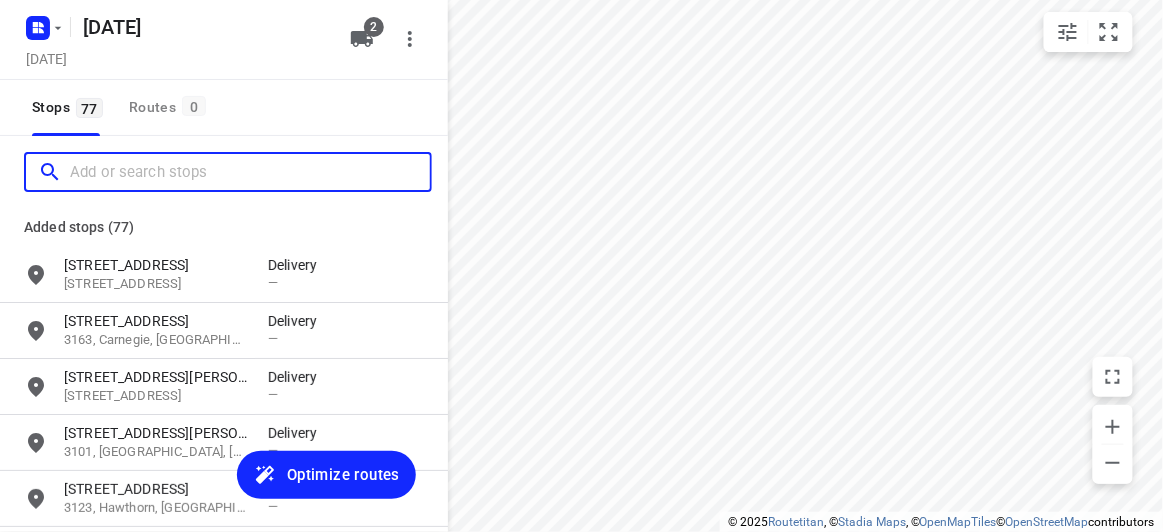 paste on "6 Hansen Cl Burwood 3125" 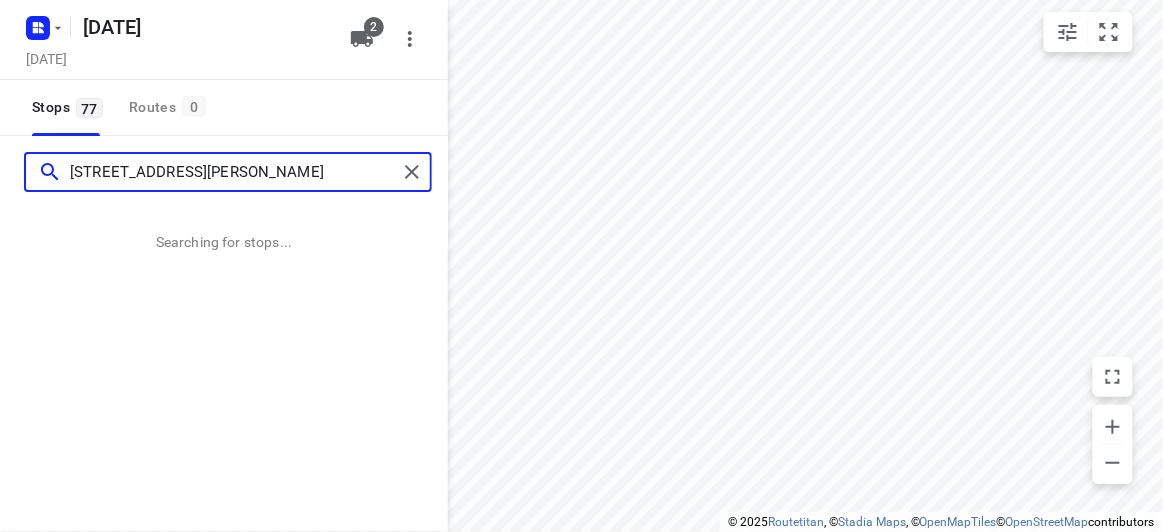 type on "6 Hansen Cl Burwood 3125" 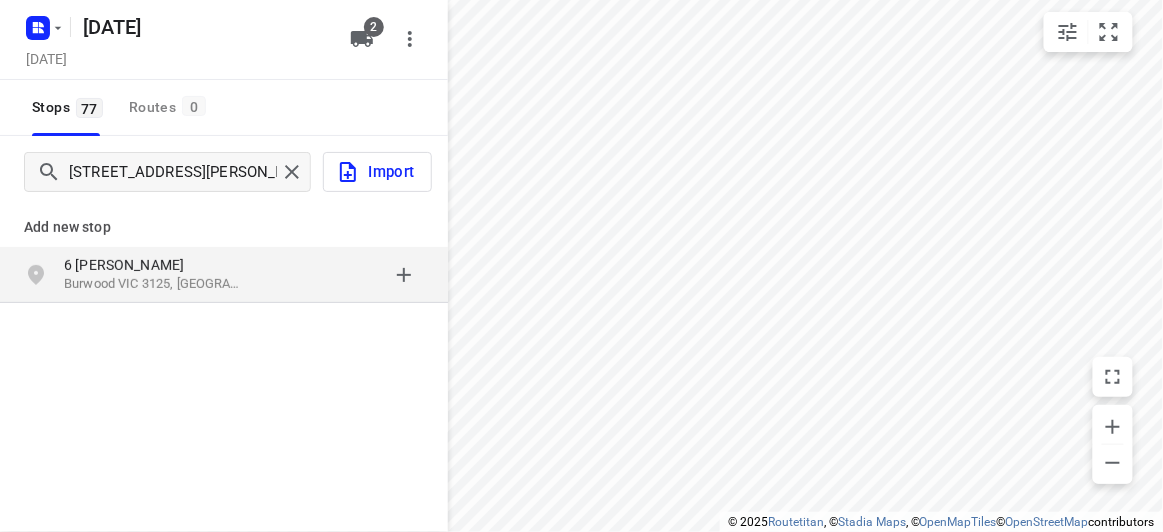 click on "Burwood VIC 3125, Australia" at bounding box center (156, 284) 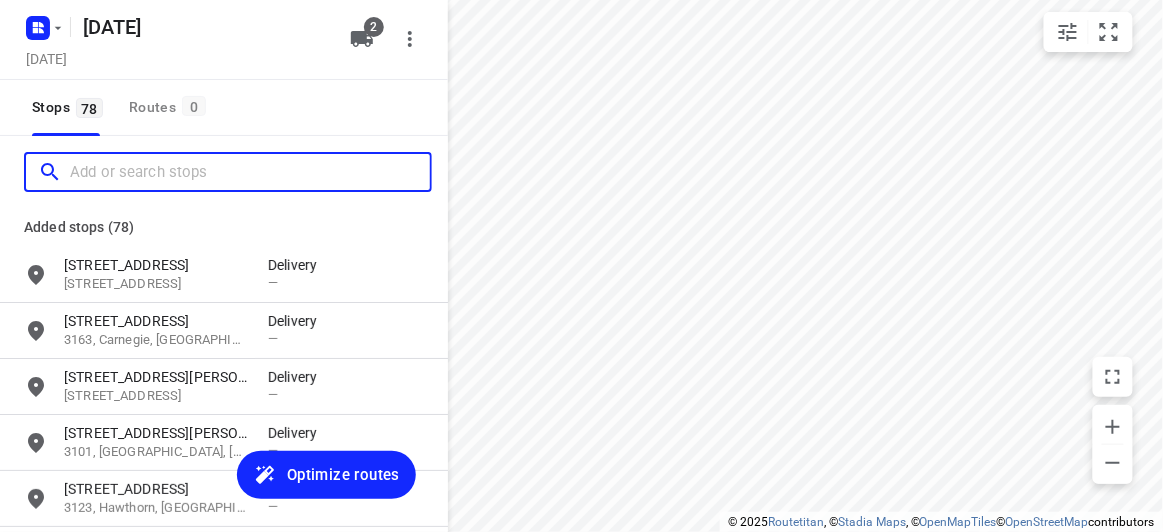 paste on "26 Clyde Street Glen Iris 3146" 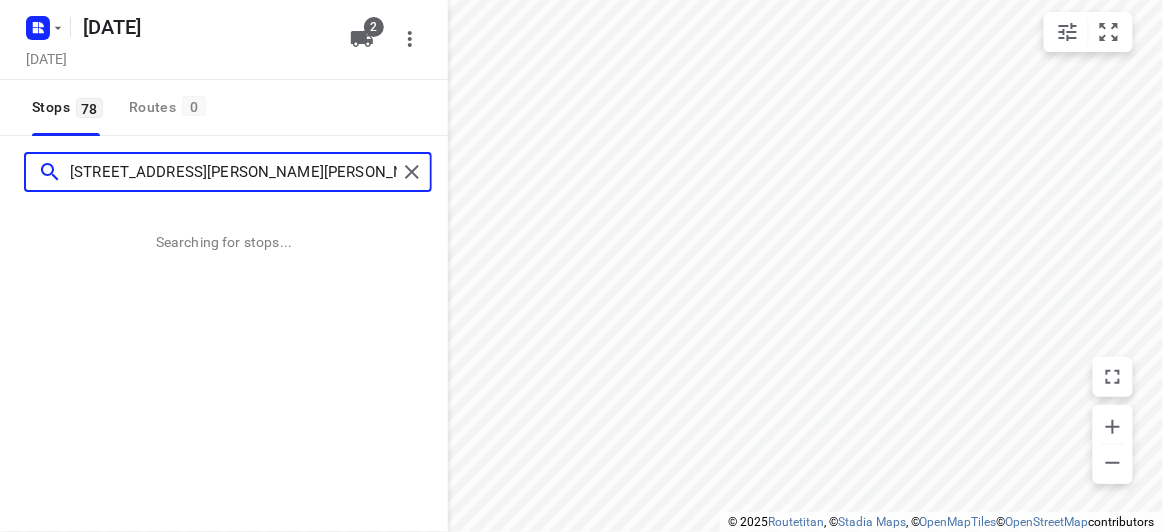 type on "26 Clyde Street Glen Iris 3146" 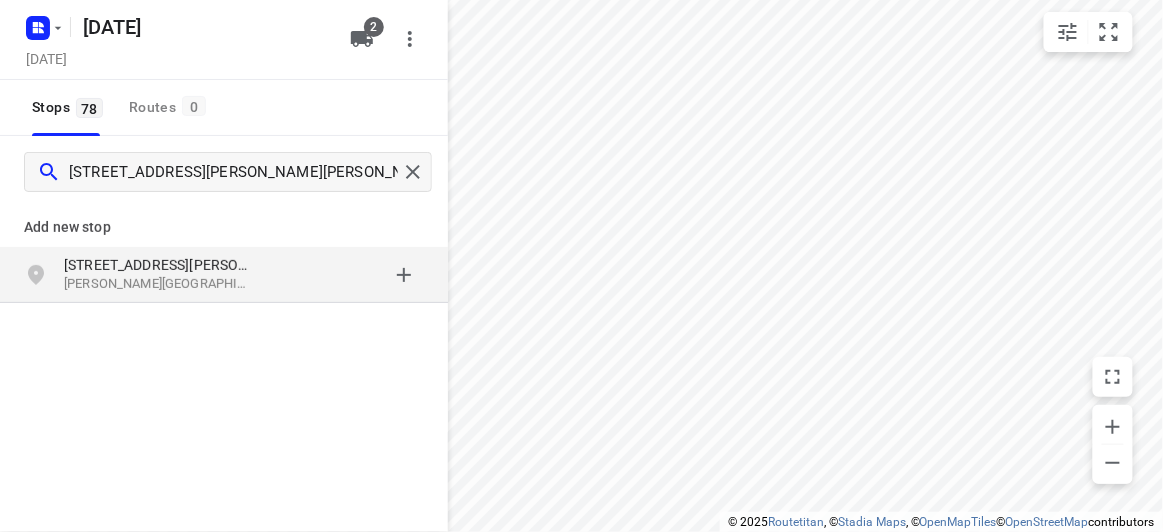 click on "26 Clyde Street" at bounding box center (156, 265) 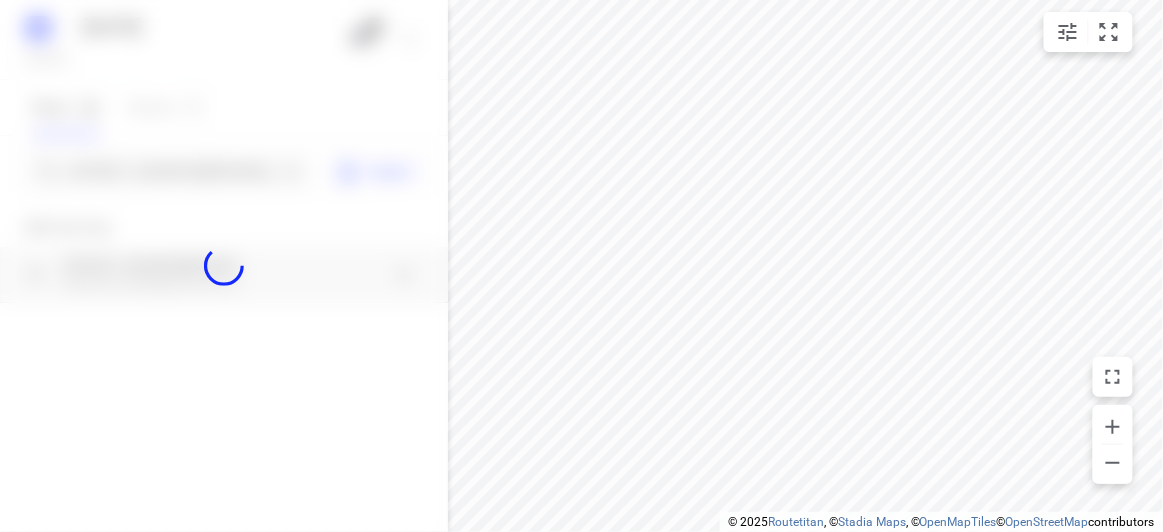 click at bounding box center (224, 266) 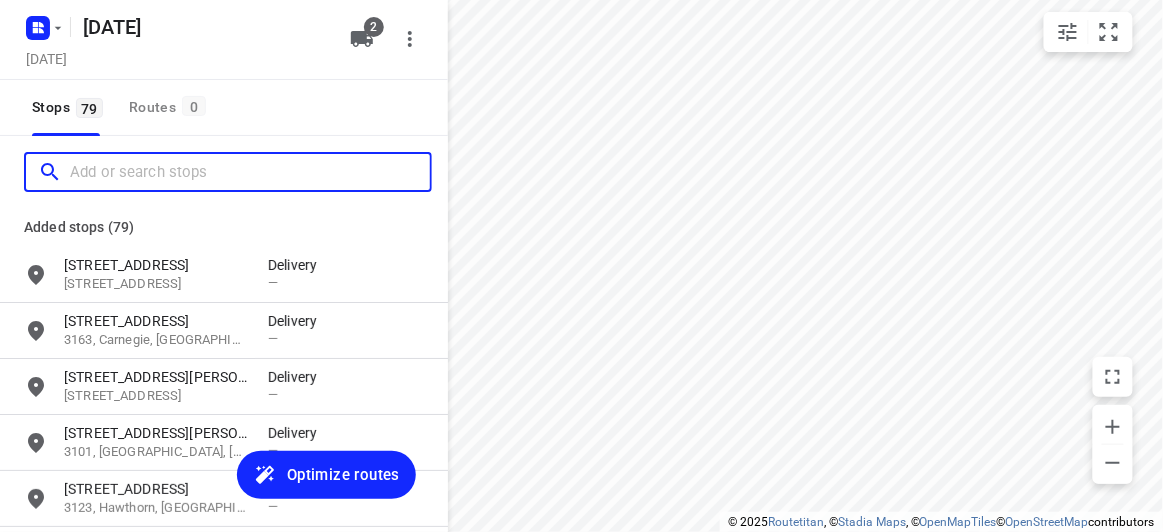 paste on "29 Kilcatten Rise, Rowville, 3178" 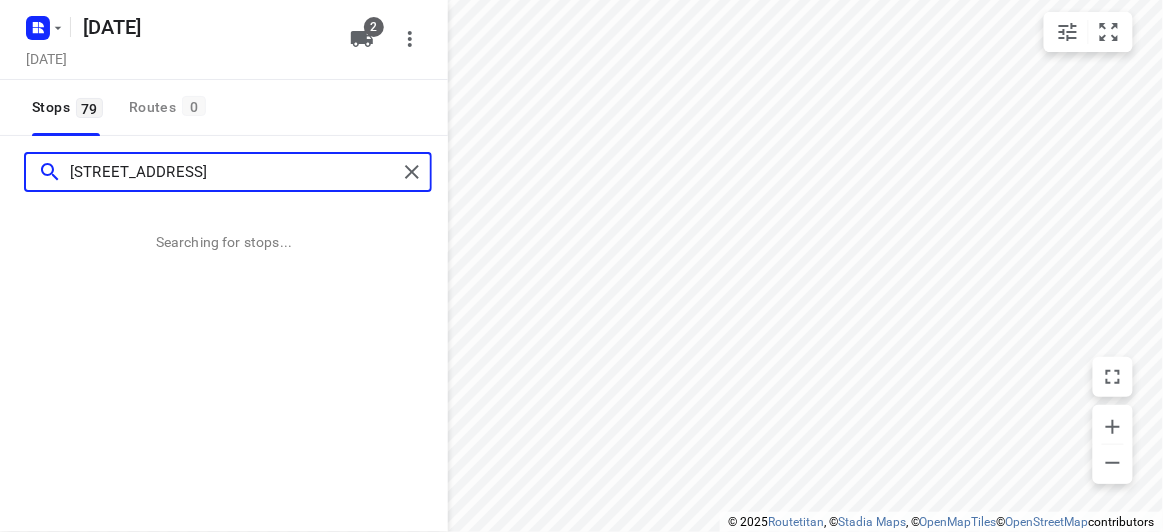 type on "29 Kilcatten Rise, Rowville, 3178" 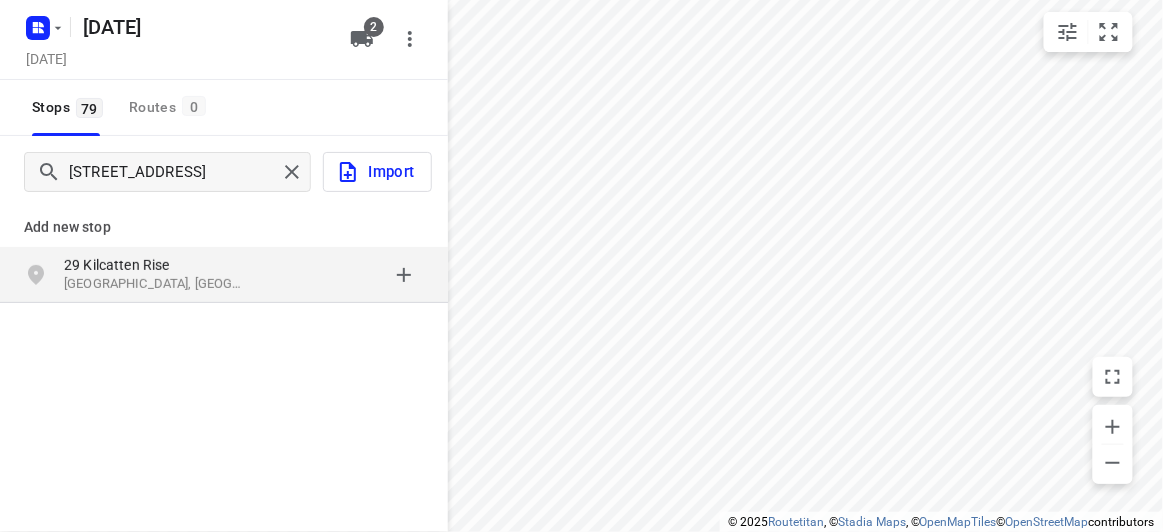 click on "29 Kilcatten Rise" at bounding box center (156, 265) 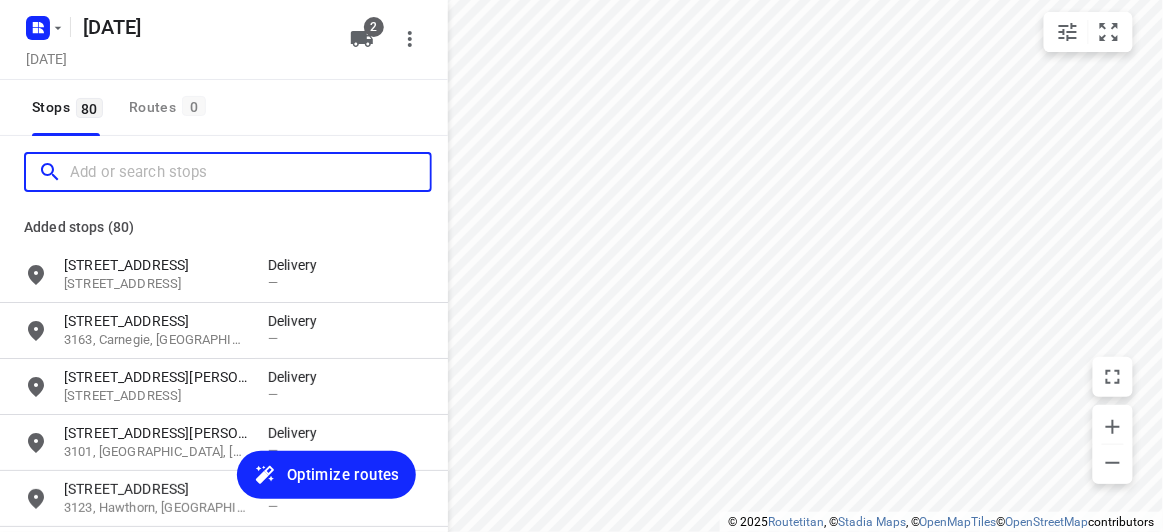 scroll, scrollTop: 0, scrollLeft: 0, axis: both 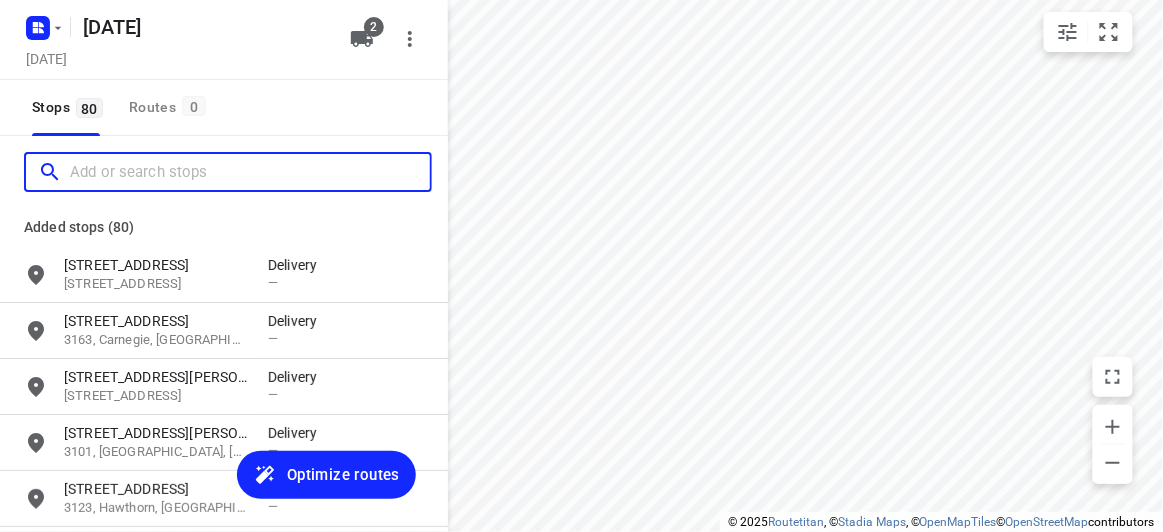click at bounding box center [250, 172] 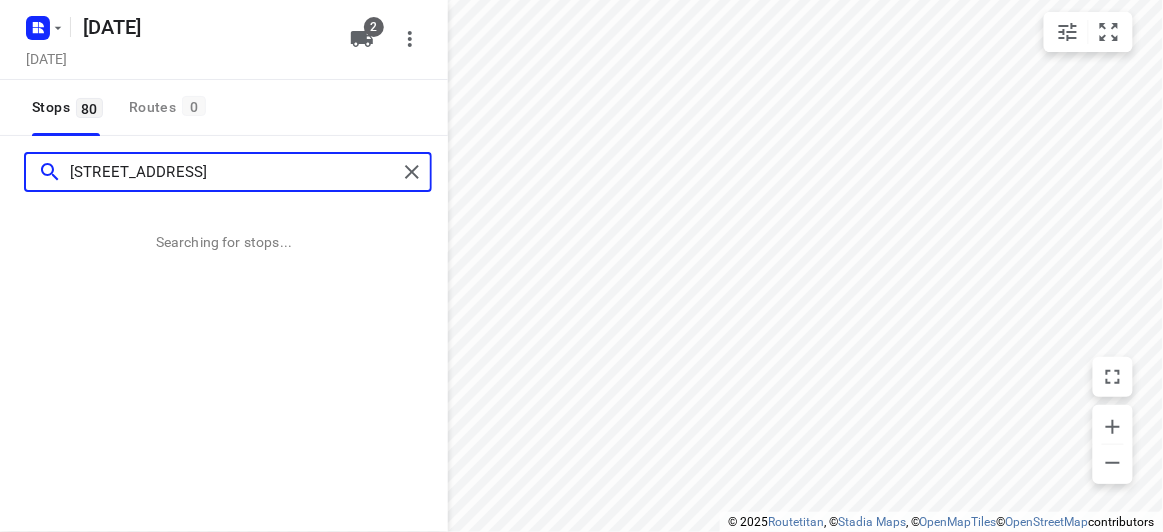 type on "24 Marsden Crescent Doncaster East VIC 3109" 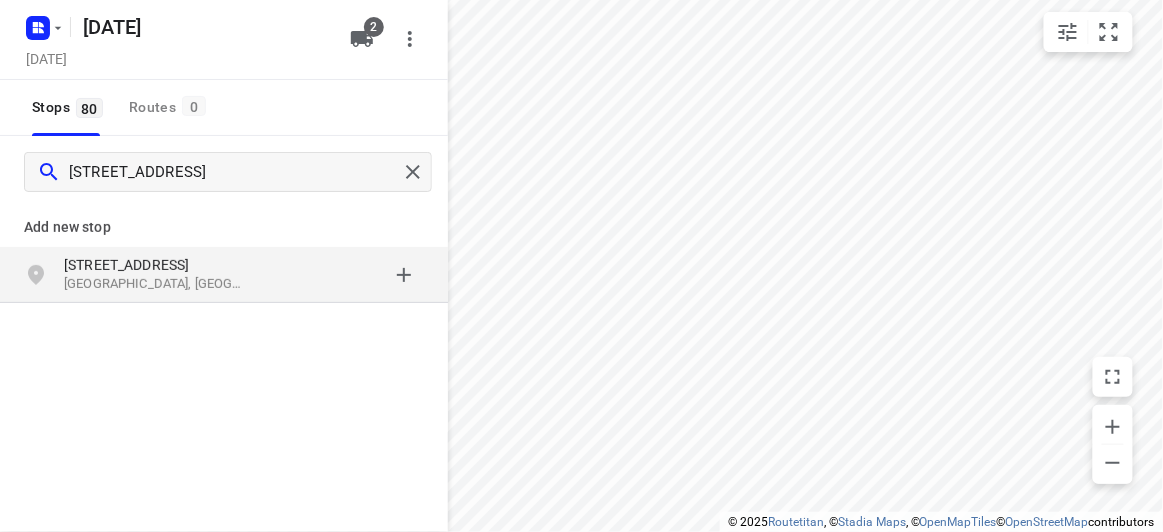 click on "Add new stop" at bounding box center (224, 227) 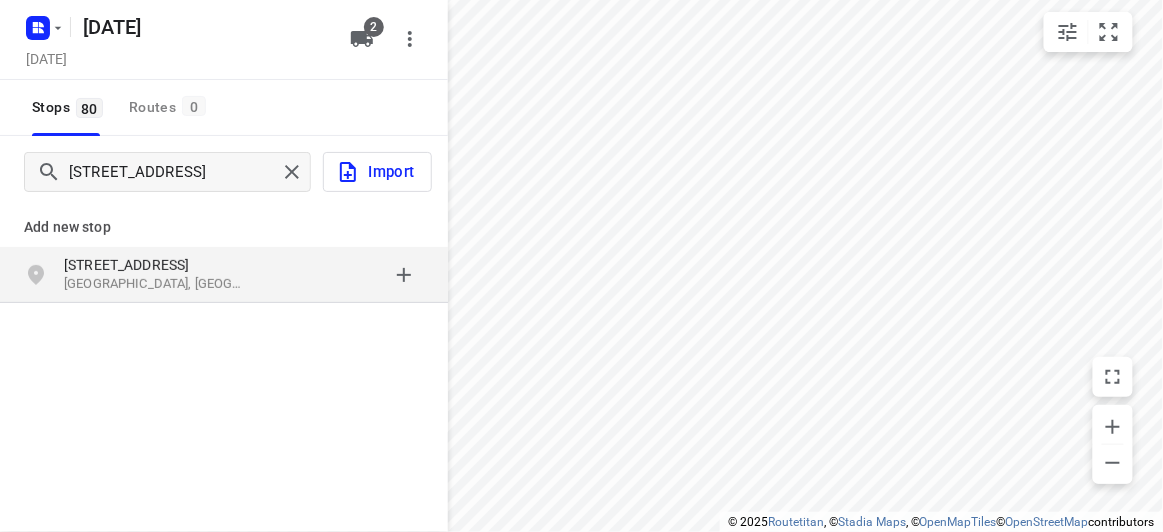 click on "Add new stop" at bounding box center (224, 219) 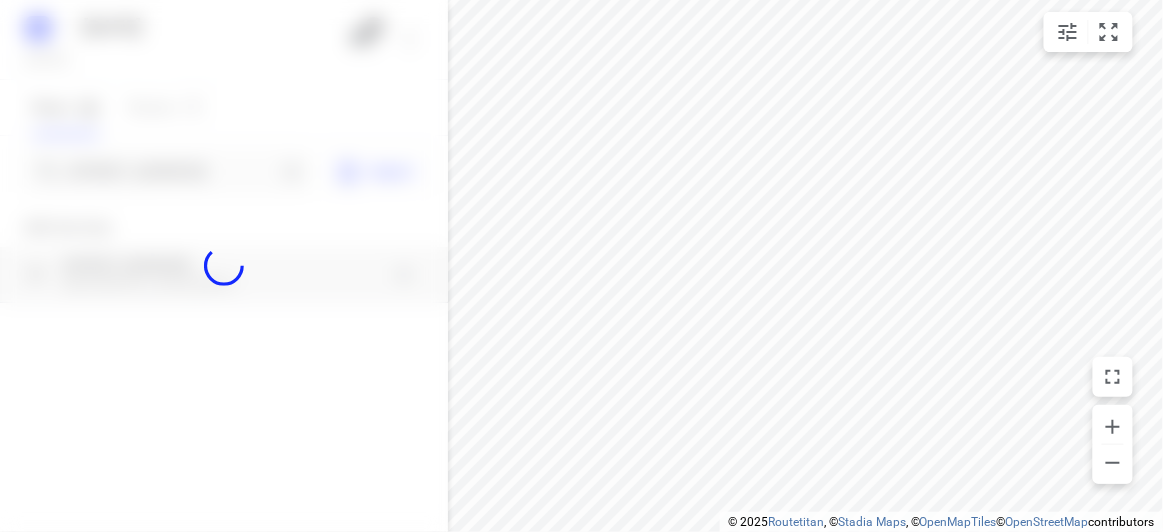 click at bounding box center (224, 266) 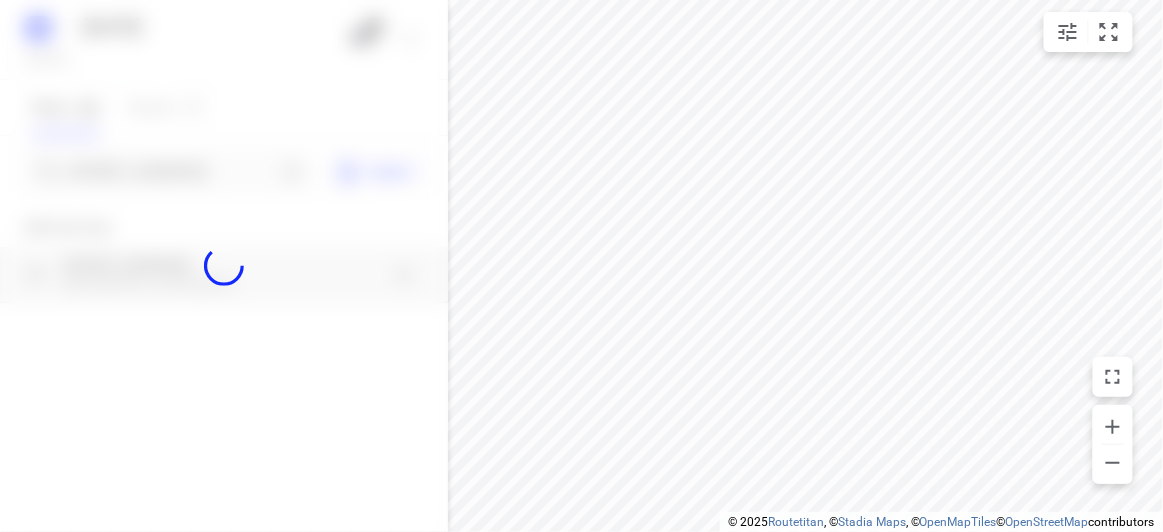 click at bounding box center [224, 266] 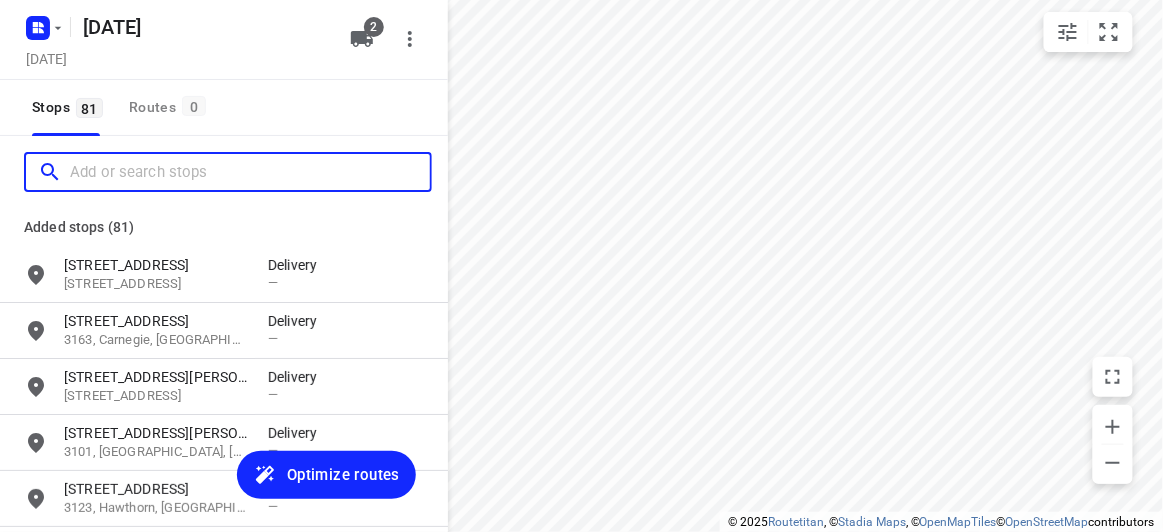 scroll, scrollTop: 0, scrollLeft: 0, axis: both 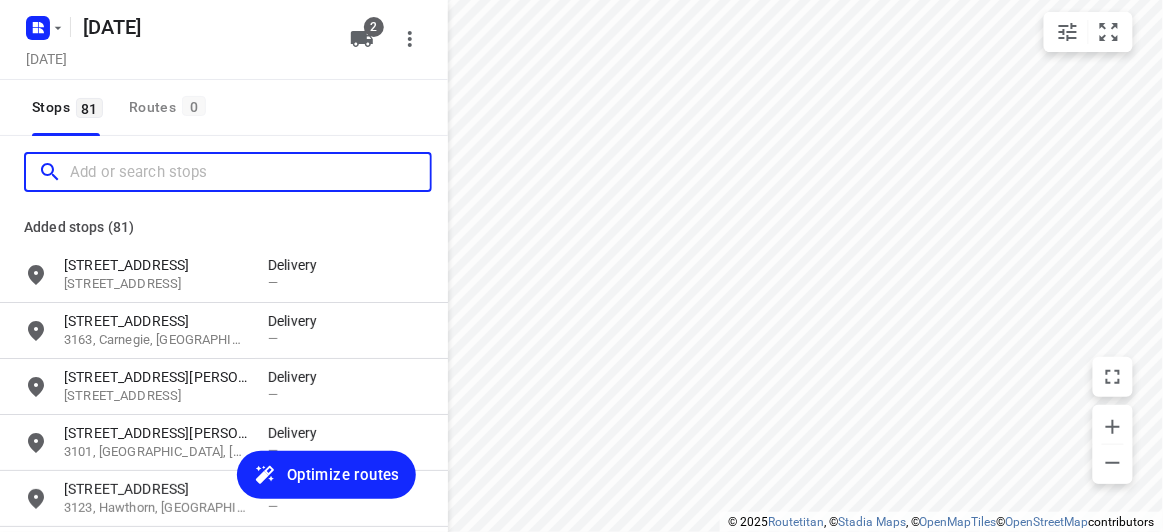 paste on "13A Clinton St Brighton East 3187" 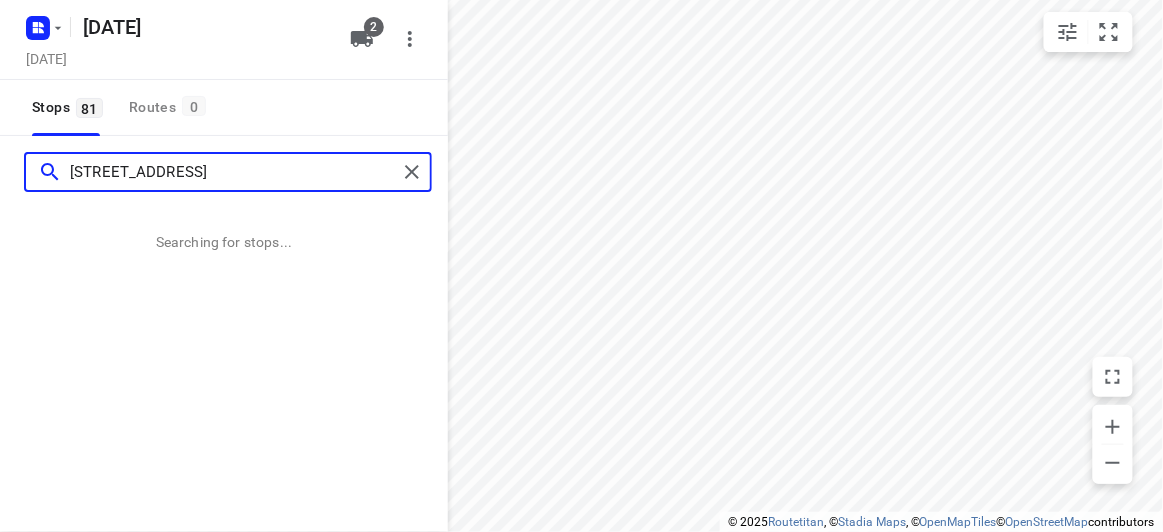 type on "13A Clinton St Brighton East 3187" 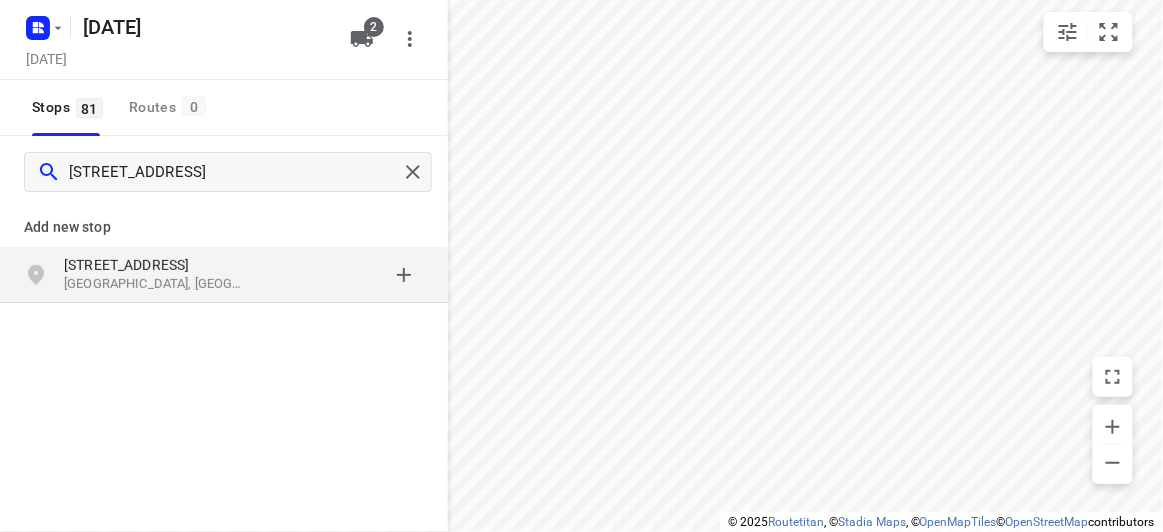 click at bounding box center (346, 275) 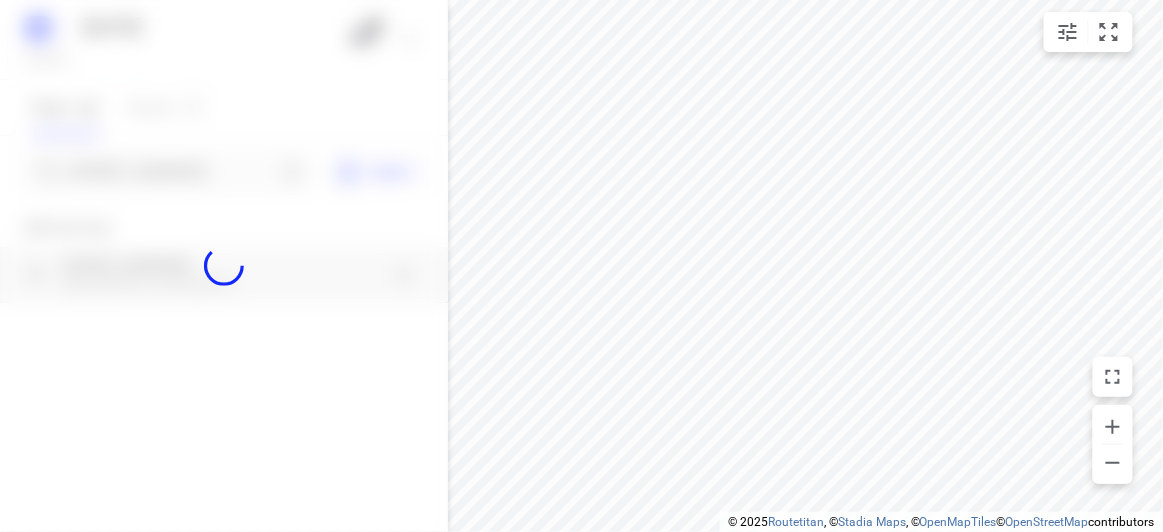 click at bounding box center [224, 266] 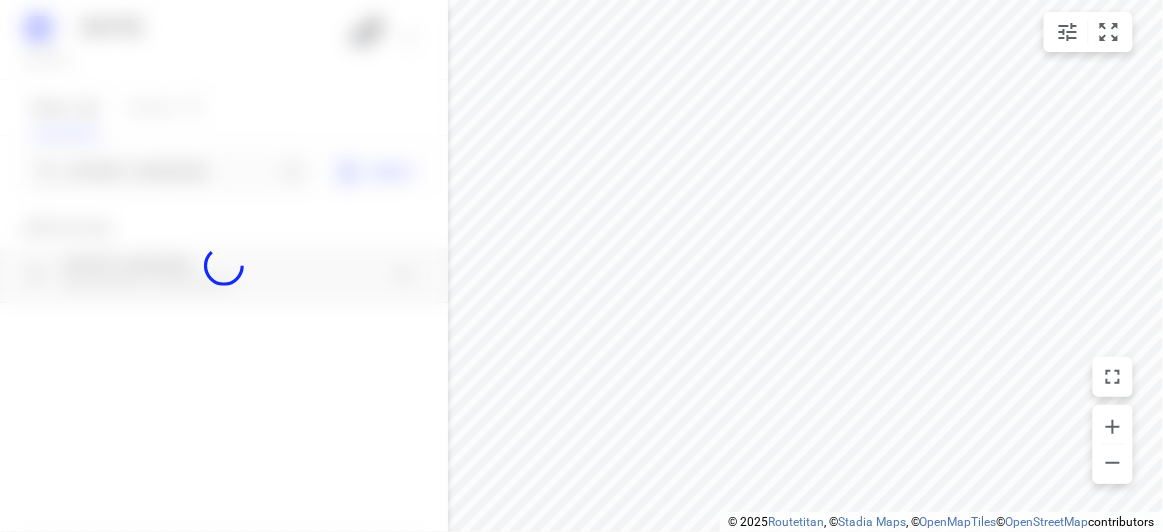 click at bounding box center [224, 266] 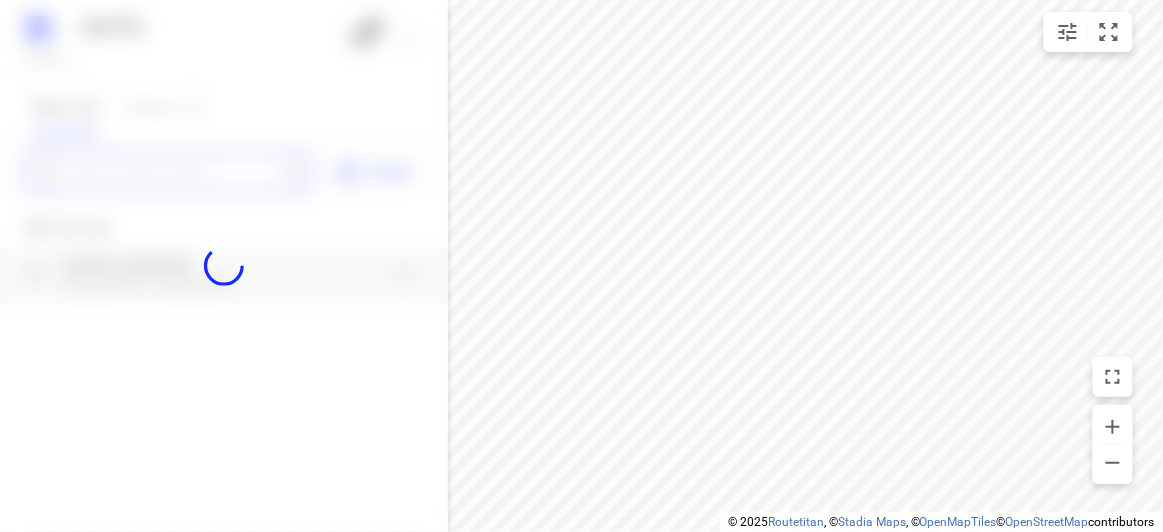 paste on "80 westerfield drive Notting hill" 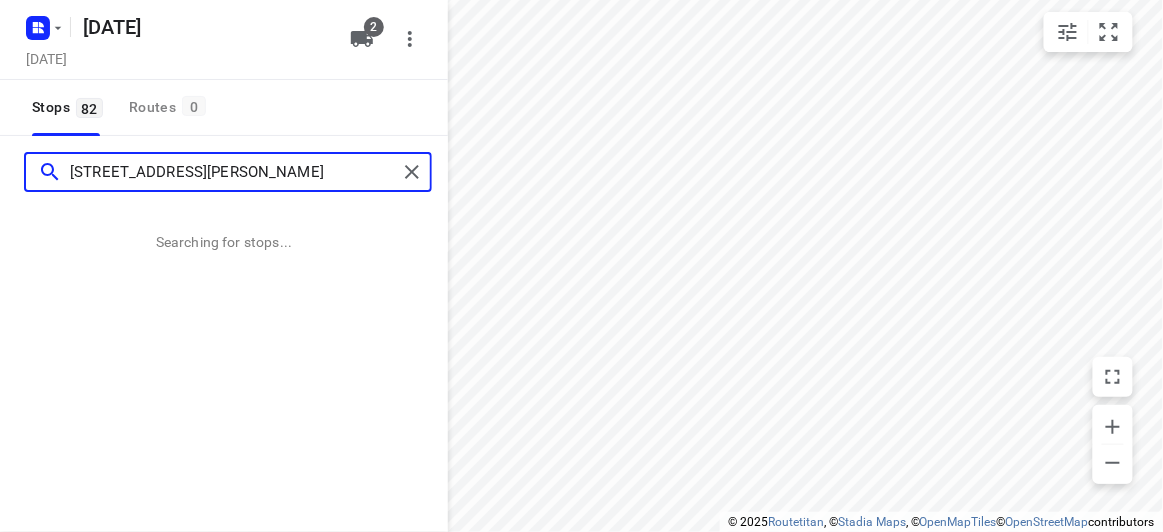 scroll, scrollTop: 0, scrollLeft: 0, axis: both 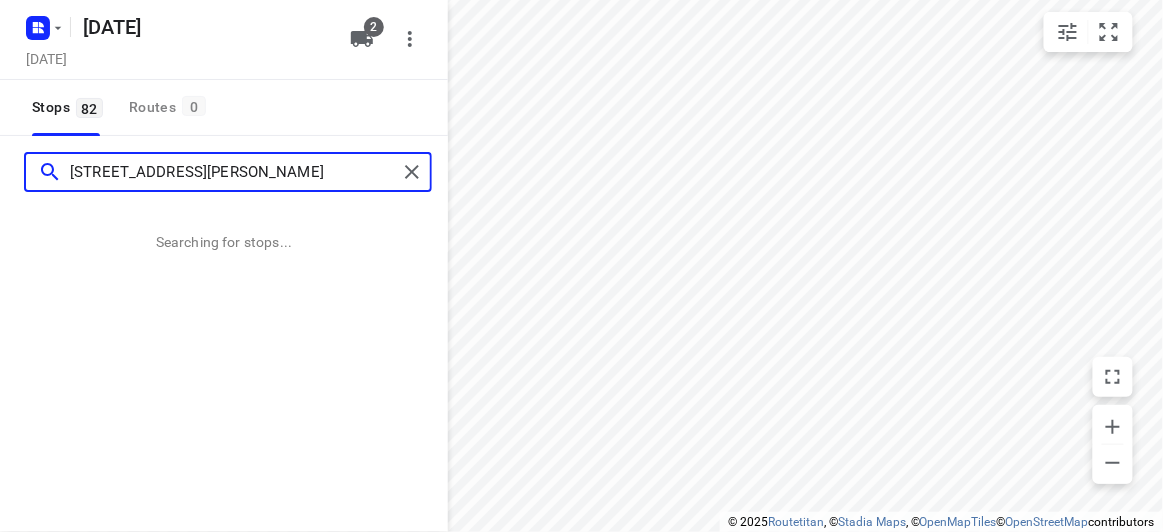 type on "80 westerfield drive Notting hill" 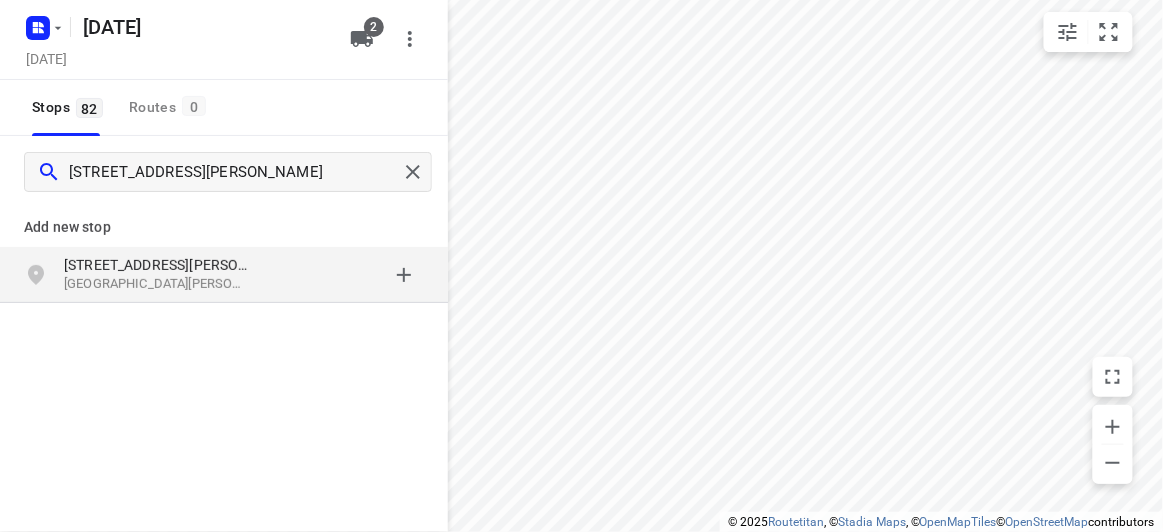 click at bounding box center [346, 275] 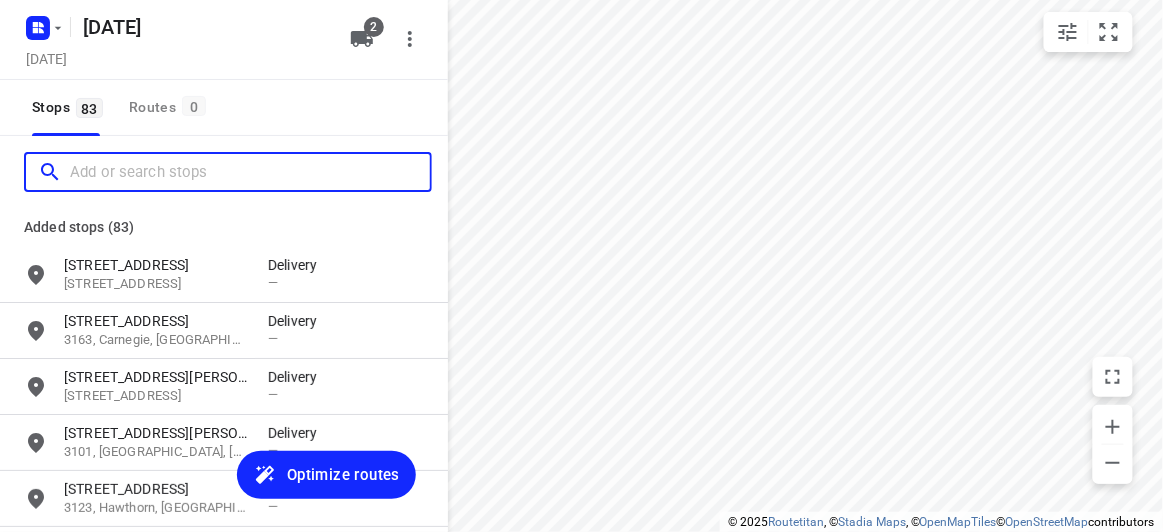 scroll, scrollTop: 0, scrollLeft: 0, axis: both 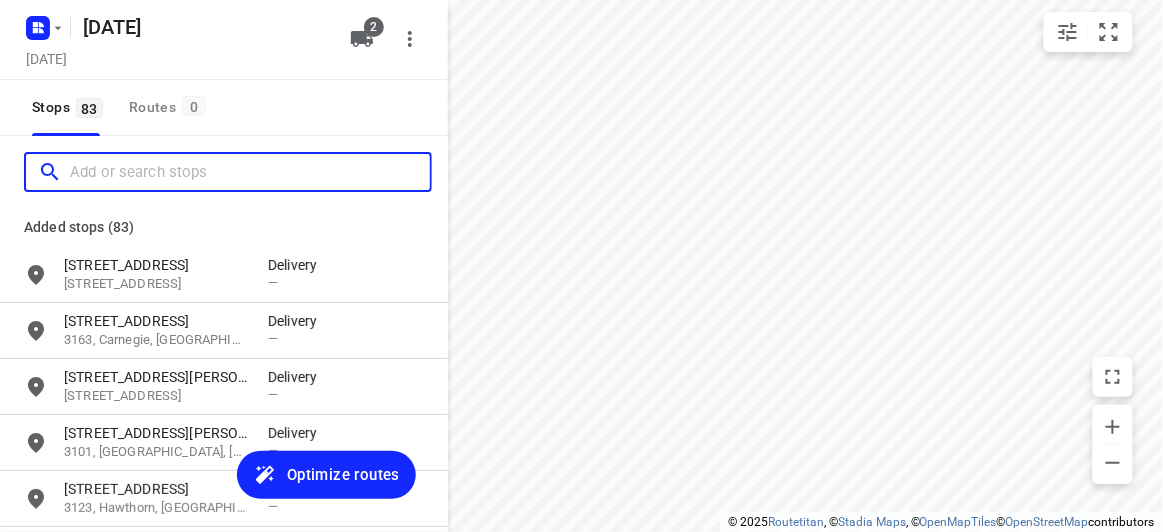 paste on "26b Ivanhoe Groove Malvern East 3145" 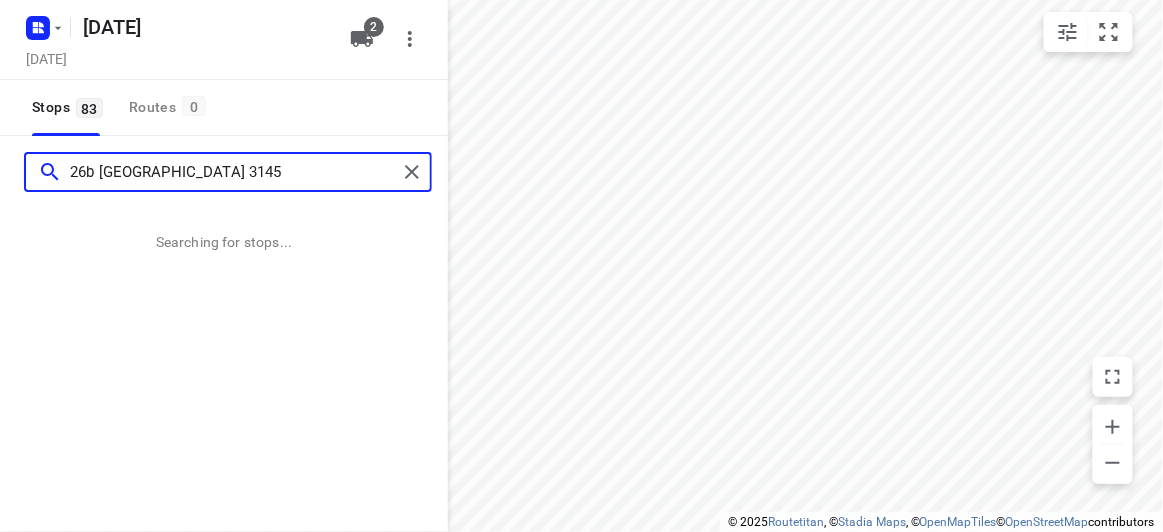 type on "26b Ivanhoe Groove Malvern East 3145" 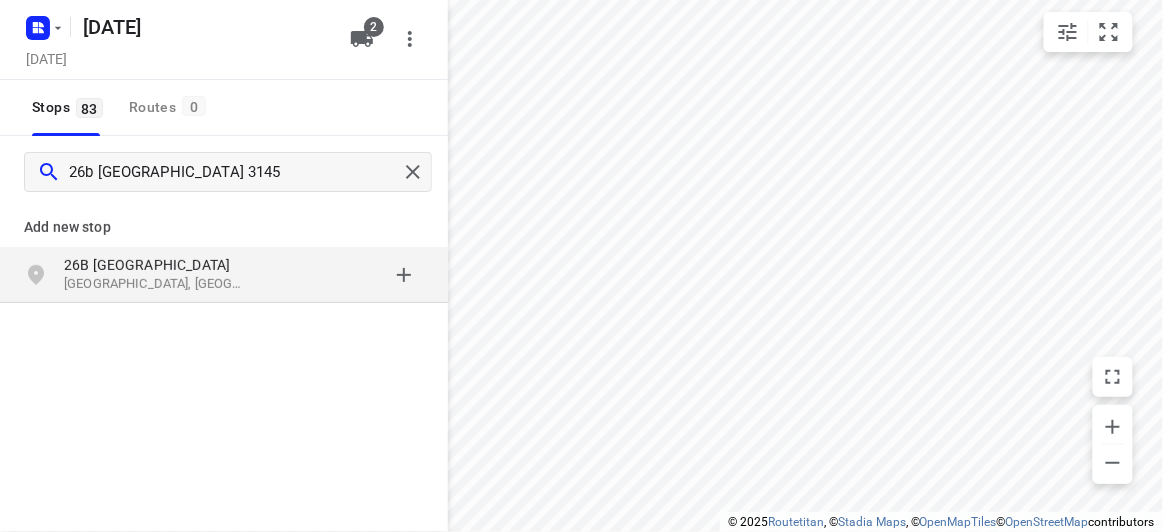 click on "26B Ivanhoe Grove" at bounding box center (156, 265) 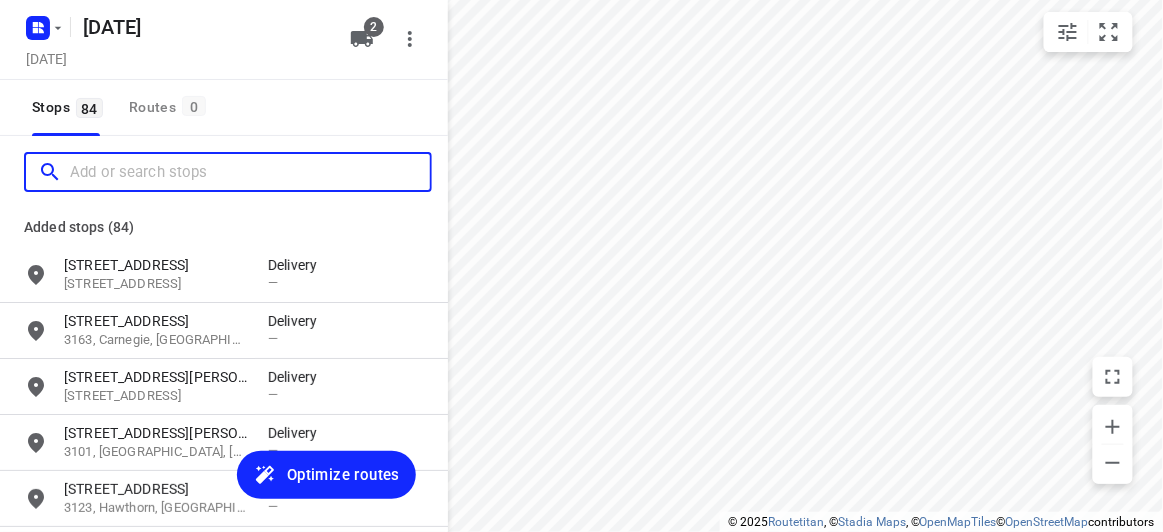 scroll, scrollTop: 0, scrollLeft: 0, axis: both 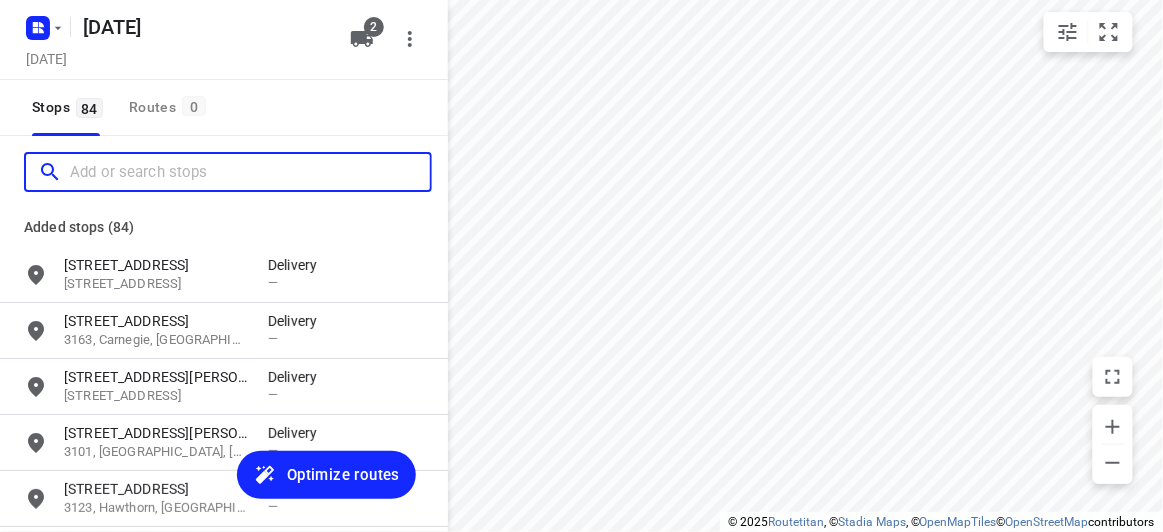 click at bounding box center (250, 172) 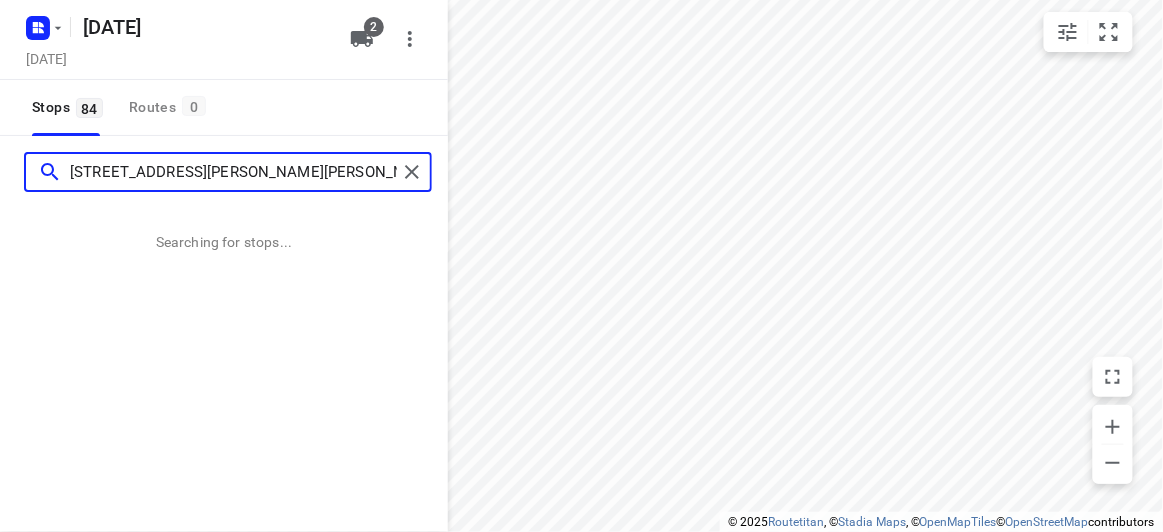 type on "35 Queens Parade Glen Iris 3146" 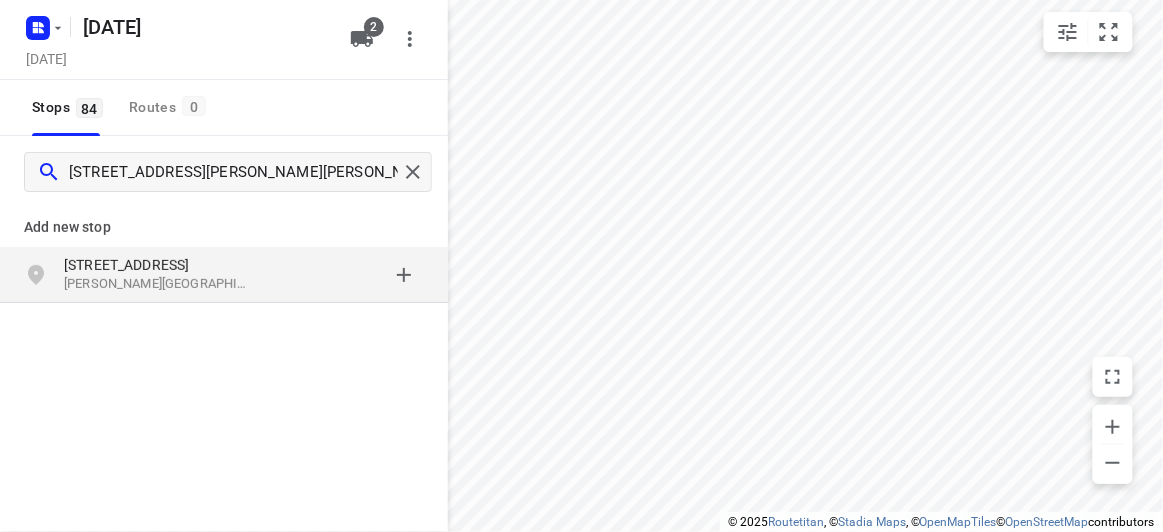 click on "35 Queens Parade  Glen Iris VIC 3146, Australia" at bounding box center [224, 275] 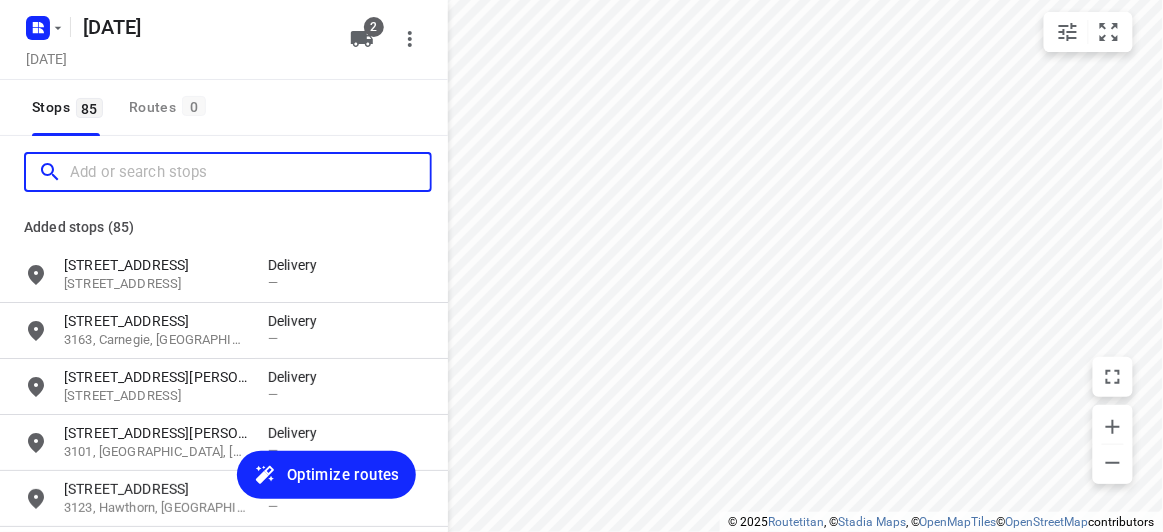 click at bounding box center (250, 172) 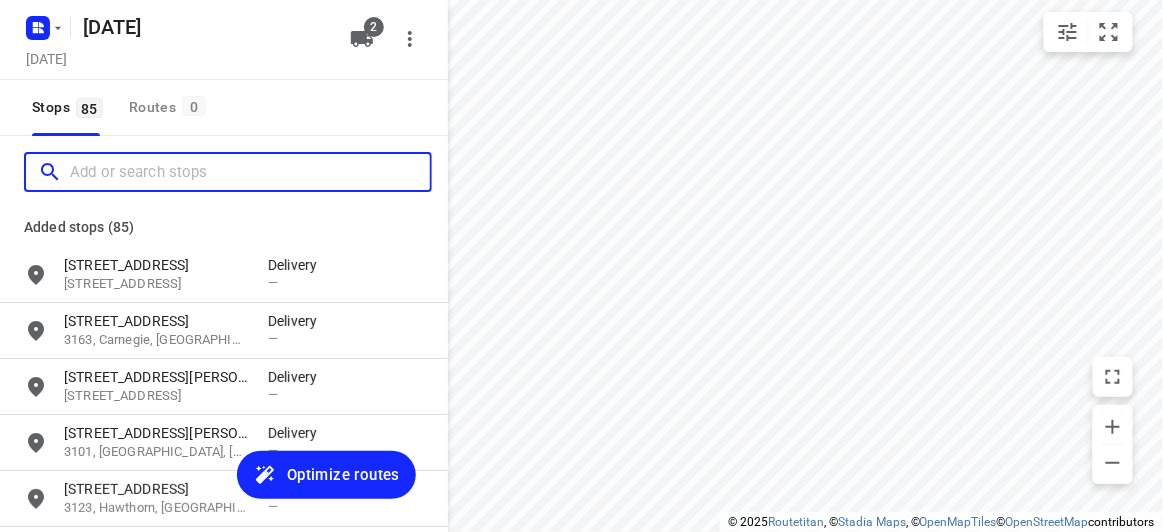 scroll, scrollTop: 0, scrollLeft: 0, axis: both 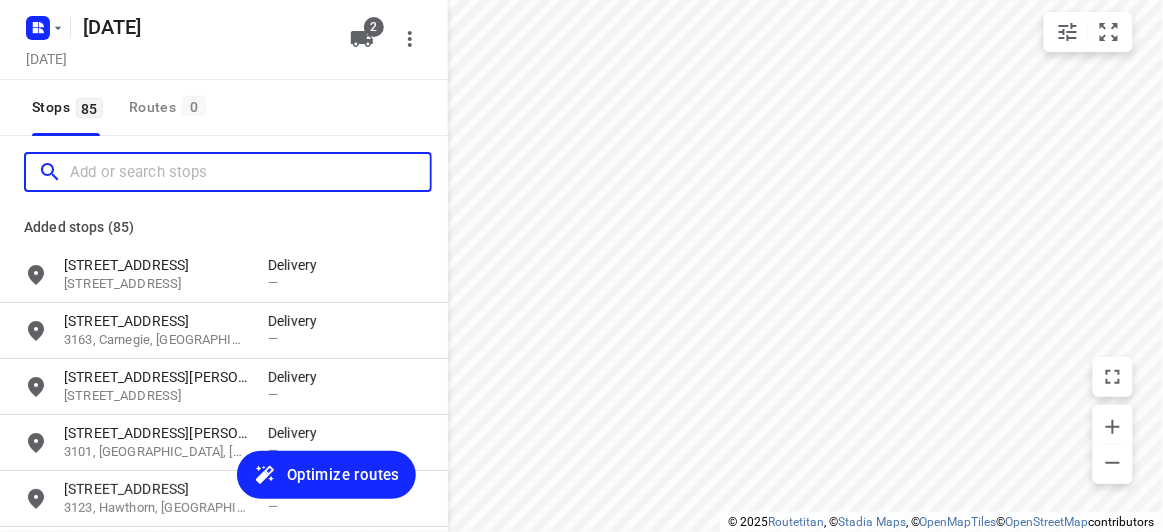 paste on "152 Andersons Creek Road, Doncaster East, 3109" 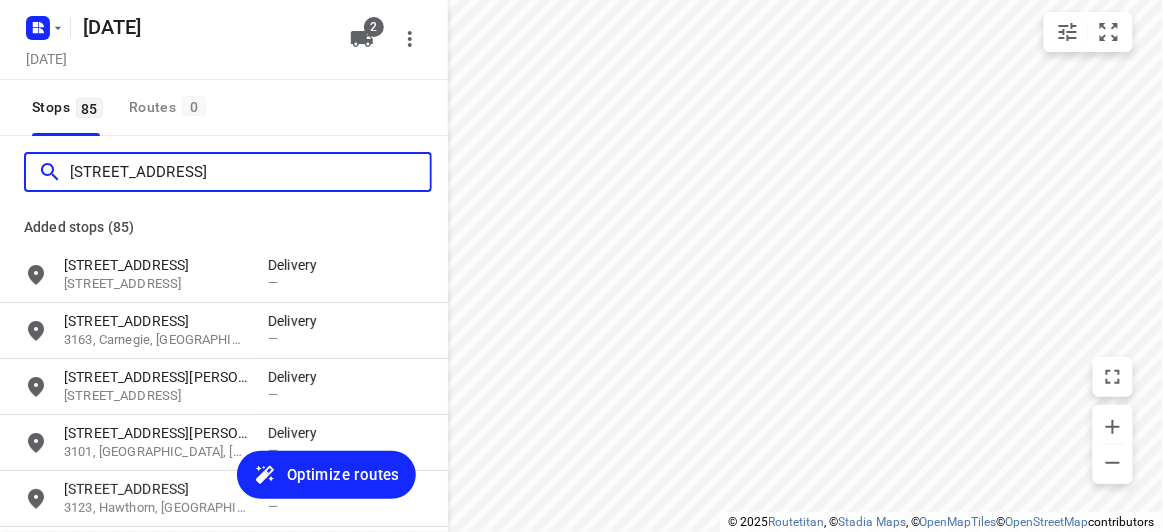 scroll, scrollTop: 0, scrollLeft: 8, axis: horizontal 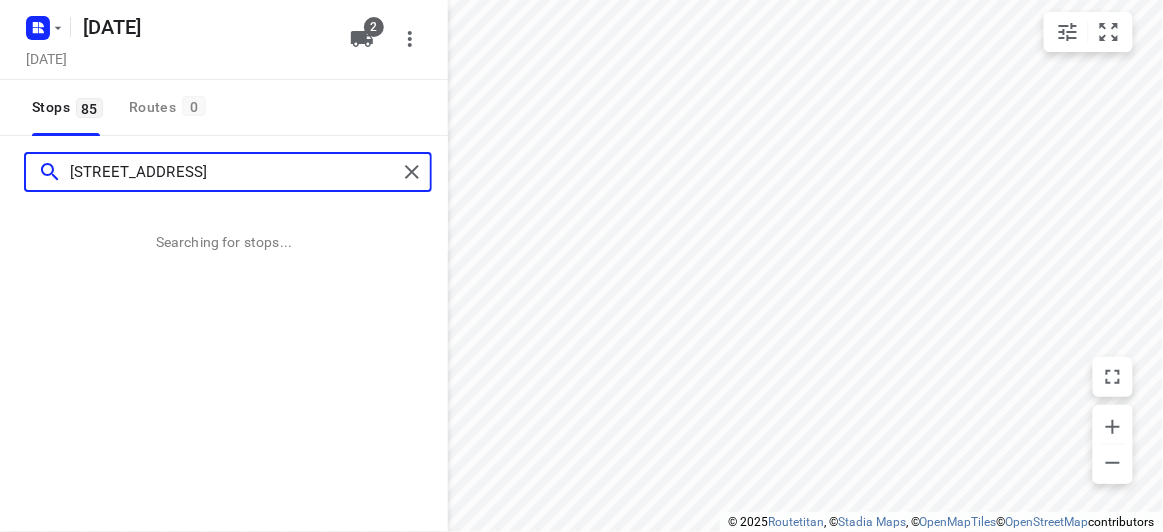 type on "152 Andersons Creek Road, Doncaster East, 3109" 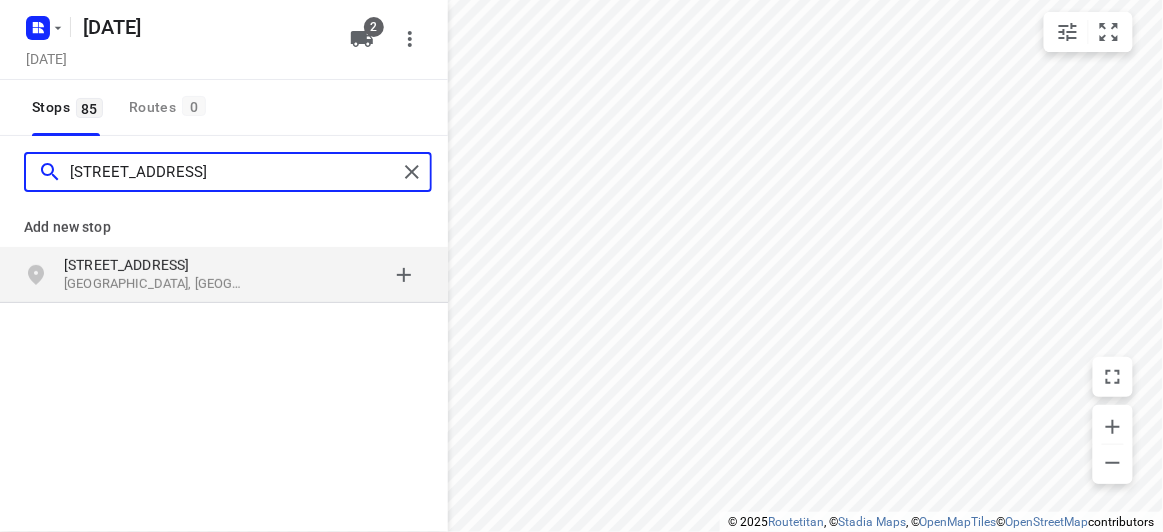 scroll, scrollTop: 0, scrollLeft: 0, axis: both 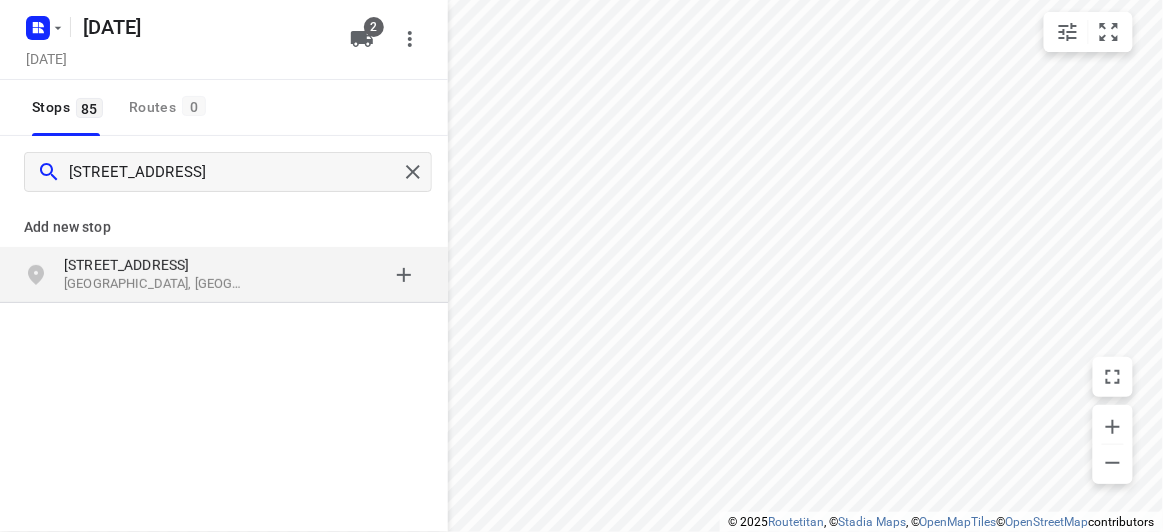 click on "152 Andersons Creek Road  Doncaster East VIC 3109, Australia" at bounding box center (224, 275) 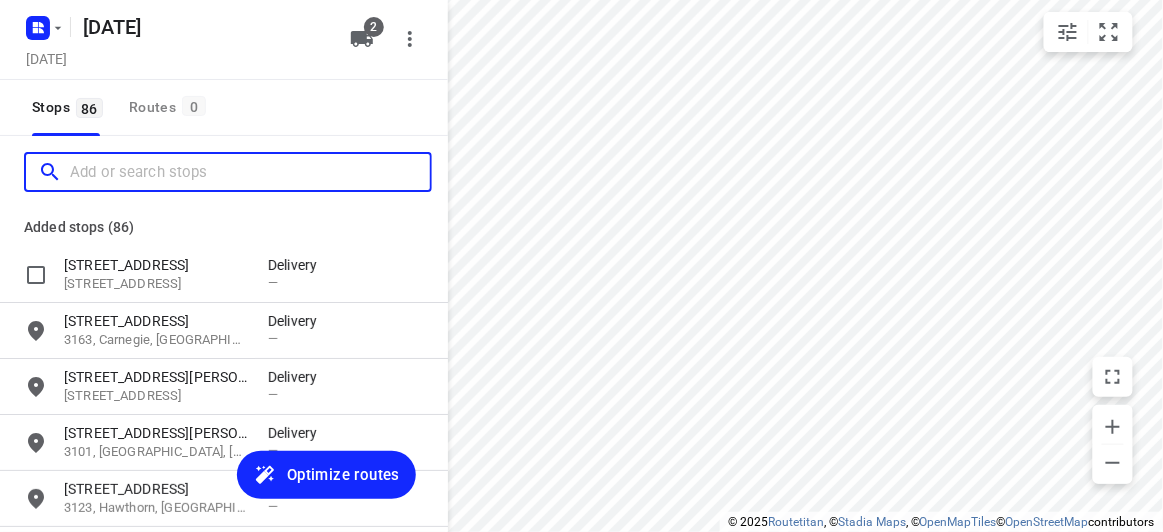 scroll, scrollTop: 0, scrollLeft: 0, axis: both 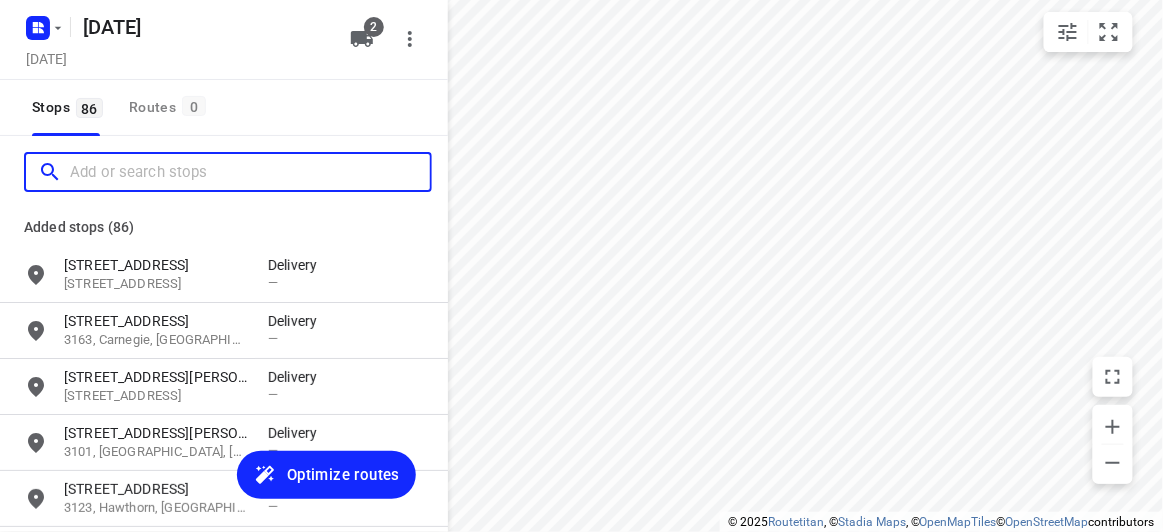 click at bounding box center [250, 172] 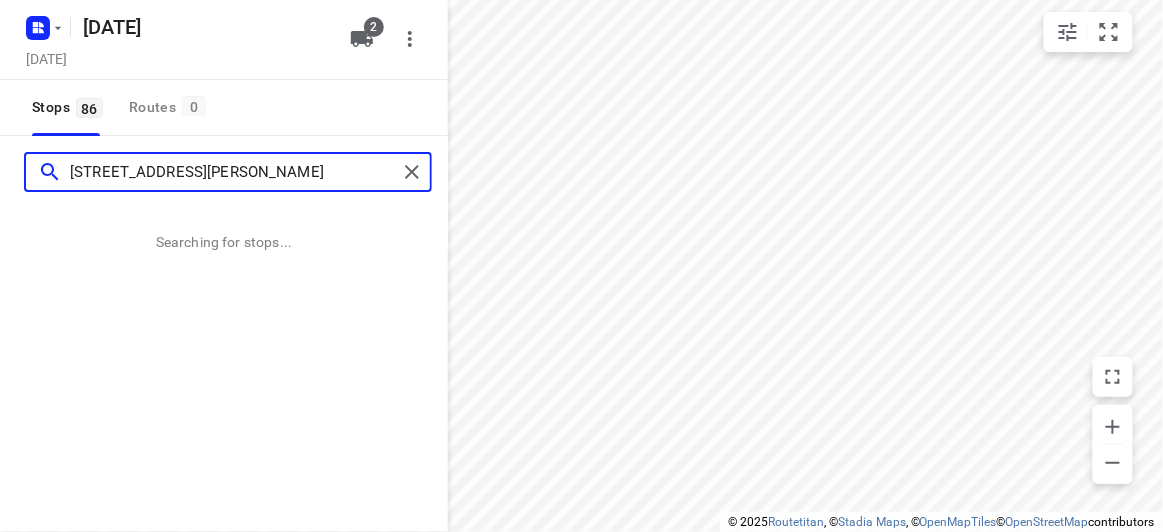 type on "[STREET_ADDRESS][PERSON_NAME]" 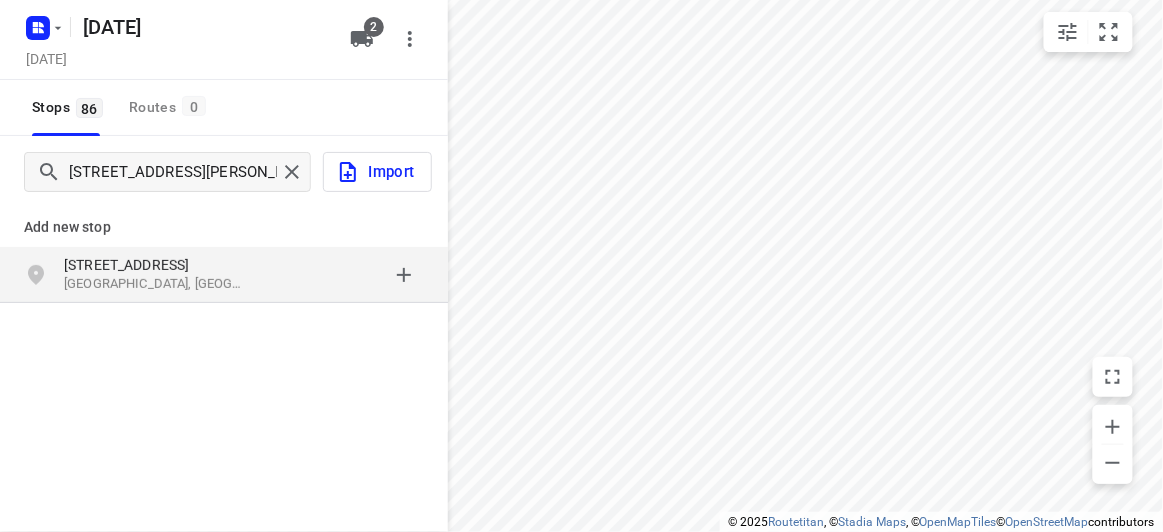click on "17 Alana Court" at bounding box center (166, 265) 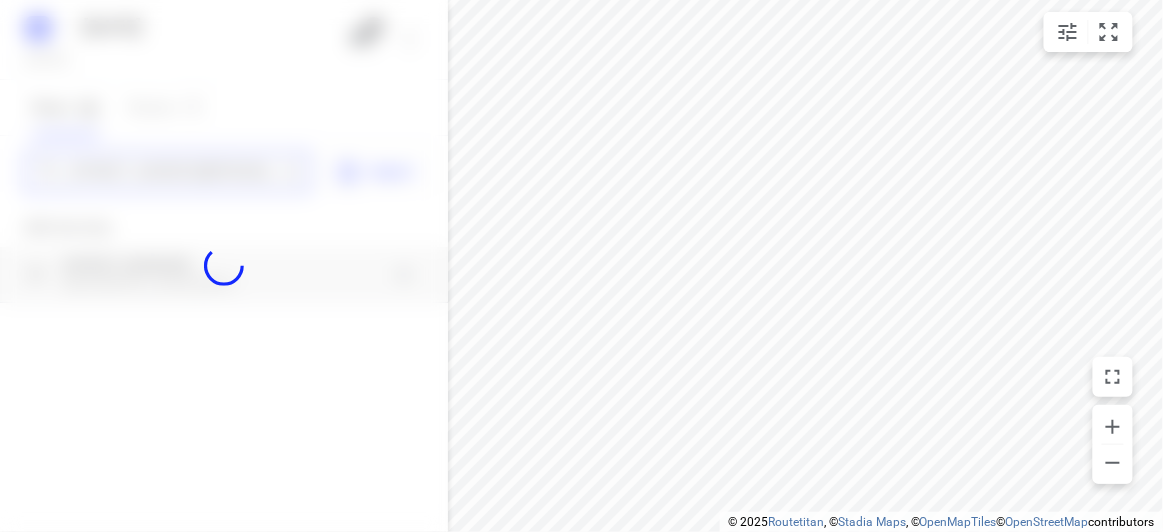 type 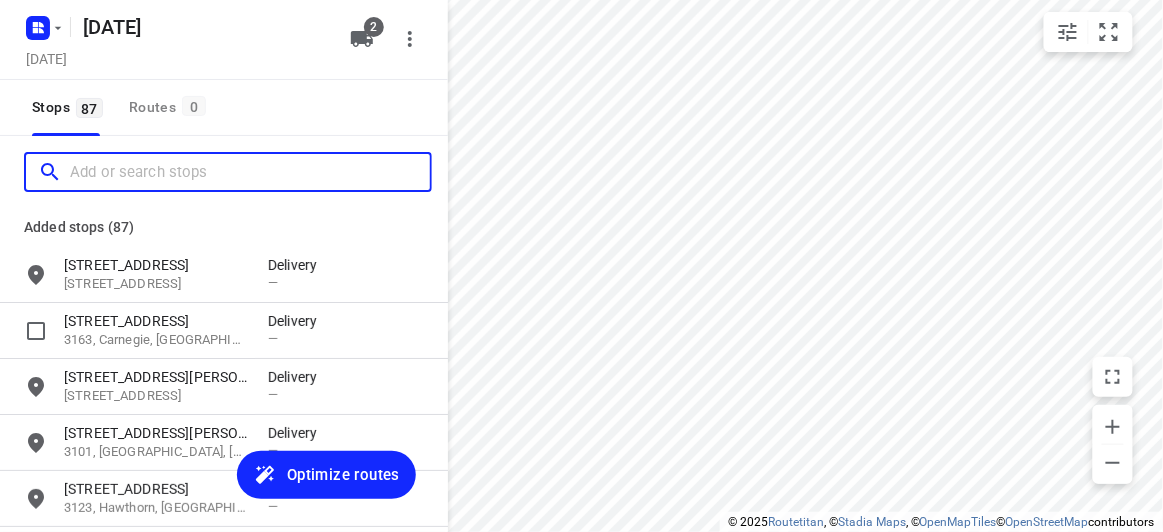 scroll, scrollTop: 0, scrollLeft: 0, axis: both 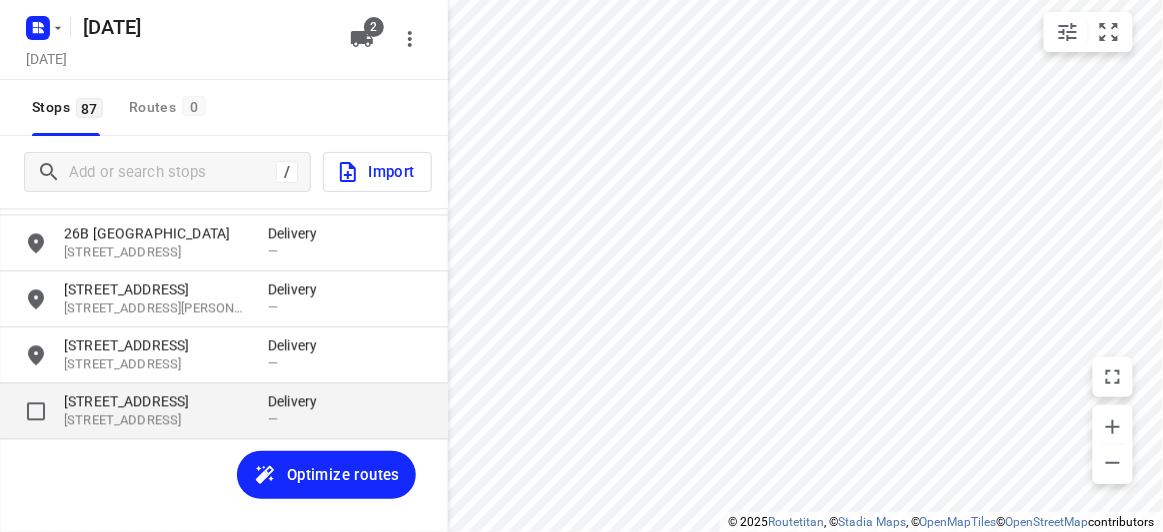 click on "17 Alana Court" at bounding box center [156, 402] 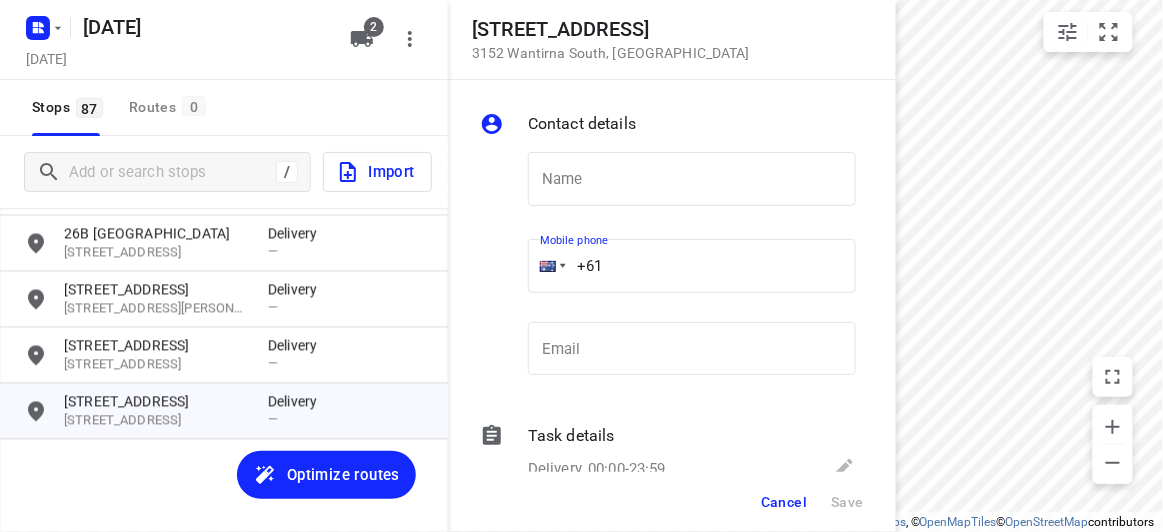 drag, startPoint x: 589, startPoint y: 287, endPoint x: 512, endPoint y: 287, distance: 77 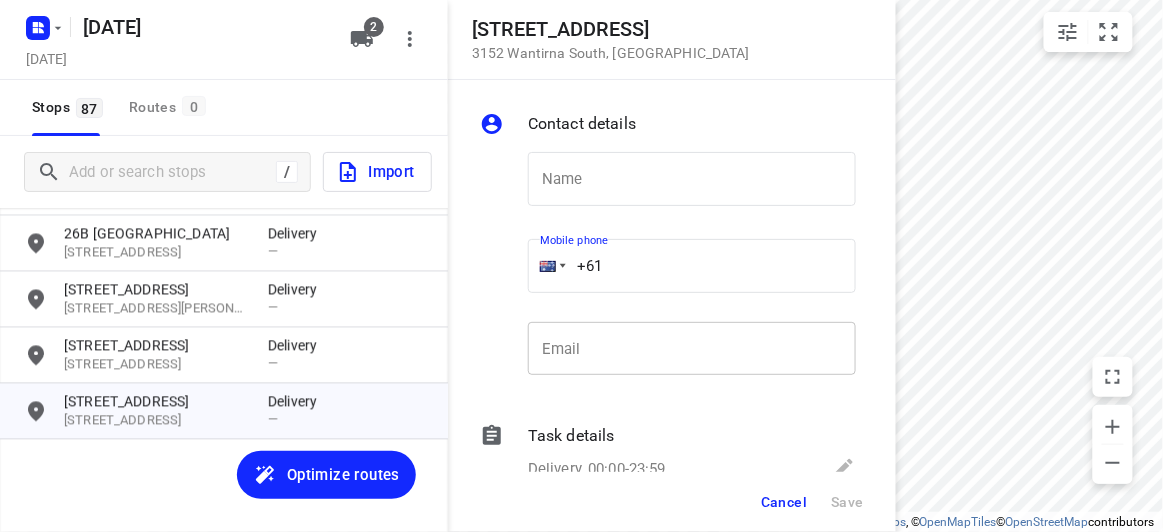 paste on "412987997" 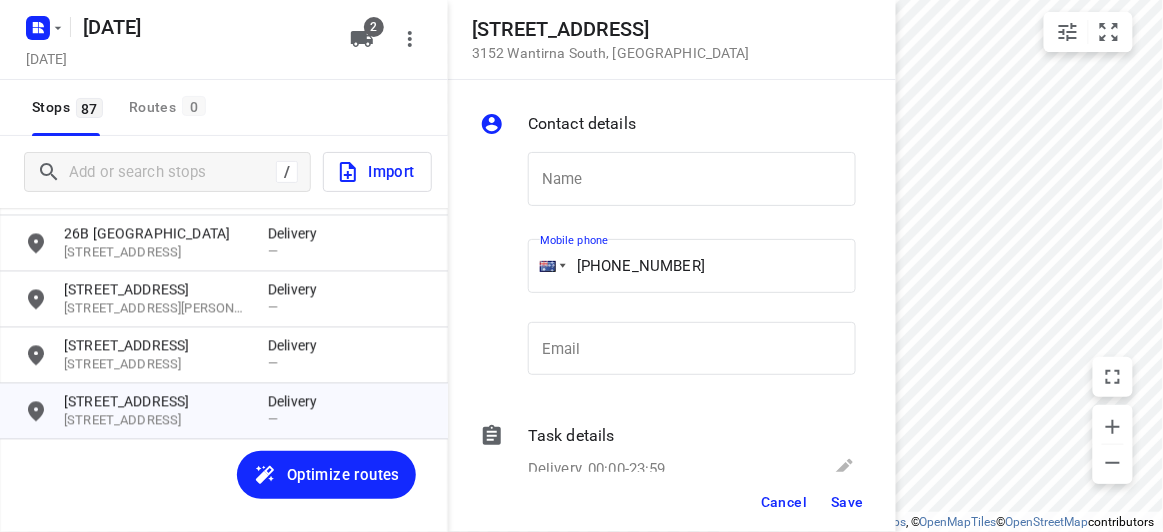 type on "+61 412987997" 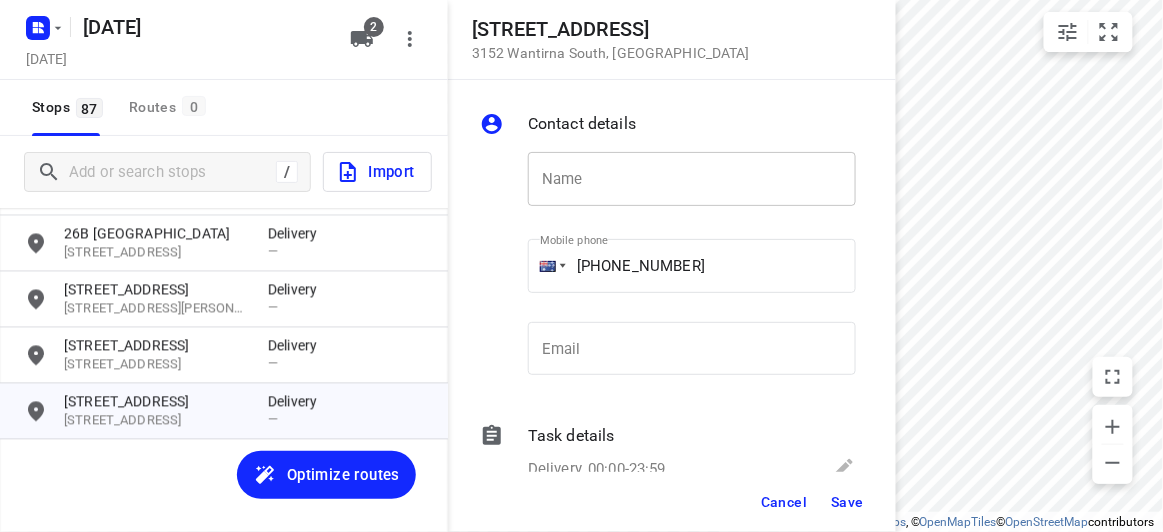 click at bounding box center (692, 179) 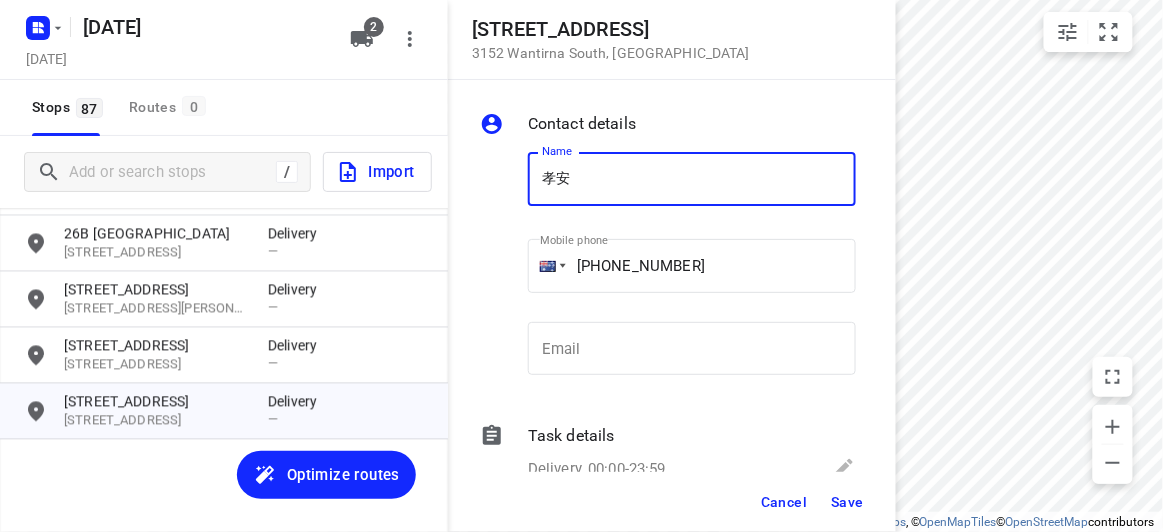 type on "孝安" 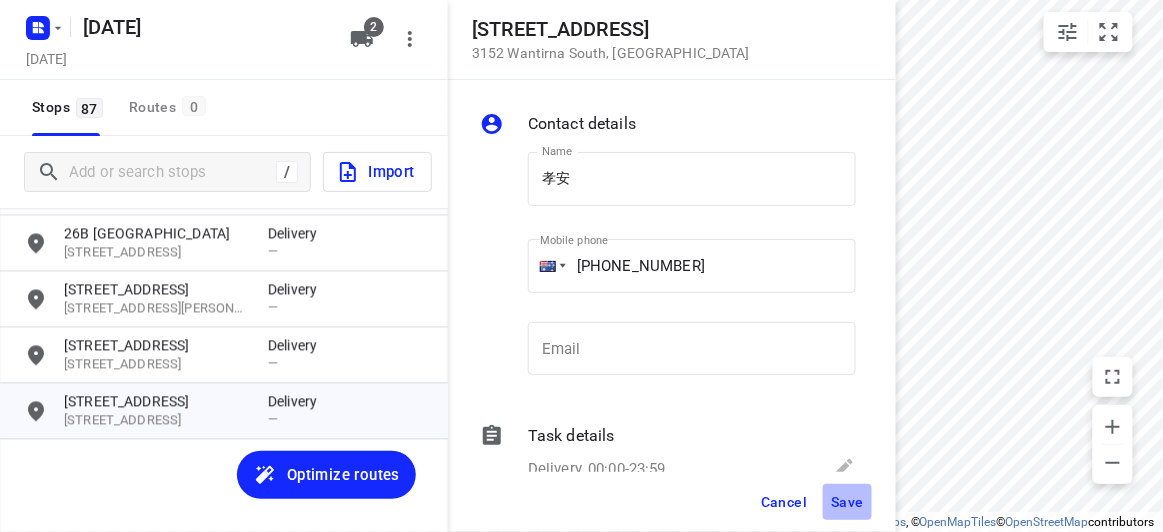 click on "Save" at bounding box center (847, 502) 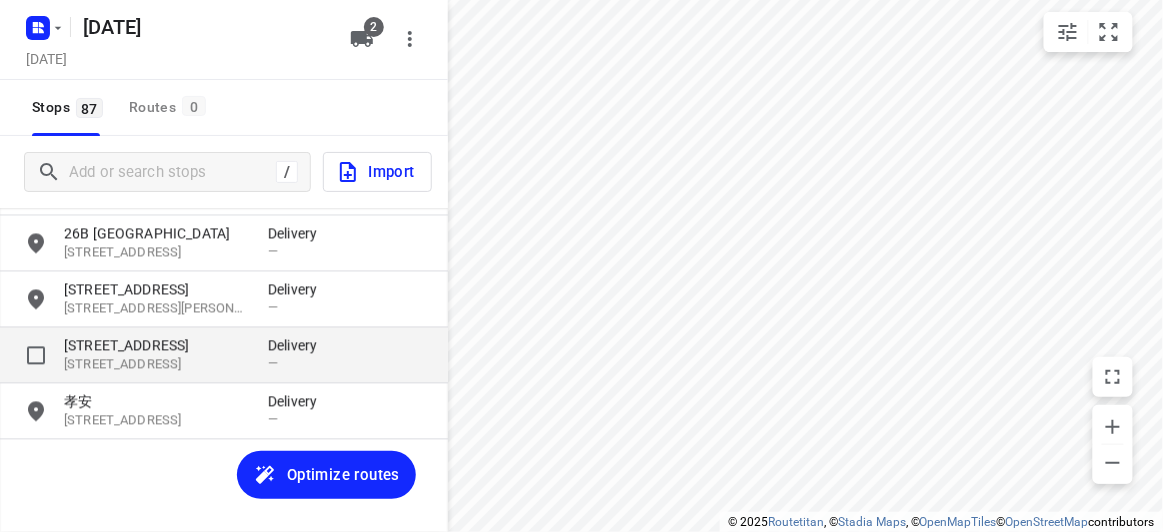 click on "152 Andersons Creek Road" at bounding box center [156, 346] 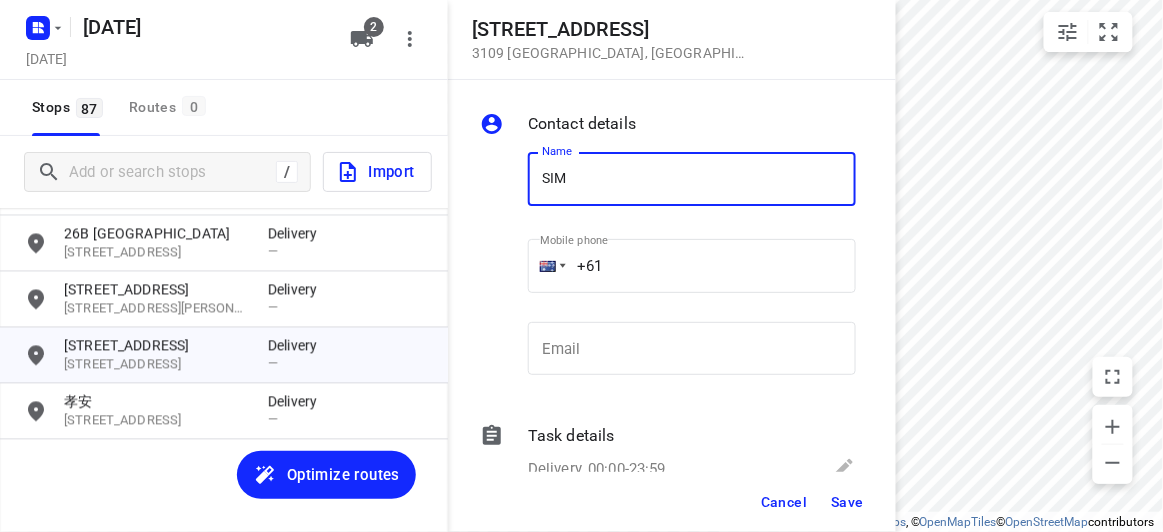 type on "[PERSON_NAME] 3/152" 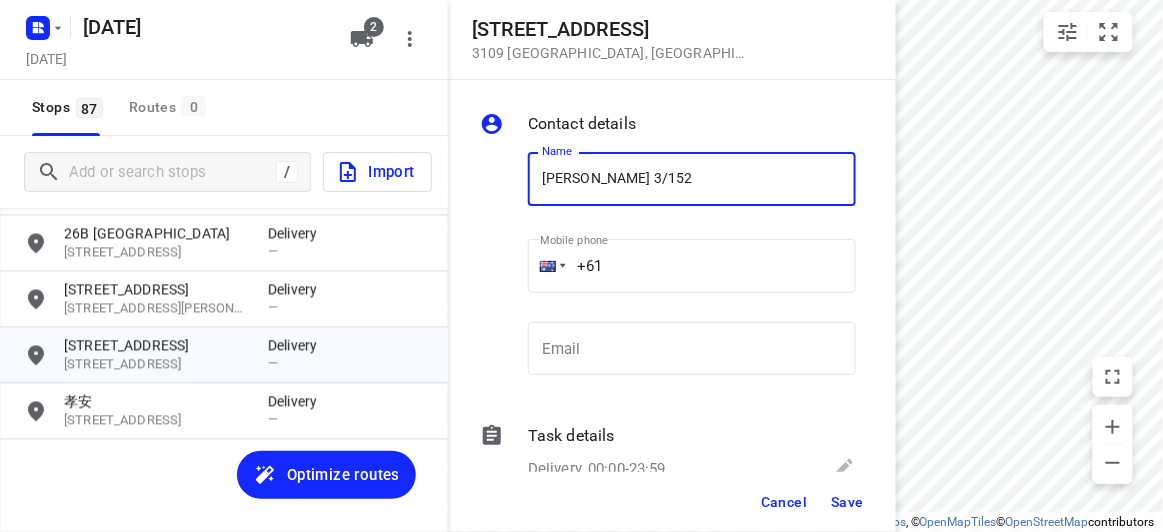click on "+61" at bounding box center [692, 266] 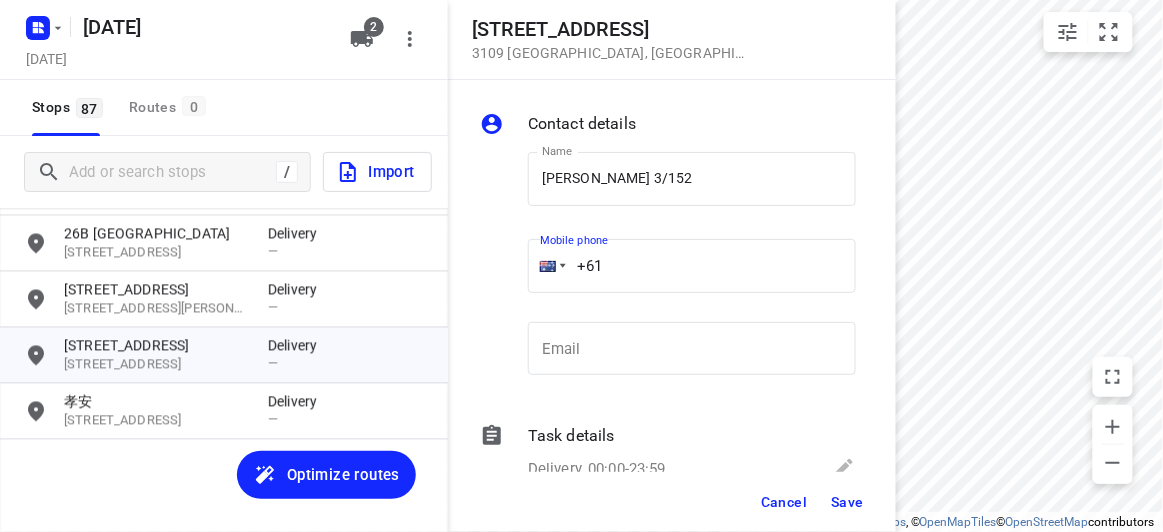 paste on "433799992" 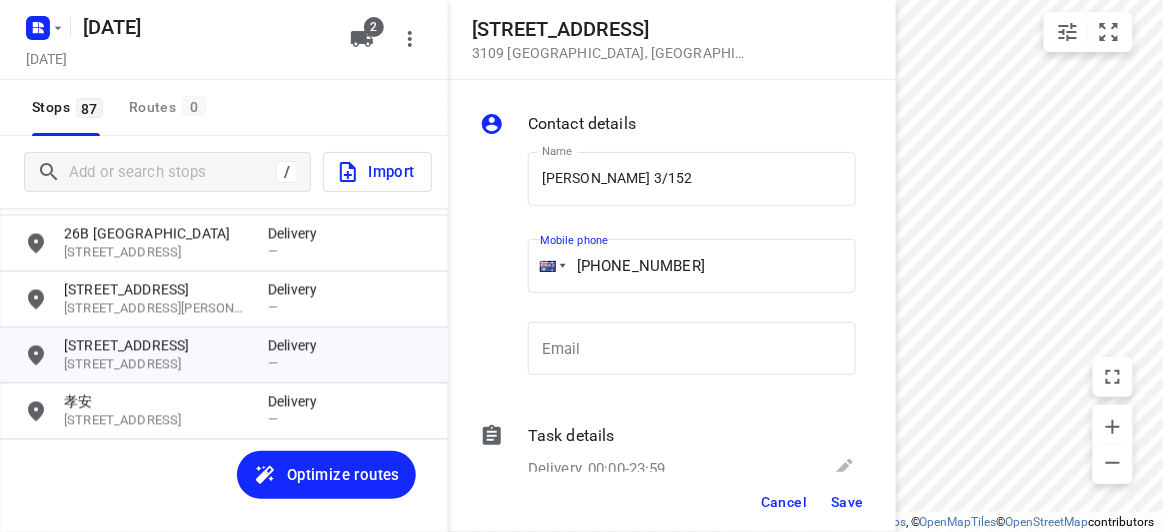 type on "+61 433799992" 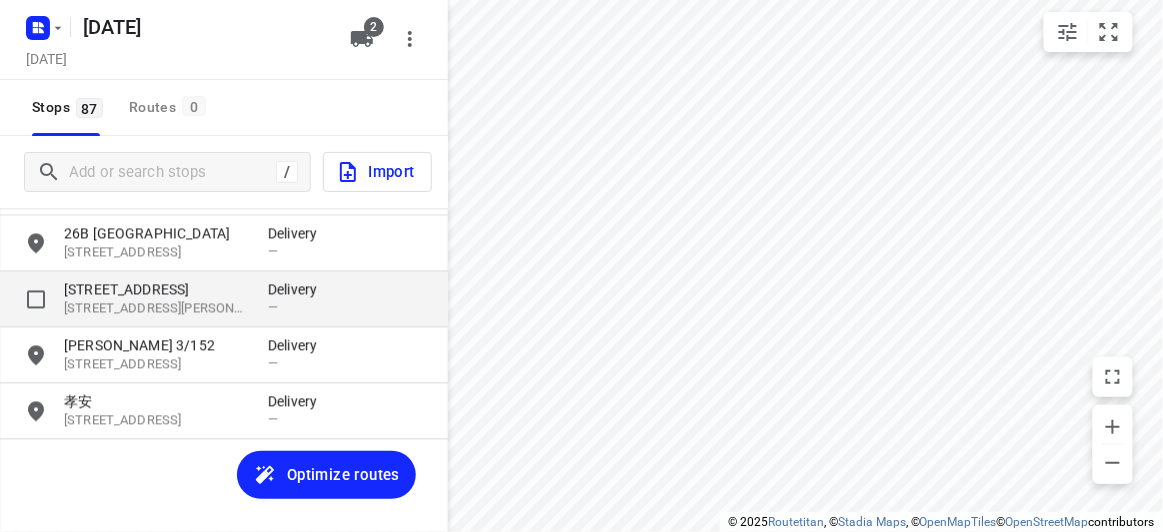 click on "35 Queens Parade" at bounding box center (156, 290) 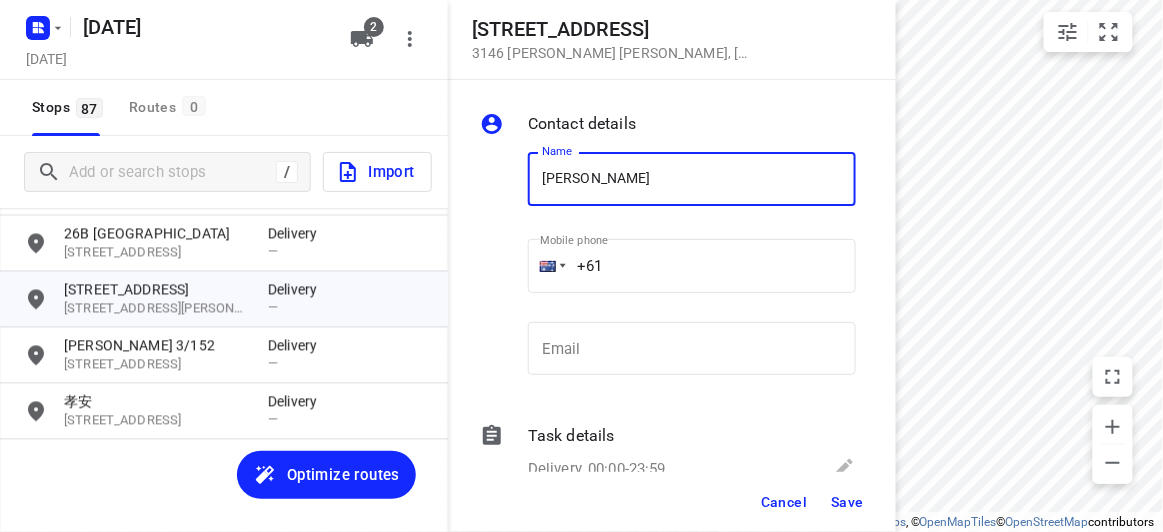 type on "KIM WONG 2/35" 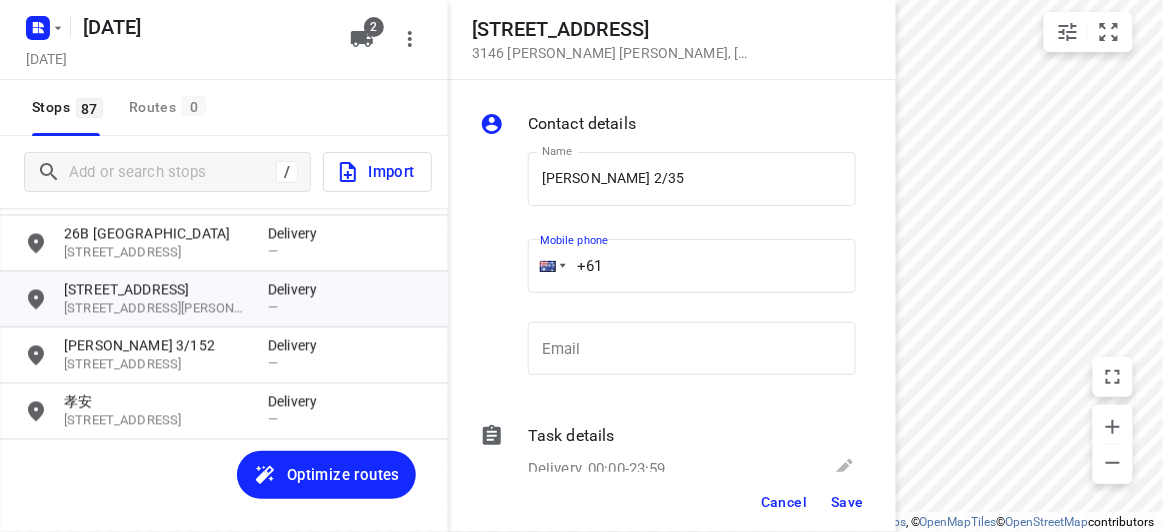 click on "+61" at bounding box center [692, 266] 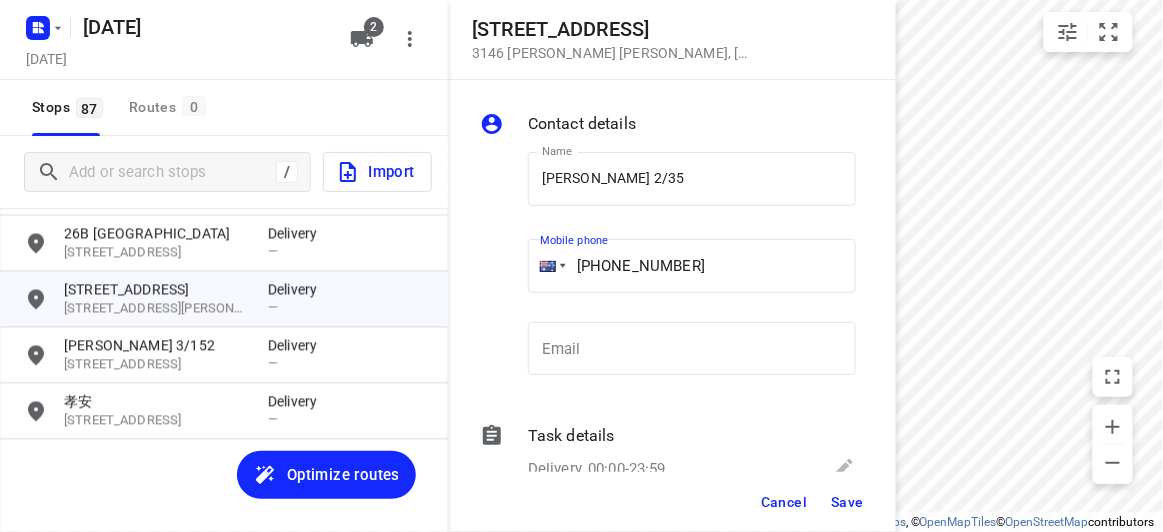 type on "+61 433379118" 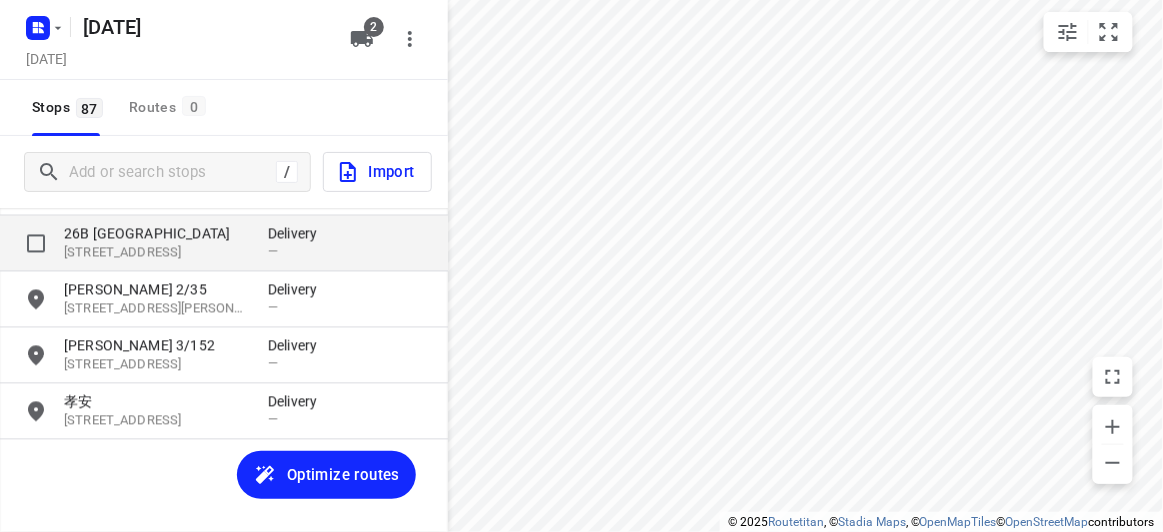 click on "[STREET_ADDRESS]" at bounding box center [156, 253] 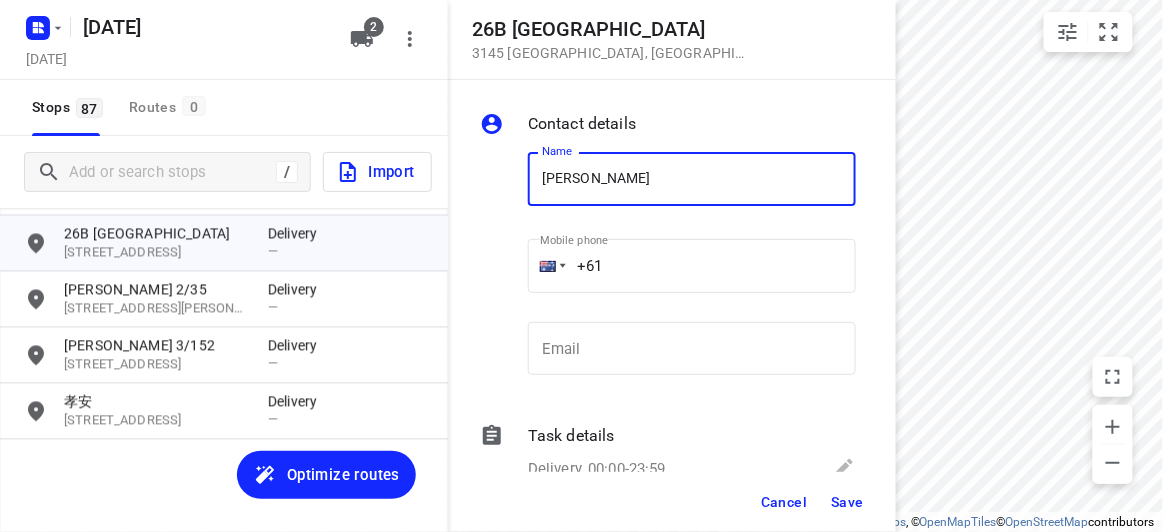 type on "ANDREW" 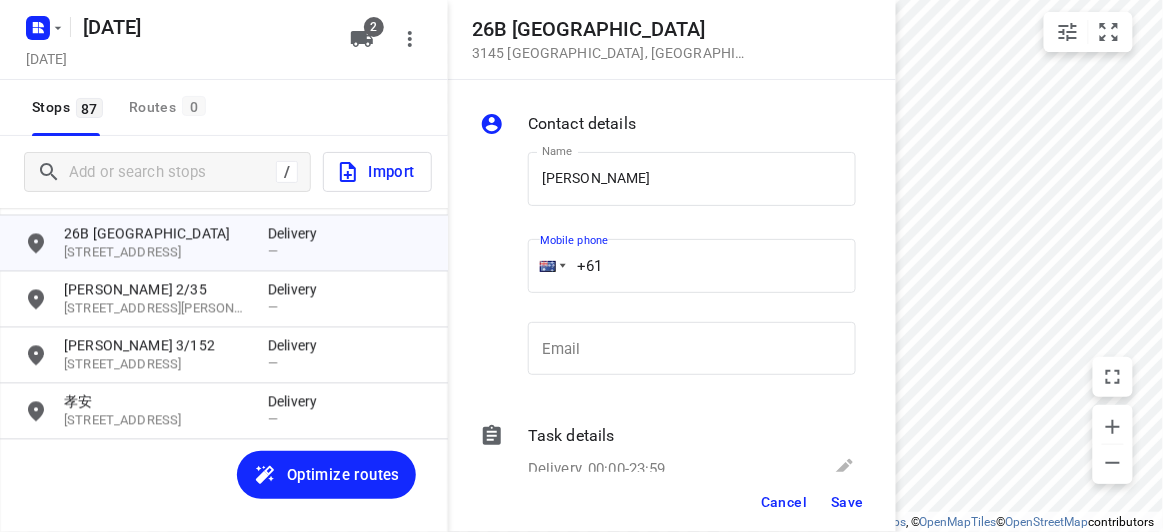 paste on "452194015" 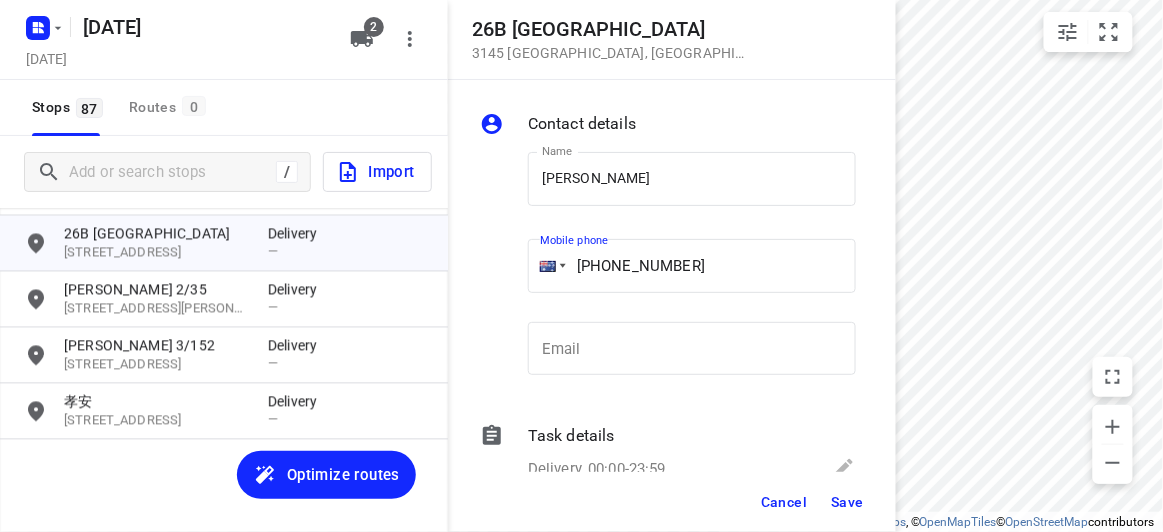type on "+61 452194015" 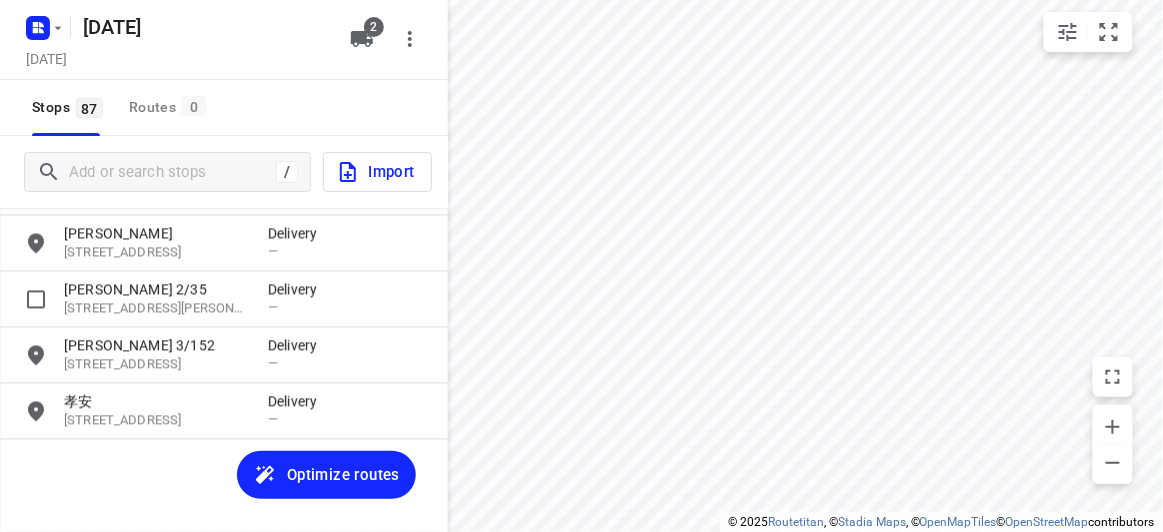 scroll, scrollTop: 4497, scrollLeft: 0, axis: vertical 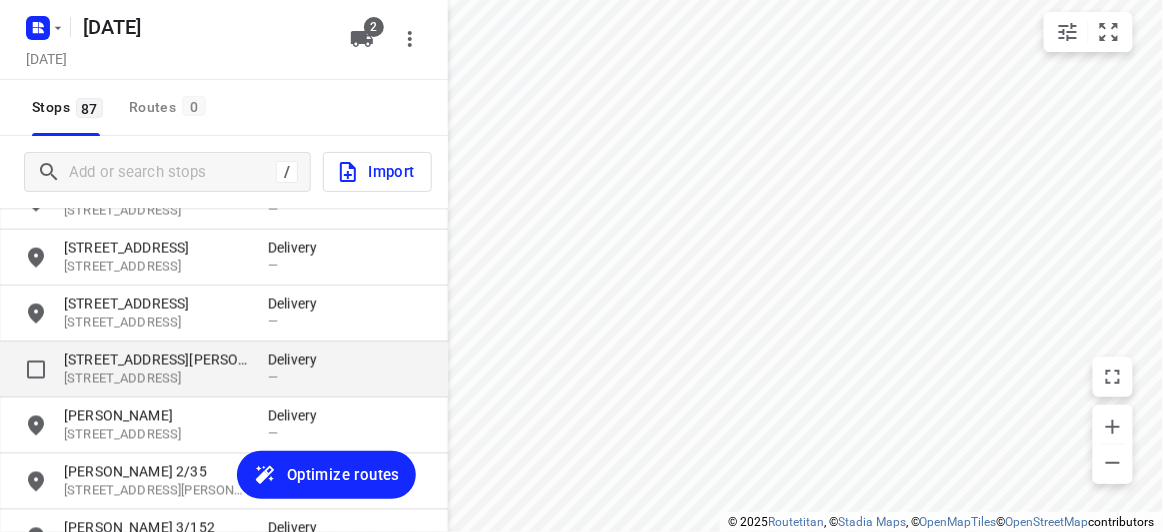 click on "80 Westerfield Drive 3168, Notting Hill, AU Delivery —" at bounding box center [224, 370] 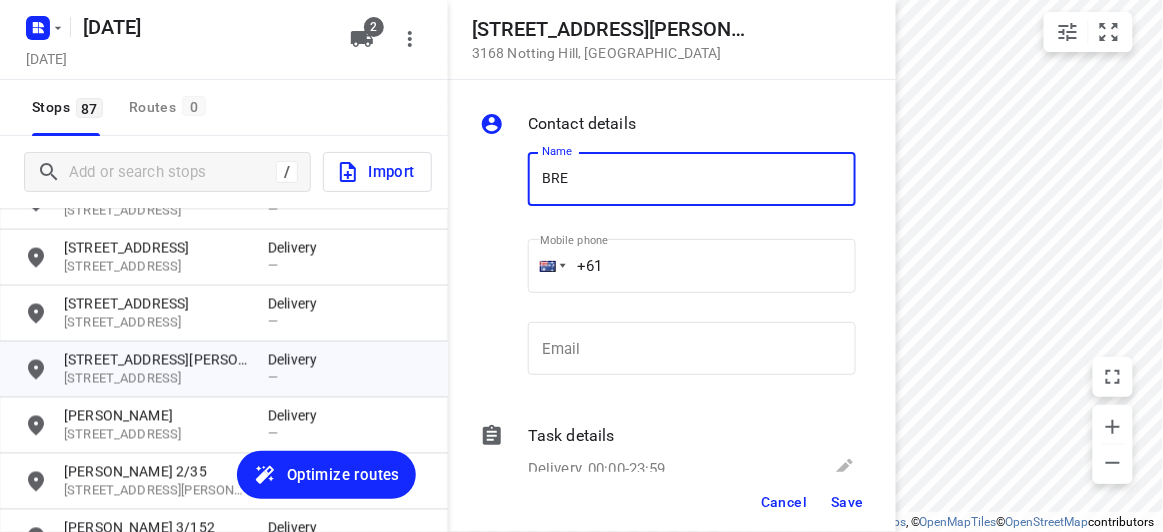 type on "BRENDA" 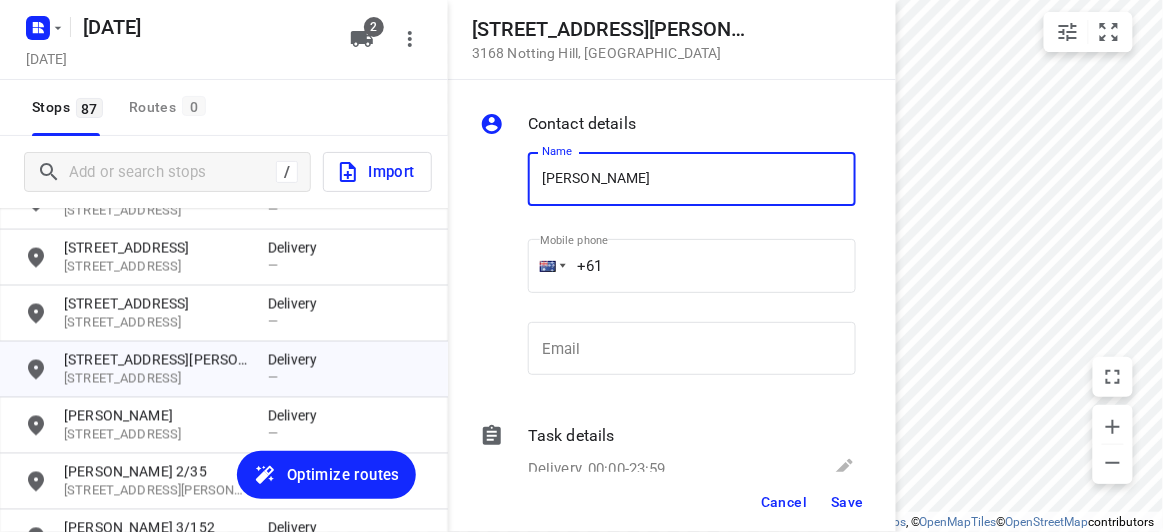 click on "+61" at bounding box center [692, 266] 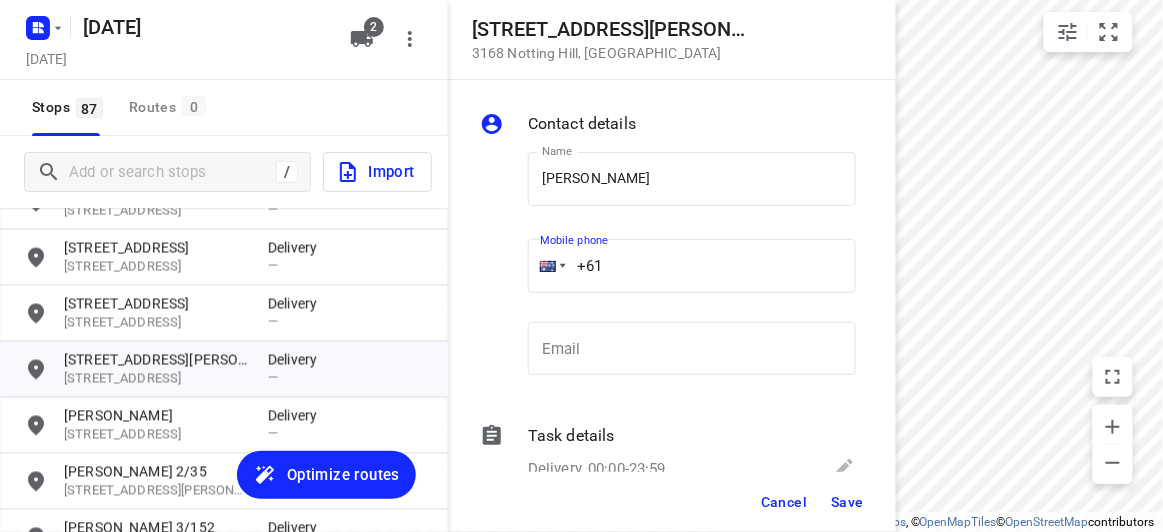 paste on "412221906" 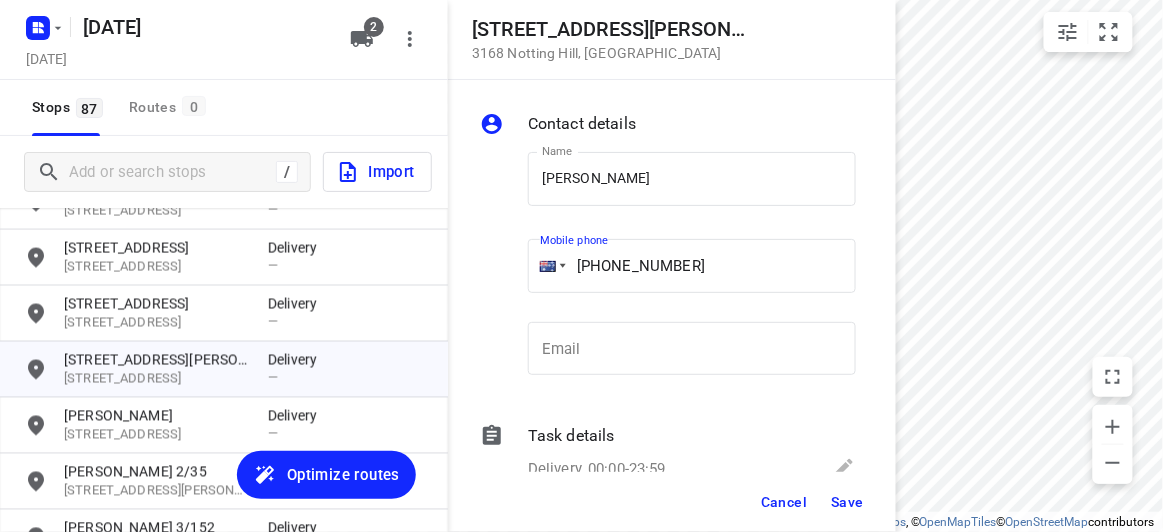 type on "+61 412221906" 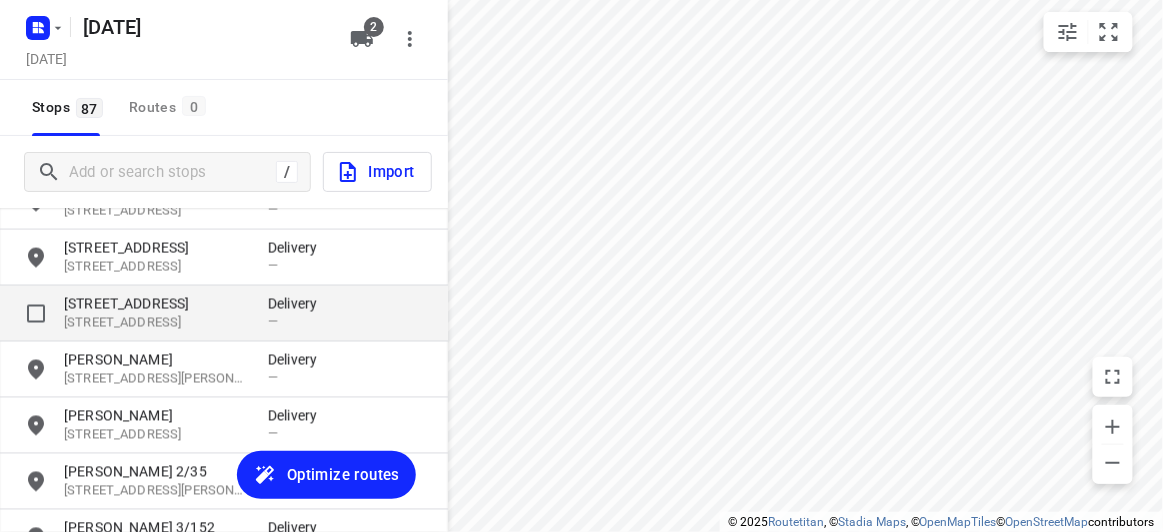click on "13A Clinton Street" at bounding box center (156, 304) 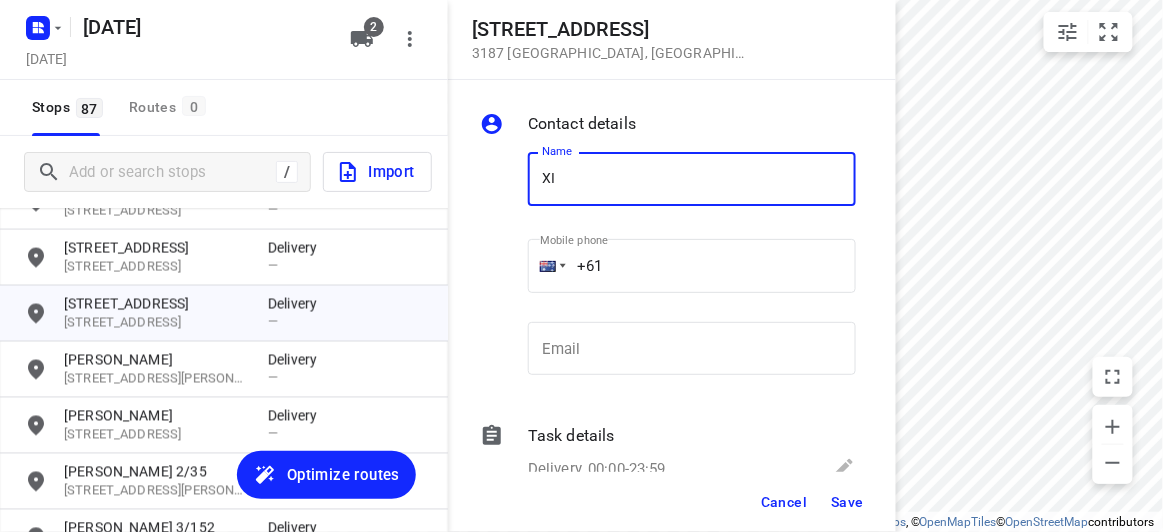 type on "[PERSON_NAME] 3/13A" 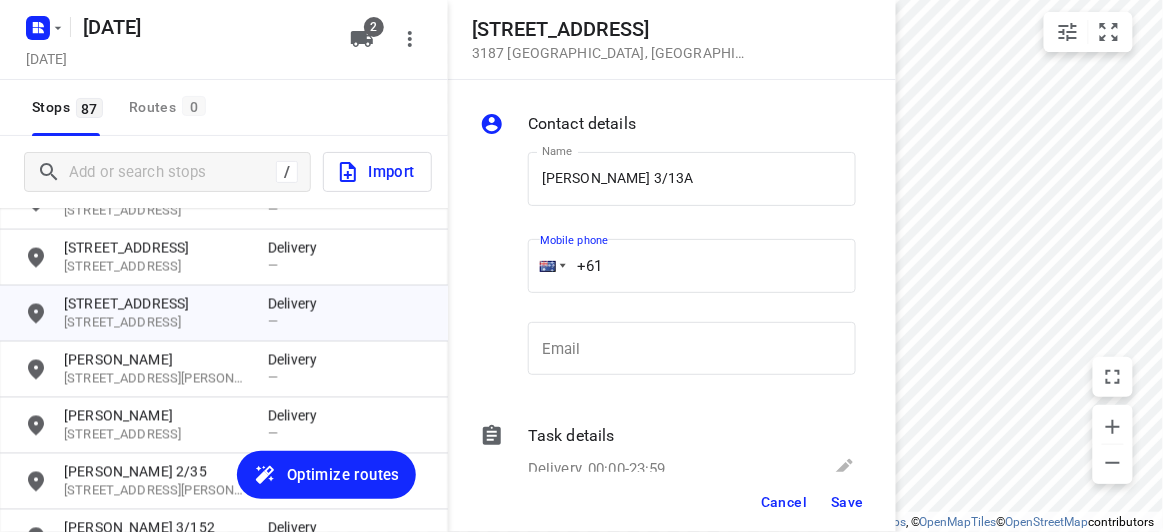 click on "+61" at bounding box center (692, 266) 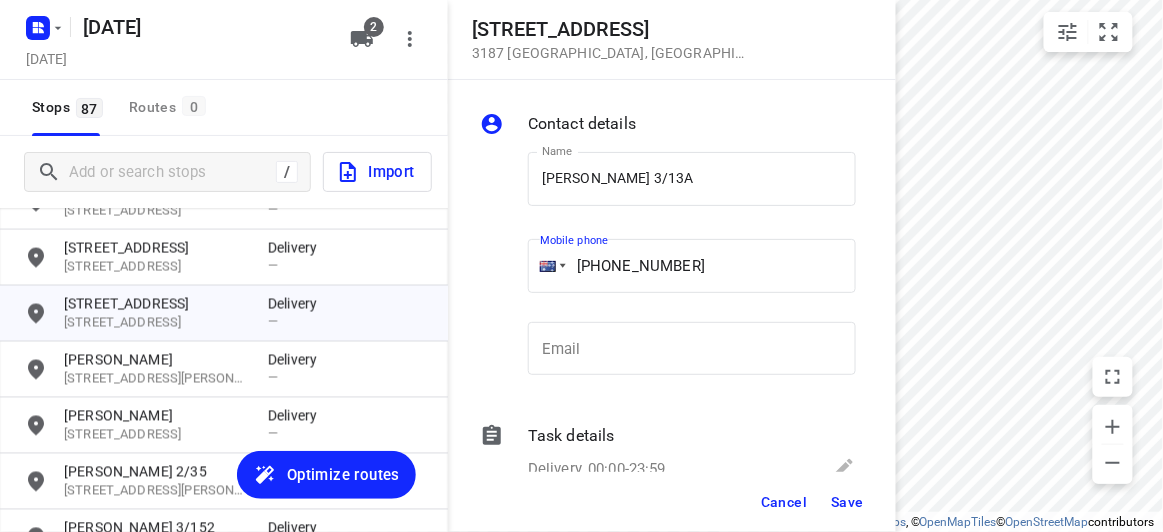 type on "+61 478566738" 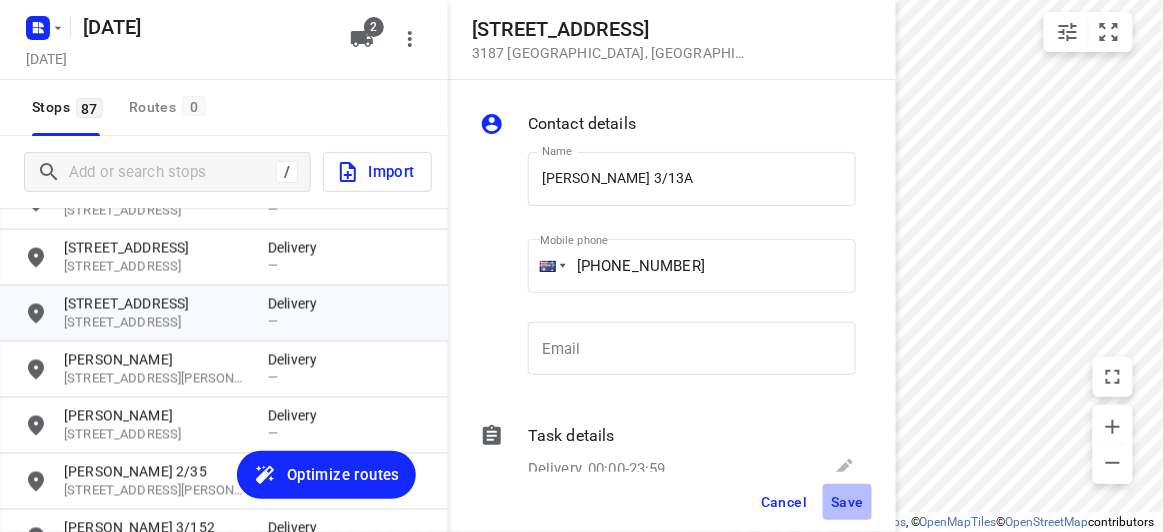 click on "Save" at bounding box center [847, 502] 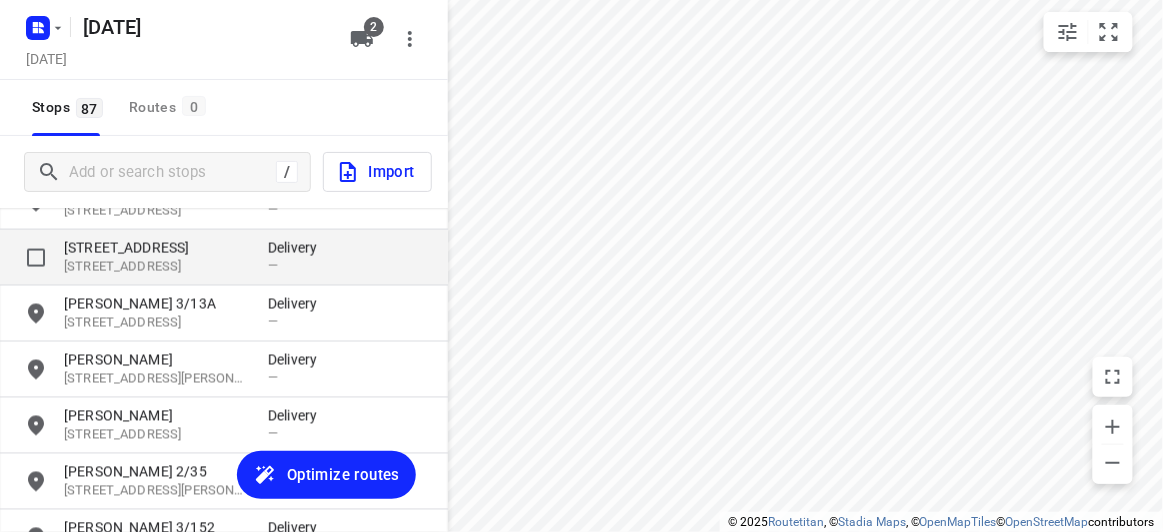 click on "24 Marsden Crescent" at bounding box center (156, 248) 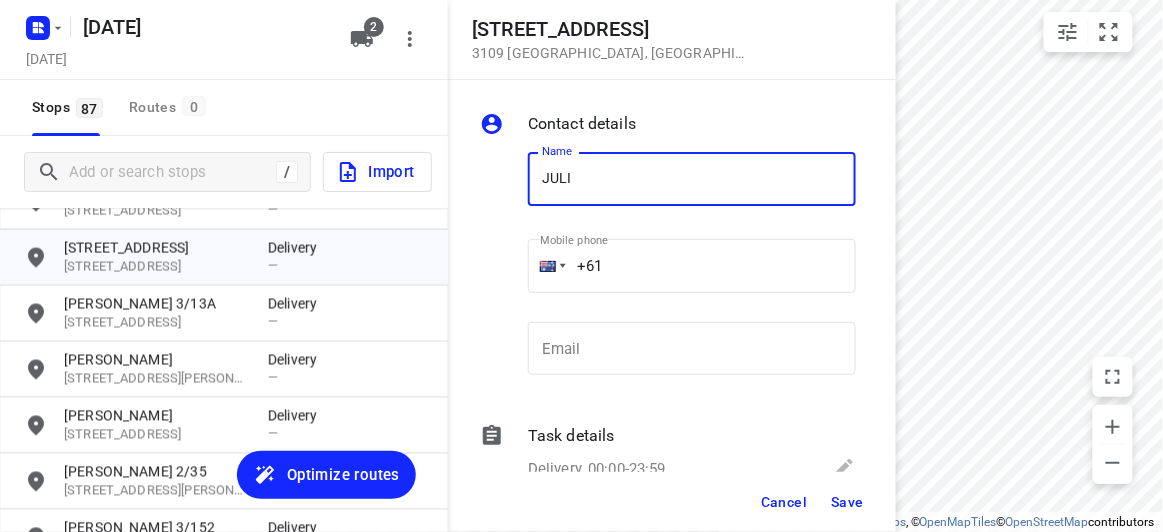 type on "[PERSON_NAME]" 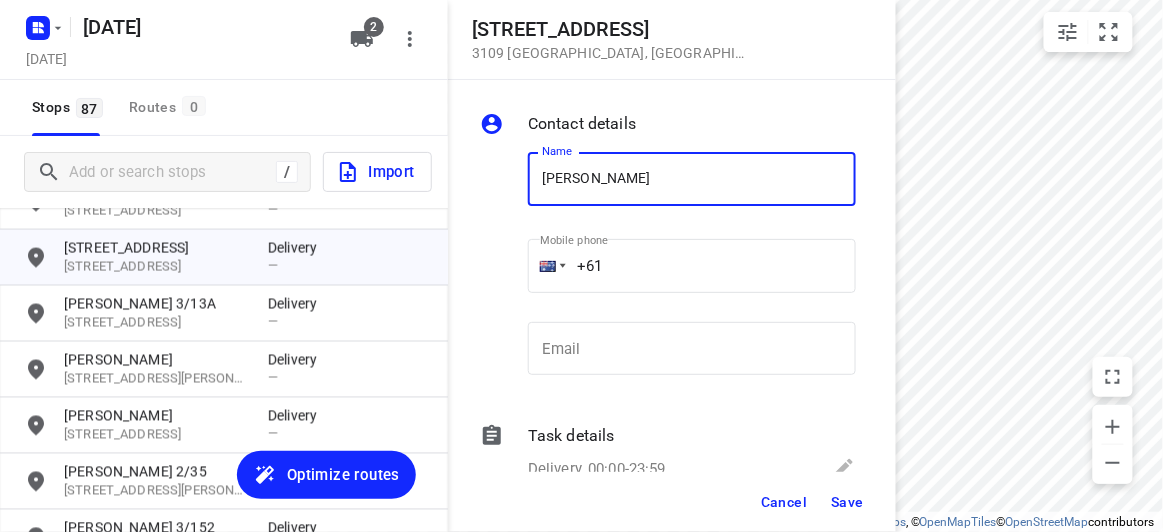 drag, startPoint x: 612, startPoint y: 234, endPoint x: 637, endPoint y: 274, distance: 47.169907 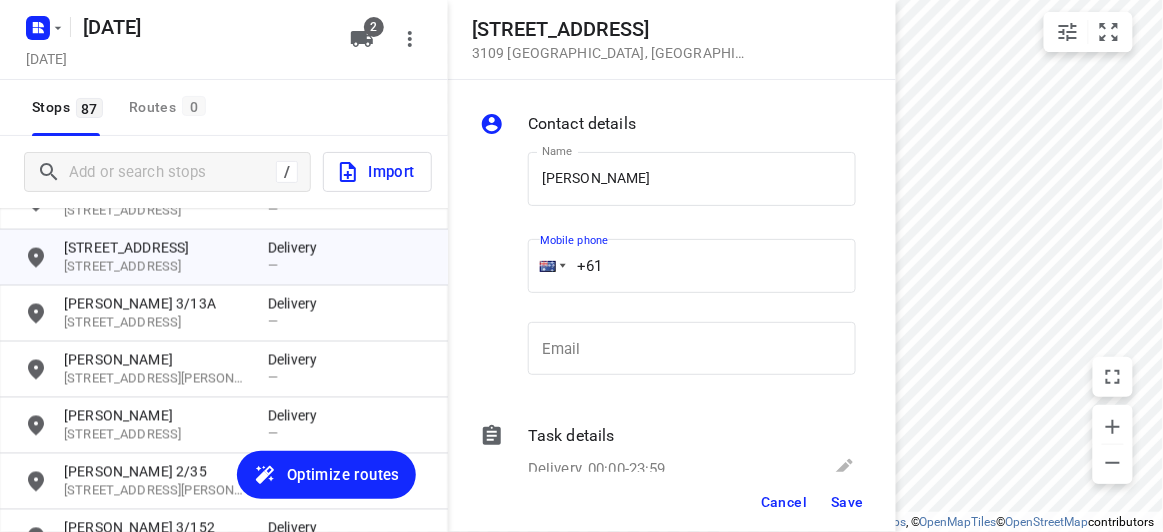 paste on "421077917" 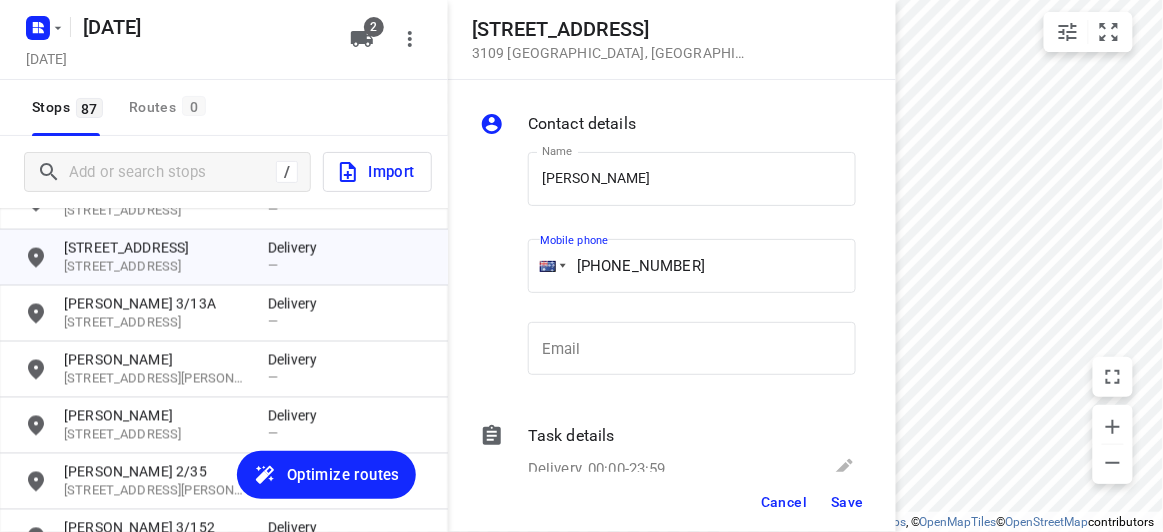 type on "+61 421077917" 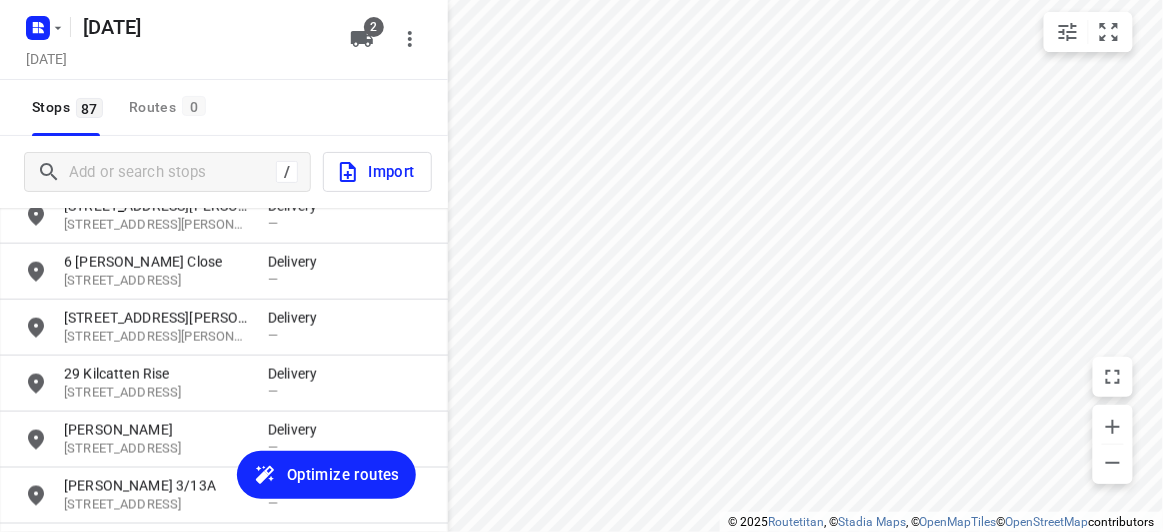 scroll, scrollTop: 4224, scrollLeft: 0, axis: vertical 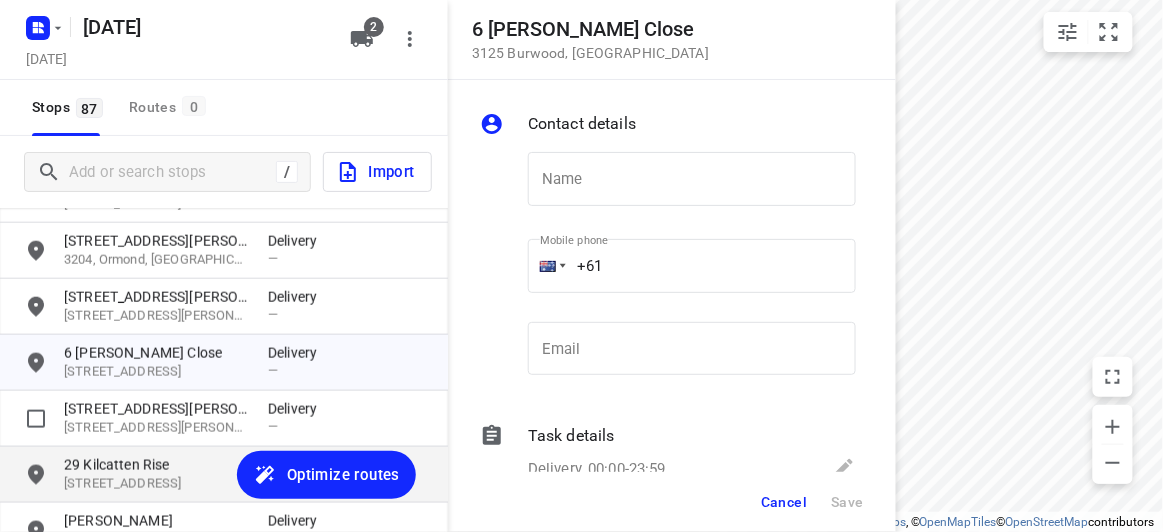 click on "29 Kilcatten Rise" at bounding box center (156, 465) 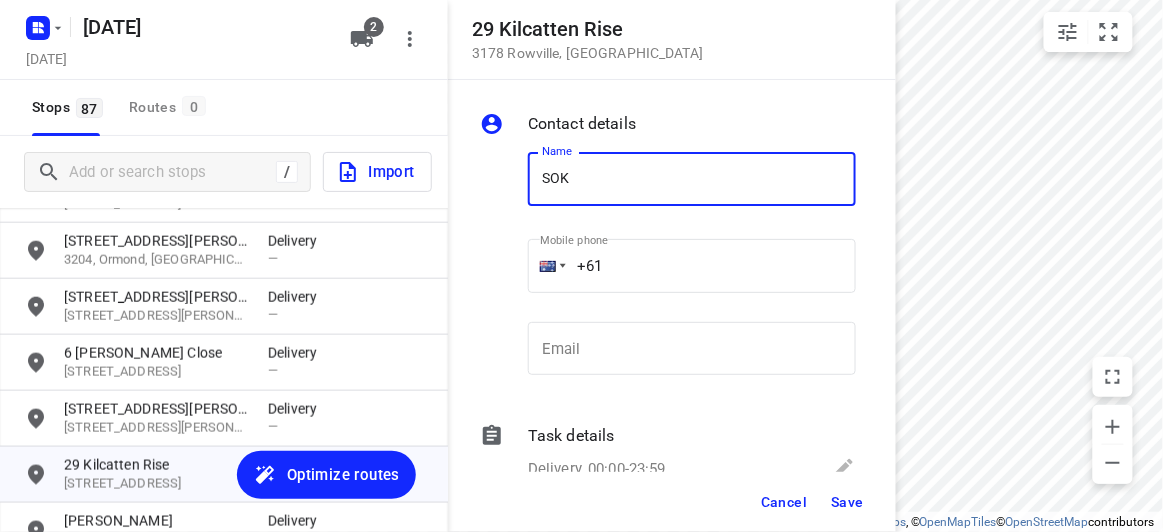 type on "[PERSON_NAME]" 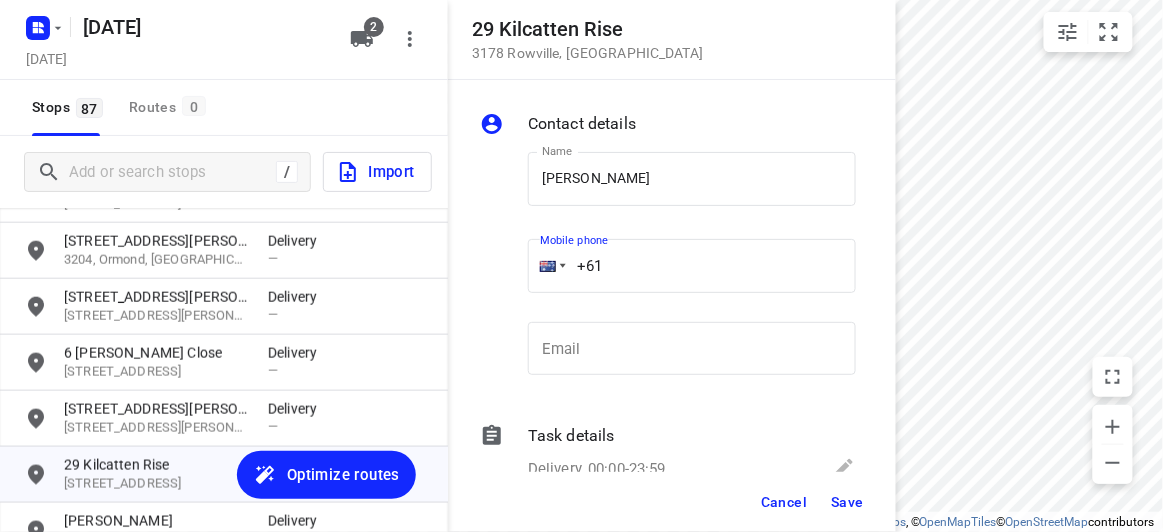 click on "+61" at bounding box center (692, 266) 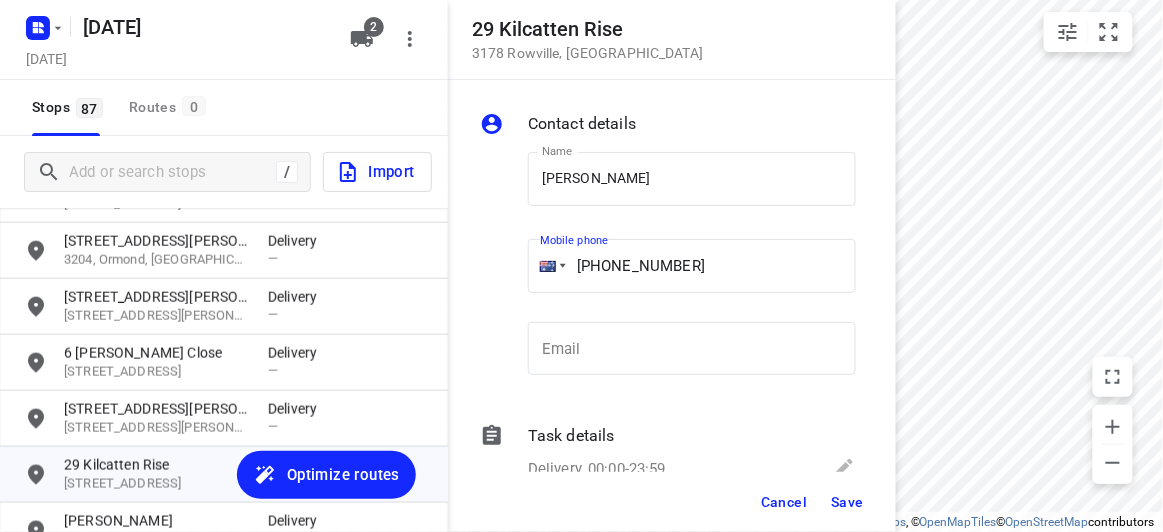 type on "+61 466316336" 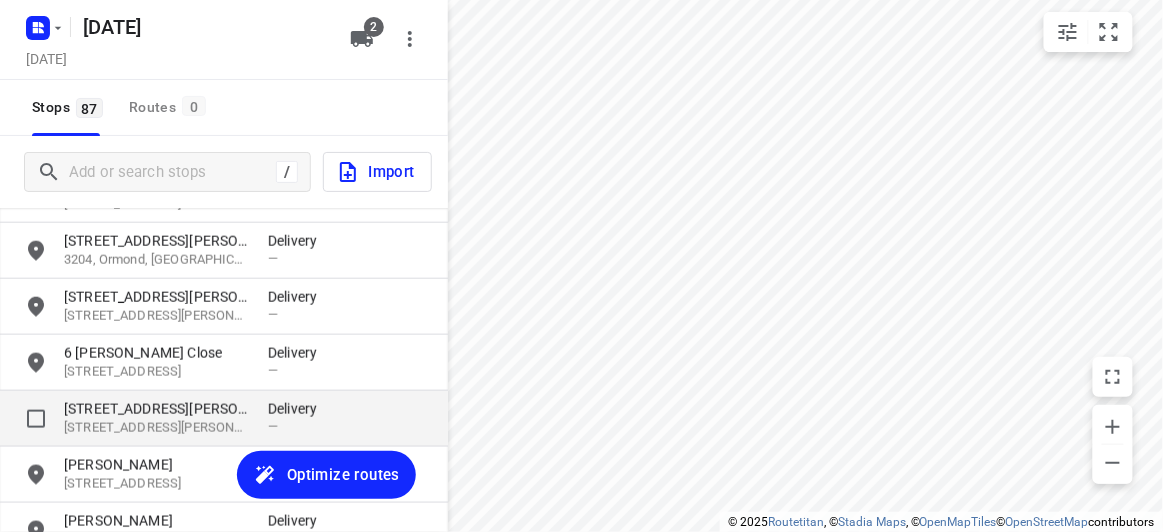 click on "26 Clyde Street" at bounding box center (156, 409) 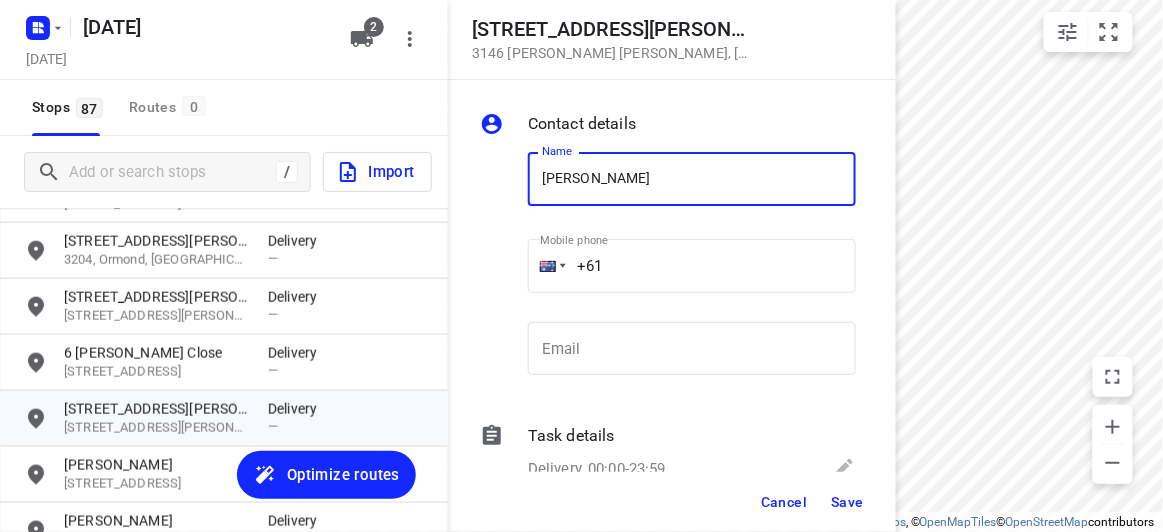 type on "[PERSON_NAME]" 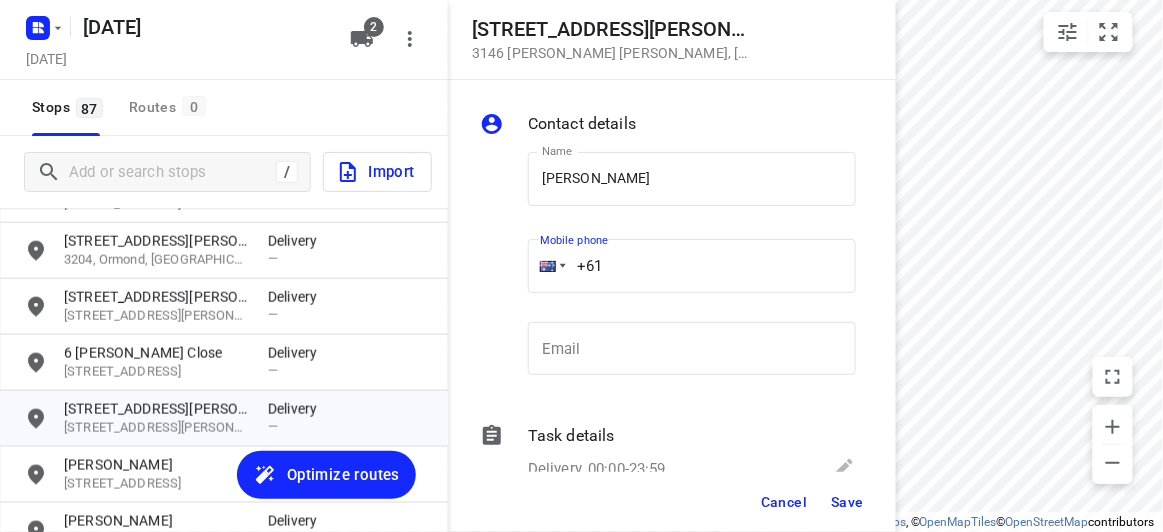 paste on "412868762" 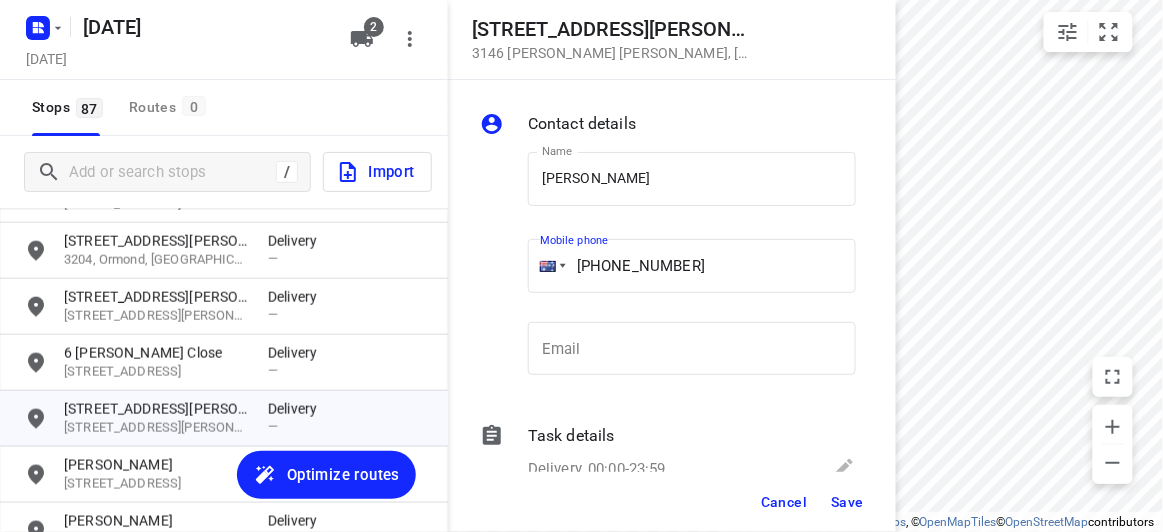 type on "+61 412868762" 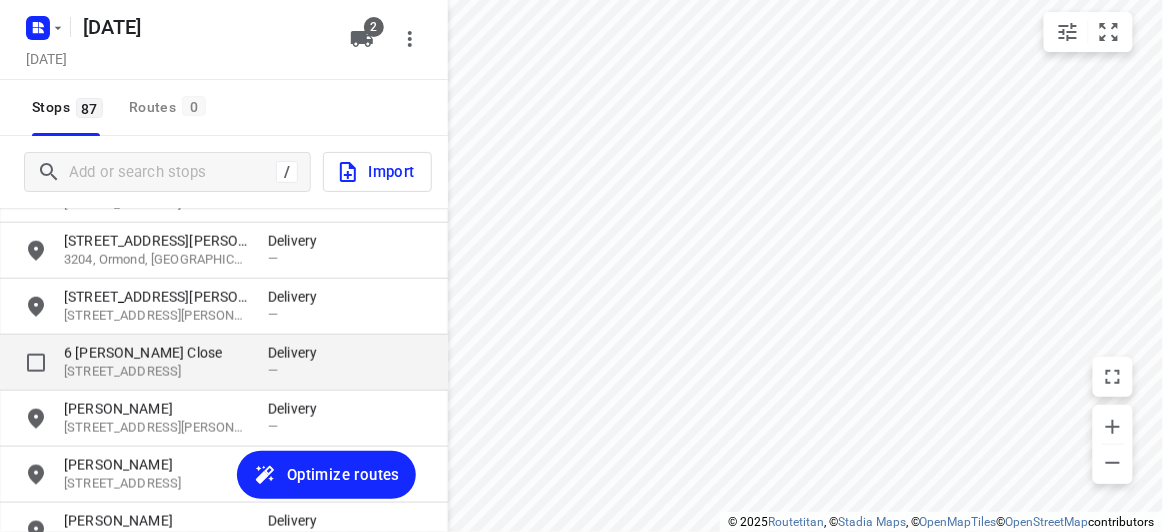 click on "6 Hansen Close" at bounding box center [156, 353] 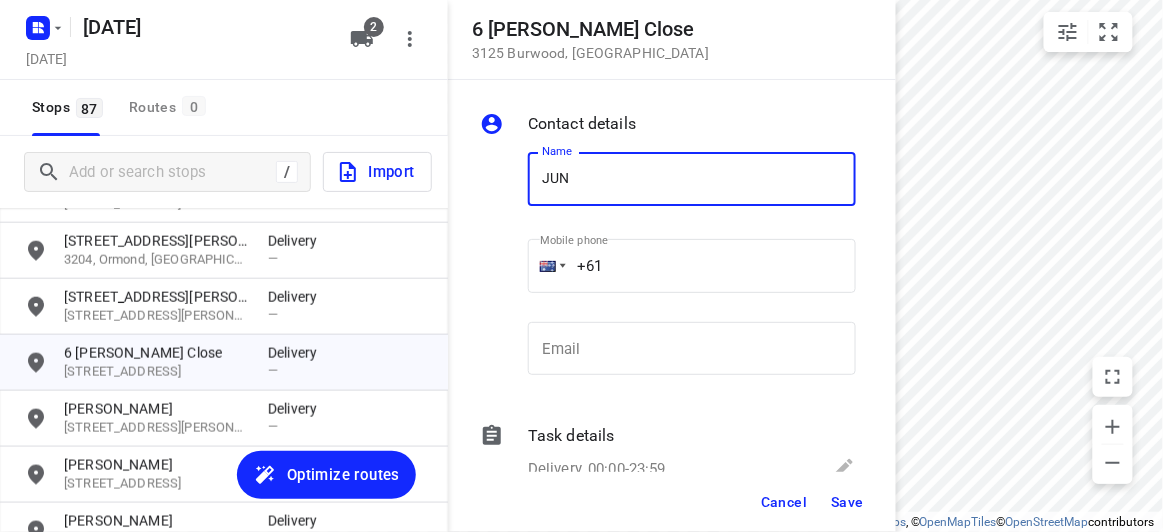 type on "[PERSON_NAME]" 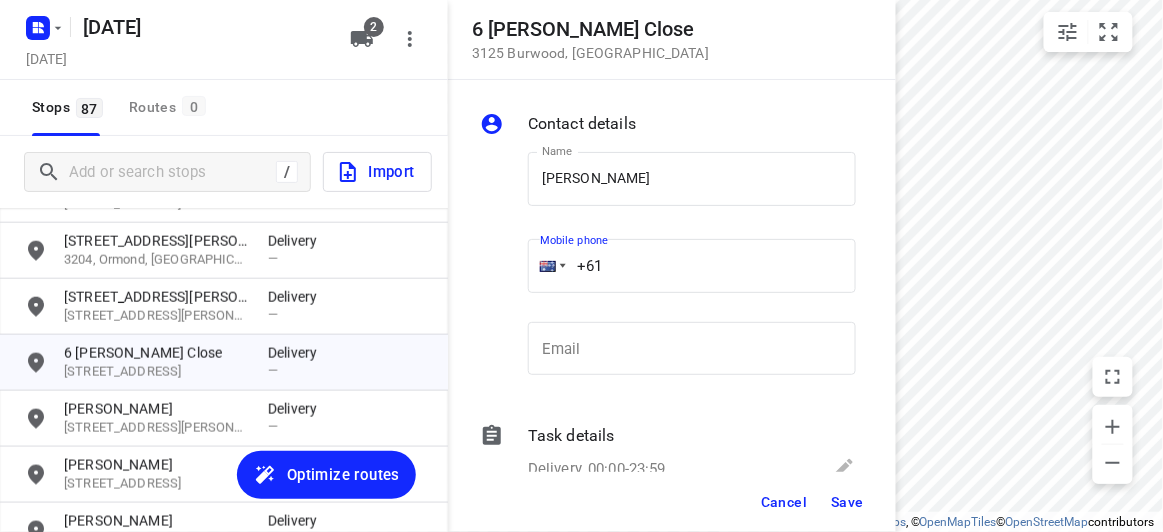 click on "+61" at bounding box center [692, 266] 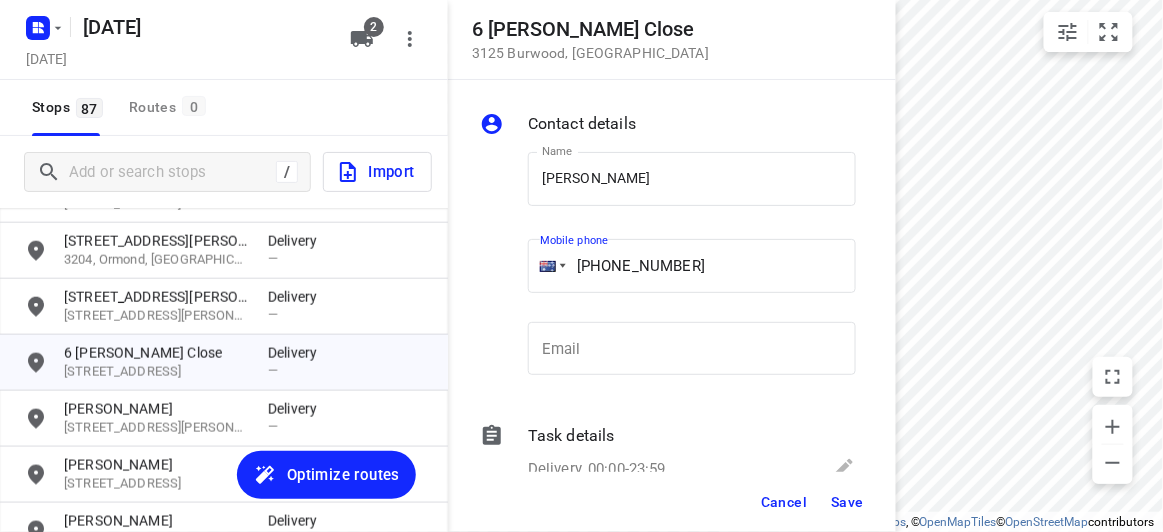 type on "+61 421218178" 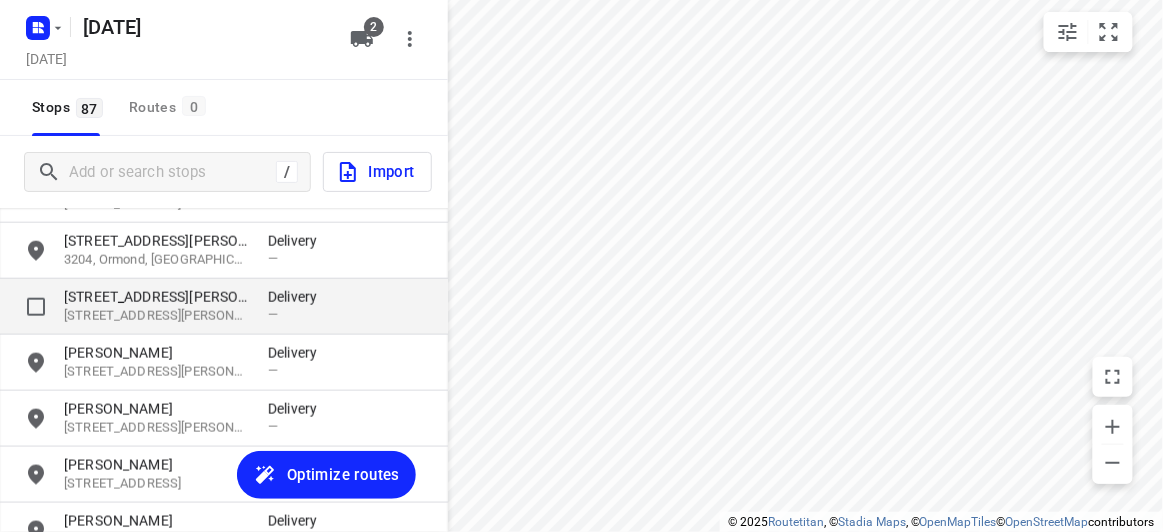click on "7 Lawrence Street" at bounding box center (156, 297) 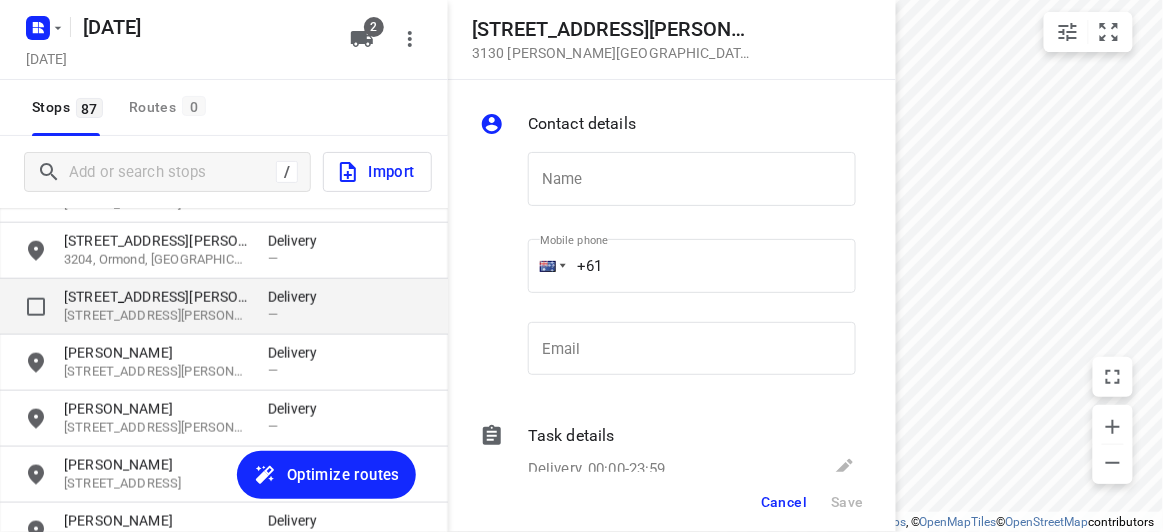 type on "C" 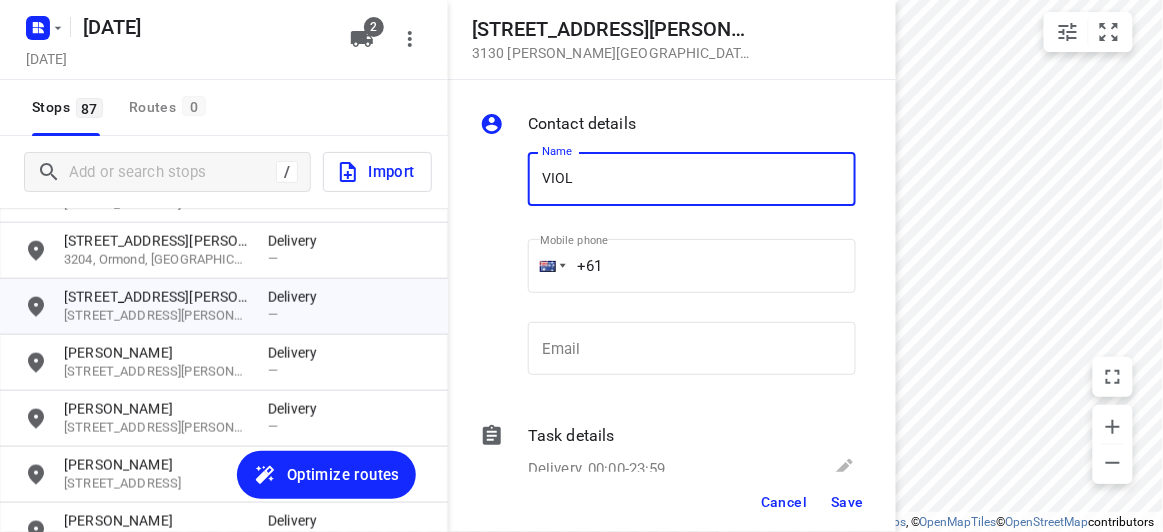 type on "[PERSON_NAME]" 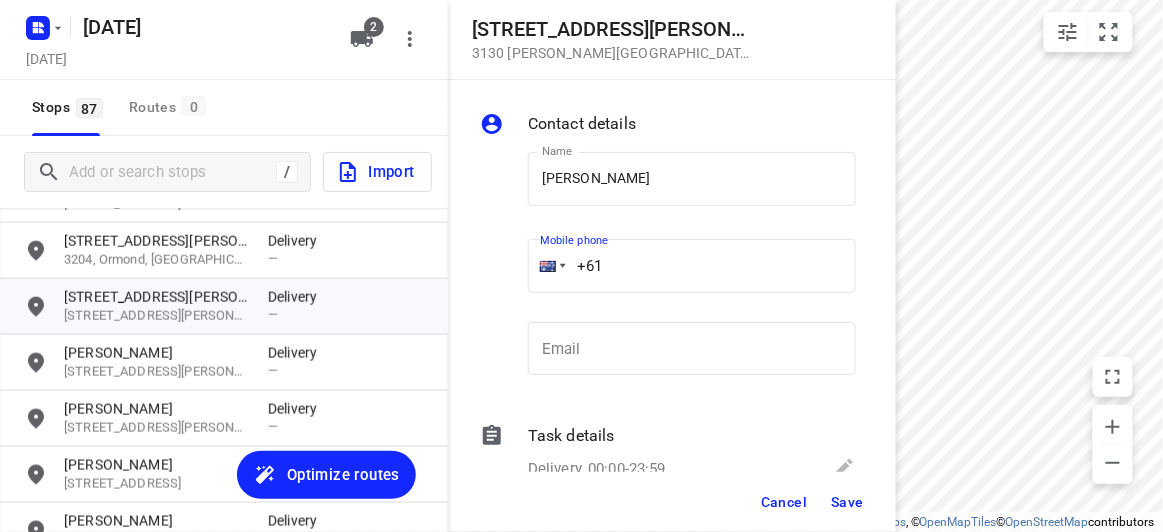 click on "+61" at bounding box center (692, 266) 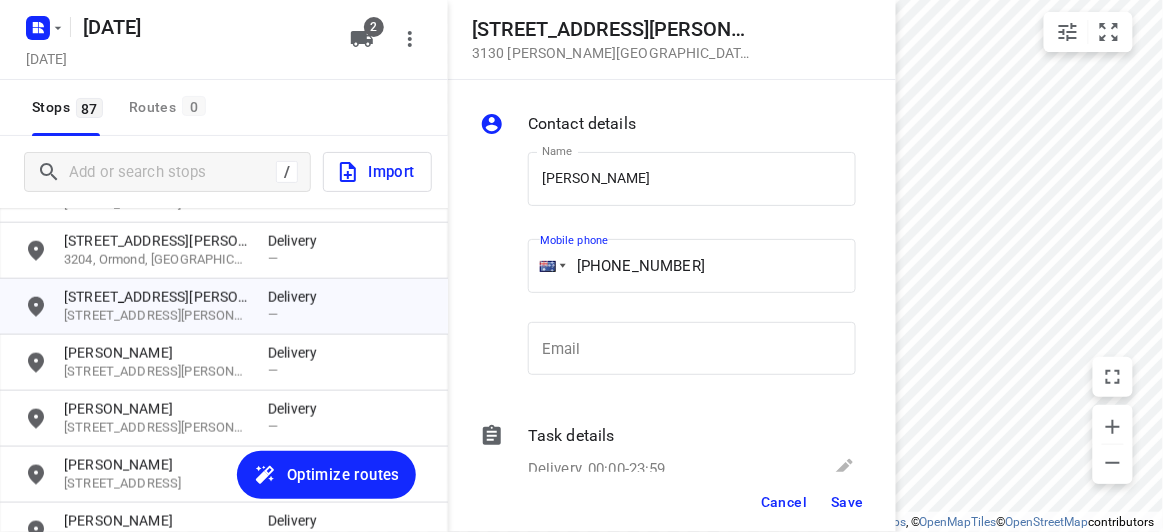 type on "+61 433572222" 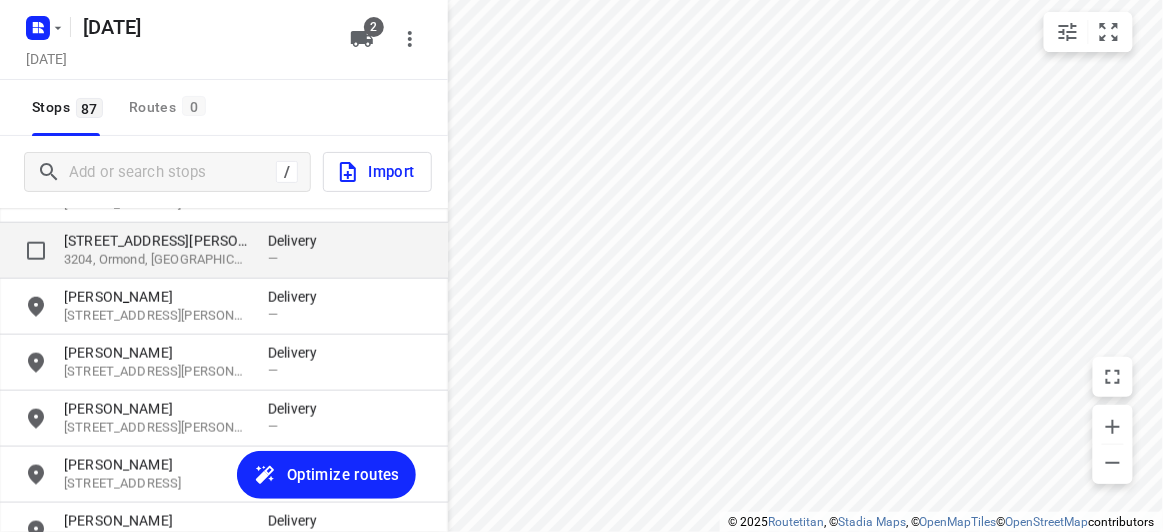 click on "3204, Ormond, AU" at bounding box center (156, 260) 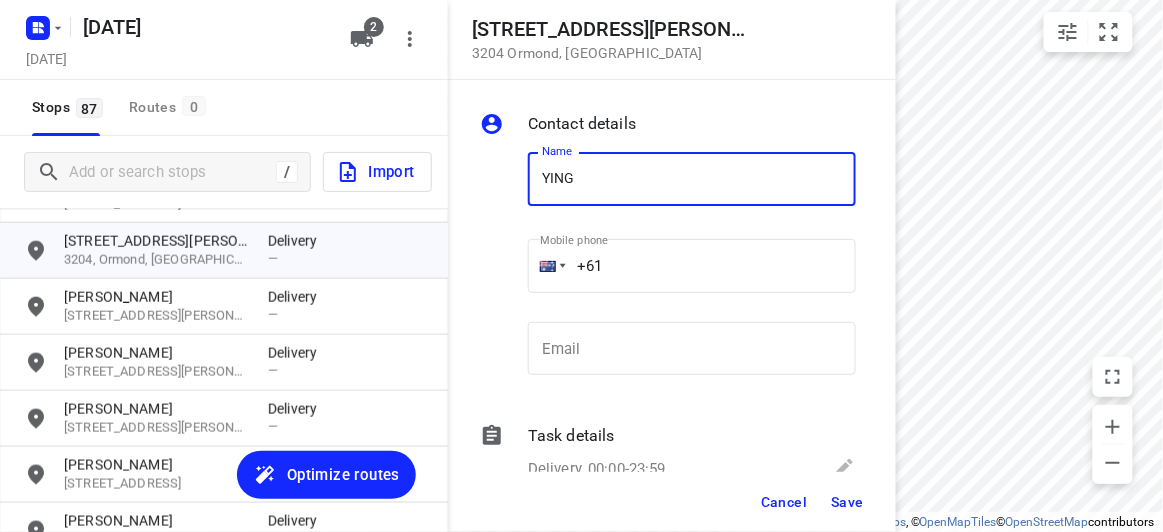 type on "[PERSON_NAME]" 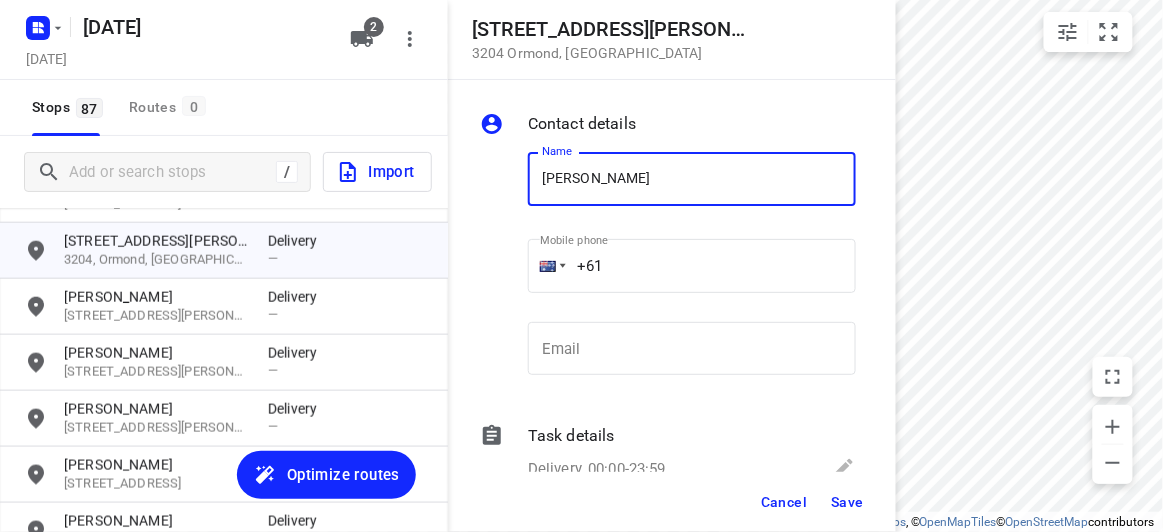 click on "+61" at bounding box center (692, 266) 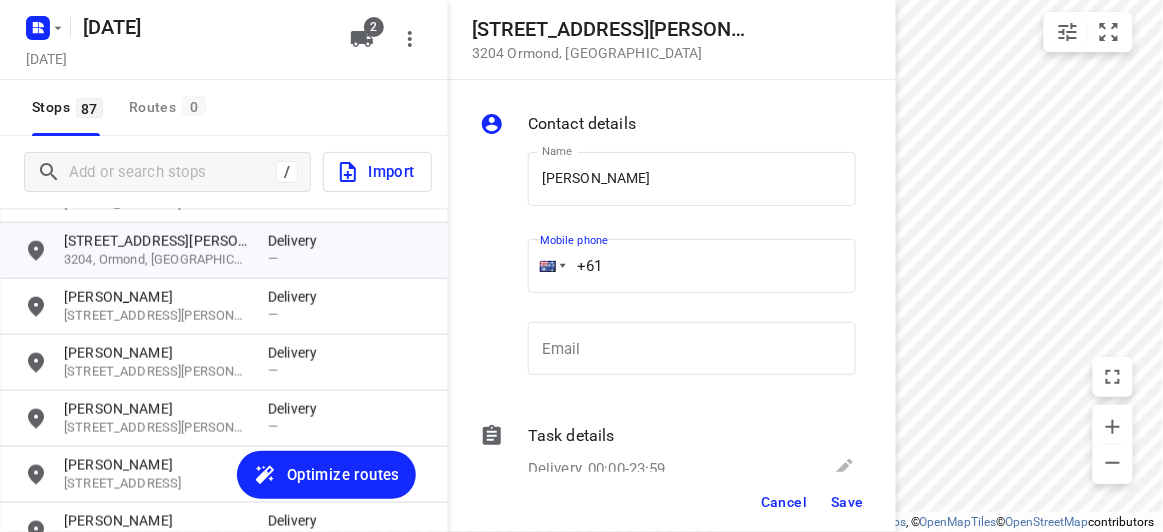 paste on "433996329" 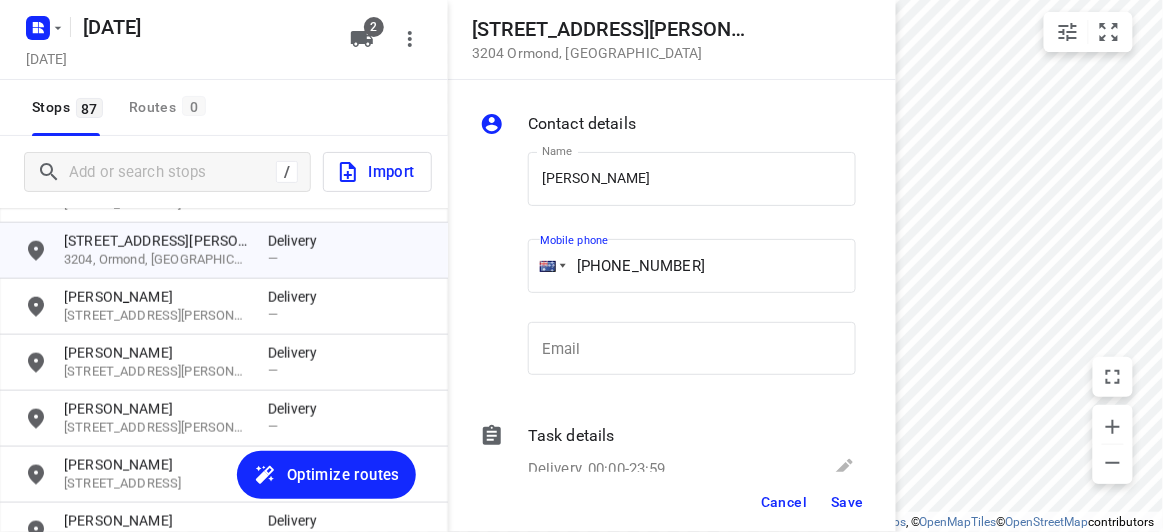 type on "+61 433996329" 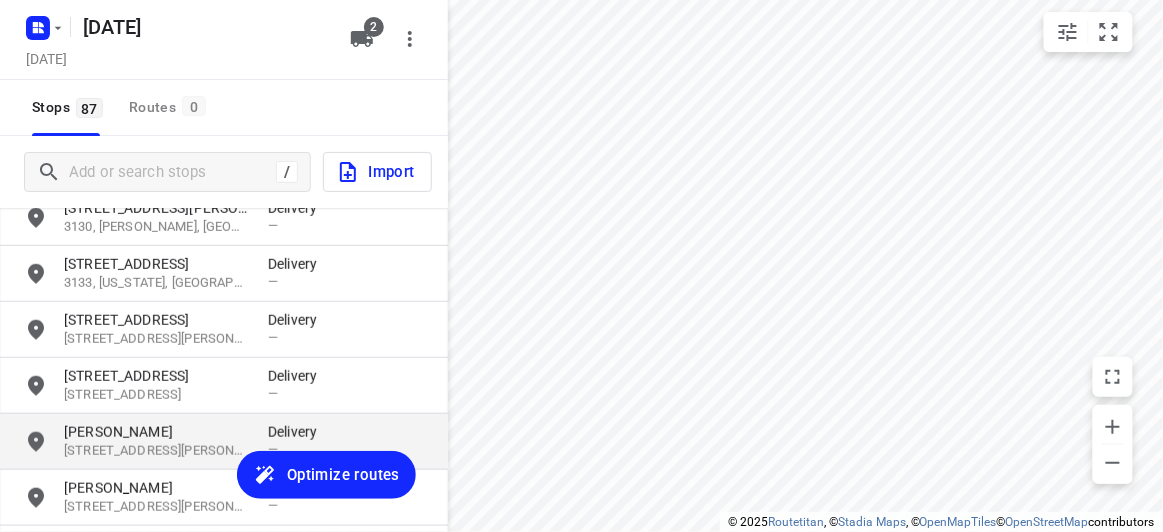 scroll, scrollTop: 3952, scrollLeft: 0, axis: vertical 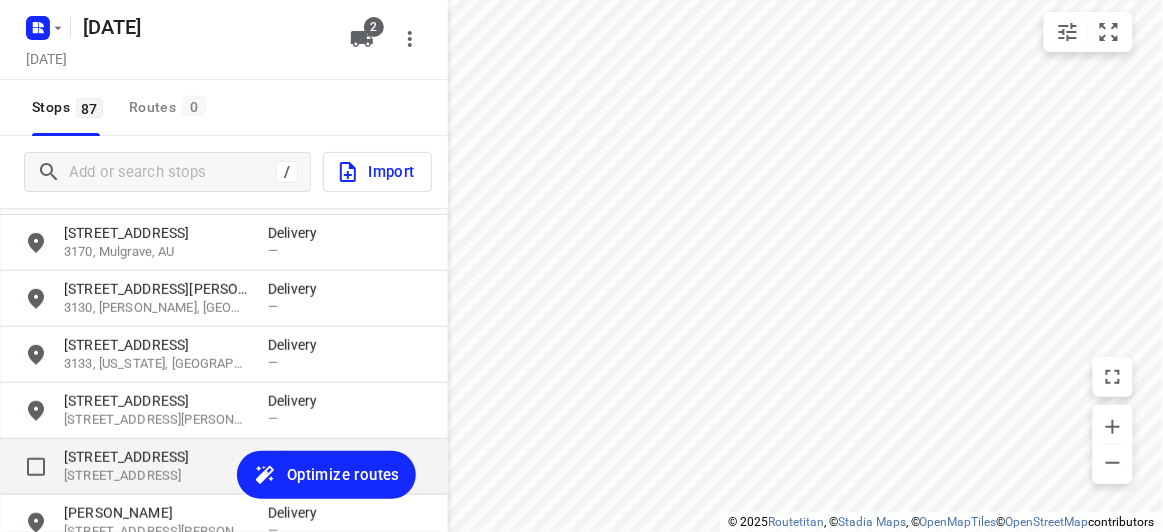 click on "30 Frater Street" at bounding box center [156, 457] 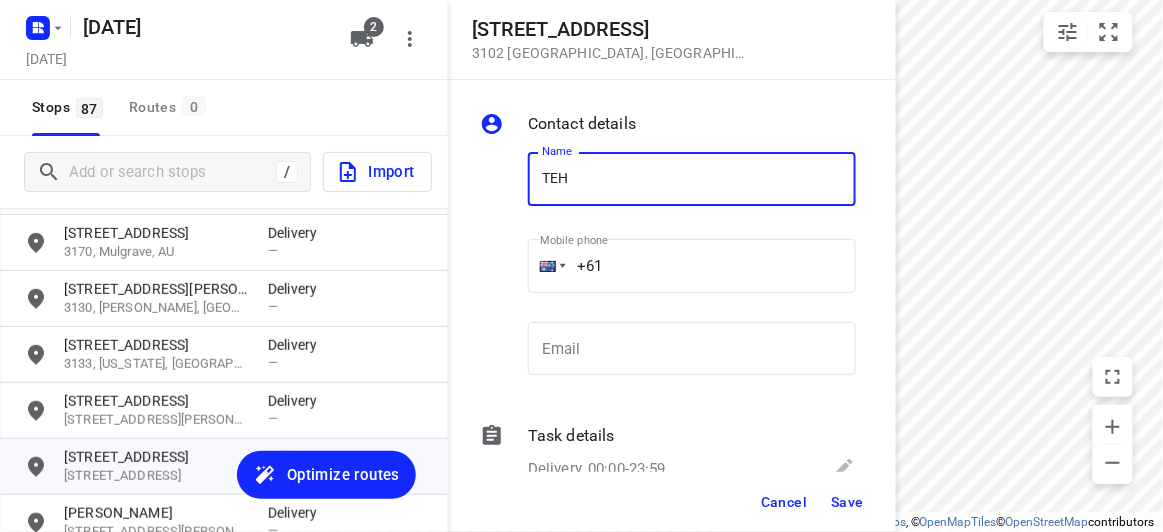 type on "[PERSON_NAME]" 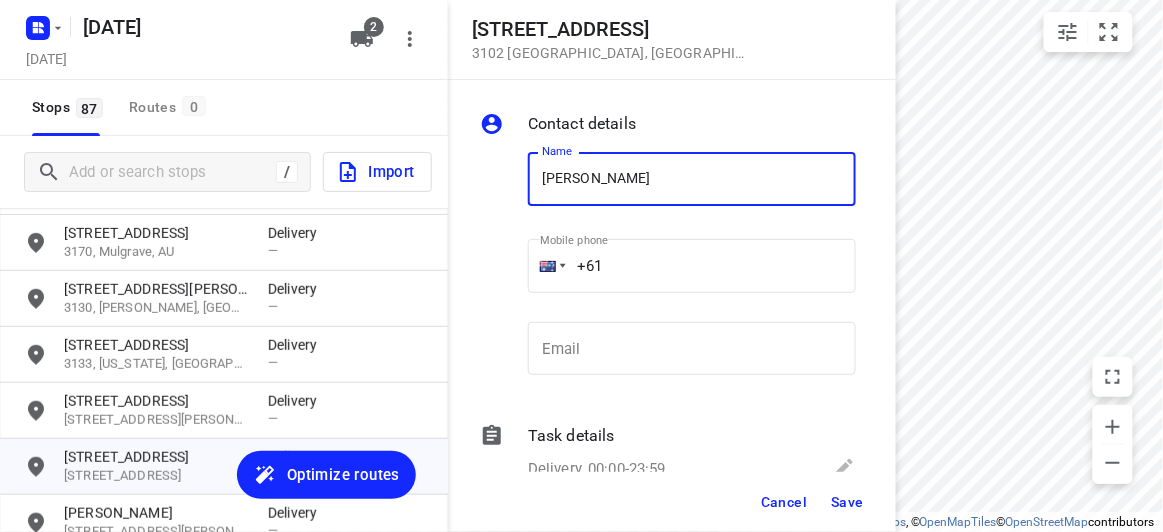 click on "+61" at bounding box center [692, 266] 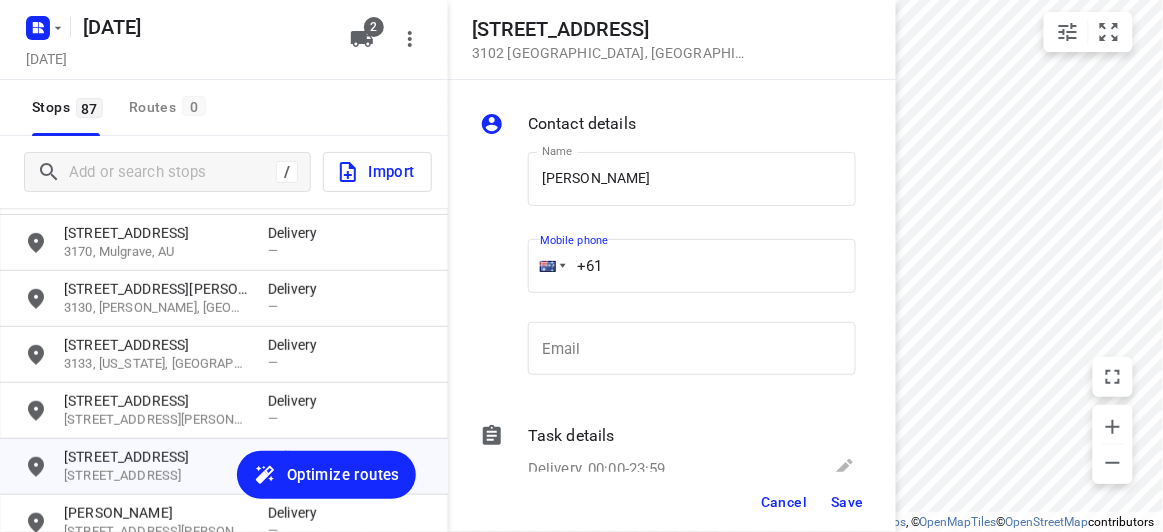 paste on "432689963" 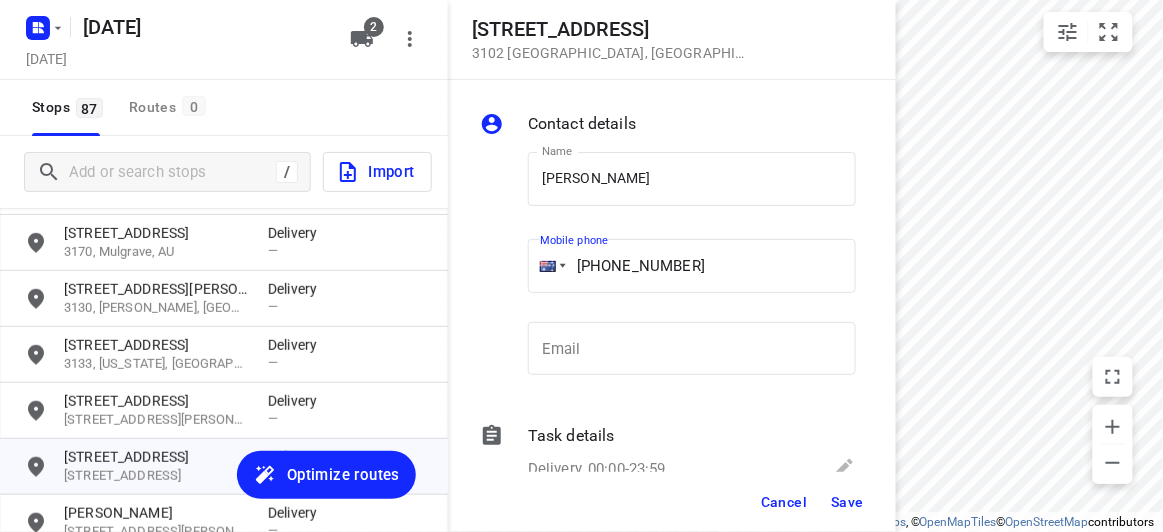 type on "+61 432689963" 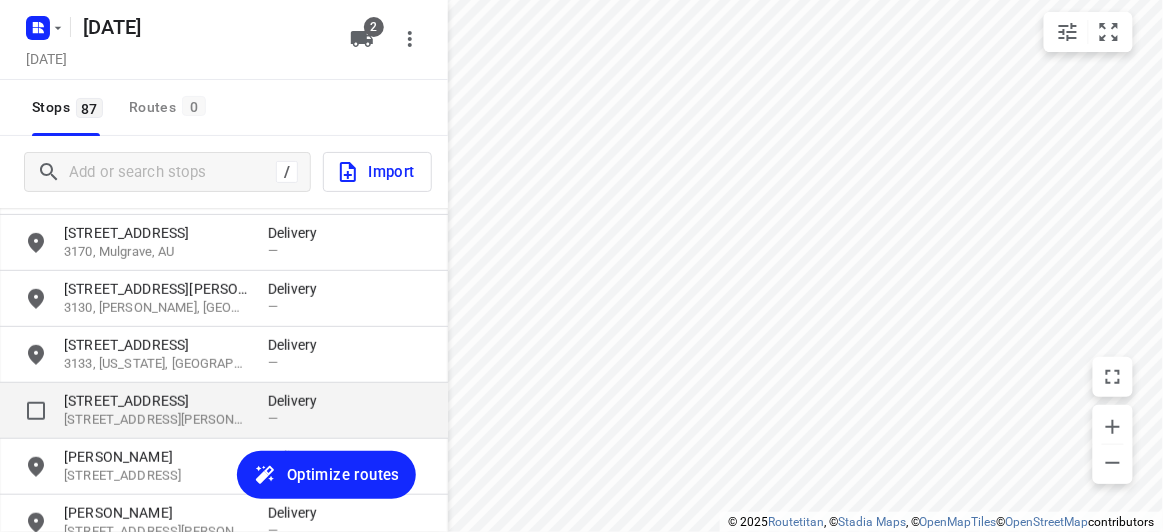 click on "12 Oxley Close" at bounding box center (156, 401) 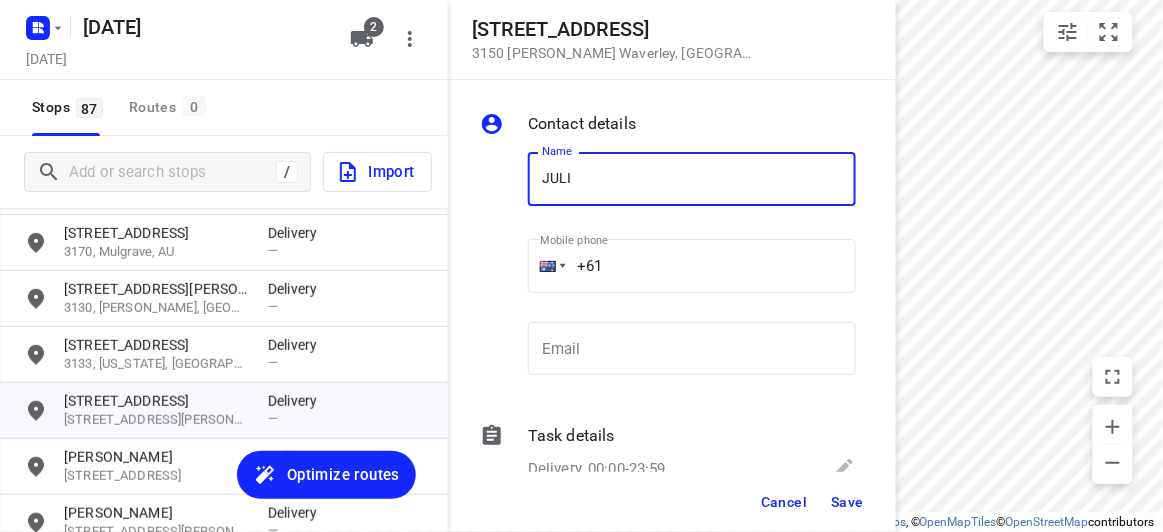 type on "JULIA LIM" 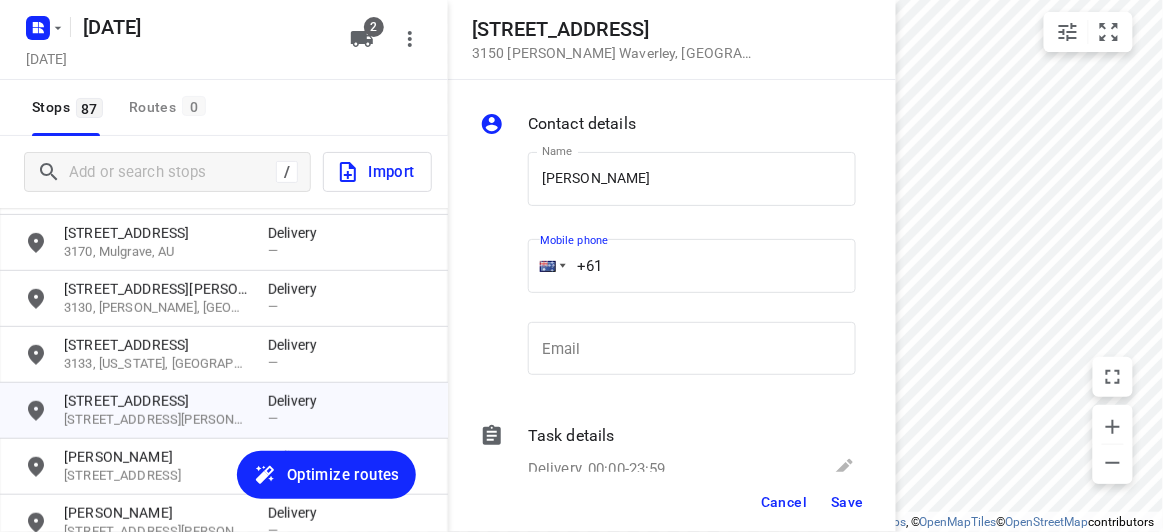 click on "+61" at bounding box center (692, 266) 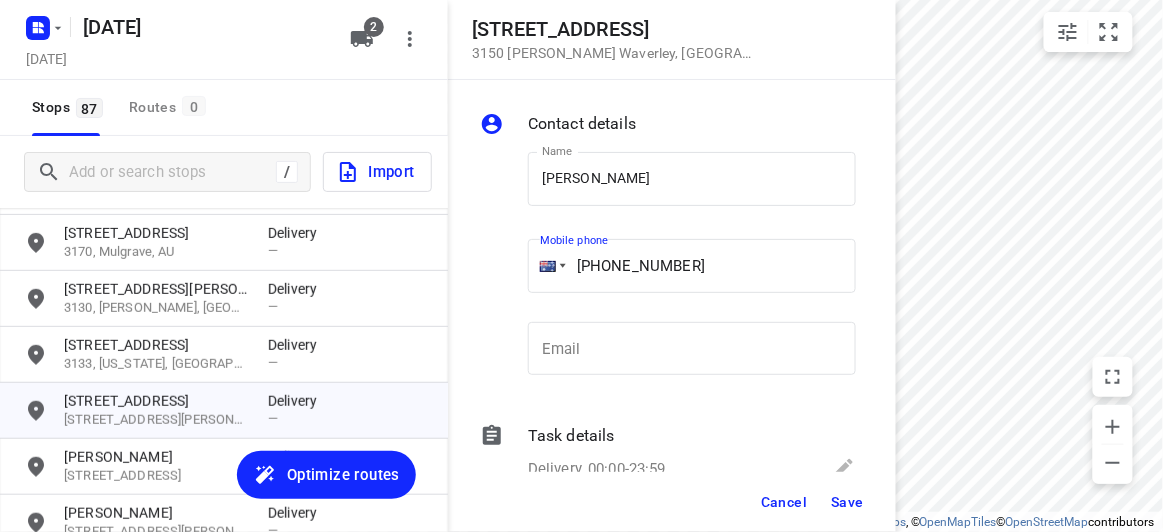 drag, startPoint x: 622, startPoint y: 283, endPoint x: 604, endPoint y: 263, distance: 26.907248 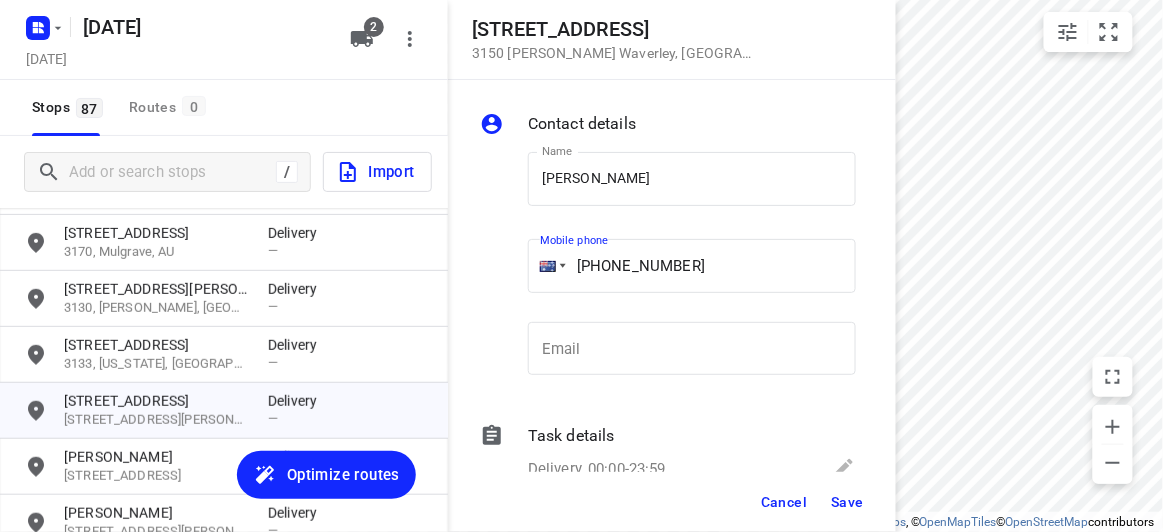 type on "+61 431794720" 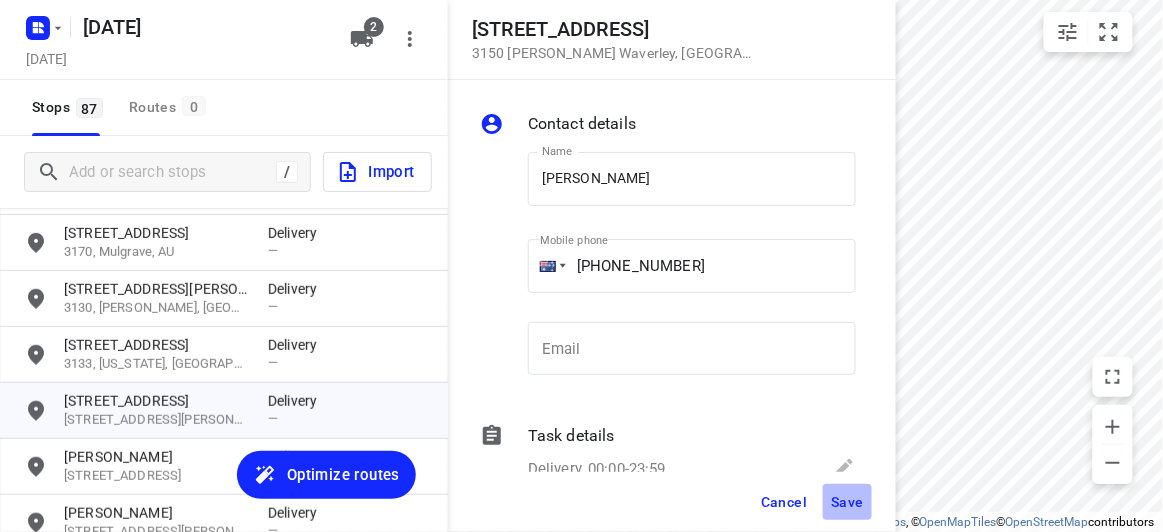 click on "Save" at bounding box center (847, 502) 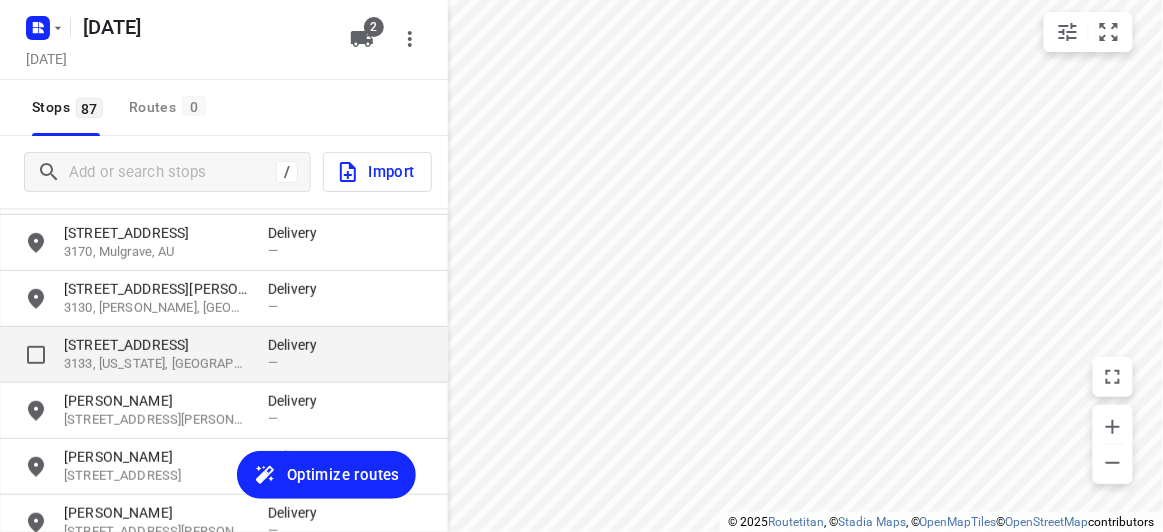 click on "15 Paranda Court" at bounding box center [156, 345] 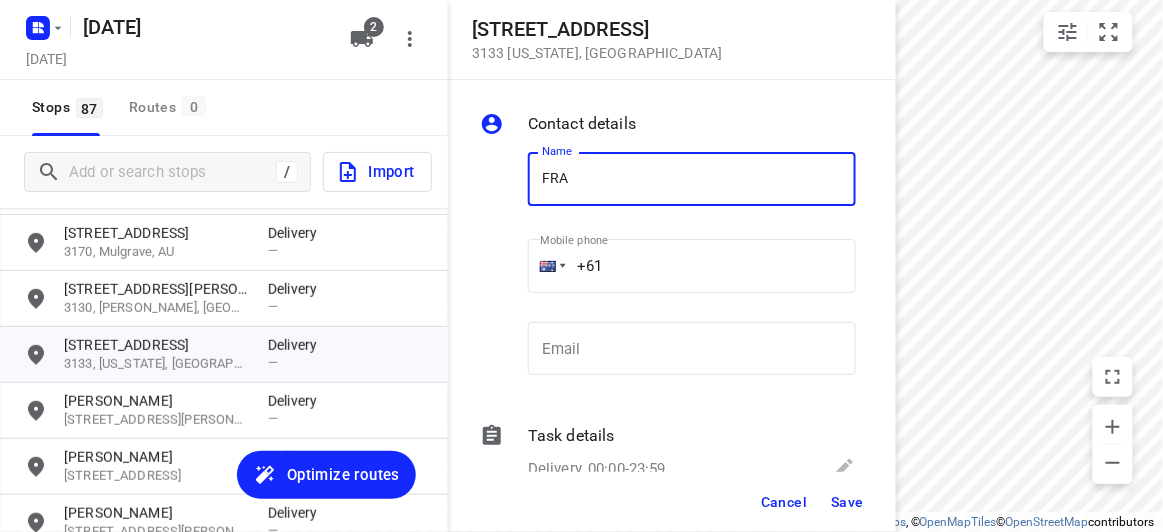 type on "[PERSON_NAME]" 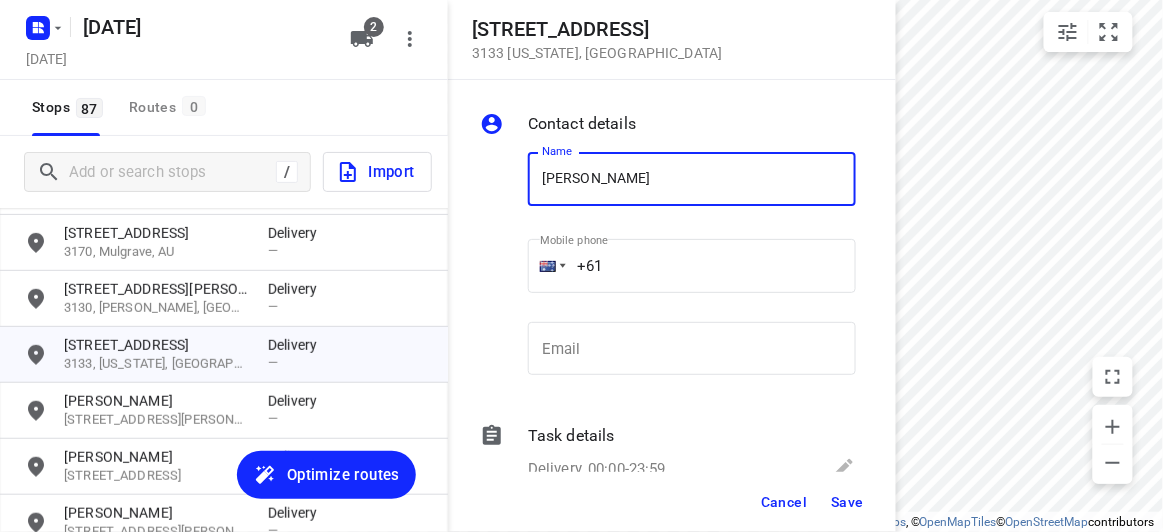 drag, startPoint x: 613, startPoint y: 254, endPoint x: 642, endPoint y: 265, distance: 31.016125 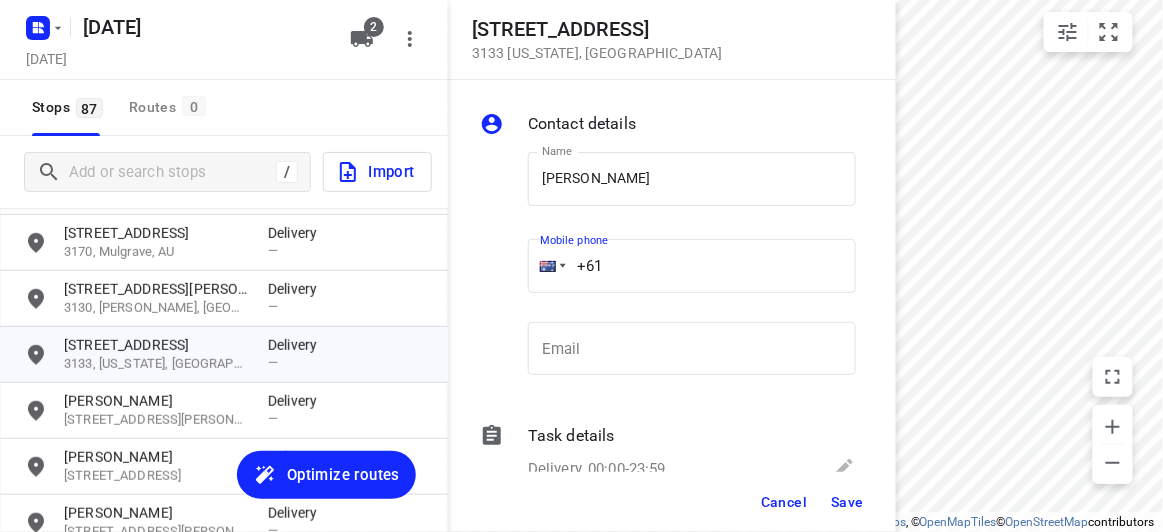 paste on "404640992" 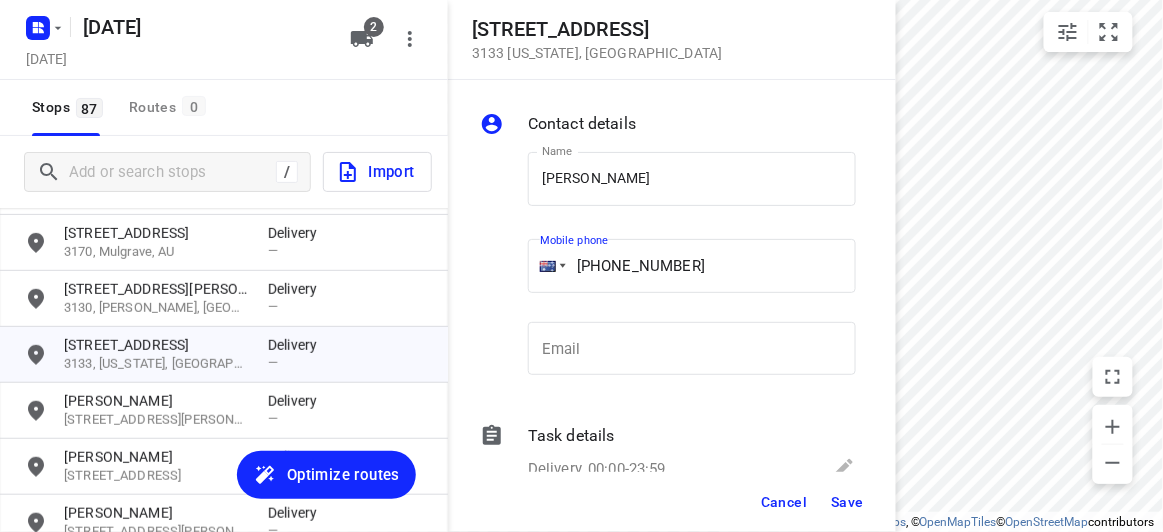 type on "+61 404640992" 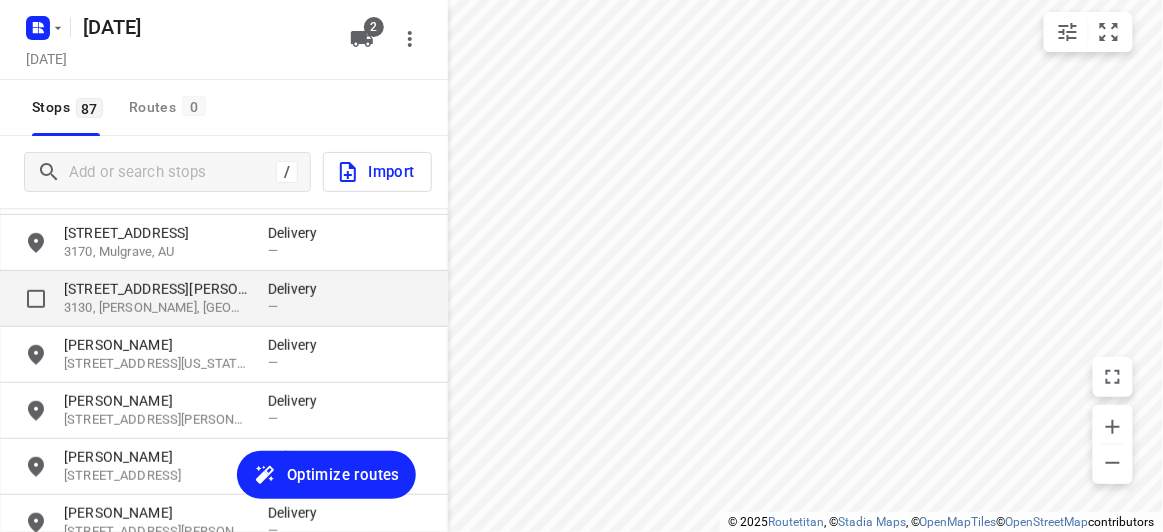 click on "3130, Blackburn, AU" at bounding box center [156, 308] 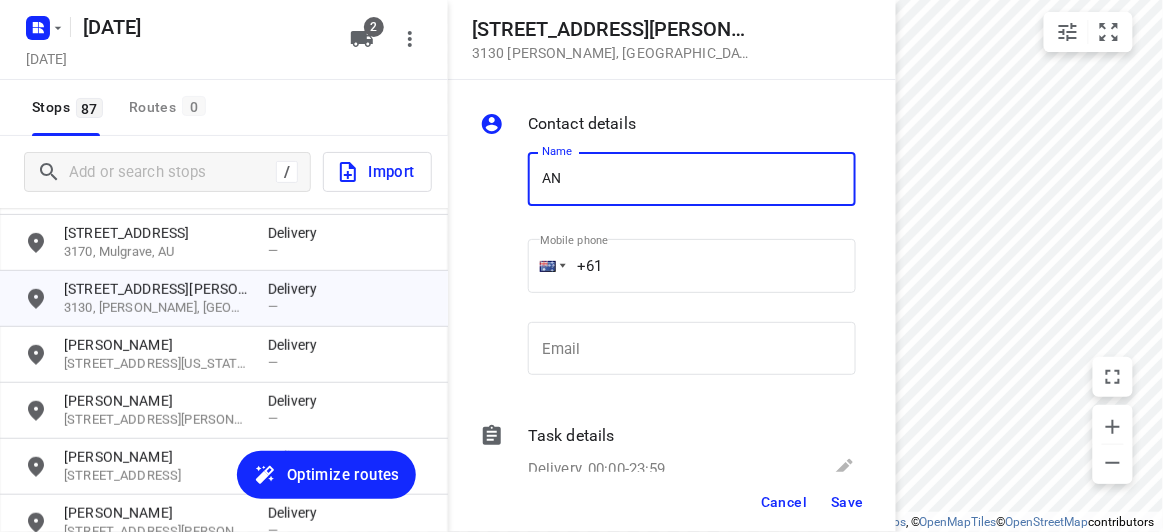 drag, startPoint x: 526, startPoint y: 196, endPoint x: 536, endPoint y: 192, distance: 10.770329 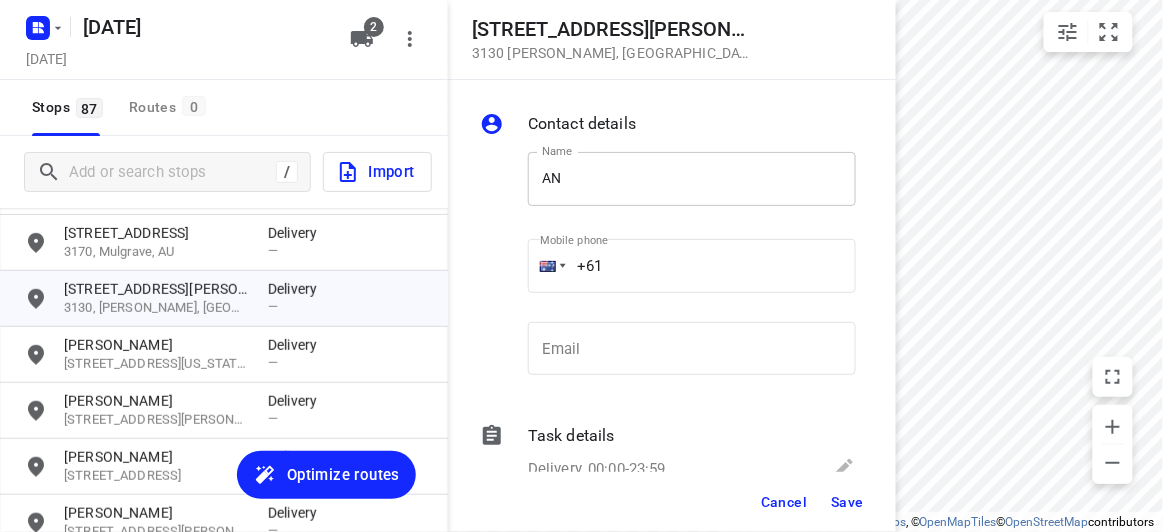 click on "AN" at bounding box center [692, 179] 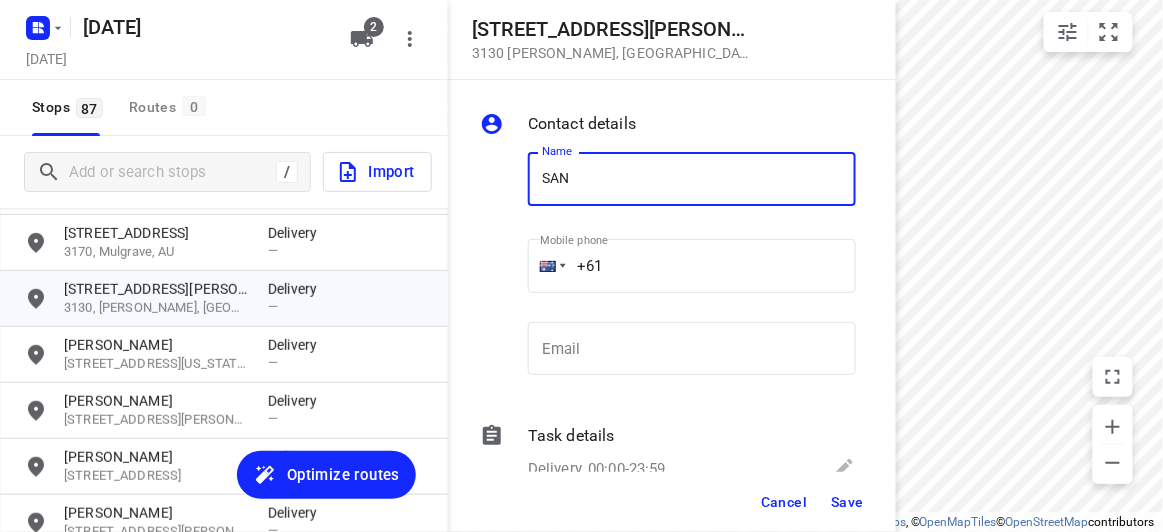 click on "SAN" at bounding box center [692, 179] 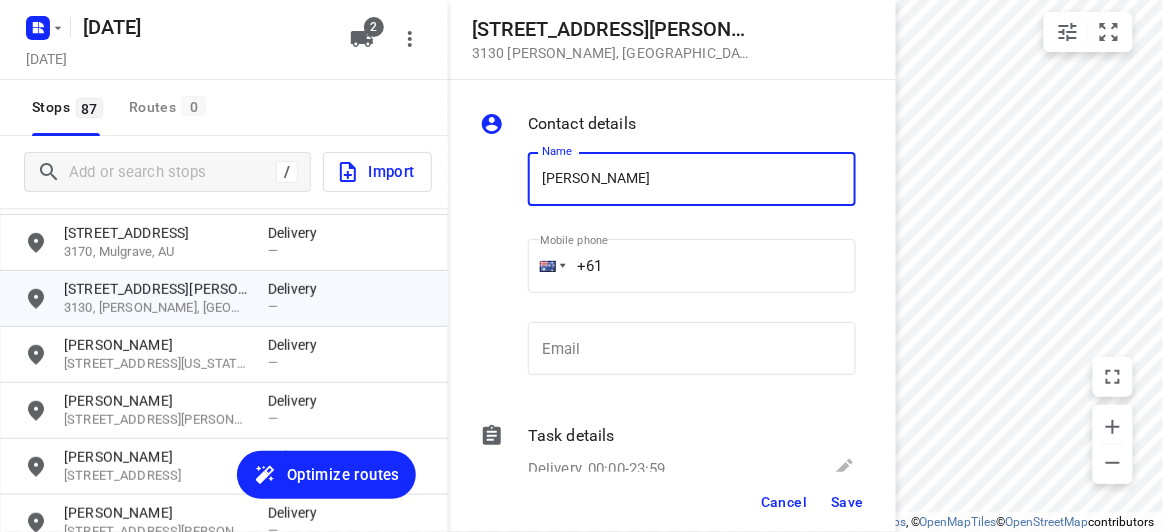 paste on "413819118" 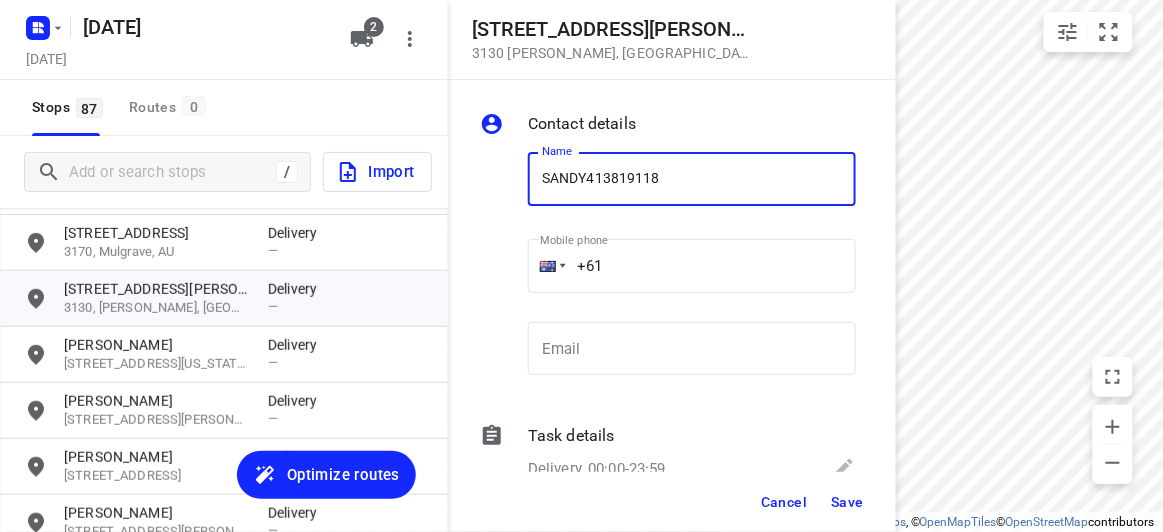 type on "SANDY413819118" 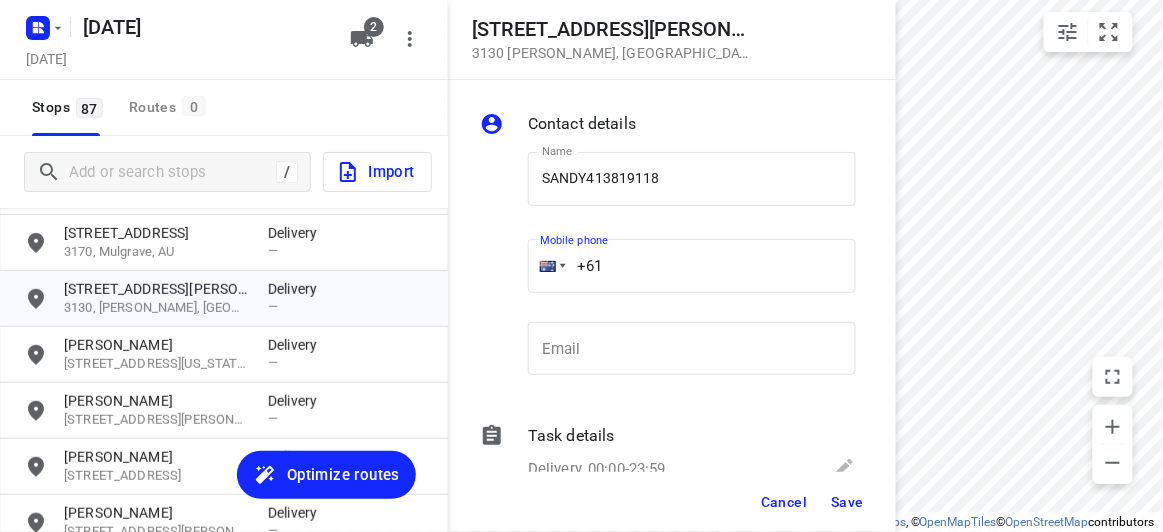 paste on "413819118" 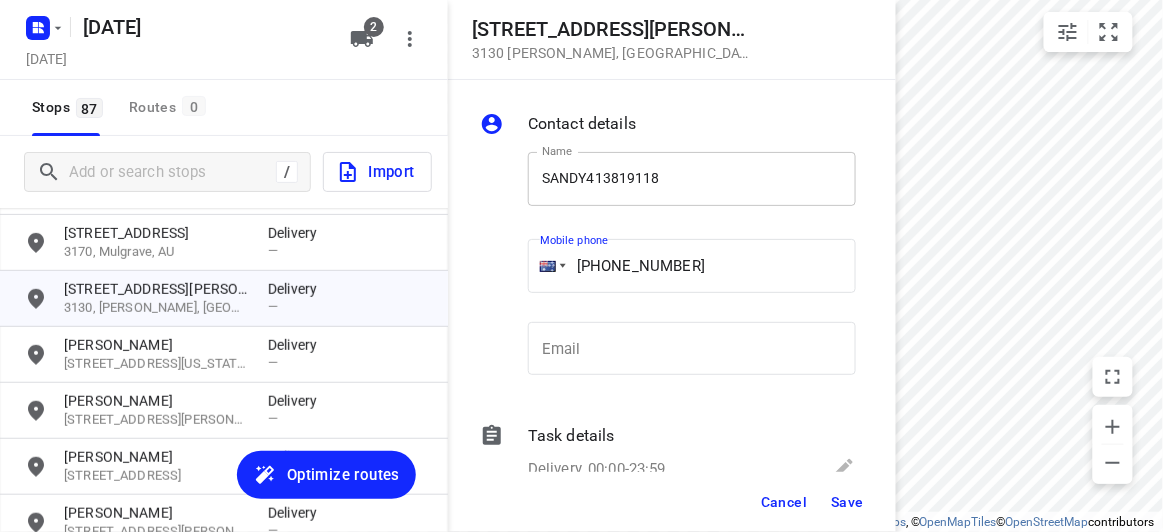 type on "+61 413819118" 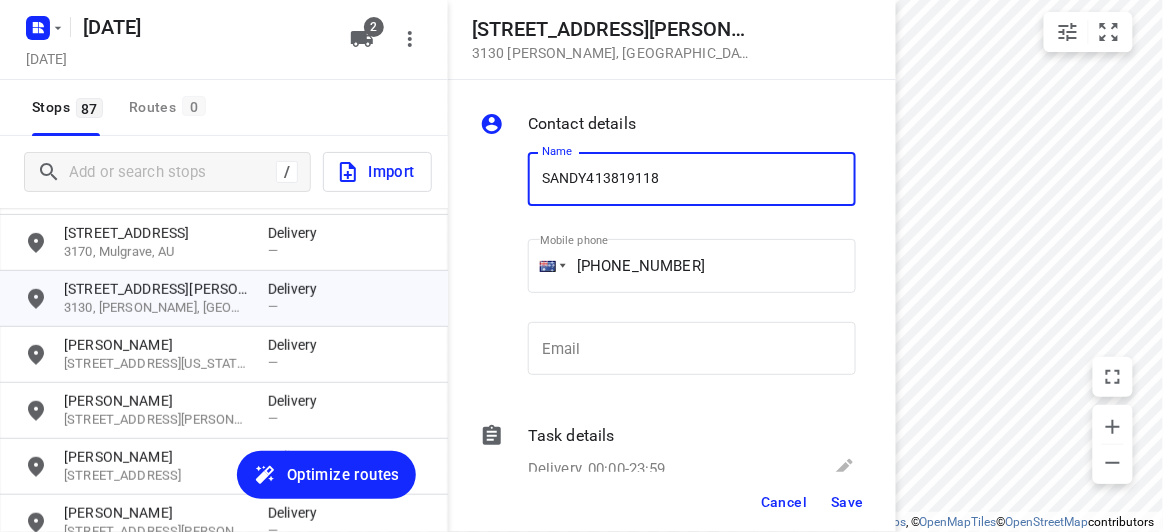 drag, startPoint x: 663, startPoint y: 183, endPoint x: 582, endPoint y: 177, distance: 81.22192 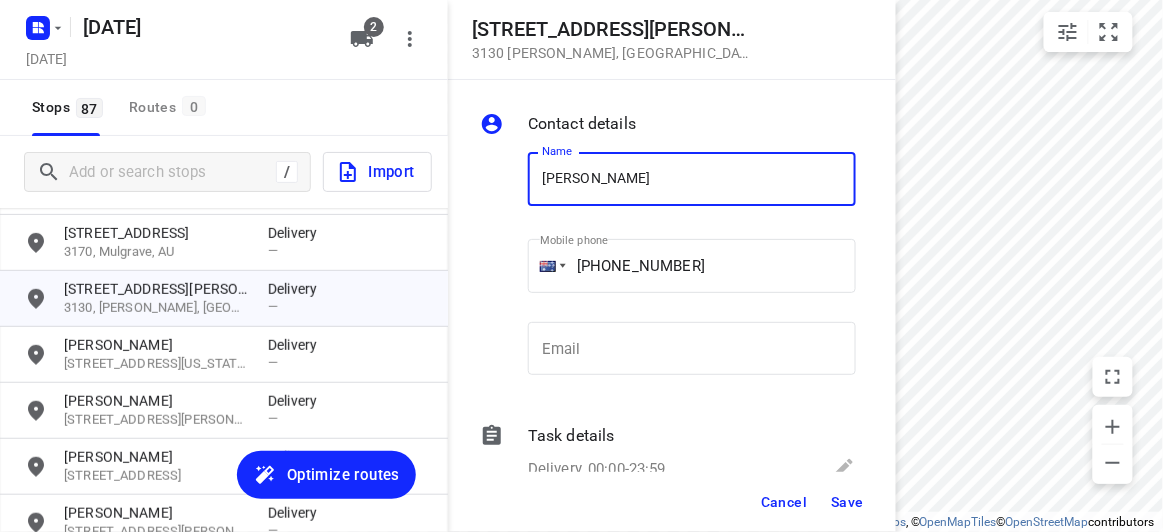 type on "[PERSON_NAME]" 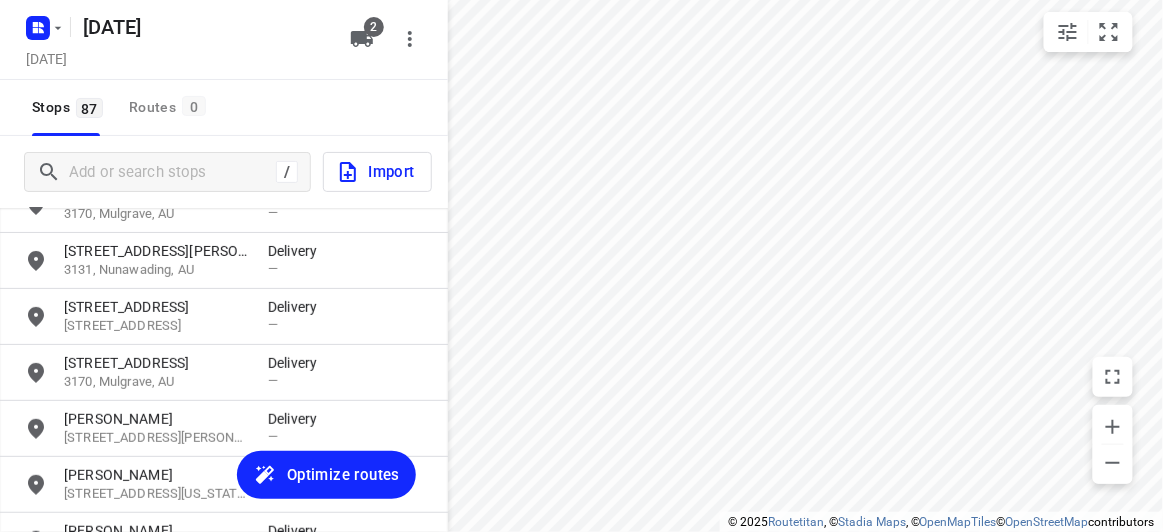 scroll, scrollTop: 3770, scrollLeft: 0, axis: vertical 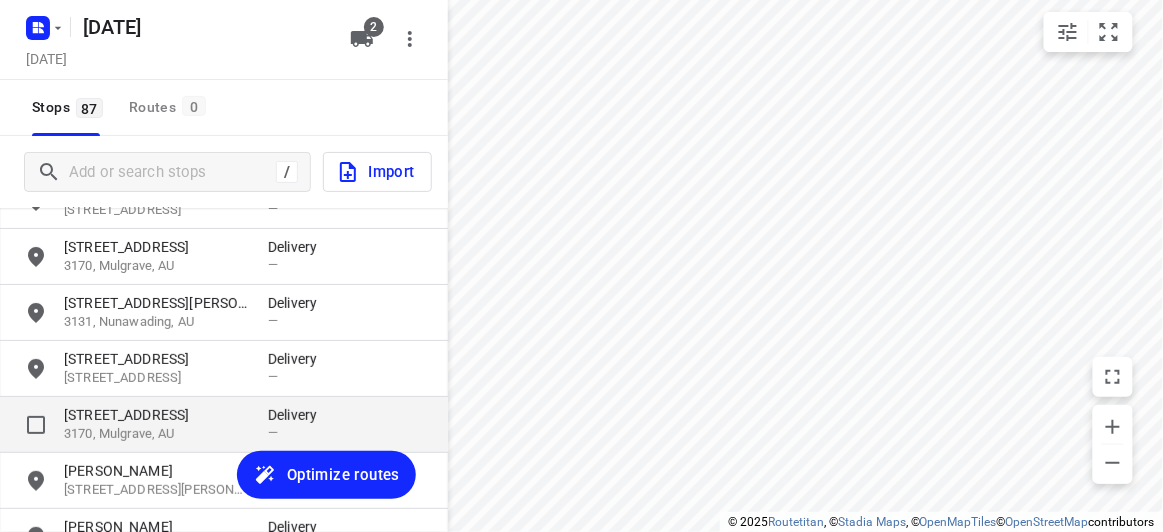 click on "5 Cinder Court" at bounding box center [156, 415] 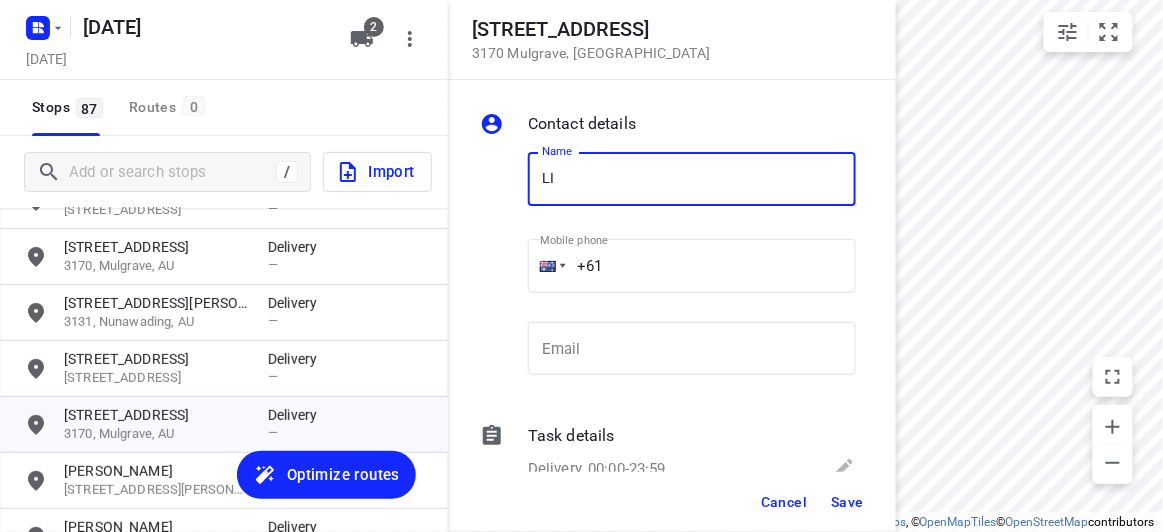type on "LI SI WONG" 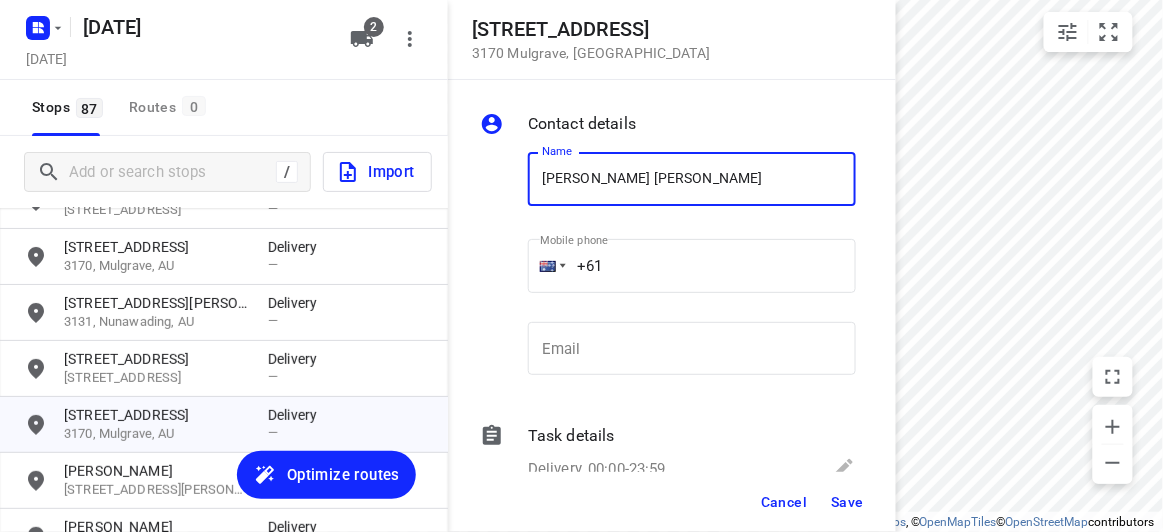 click on "+61" at bounding box center [692, 266] 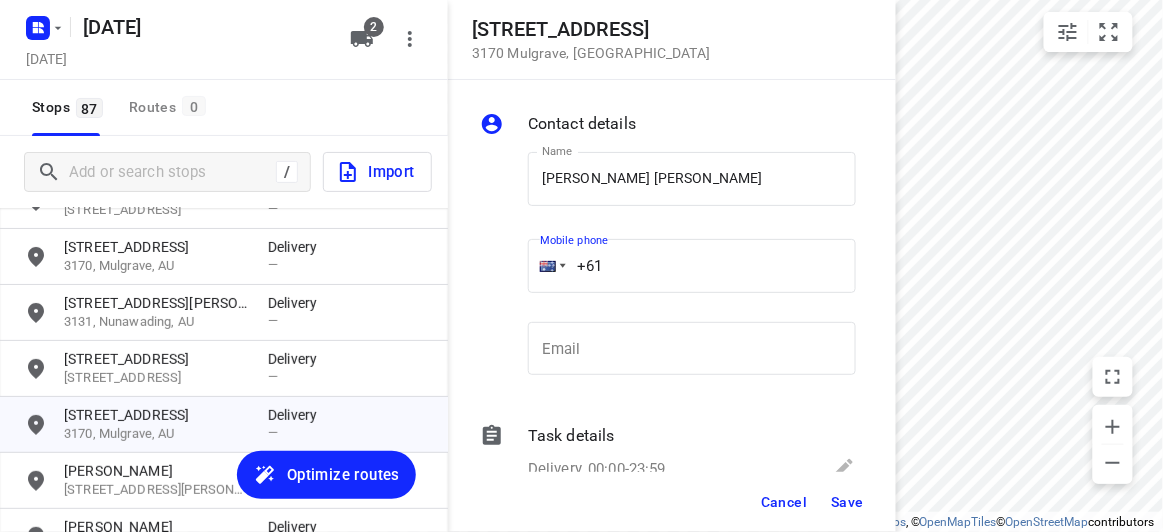 paste on "403367279" 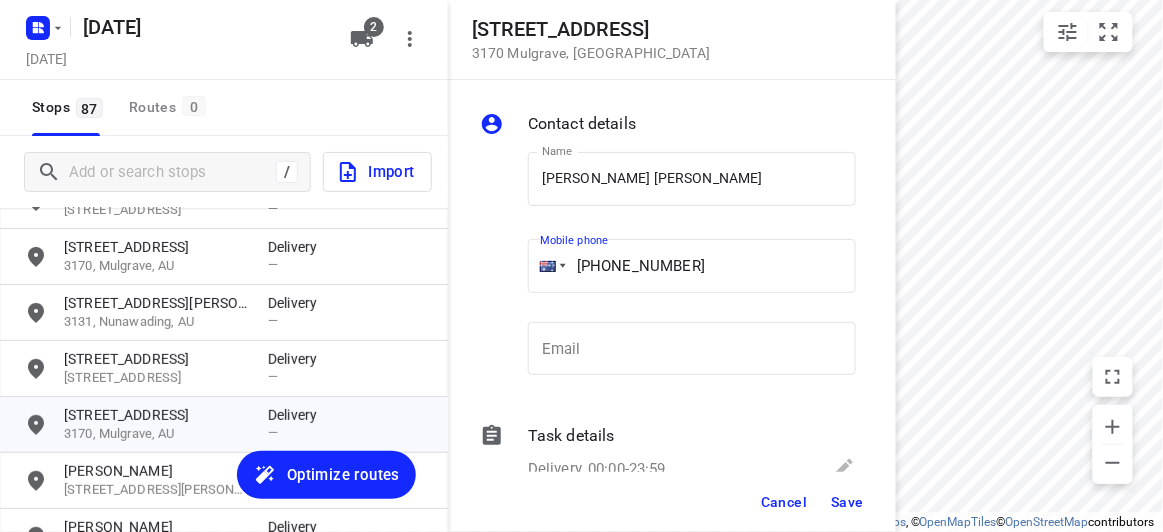 type on "+61 403367279" 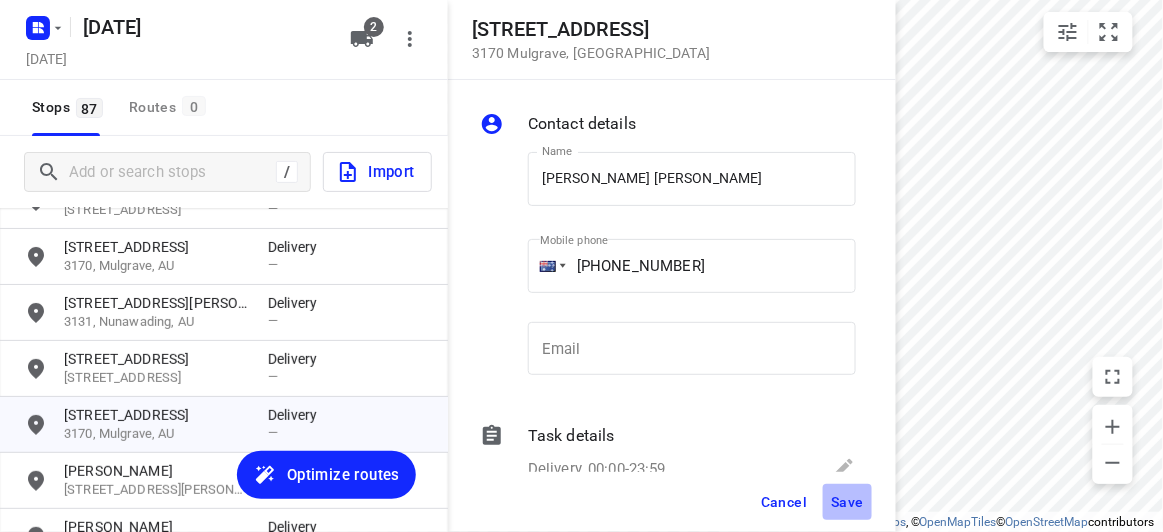 click on "Save" at bounding box center [847, 502] 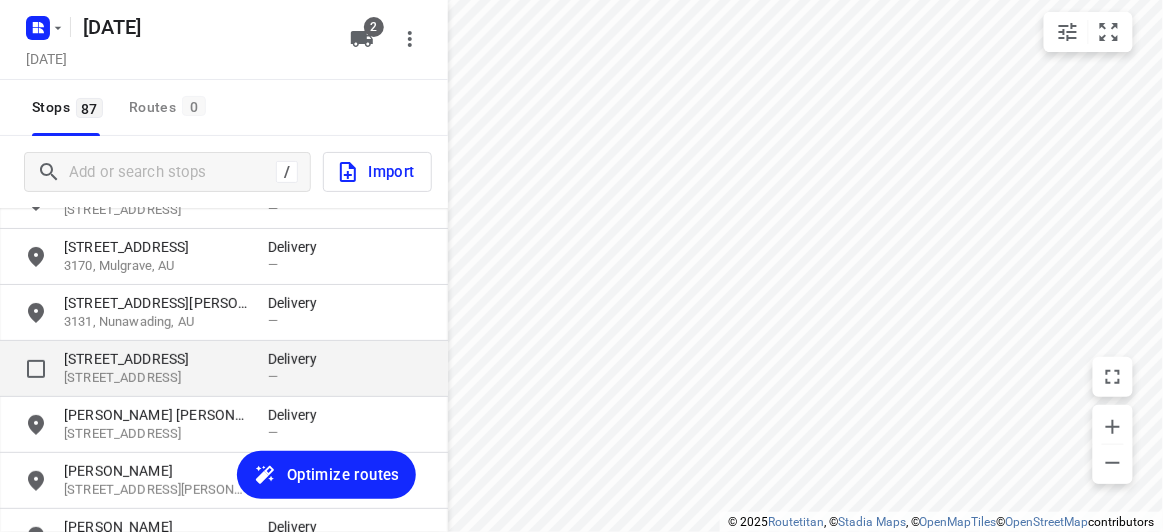 click on "7 Stella Avenue" at bounding box center [156, 359] 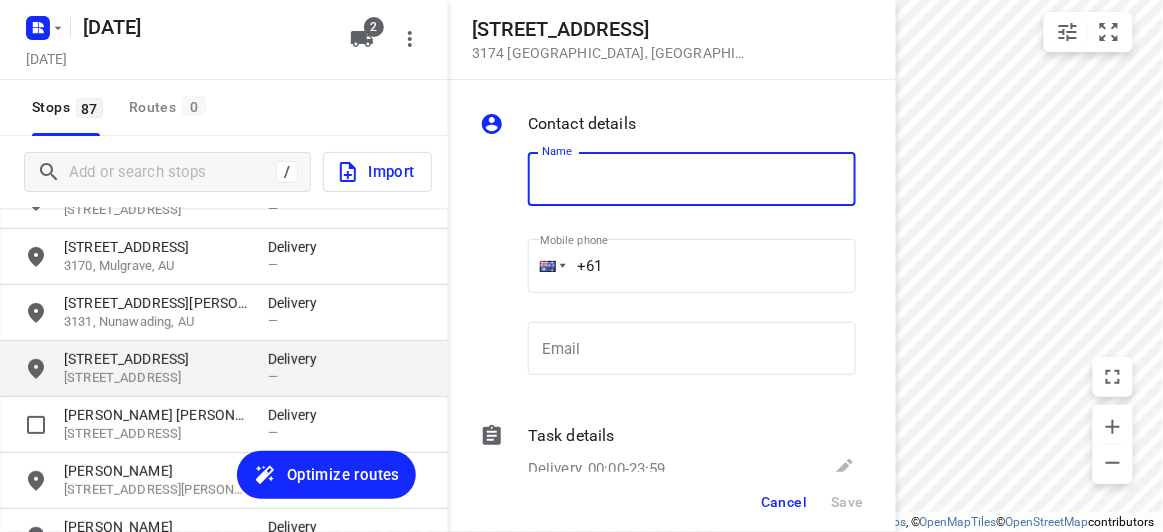 type on "A" 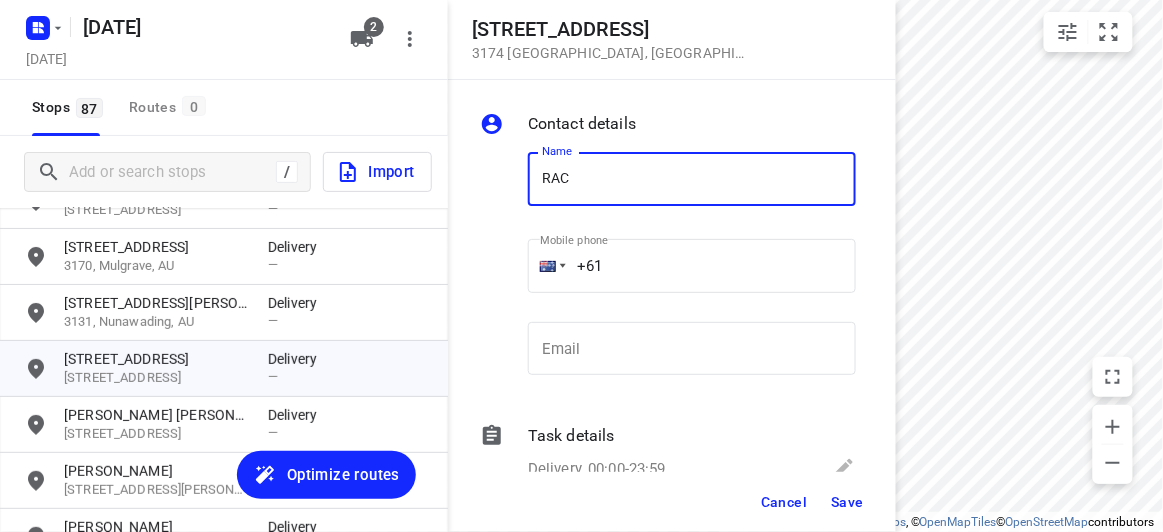type on "[PERSON_NAME]" 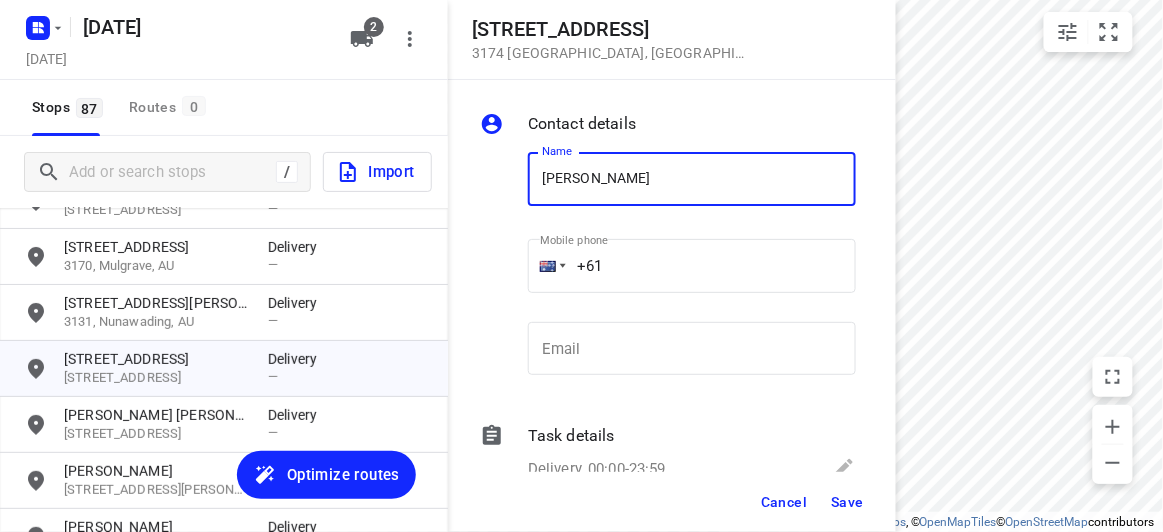 click on "+61" at bounding box center (692, 266) 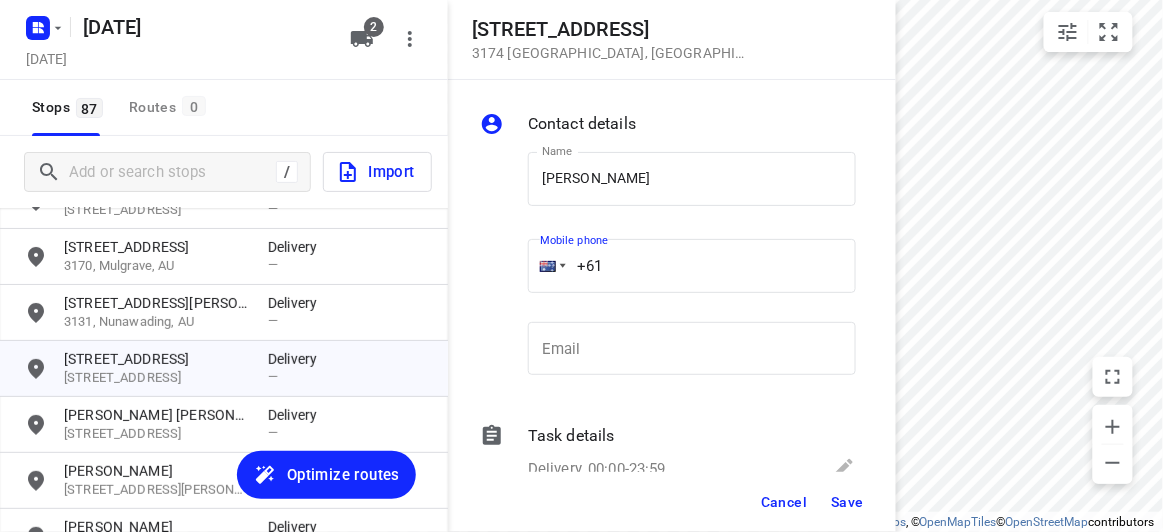 paste on "481741349" 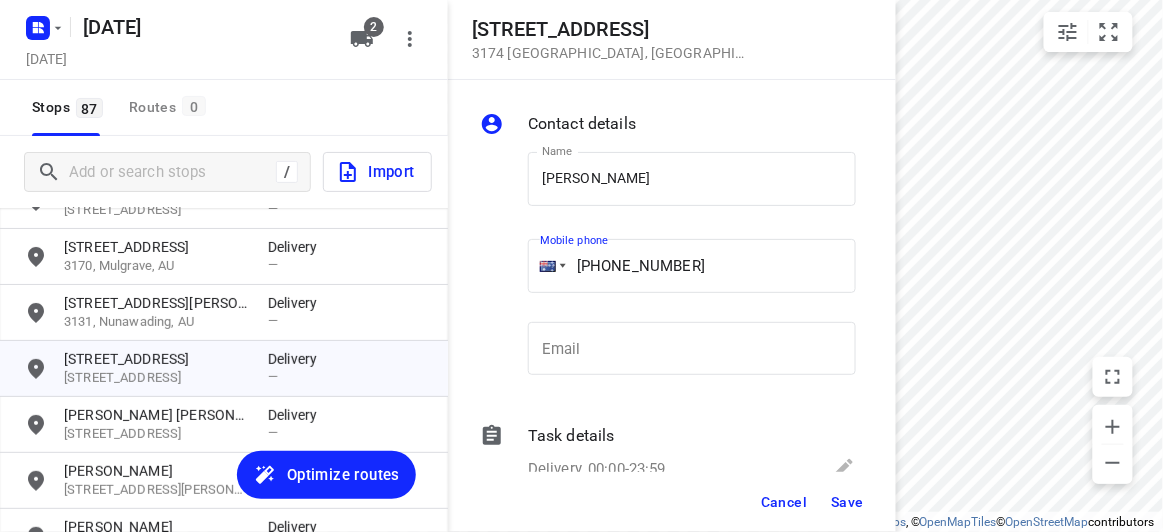 type on "+61 481741349" 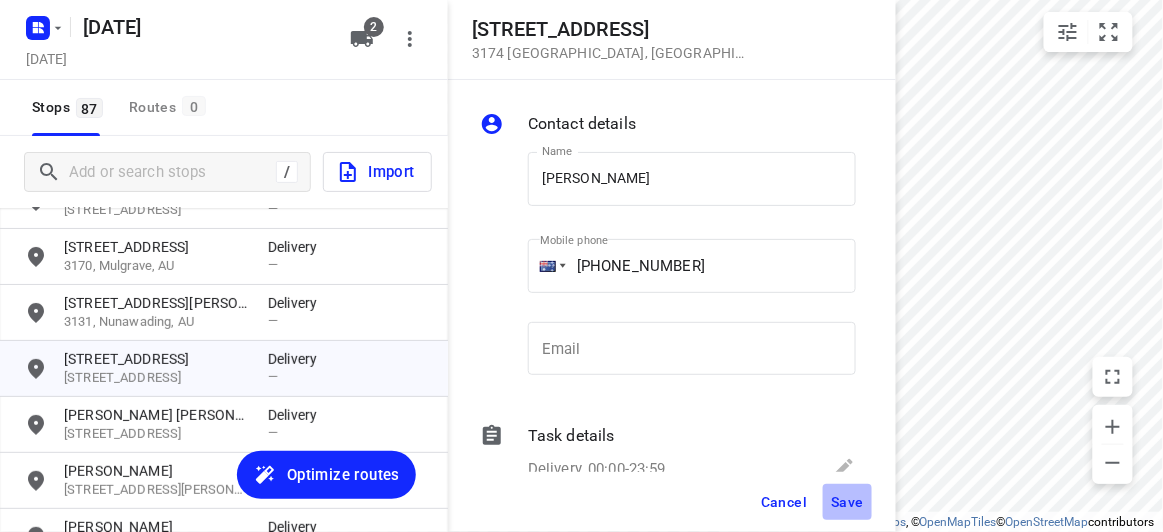 click on "Save" at bounding box center (847, 502) 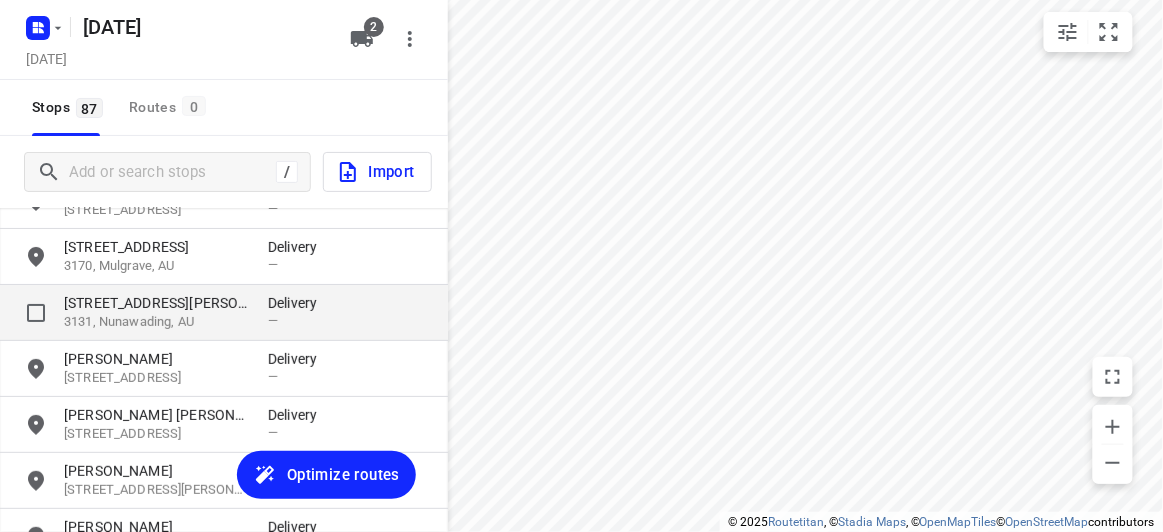 click on "8 Newman Road 3131, Nunawading, AU Delivery —" at bounding box center (224, 313) 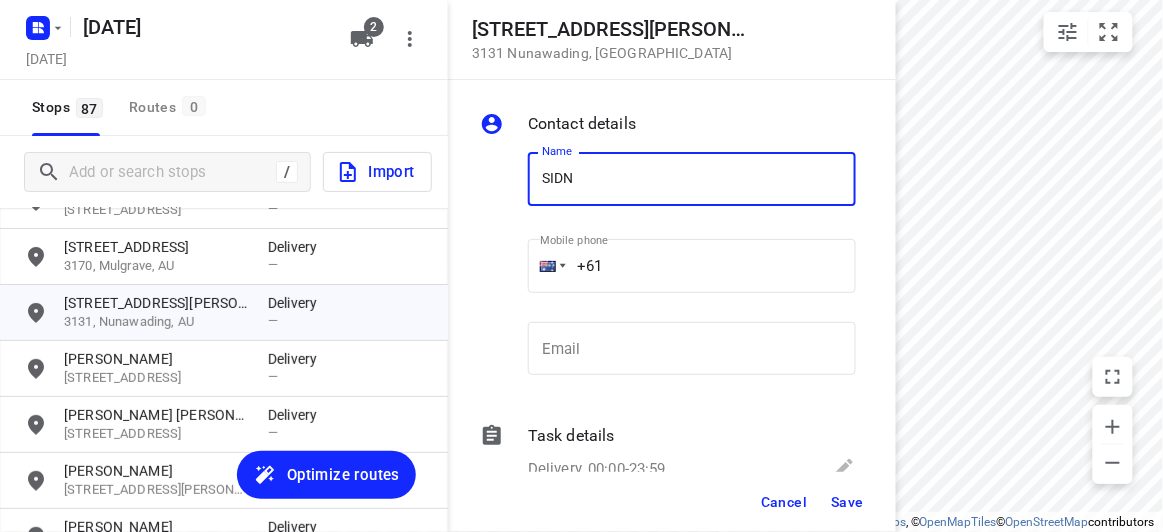 type on "[PERSON_NAME]" 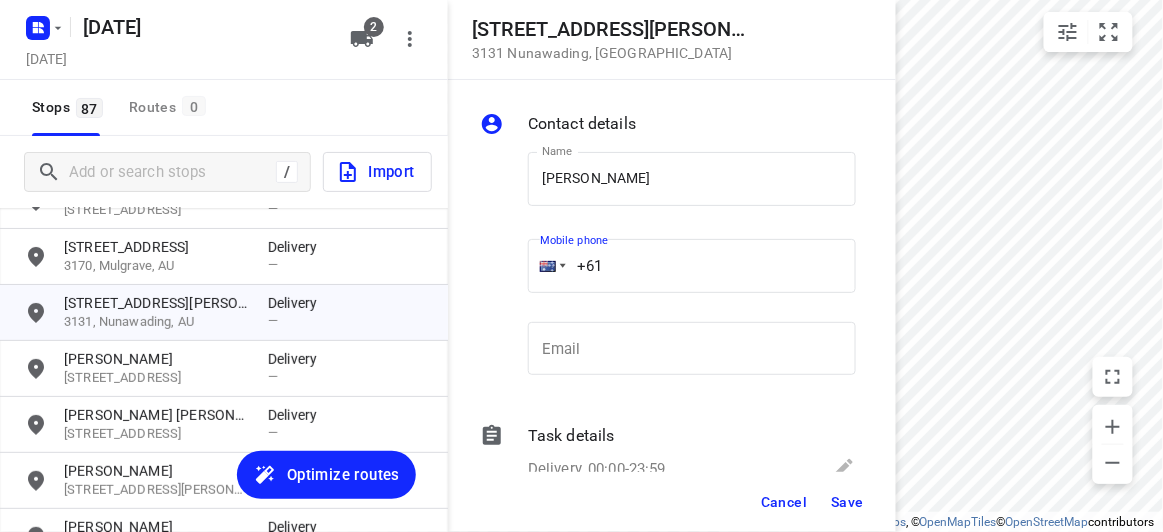 click on "+61" at bounding box center (692, 266) 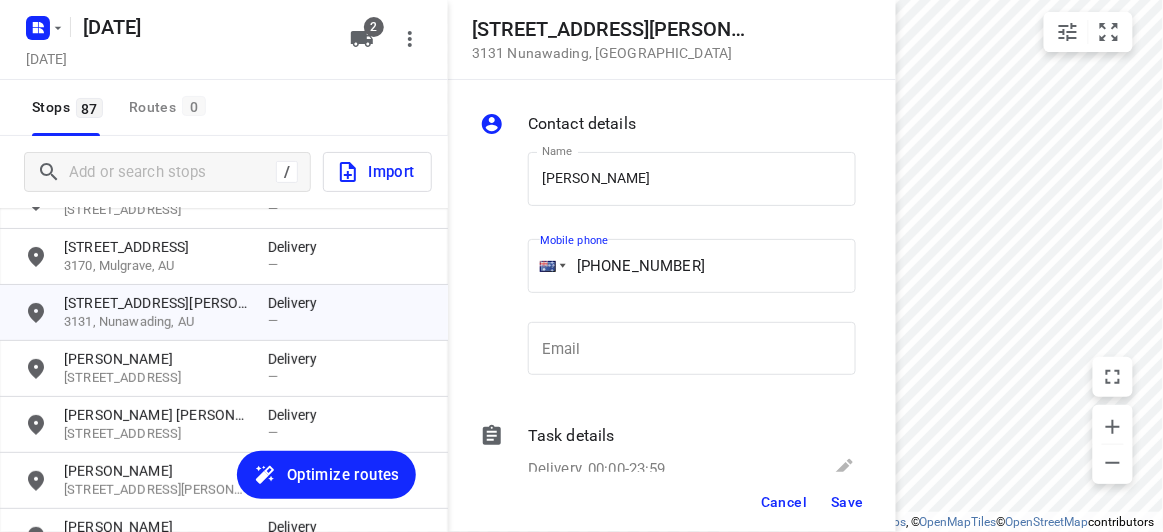 type on "+61 401441121" 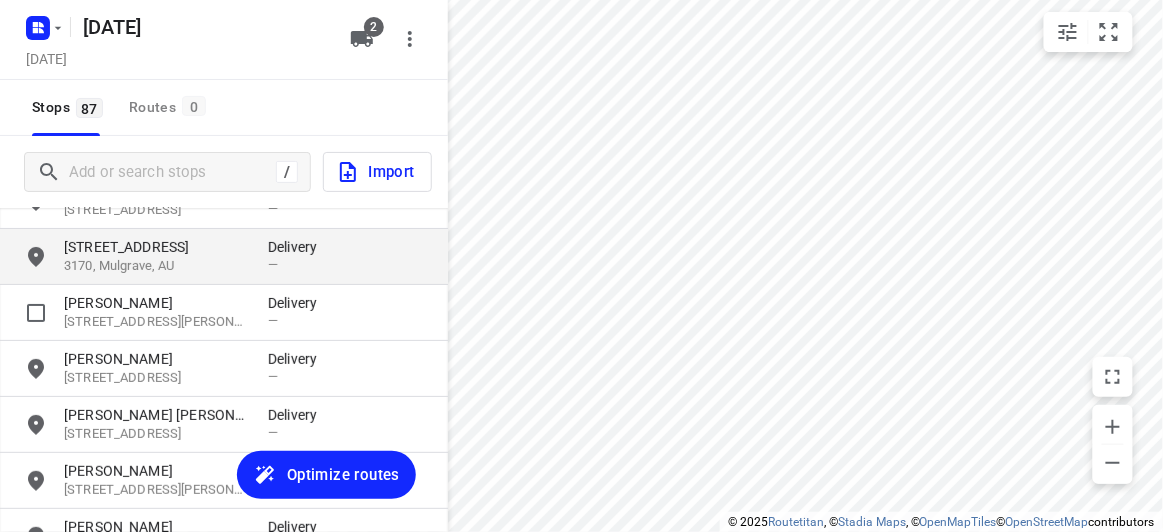 click on "3170, Mulgrave, AU" at bounding box center (156, 266) 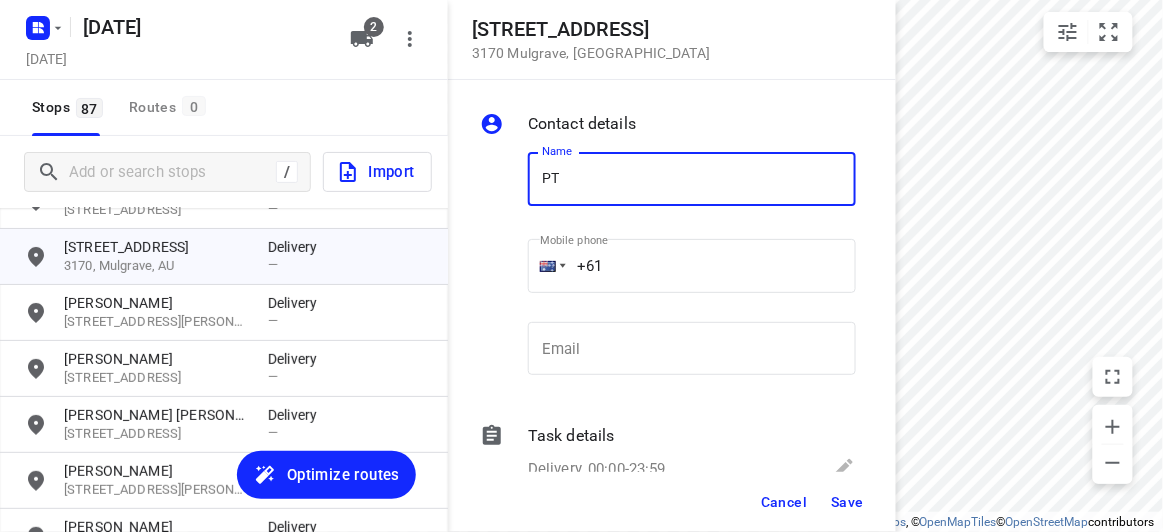 type on "P" 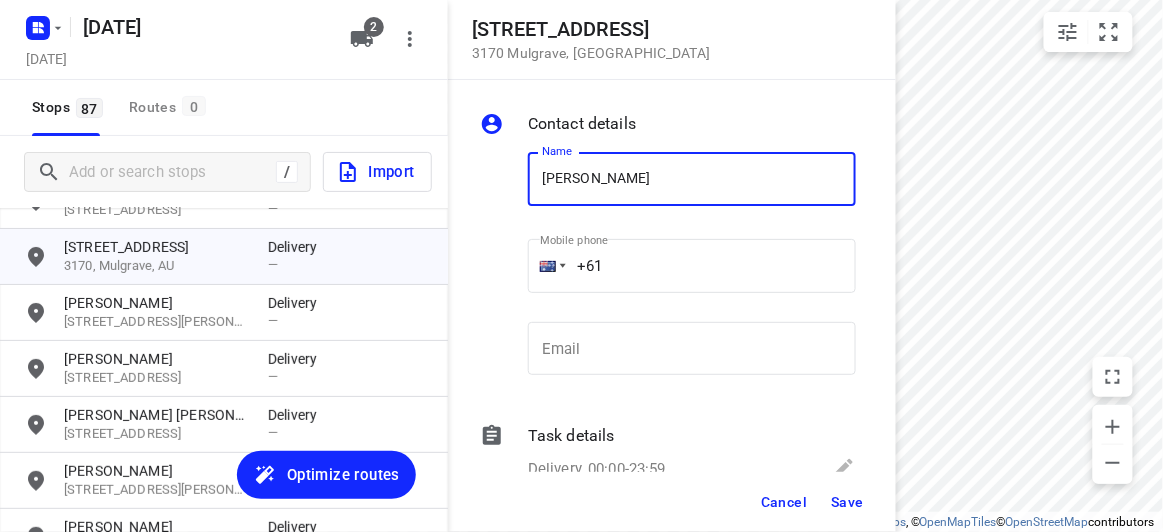 type on "[PERSON_NAME]" 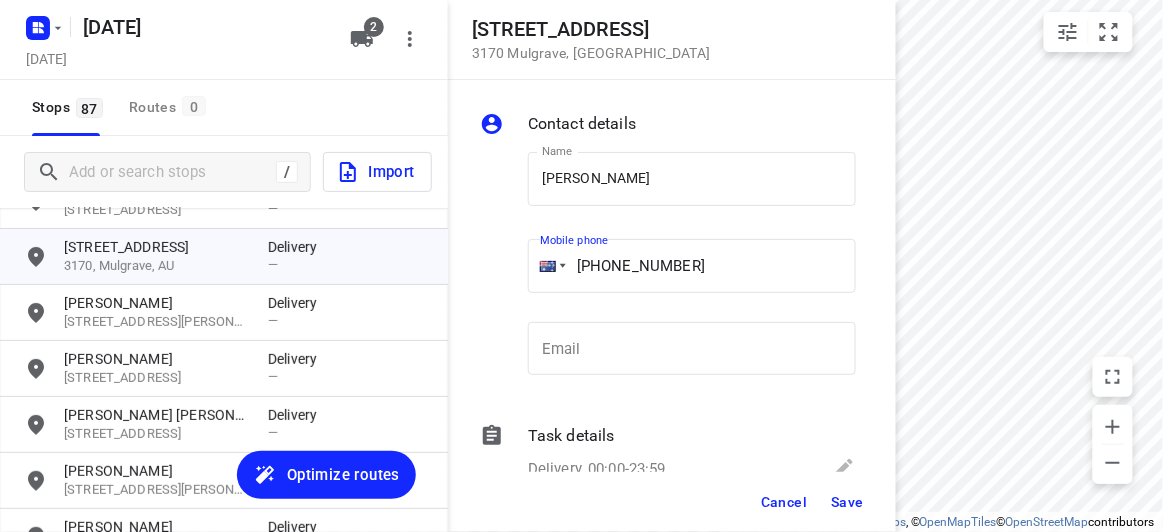 type on "+61 473551835" 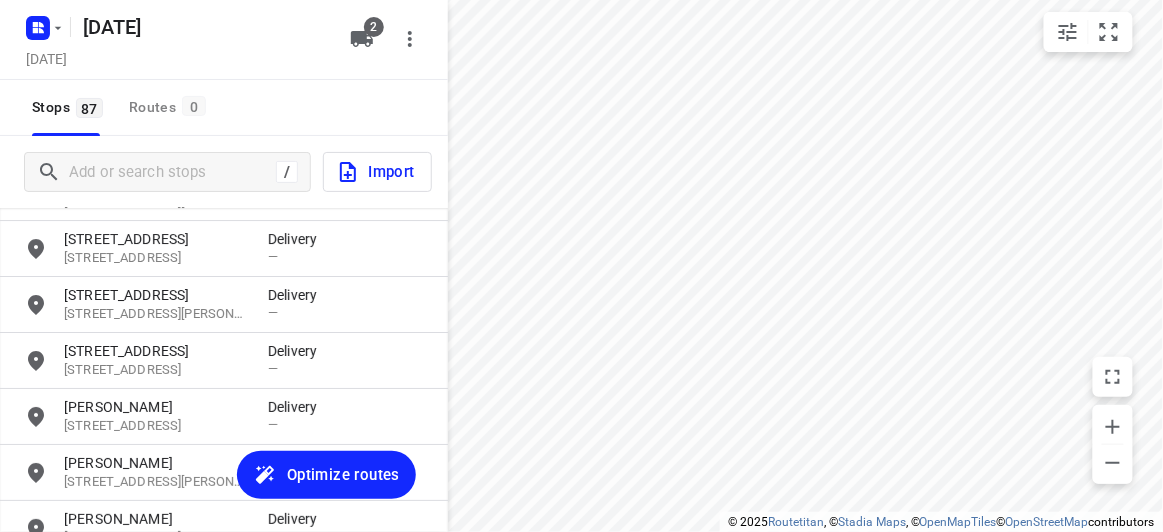 scroll, scrollTop: 3406, scrollLeft: 0, axis: vertical 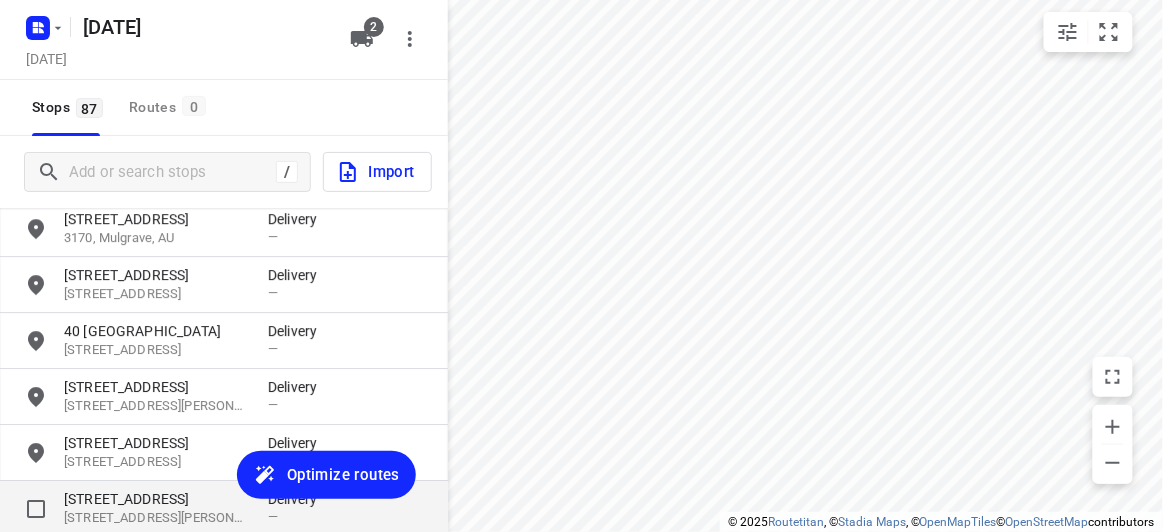 click on "18 Aberdeen Road" at bounding box center (156, 499) 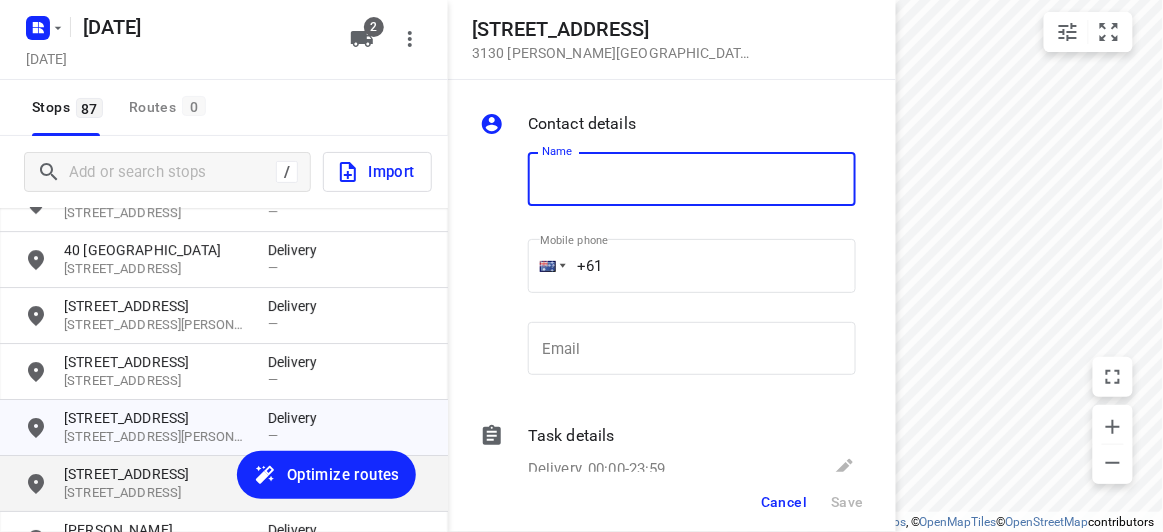 scroll, scrollTop: 3497, scrollLeft: 0, axis: vertical 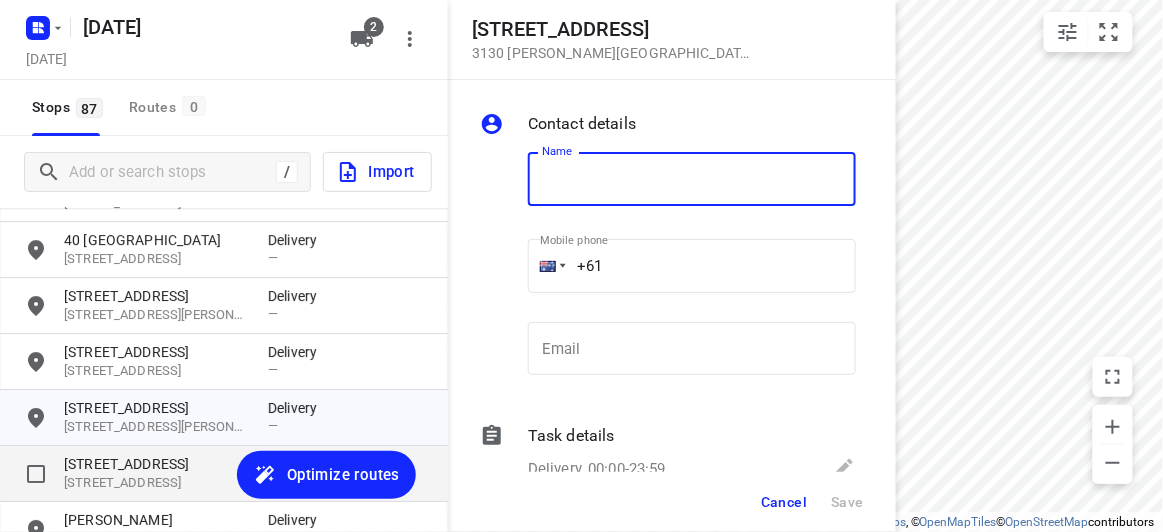 click on "38 Francesco Street" at bounding box center [156, 464] 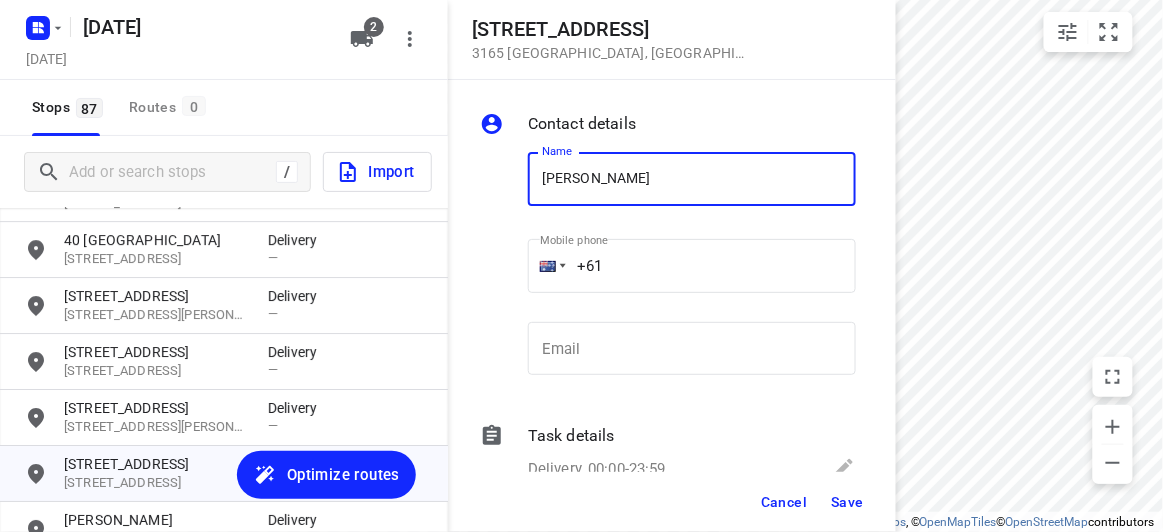 type on "FANNY" 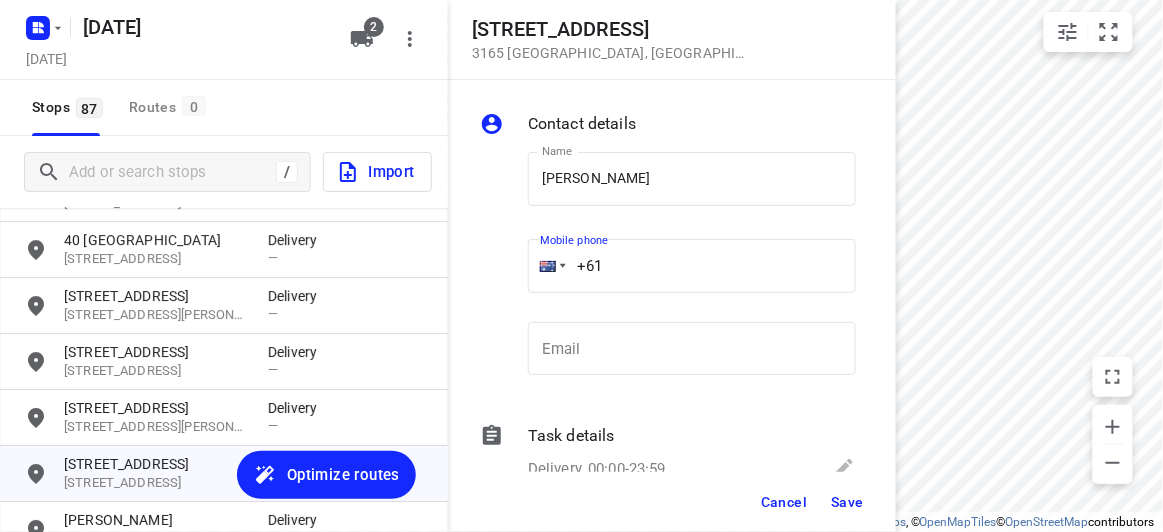 paste on "411721699" 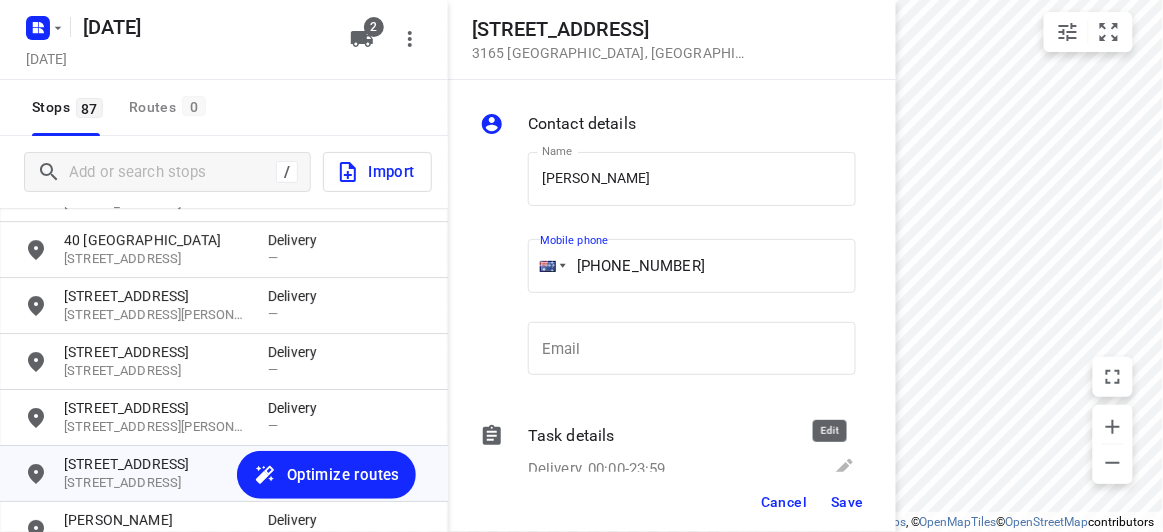 type on "+61 411721699" 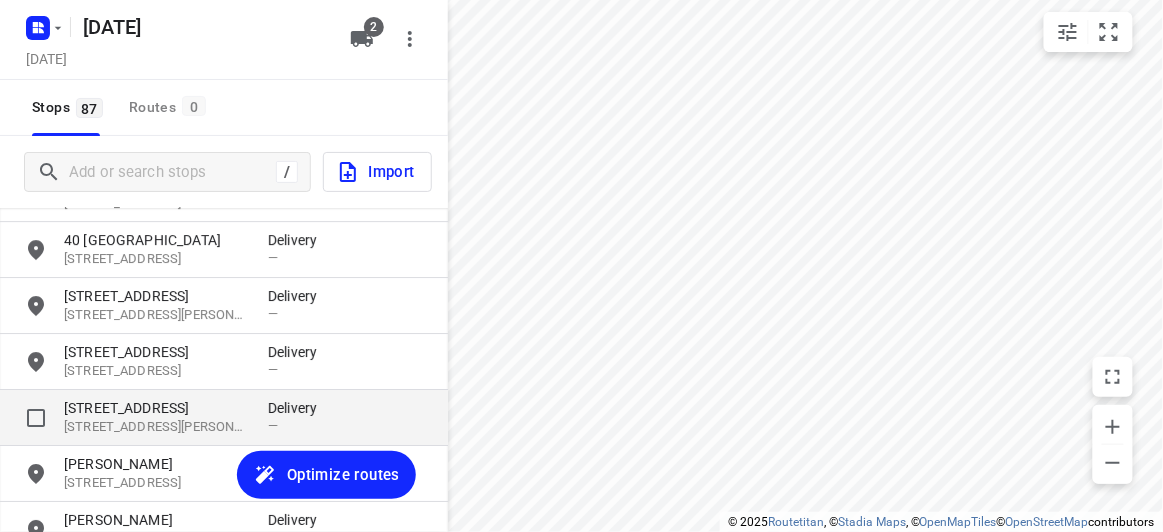 click on "18 Aberdeen Road" at bounding box center (156, 408) 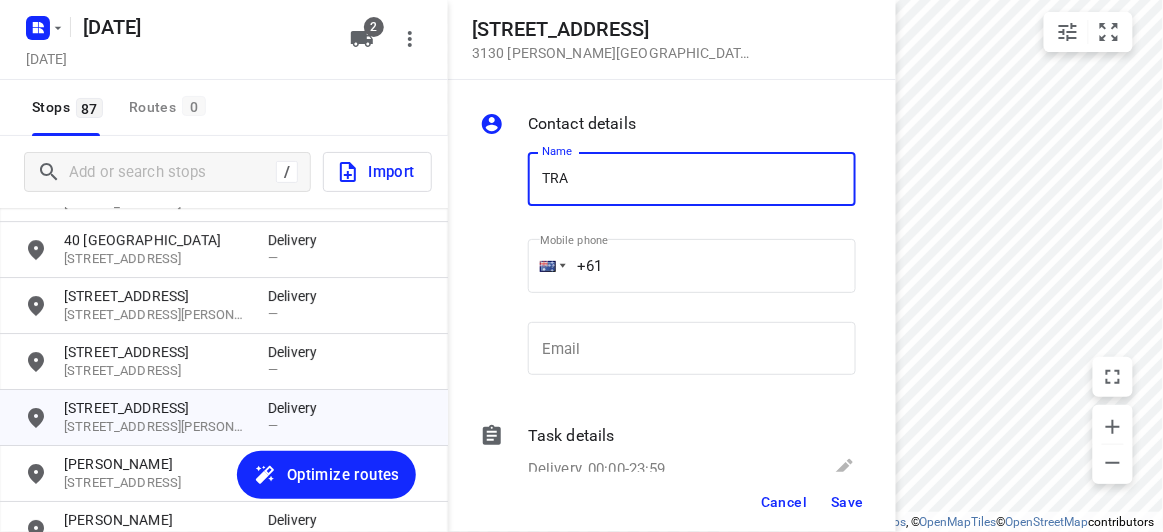 type on "[PERSON_NAME]" 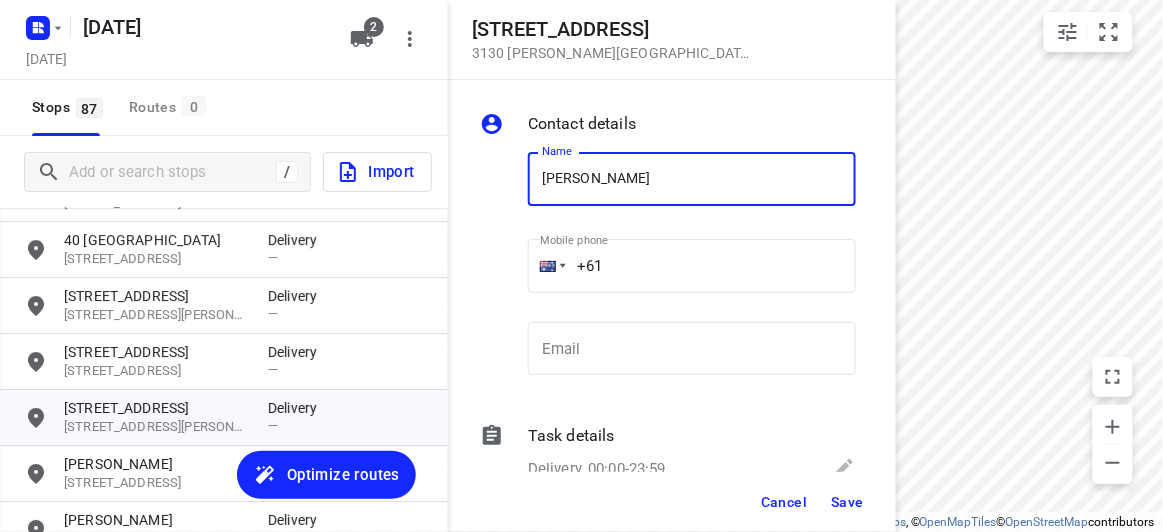 click on "+61" at bounding box center [692, 266] 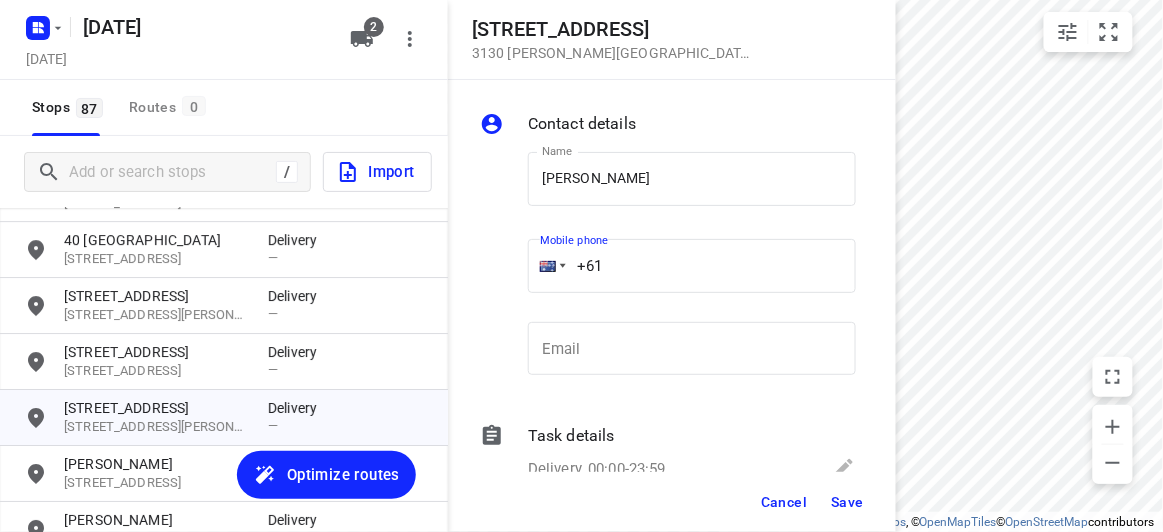 paste on "402149829" 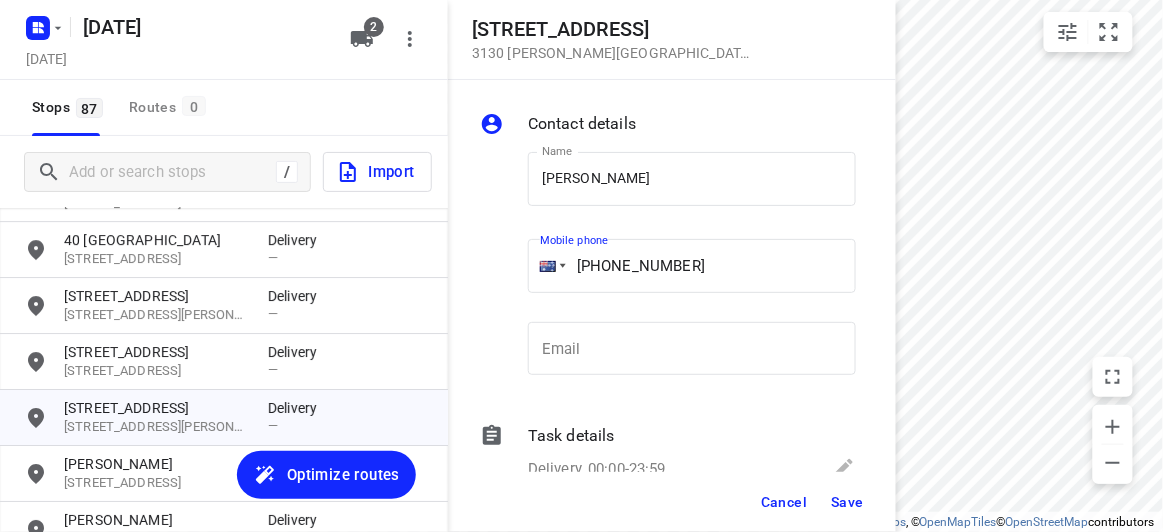 type on "+61 402149829" 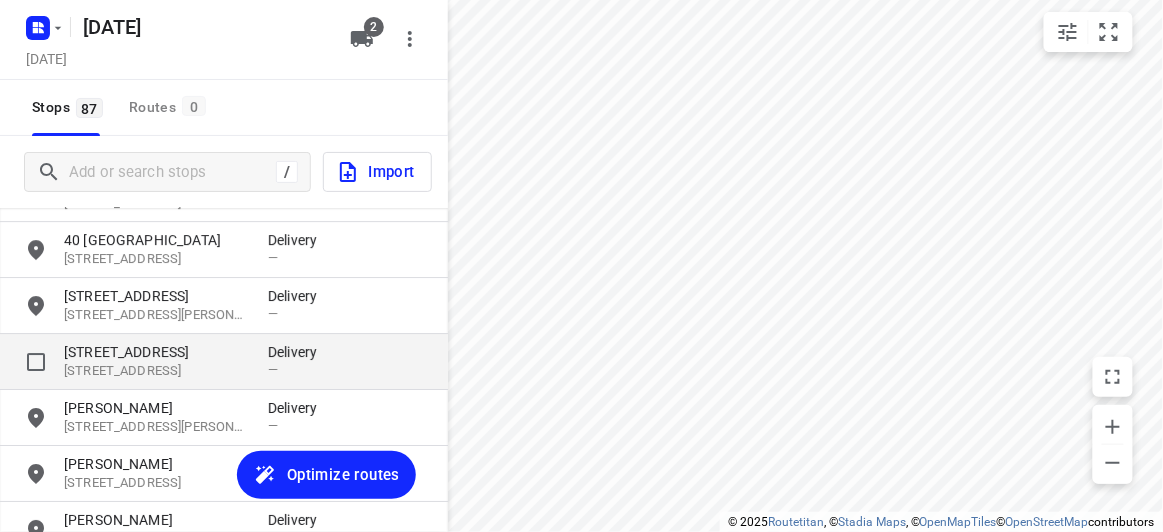 click on "71 Mayston Street" at bounding box center (156, 352) 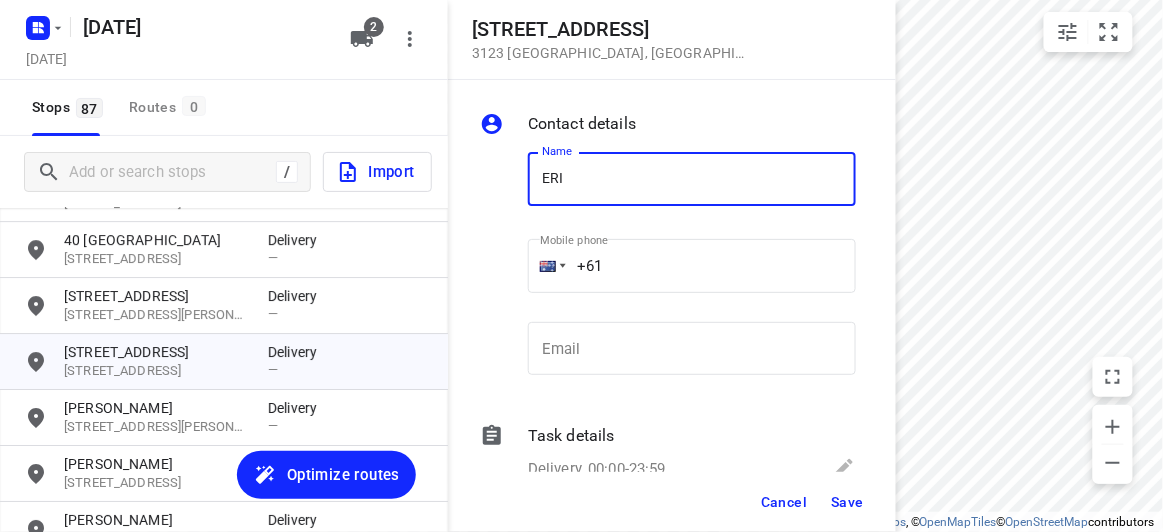 type on "[PERSON_NAME]" 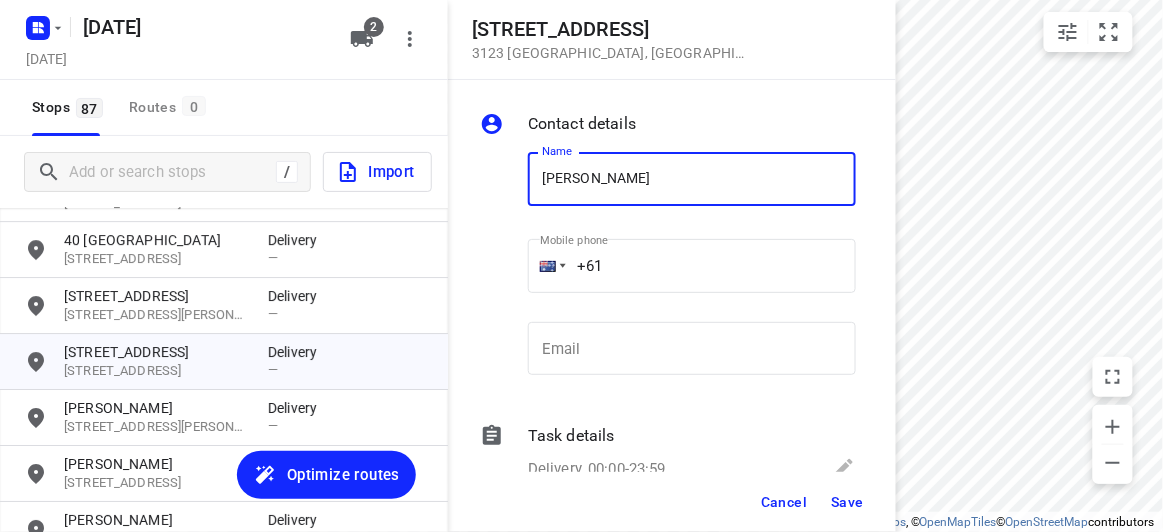 click on "+61" at bounding box center (692, 266) 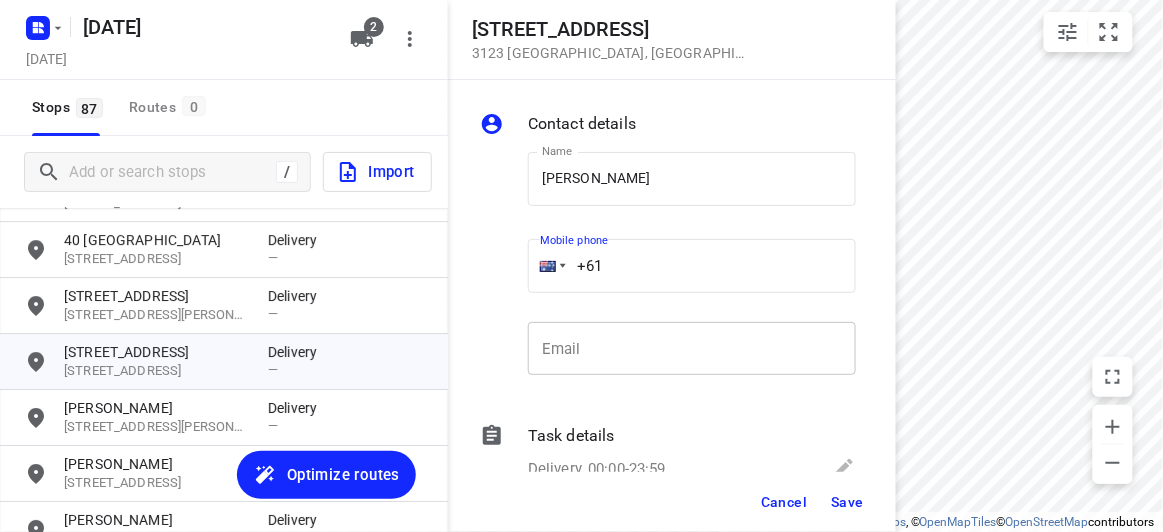 paste on "488888282" 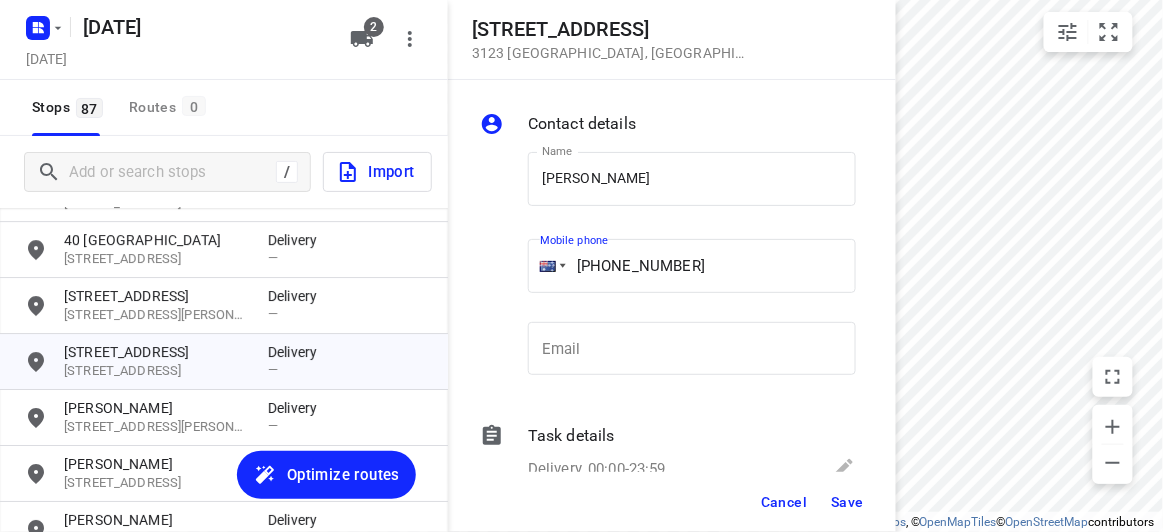 type on "+61 488888282" 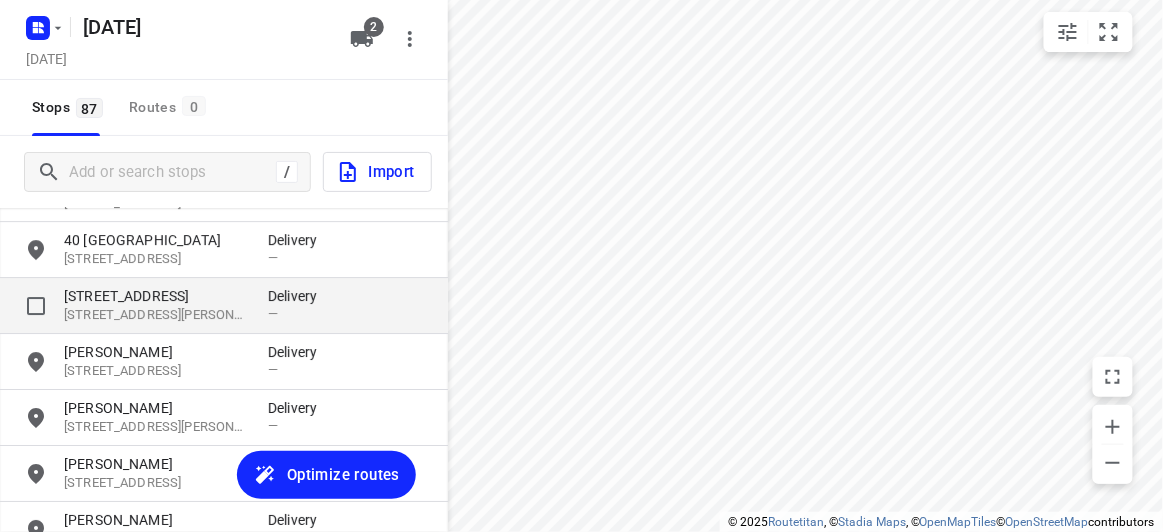 click on "34 Orchard Crescent" at bounding box center [156, 296] 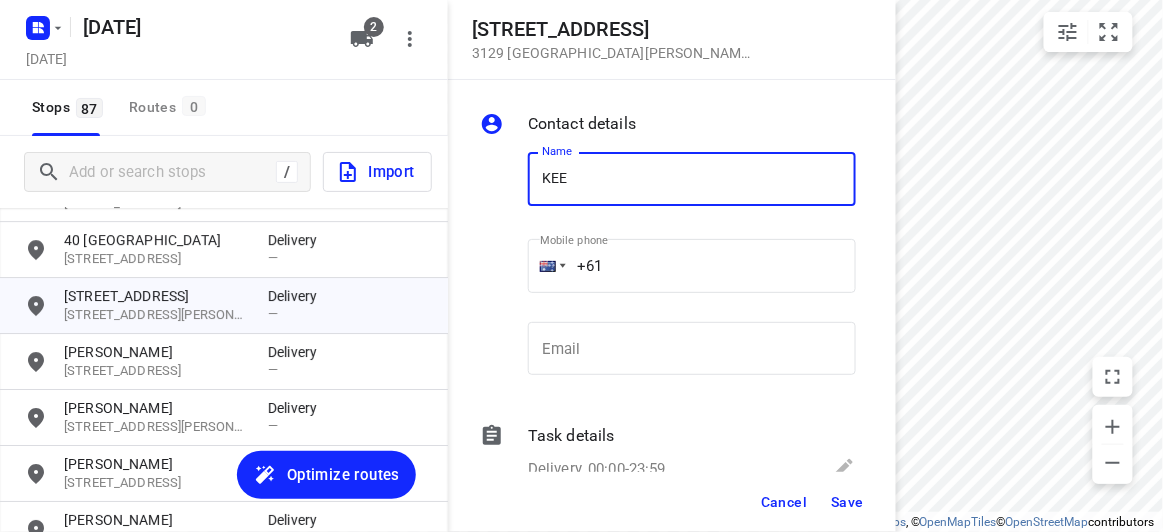 type on "KEE" 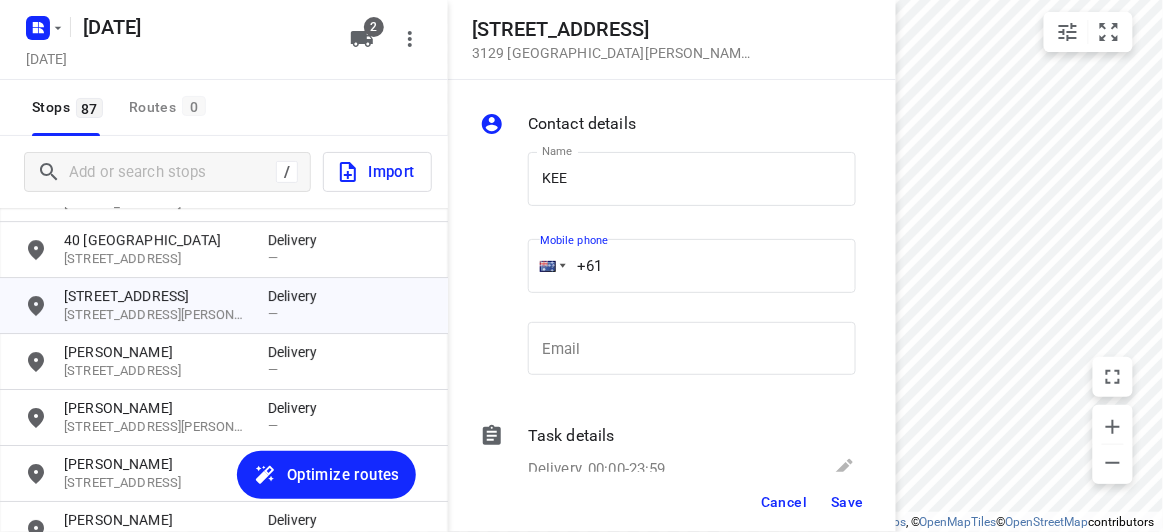 paste on "433339910" 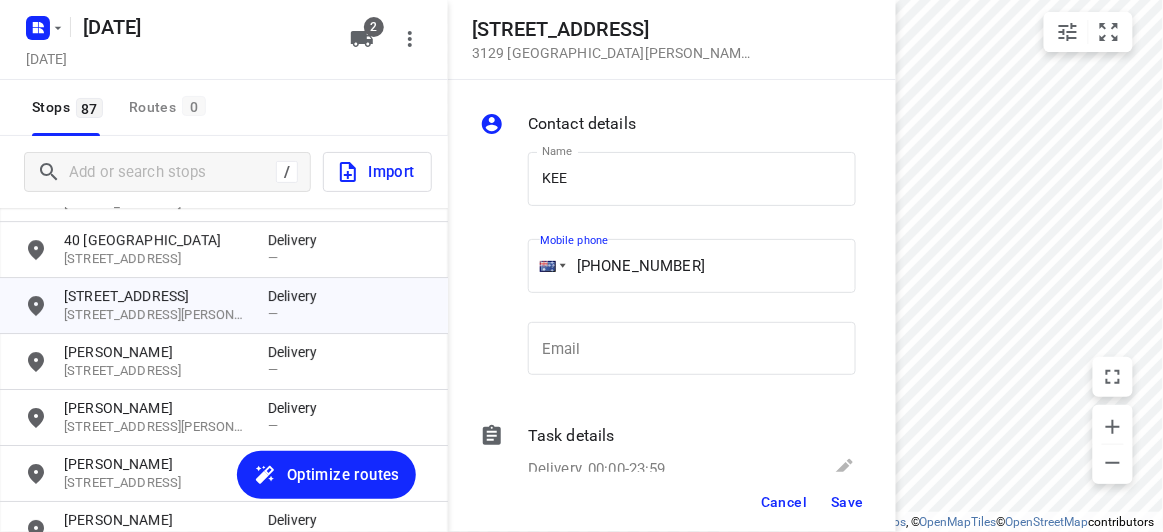 type on "+61 433339910" 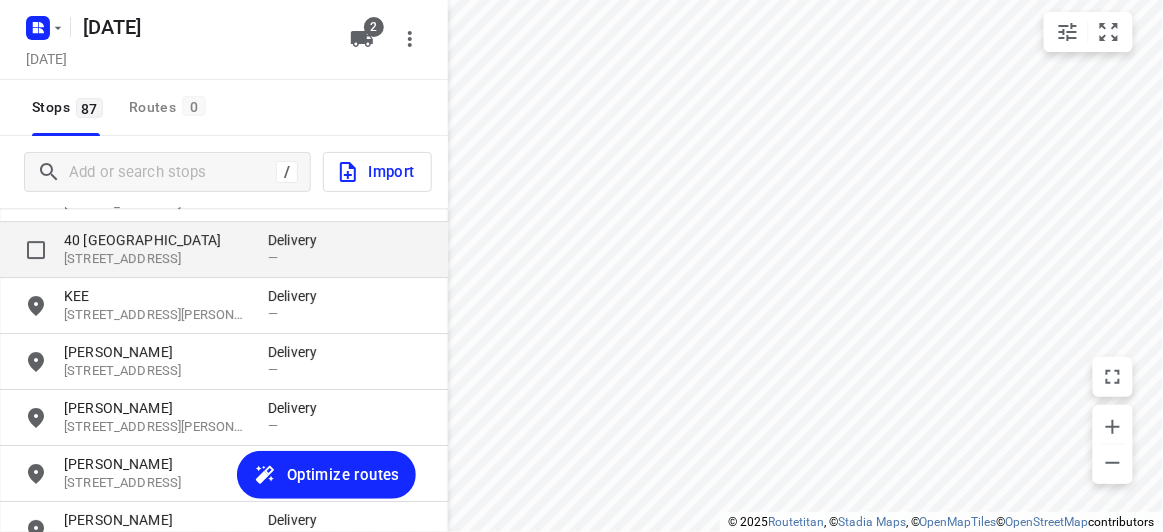 click on "3109, Doncaster East, AU" at bounding box center (156, 259) 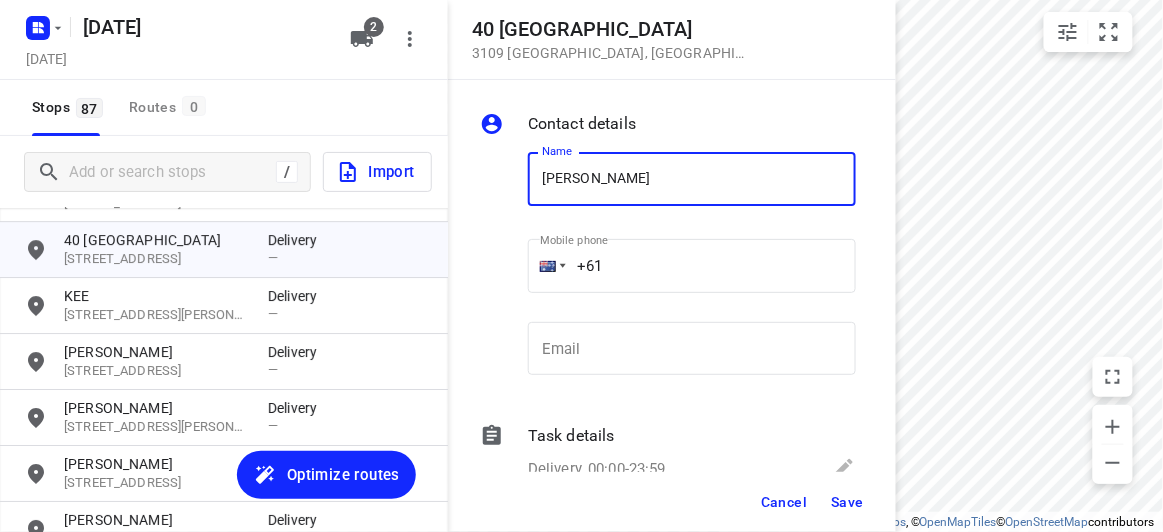 type on "[PERSON_NAME] 3/40" 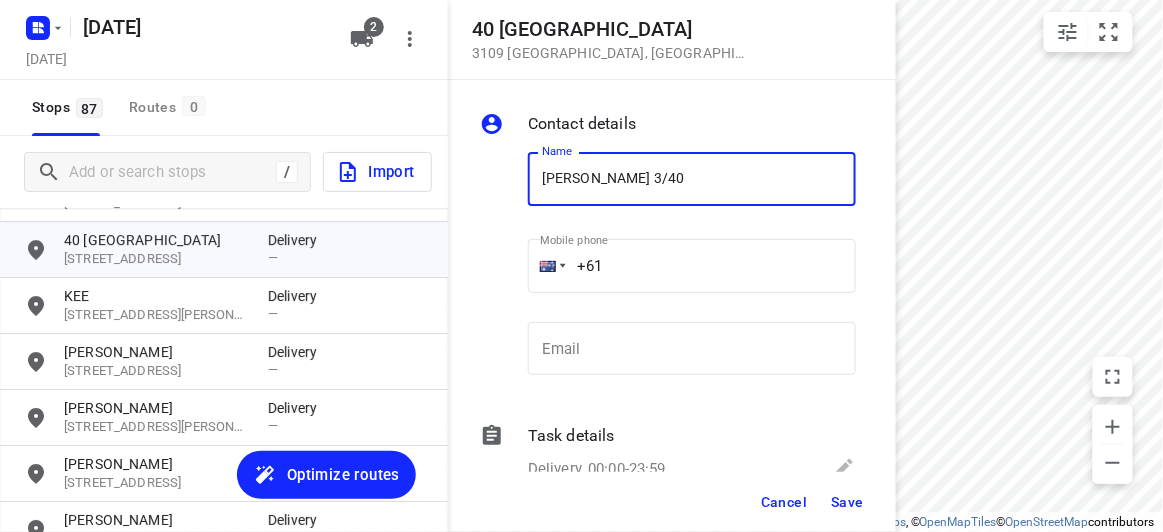 click on "+61" at bounding box center (692, 266) 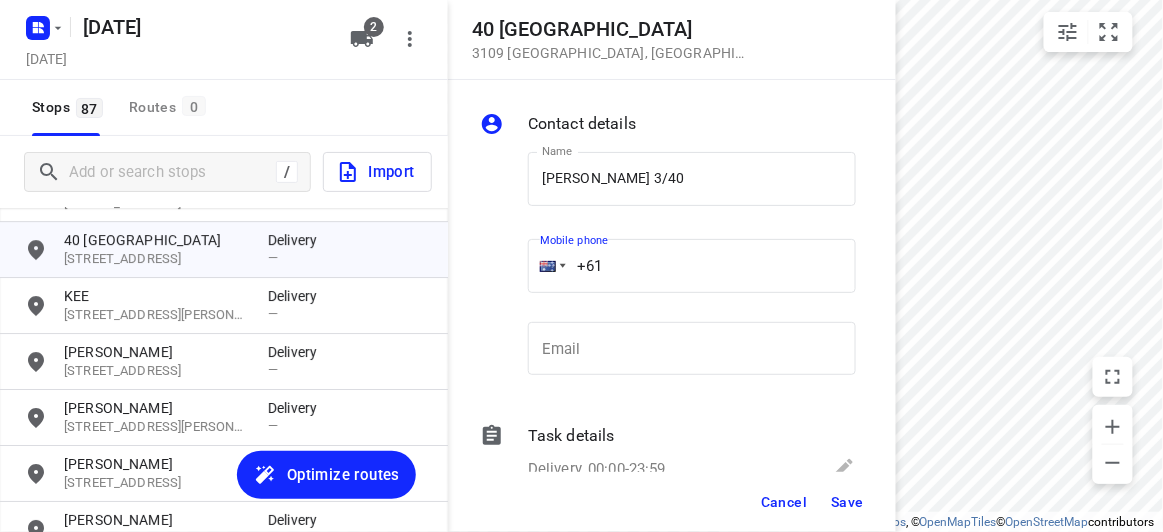 paste on "0434873321" 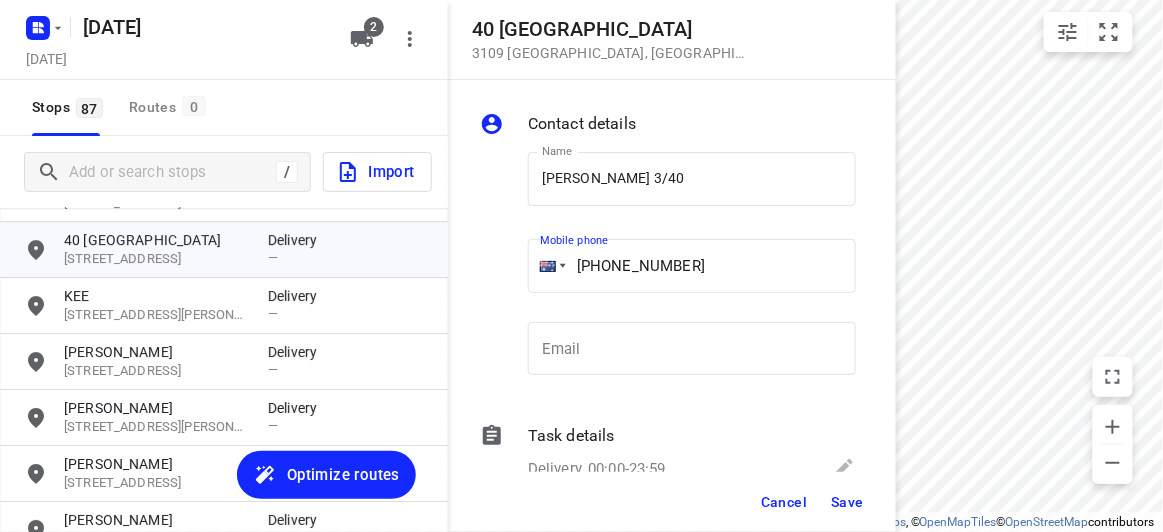 click on "+61 0434873321" at bounding box center (692, 266) 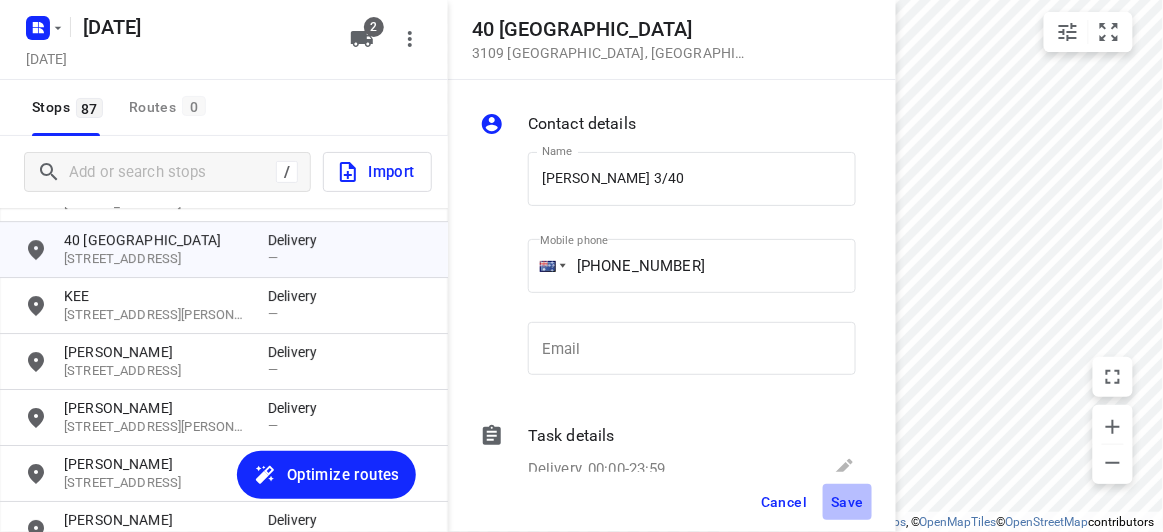 click on "Save" at bounding box center (847, 502) 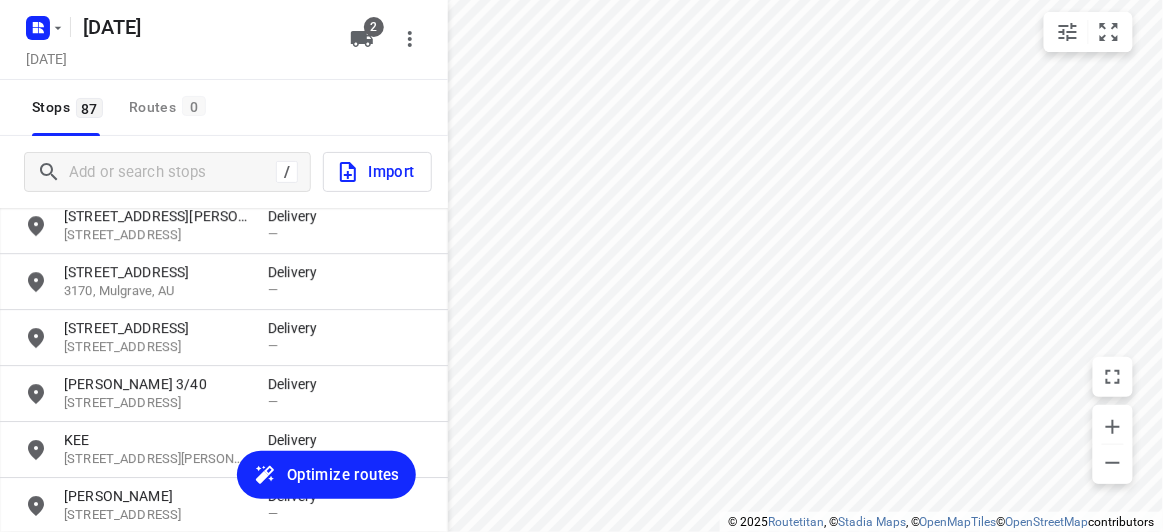 scroll, scrollTop: 3315, scrollLeft: 0, axis: vertical 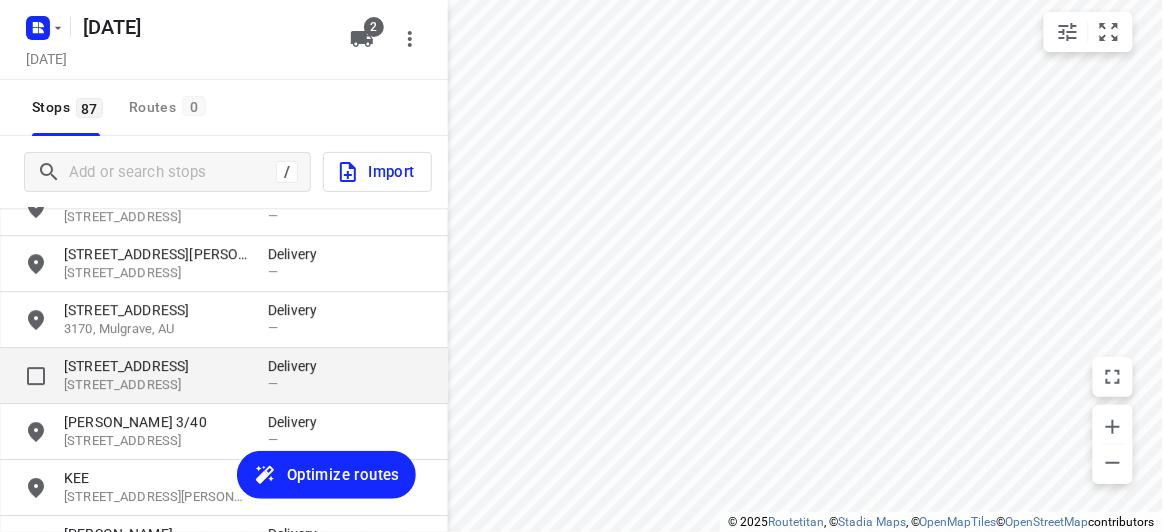 click on "3107, Templestowe Lower, AU" at bounding box center (156, 385) 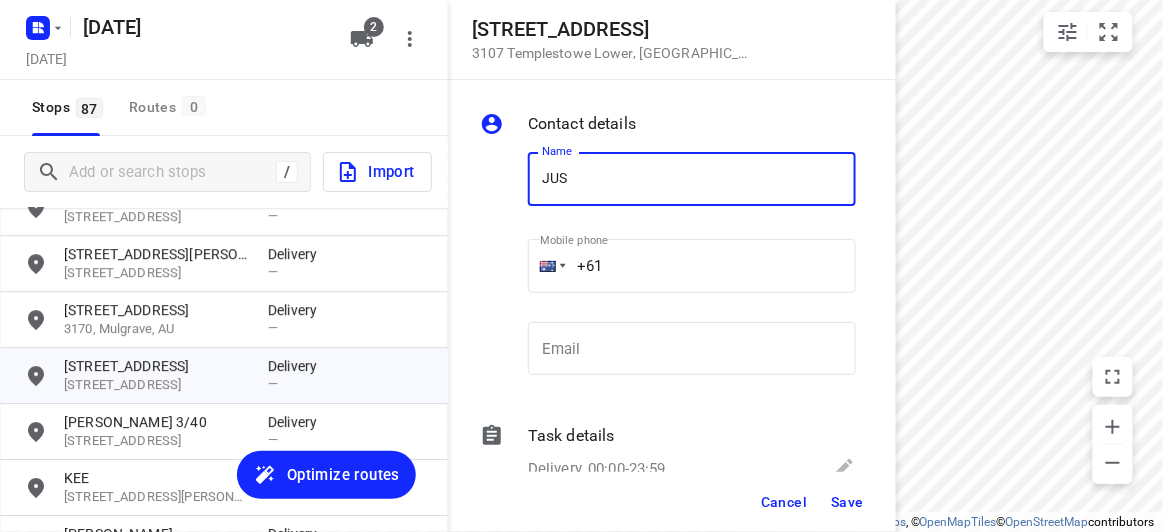 type on "[PERSON_NAME] 2/5" 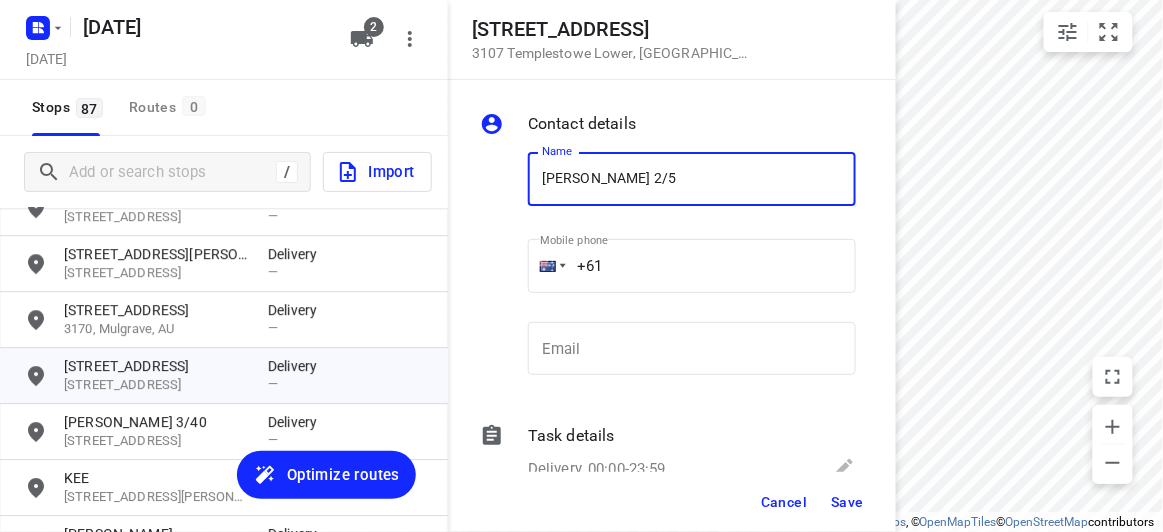 click on "+61" at bounding box center (692, 266) 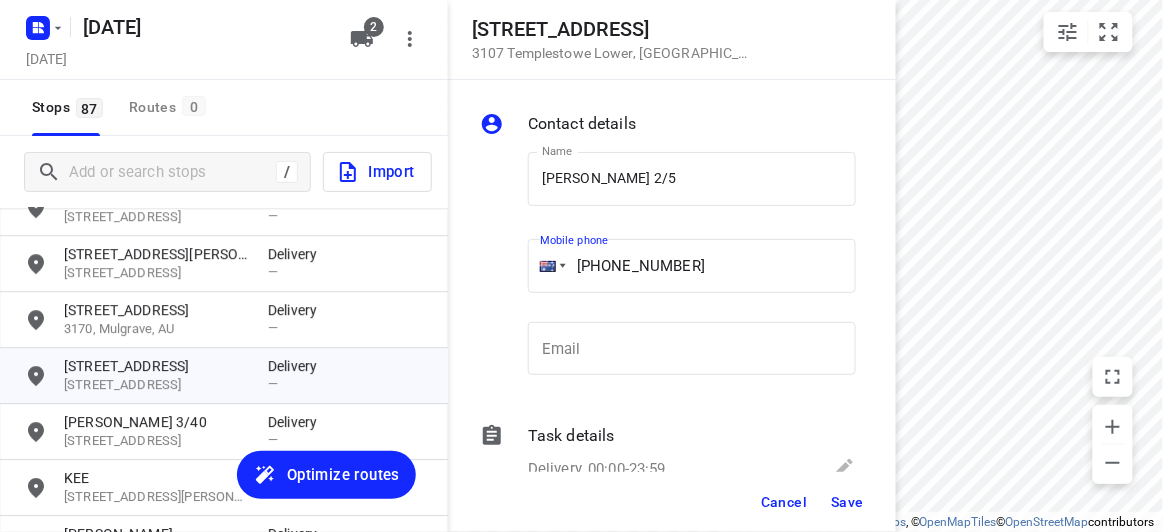 type on "+61 432208299" 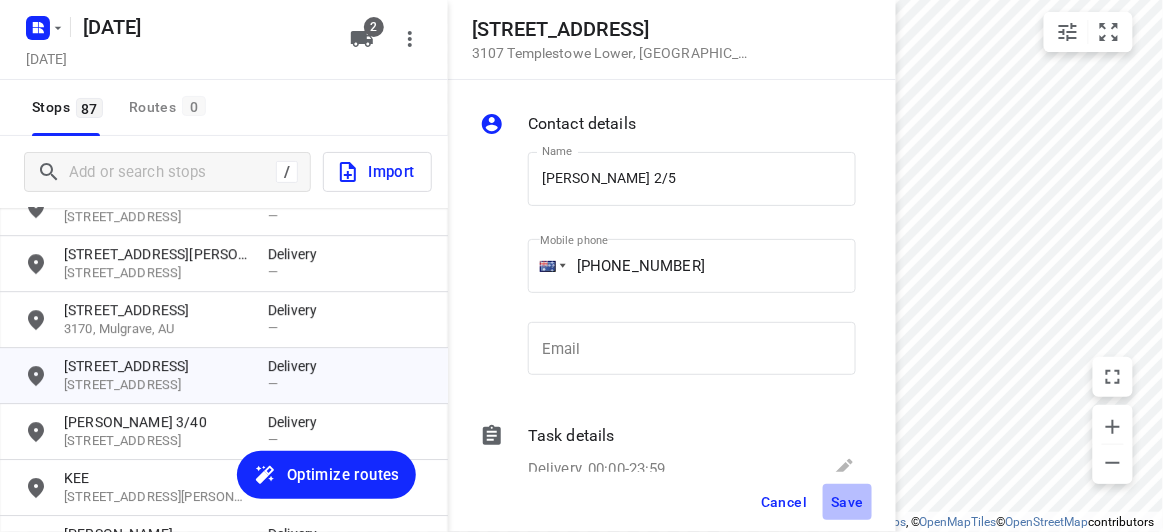 click on "Save" at bounding box center (847, 502) 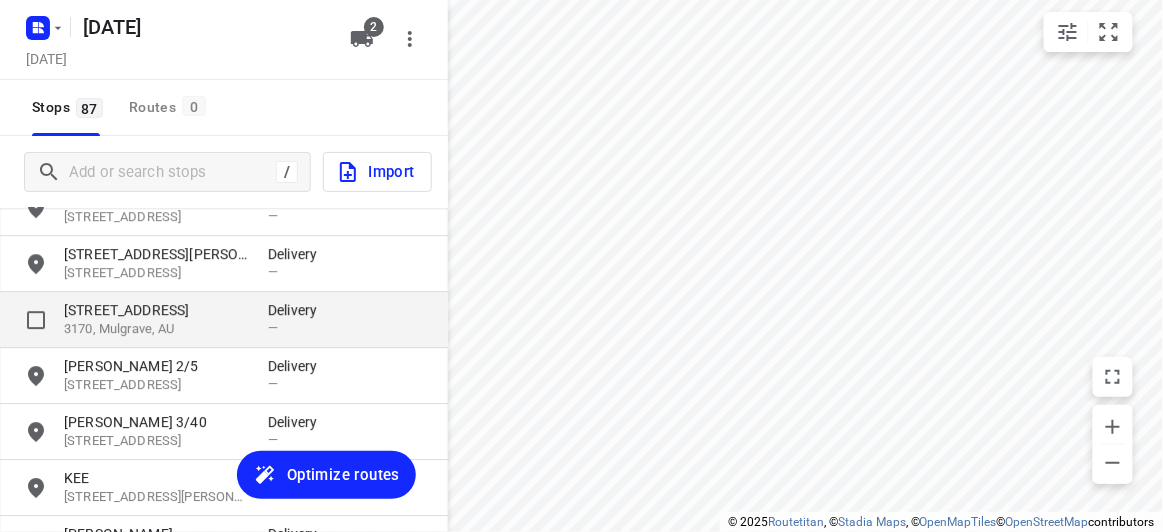 click on "3170, Mulgrave, AU" at bounding box center (156, 329) 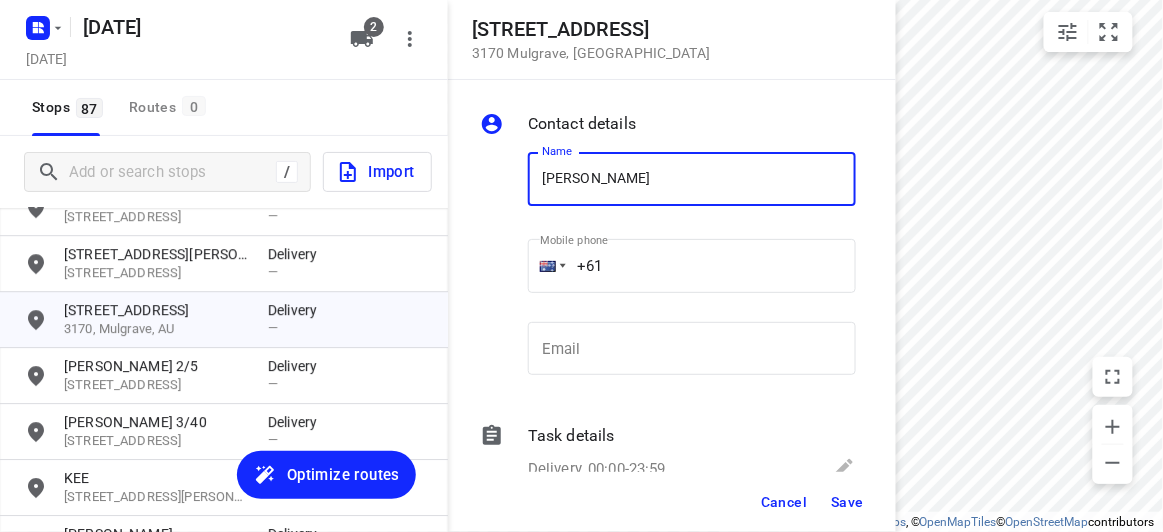type on "[PERSON_NAME]" 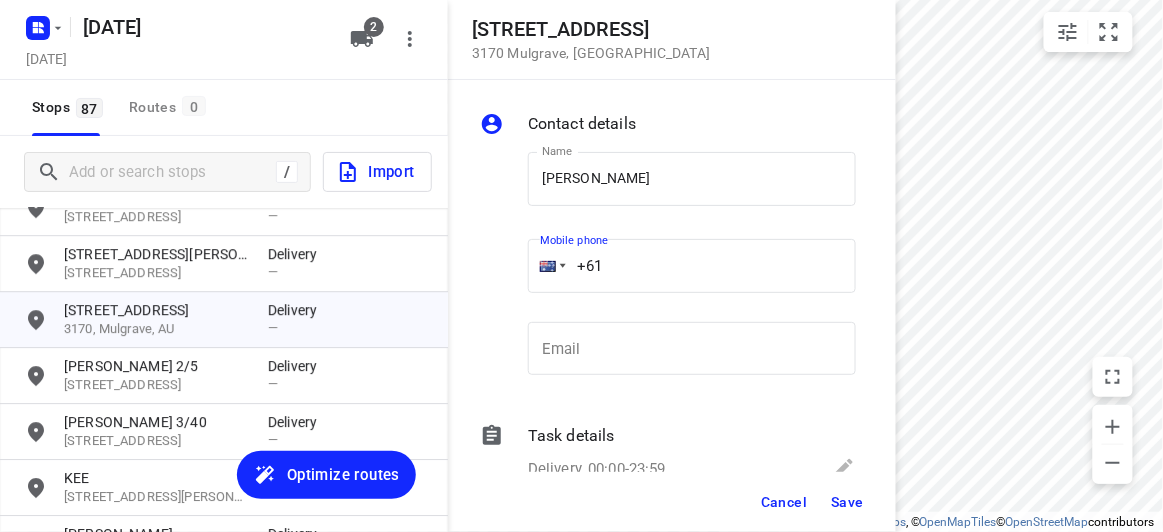 click on "+61" at bounding box center (692, 266) 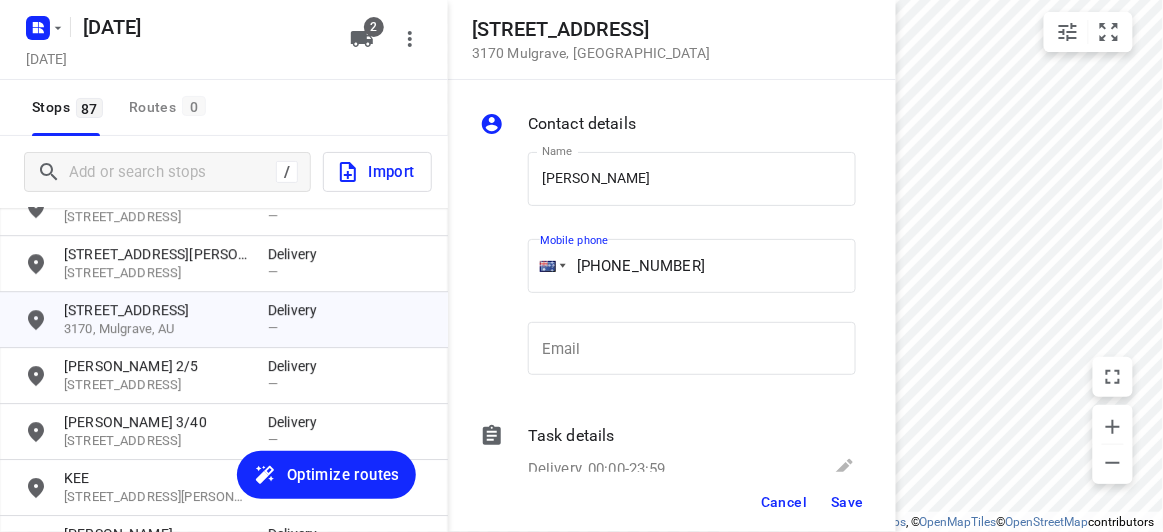click on "+61 22264797" at bounding box center [692, 266] 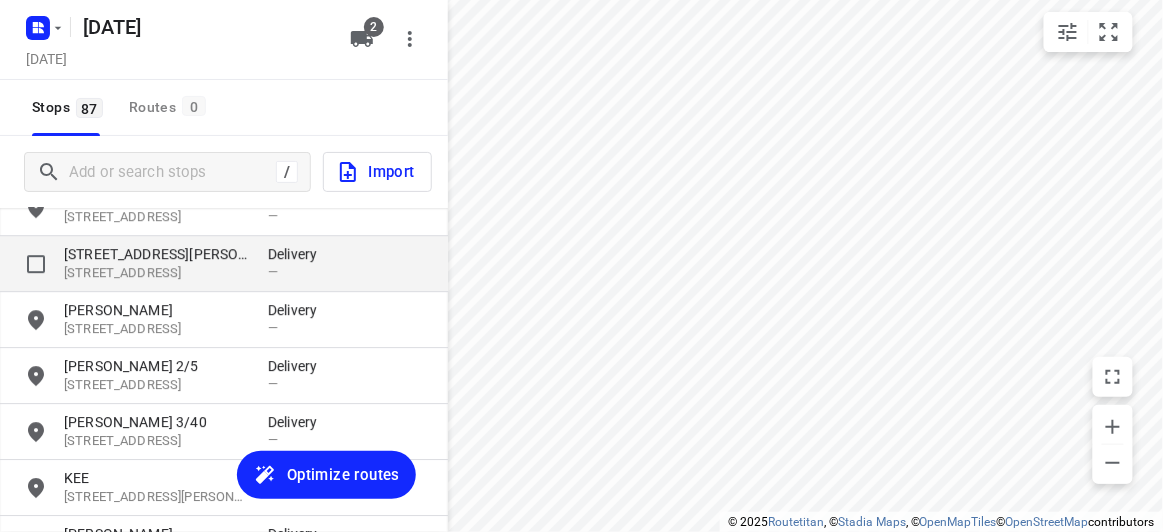 click on "15 Jamieson Avenue 3178, Rowville, AU Delivery —" at bounding box center (224, 264) 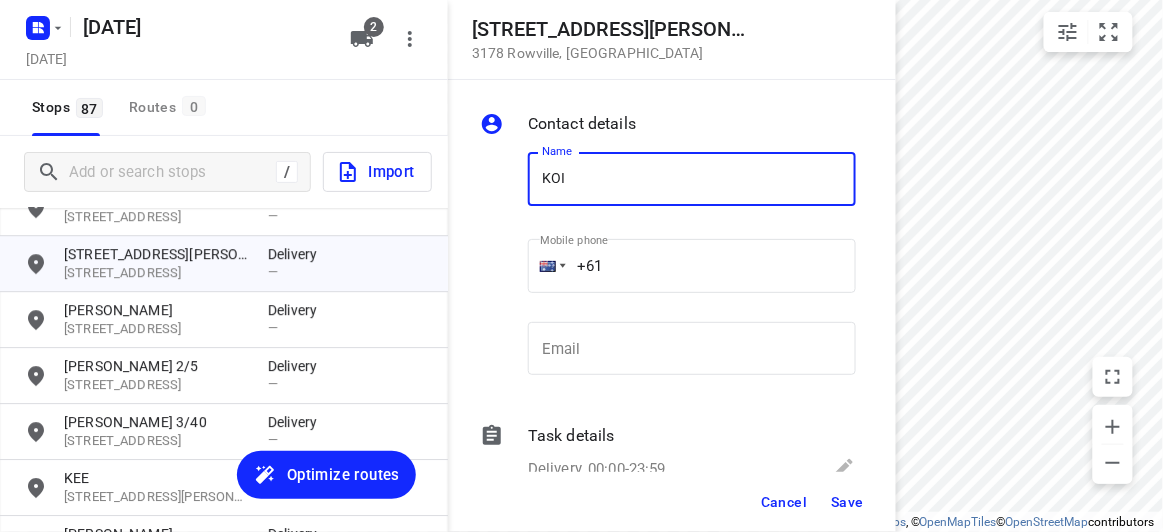 type on "[PERSON_NAME] 4/15" 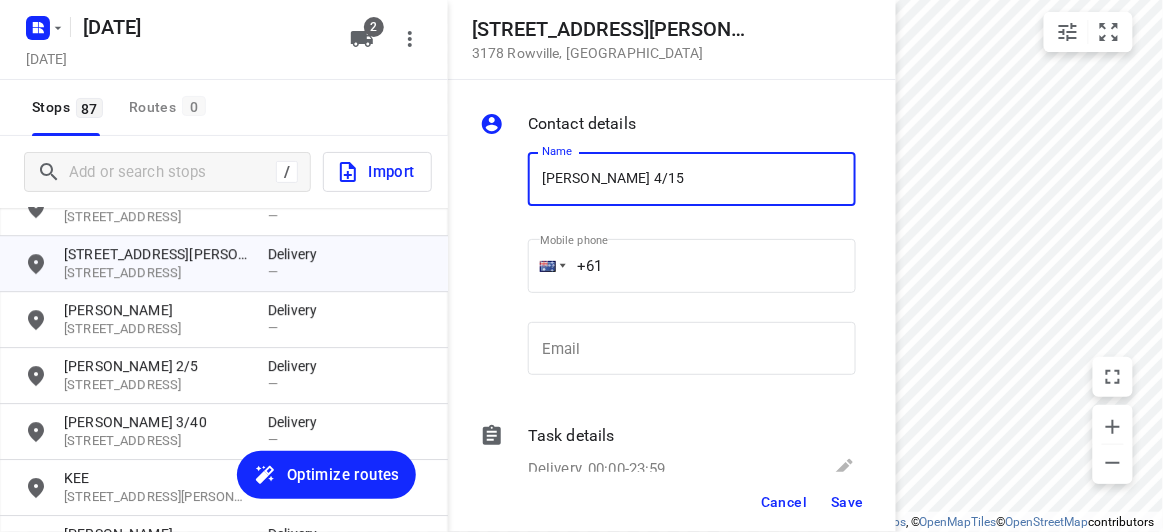 drag, startPoint x: 608, startPoint y: 233, endPoint x: 641, endPoint y: 271, distance: 50.32892 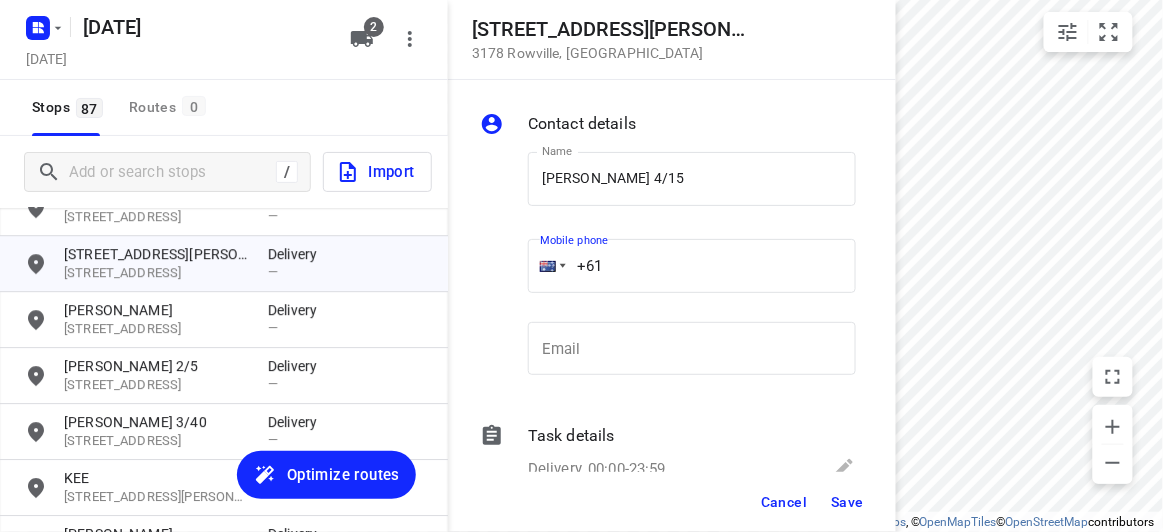 paste on "449039836" 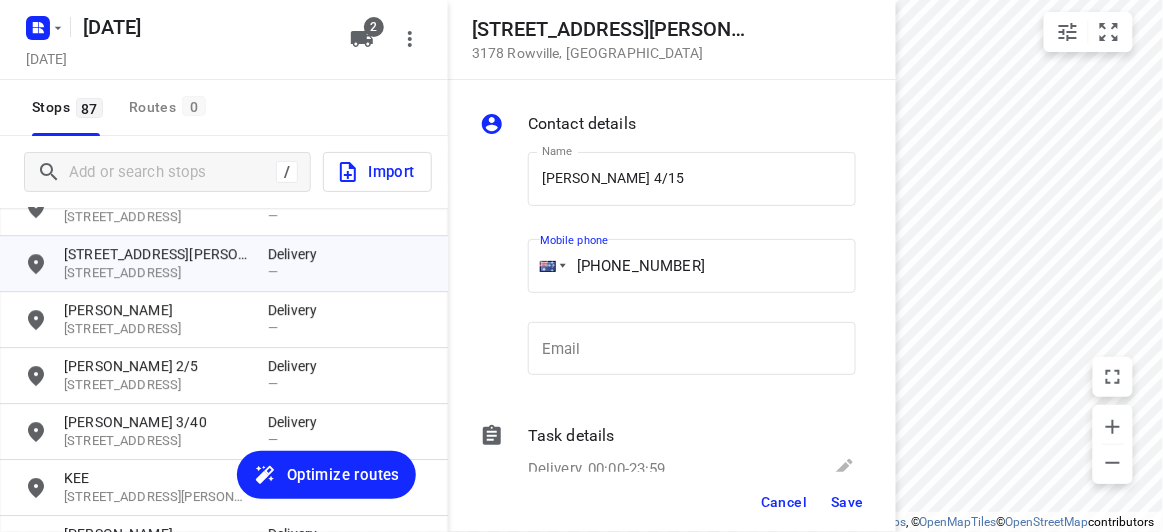 type on "+61 449039836" 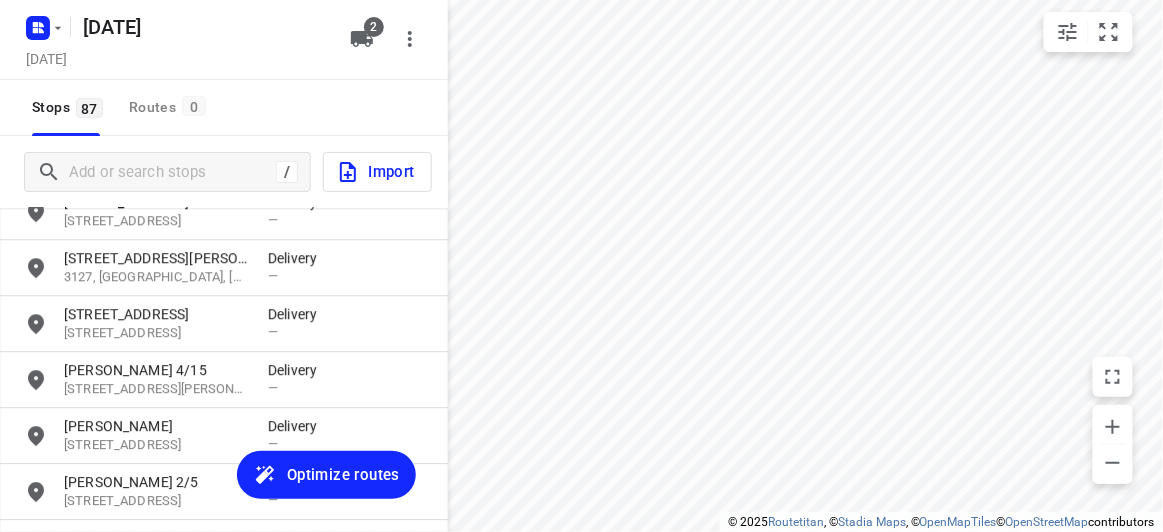 scroll, scrollTop: 3133, scrollLeft: 0, axis: vertical 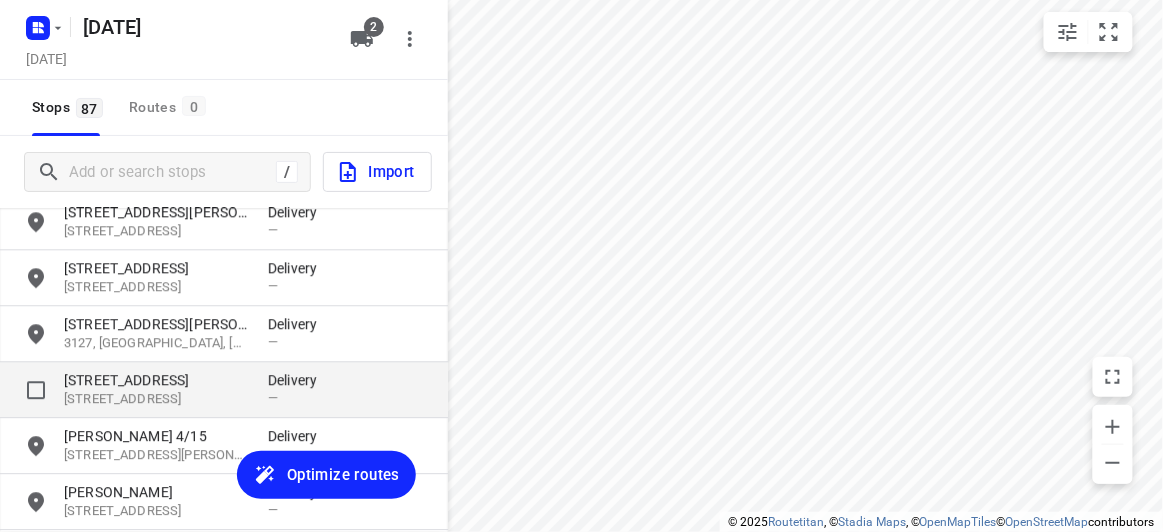 click on "11 Arbroath Road 3152, Wantirna South, AU Delivery —" at bounding box center [224, 390] 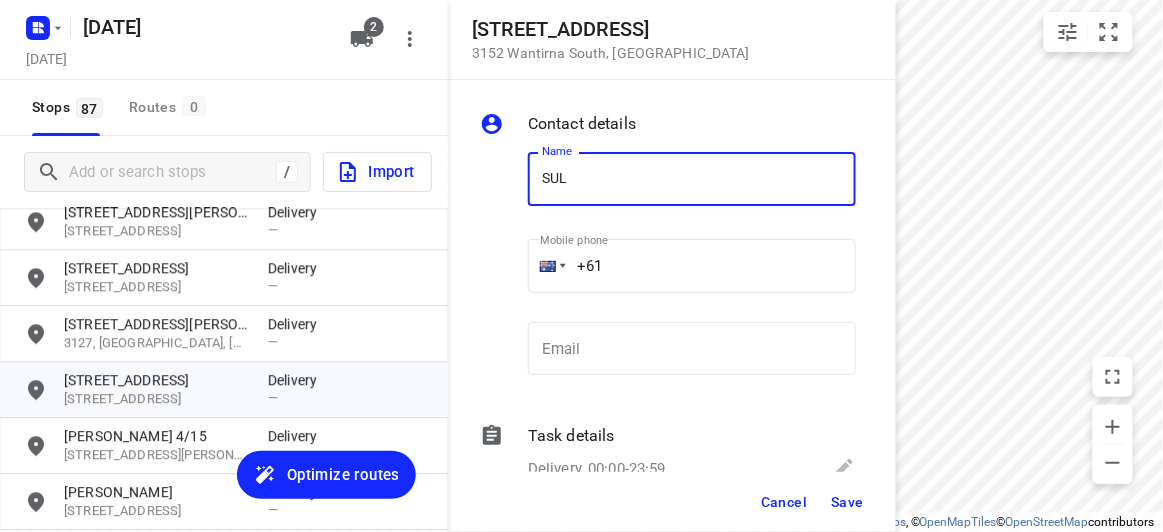 type on "SULENI MULIA TUNGGAL" 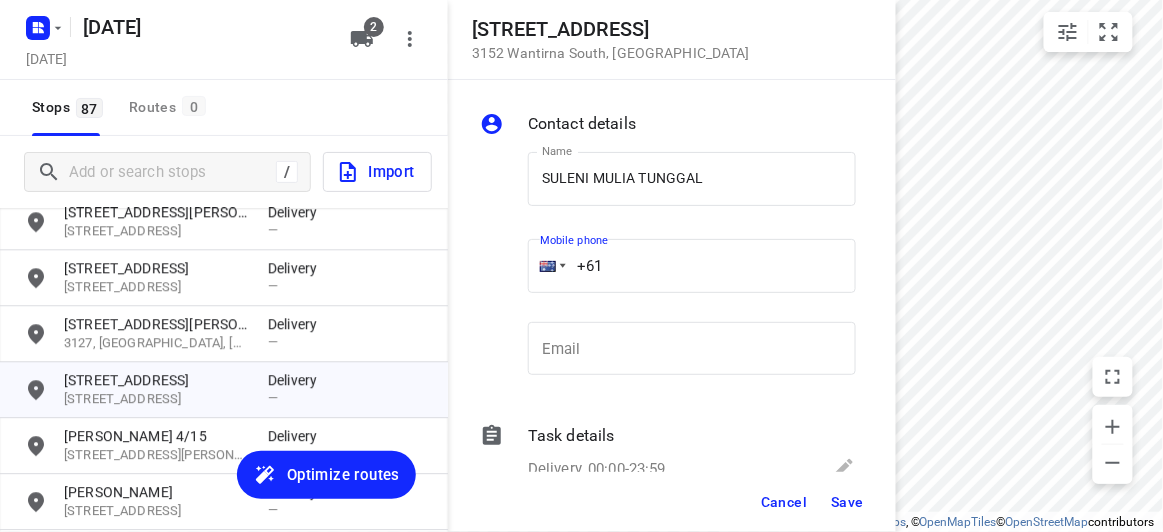 click on "+61" at bounding box center [692, 266] 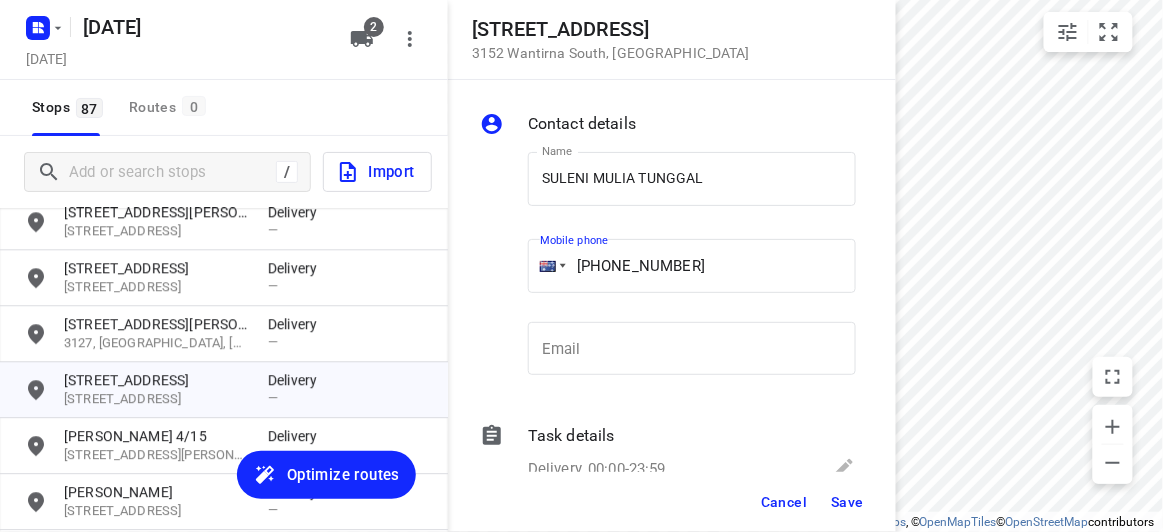 type on "+61 468533038" 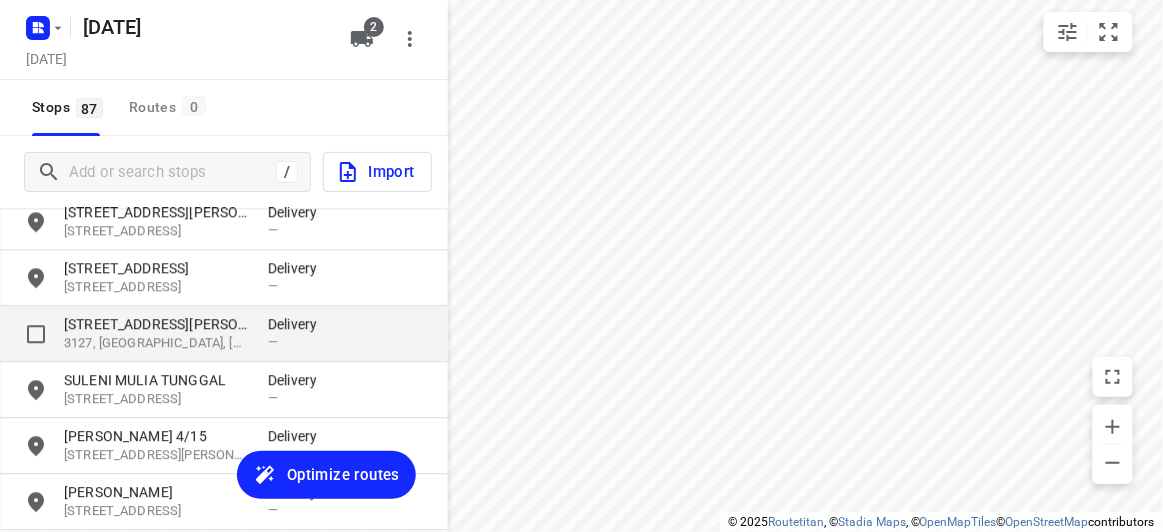 click on "57 Florence Road 3127, Surrey Hills, AU Delivery —" at bounding box center (224, 334) 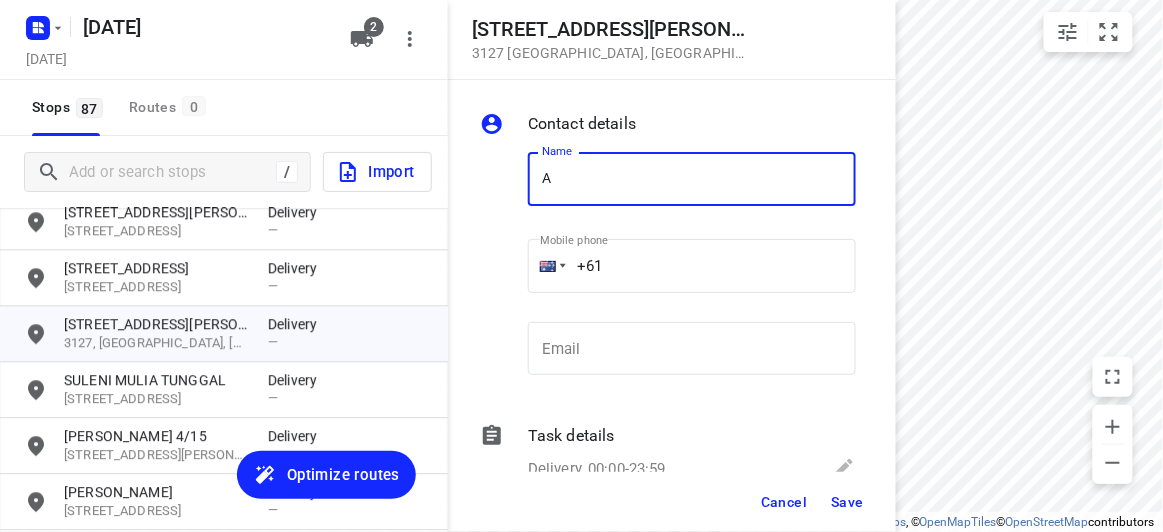 click on "A" at bounding box center [692, 179] 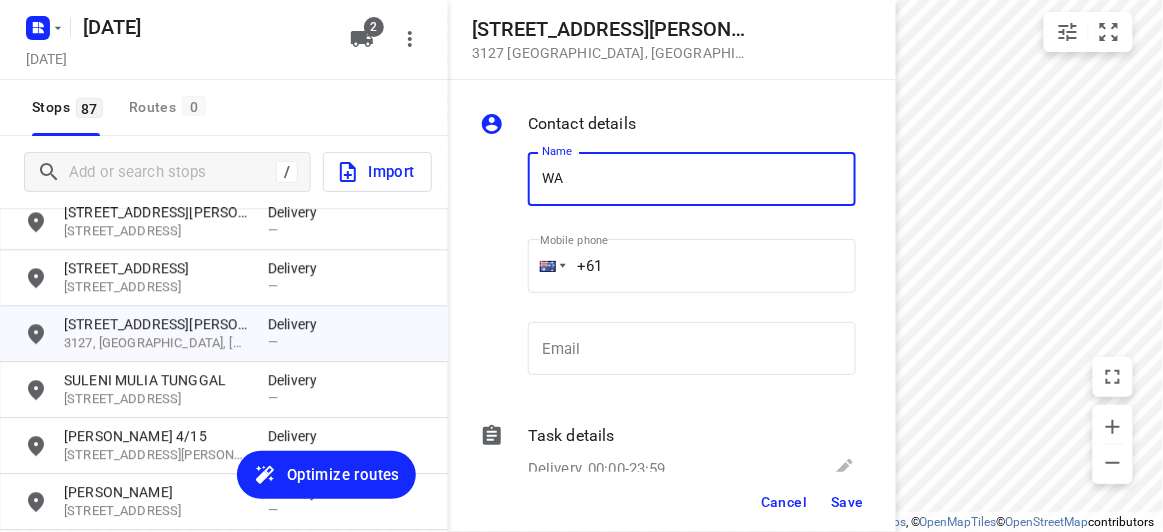 click on "WA" at bounding box center [692, 179] 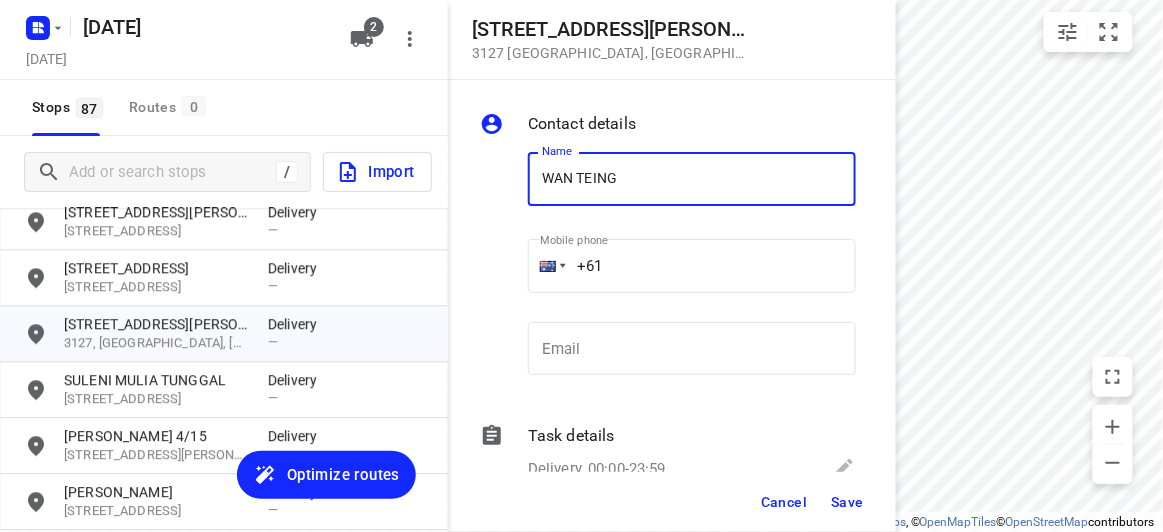 click on "+61" at bounding box center [692, 266] 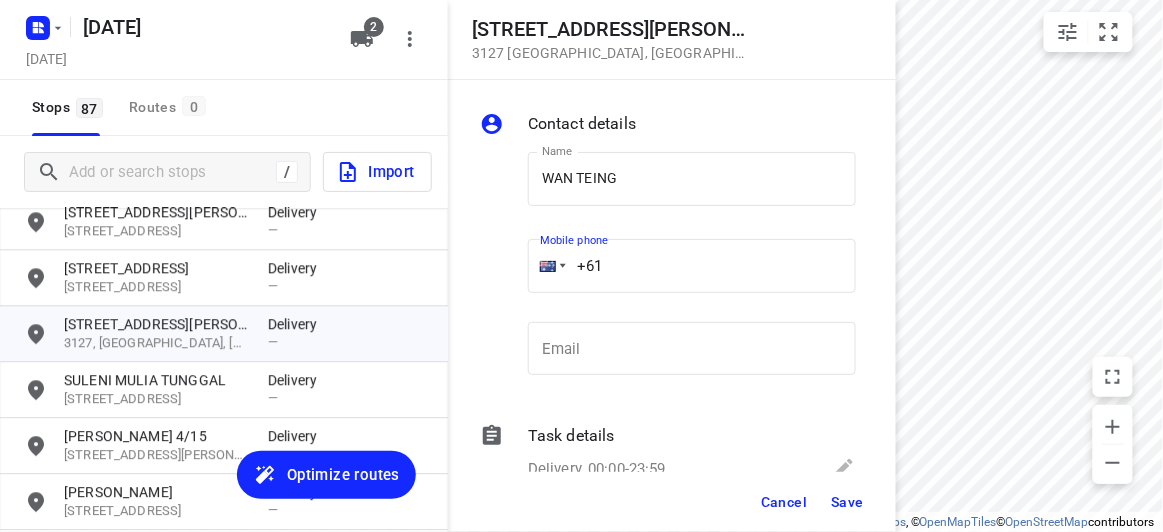 paste on "433769904" 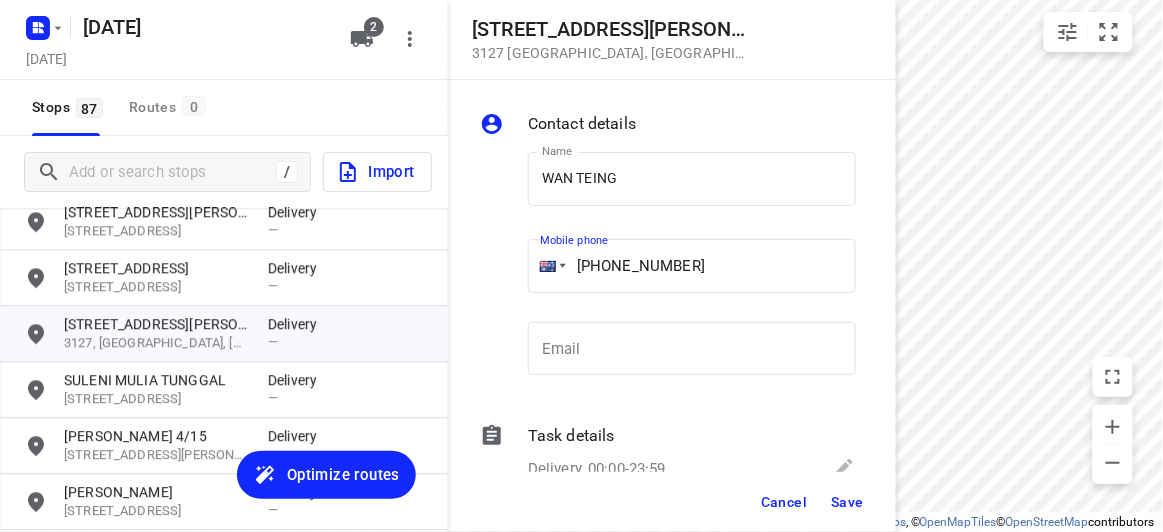 type on "+61 433769904" 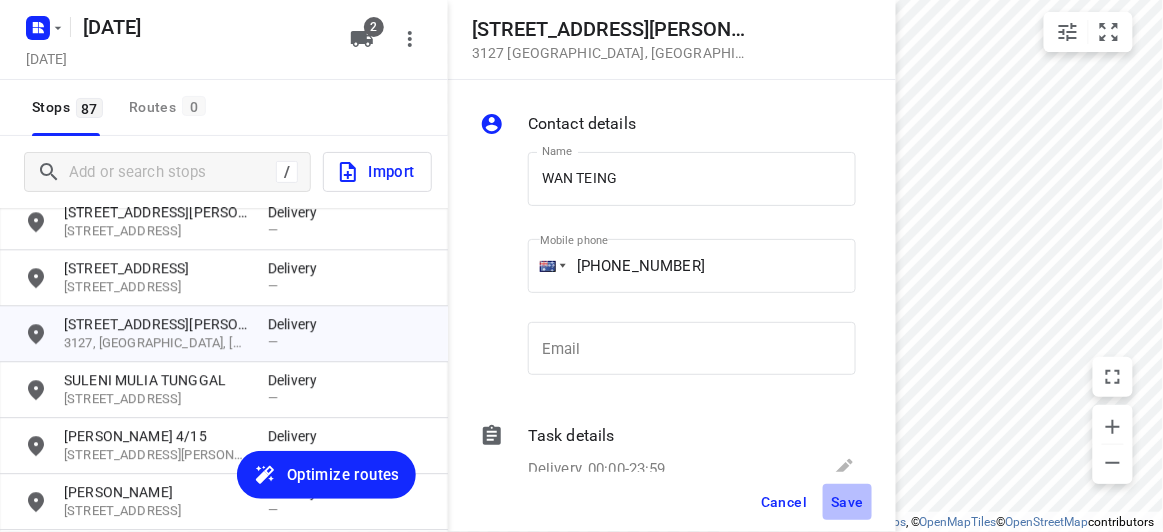 click on "Save" at bounding box center [847, 502] 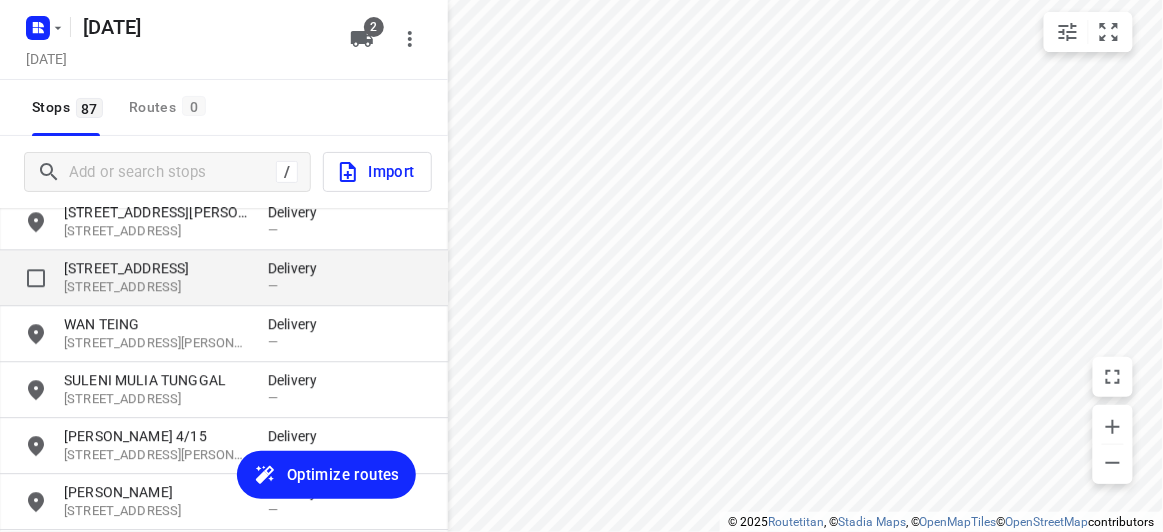 click on "3109, Doncaster East, AU" at bounding box center [156, 287] 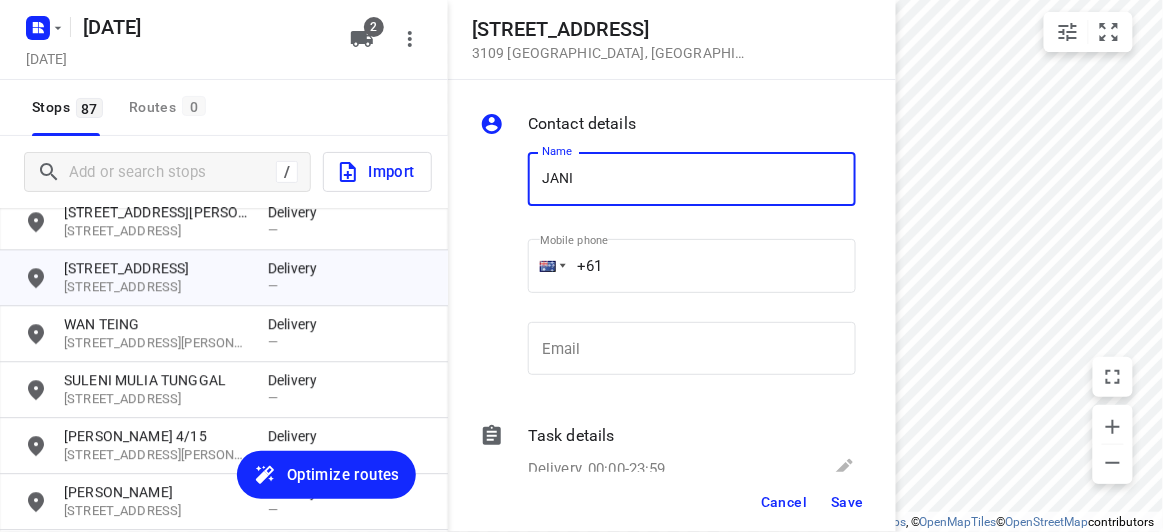 type on "[PERSON_NAME]" 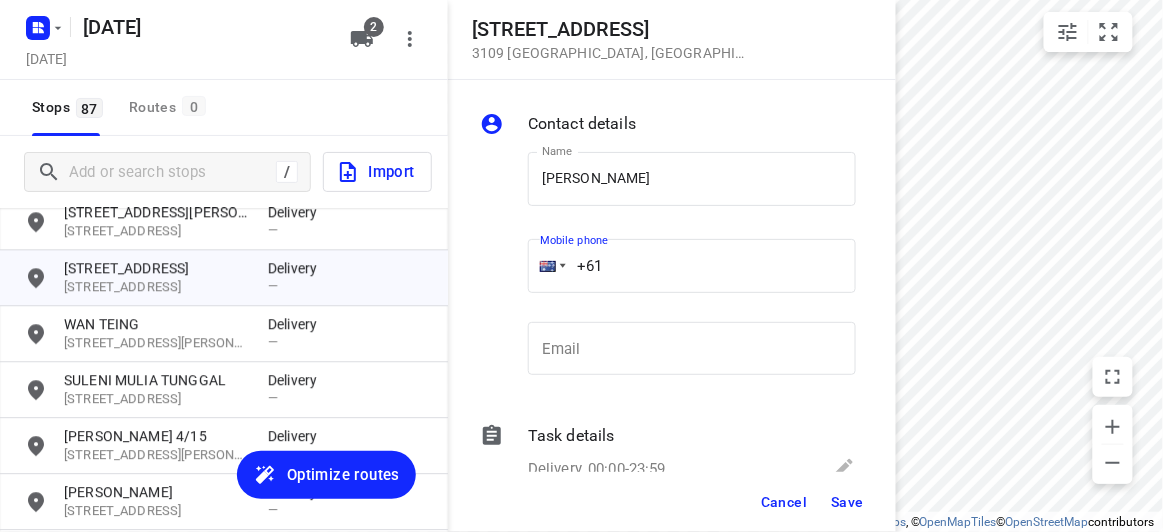 click on "+61" at bounding box center (692, 266) 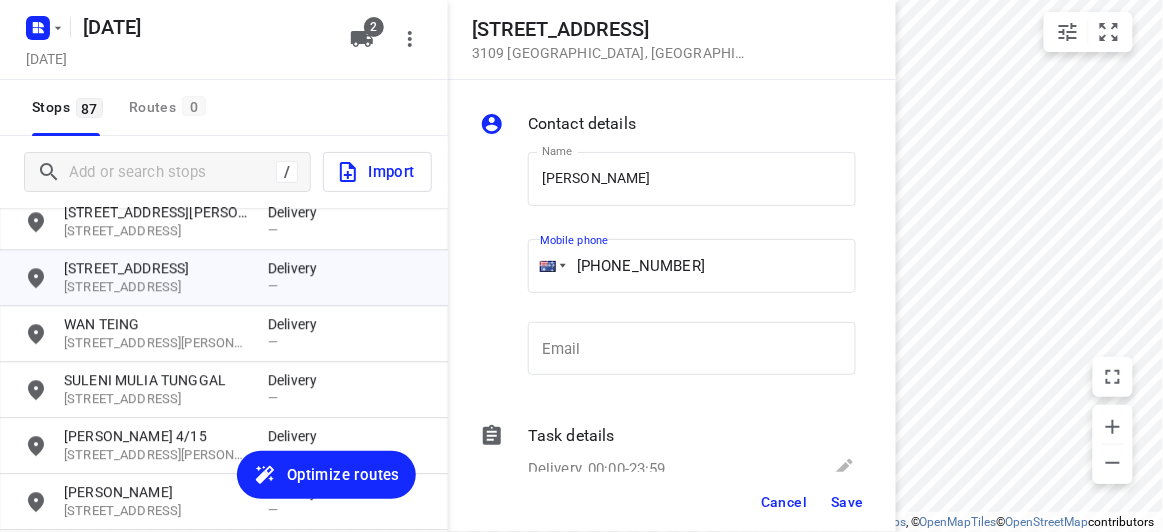 click on "+61 0422819302" at bounding box center (692, 266) 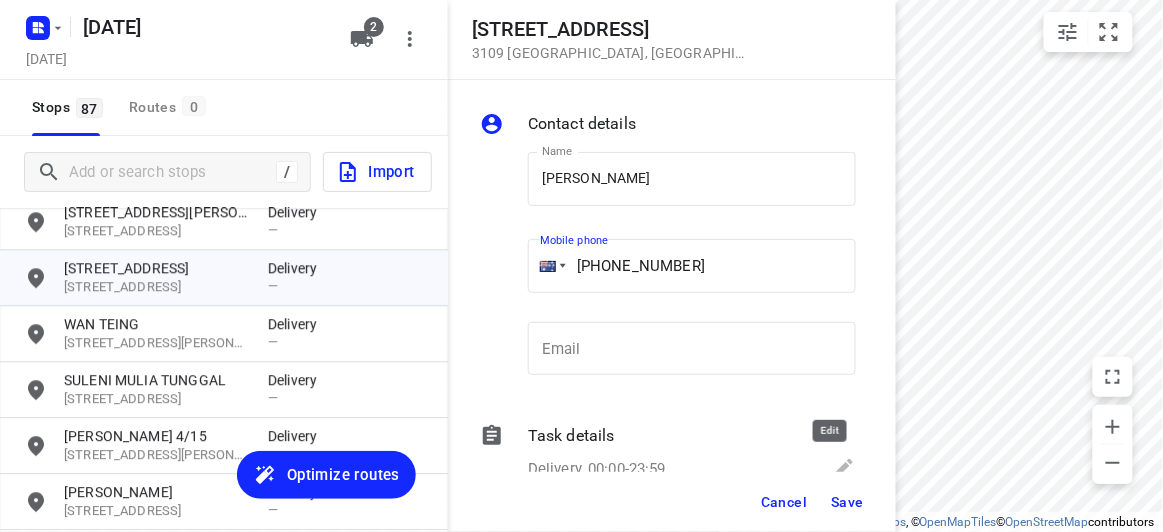 type on "+61 422819302" 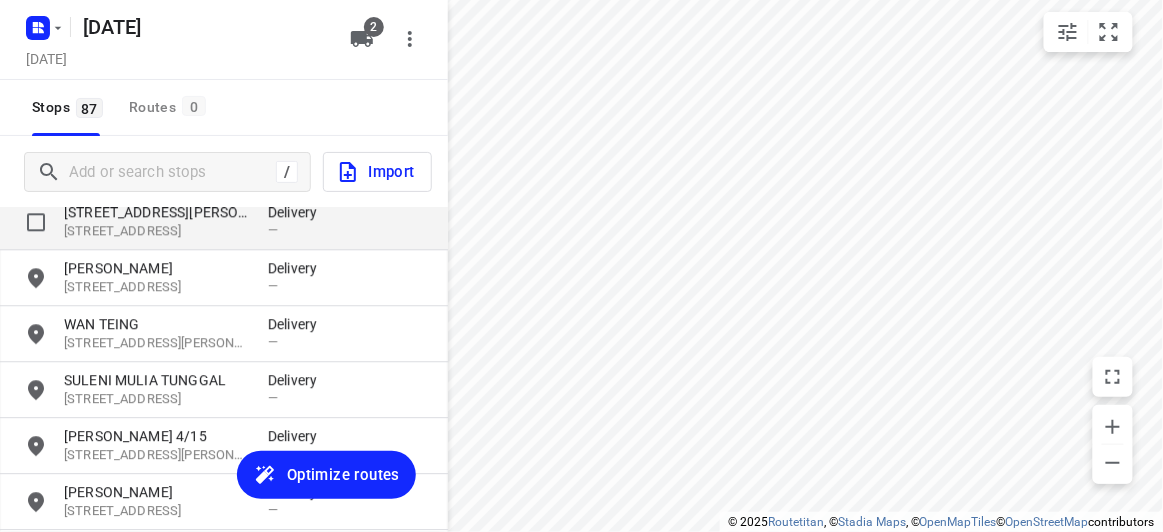 click on "6 Cookson Way" at bounding box center (156, 212) 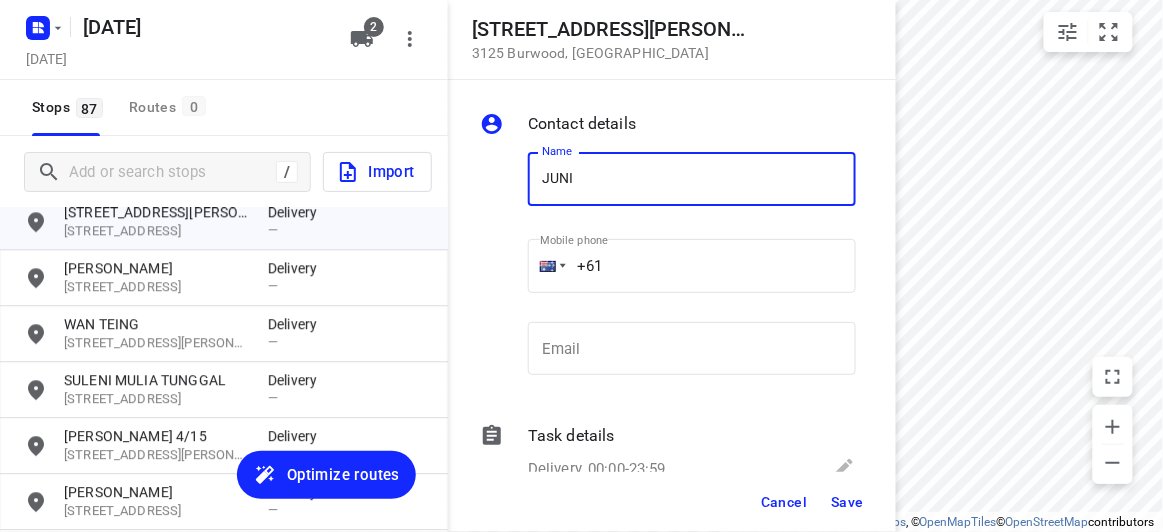 click on "JUNI" at bounding box center (692, 179) 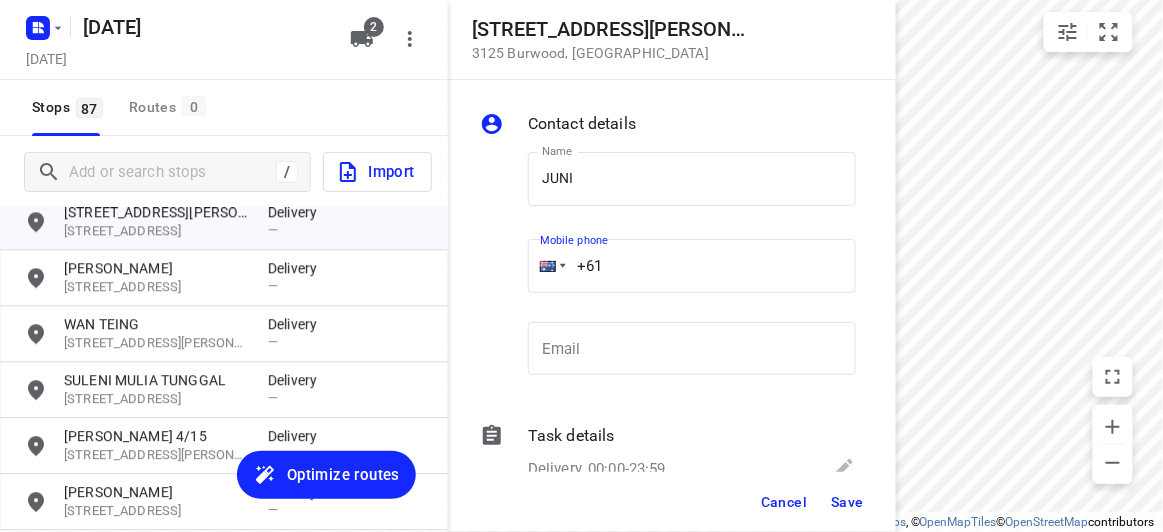 paste on "0468898398" 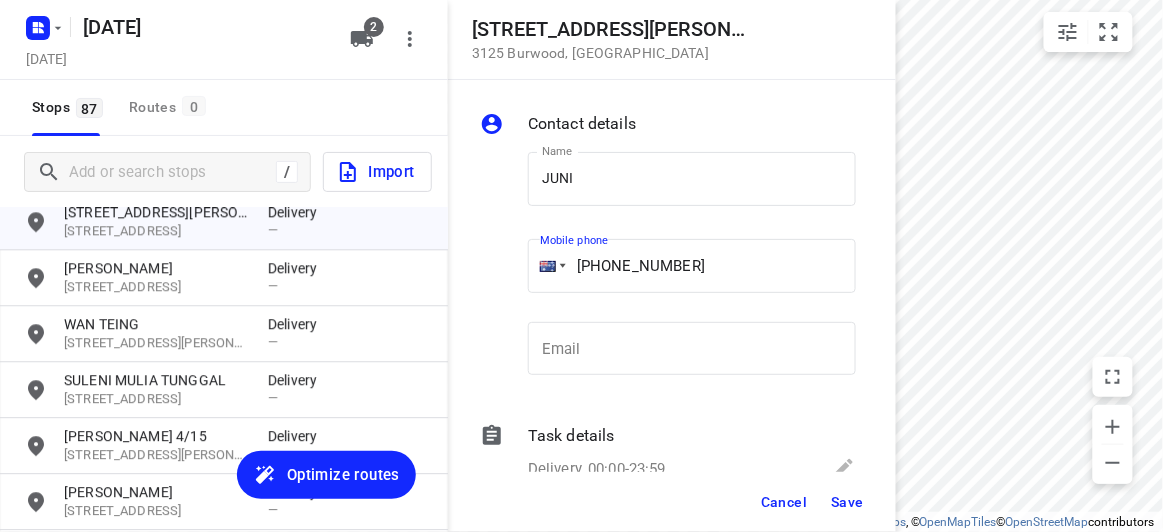 click on "+61 0468898398" at bounding box center [692, 266] 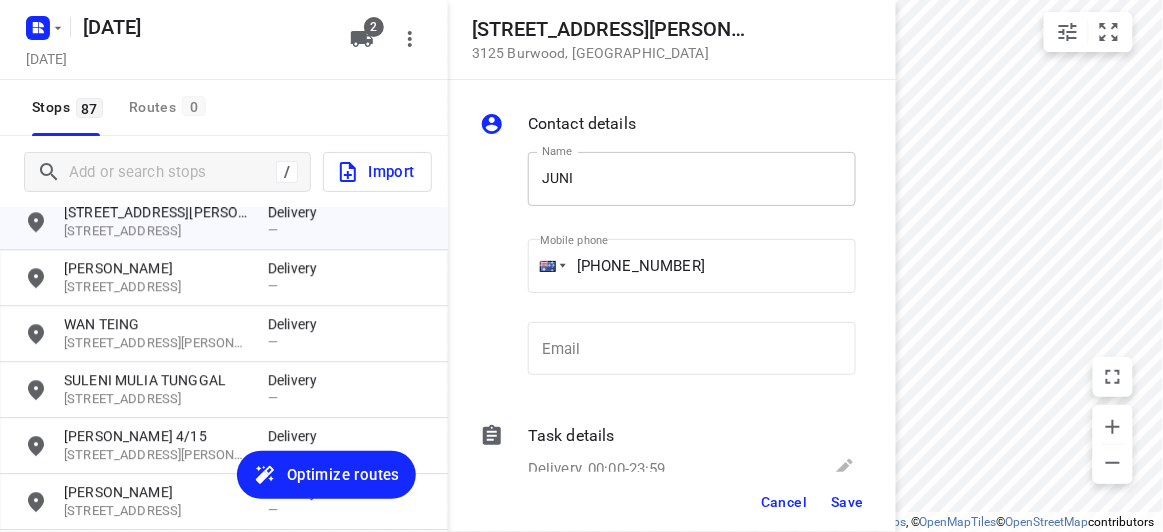 click on "JUNI" at bounding box center (692, 179) 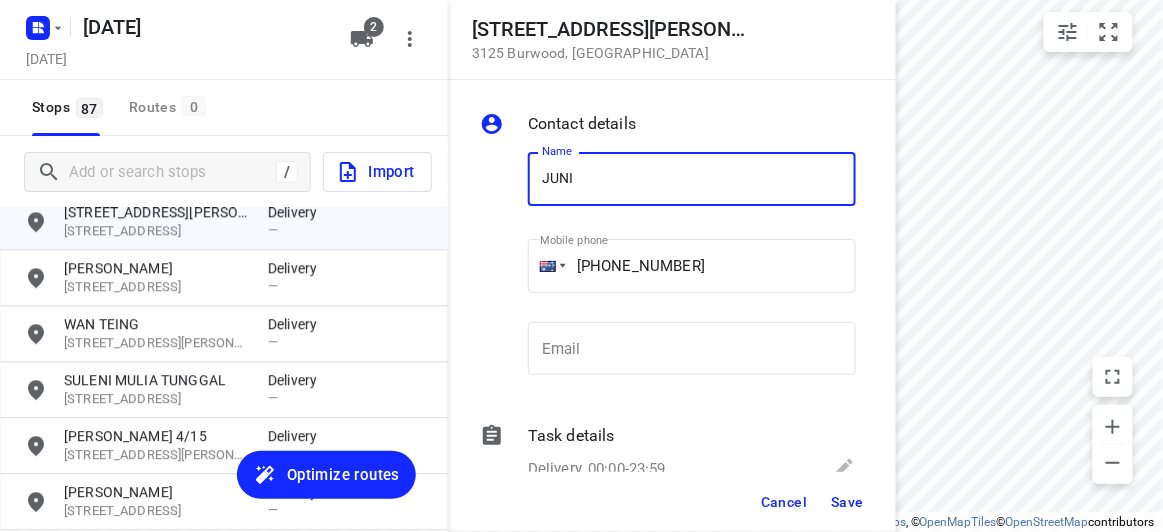 type on "JUNIE HONG" 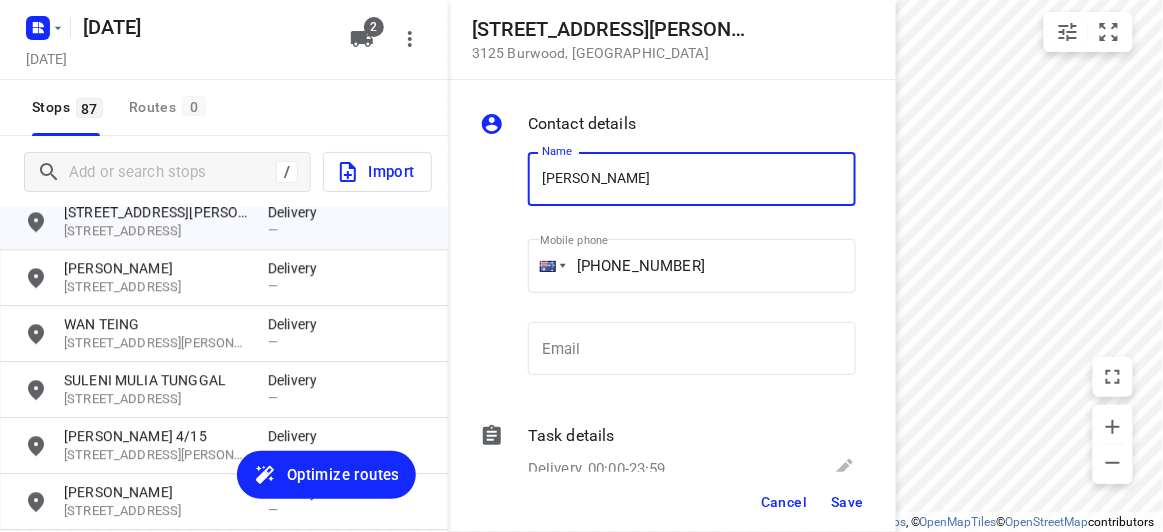 click on "Save" at bounding box center [847, 502] 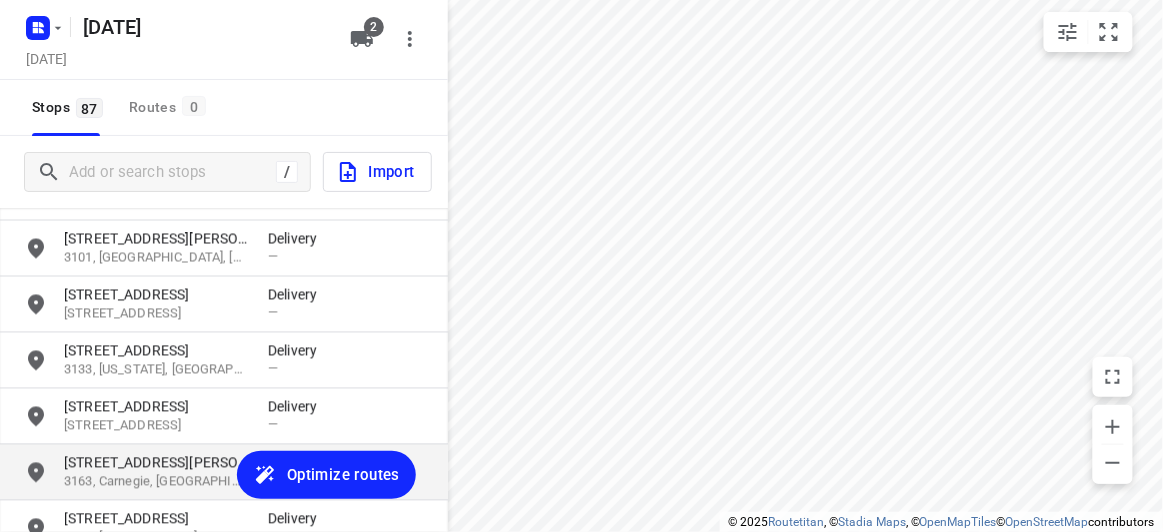 scroll, scrollTop: 2952, scrollLeft: 0, axis: vertical 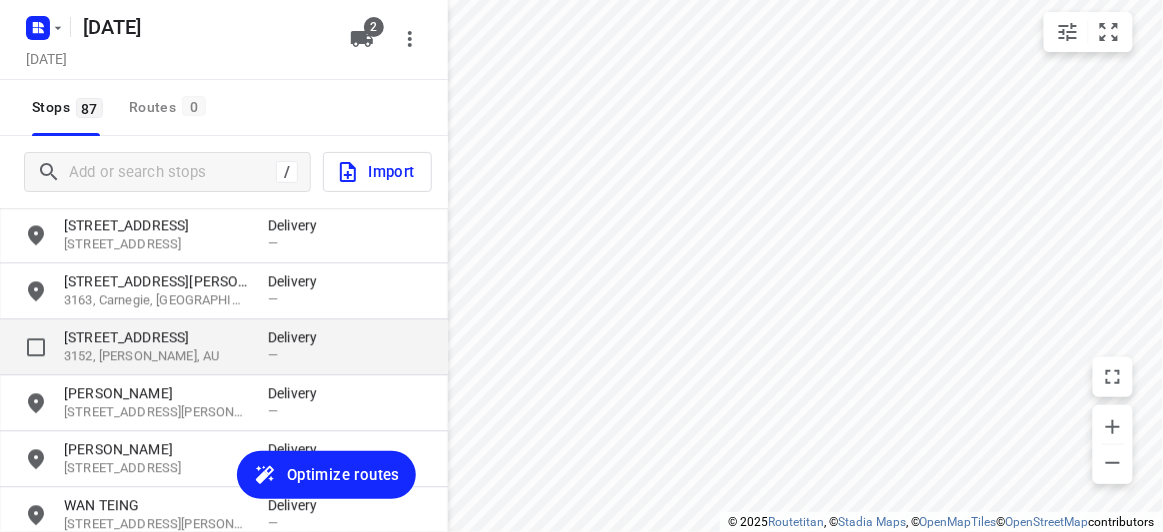 click on "3152, Wantirna, AU" at bounding box center (156, 356) 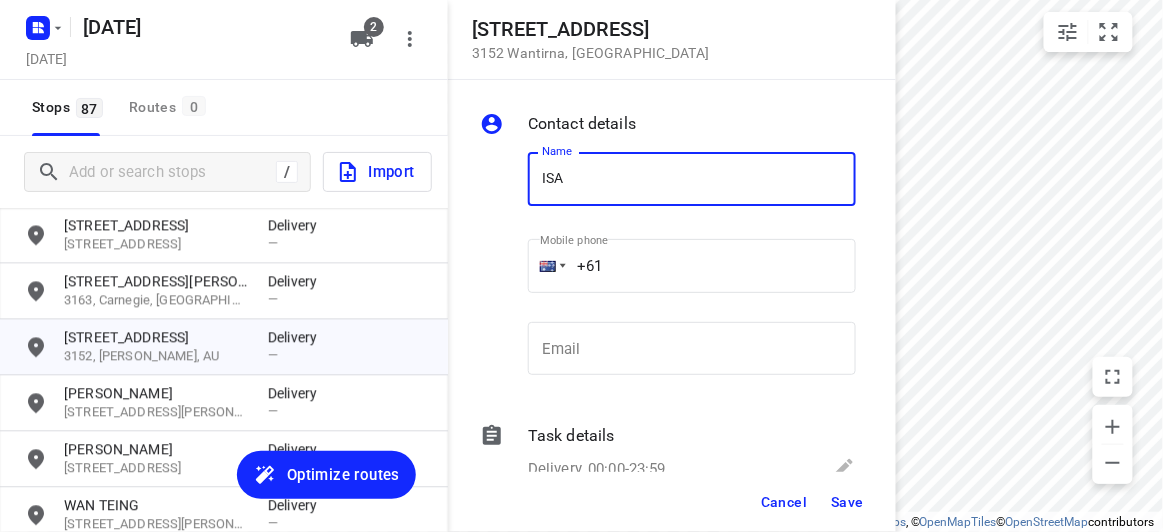 type on "[PERSON_NAME]" 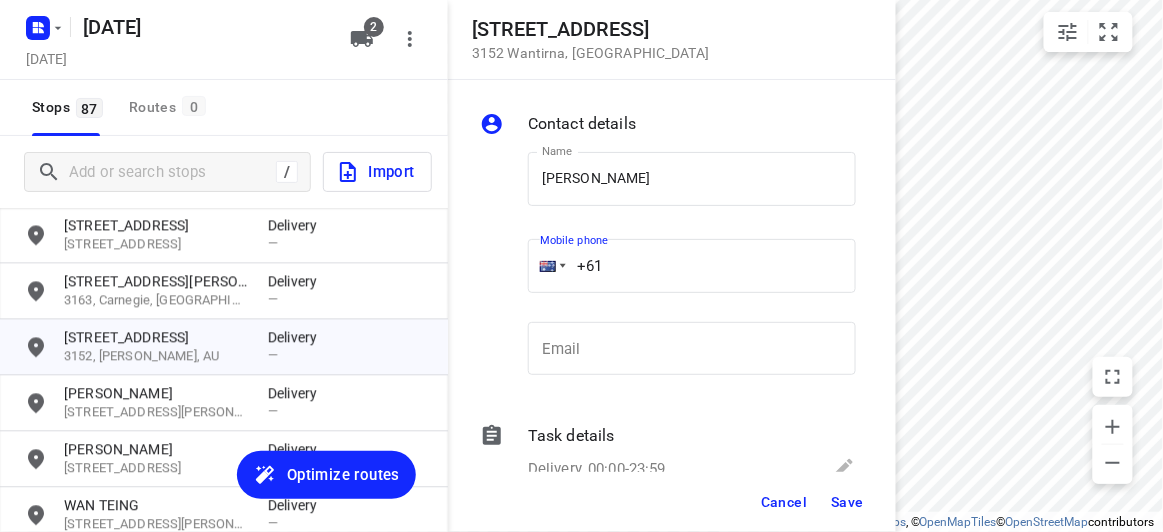 click on "+61" at bounding box center (692, 266) 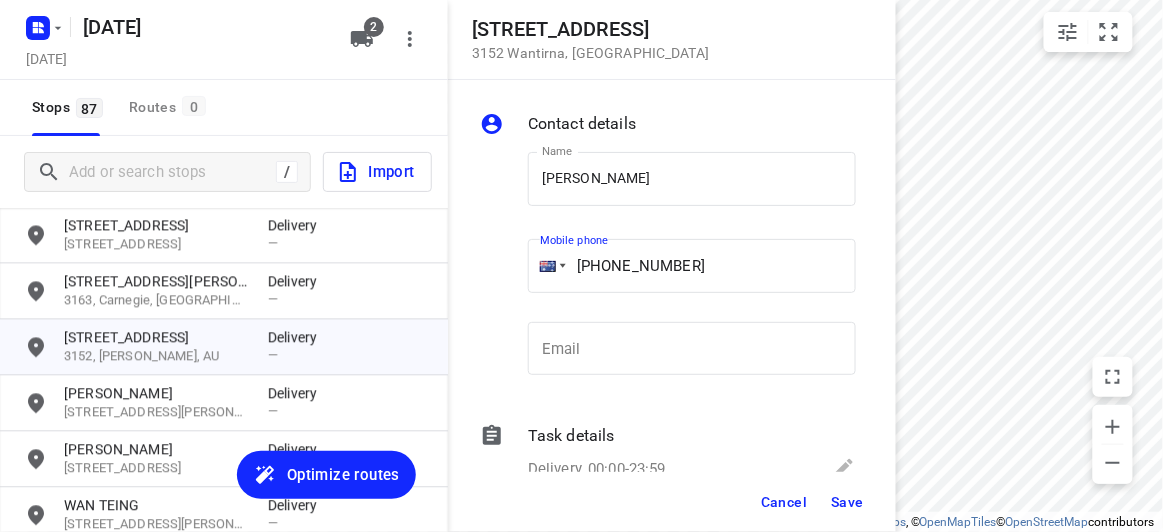type on "+61 433807353" 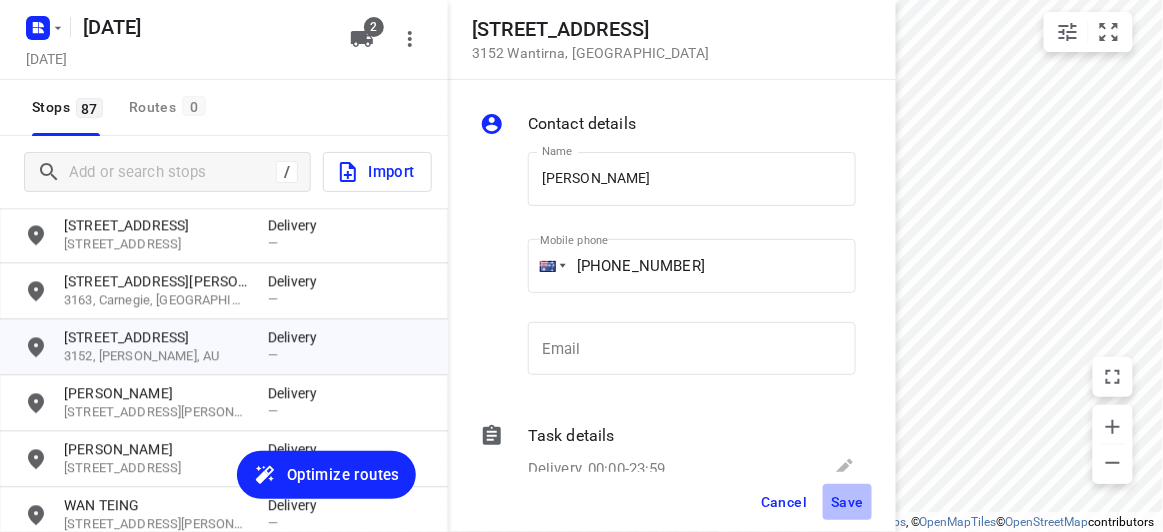 click on "Save" at bounding box center [847, 502] 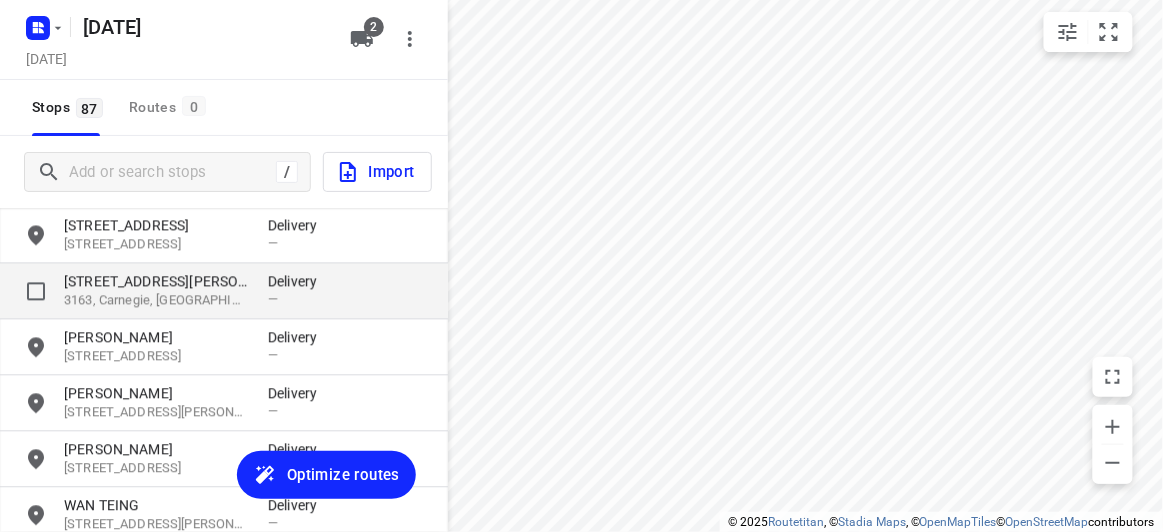 click on "44 Blackwood Street" at bounding box center (156, 281) 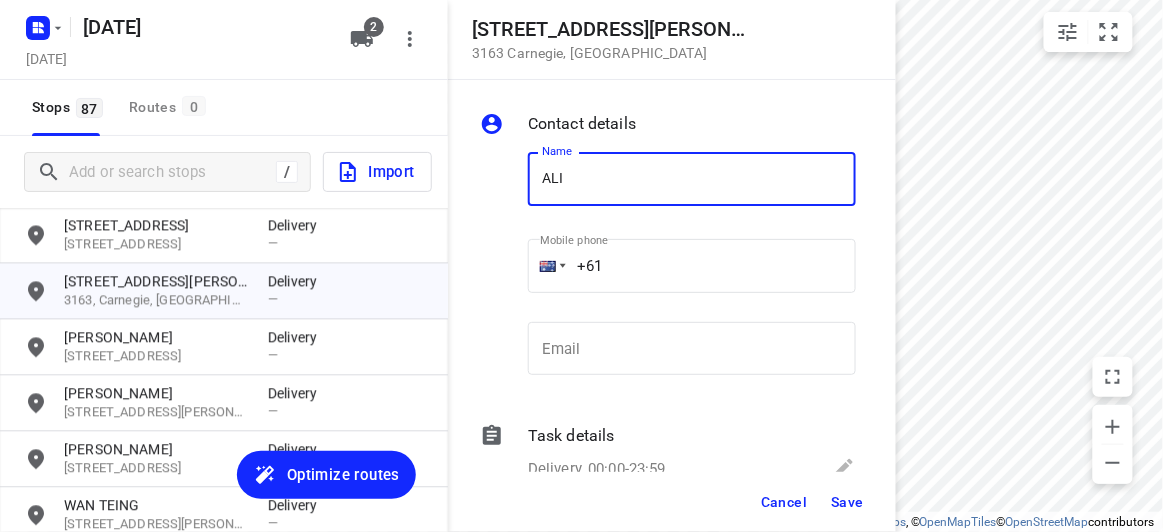 click on "ALI" at bounding box center [692, 179] 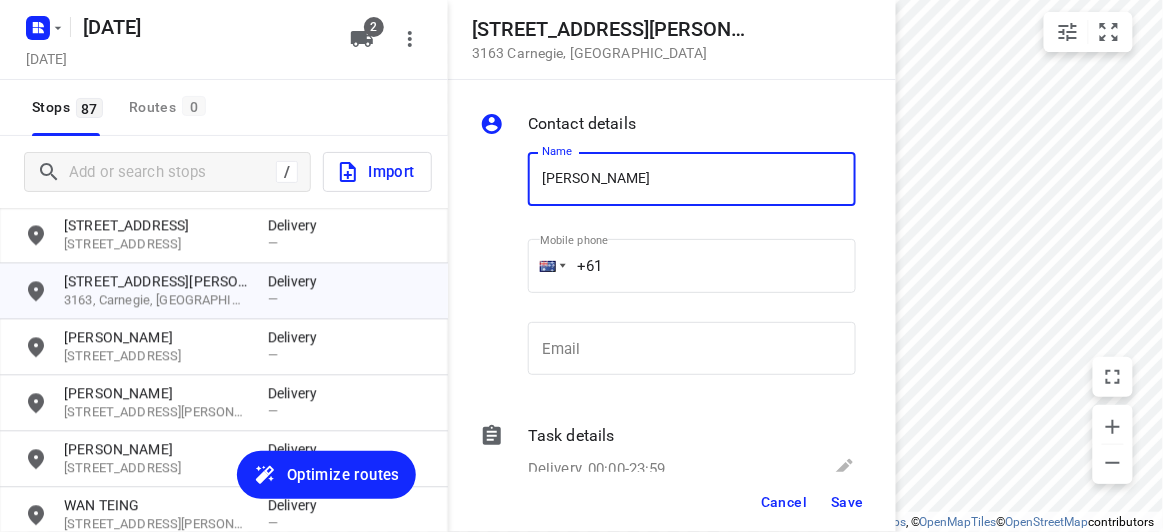click on "+61" at bounding box center [692, 266] 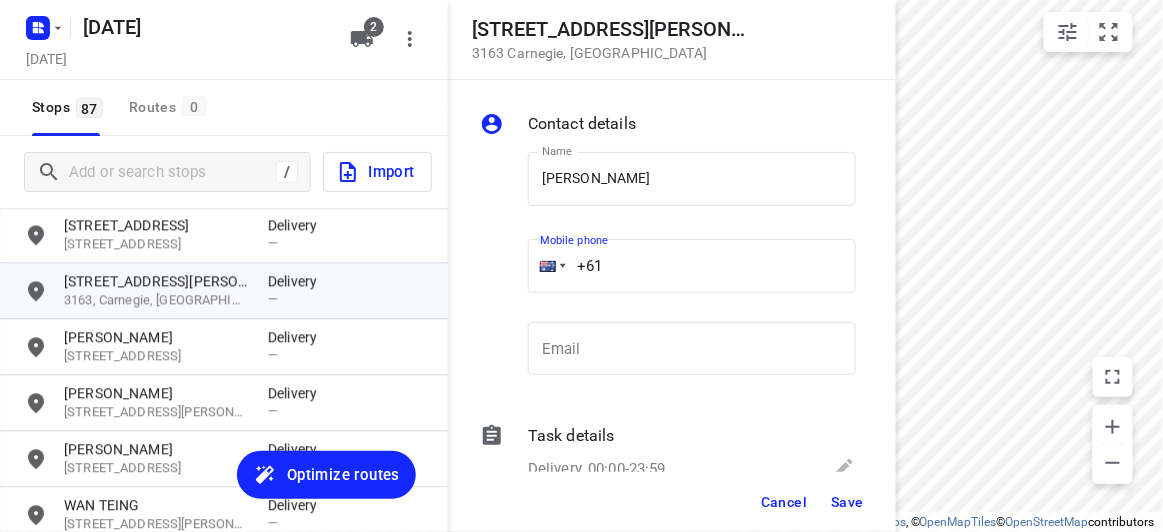 paste on "422791989" 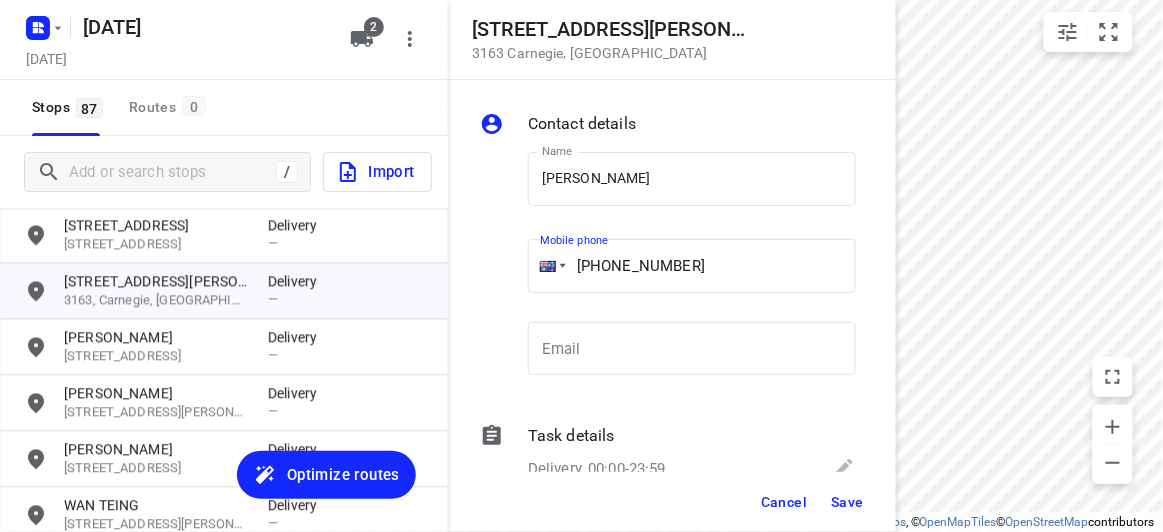 type on "+61 422791989" 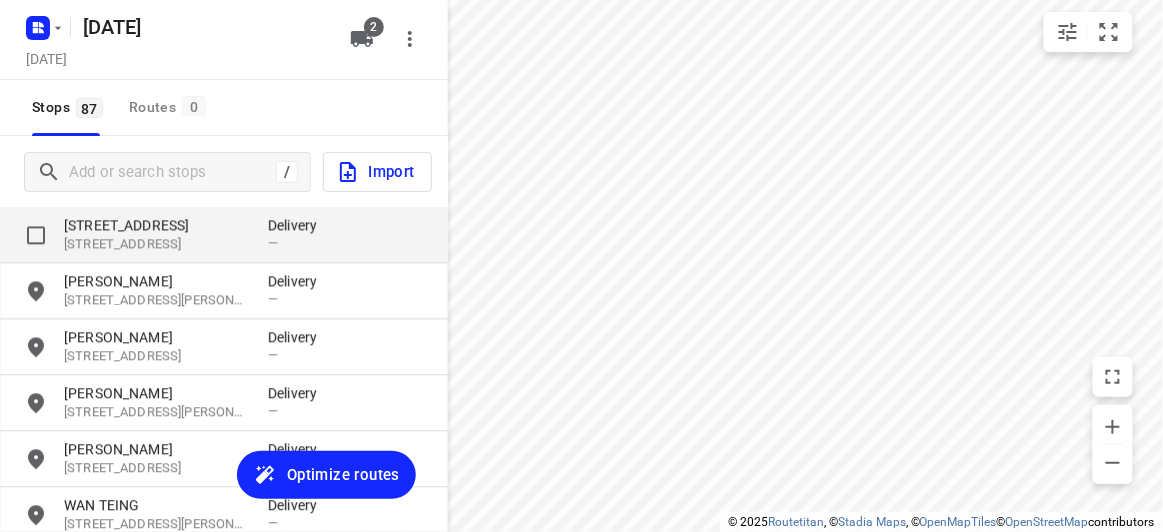 click on "3172, Springvale South, AU" at bounding box center [156, 244] 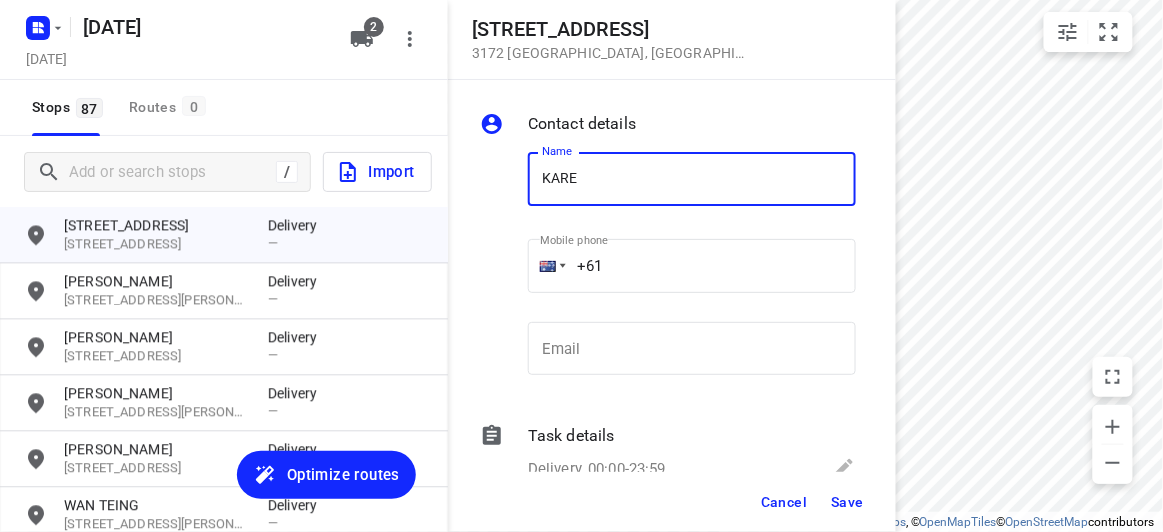 type on "[PERSON_NAME]" 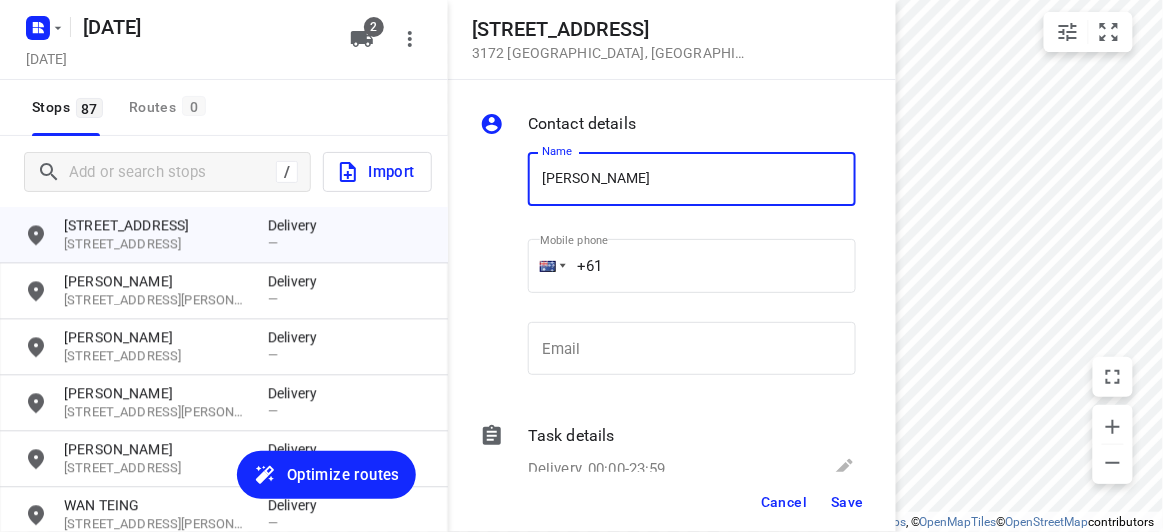 click on "+61" at bounding box center [692, 266] 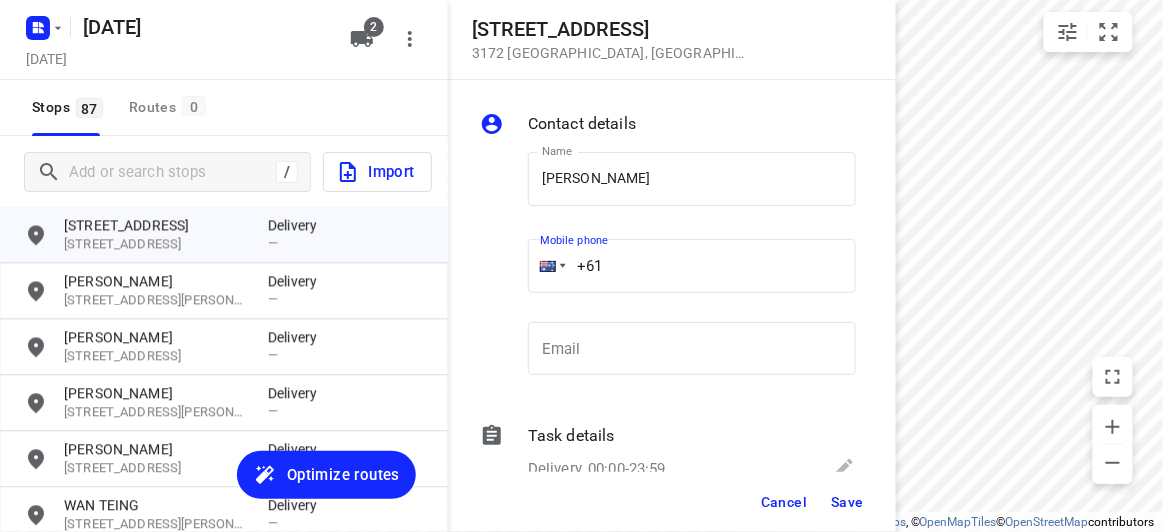 paste on "421531028" 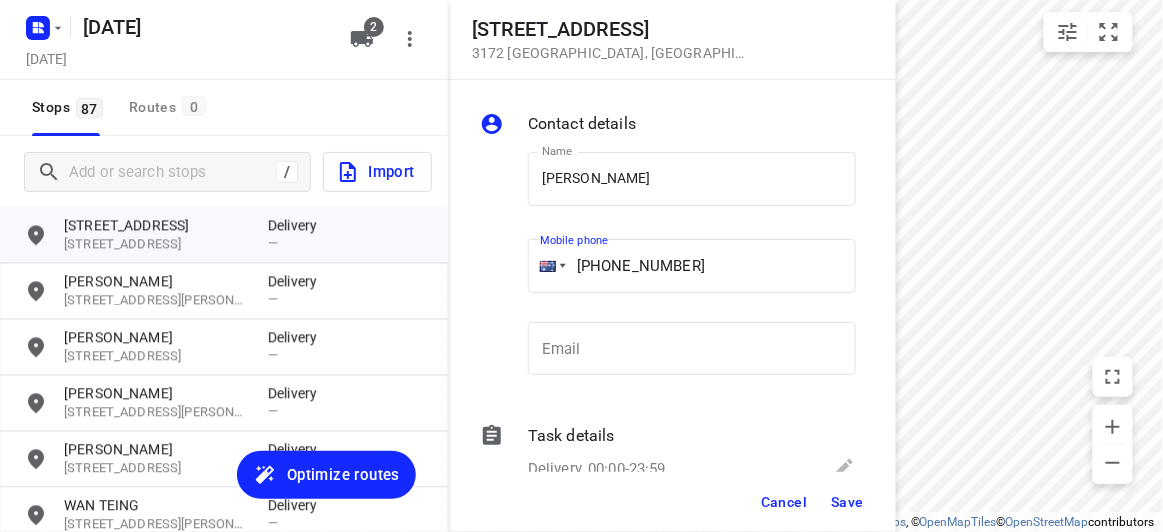 type on "+61 421531028" 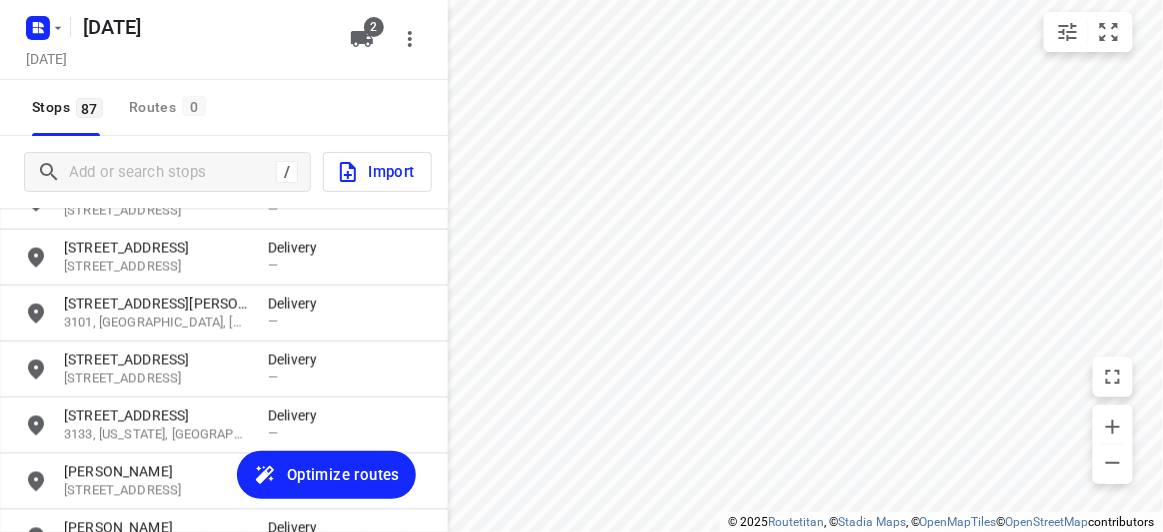 scroll, scrollTop: 2679, scrollLeft: 0, axis: vertical 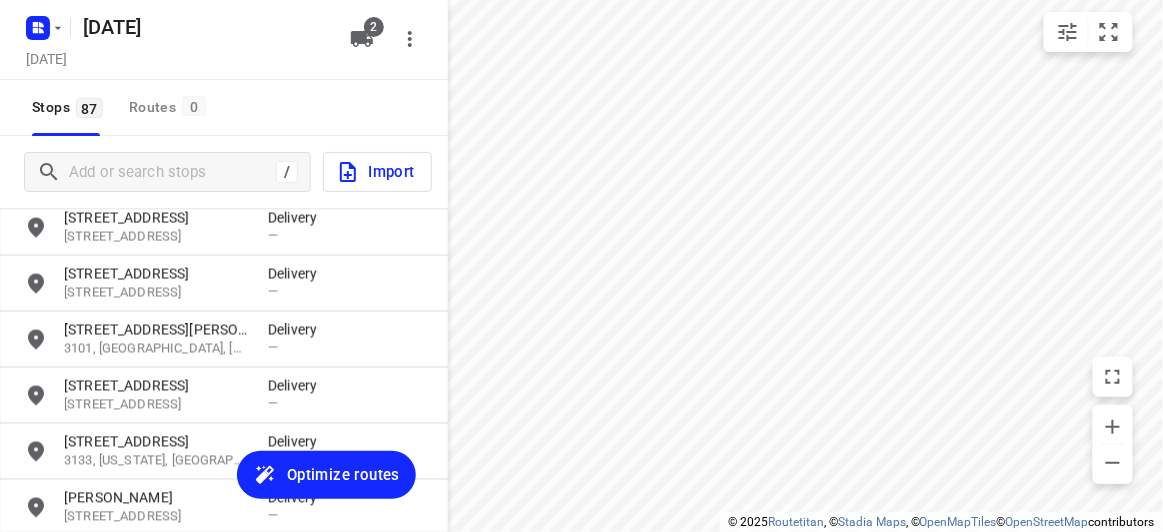 click on "134-140 Boronia Road" at bounding box center (156, 442) 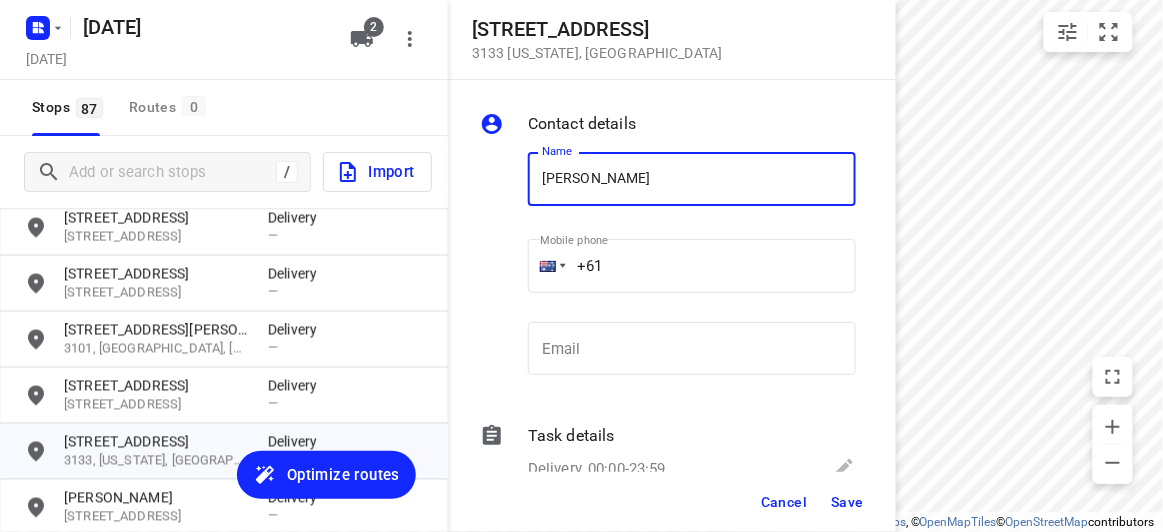 type on "[PERSON_NAME] 4/134-140" 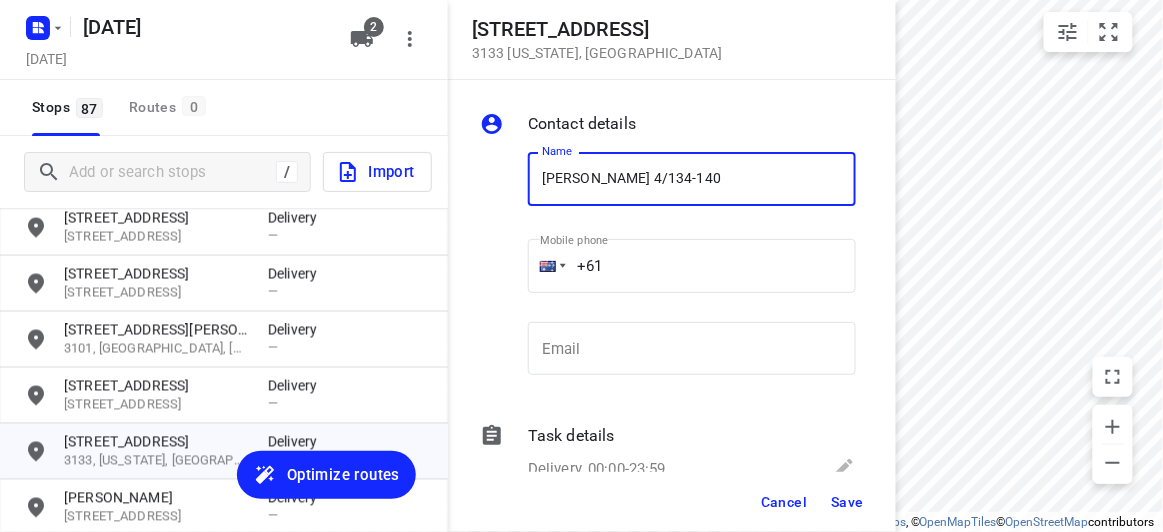 click on "+61" at bounding box center [692, 266] 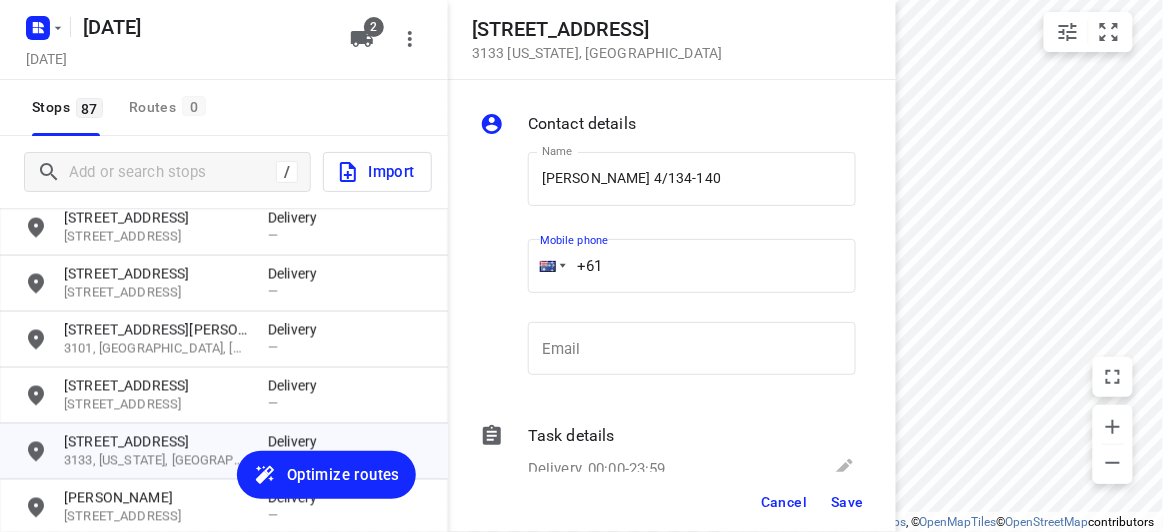 paste on "449850651" 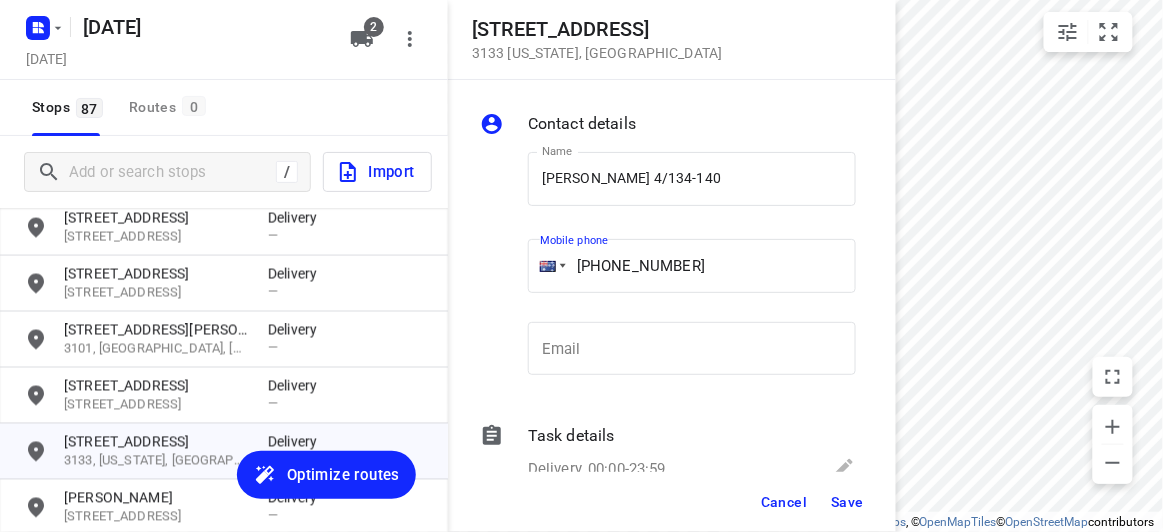 type on "+61 449850651" 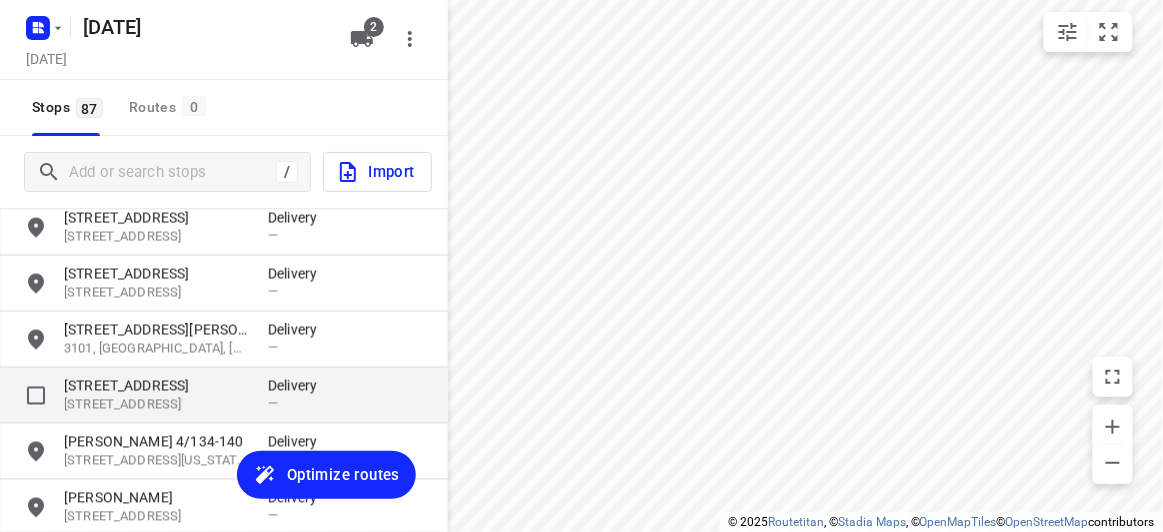 click on "65 Winfield Road" at bounding box center (156, 386) 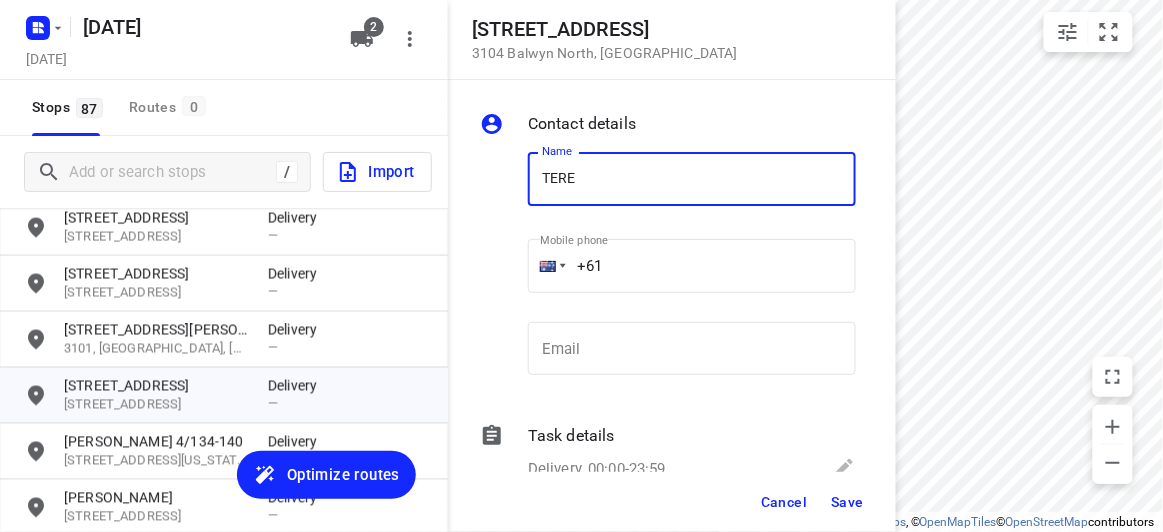 type on "[PERSON_NAME] 1/65" 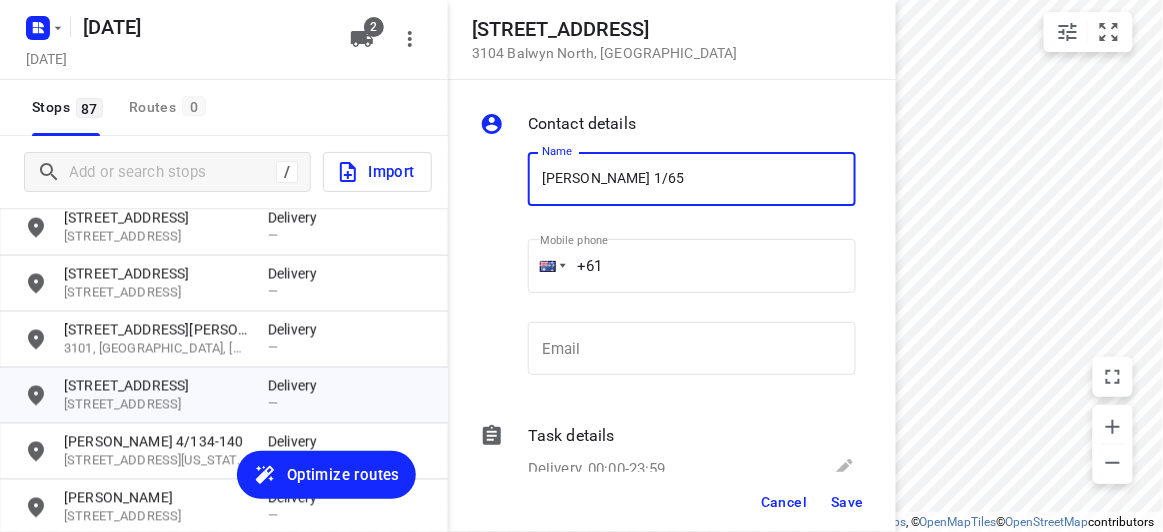 click on "+61" at bounding box center (692, 266) 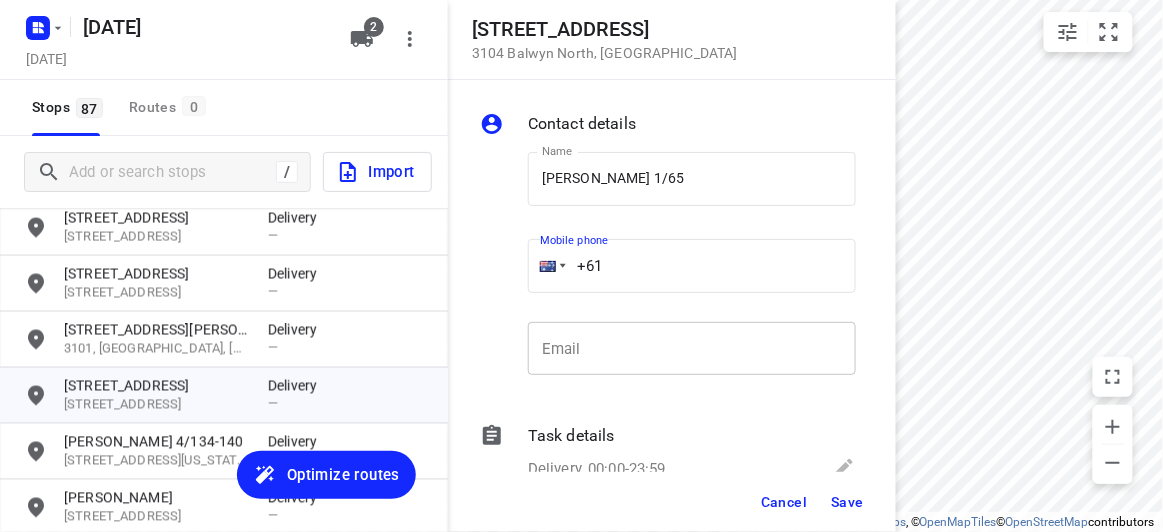 paste on "449850651" 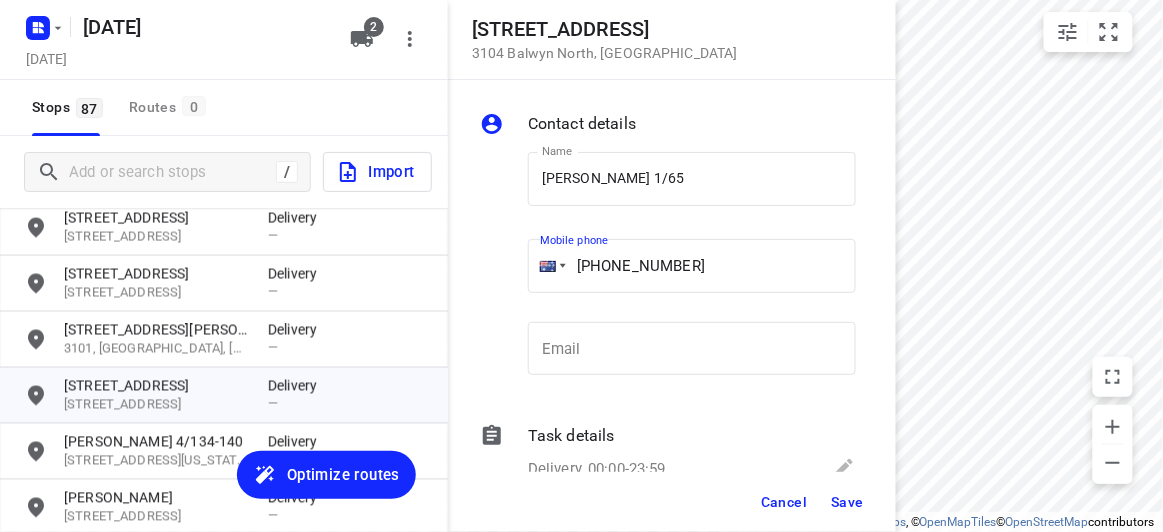 type on "+61 449850651" 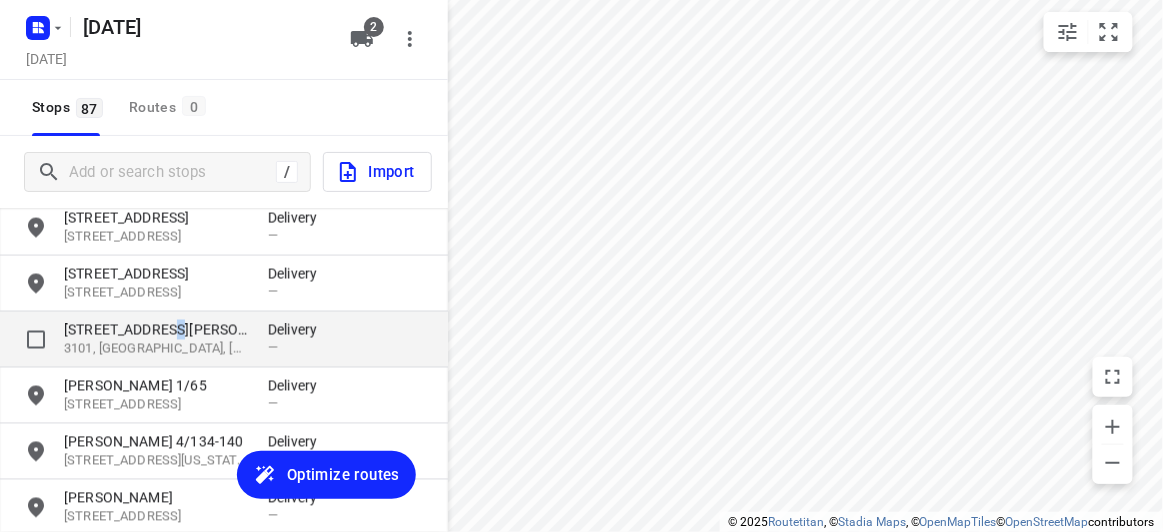 click on "29 Scott Street" at bounding box center (156, 330) 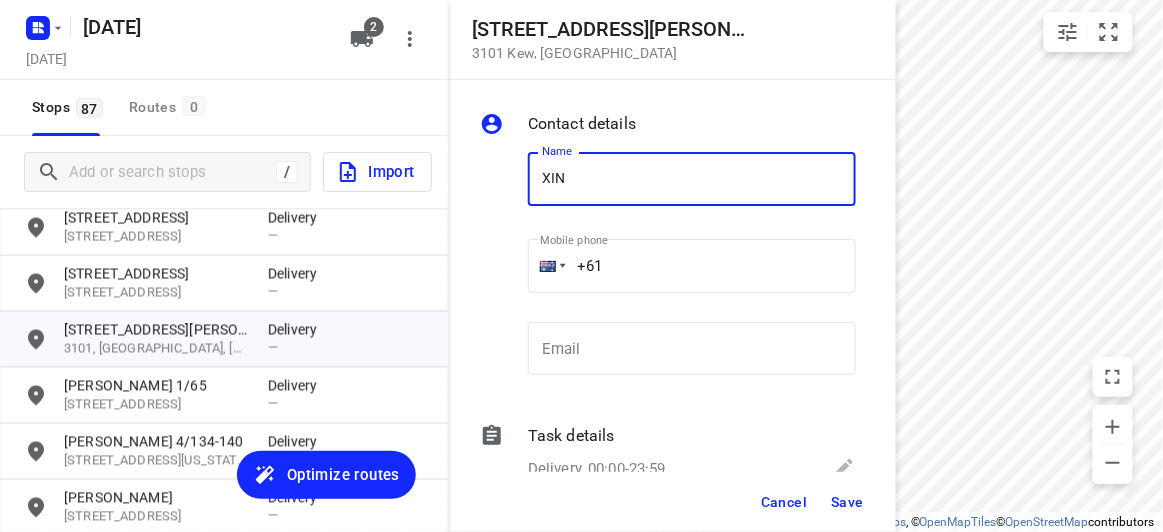type on "[PERSON_NAME]" 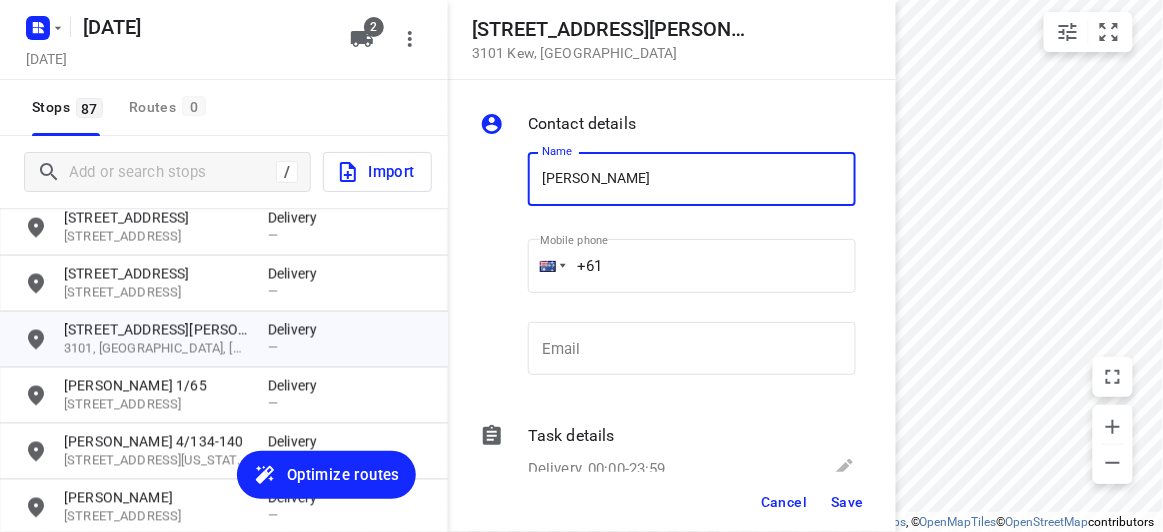 click on "+61" at bounding box center [692, 266] 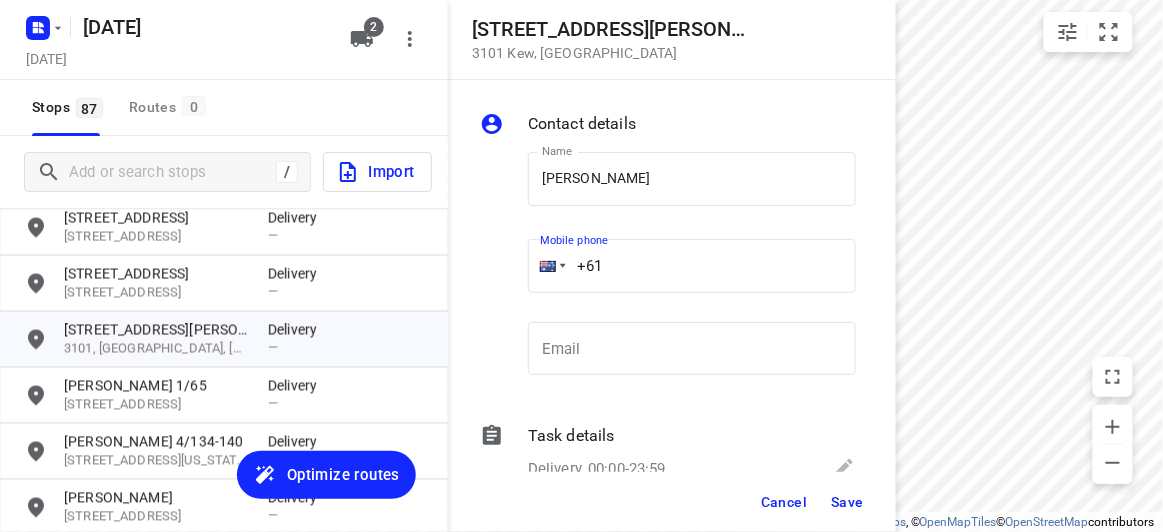 paste on "433351220" 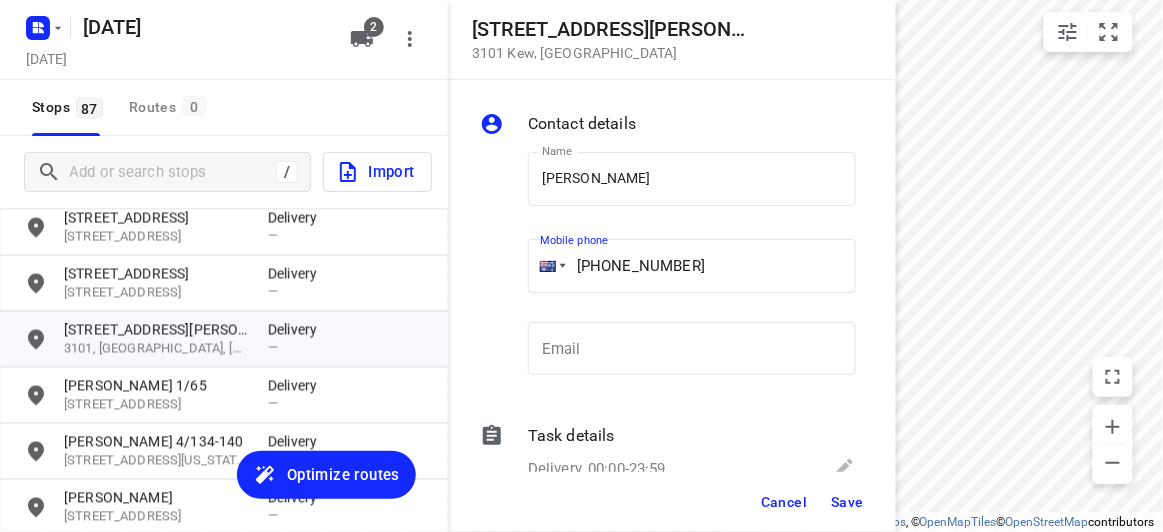type on "+61 433351220" 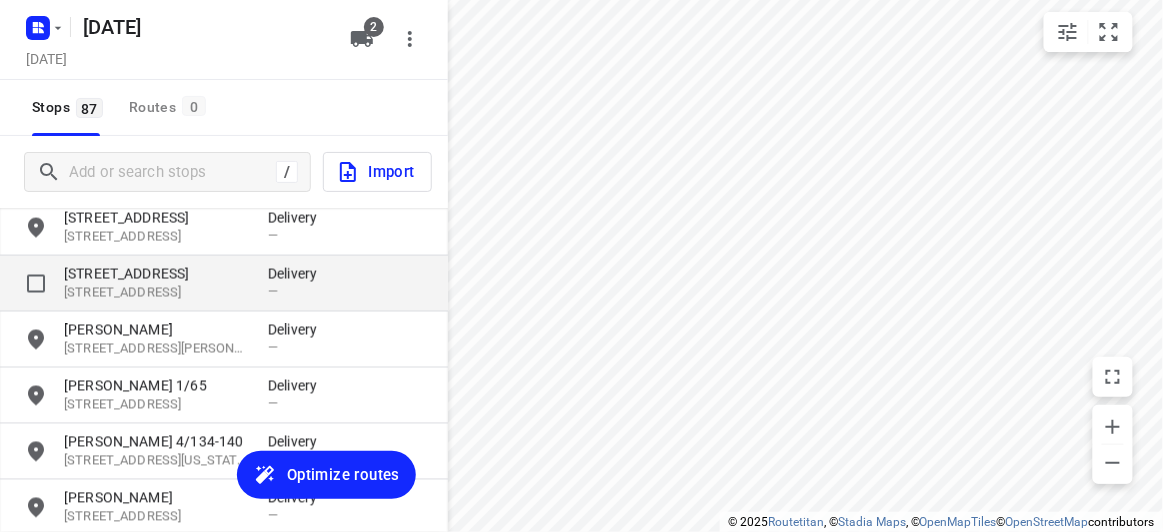 click on "351 Springvale Road" at bounding box center [156, 274] 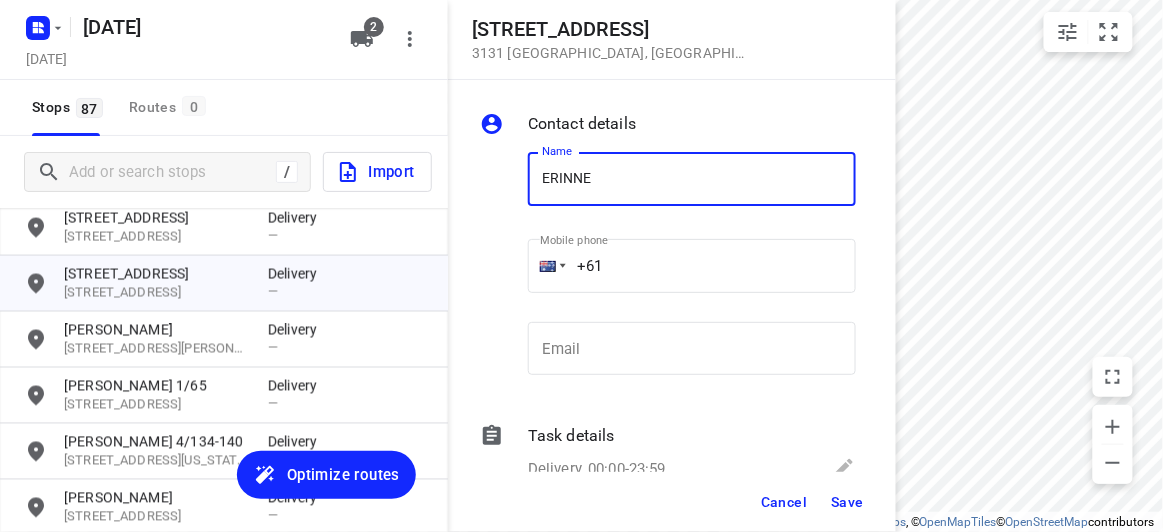 type on "ERINNE" 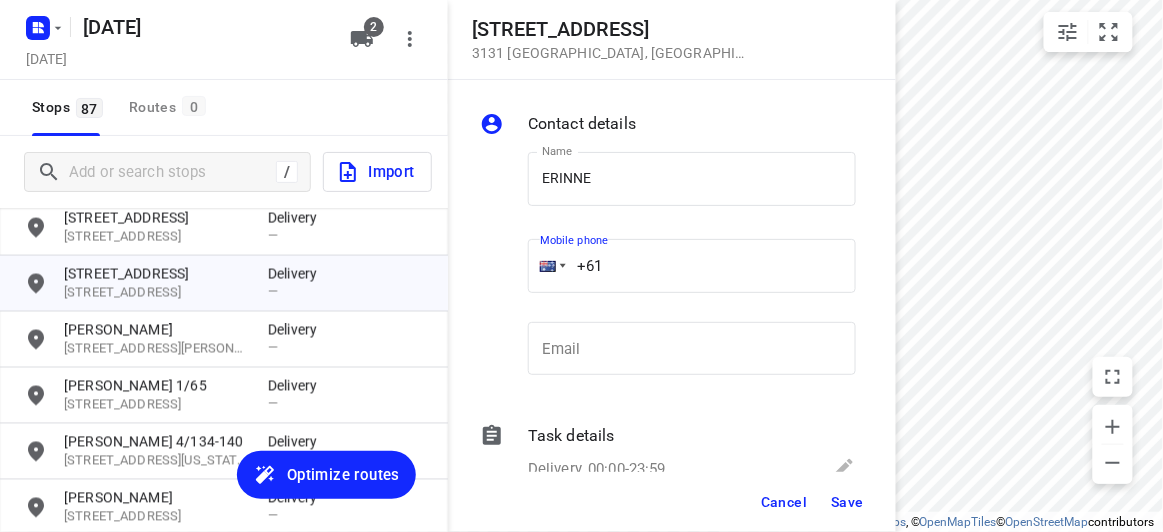 drag, startPoint x: 671, startPoint y: 260, endPoint x: 666, endPoint y: 271, distance: 12.083046 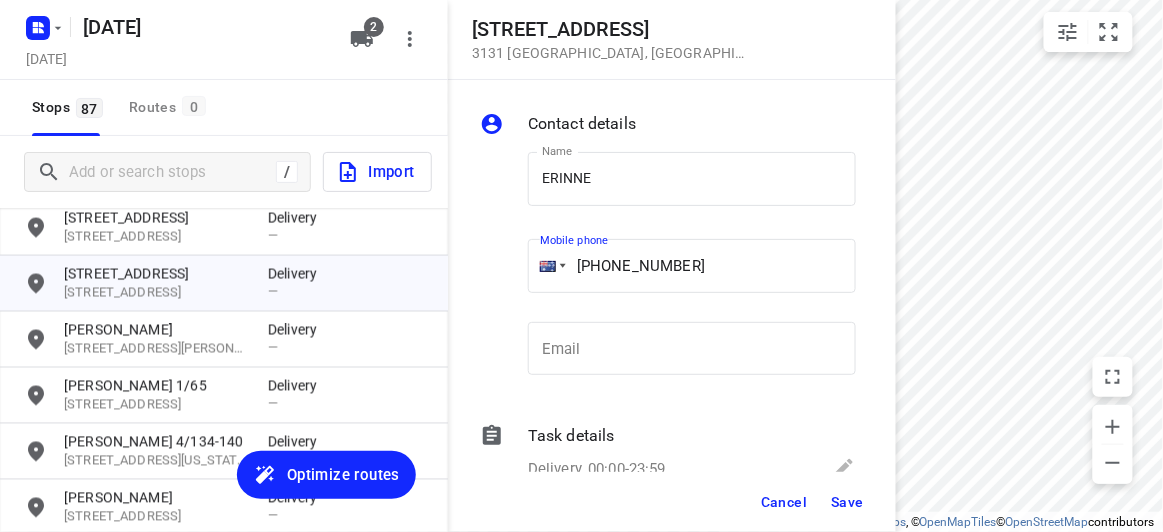 type on "+61 452491006" 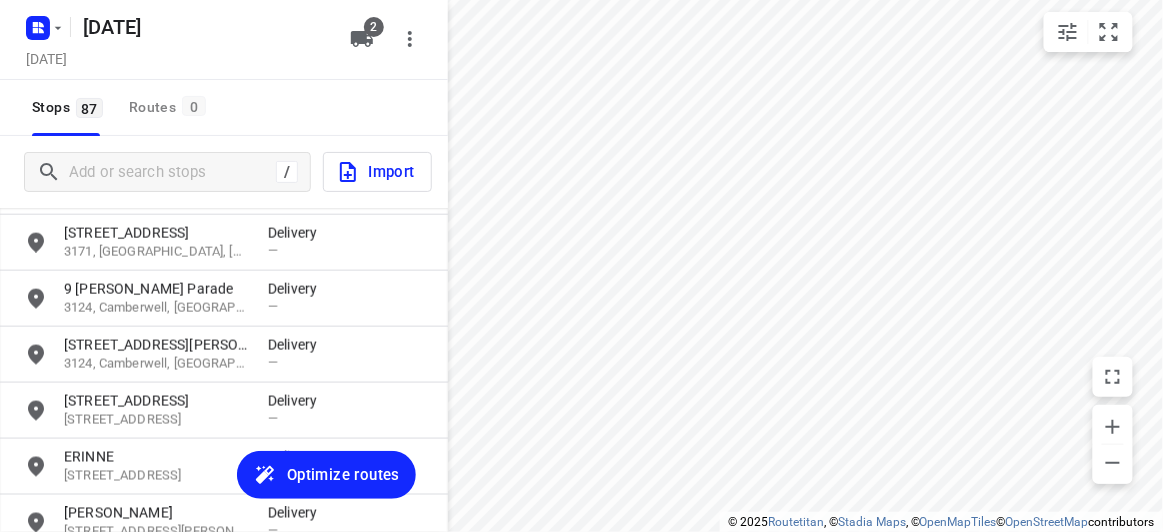 scroll, scrollTop: 2406, scrollLeft: 0, axis: vertical 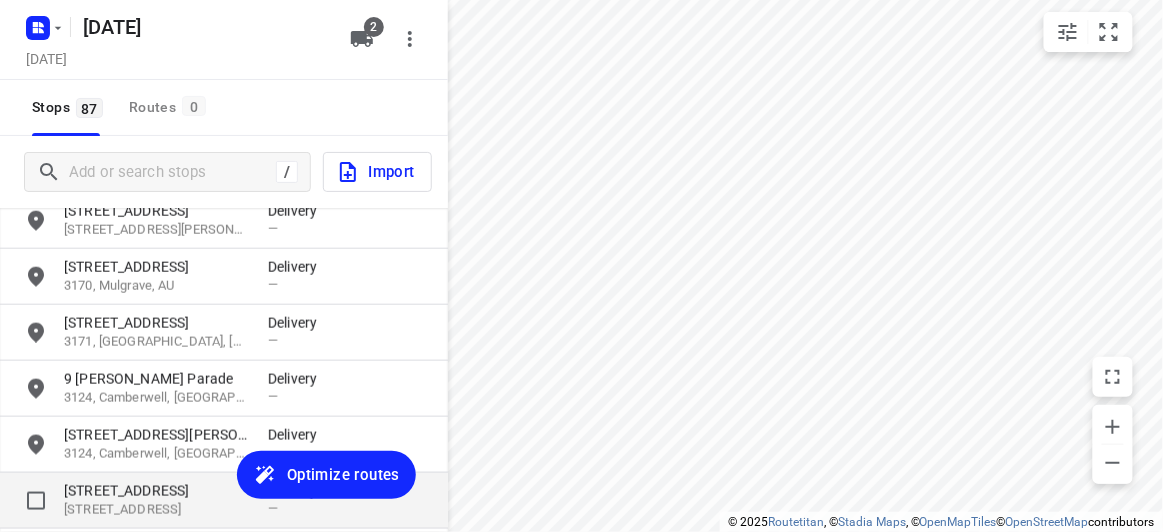 click on "62 Kings Court" at bounding box center (156, 491) 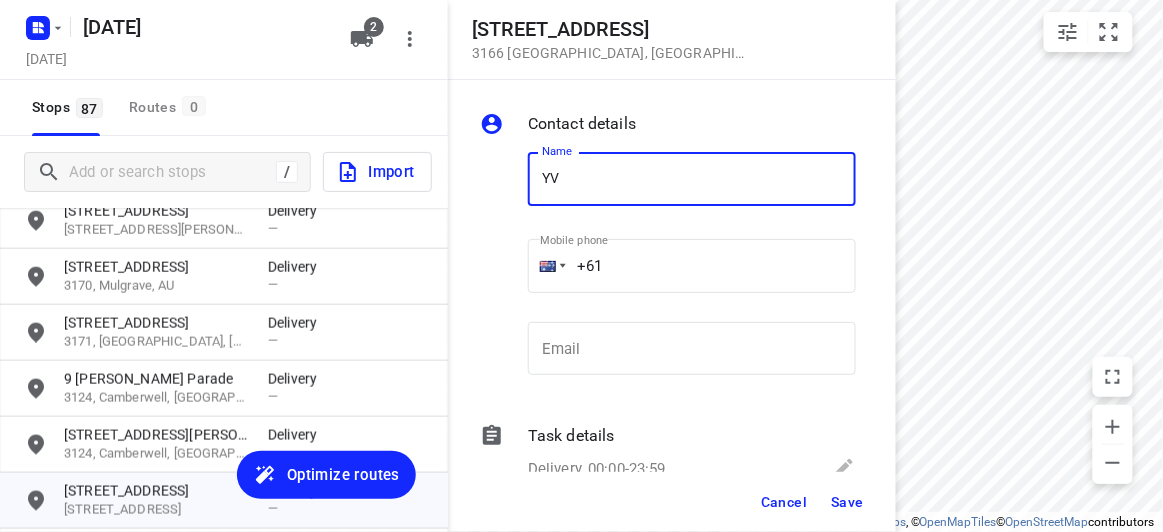 type on "[PERSON_NAME]" 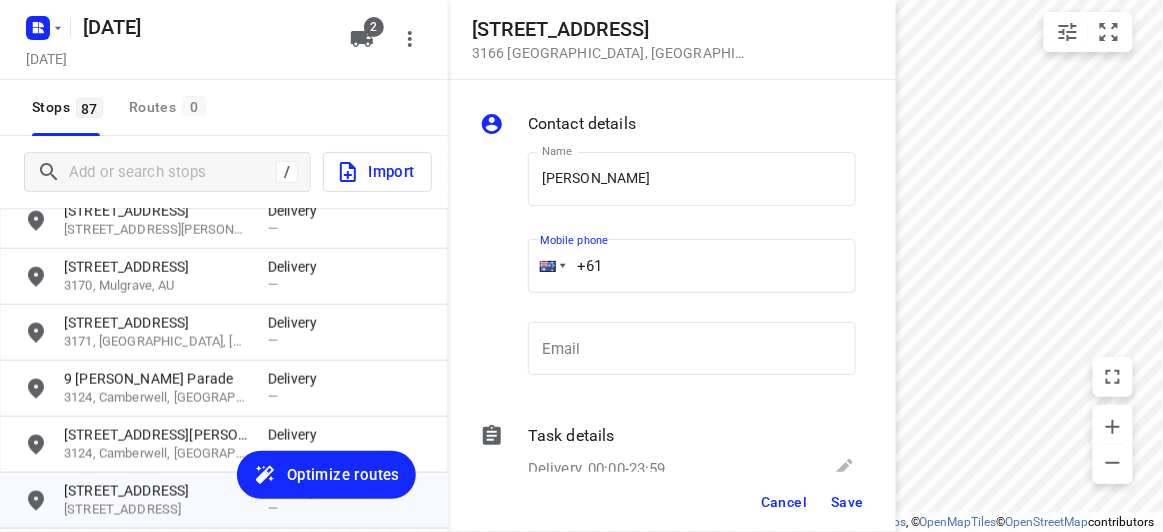 click on "+61" at bounding box center (692, 266) 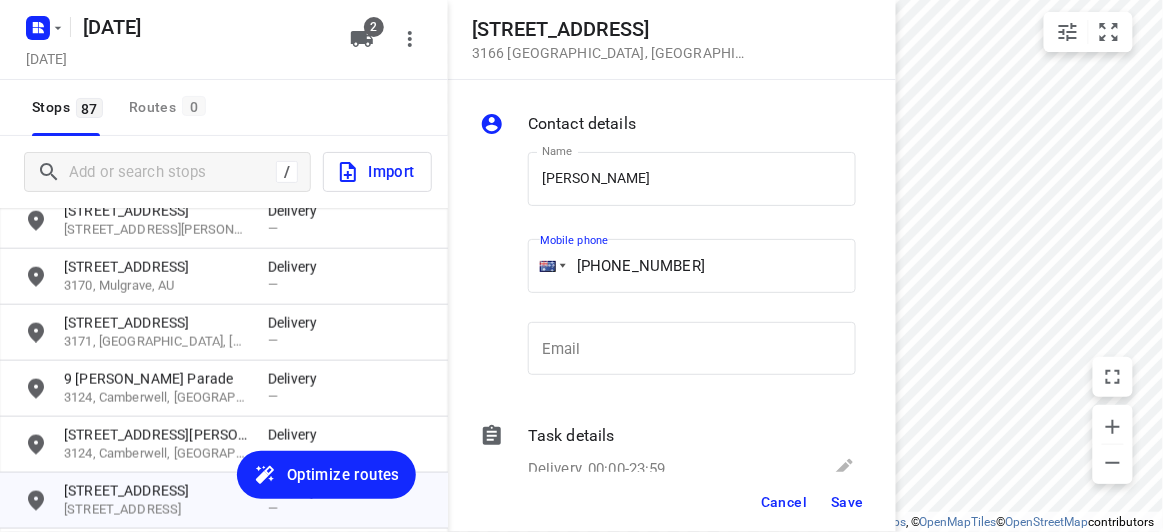 type on "+61 412757439" 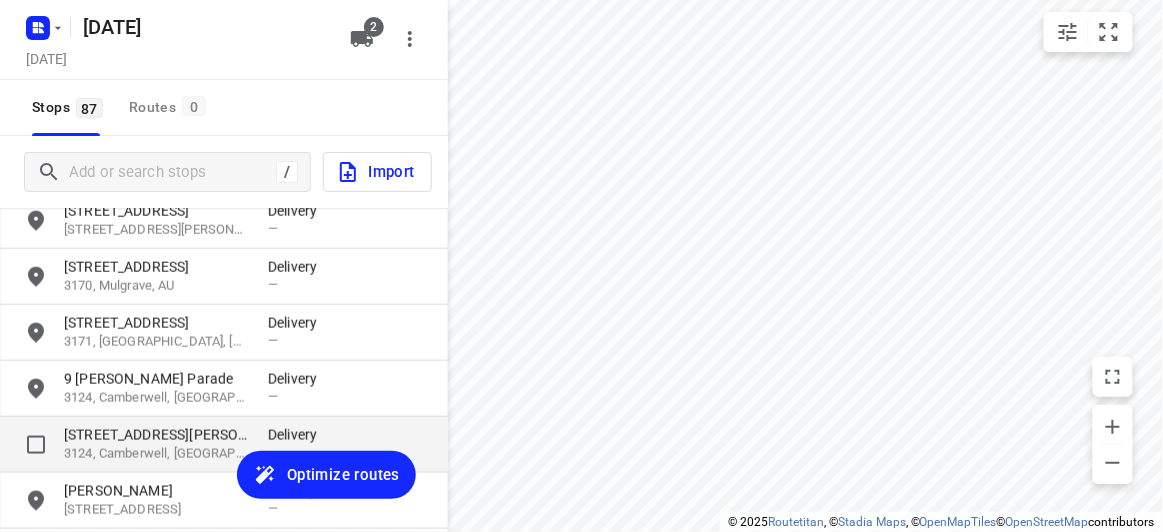 click on "573B Burke Road" at bounding box center [156, 435] 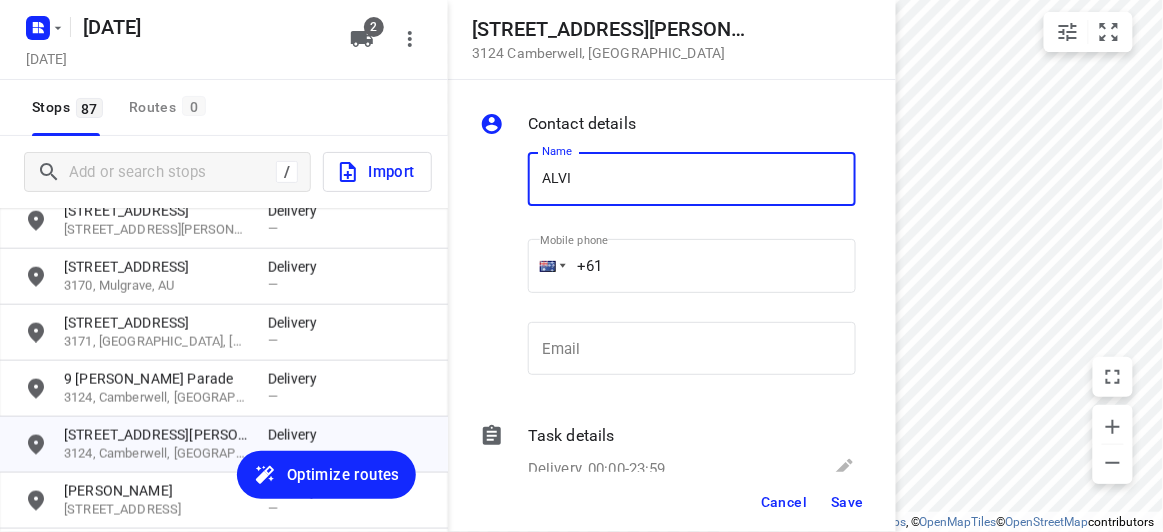 type on "[PERSON_NAME]" 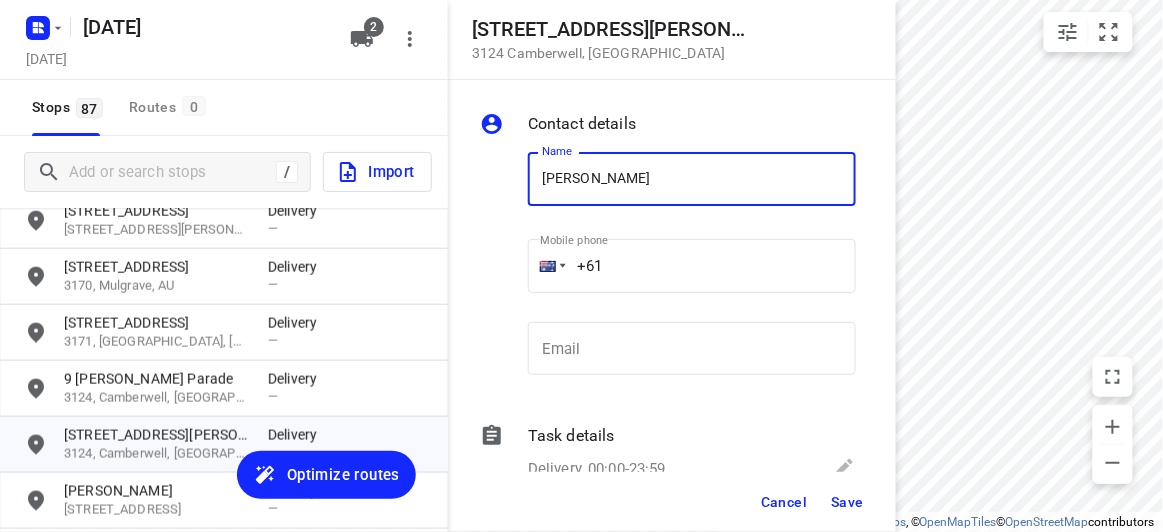 click on "+61" at bounding box center [692, 266] 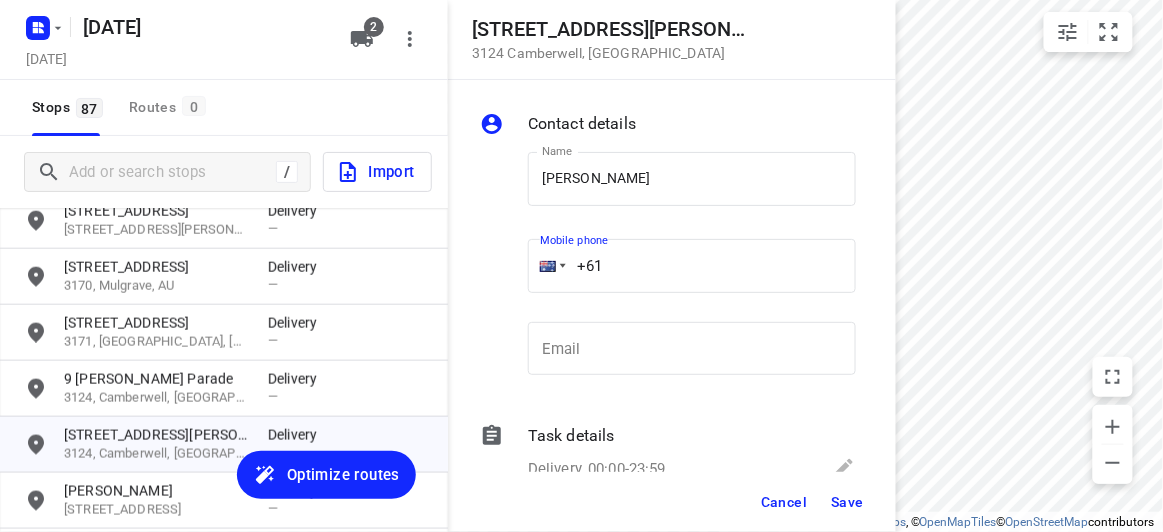 paste on "402207709" 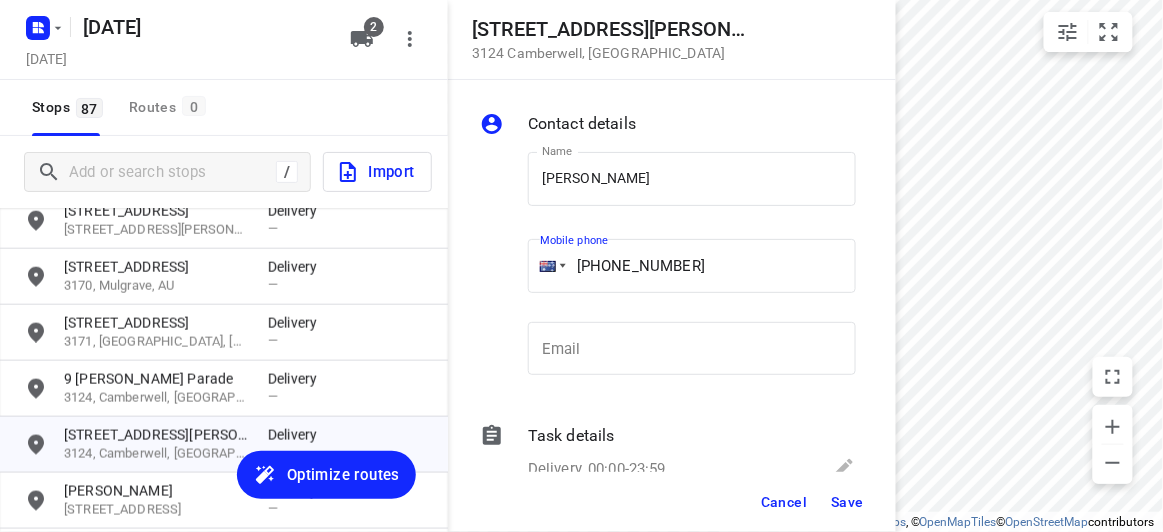 type on "+61 402207709" 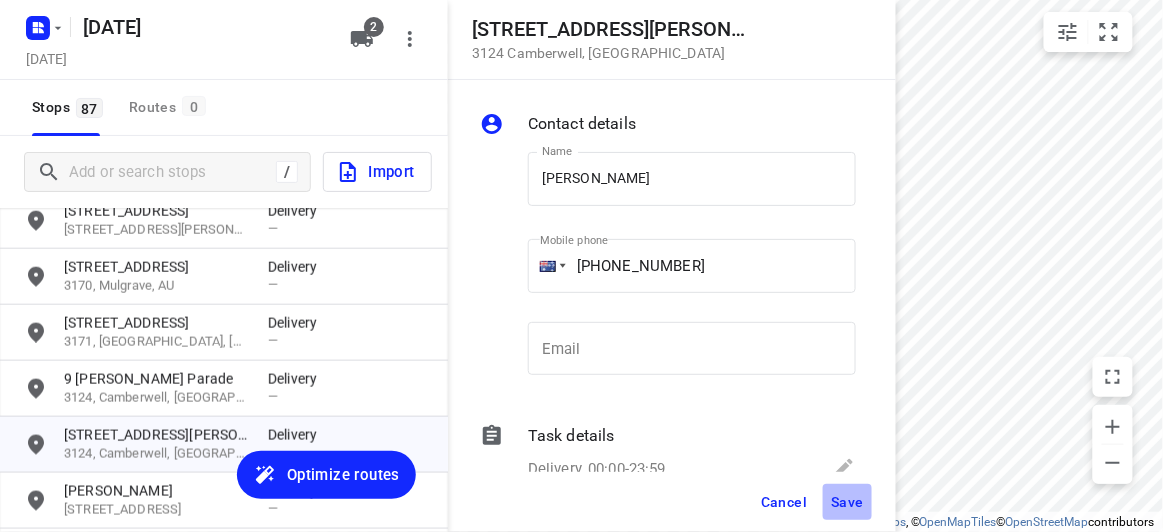 click on "Save" at bounding box center (847, 502) 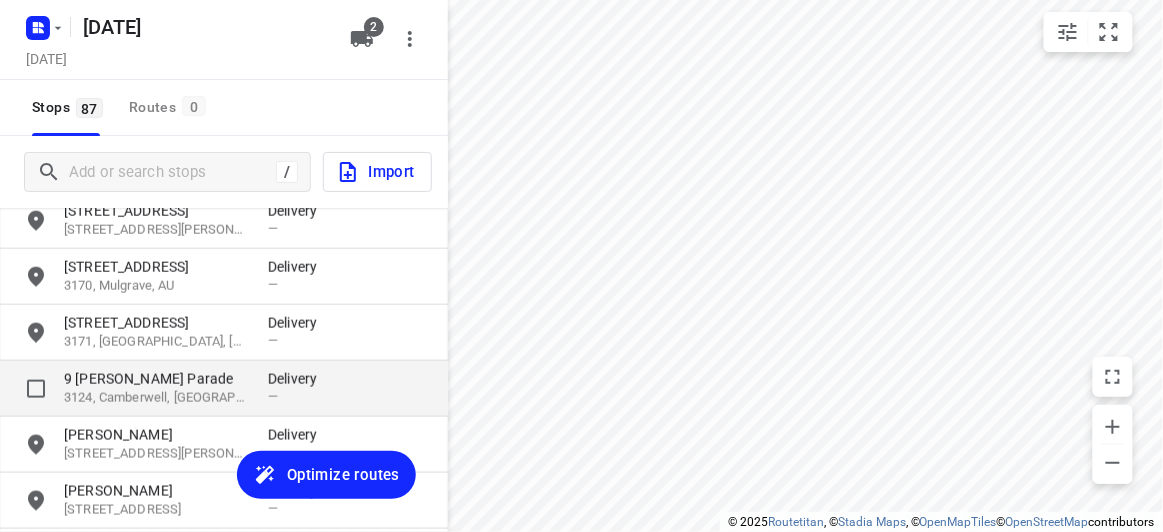 click on "9 Gilbert Parade" at bounding box center [156, 379] 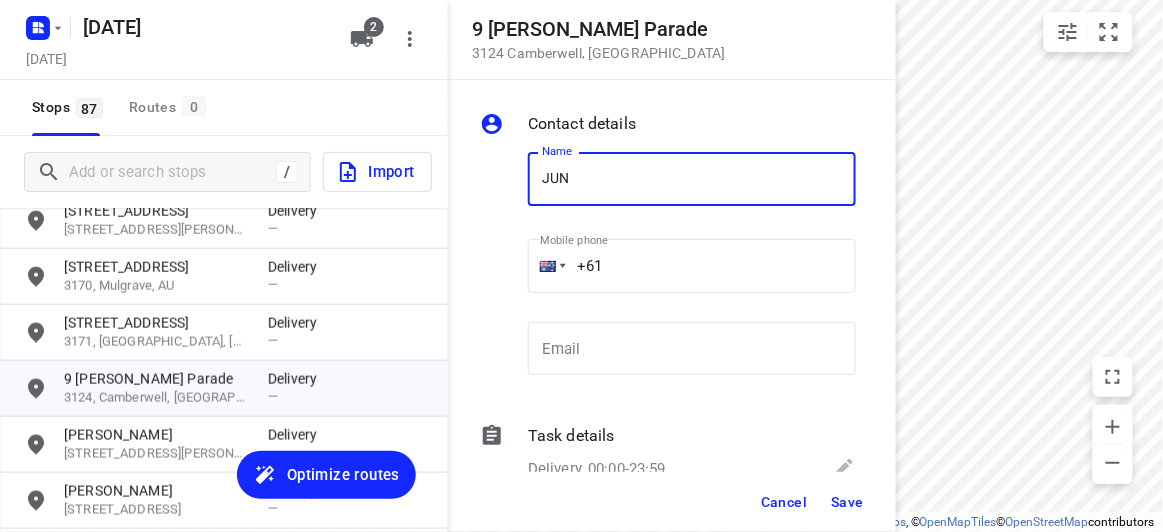 type on "[PERSON_NAME]" 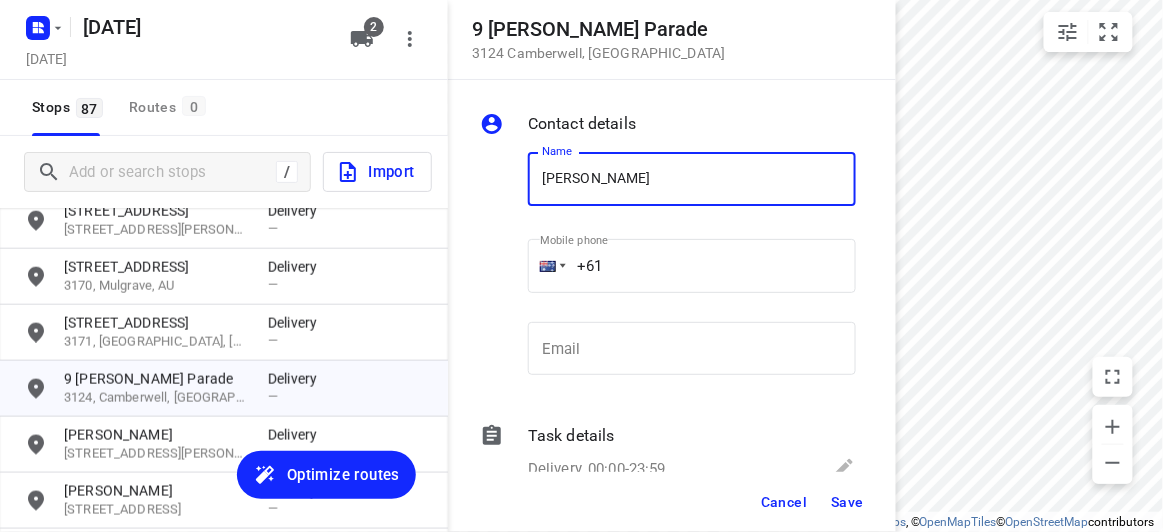click on "+61" at bounding box center [692, 266] 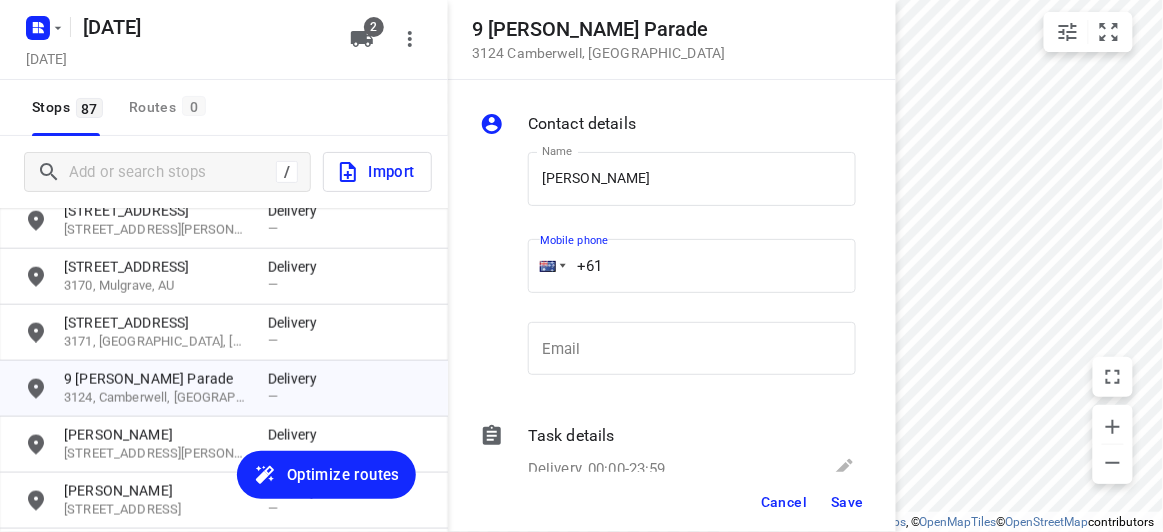 paste on "403231456" 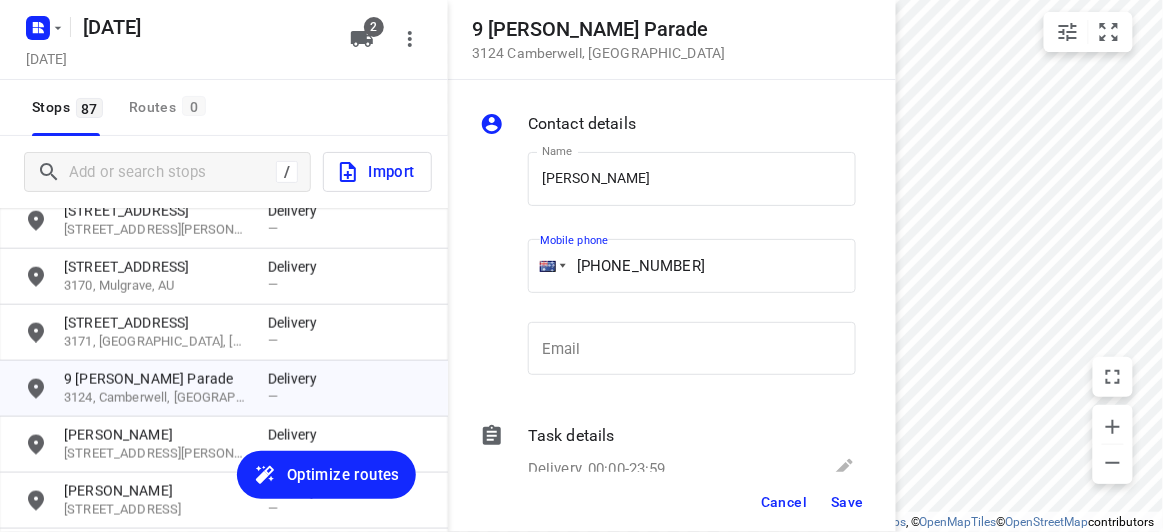 type on "+61 403231456" 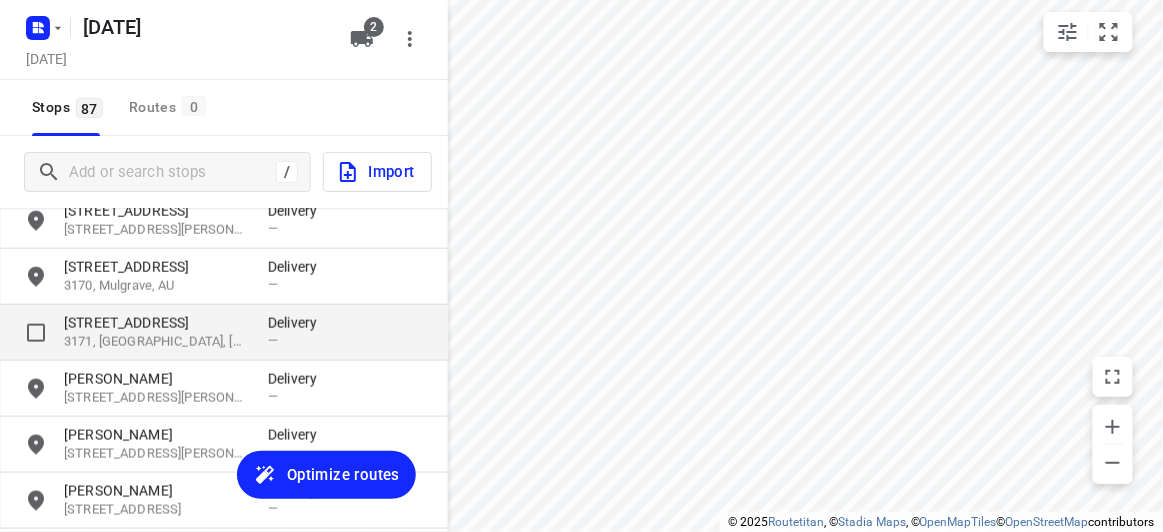 click on "4 Talara Close" at bounding box center [156, 323] 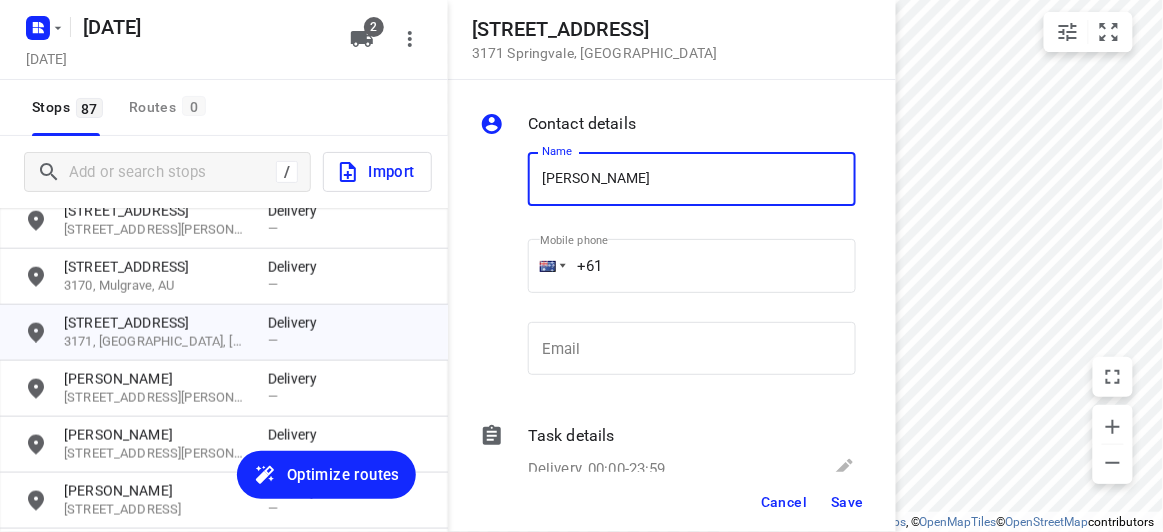 type on "[PERSON_NAME]" 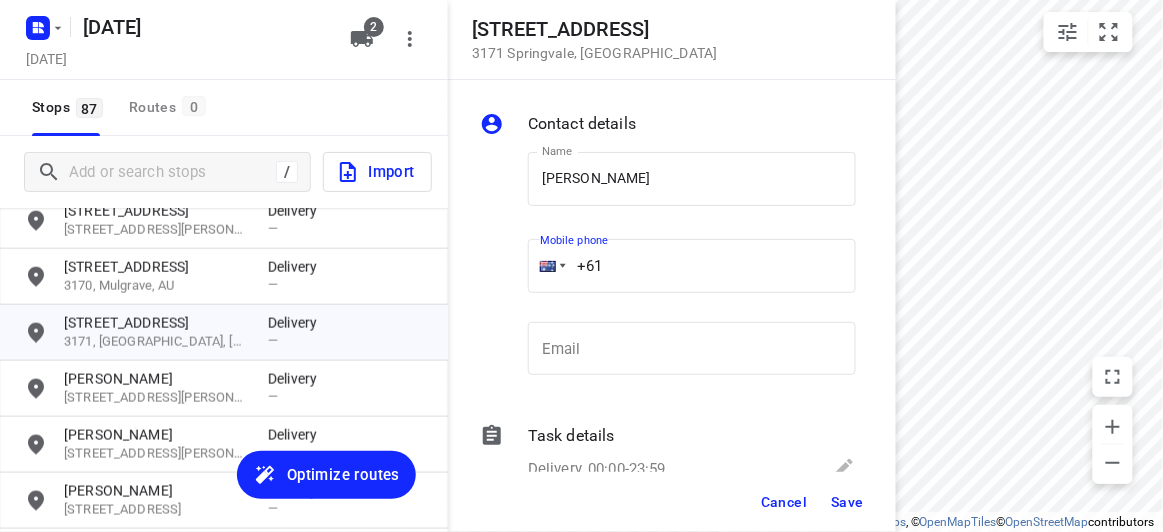 click on "+61" at bounding box center (692, 266) 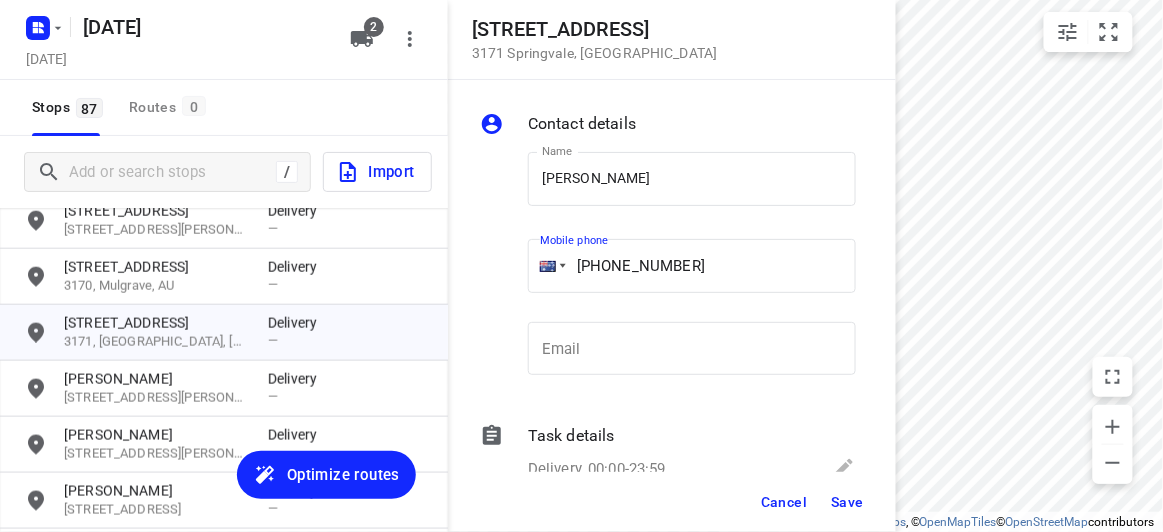 type on "+61 401496694" 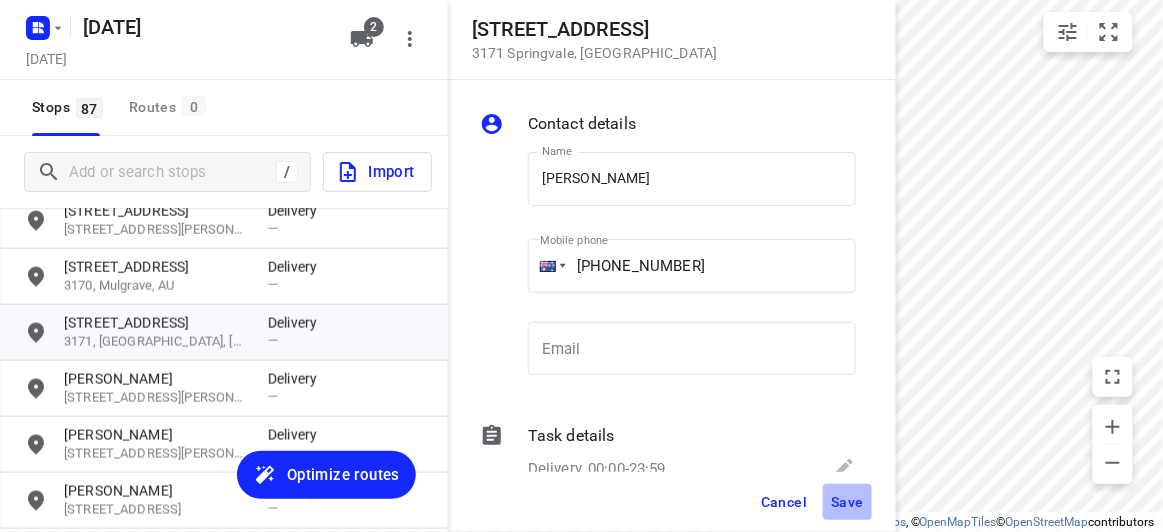 click on "Save" at bounding box center [847, 502] 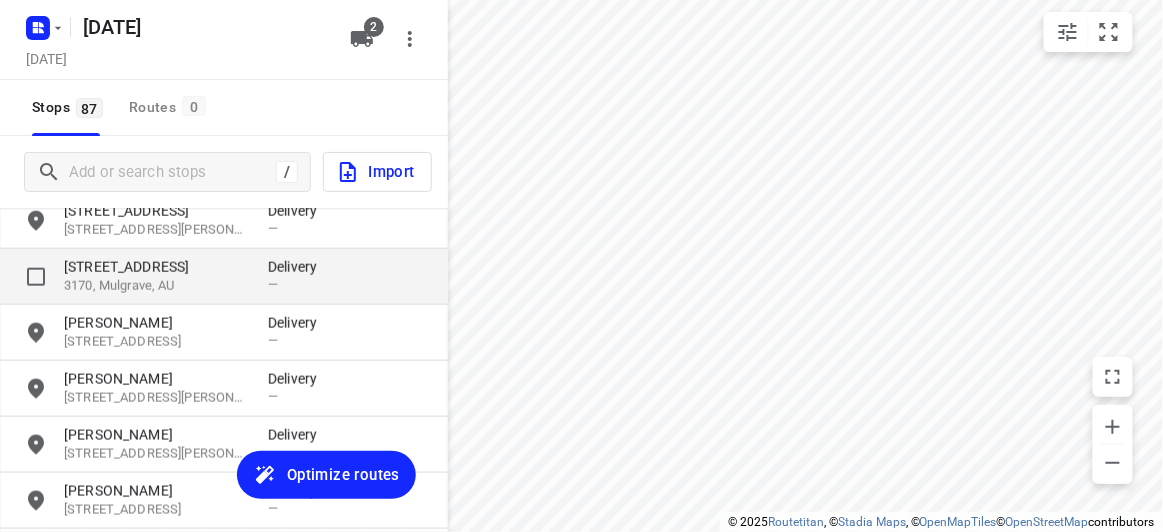click on "13 Emden Crescent" at bounding box center (156, 267) 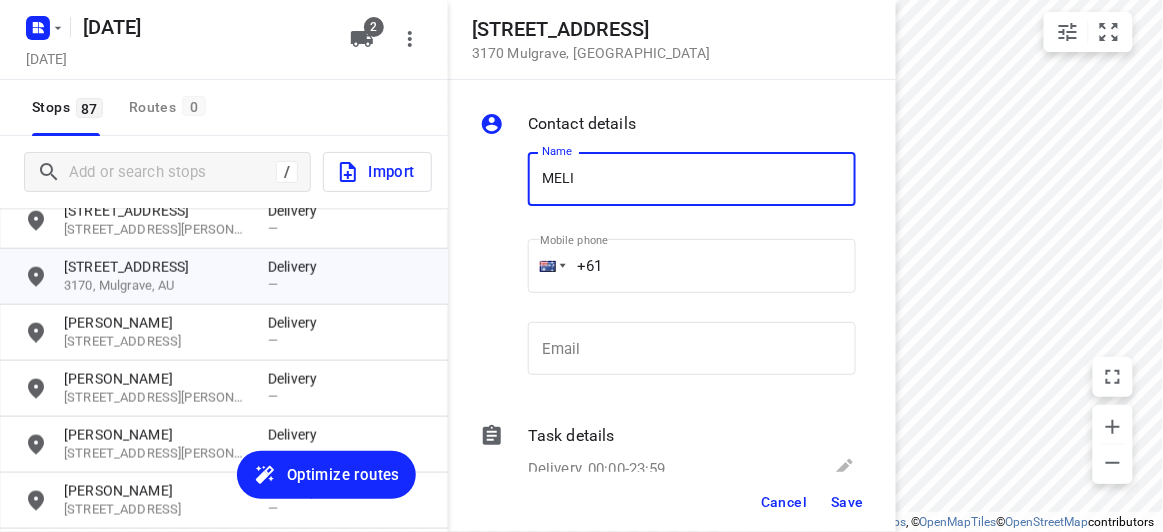 type on "[PERSON_NAME]" 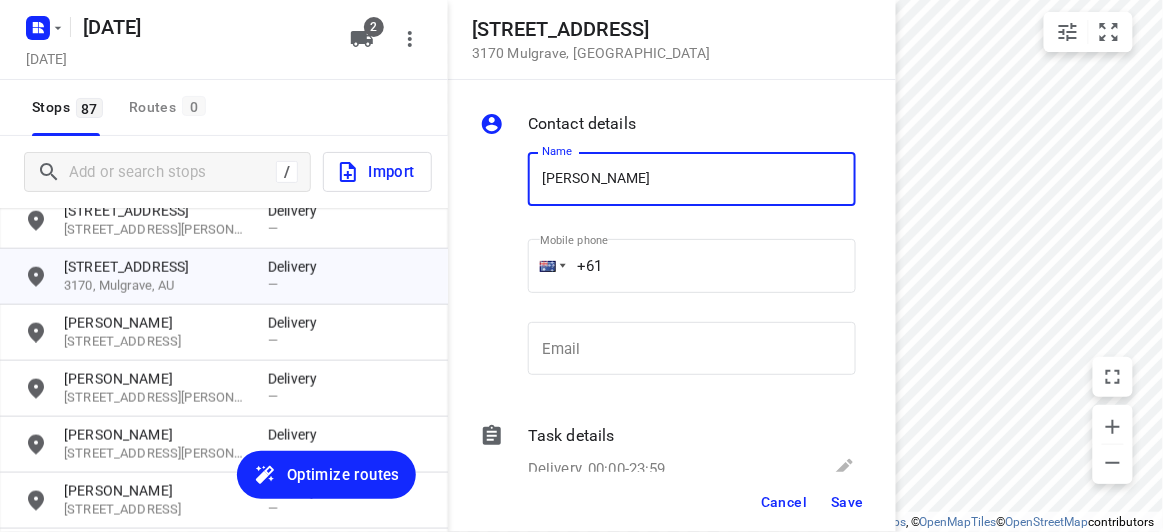 click on "+61" at bounding box center (692, 266) 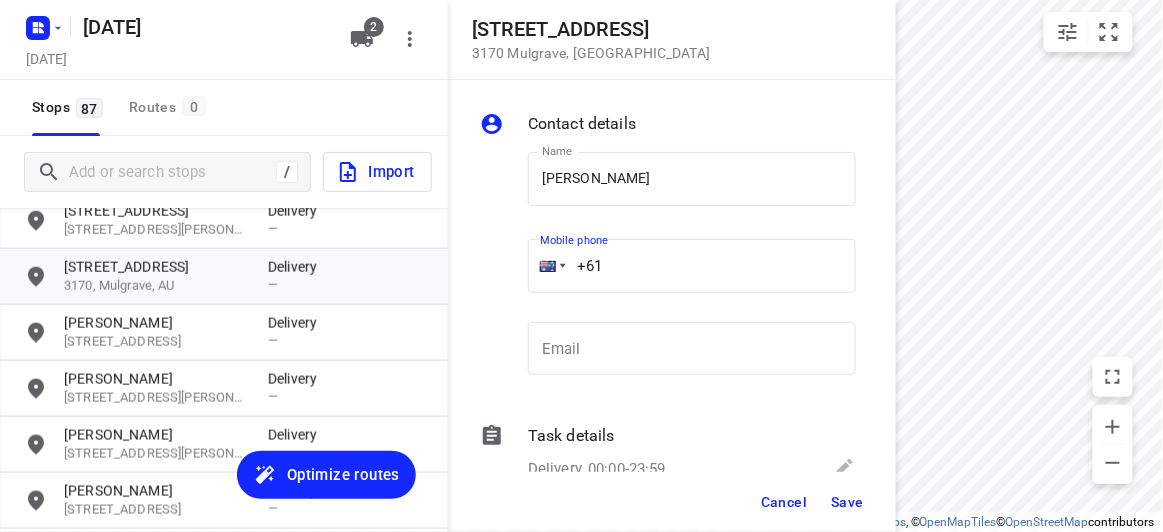 paste on "434851126" 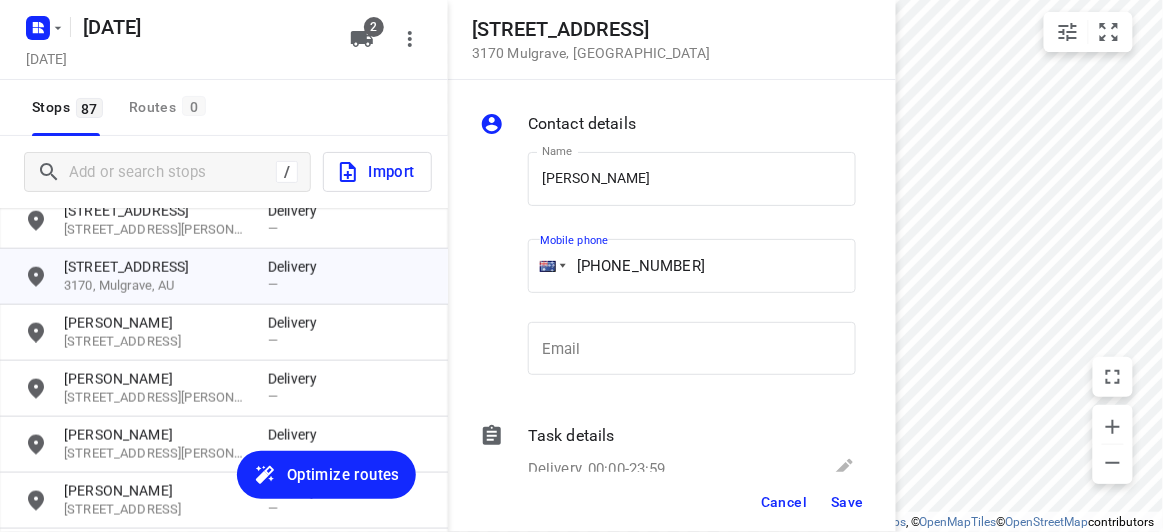 type on "+61 434851126" 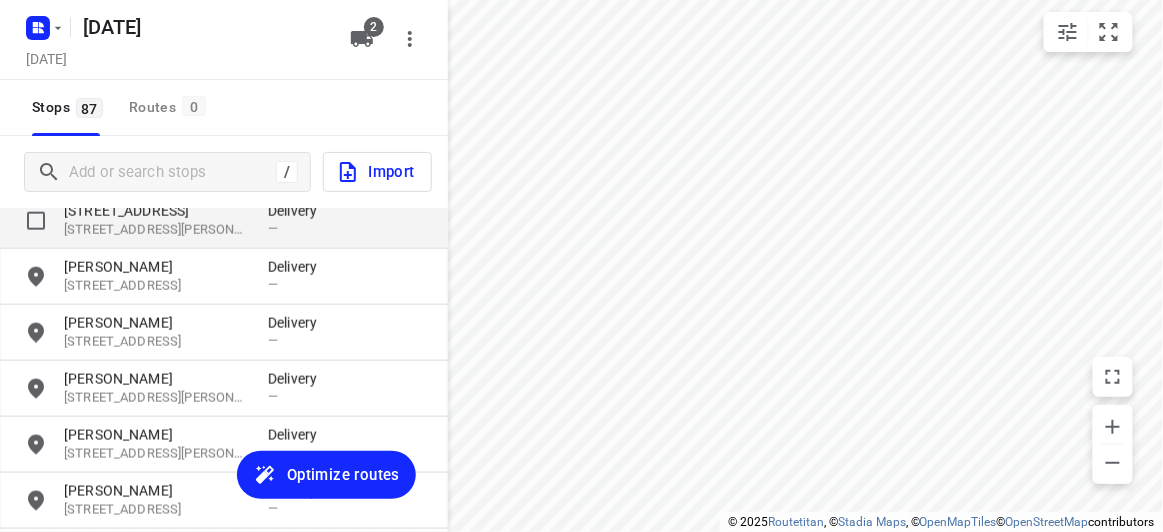 click on "[STREET_ADDRESS]" at bounding box center [156, 211] 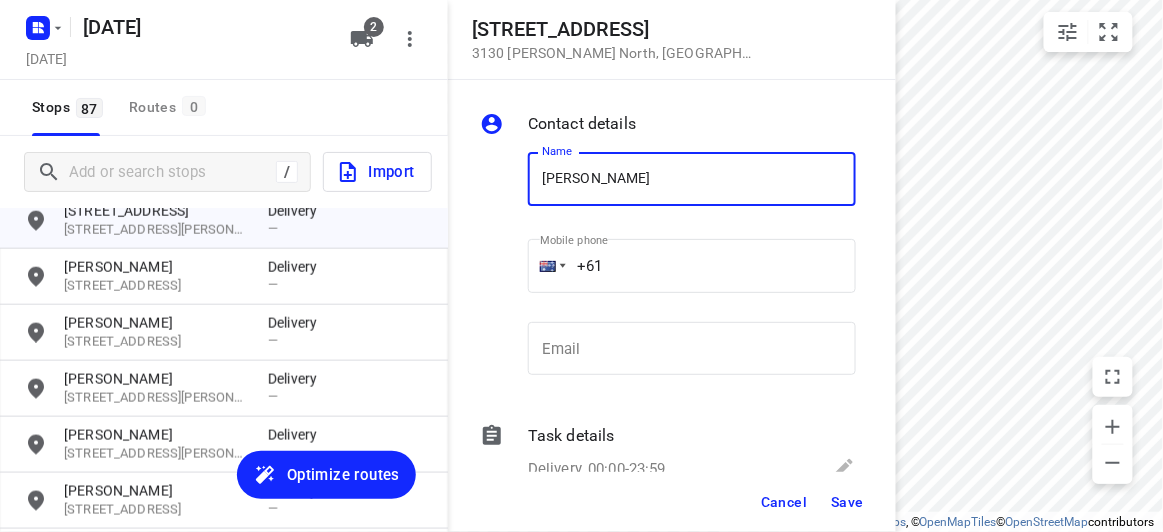 type on "[PERSON_NAME]" 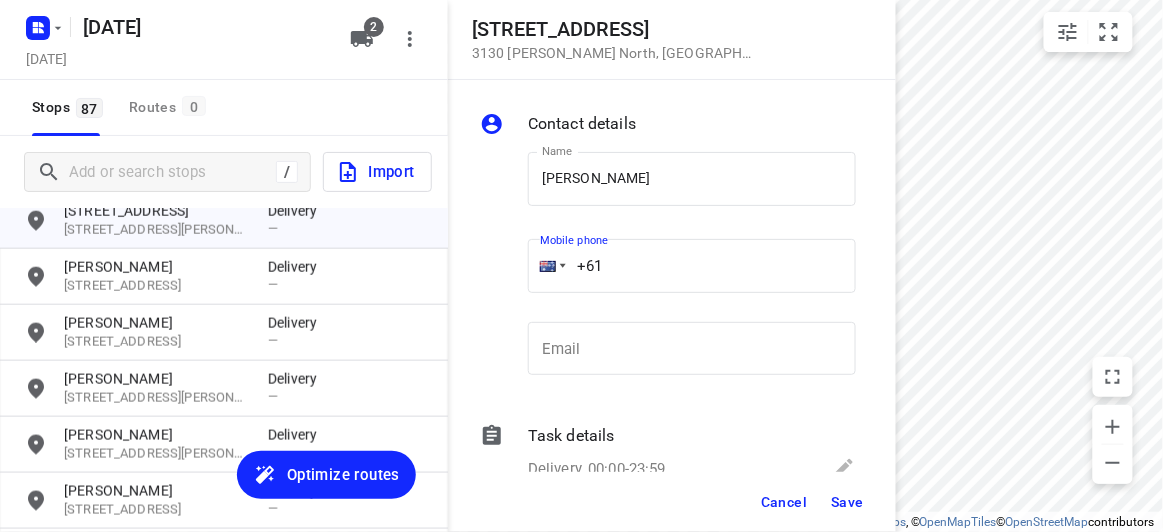 paste on "468428917" 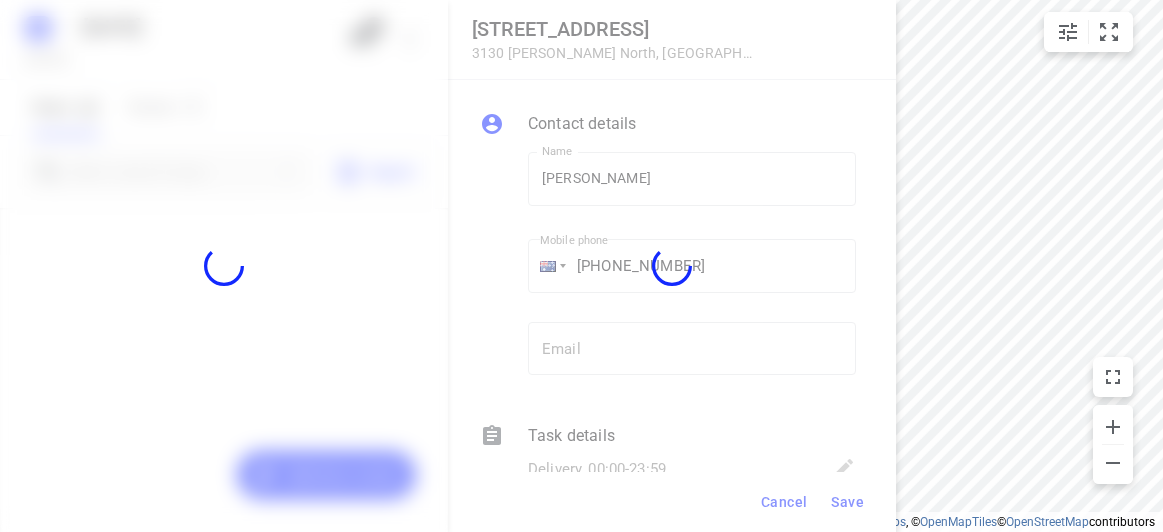 scroll, scrollTop: 0, scrollLeft: 0, axis: both 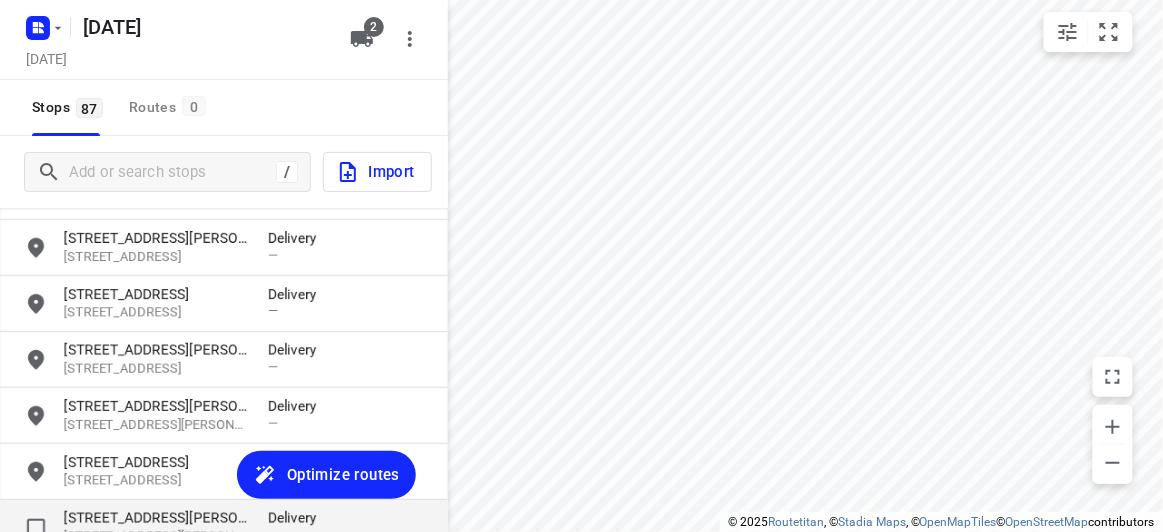 click on "[STREET_ADDRESS][PERSON_NAME][PERSON_NAME] Delivery —" at bounding box center (224, 528) 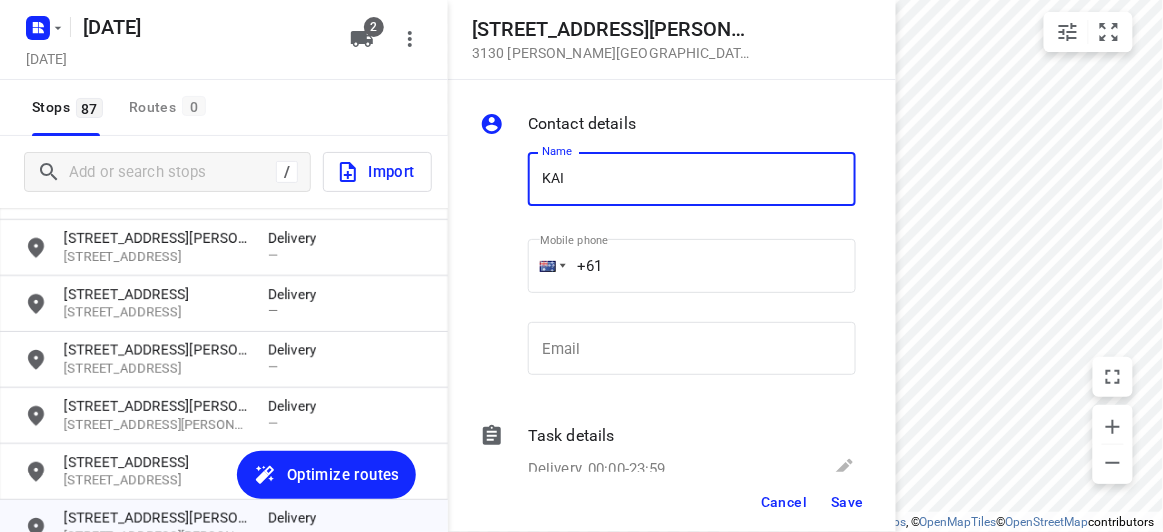 type on "[PERSON_NAME] [PERSON_NAME]" 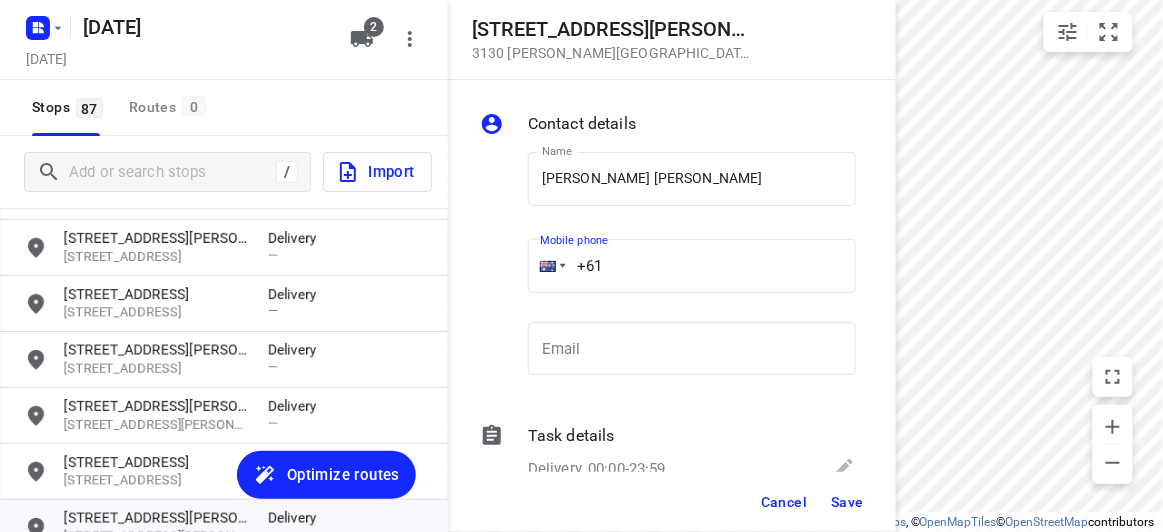 click on "+61" at bounding box center (692, 266) 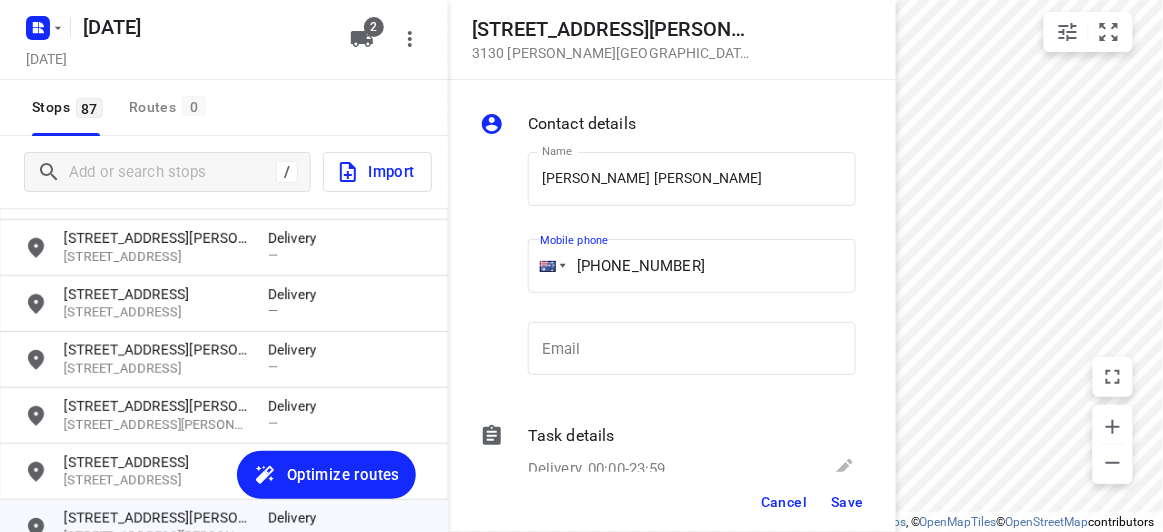 type on "[PHONE_NUMBER]" 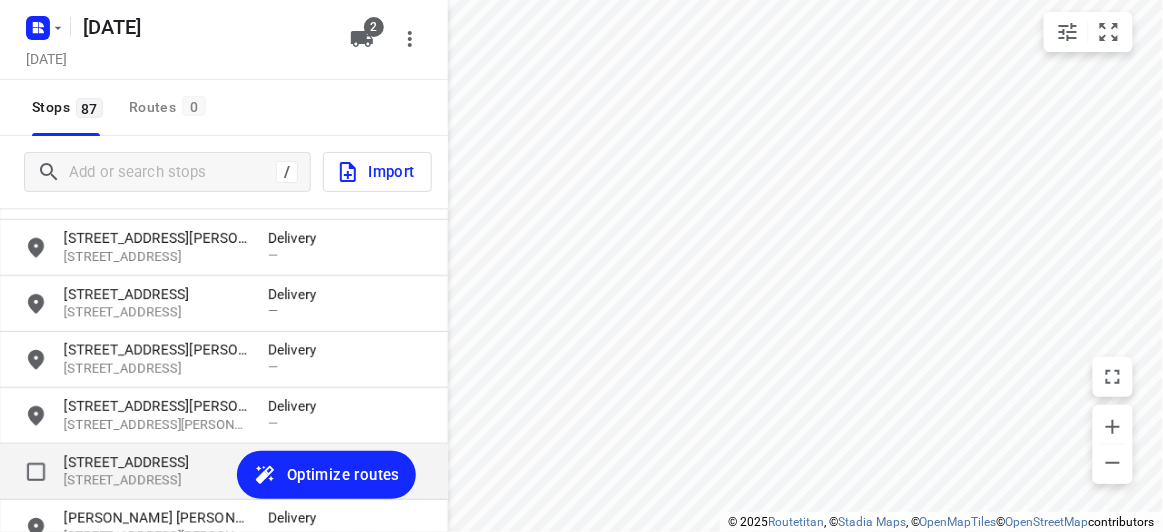 click on "[STREET_ADDRESS]" at bounding box center [156, 462] 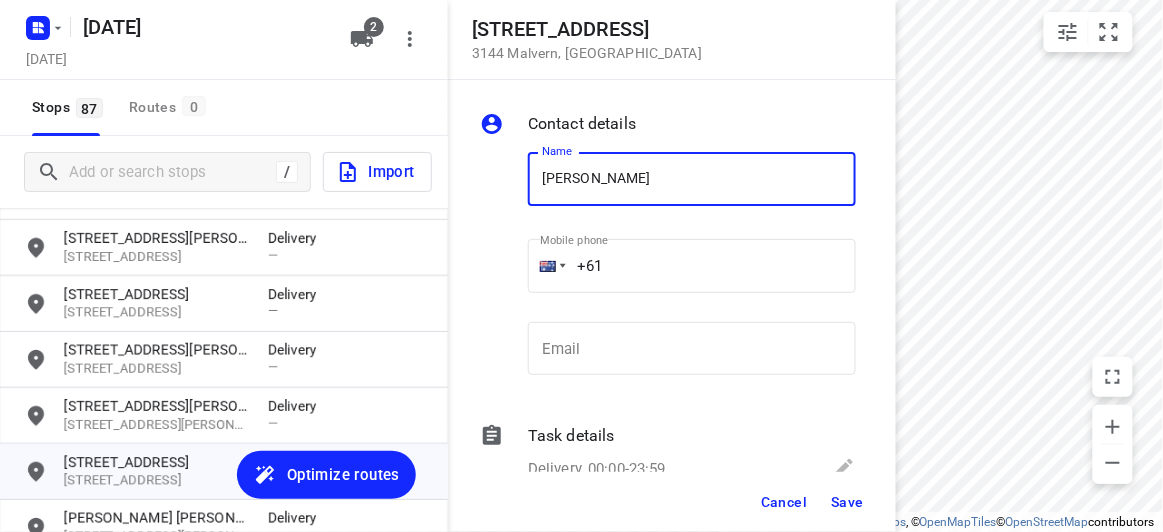type on "[PERSON_NAME]" 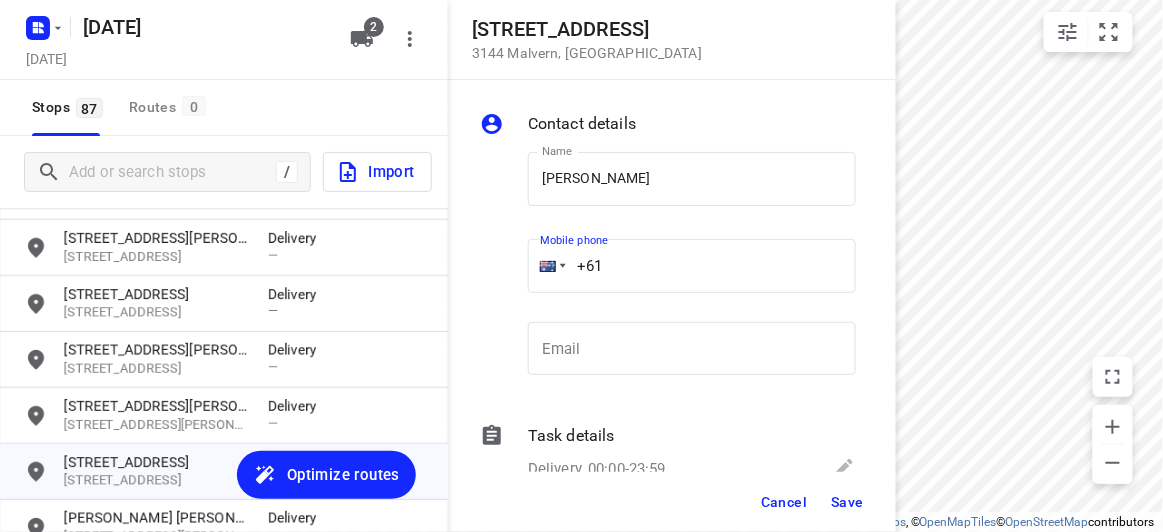 paste on "451175117" 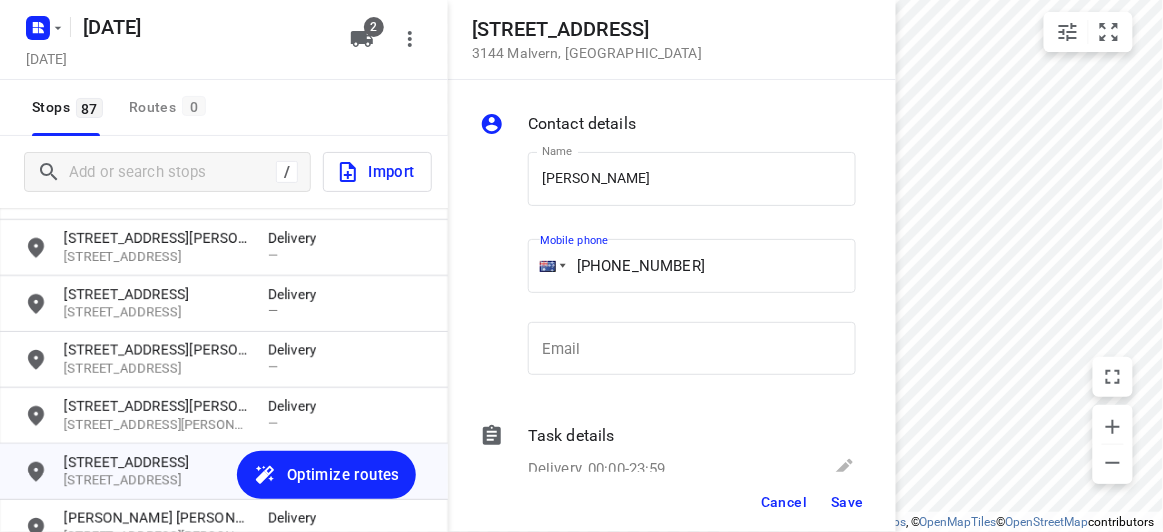 type on "[PHONE_NUMBER]" 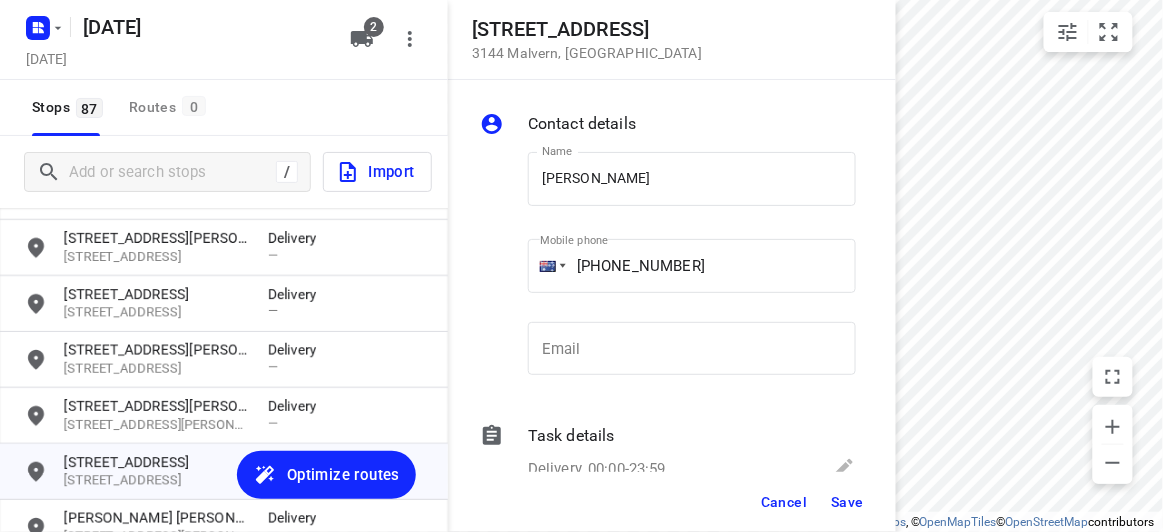 click on "Save" at bounding box center [847, 502] 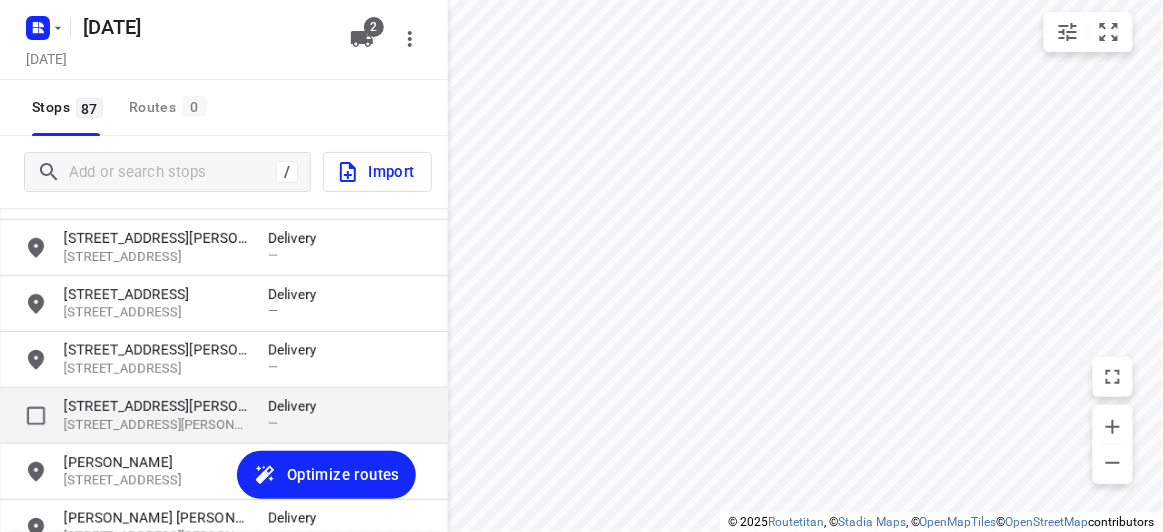 click on "[STREET_ADDRESS][PERSON_NAME]" at bounding box center [156, 406] 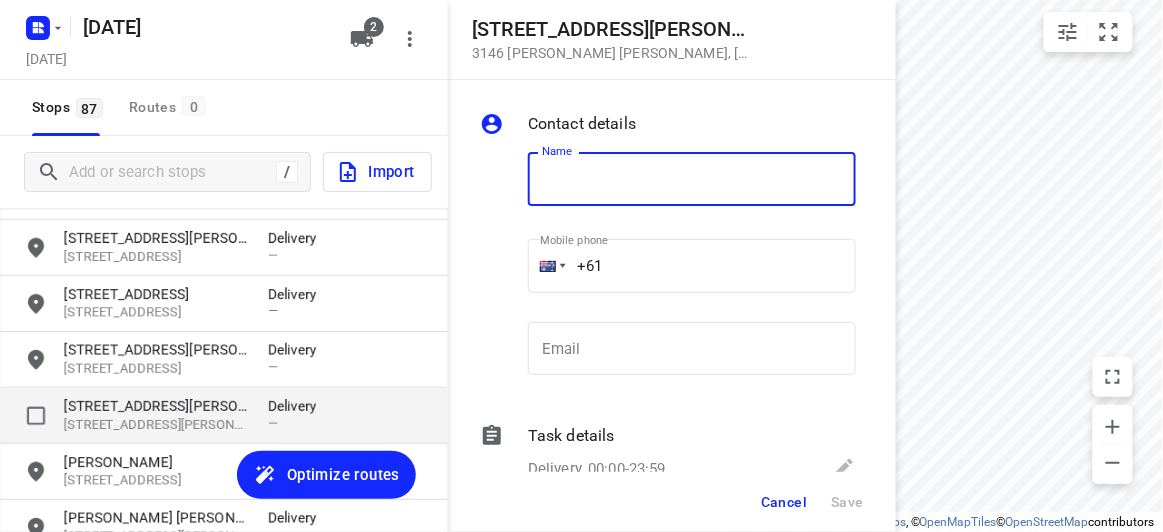 type on "G" 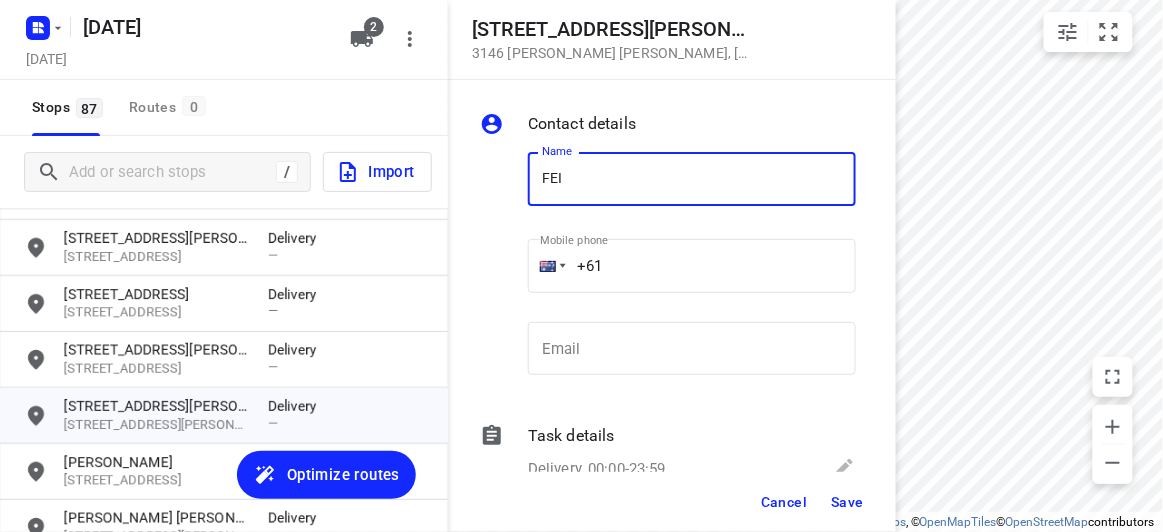 type on "FEIFEI LI 3/8" 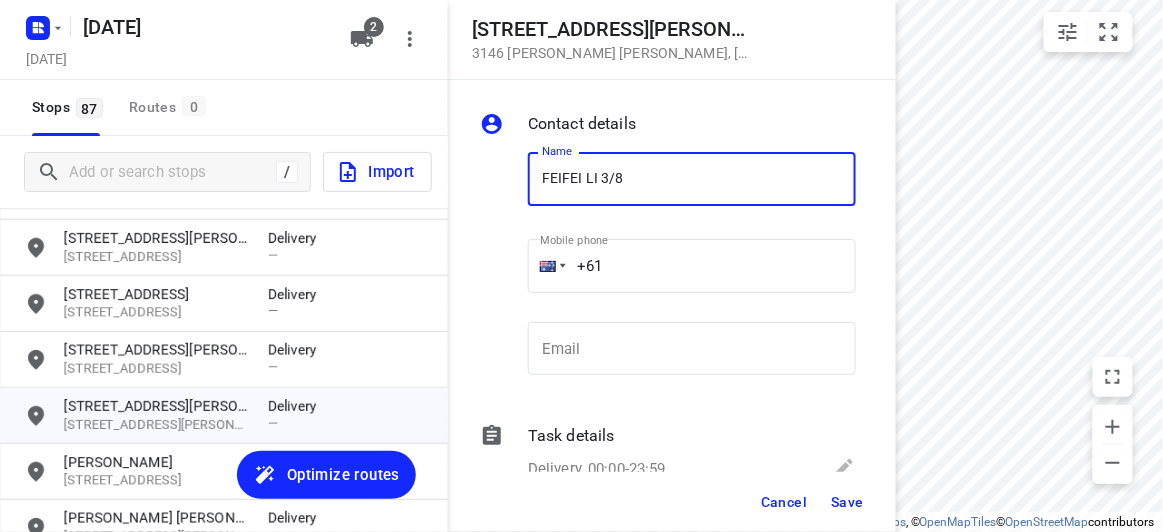 click on "+61" at bounding box center (692, 266) 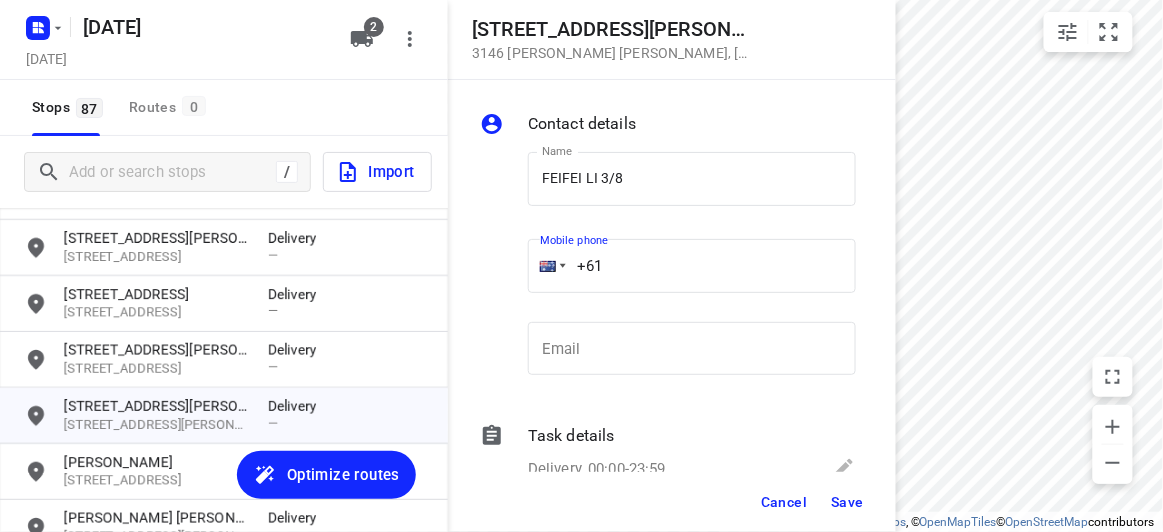 paste on "435888928" 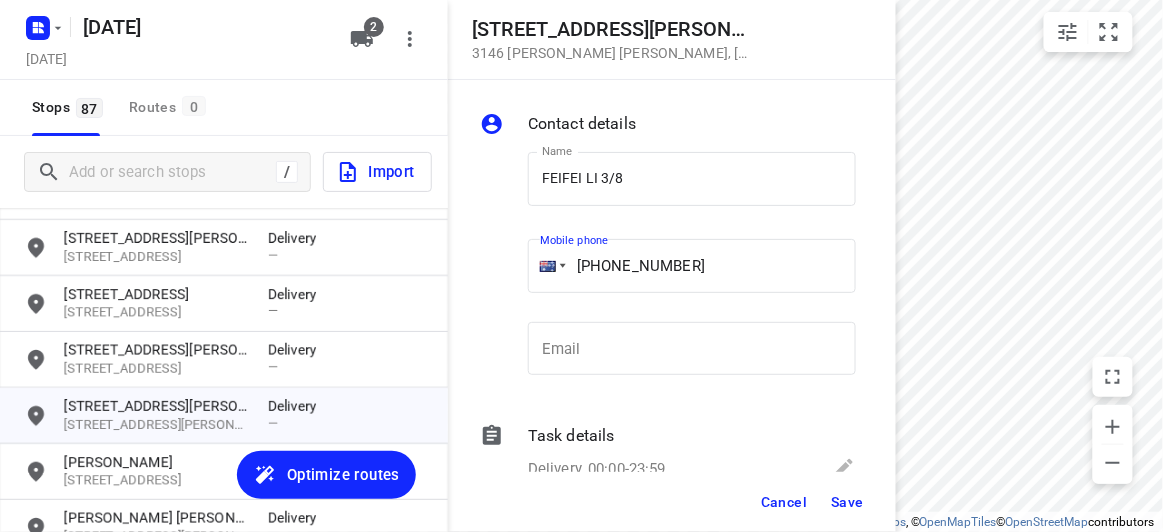 type on "[PHONE_NUMBER]" 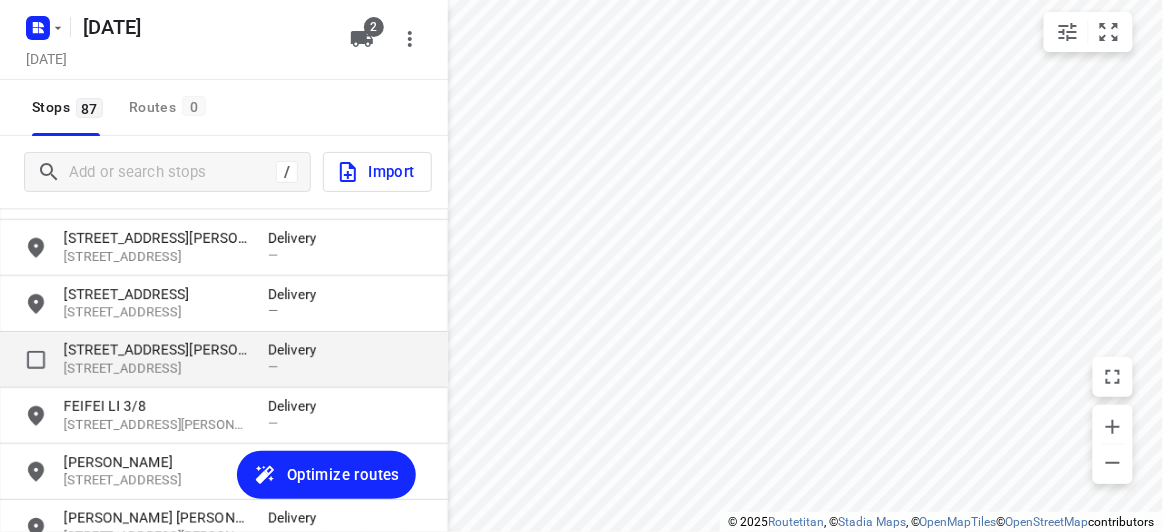 click on "[STREET_ADDRESS][PERSON_NAME]" at bounding box center (156, 350) 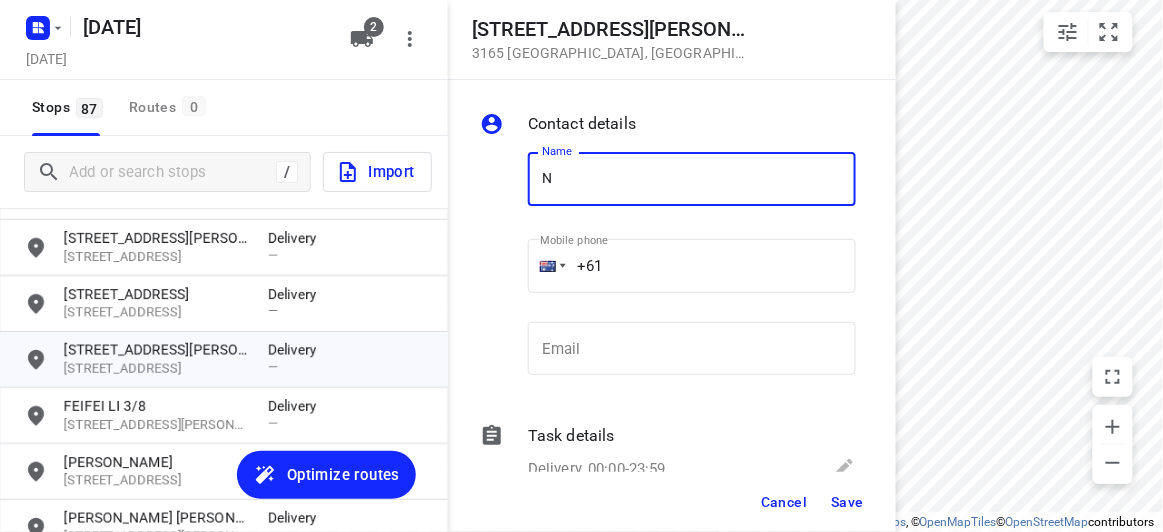 click on "N" at bounding box center [692, 179] 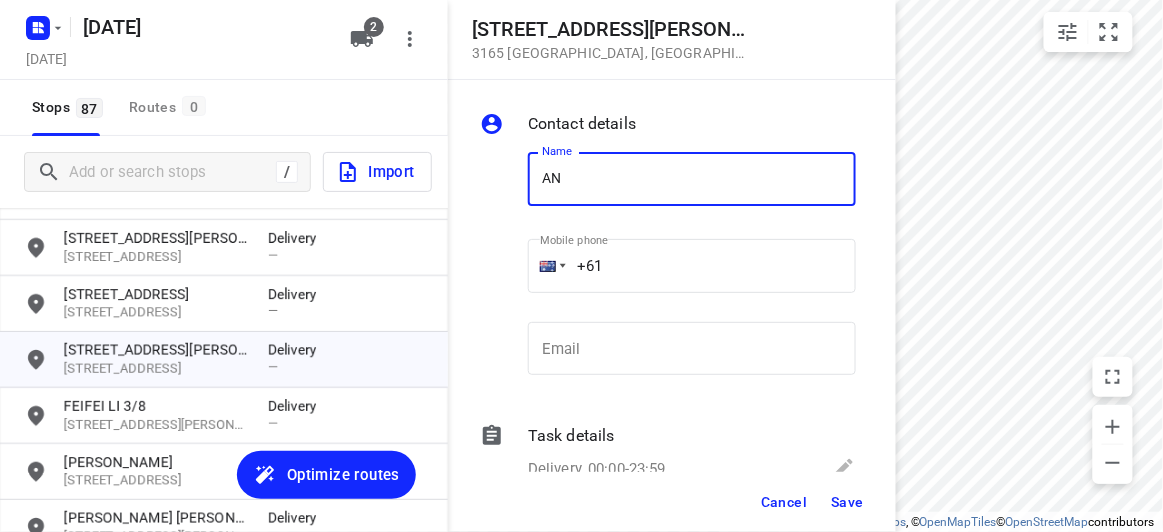 click on "AN" at bounding box center (692, 179) 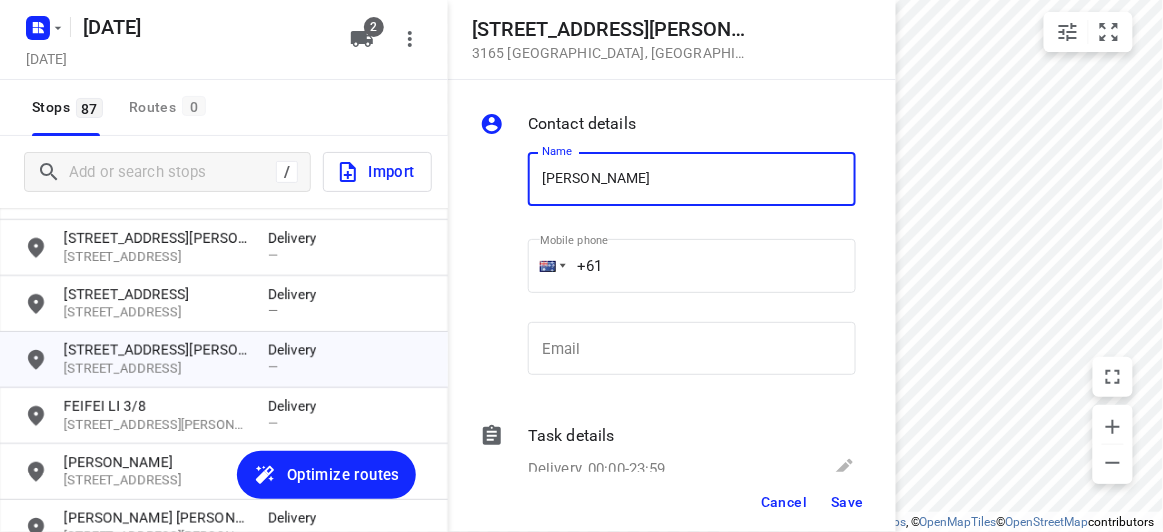 click on "+61" at bounding box center [692, 266] 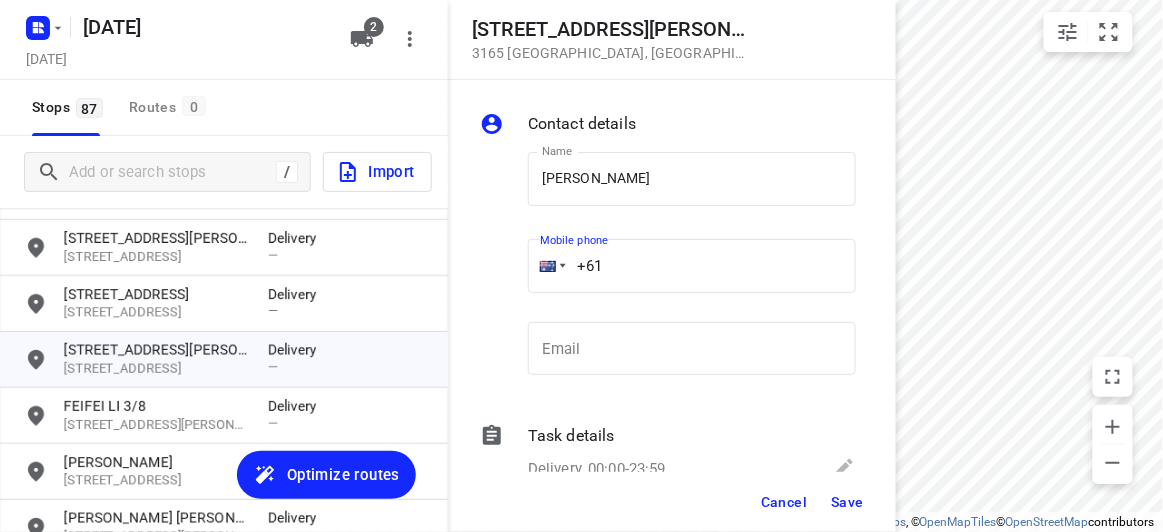 paste on "433015553" 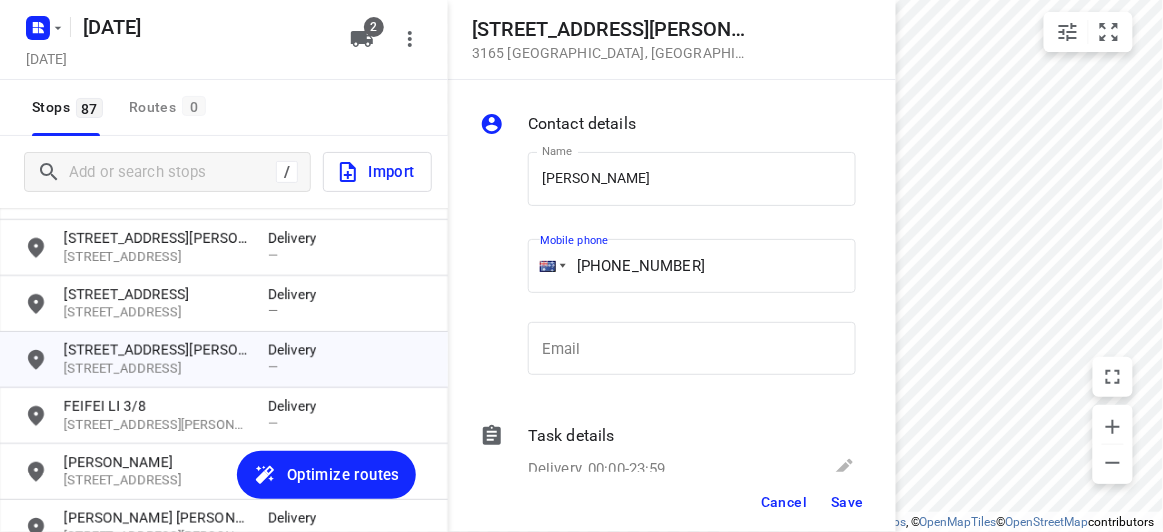 type on "[PHONE_NUMBER]" 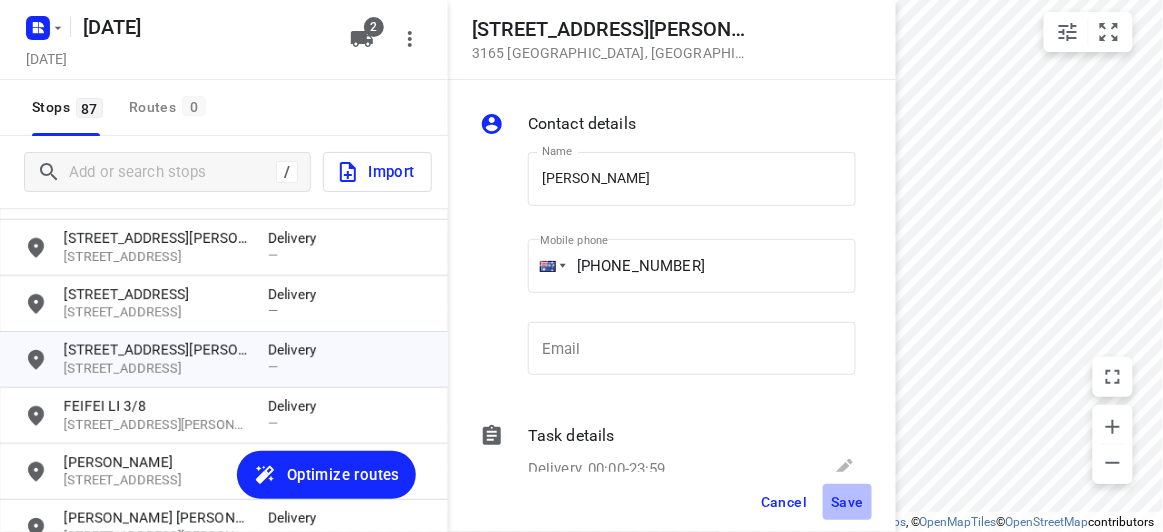 click on "Save" at bounding box center [847, 502] 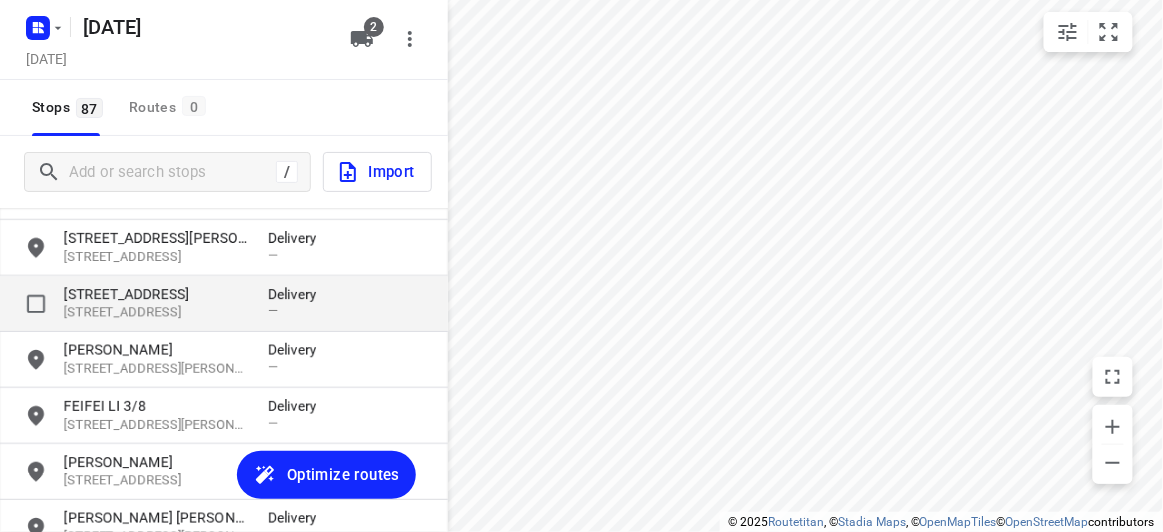 click on "[STREET_ADDRESS]" at bounding box center [156, 294] 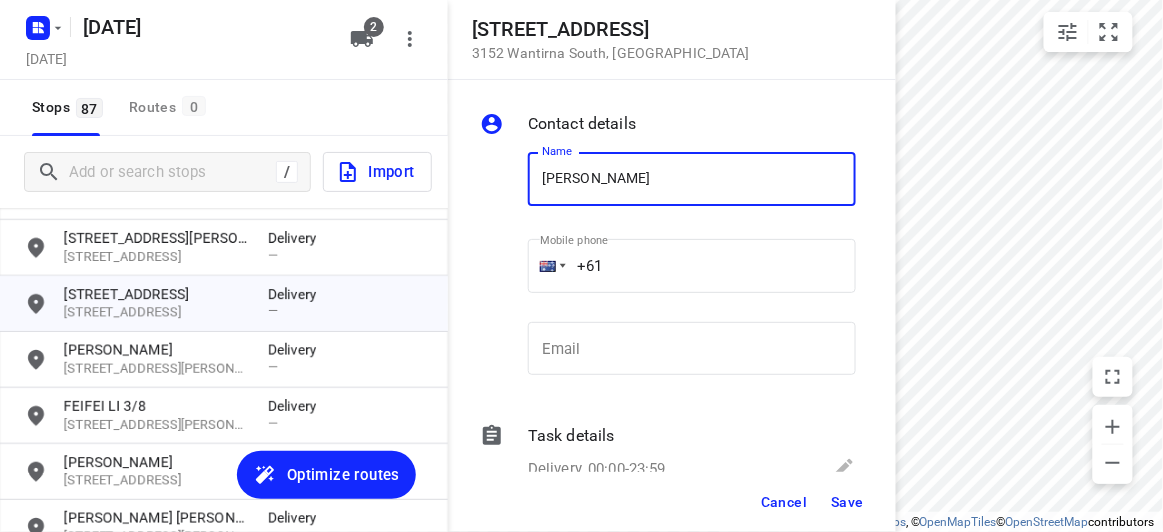 type on "[PERSON_NAME]" 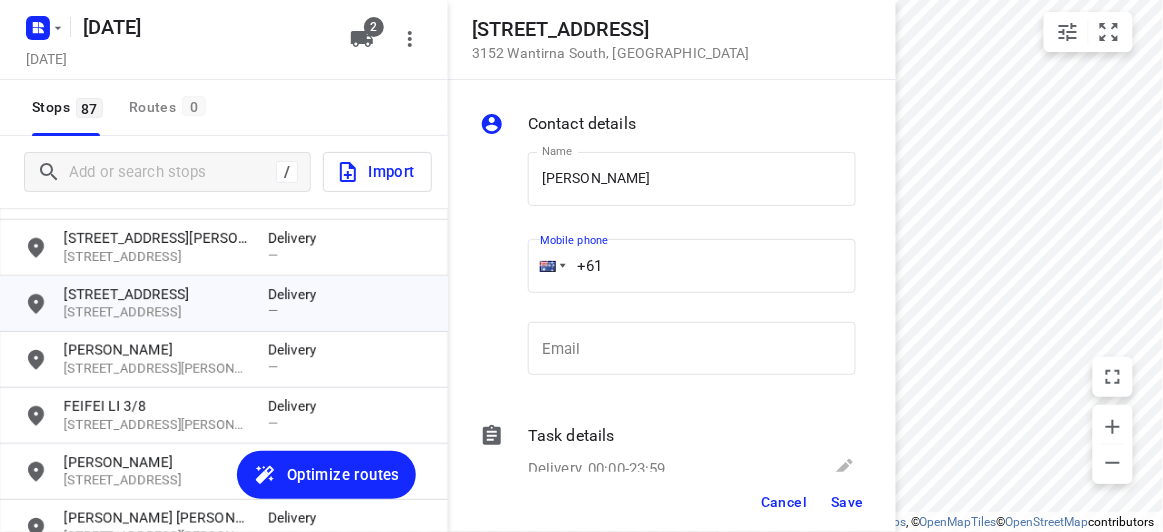 paste on "424610042" 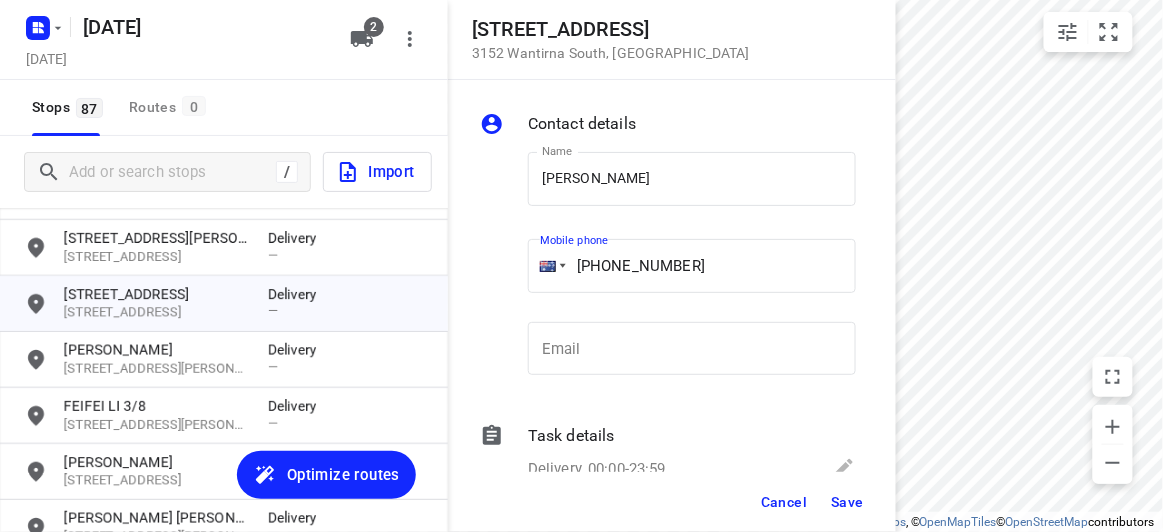 type on "[PHONE_NUMBER]" 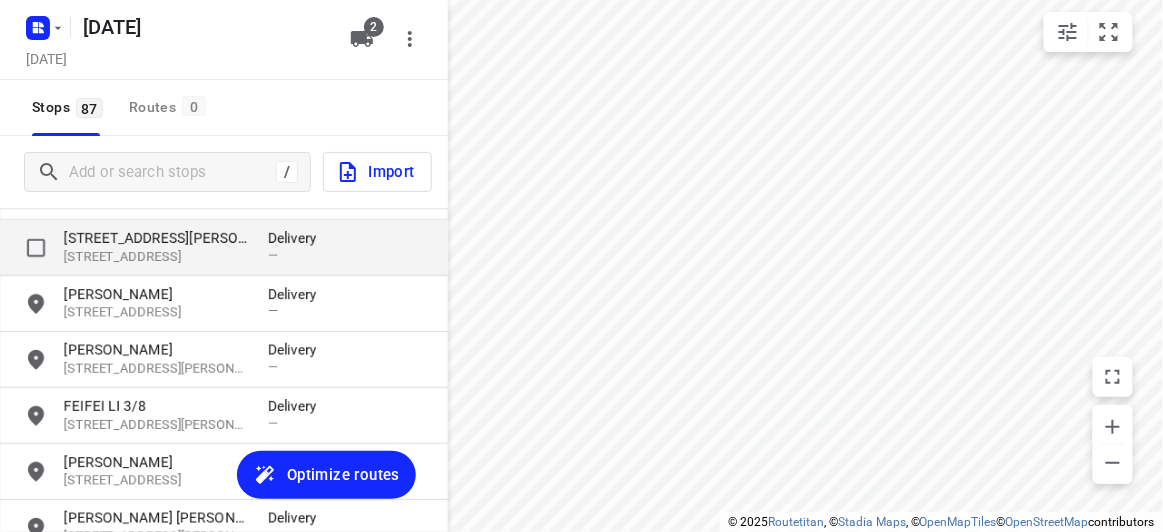 click on "[STREET_ADDRESS]" at bounding box center (156, 257) 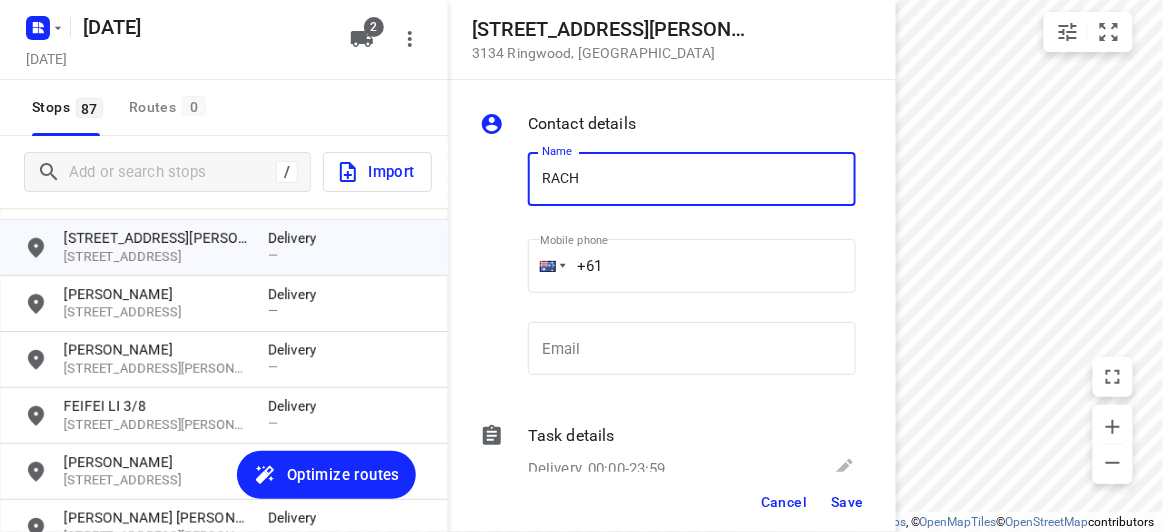 type on "[PERSON_NAME]" 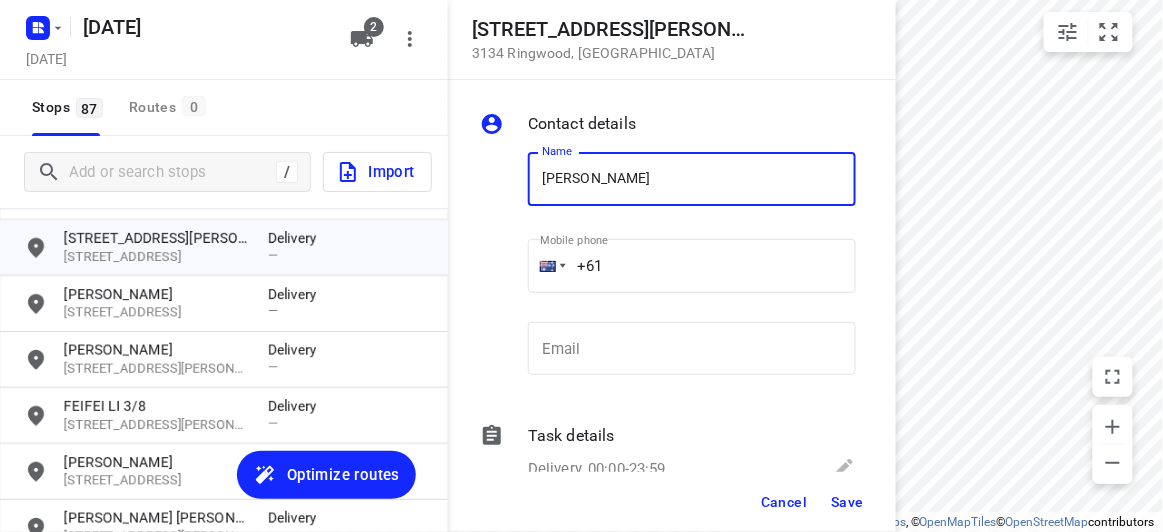 click on "+61" at bounding box center (692, 266) 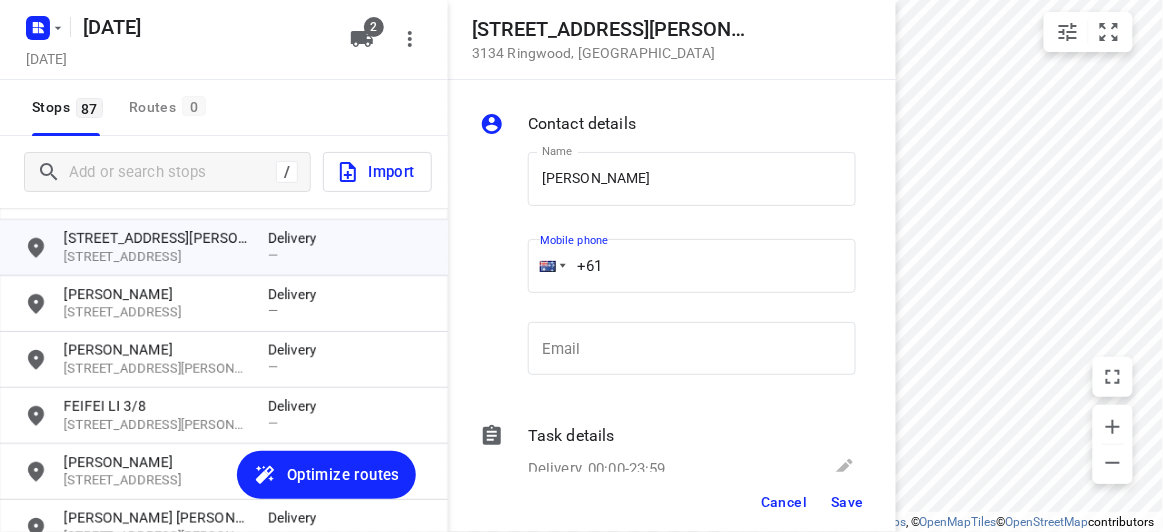 paste on "430081196" 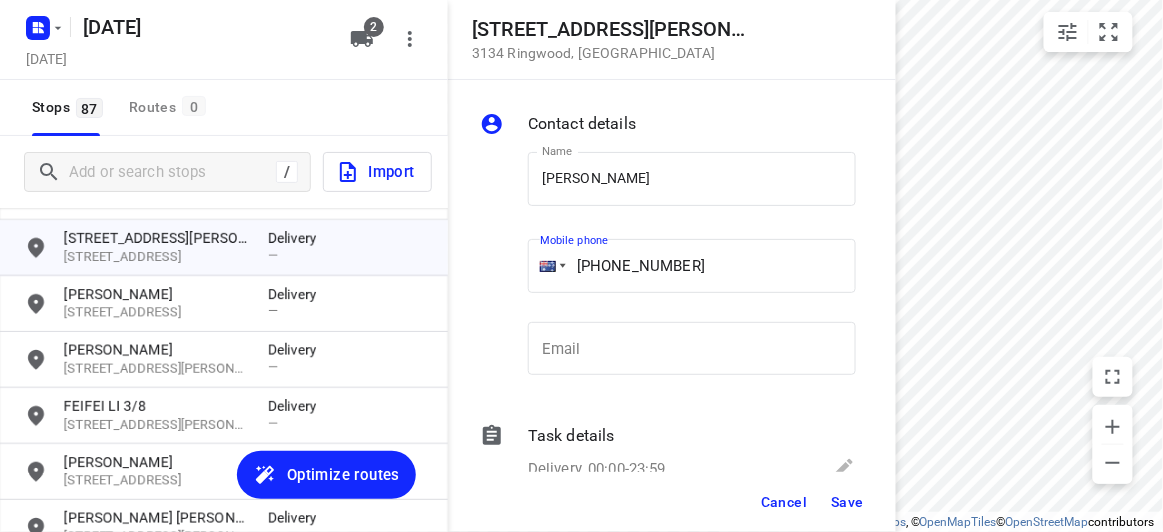 type on "[PHONE_NUMBER]" 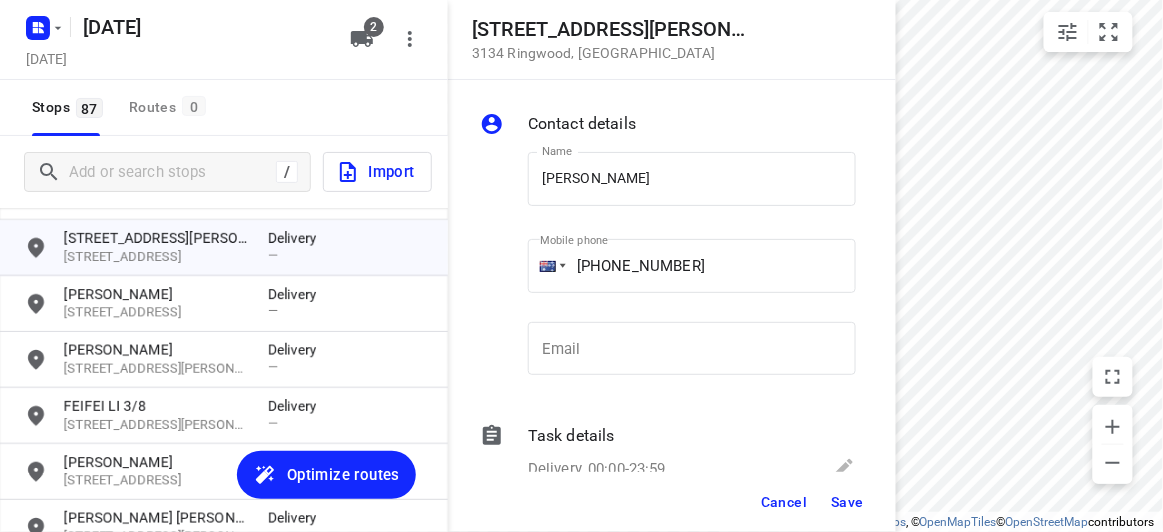 click on "Cancel Save" at bounding box center [672, 502] 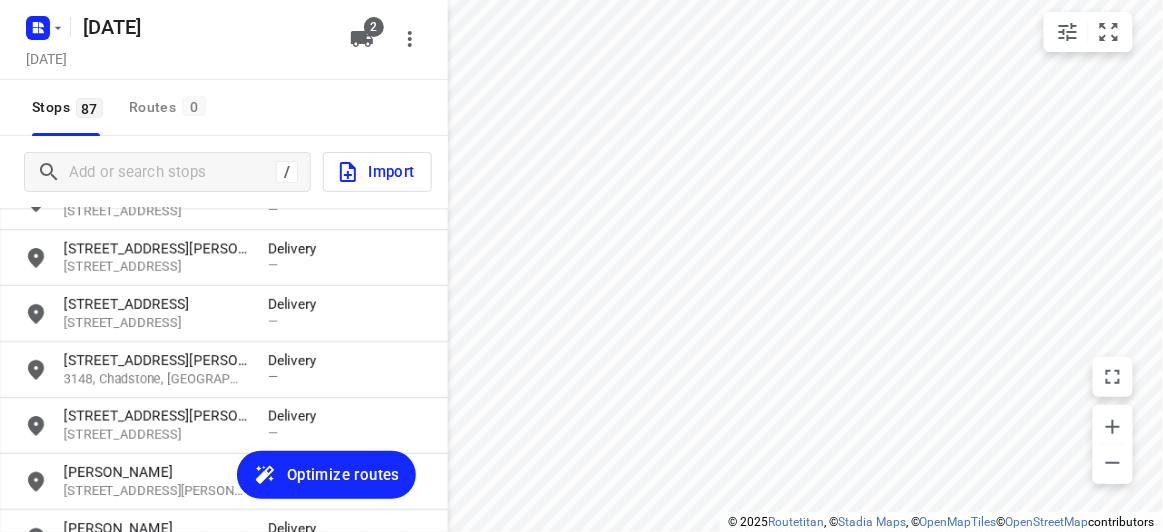 scroll, scrollTop: 1770, scrollLeft: 0, axis: vertical 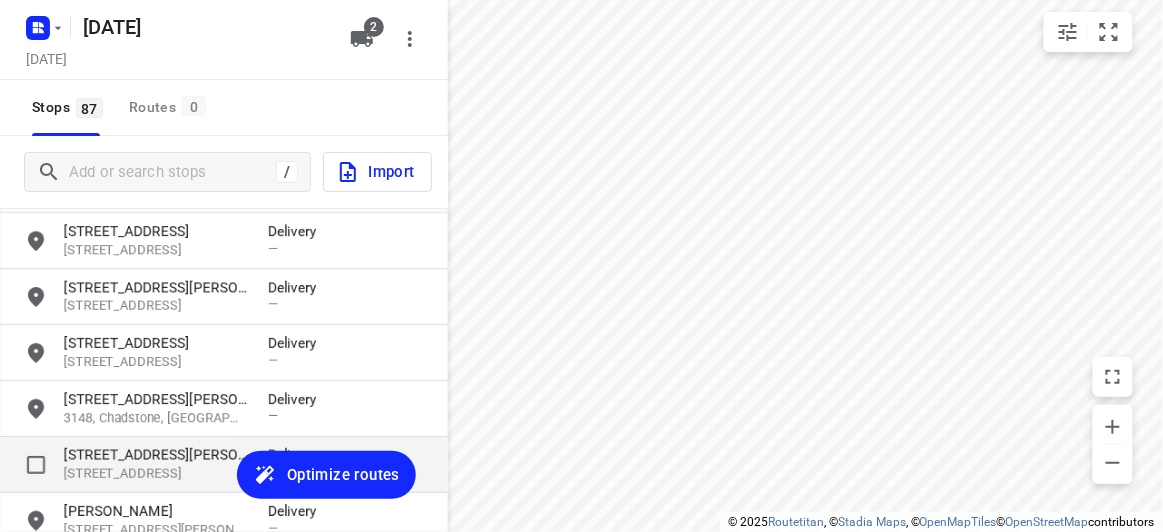 click on "[STREET_ADDRESS]" at bounding box center [156, 474] 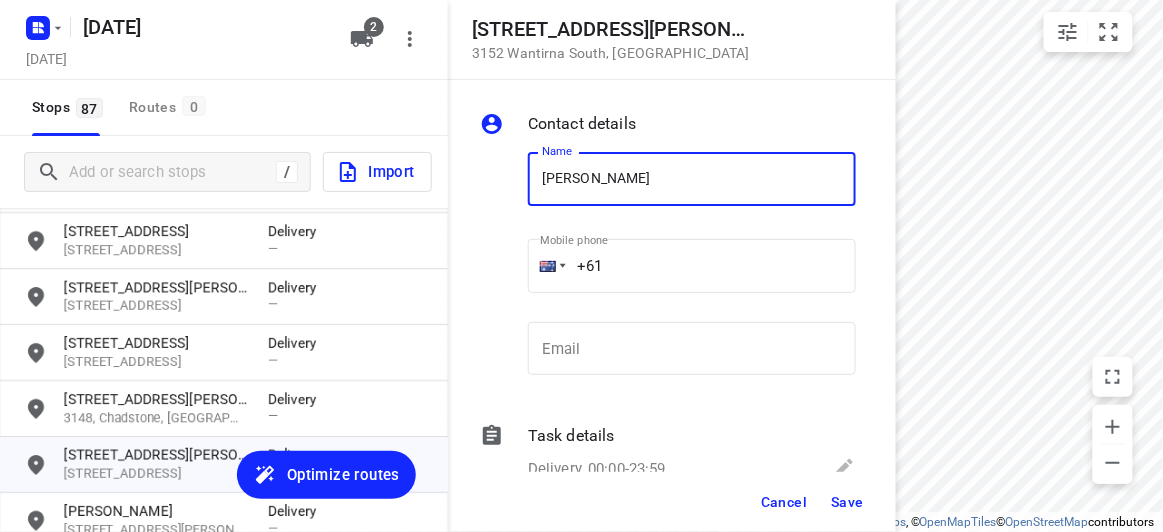 type on "[PERSON_NAME]" 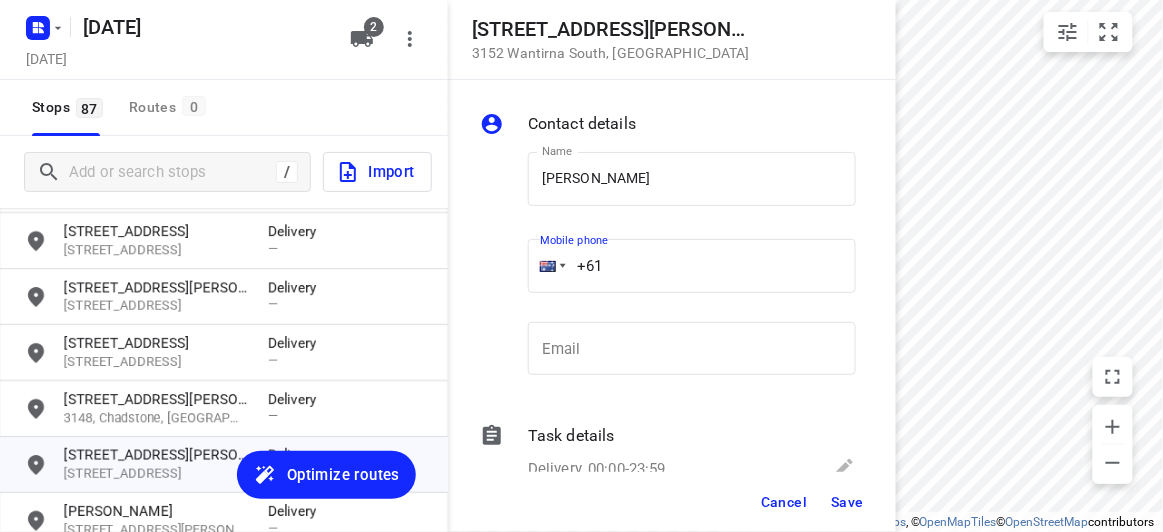 click on "+61" at bounding box center [692, 266] 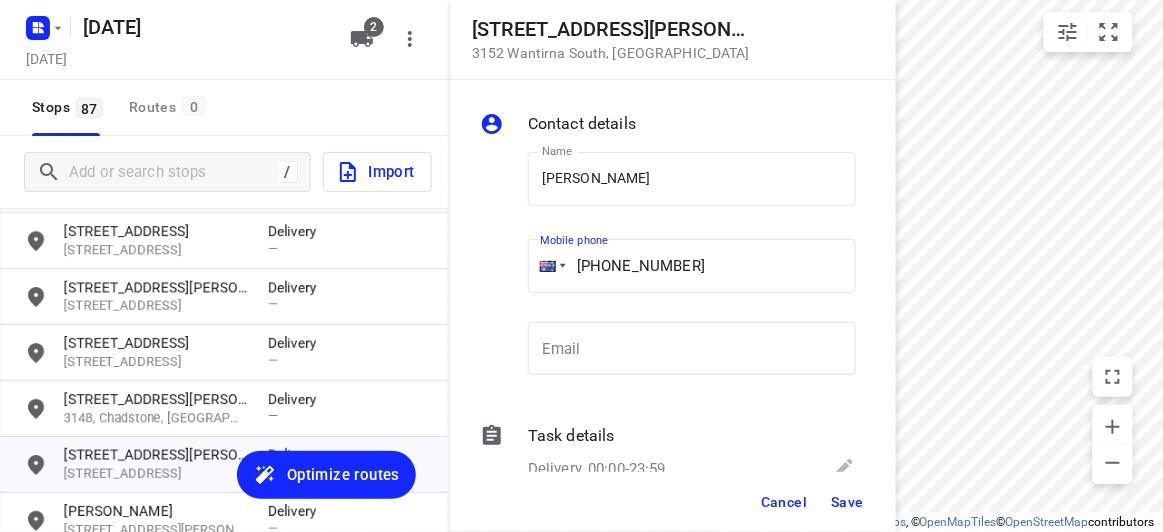type on "[PHONE_NUMBER]" 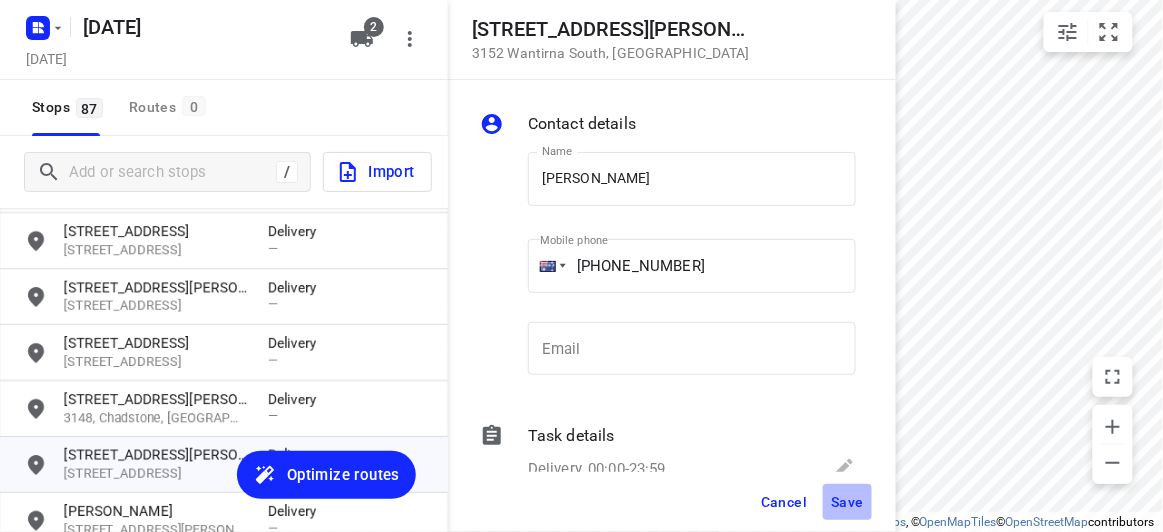 click on "Save" at bounding box center [847, 502] 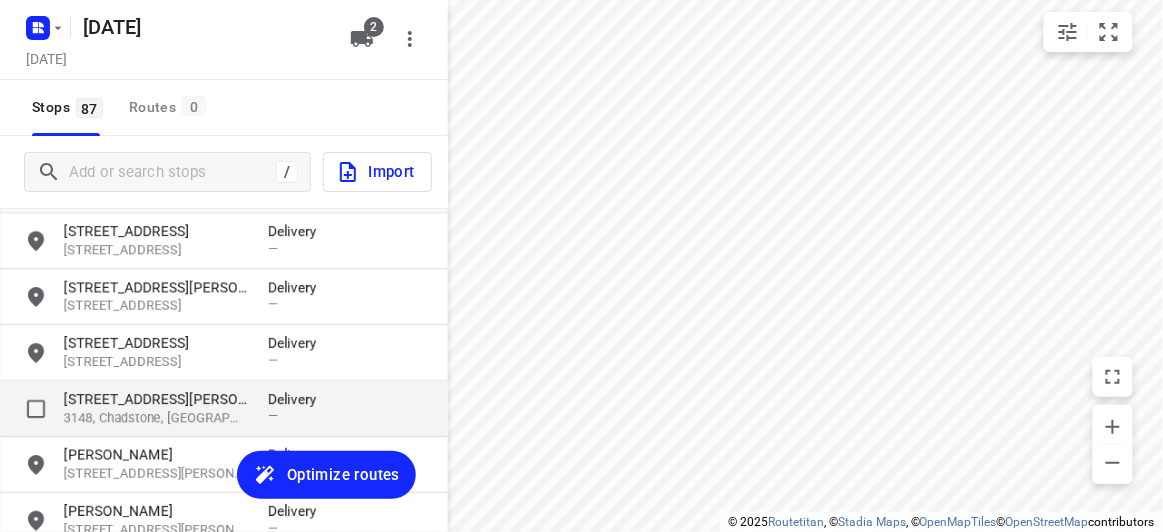 click on "[STREET_ADDRESS][PERSON_NAME]" at bounding box center [156, 399] 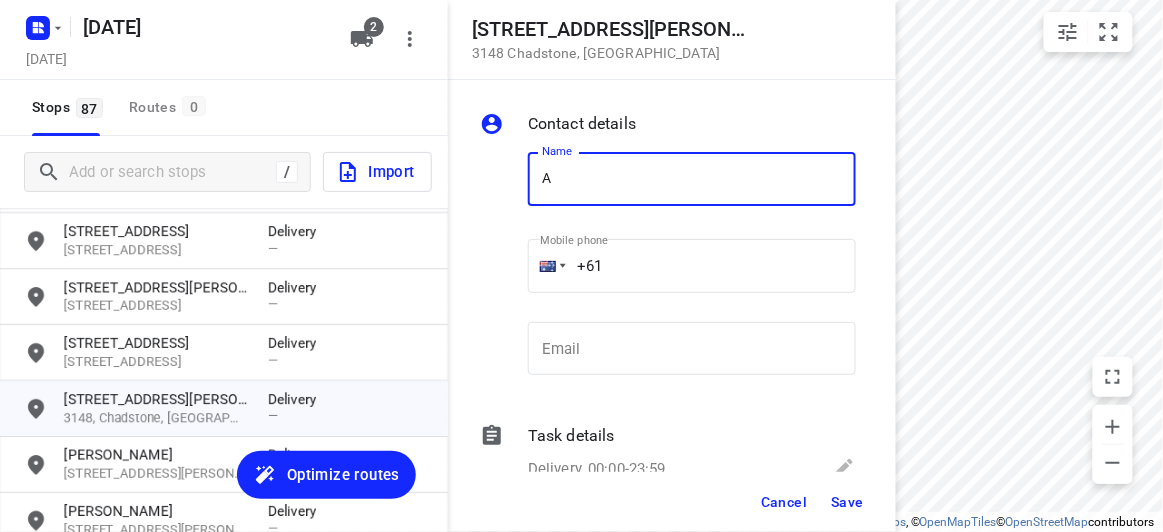 click on "A" at bounding box center (692, 179) 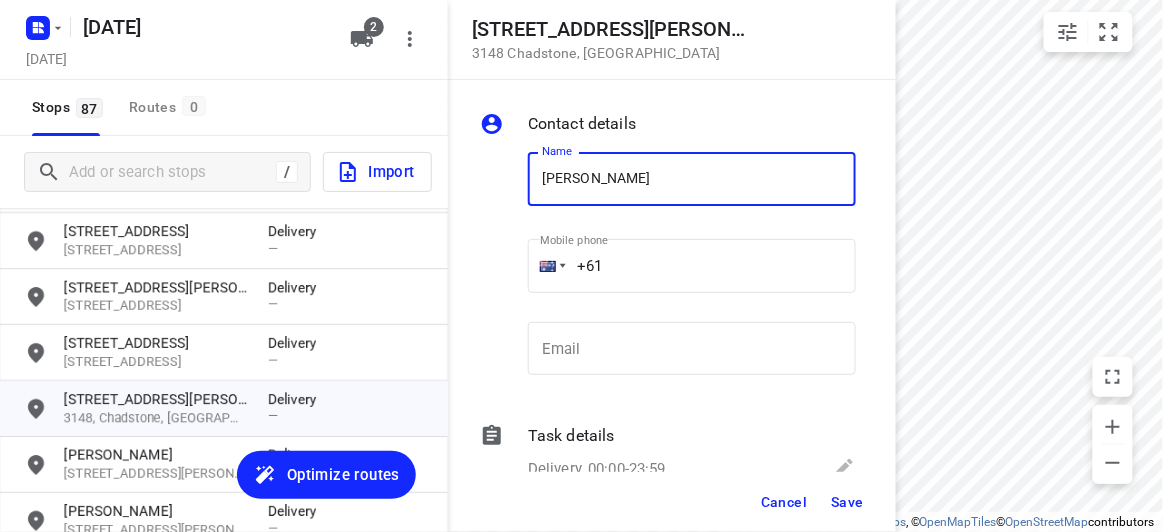 type on "[PERSON_NAME] 2/1" 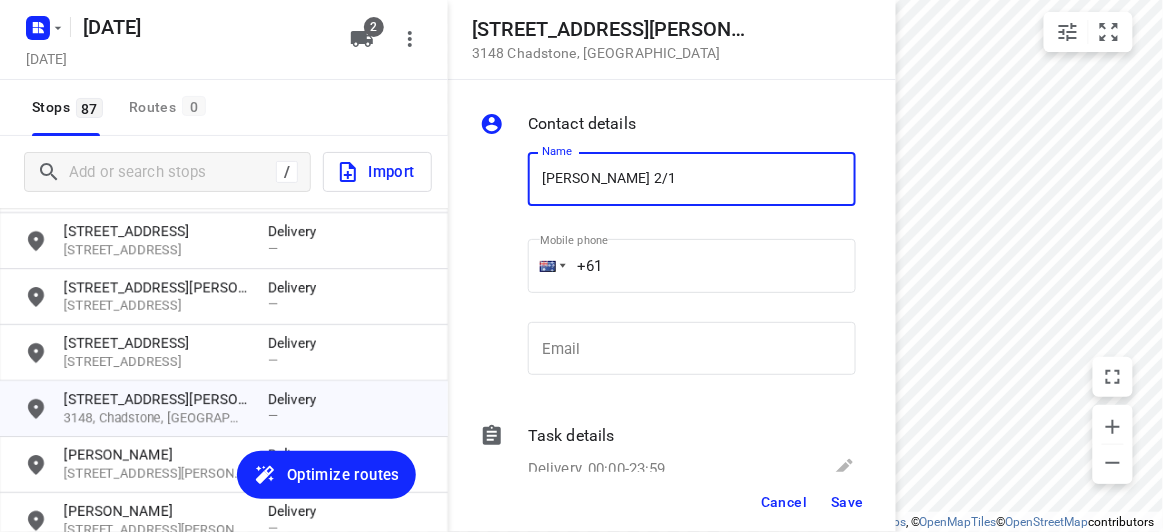 click on "+61" at bounding box center [692, 266] 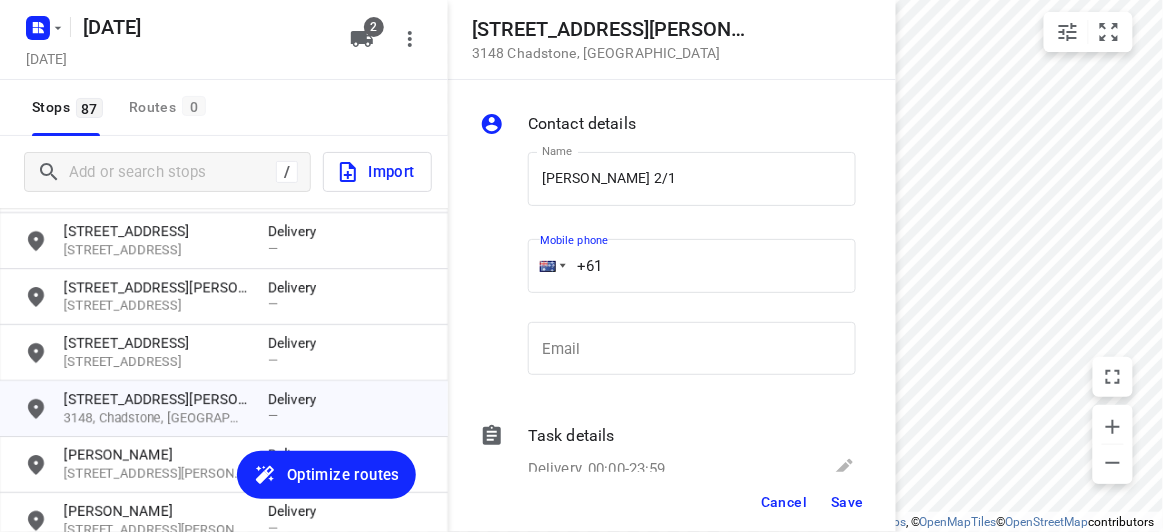 paste on "411959750" 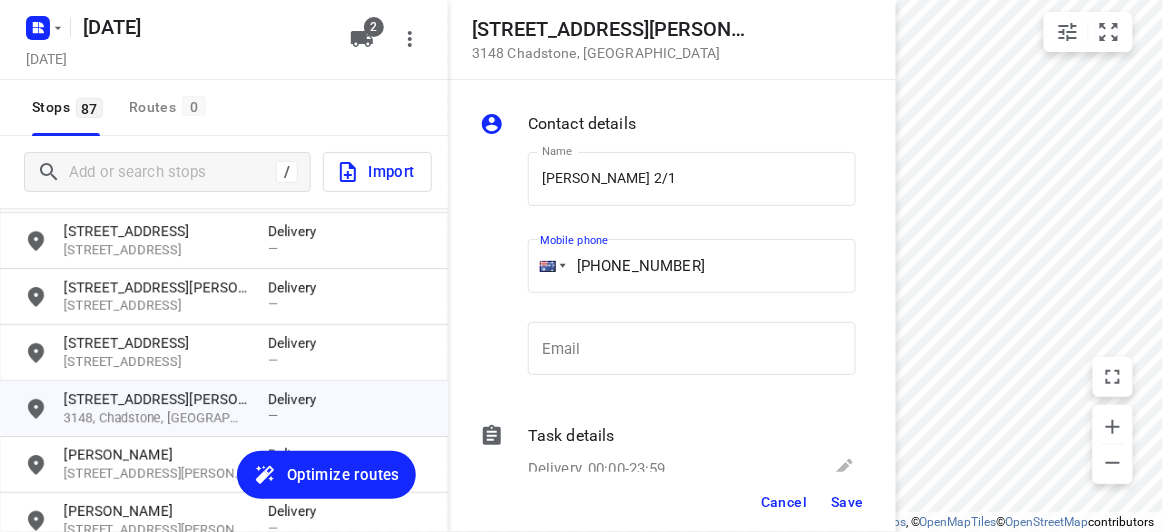 type on "[PHONE_NUMBER]" 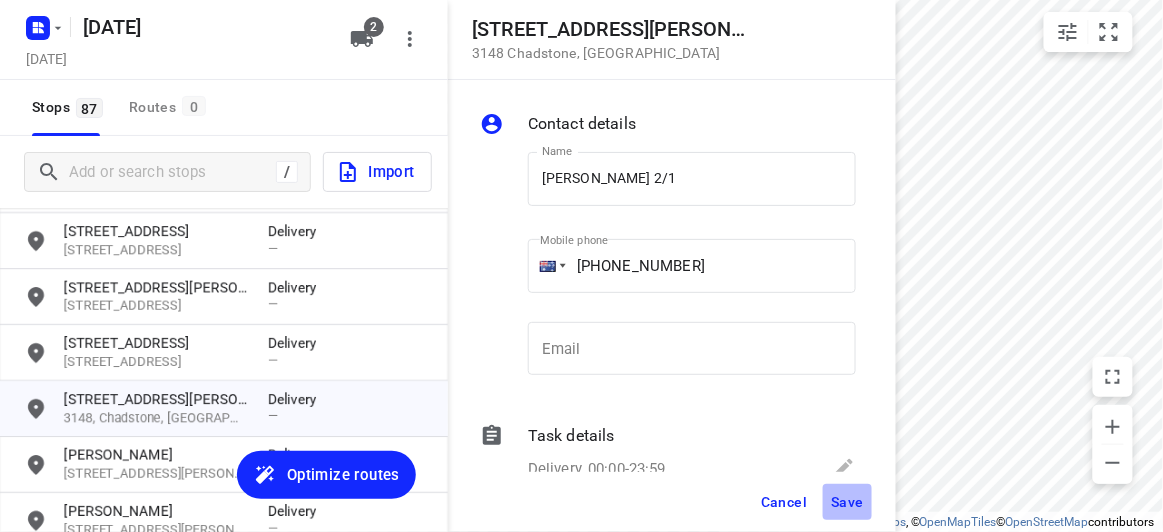 click on "Save" at bounding box center (847, 502) 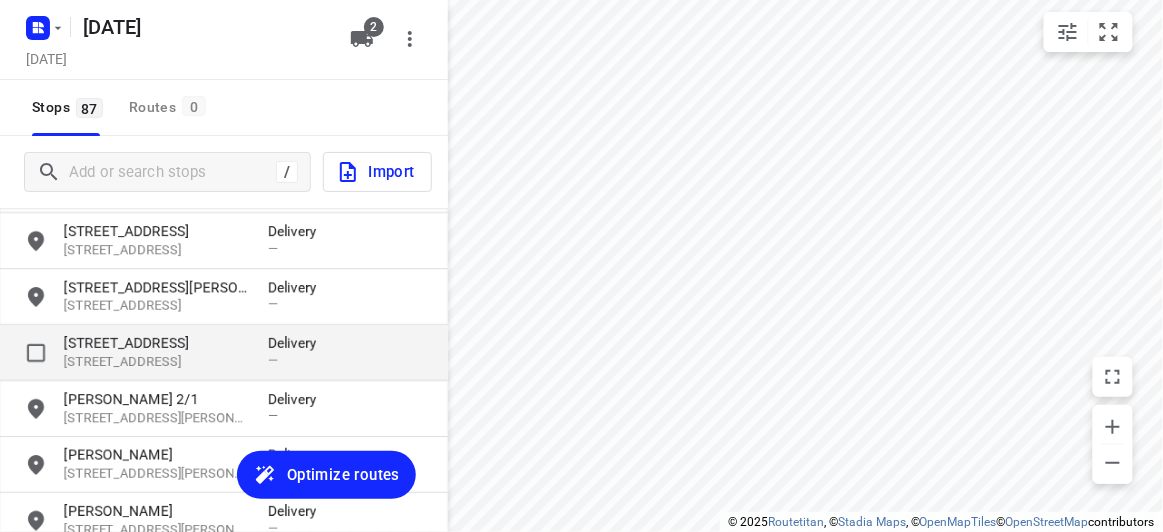 click on "[STREET_ADDRESS]" at bounding box center (156, 362) 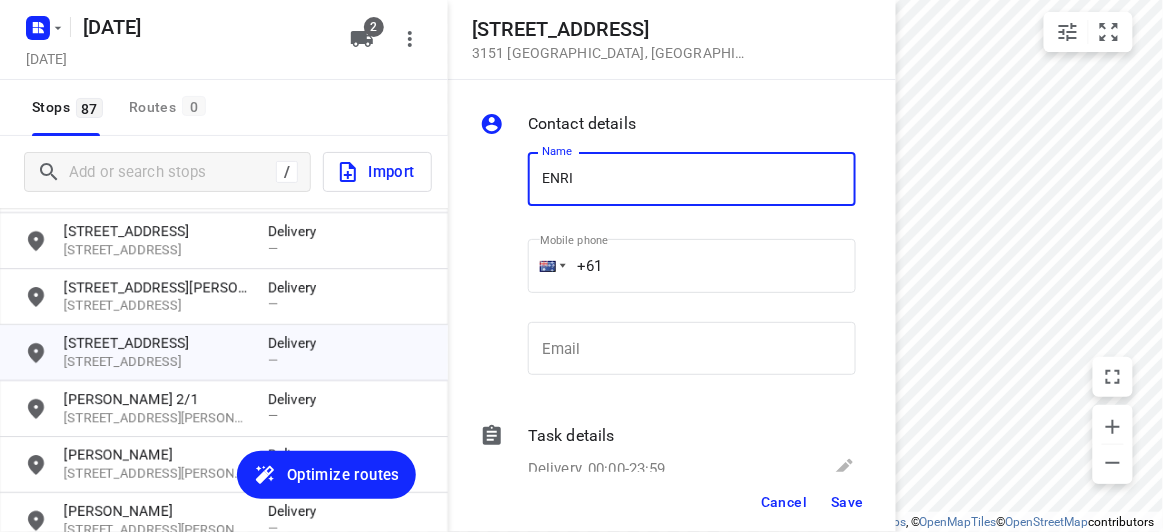 type on "[PERSON_NAME]" 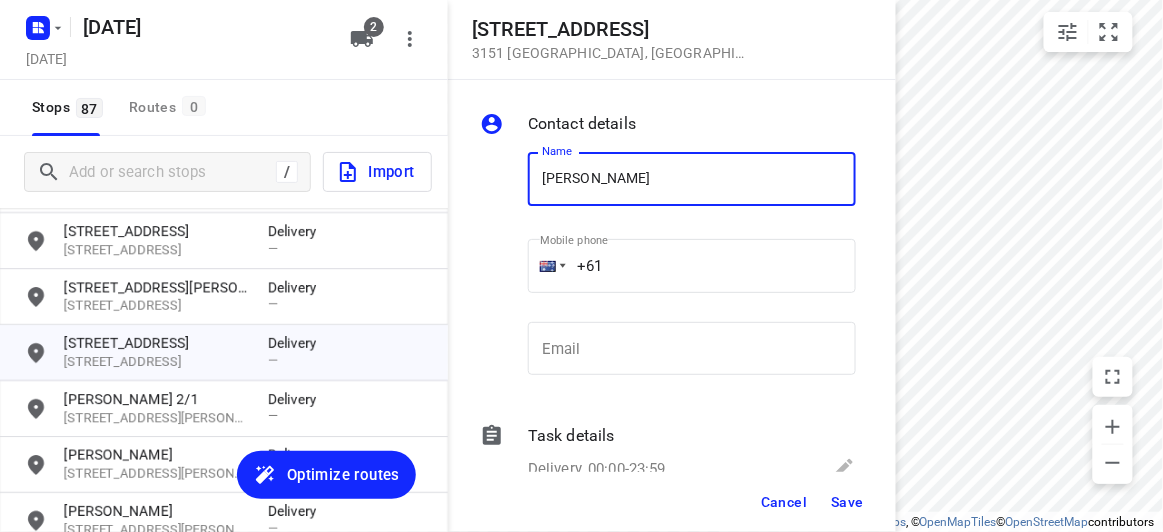 drag, startPoint x: 606, startPoint y: 260, endPoint x: 521, endPoint y: 262, distance: 85.02353 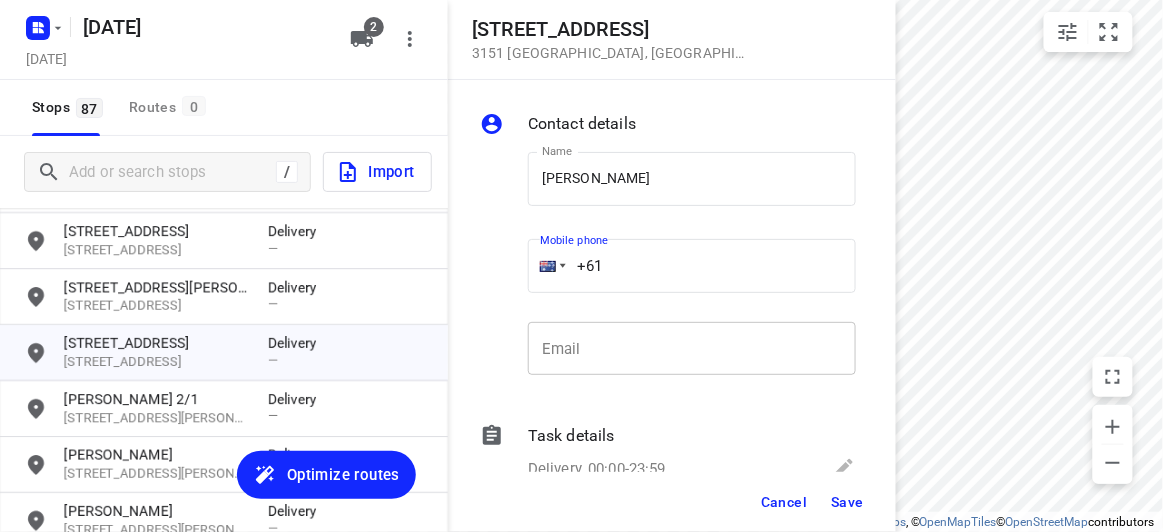 paste on "423385421" 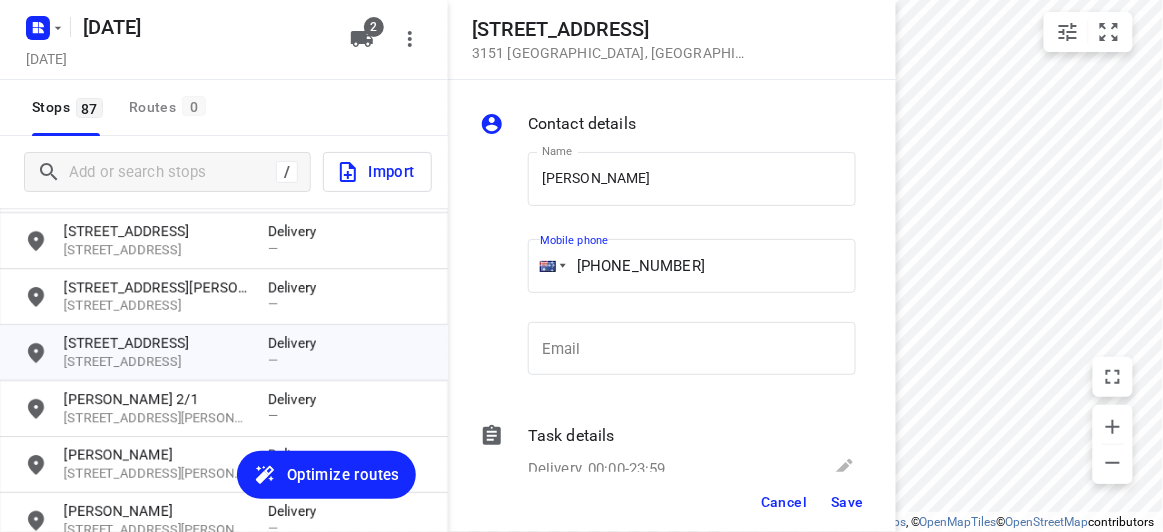 type on "[PHONE_NUMBER]" 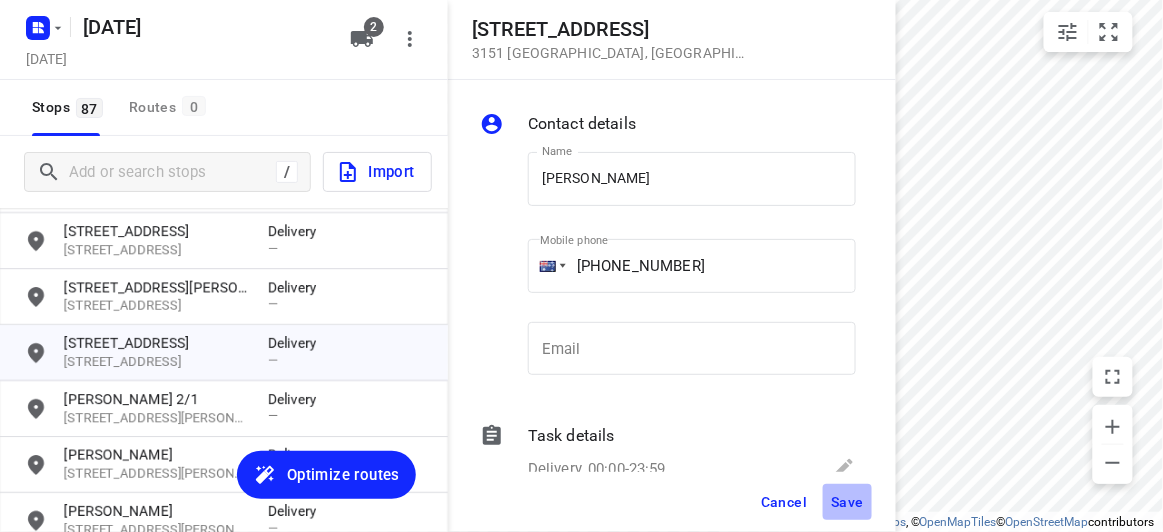 click on "Save" at bounding box center [847, 502] 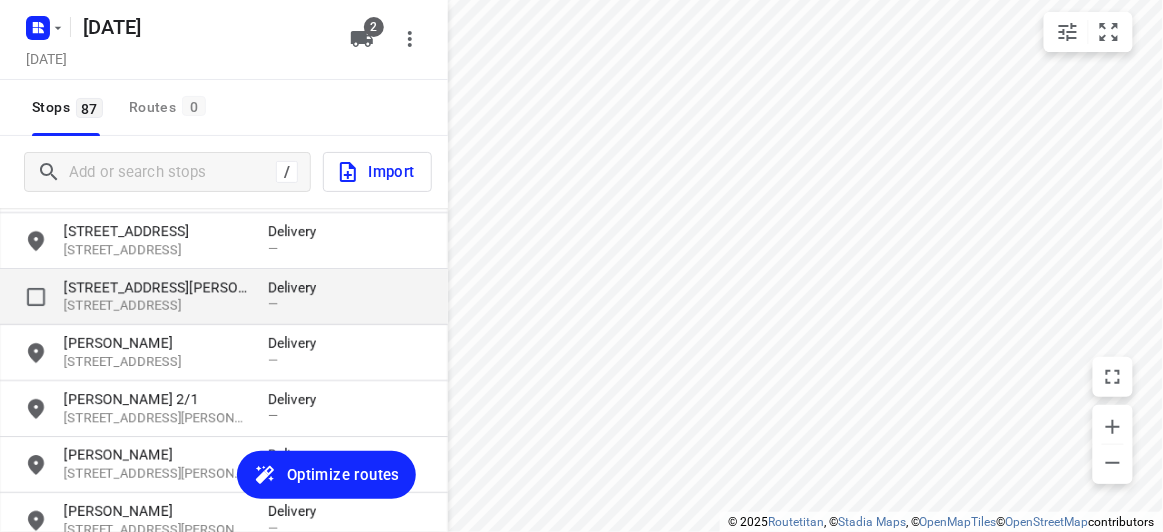 click on "[STREET_ADDRESS][PERSON_NAME]" at bounding box center [156, 287] 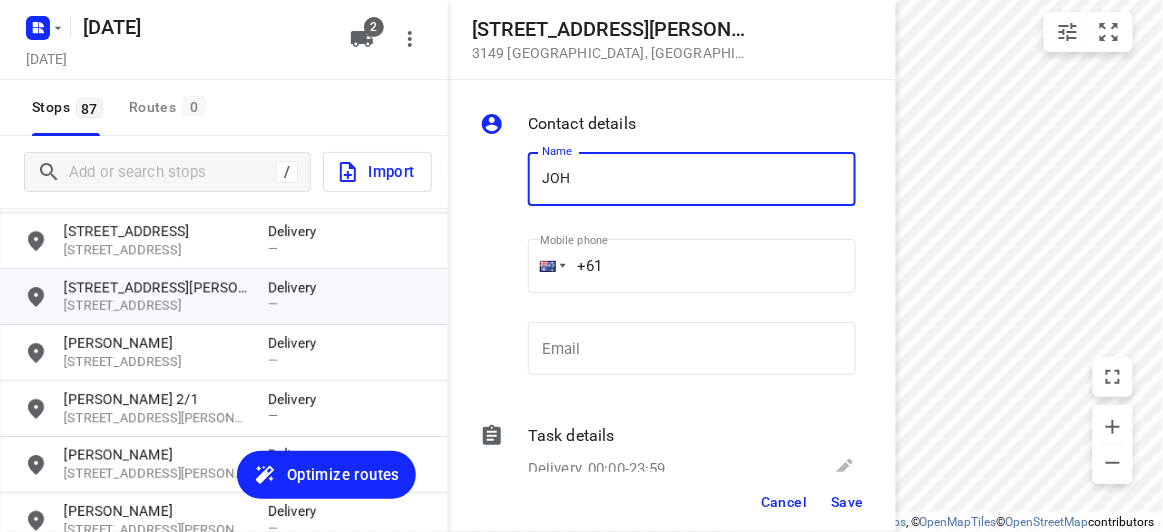 type on "[PERSON_NAME] 1/56" 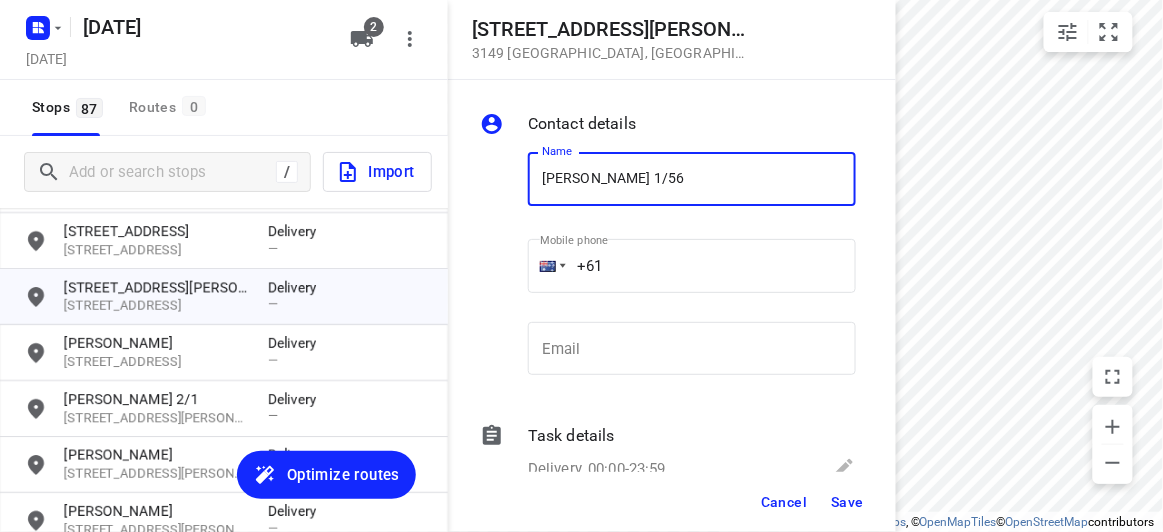 click on "+61" at bounding box center [692, 266] 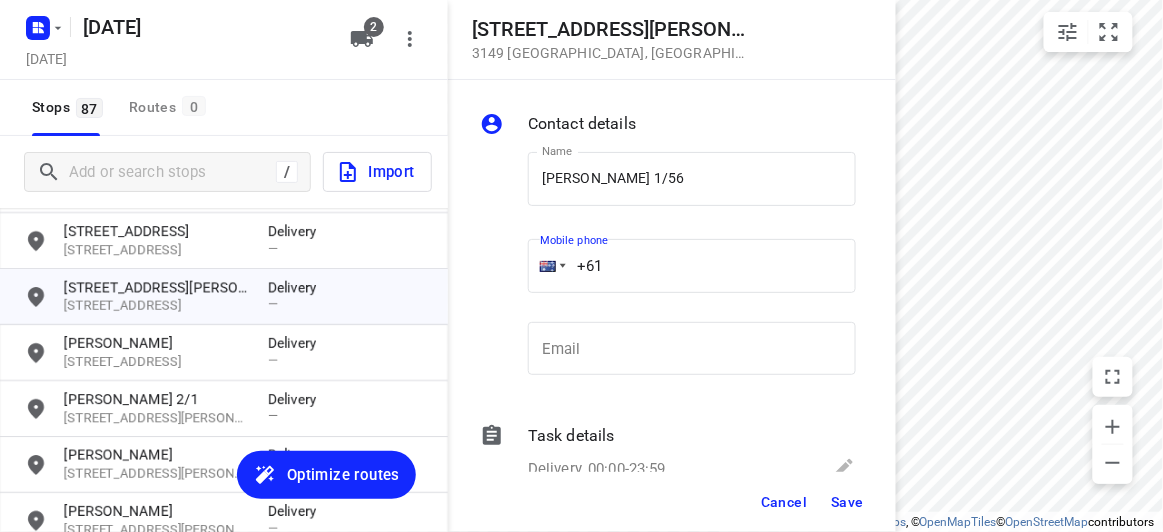 drag, startPoint x: 613, startPoint y: 271, endPoint x: 499, endPoint y: 276, distance: 114.1096 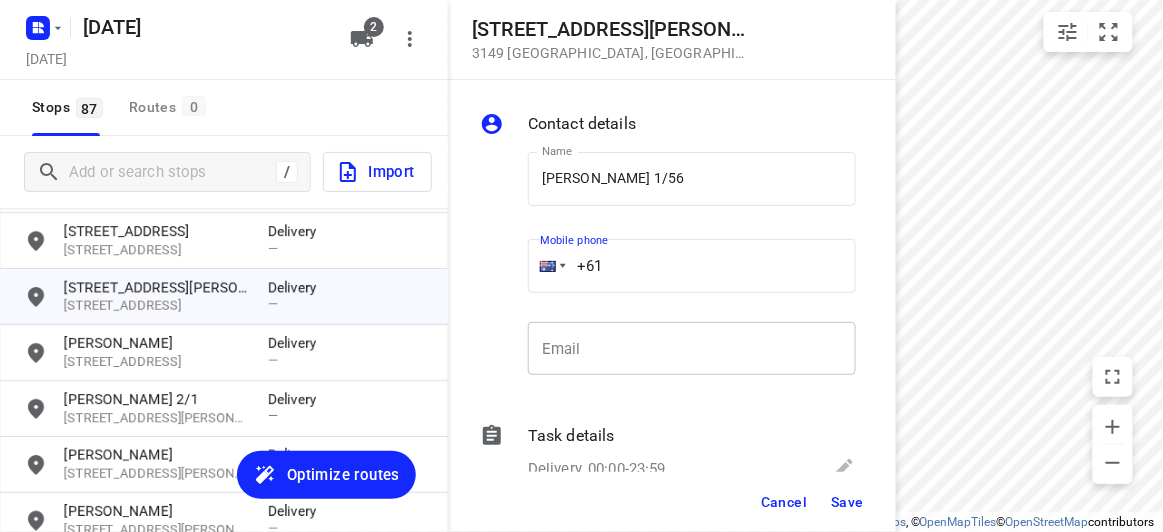 paste on "433708869" 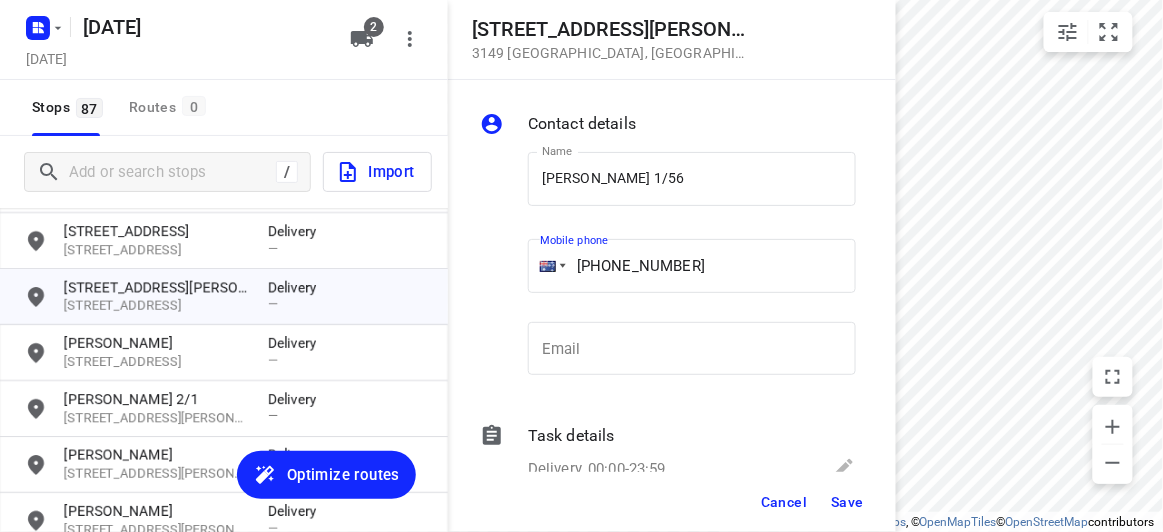 type on "[PHONE_NUMBER]" 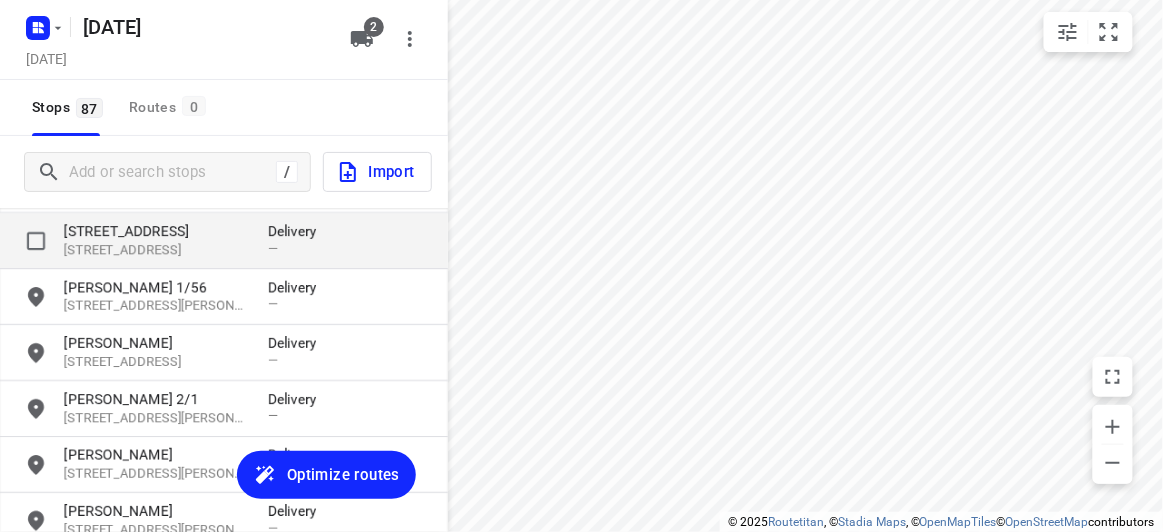 click on "[STREET_ADDRESS]" at bounding box center (156, 231) 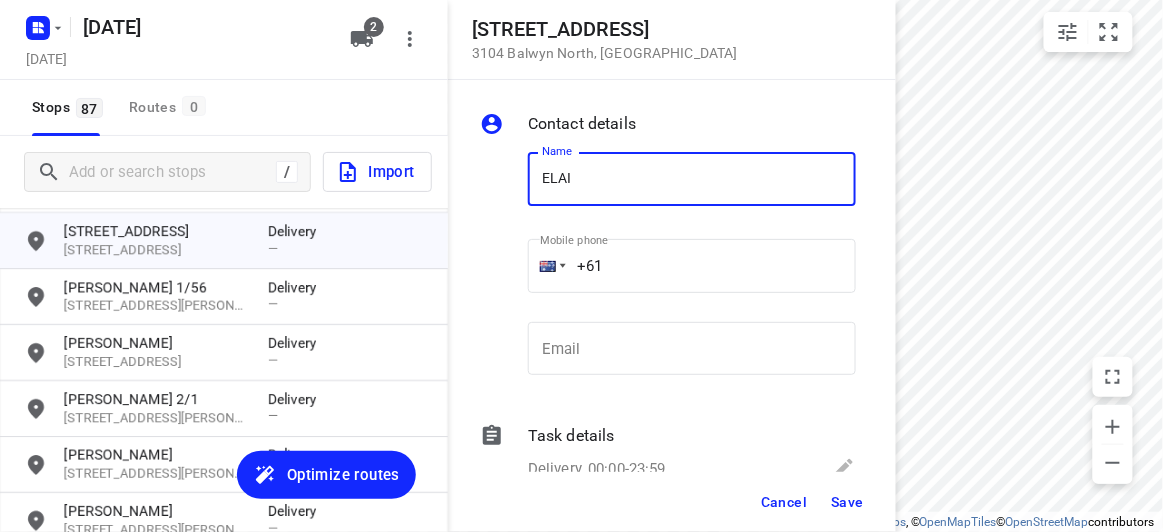 type on "[PERSON_NAME]" 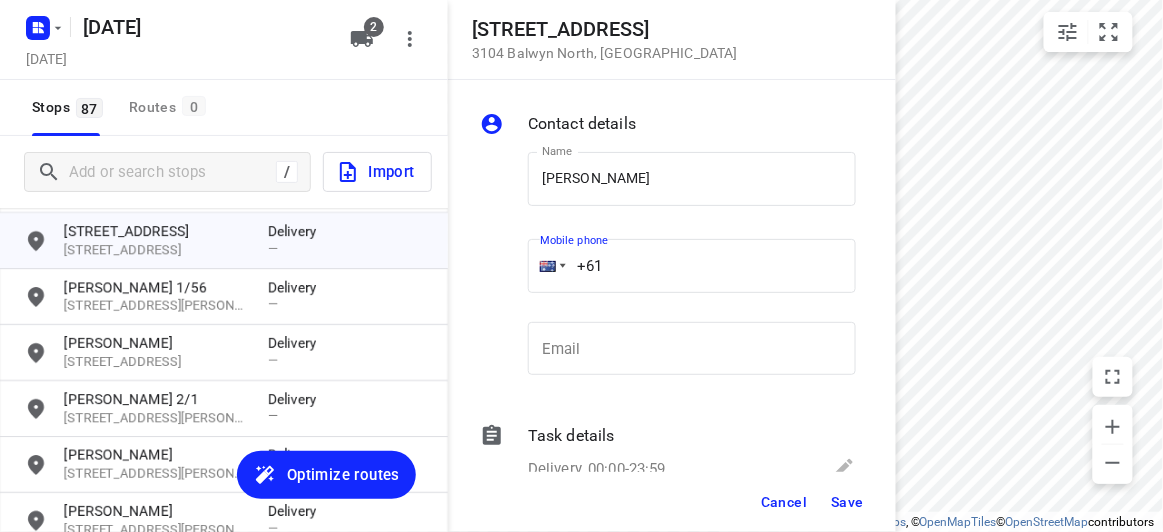 drag, startPoint x: 595, startPoint y: 259, endPoint x: 532, endPoint y: 259, distance: 63 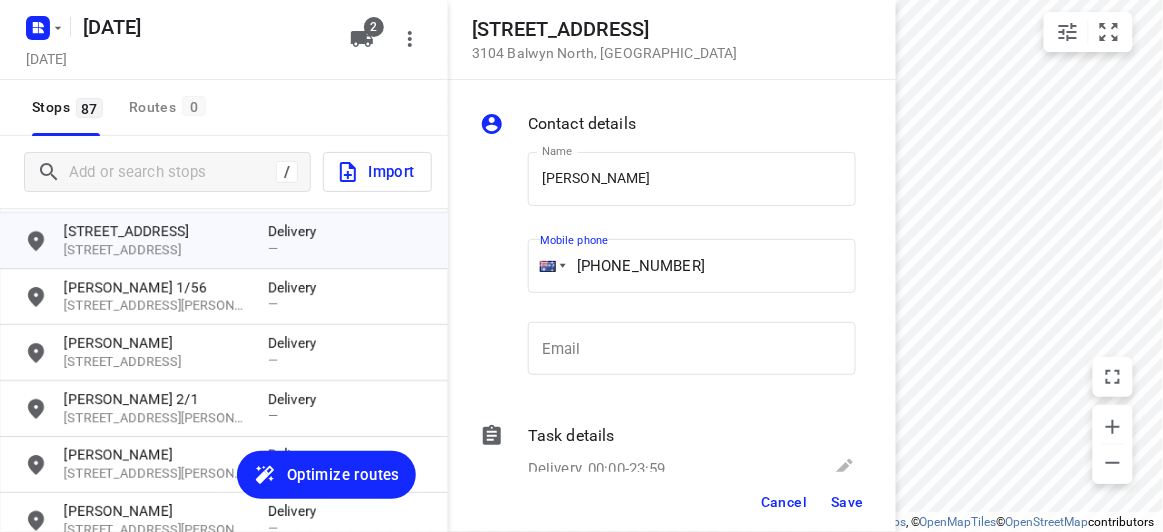 type on "[PHONE_NUMBER]" 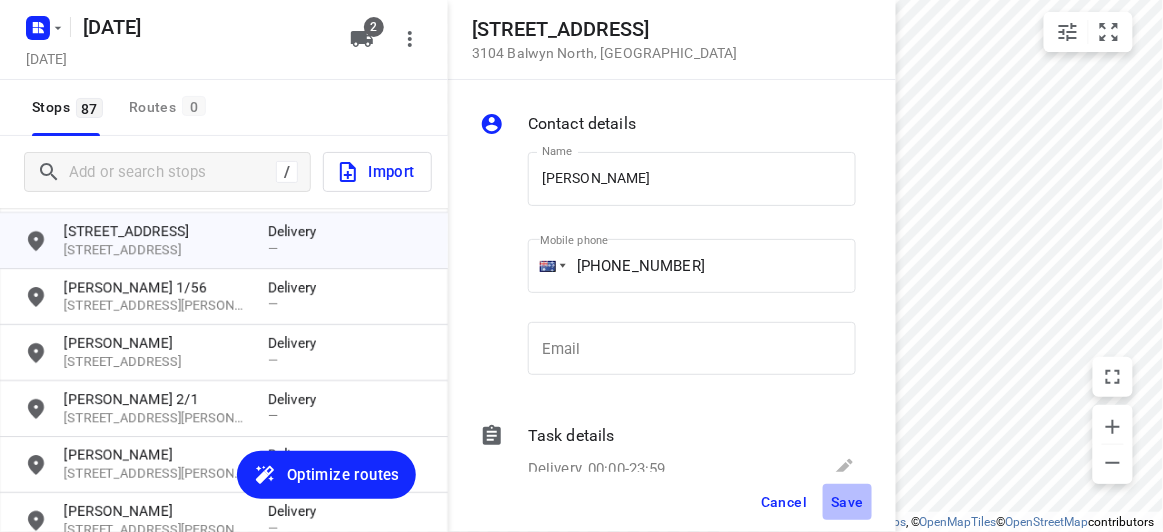 click on "Save" at bounding box center [847, 502] 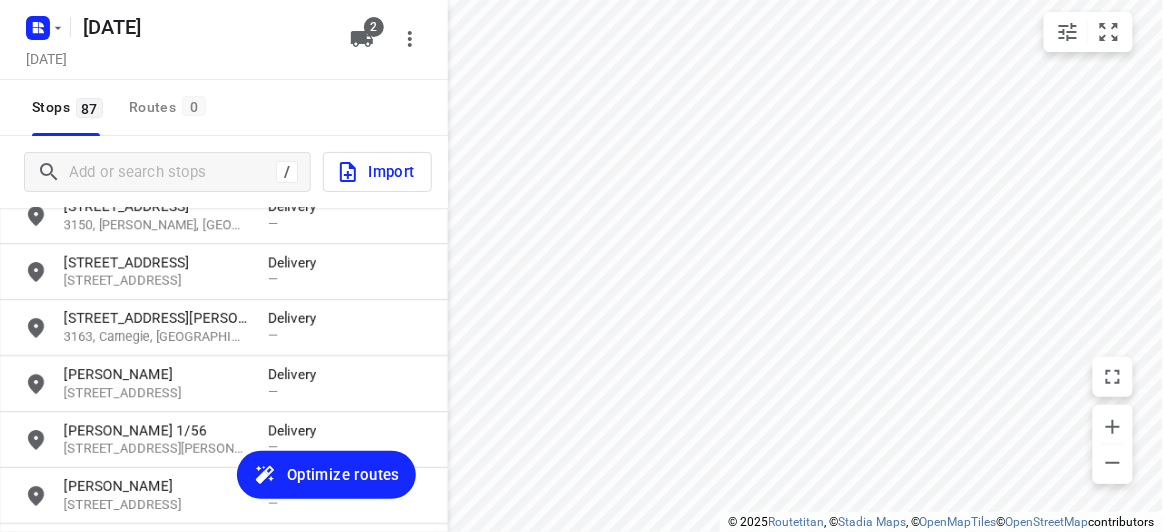 scroll, scrollTop: 1588, scrollLeft: 0, axis: vertical 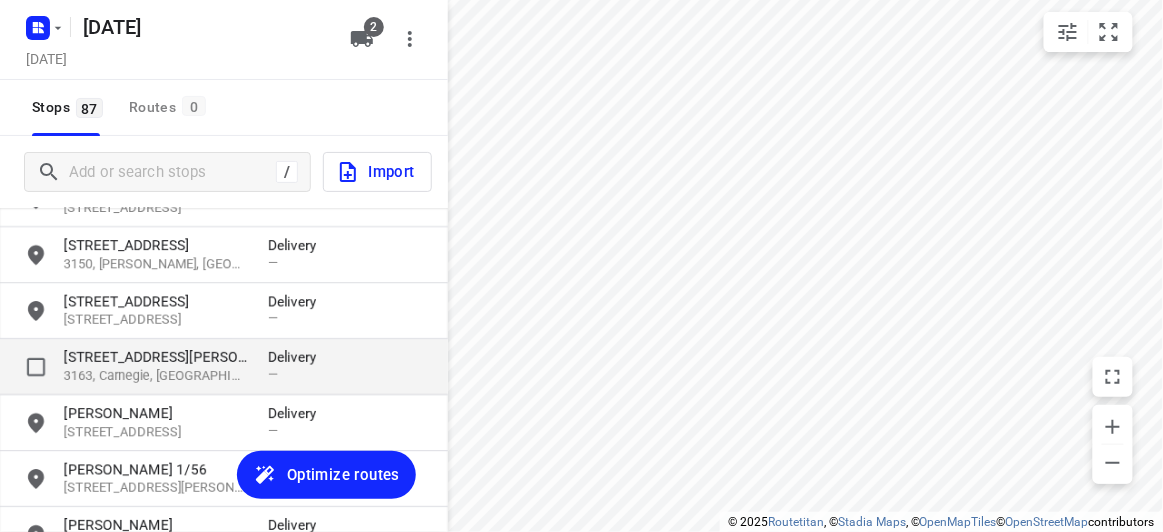 click on "[STREET_ADDRESS][PERSON_NAME]" at bounding box center (156, 357) 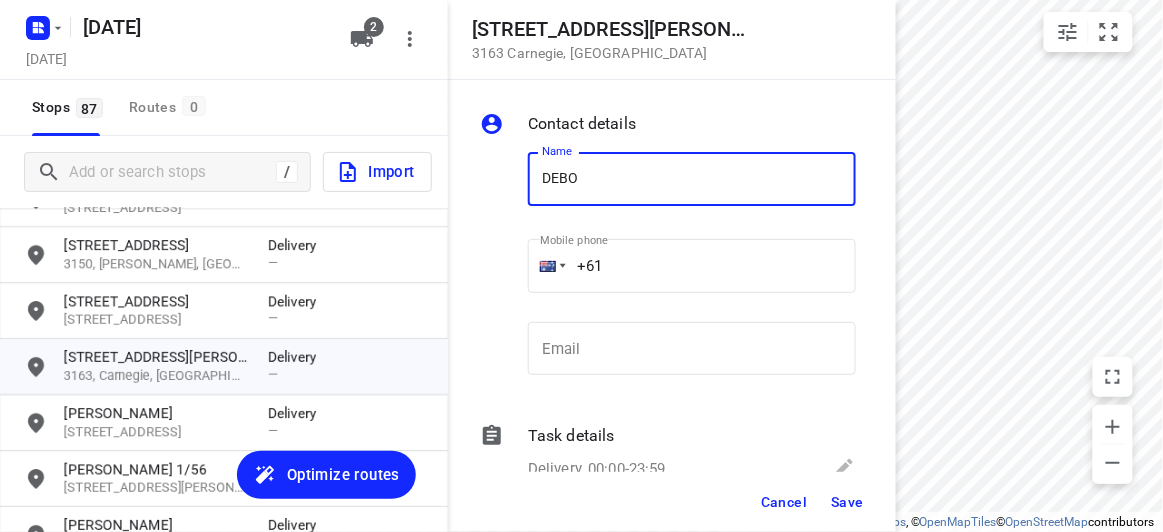 type on "[PERSON_NAME] 1/1272" 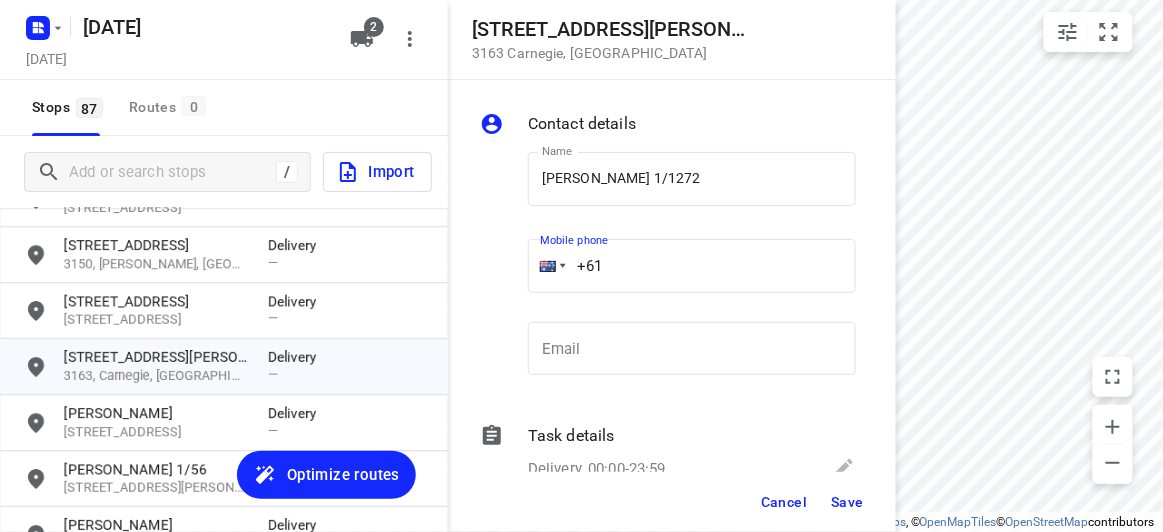 drag, startPoint x: 582, startPoint y: 266, endPoint x: 617, endPoint y: 315, distance: 60.216278 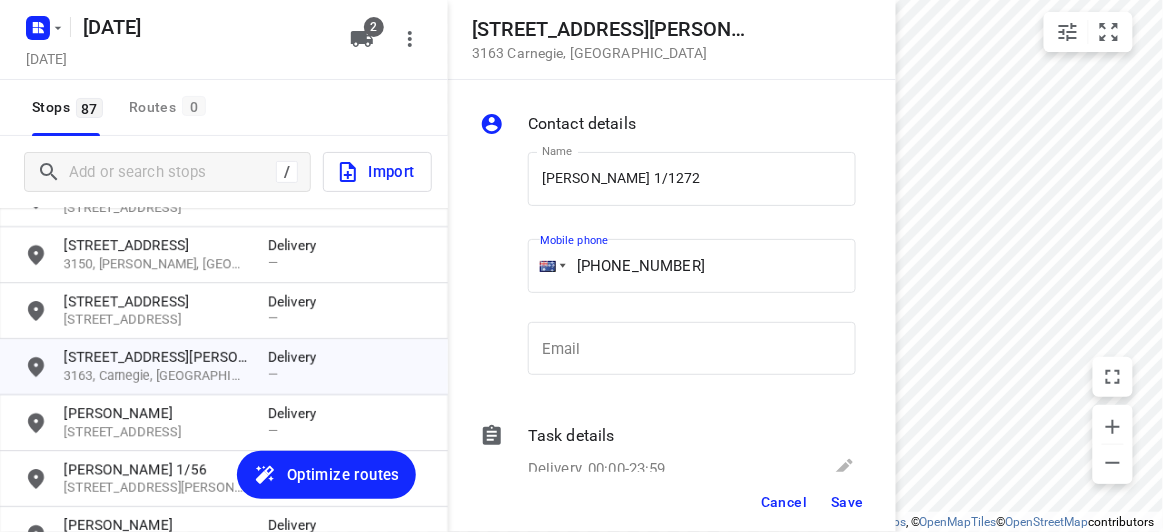 type on "[PHONE_NUMBER]" 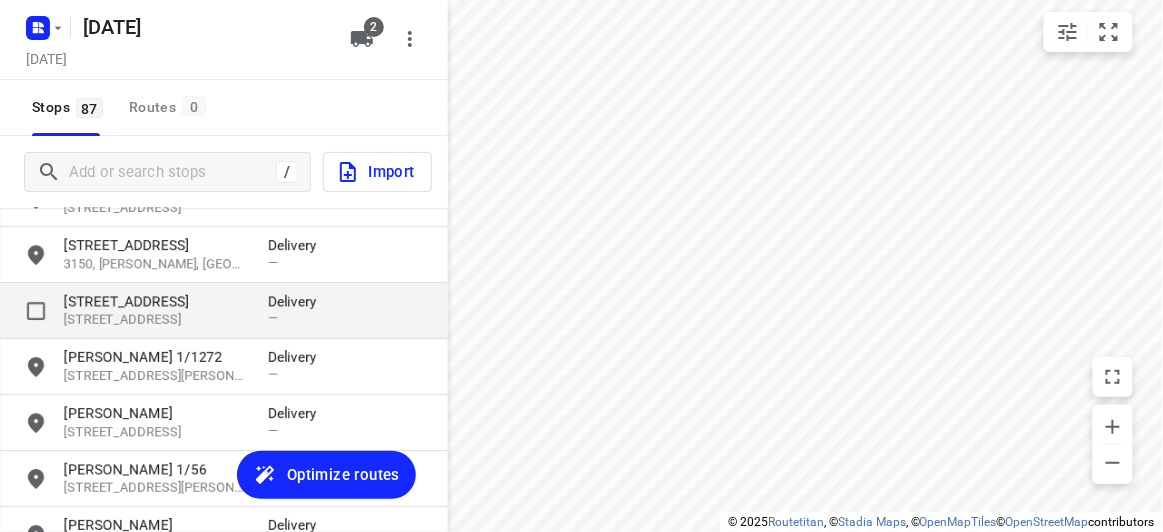 click on "[STREET_ADDRESS]" at bounding box center [156, 301] 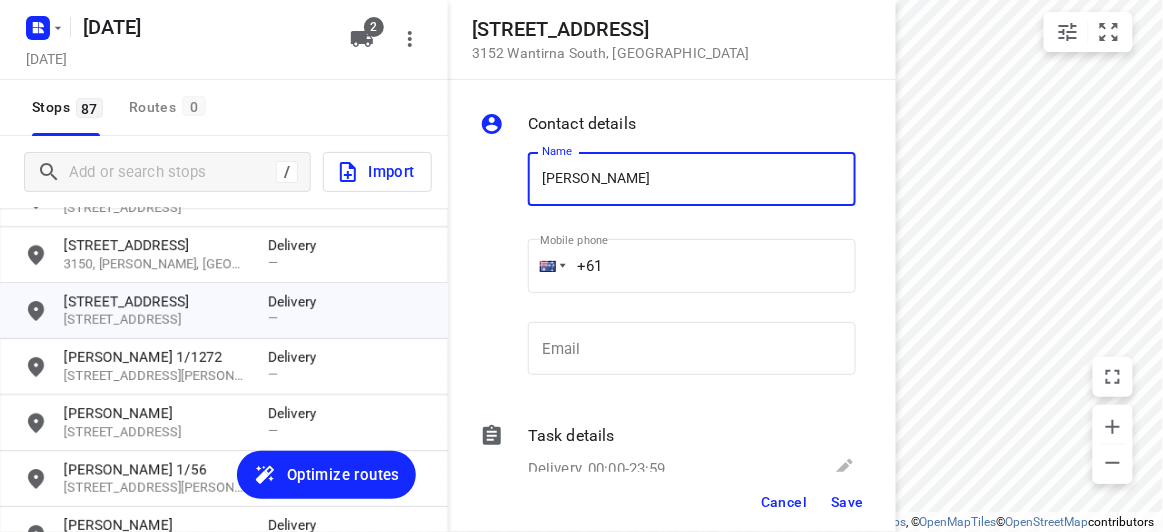 type on "[PERSON_NAME]" 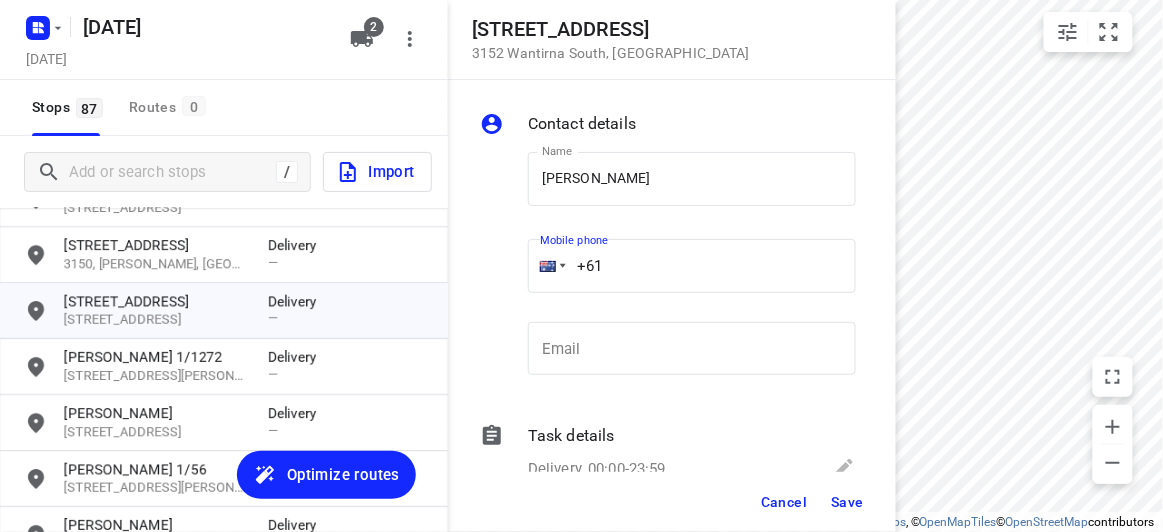 click on "+61" at bounding box center [692, 266] 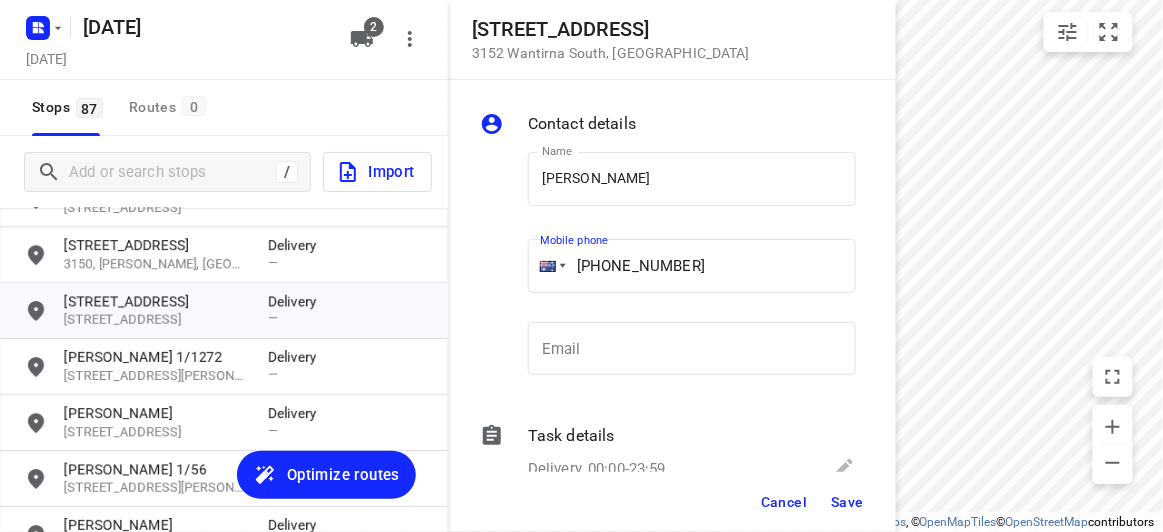 type on "[PHONE_NUMBER]" 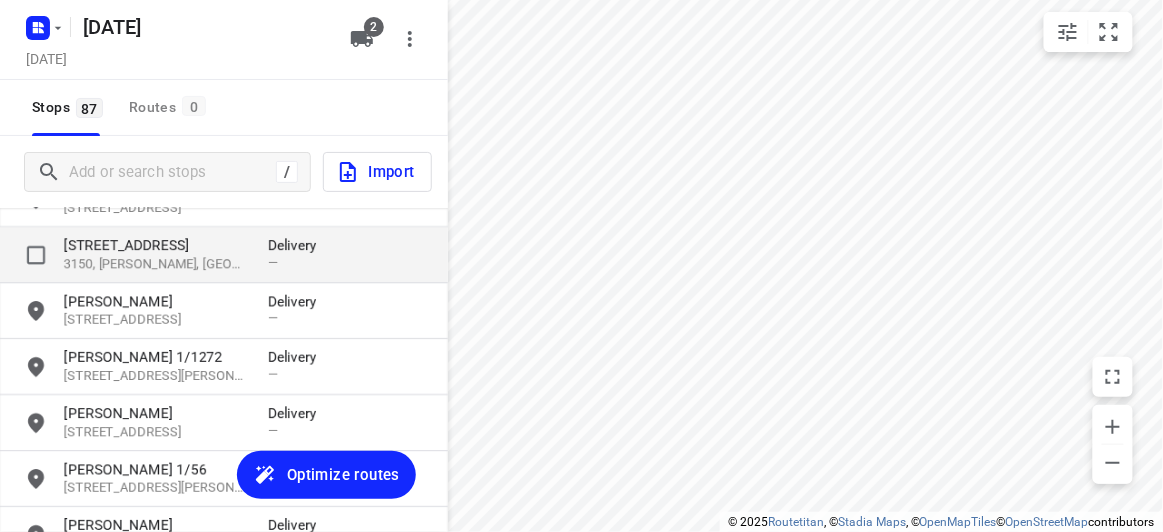 click on "[STREET_ADDRESS]" at bounding box center (156, 245) 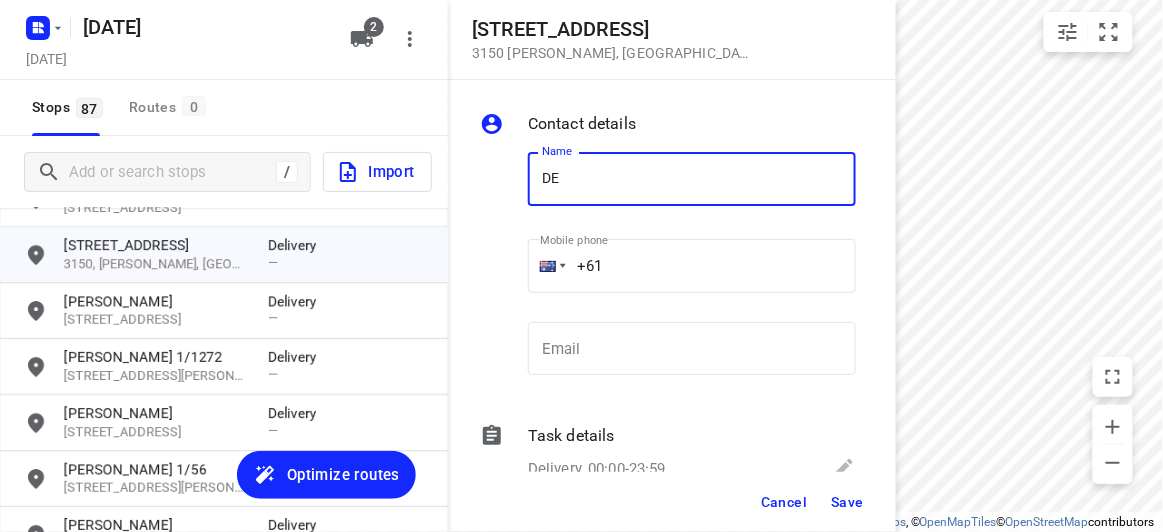 scroll, scrollTop: 1497, scrollLeft: 0, axis: vertical 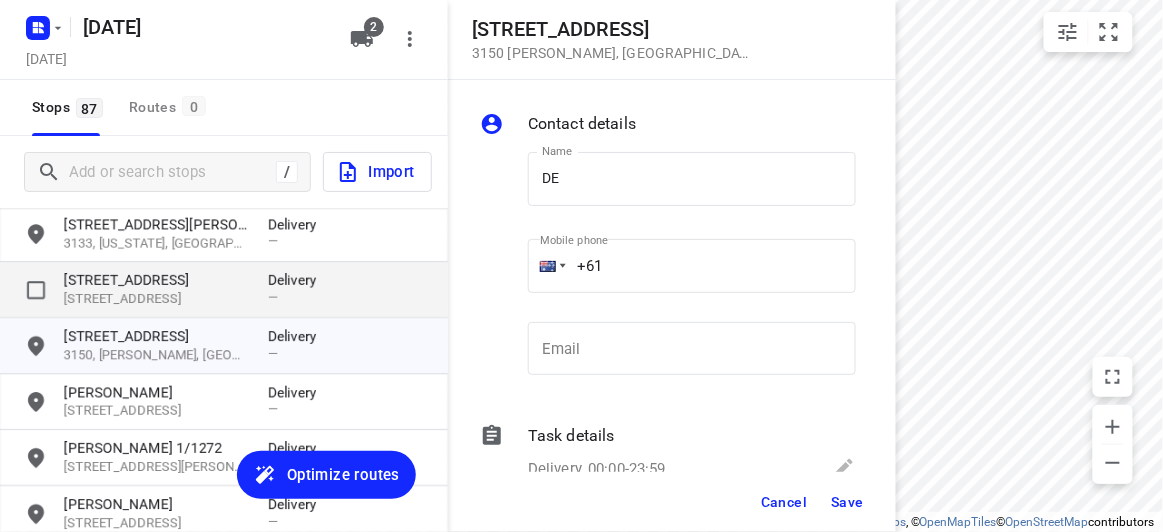 click on "[STREET_ADDRESS]" at bounding box center [156, 299] 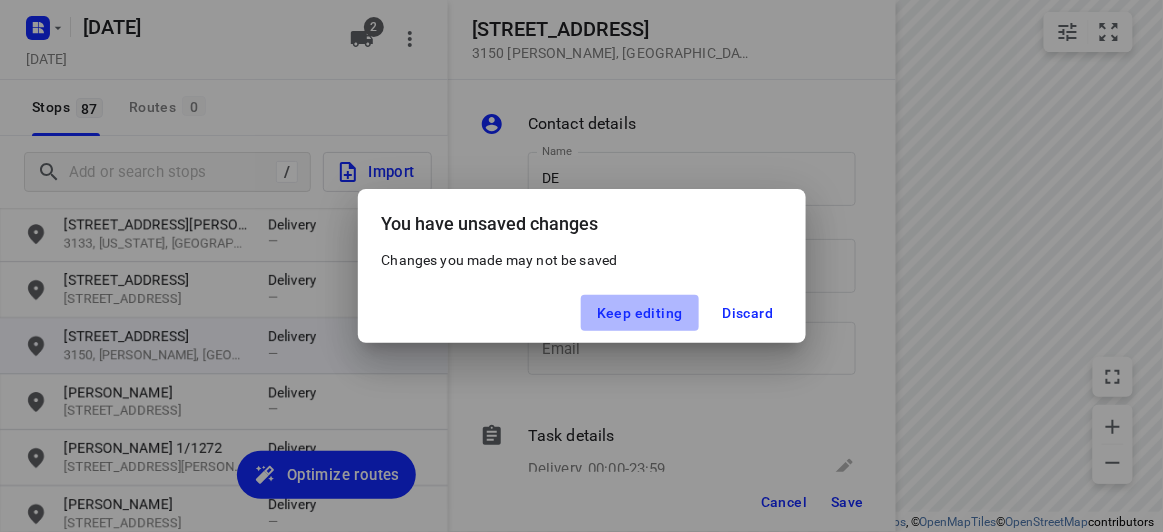 click on "Keep editing" at bounding box center (640, 313) 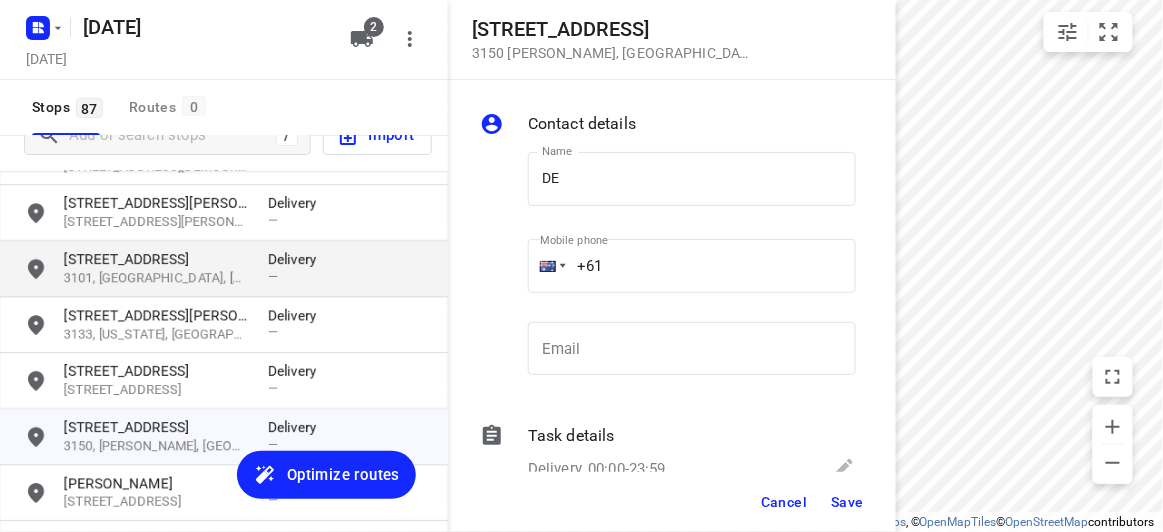 scroll, scrollTop: 1406, scrollLeft: 0, axis: vertical 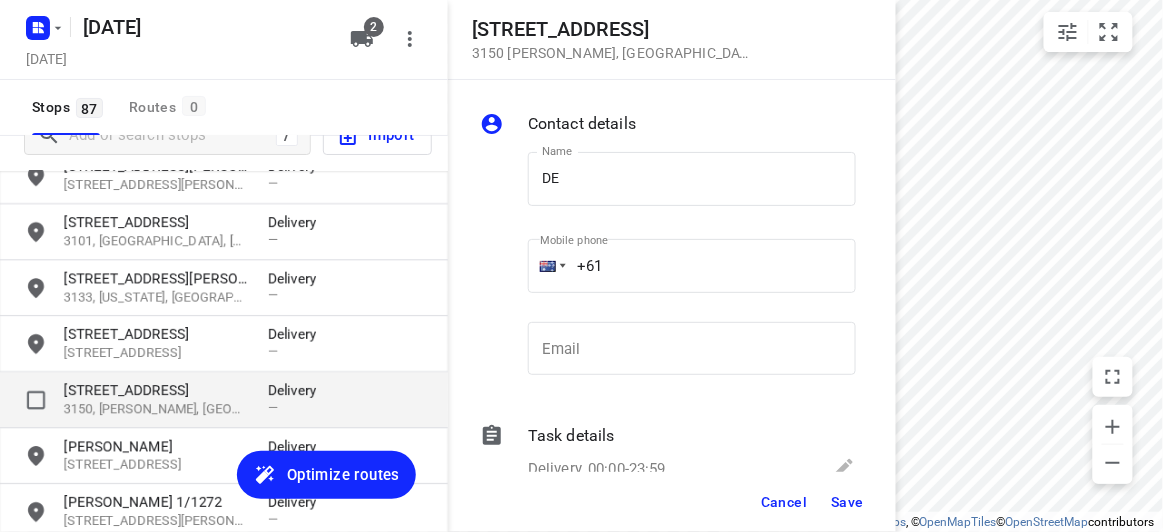 click on "3150, [PERSON_NAME], [GEOGRAPHIC_DATA]" at bounding box center [156, 409] 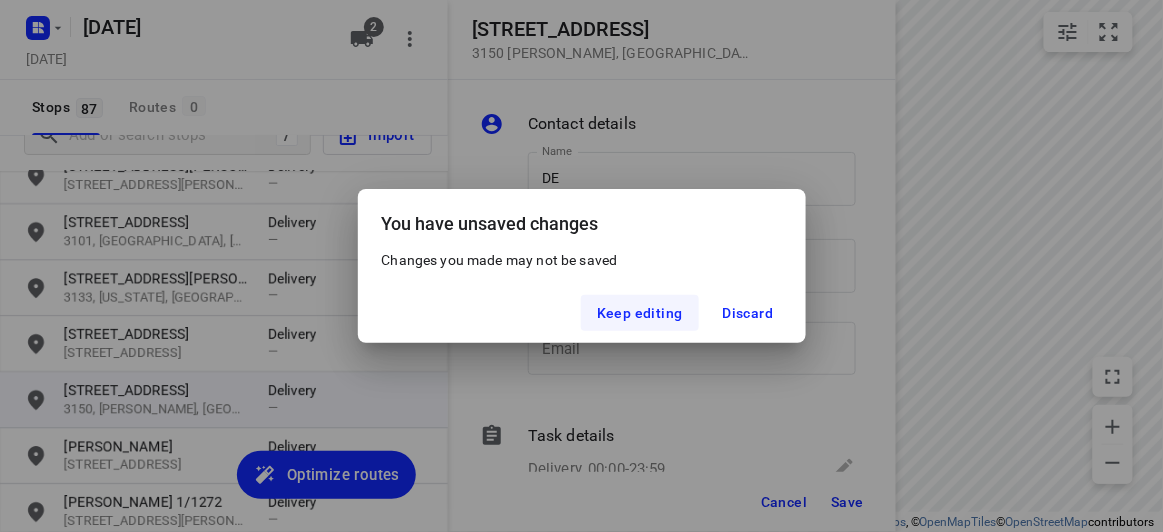 click on "Keep editing" at bounding box center [640, 313] 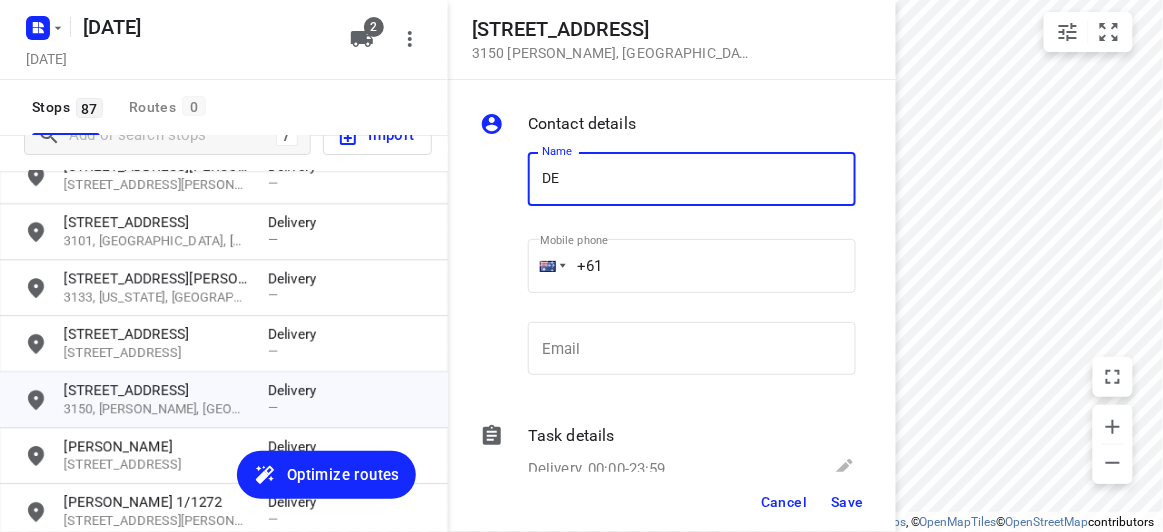 click on "DE" at bounding box center (692, 179) 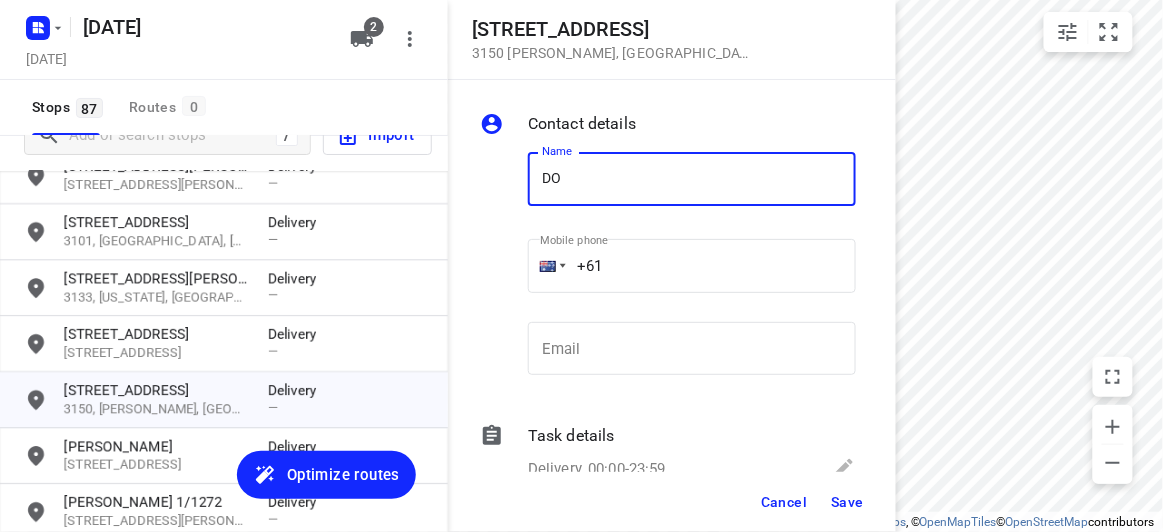 type on "[PERSON_NAME]" 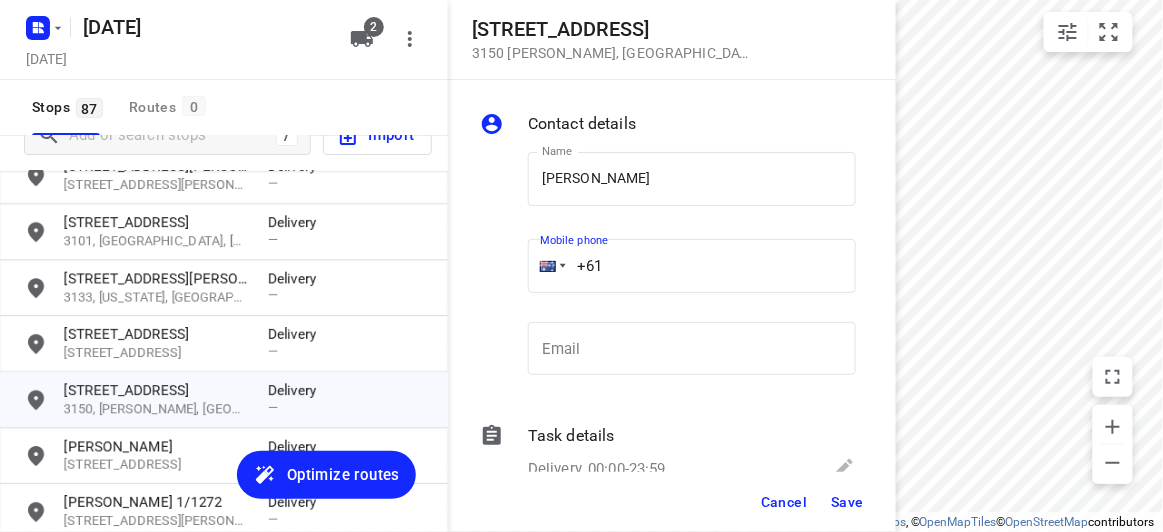 click on "+61" at bounding box center [692, 266] 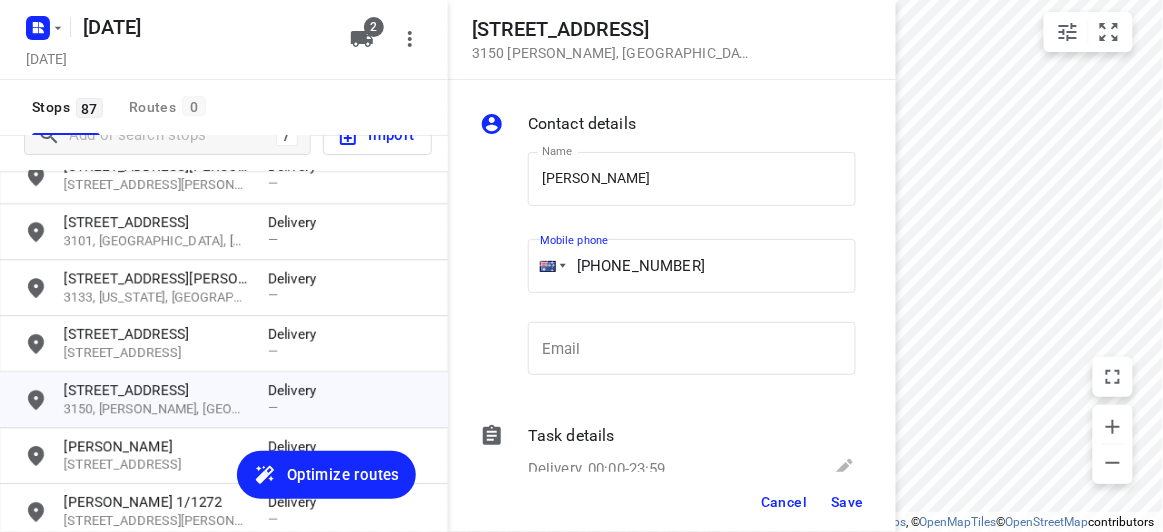 type on "[PHONE_NUMBER]" 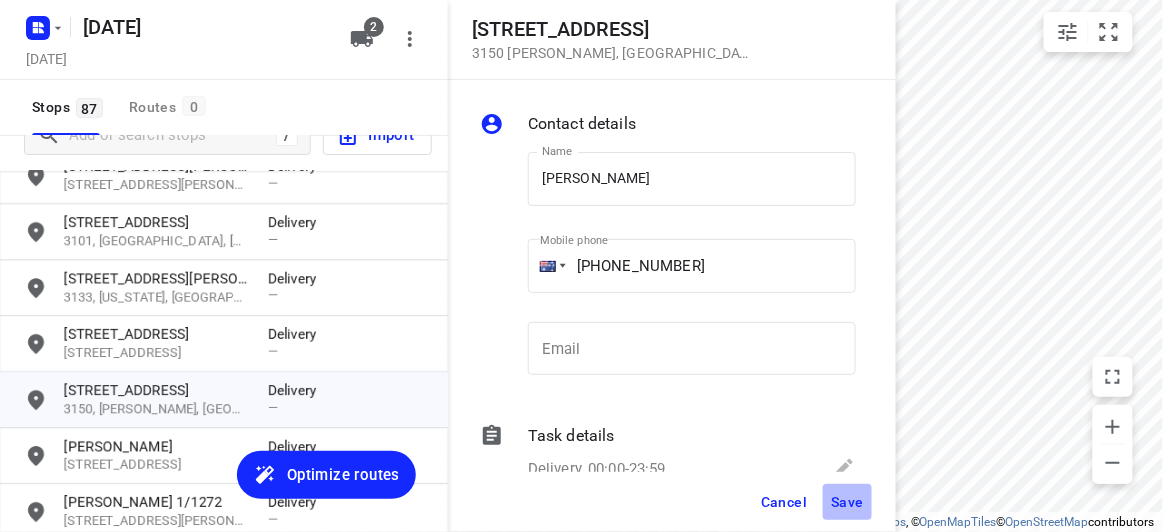 click on "Save" at bounding box center [847, 502] 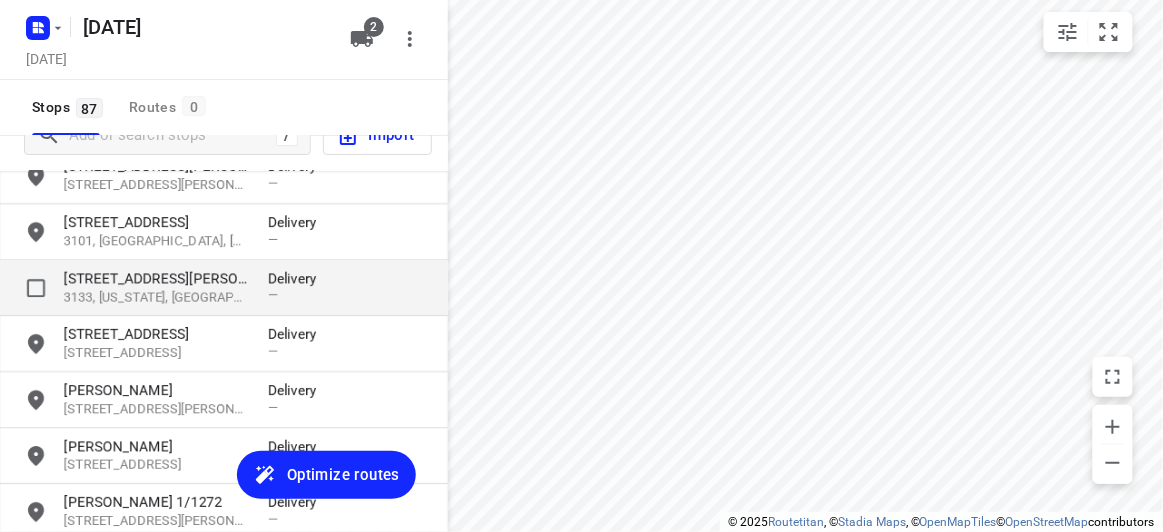 click on "[STREET_ADDRESS][PERSON_NAME][US_STATE] Delivery —" at bounding box center [224, 288] 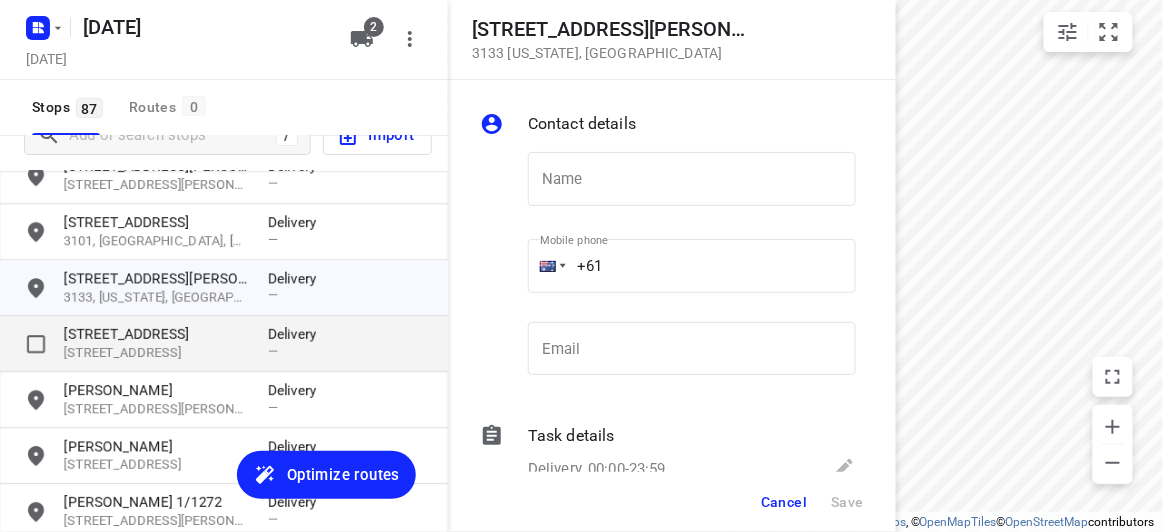 click on "[STREET_ADDRESS]" at bounding box center [156, 334] 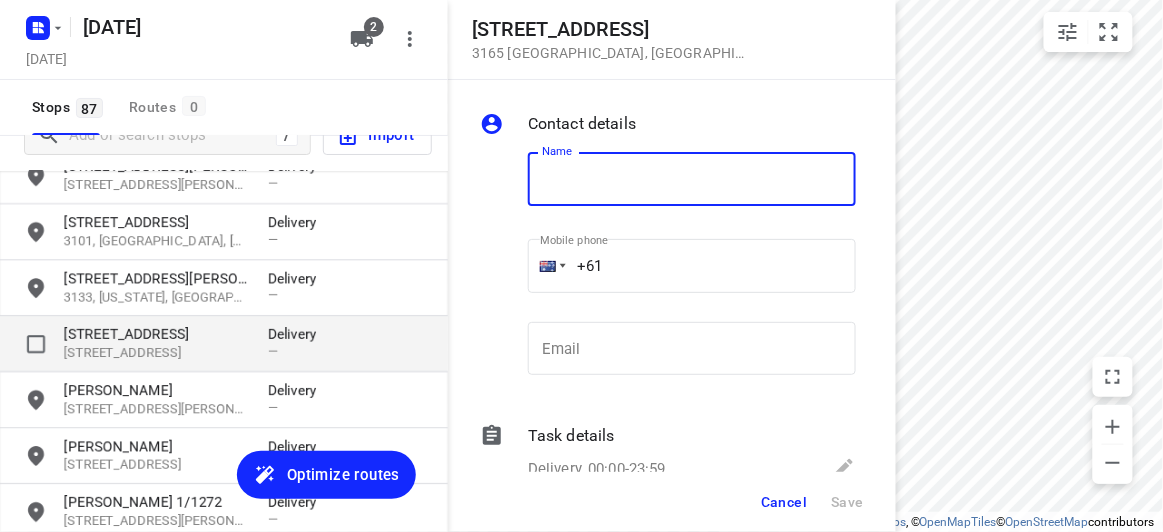 type on "A" 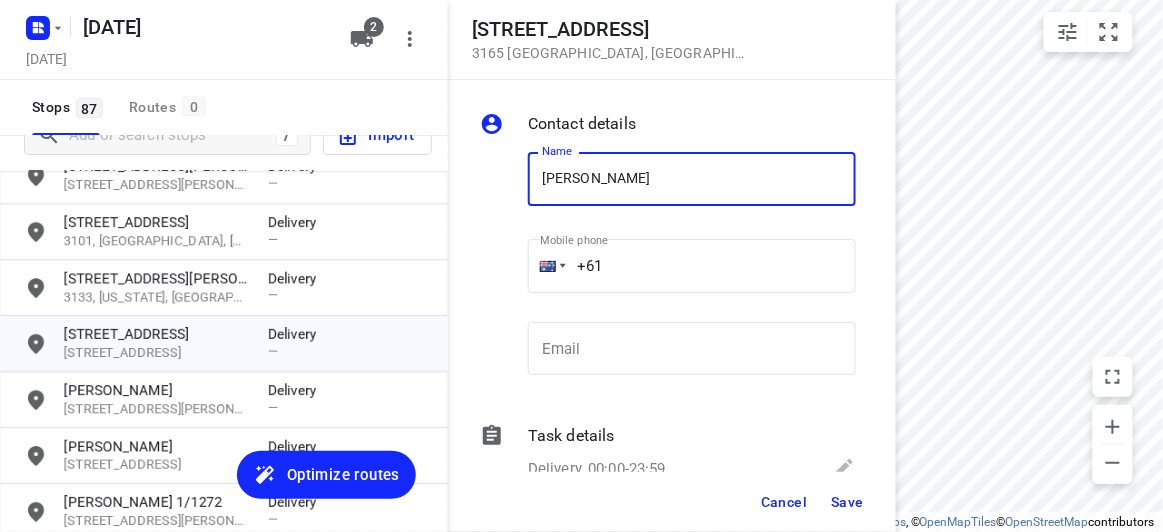 type on "[PERSON_NAME] 19A" 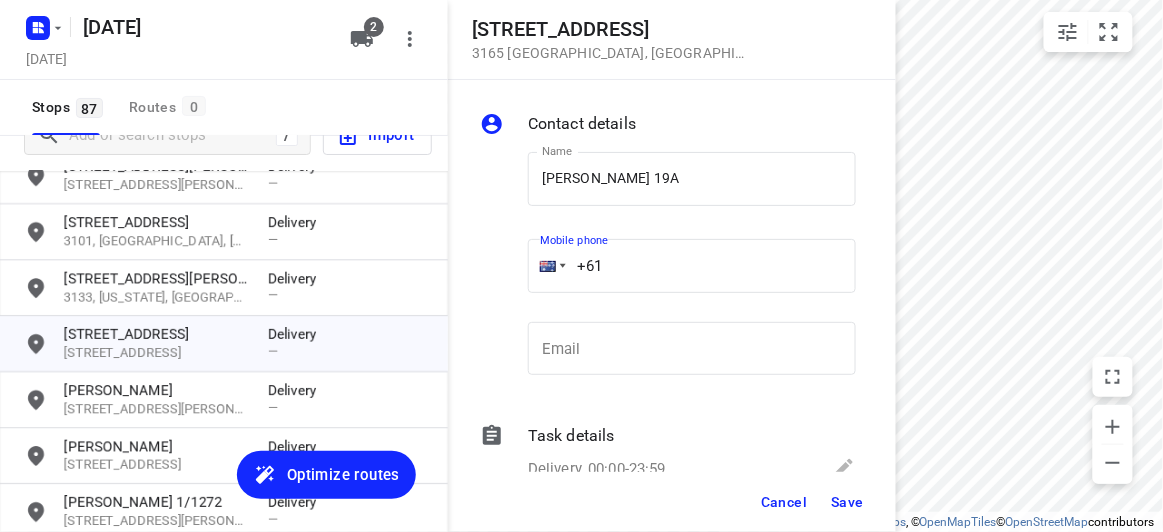 drag, startPoint x: 571, startPoint y: 266, endPoint x: 501, endPoint y: 265, distance: 70.00714 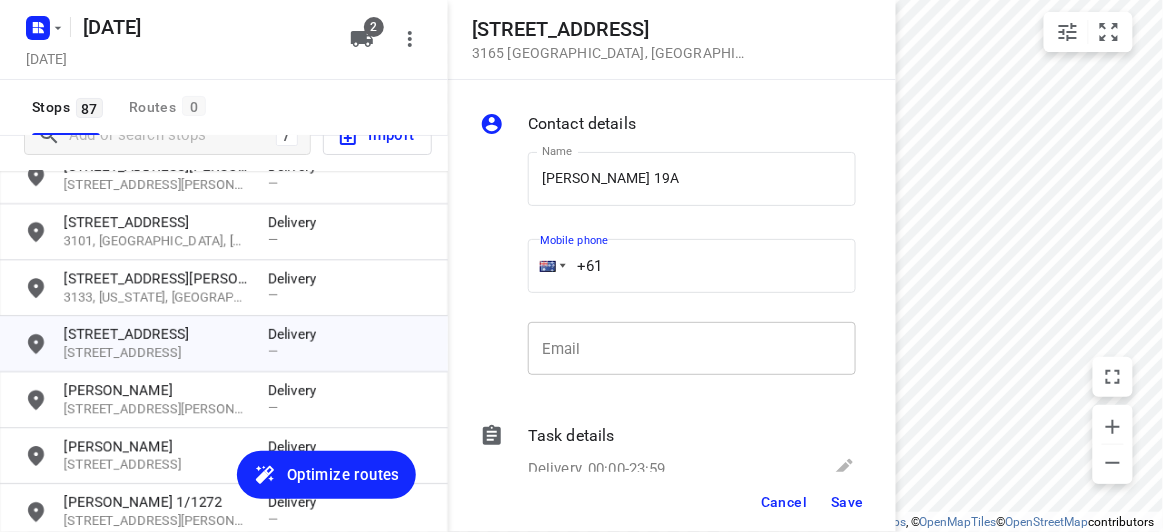 paste on "430042700" 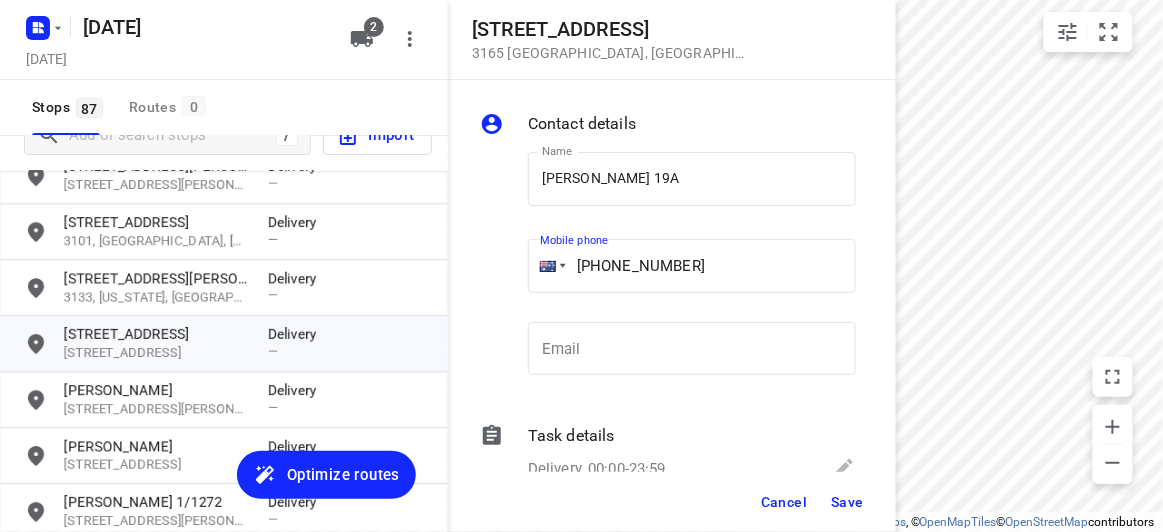 type on "[PHONE_NUMBER]" 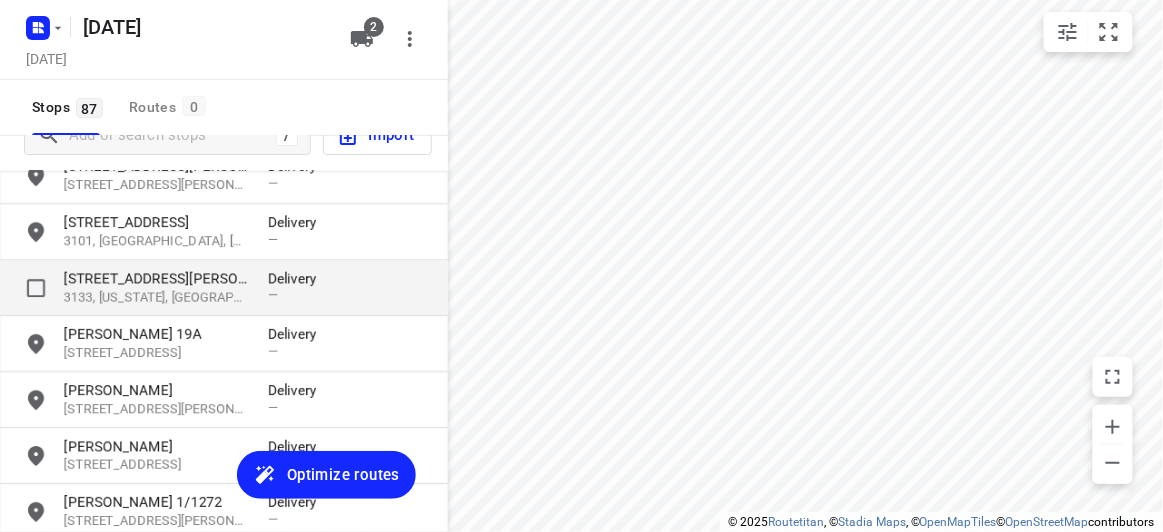 click on "3133, [US_STATE], [GEOGRAPHIC_DATA]" at bounding box center (156, 297) 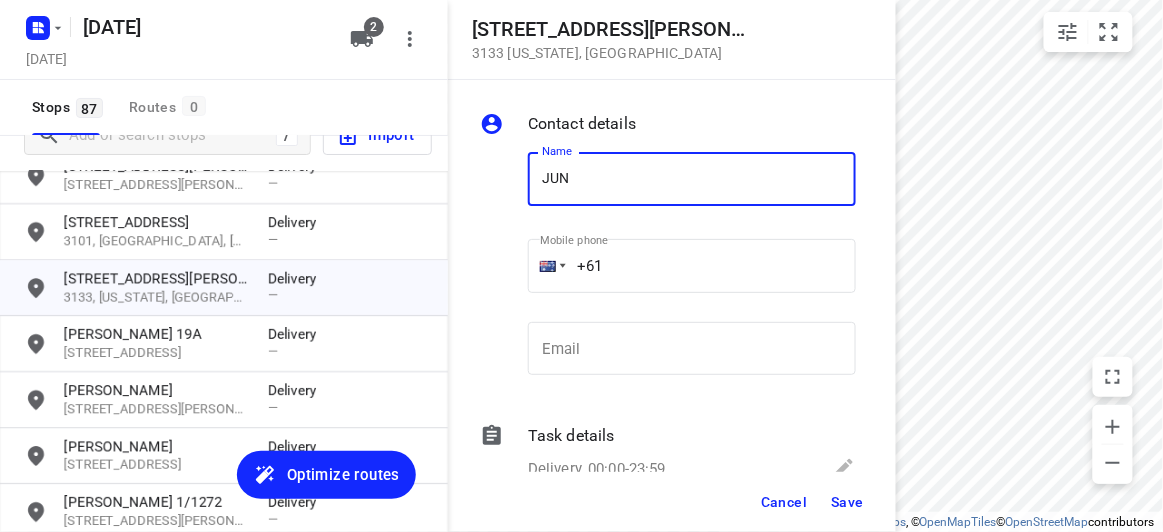type on "[PERSON_NAME]" 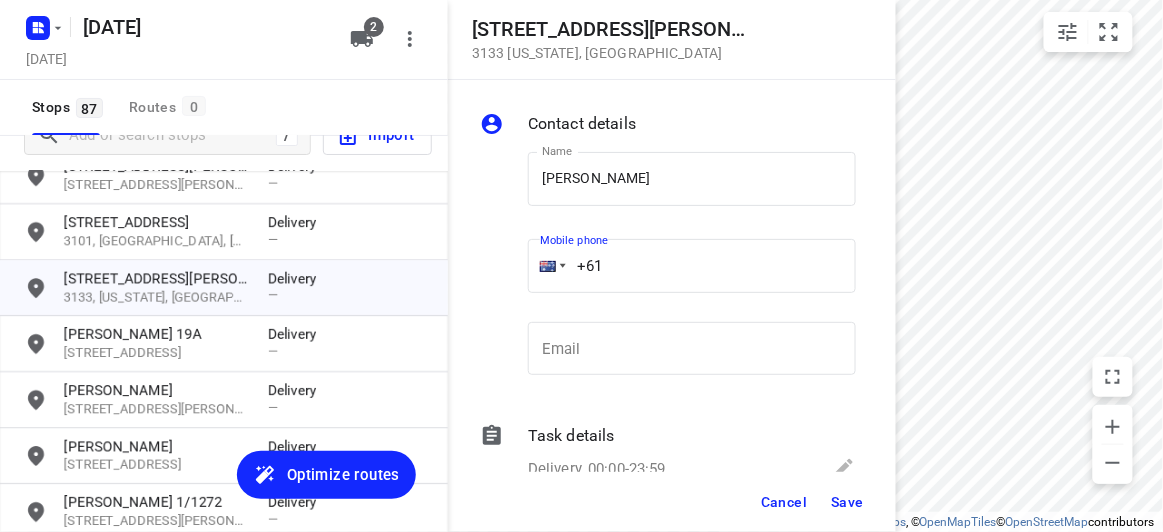 drag, startPoint x: 542, startPoint y: 263, endPoint x: 556, endPoint y: 287, distance: 27.784887 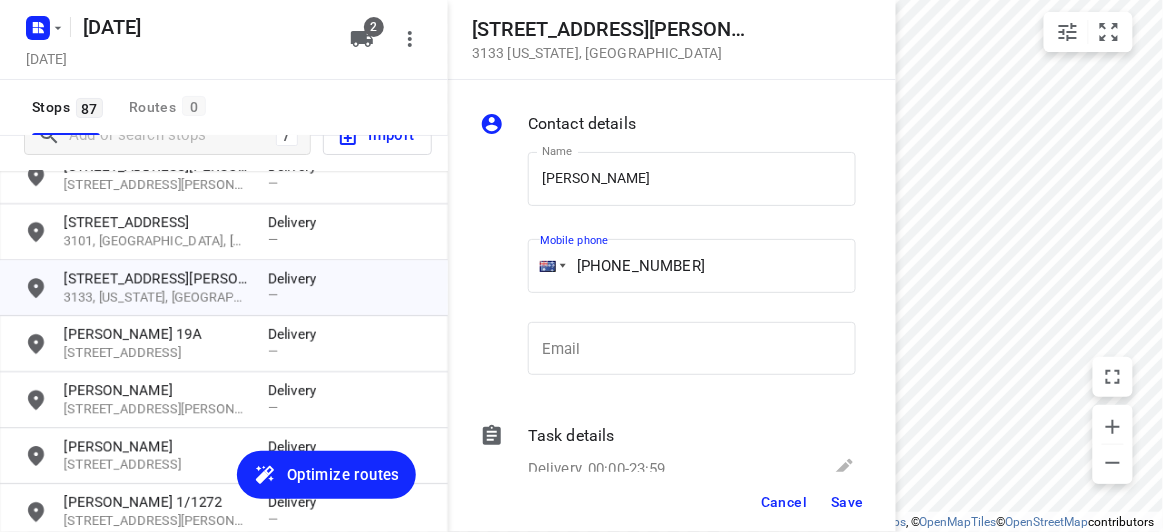 type on "[PHONE_NUMBER]" 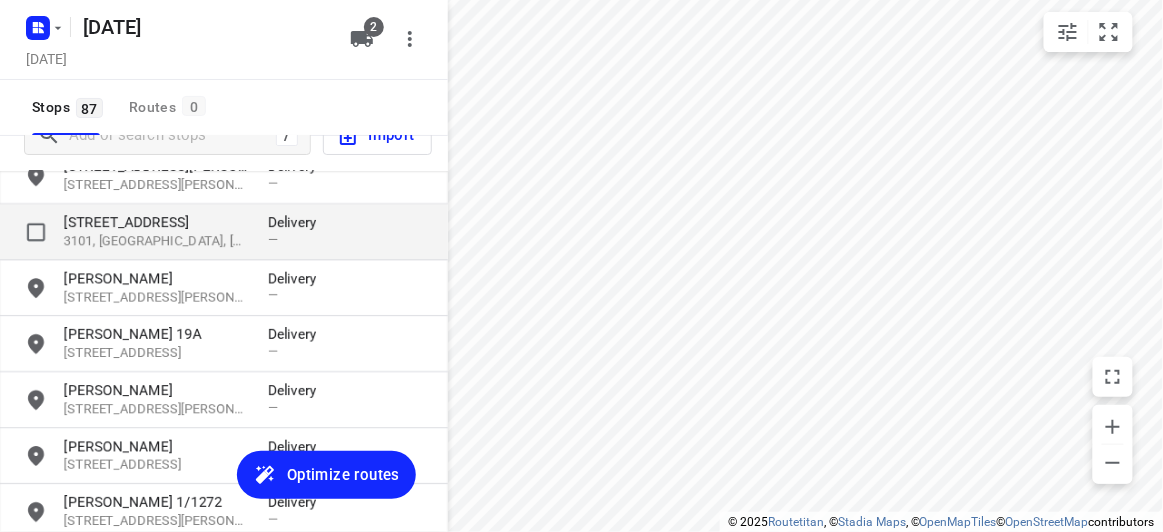 click on "[STREET_ADDRESS]" at bounding box center [156, 222] 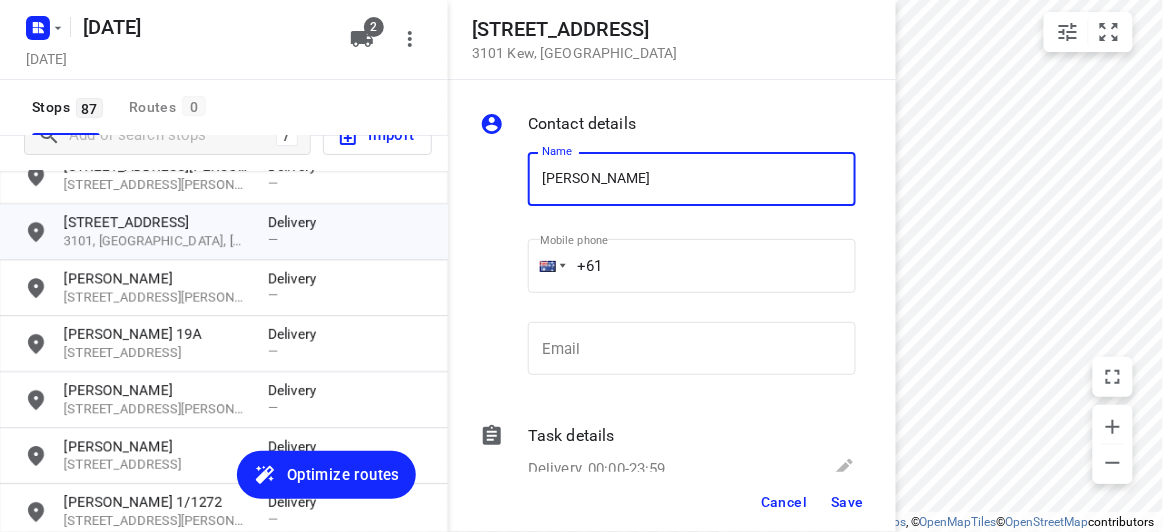 type on "[PERSON_NAME]" 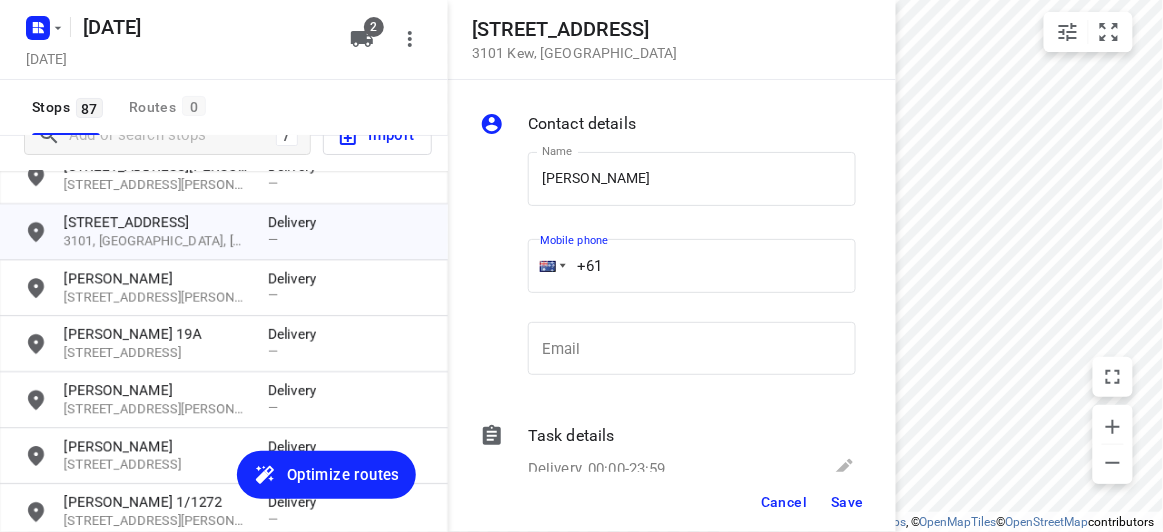 paste on "403300838" 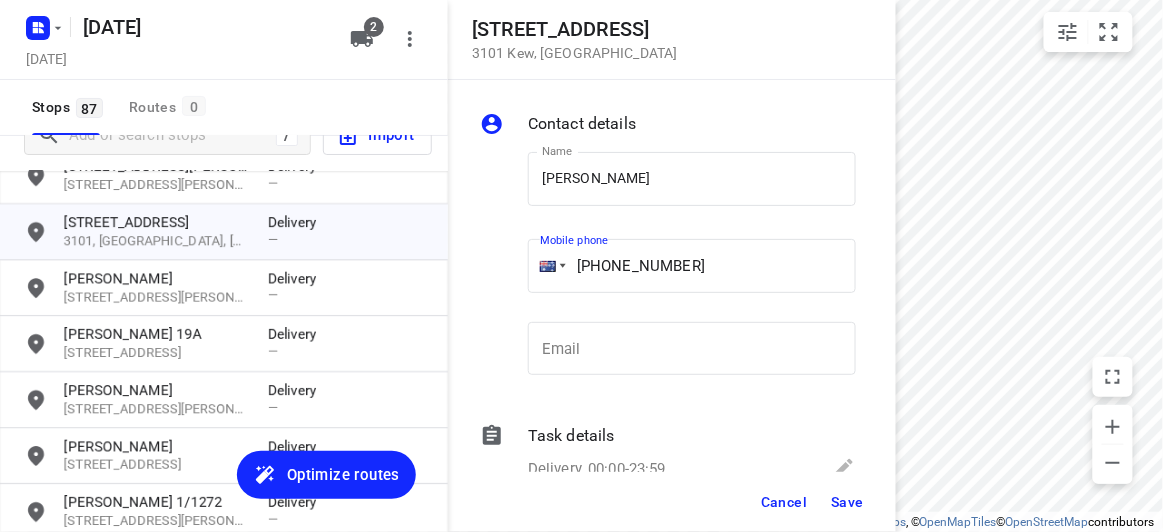 type on "[PHONE_NUMBER]" 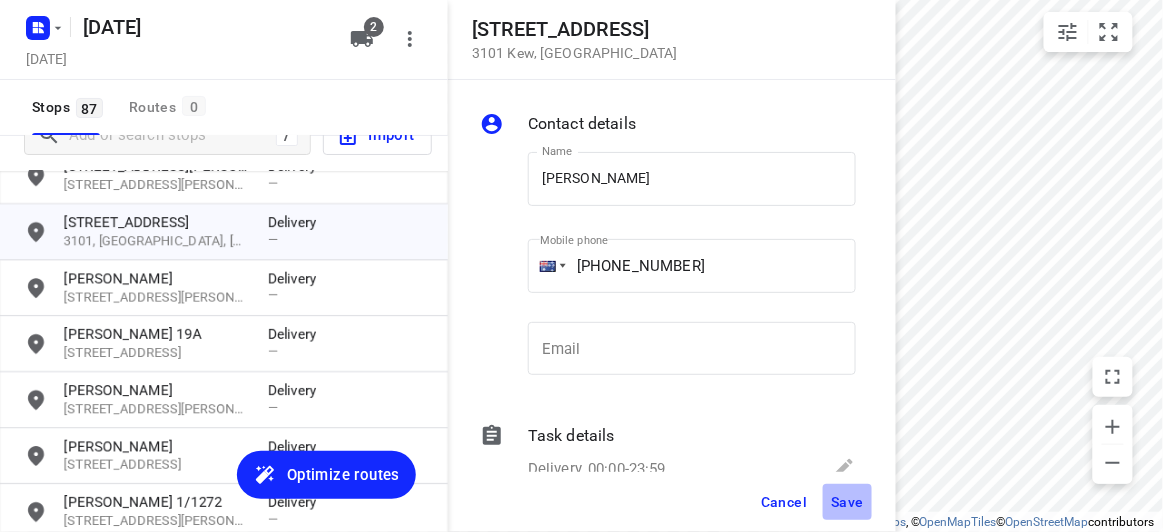 click on "Save" at bounding box center [847, 502] 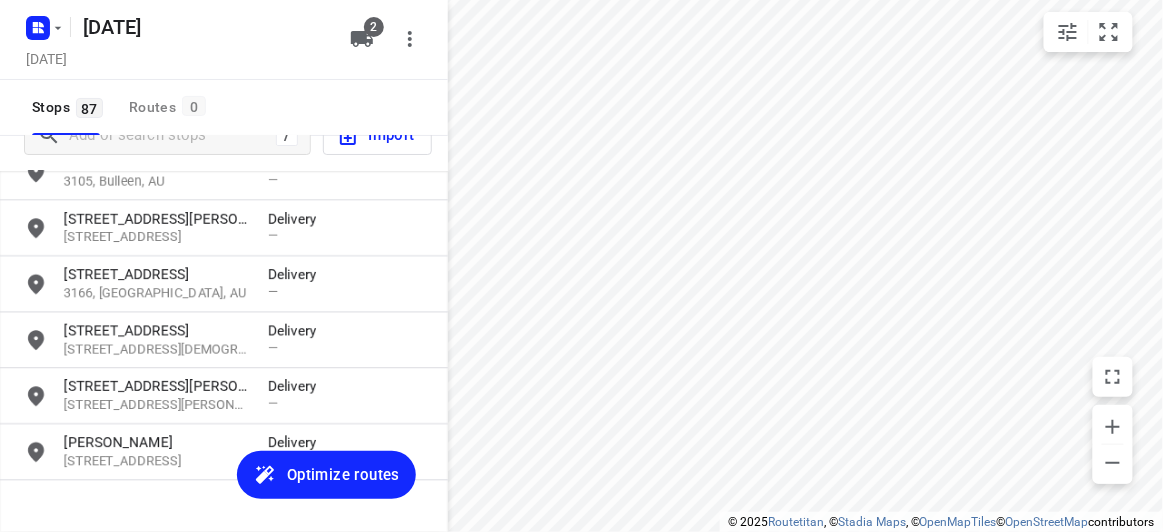 scroll, scrollTop: 1043, scrollLeft: 0, axis: vertical 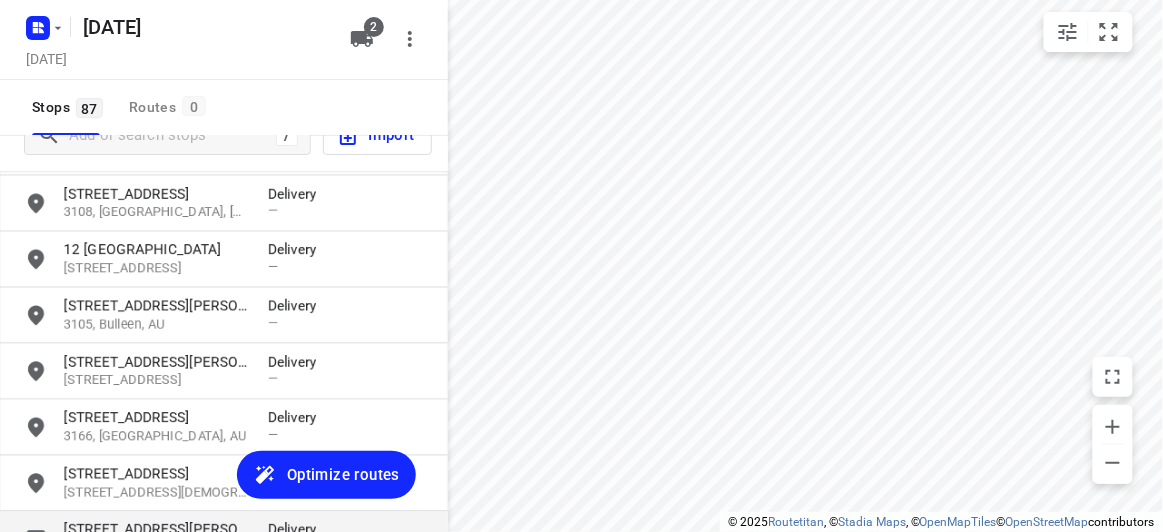 click on "[STREET_ADDRESS][PERSON_NAME]" at bounding box center (156, 529) 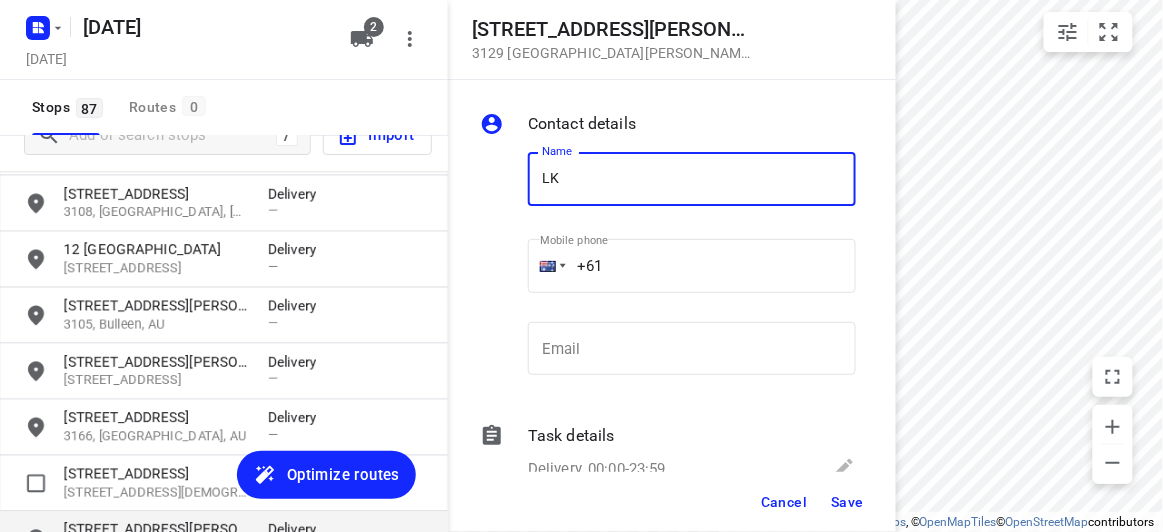 type on "L" 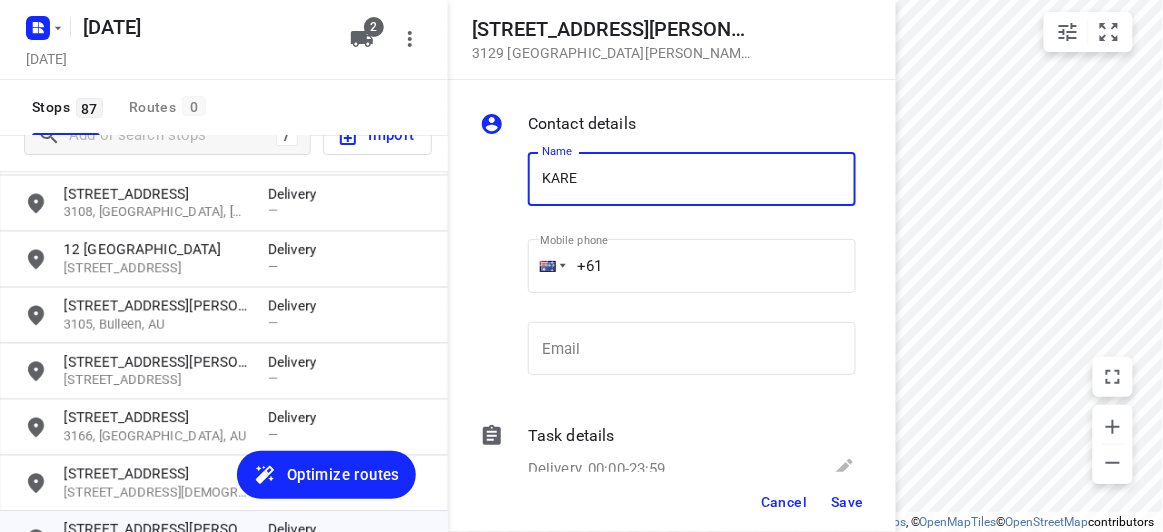 type on "[PERSON_NAME]" 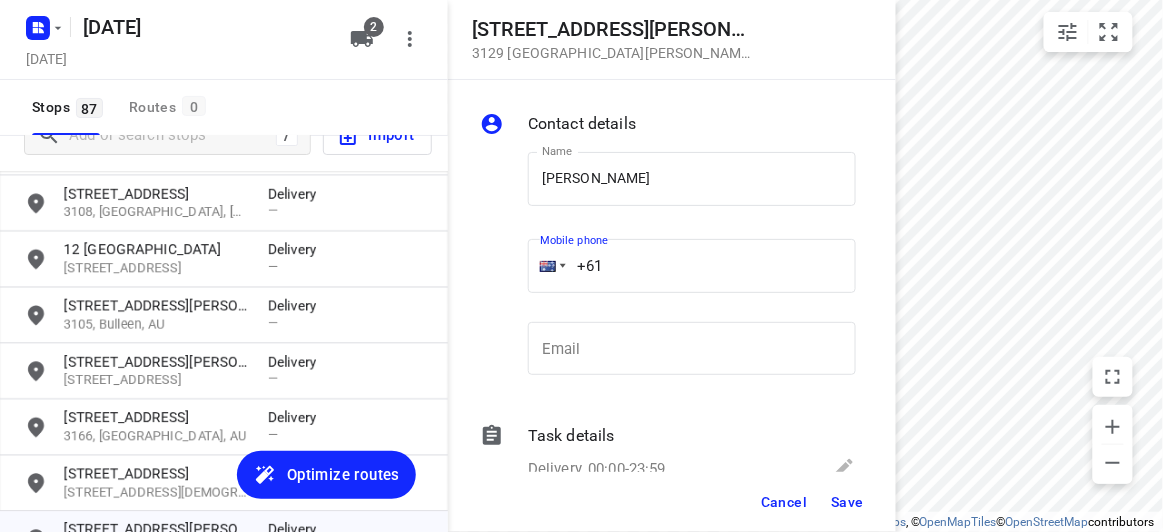 drag, startPoint x: 595, startPoint y: 280, endPoint x: 510, endPoint y: 282, distance: 85.02353 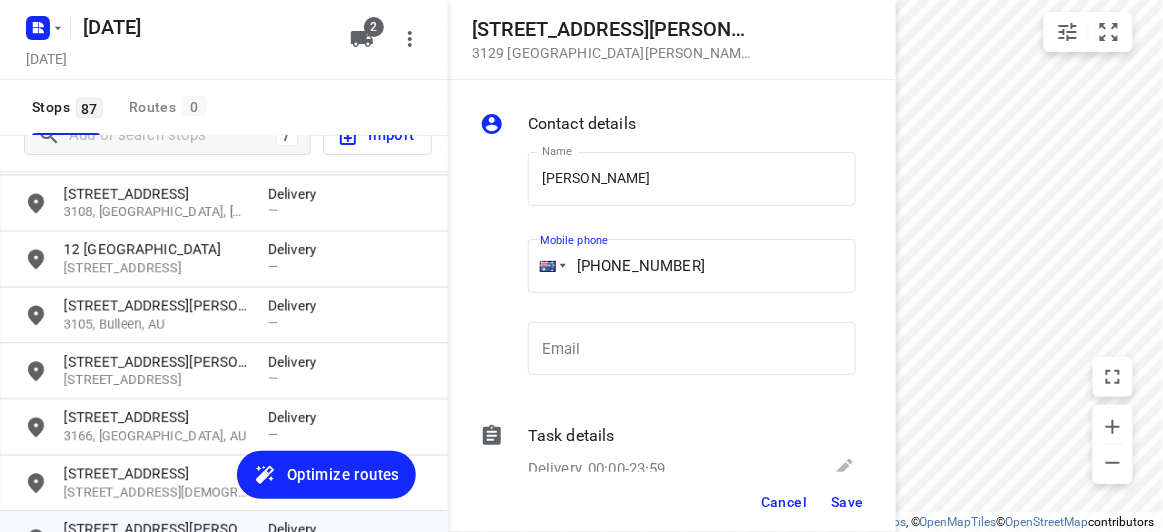 type on "[PHONE_NUMBER]" 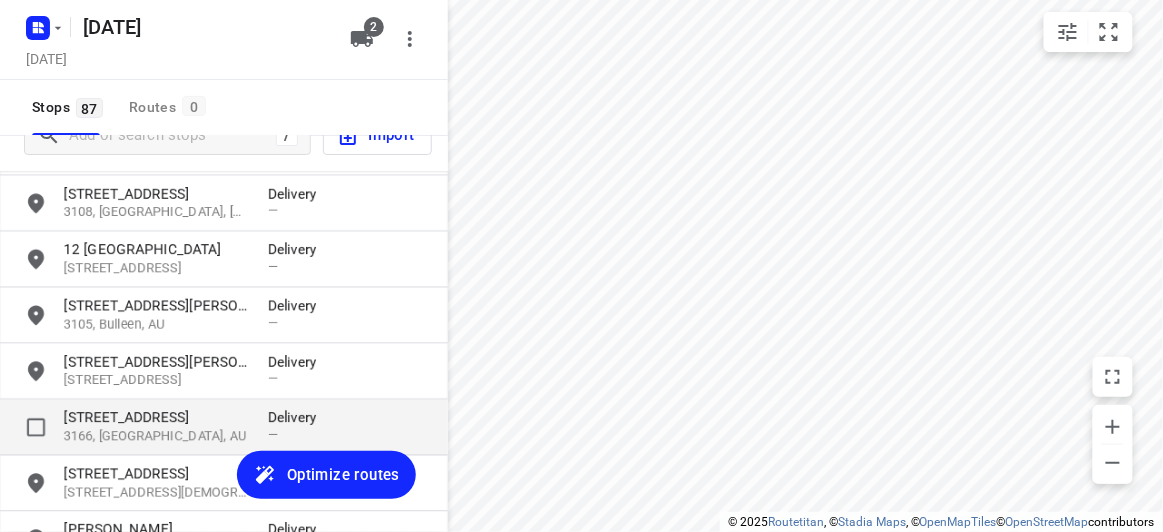 click on "[STREET_ADDRESS][DEMOGRAPHIC_DATA] Delivery —" at bounding box center (224, 483) 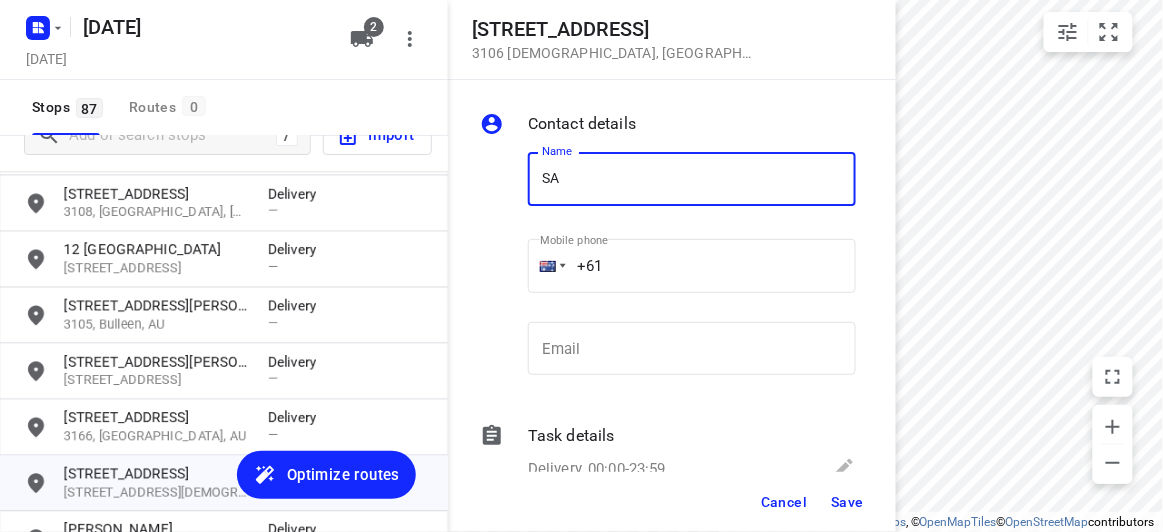 type on "[PERSON_NAME]" 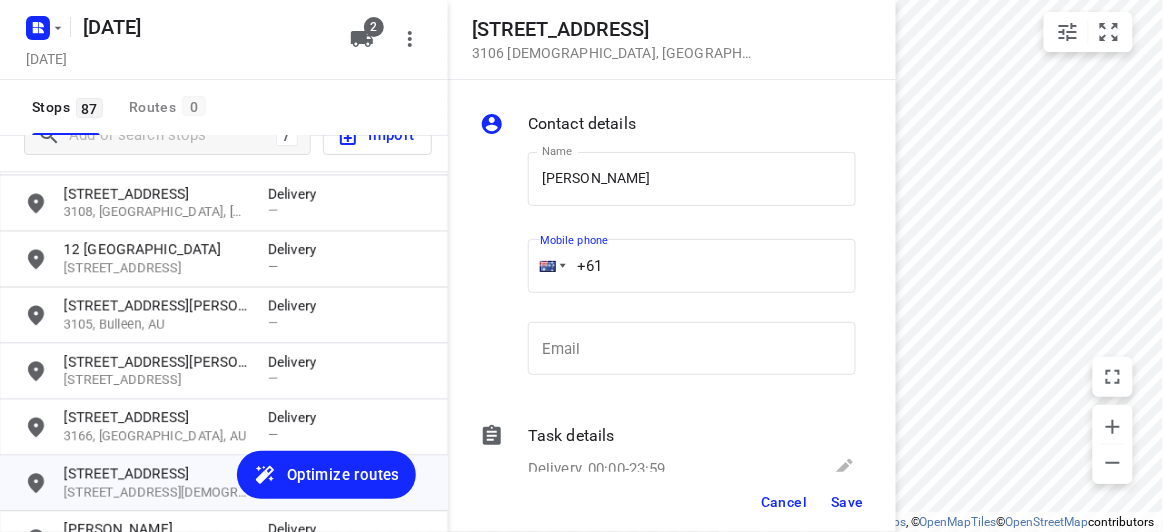 drag, startPoint x: 576, startPoint y: 260, endPoint x: 553, endPoint y: 262, distance: 23.086792 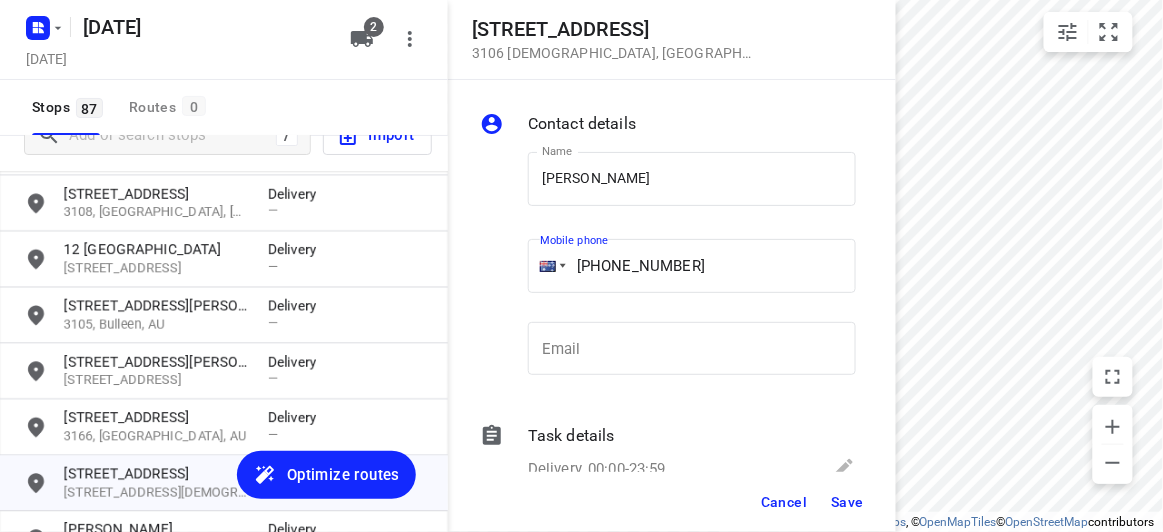 type on "[PHONE_NUMBER]" 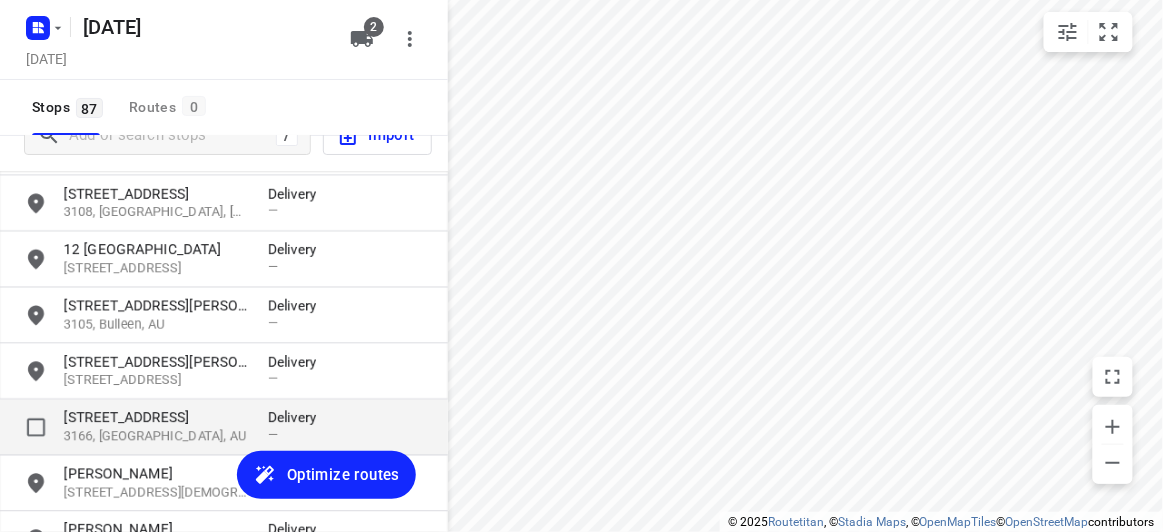 click on "3166, [GEOGRAPHIC_DATA], AU" at bounding box center (156, 436) 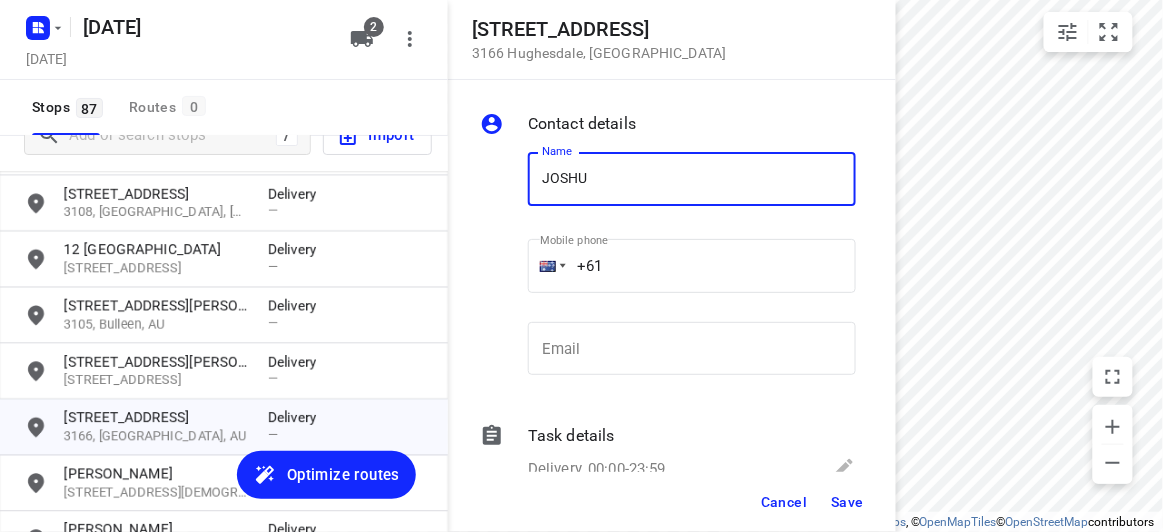type on "[PERSON_NAME] 8/47-49" 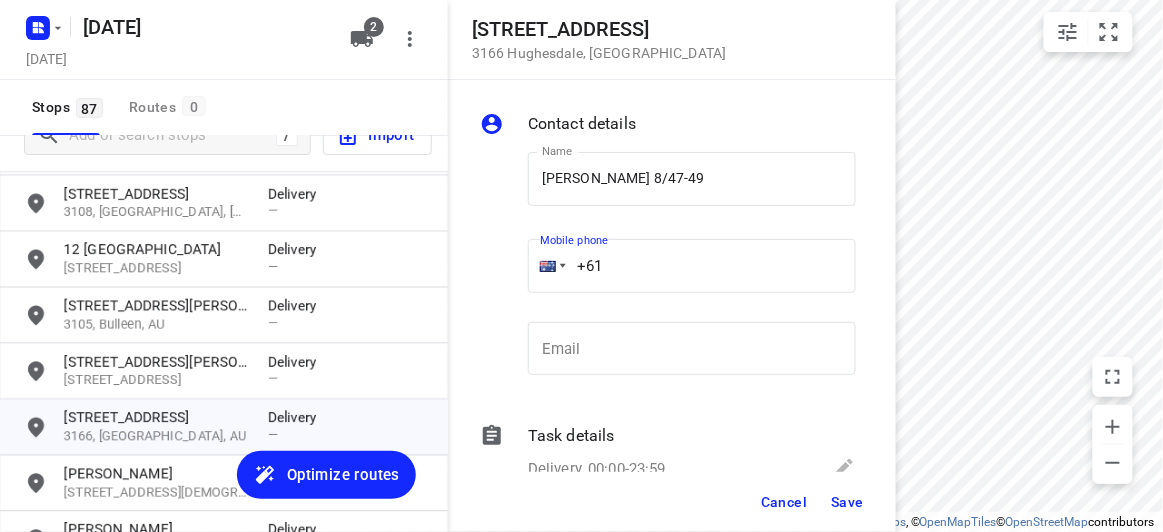 drag, startPoint x: 530, startPoint y: 268, endPoint x: 514, endPoint y: 268, distance: 16 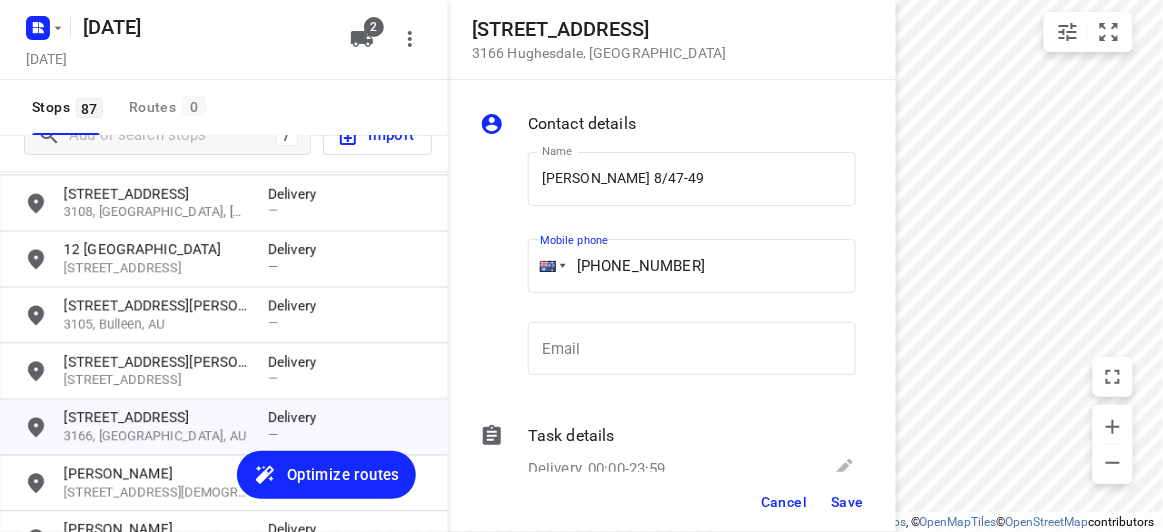 type on "[PHONE_NUMBER]" 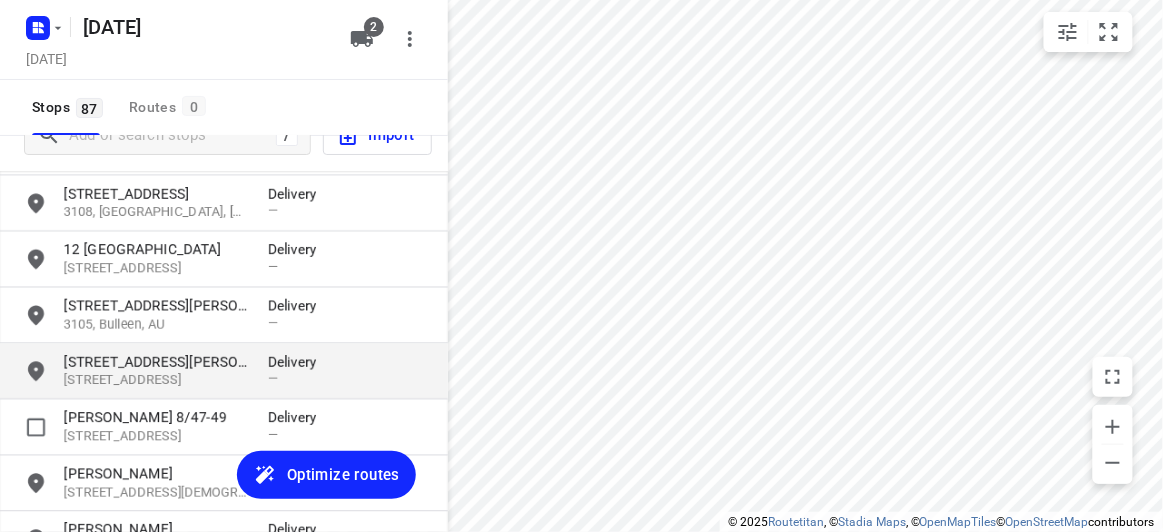 click on "[STREET_ADDRESS][PERSON_NAME]" at bounding box center (156, 361) 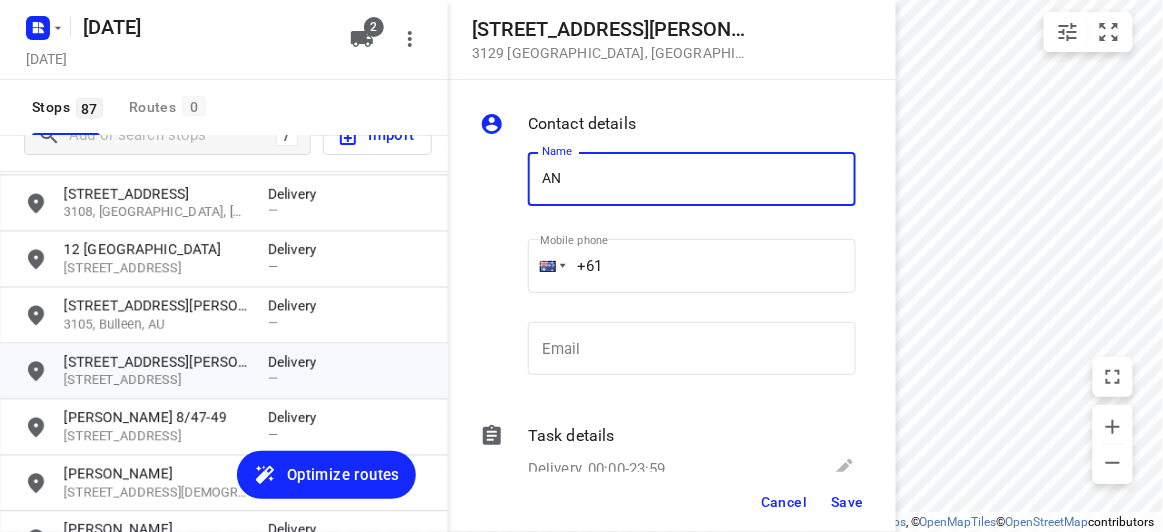 type on "[PERSON_NAME]" 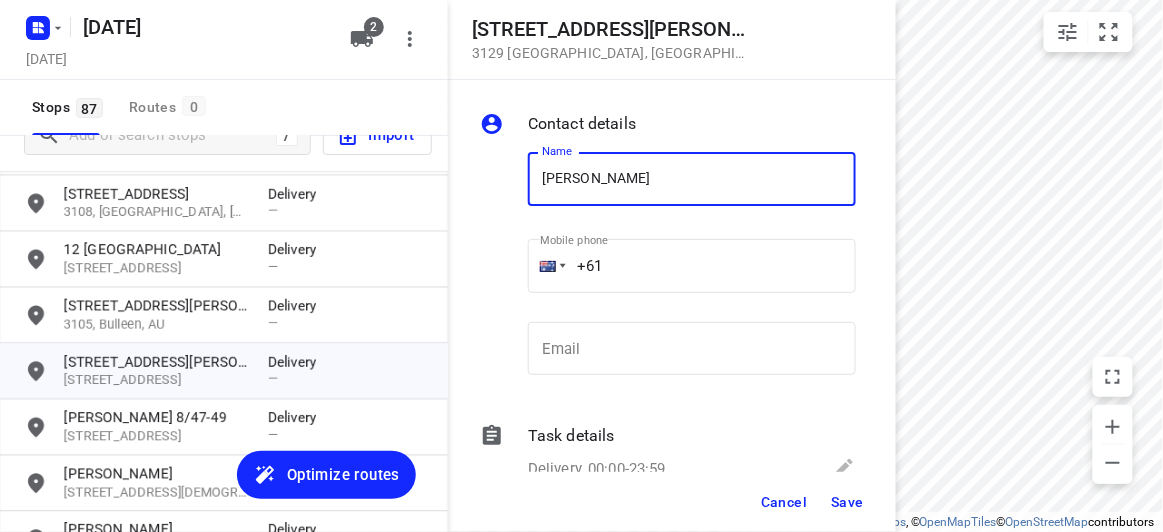 click on "Mobile phone +61 ​" at bounding box center [692, 272] 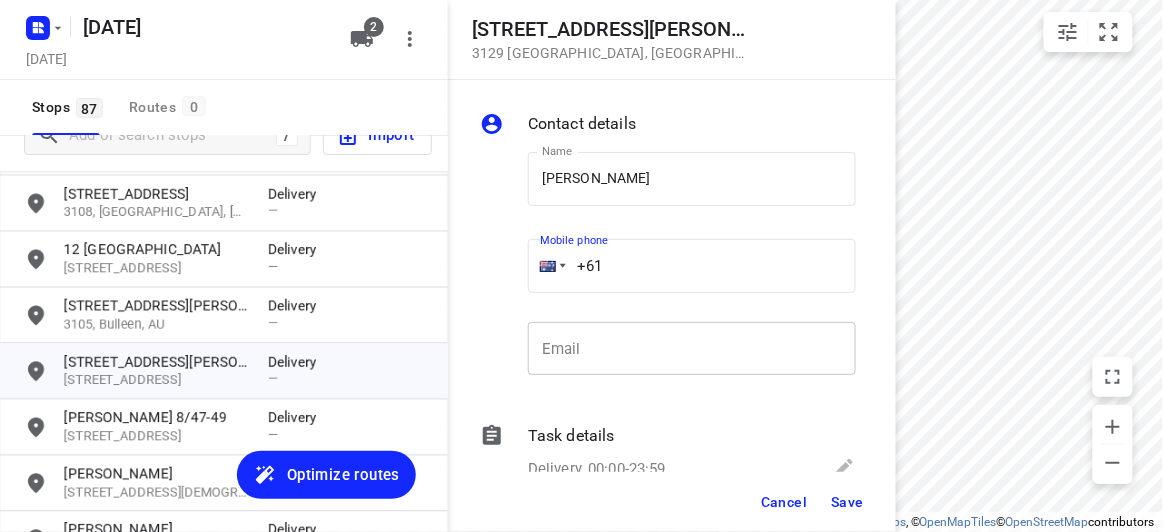 paste on "433016221" 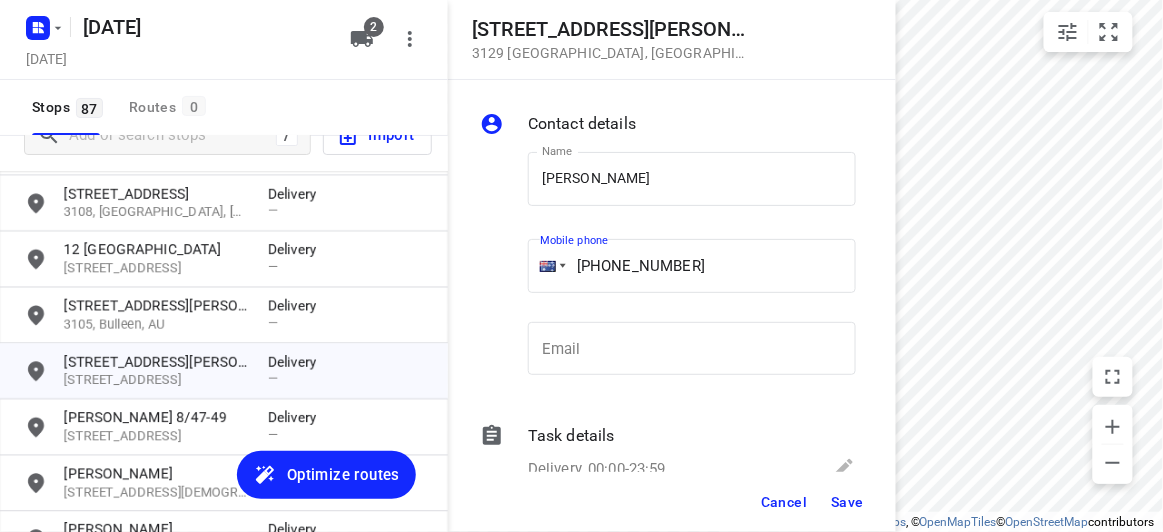 type on "[PHONE_NUMBER]" 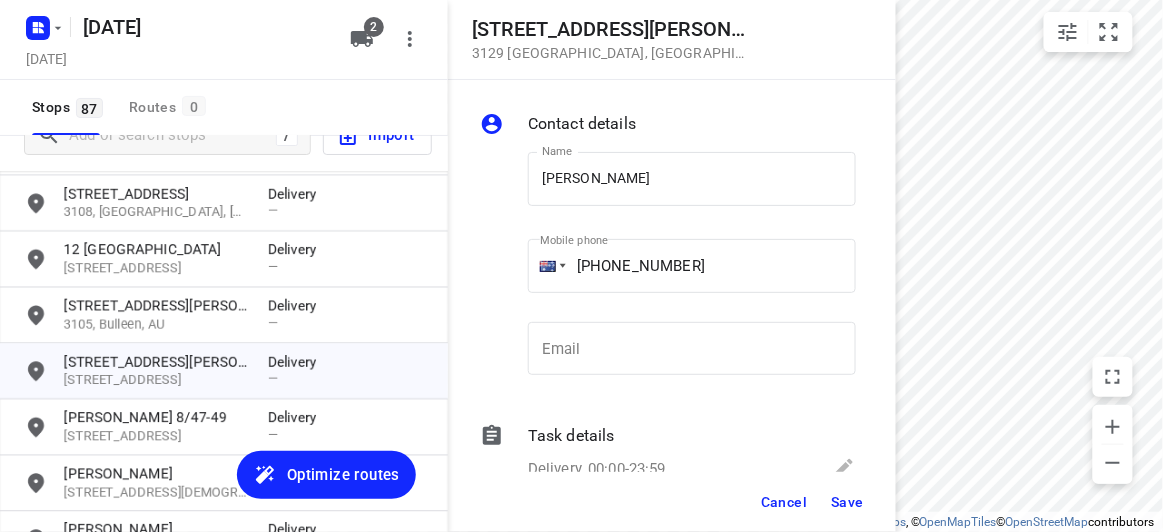 click on "Save" at bounding box center (847, 502) 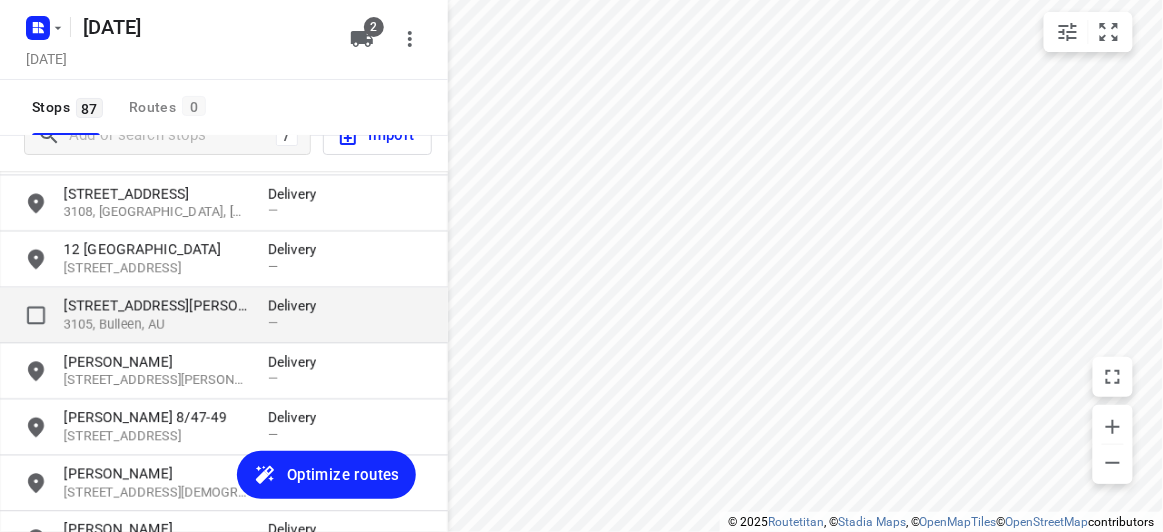 click on "3105, Bulleen, AU" at bounding box center (156, 324) 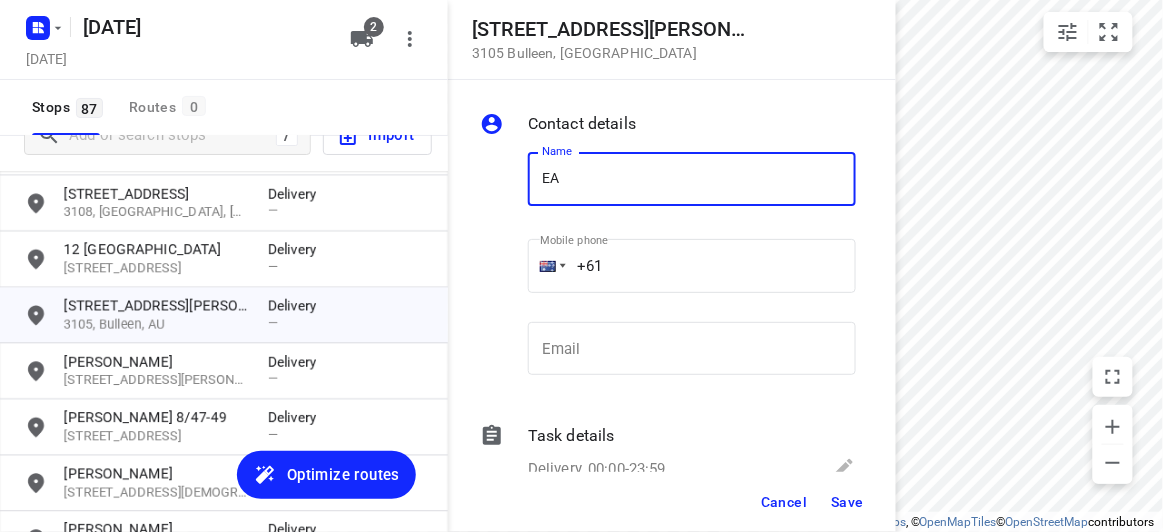 type on "E" 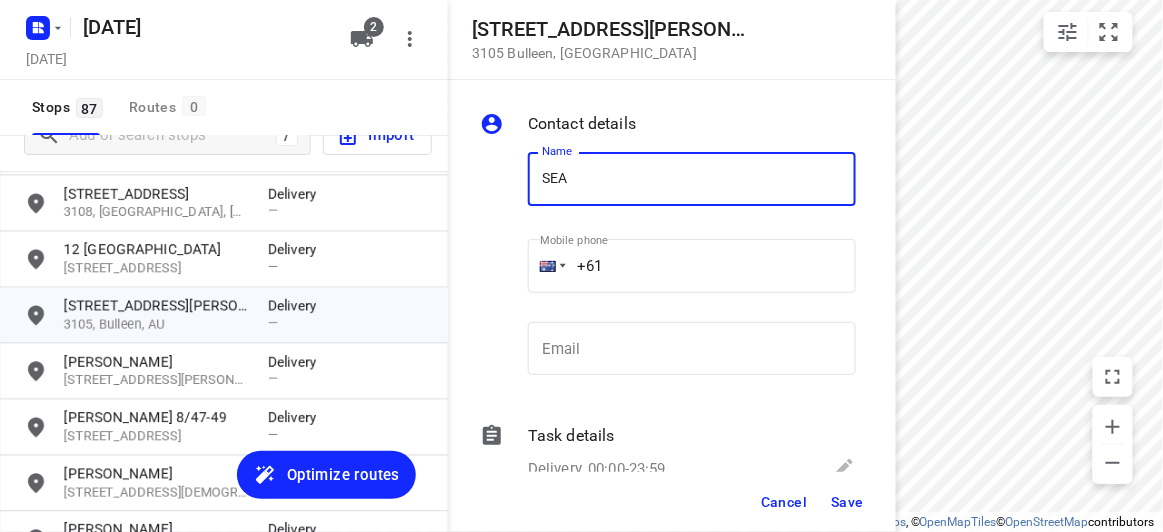 type on "[PERSON_NAME]" 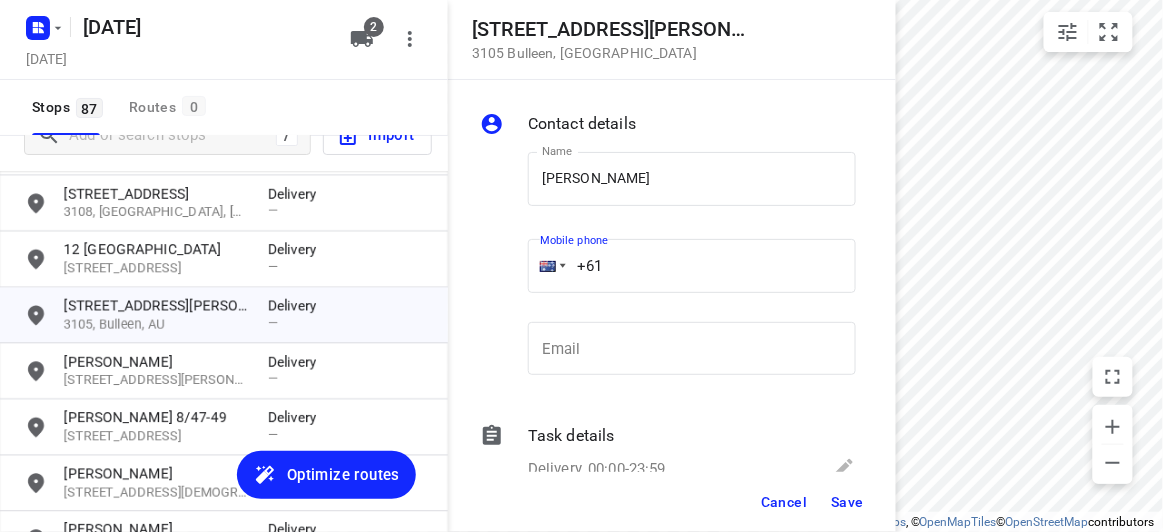 drag, startPoint x: 587, startPoint y: 248, endPoint x: 500, endPoint y: 245, distance: 87.05171 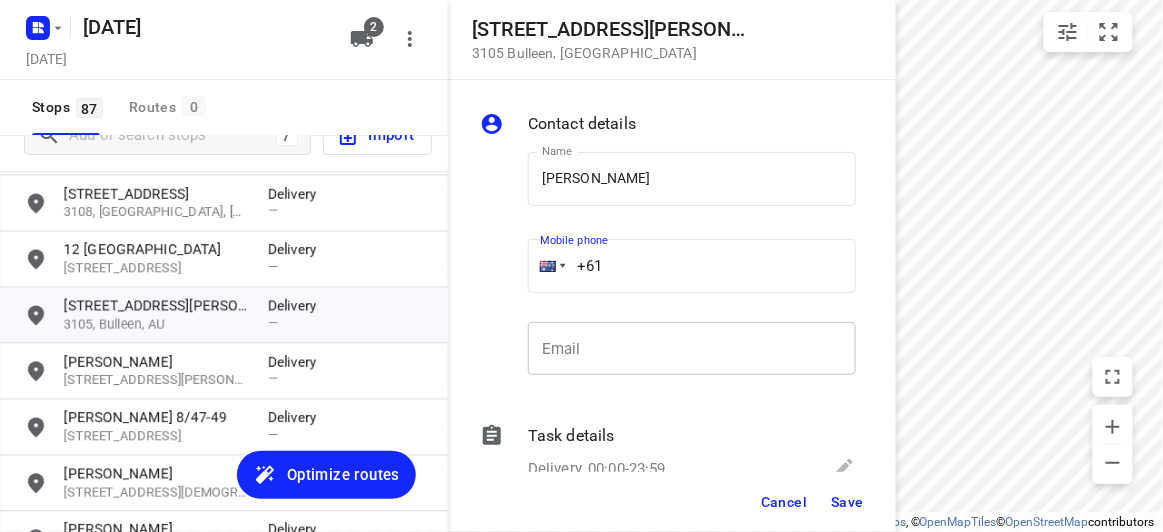 paste on "404327333" 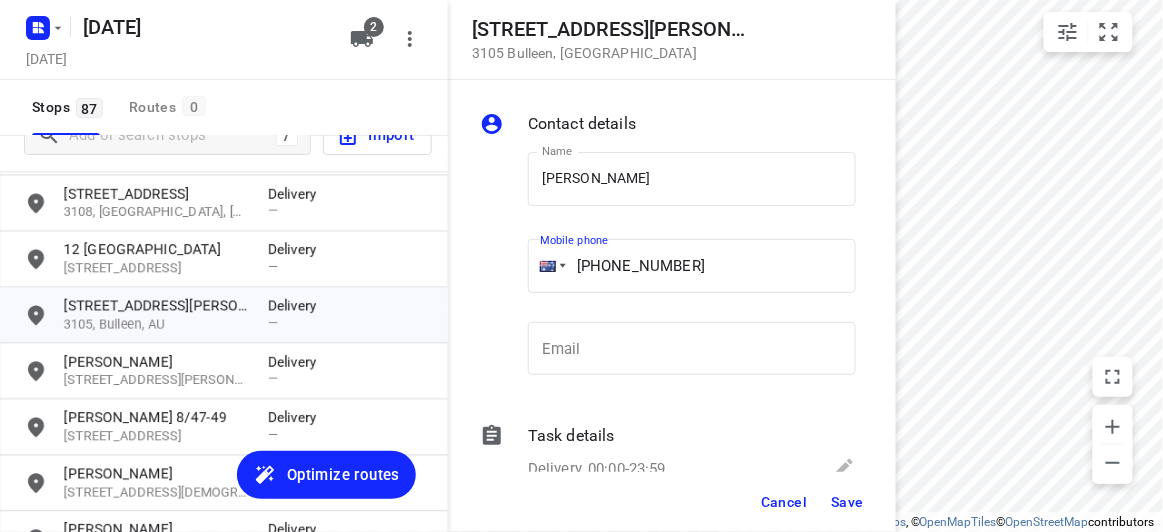 type on "[PHONE_NUMBER]" 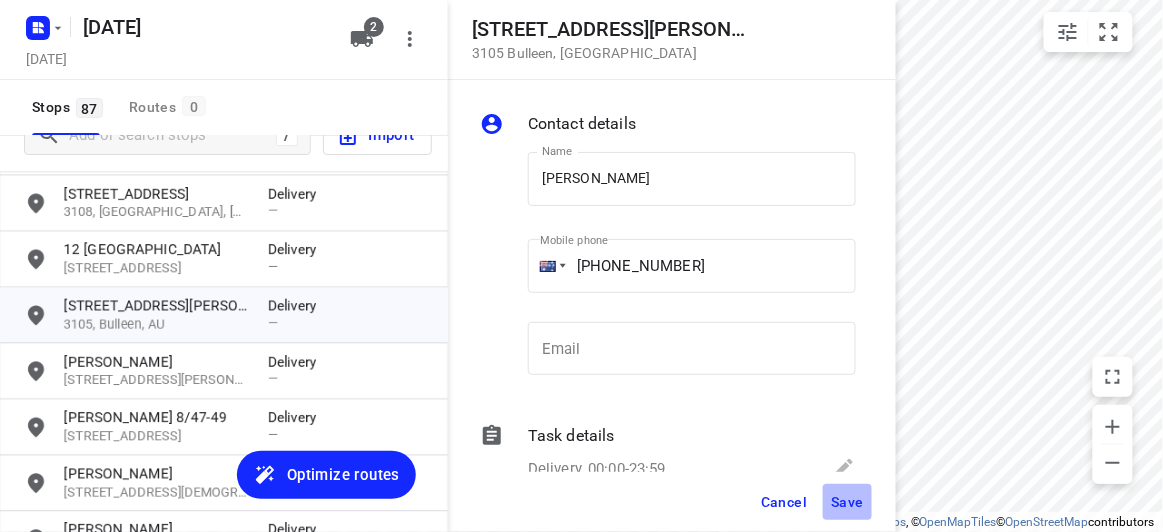 click on "Save" at bounding box center (847, 502) 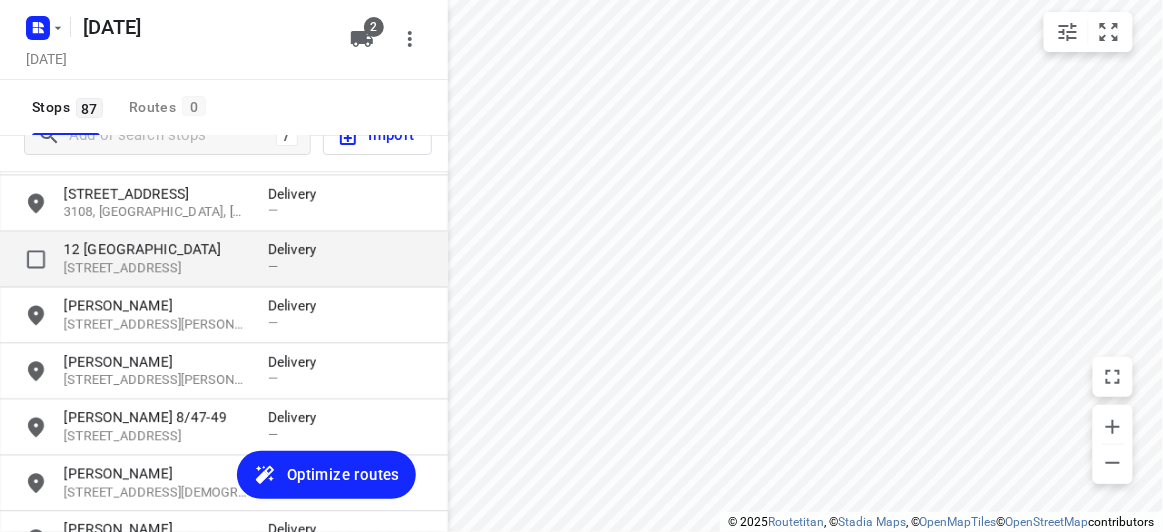 click on "12 [GEOGRAPHIC_DATA]" at bounding box center (156, 249) 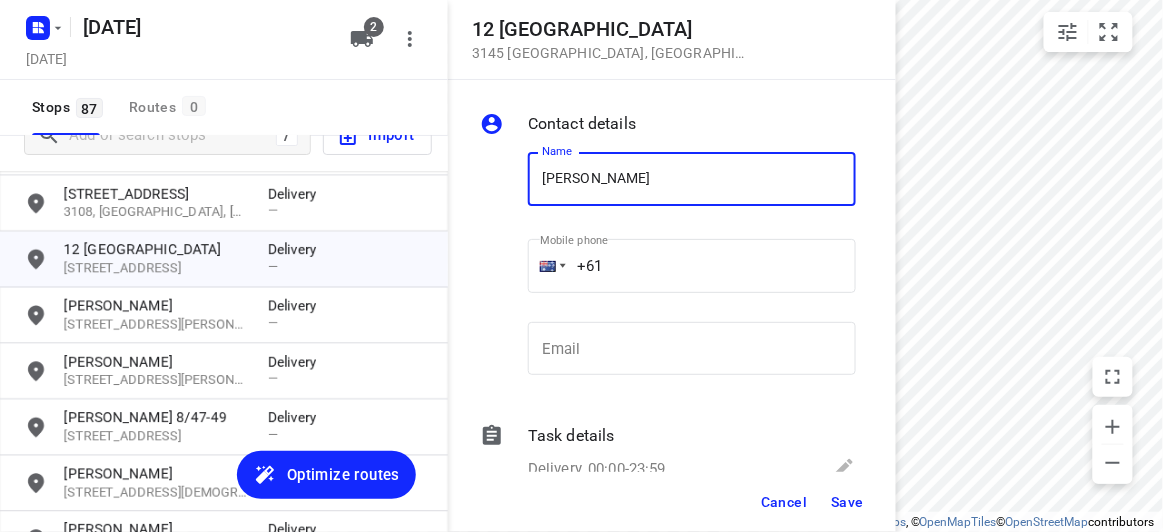 paste on "[PHONE_NUMBER]" 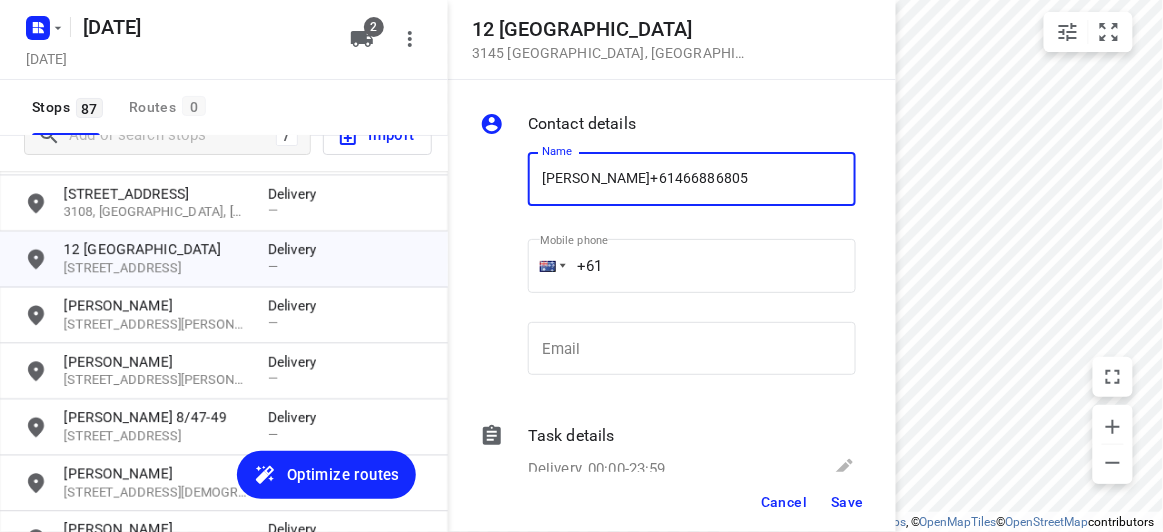 type on "[PERSON_NAME]+61466886805" 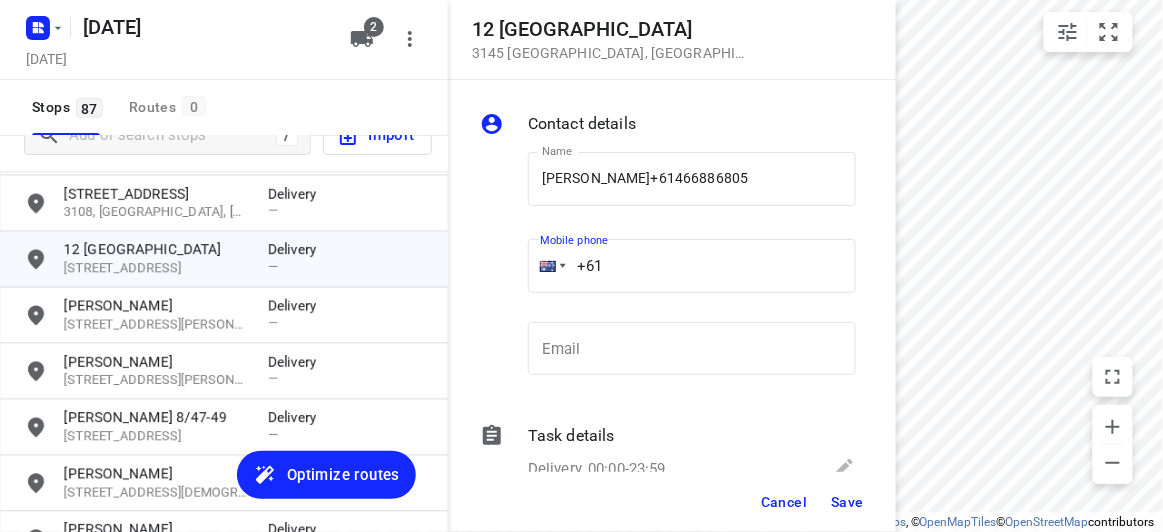 drag, startPoint x: 580, startPoint y: 259, endPoint x: 570, endPoint y: 239, distance: 22.36068 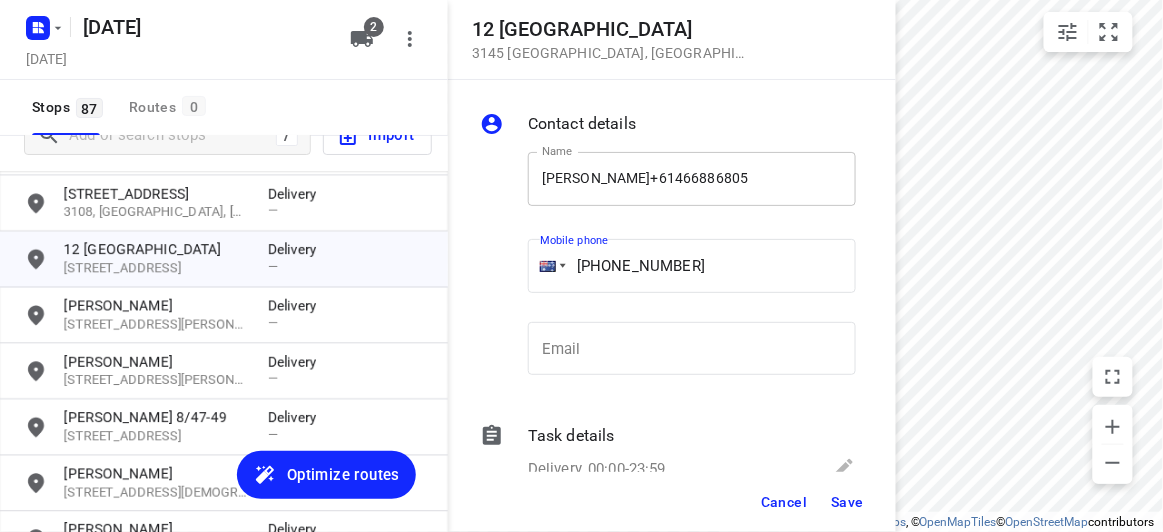 type on "[PHONE_NUMBER]" 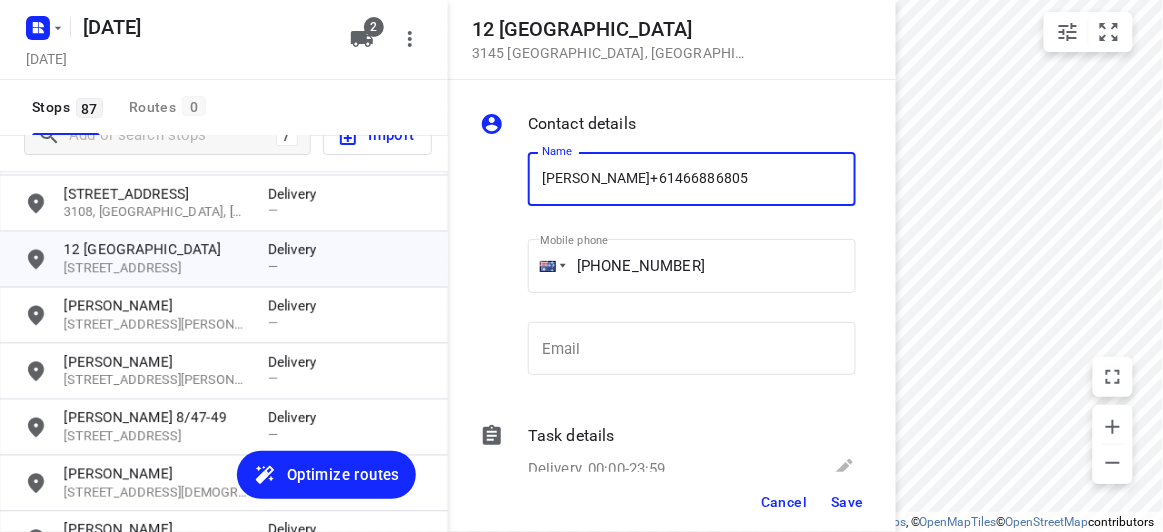 drag, startPoint x: 696, startPoint y: 178, endPoint x: 609, endPoint y: 175, distance: 87.05171 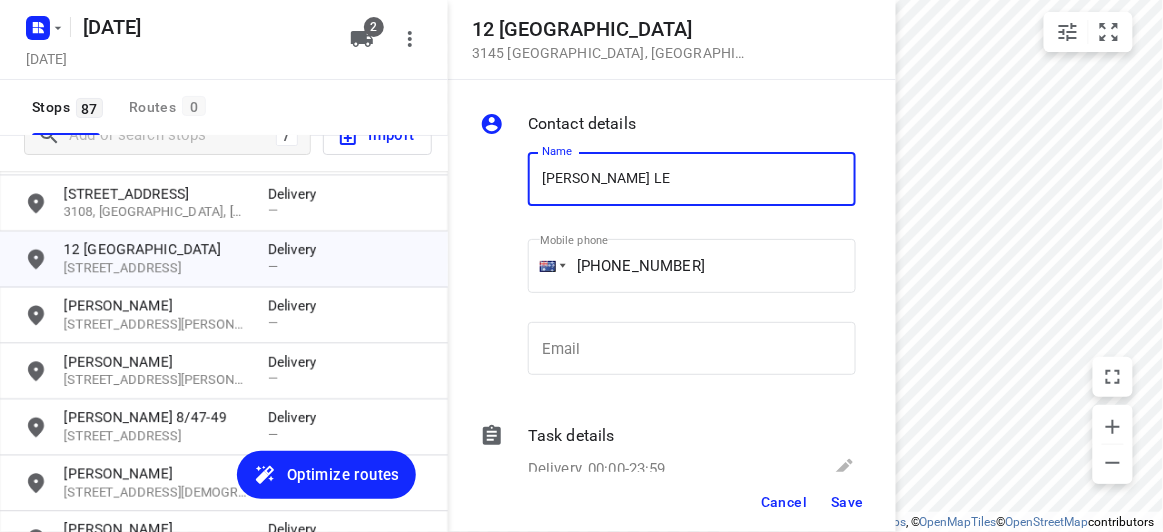 type on "[PERSON_NAME]" 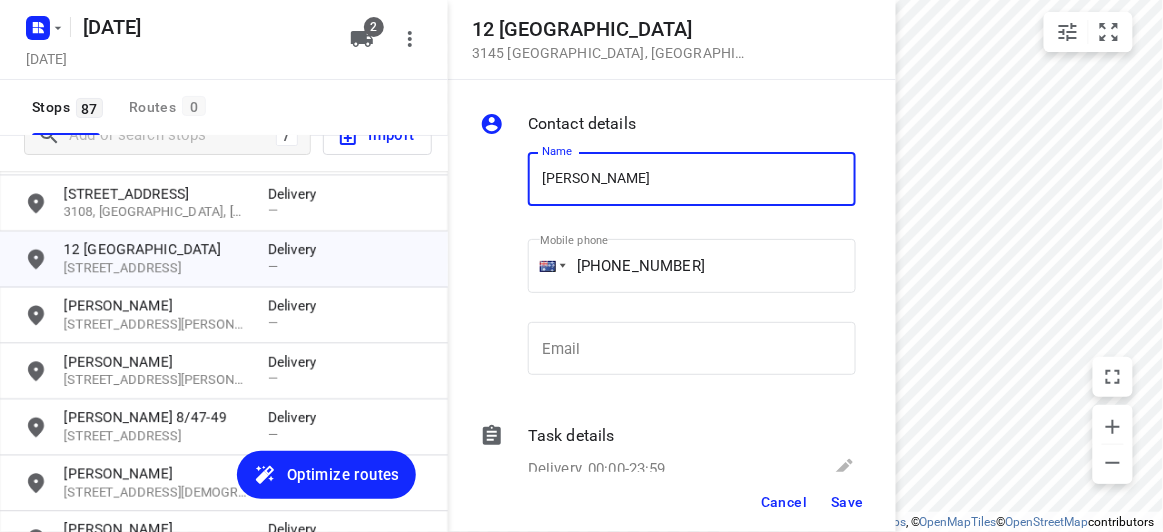 click on "Cancel Save" at bounding box center (672, 502) 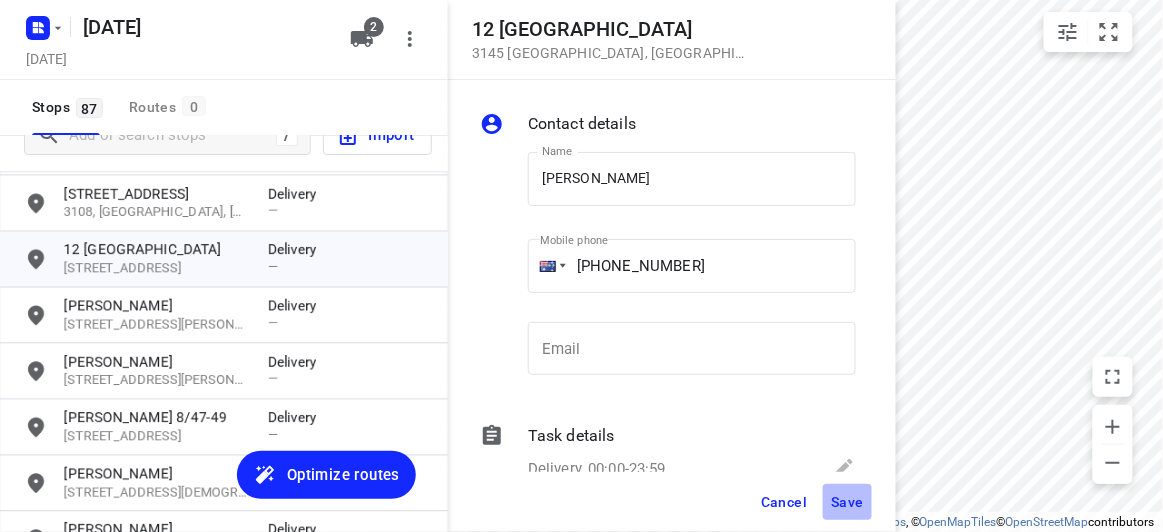 click on "Save" at bounding box center (847, 502) 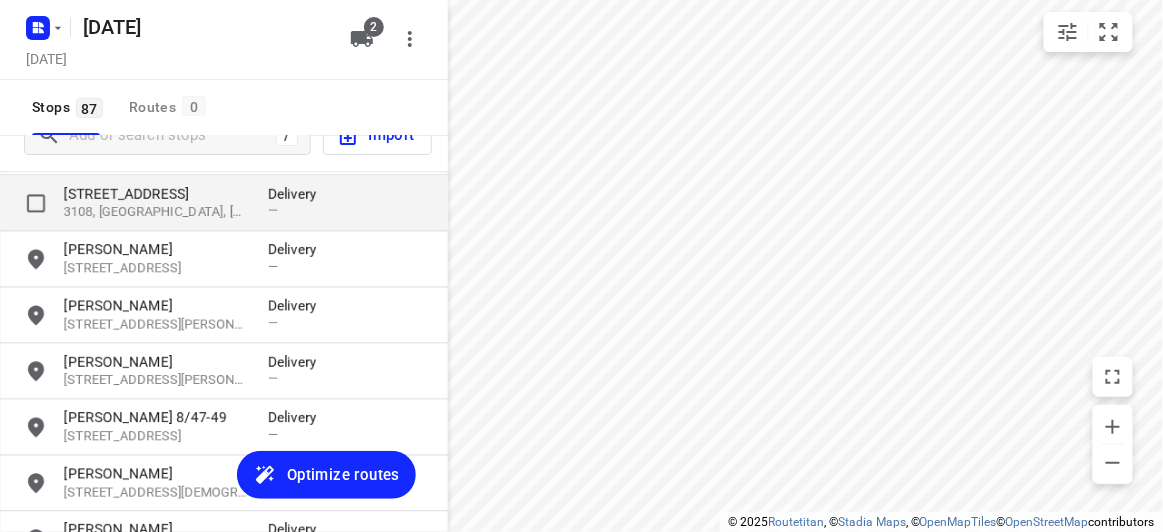 click on "[STREET_ADDRESS]" at bounding box center (156, 193) 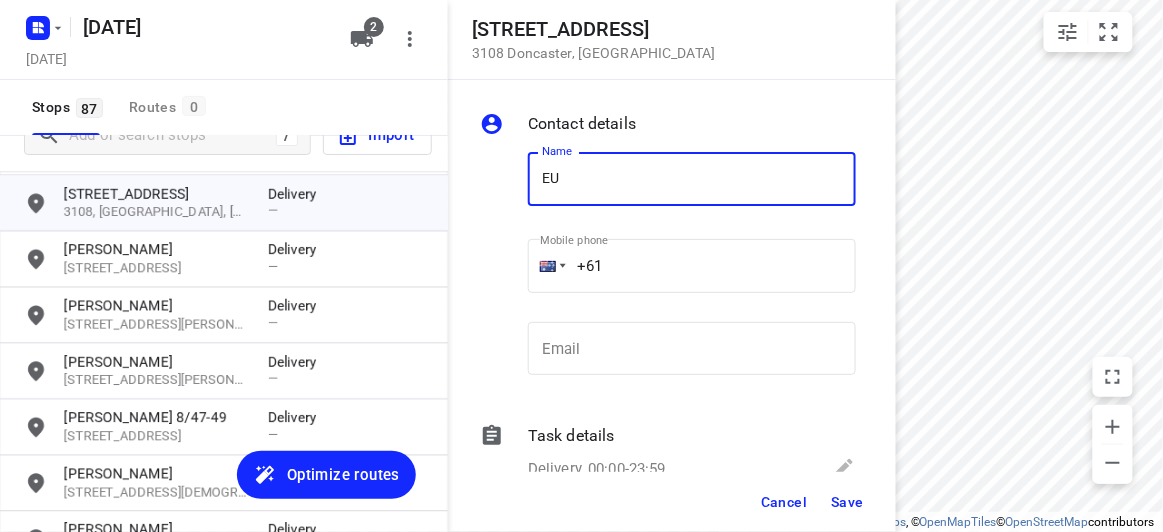 type on "EU [PERSON_NAME]" 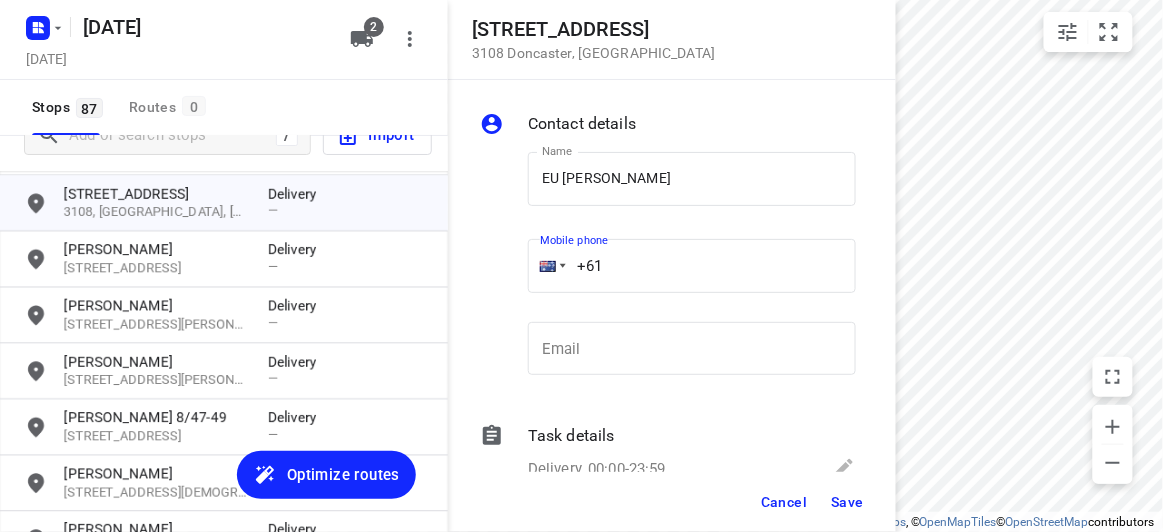 drag, startPoint x: 559, startPoint y: 255, endPoint x: 525, endPoint y: 256, distance: 34.0147 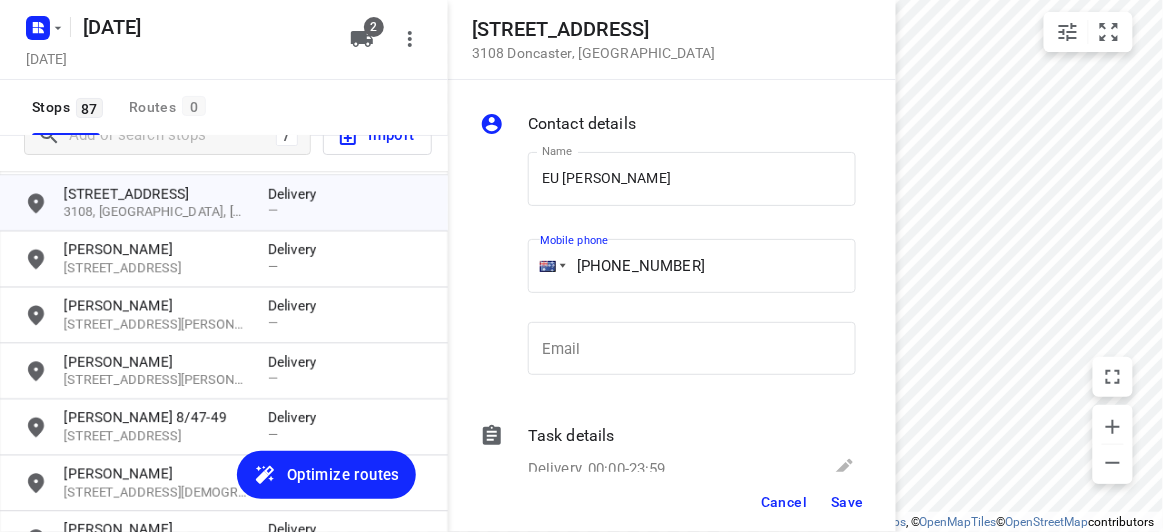 type on "[PHONE_NUMBER]" 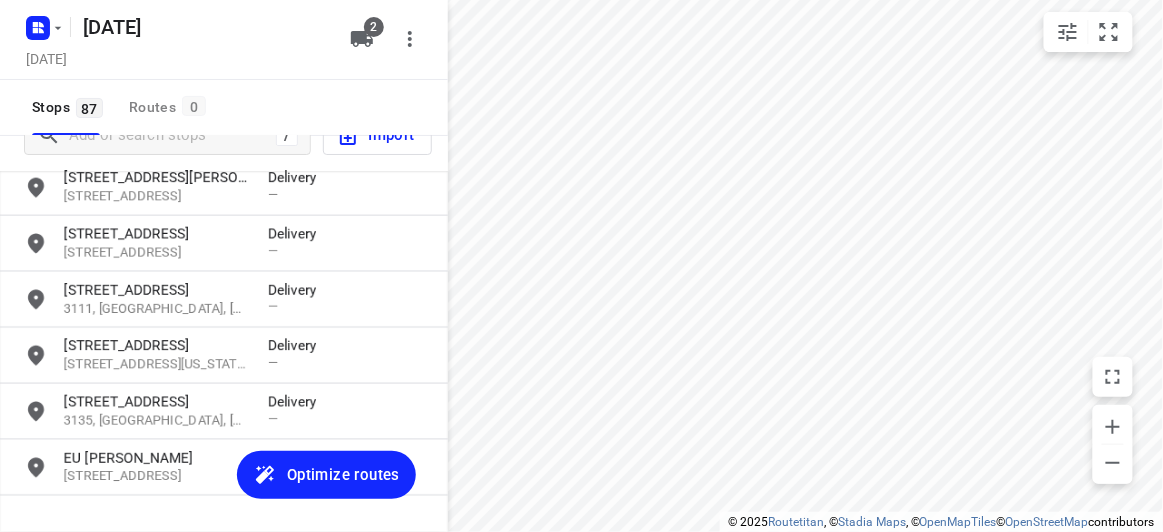 scroll, scrollTop: 679, scrollLeft: 0, axis: vertical 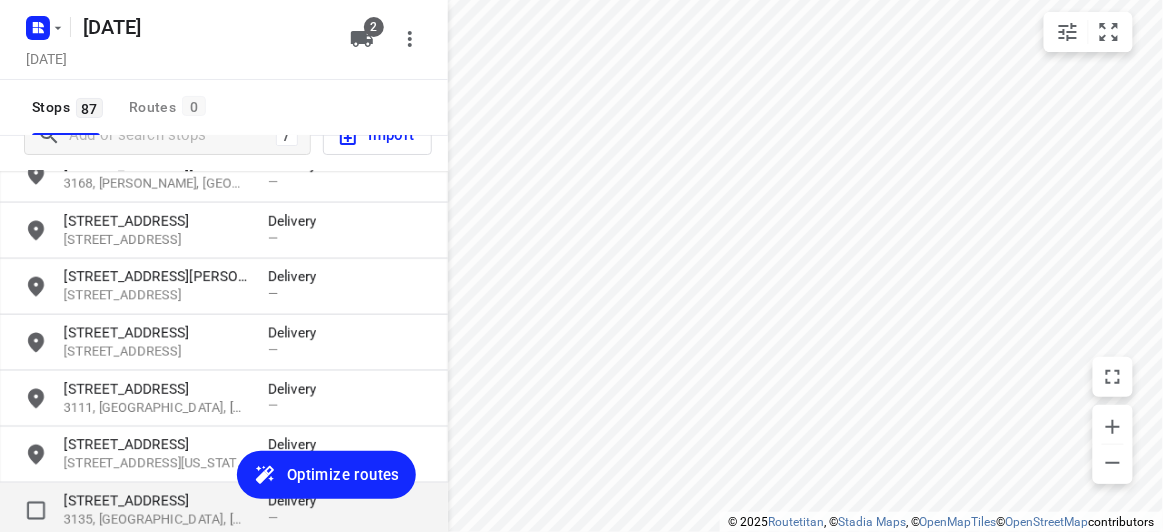 click on "[STREET_ADDRESS]" at bounding box center (156, 501) 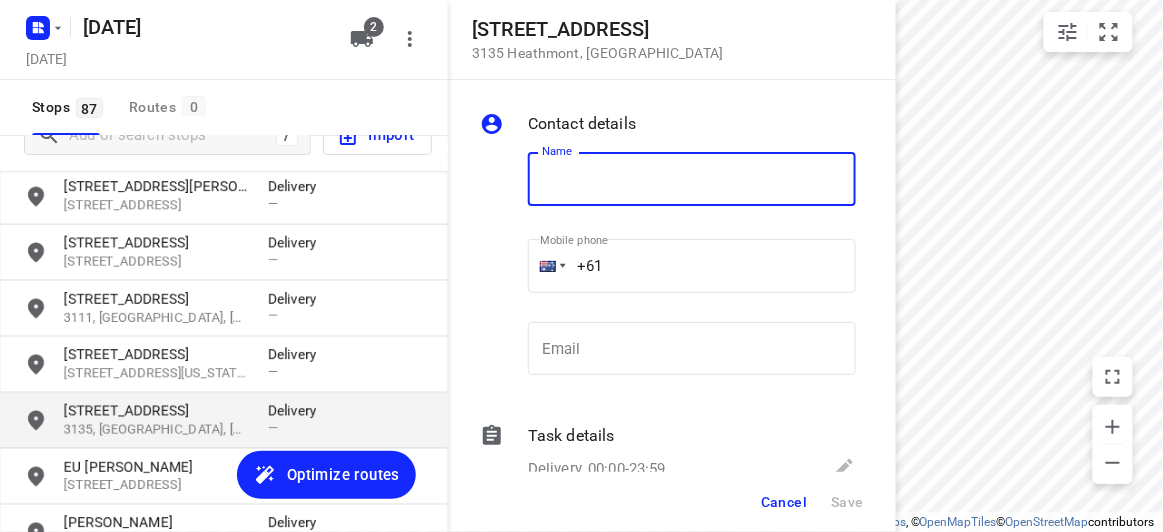 scroll, scrollTop: 770, scrollLeft: 0, axis: vertical 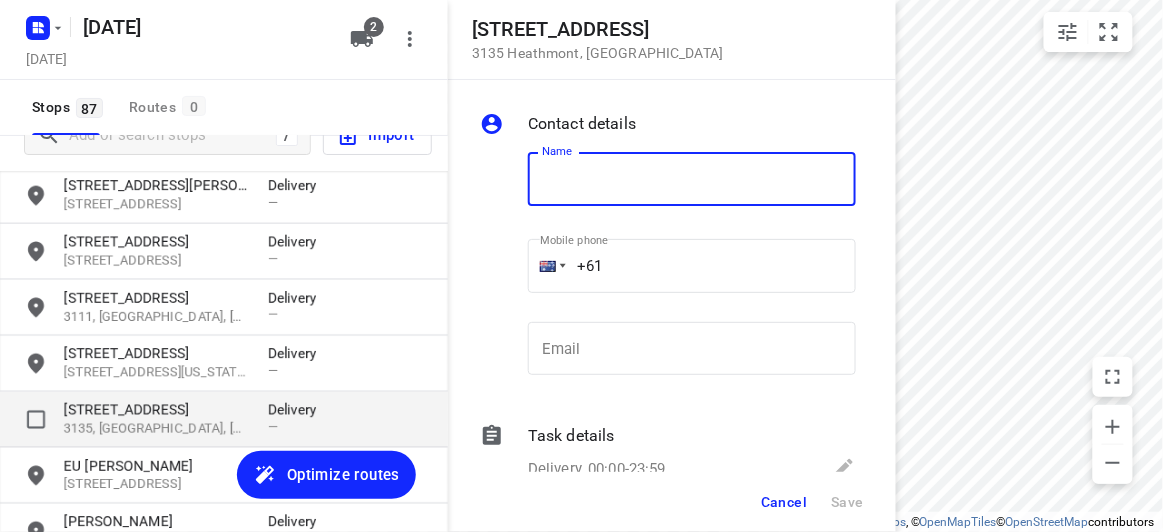 click on "[STREET_ADDRESS]" at bounding box center [156, 410] 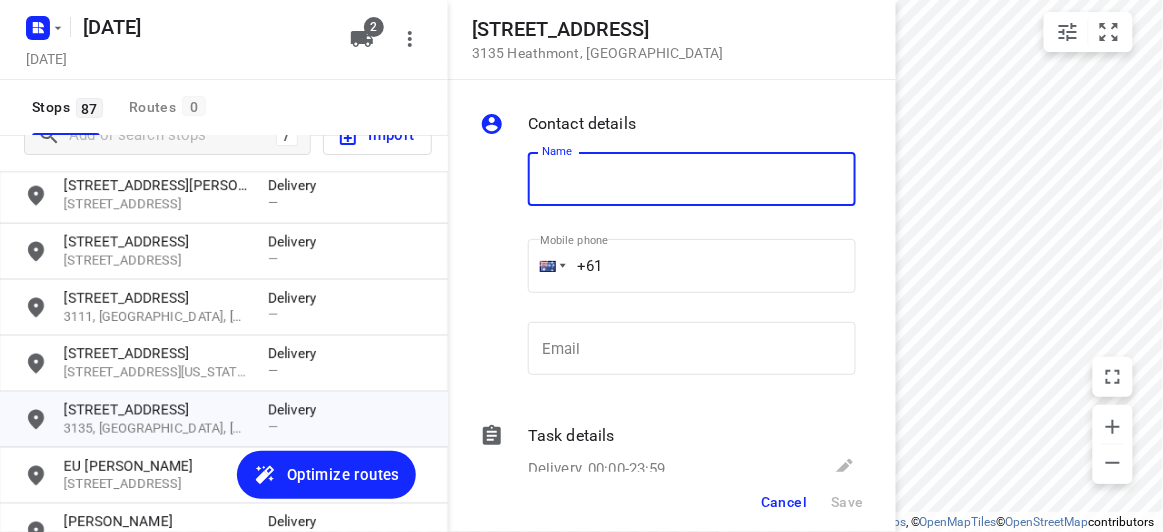 click at bounding box center [692, 179] 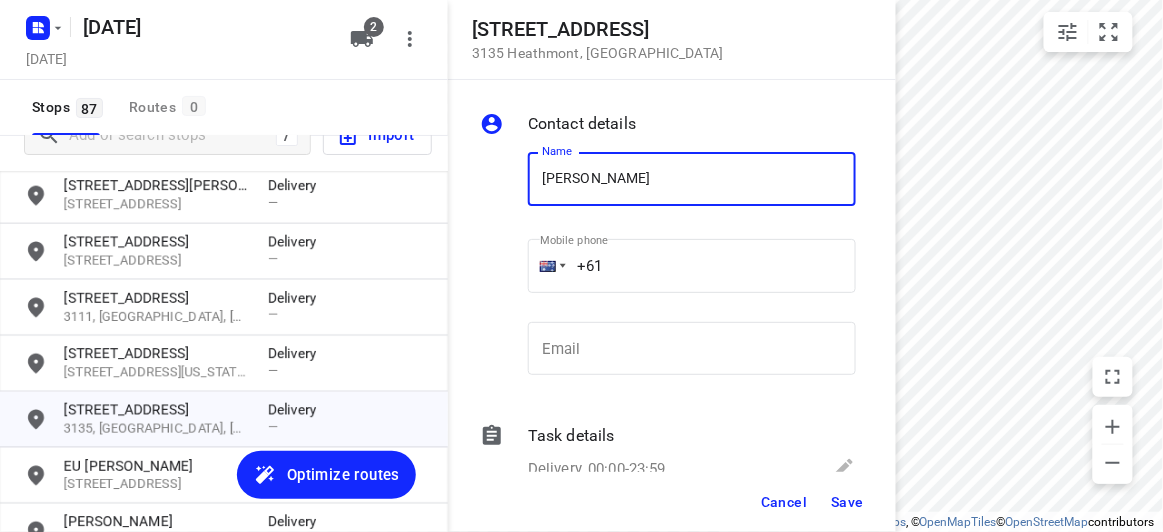 type on "[PERSON_NAME]" 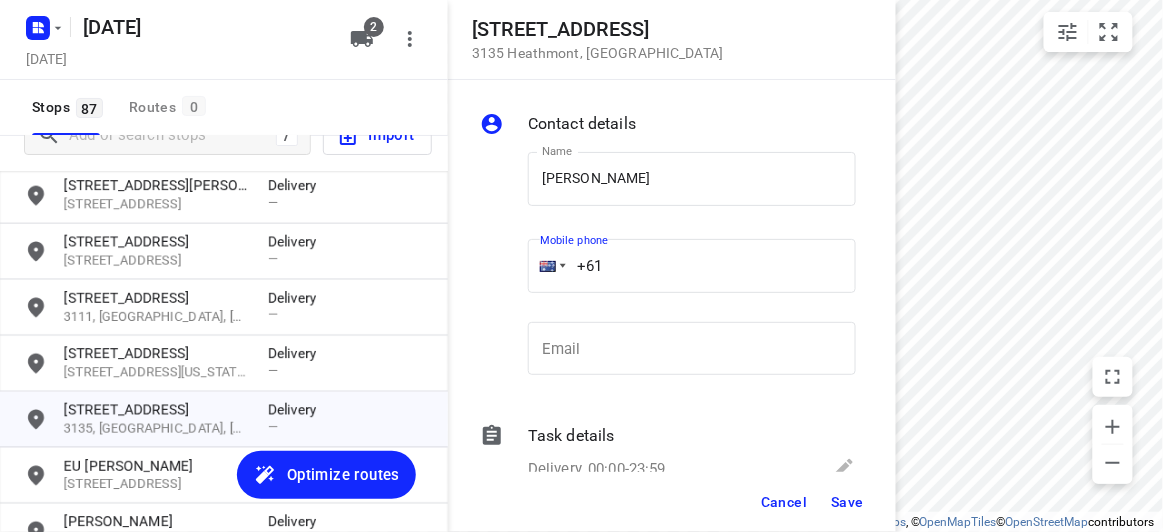 click on "Name [PERSON_NAME] Name Mobile phone +61 ​ Email Email" at bounding box center [668, 268] 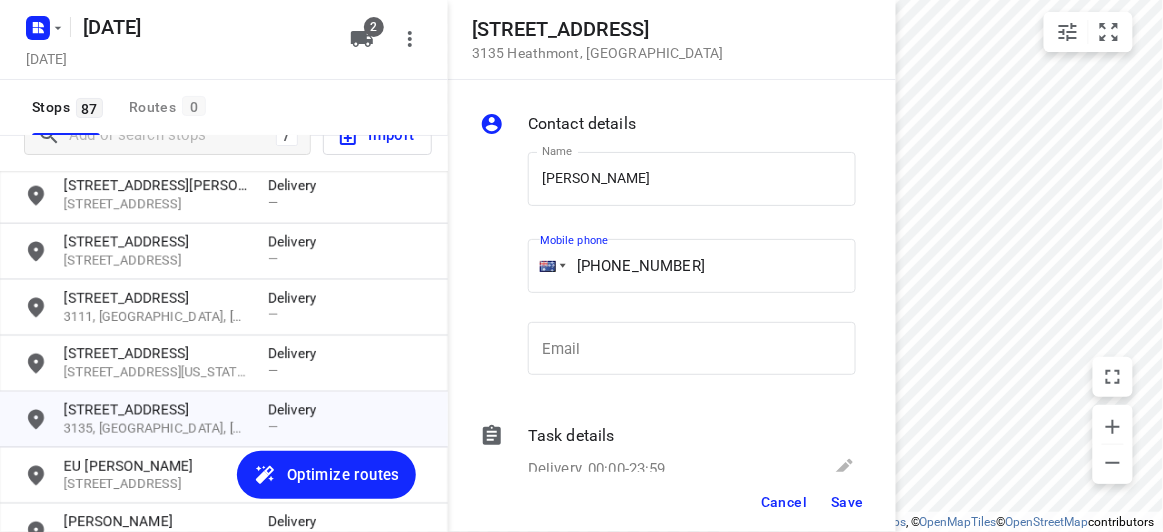 type on "[PHONE_NUMBER]" 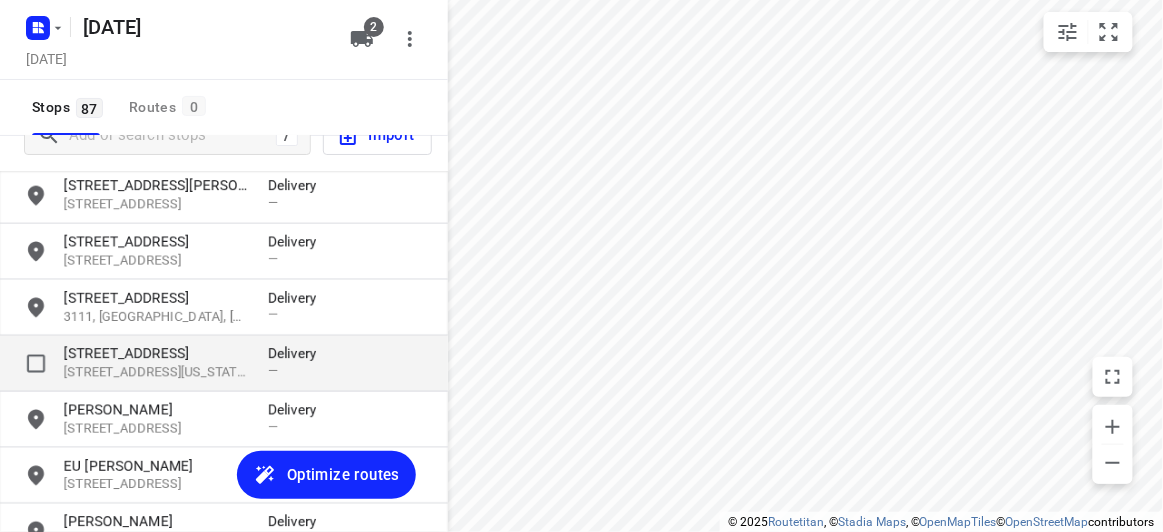 click on "[STREET_ADDRESS]" at bounding box center [156, 354] 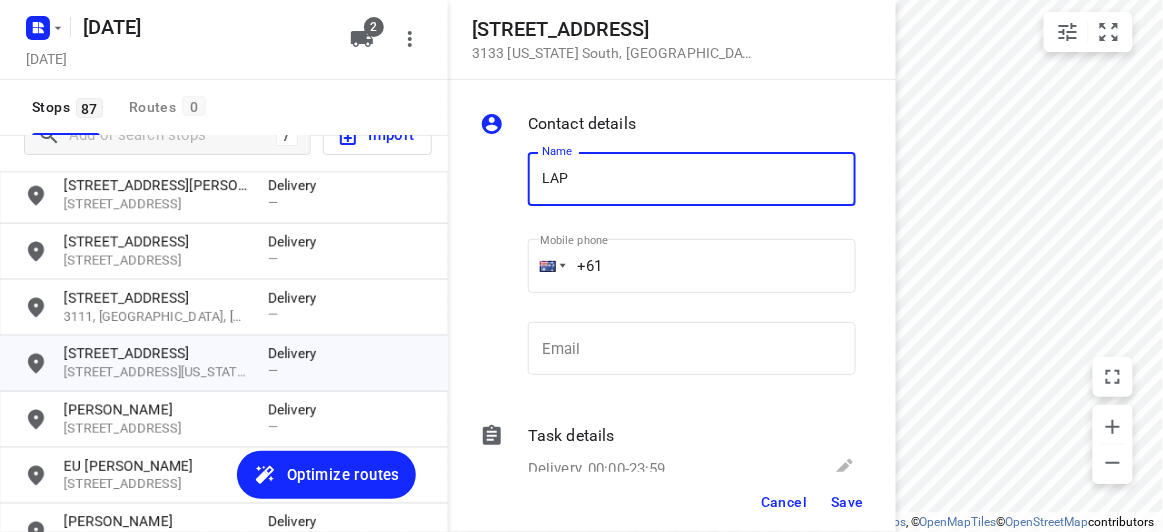 type on "[PERSON_NAME]" 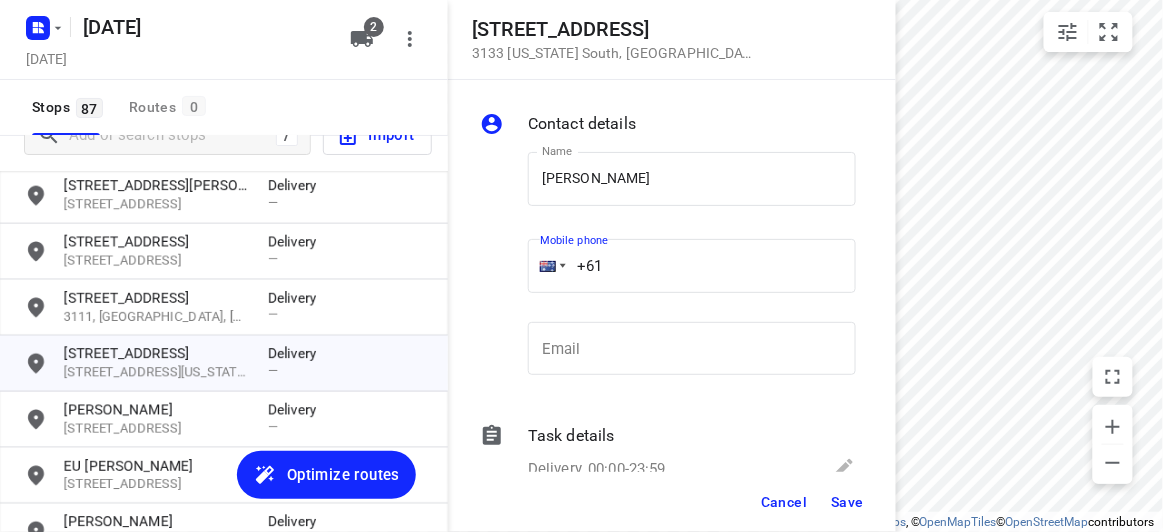 drag, startPoint x: 507, startPoint y: 267, endPoint x: 437, endPoint y: 268, distance: 70.00714 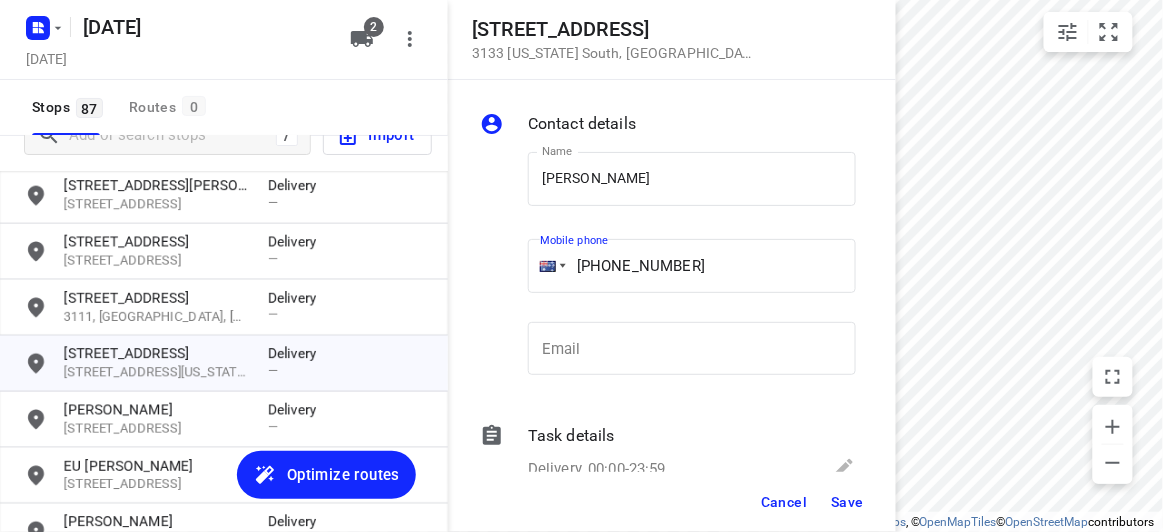 type on "[PHONE_NUMBER]" 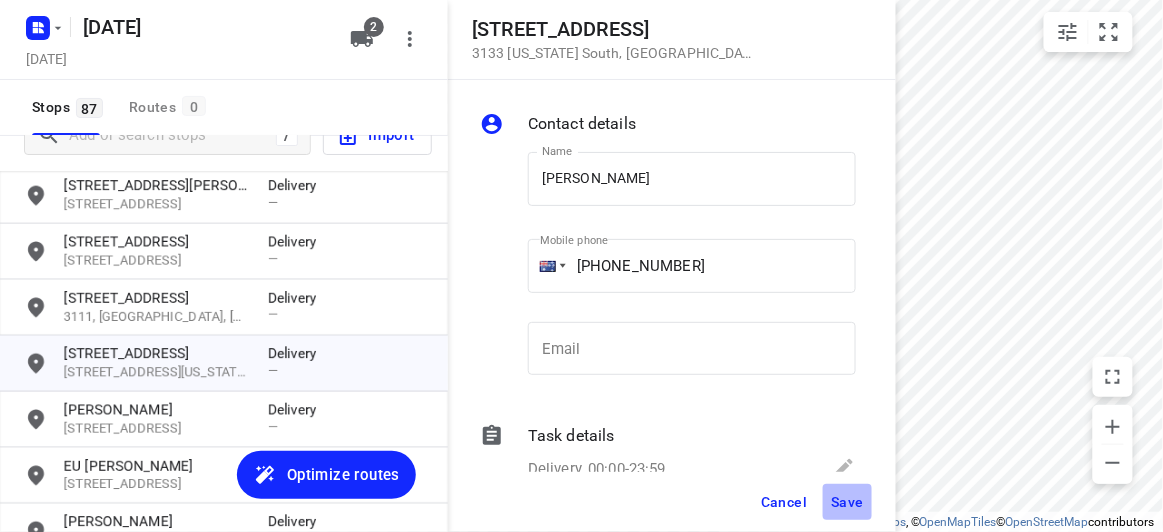 click on "Save" at bounding box center [847, 502] 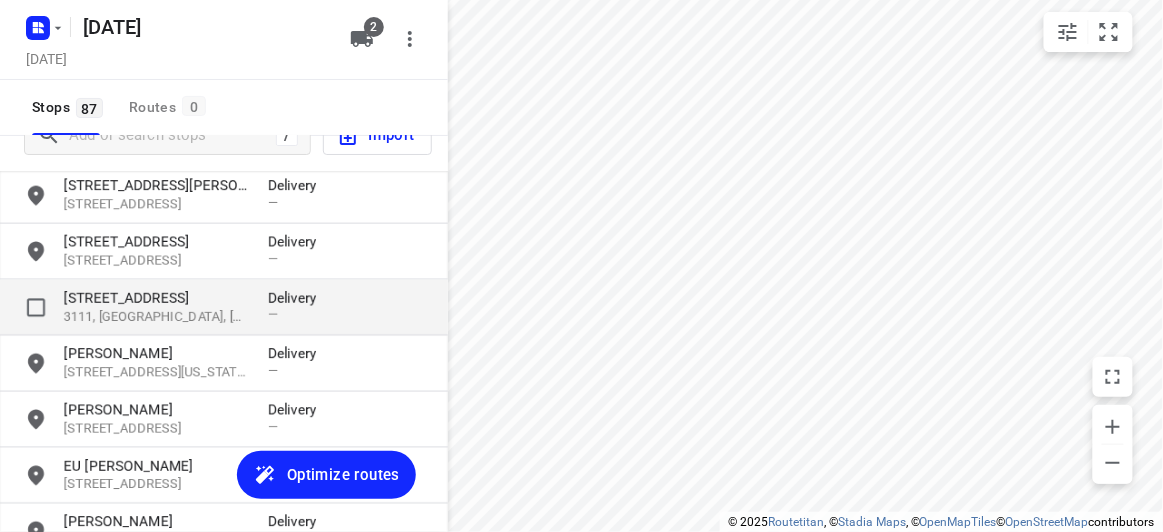 click on "[STREET_ADDRESS]" at bounding box center [156, 298] 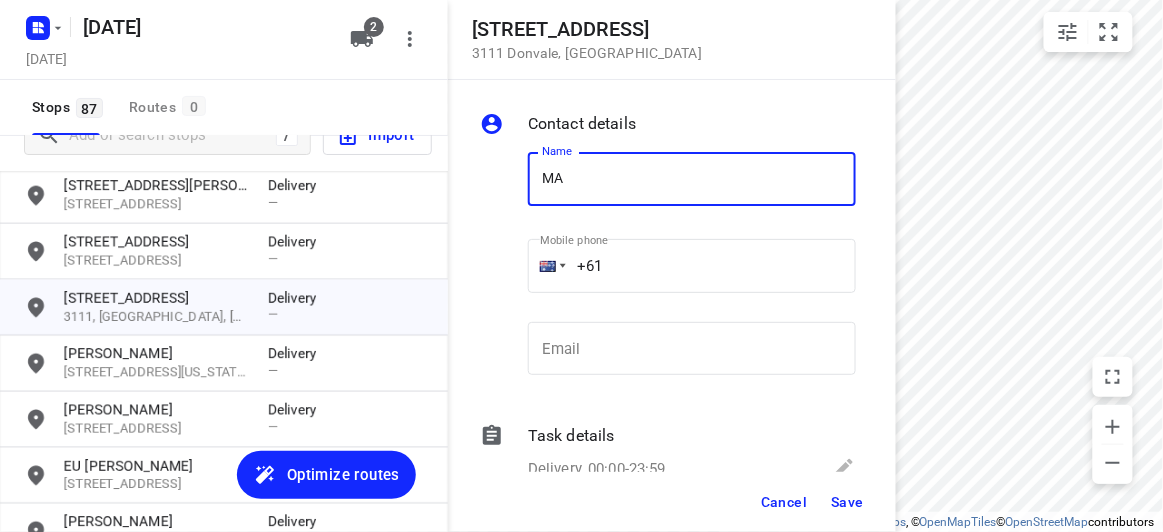 drag, startPoint x: 591, startPoint y: 197, endPoint x: 579, endPoint y: 191, distance: 13.416408 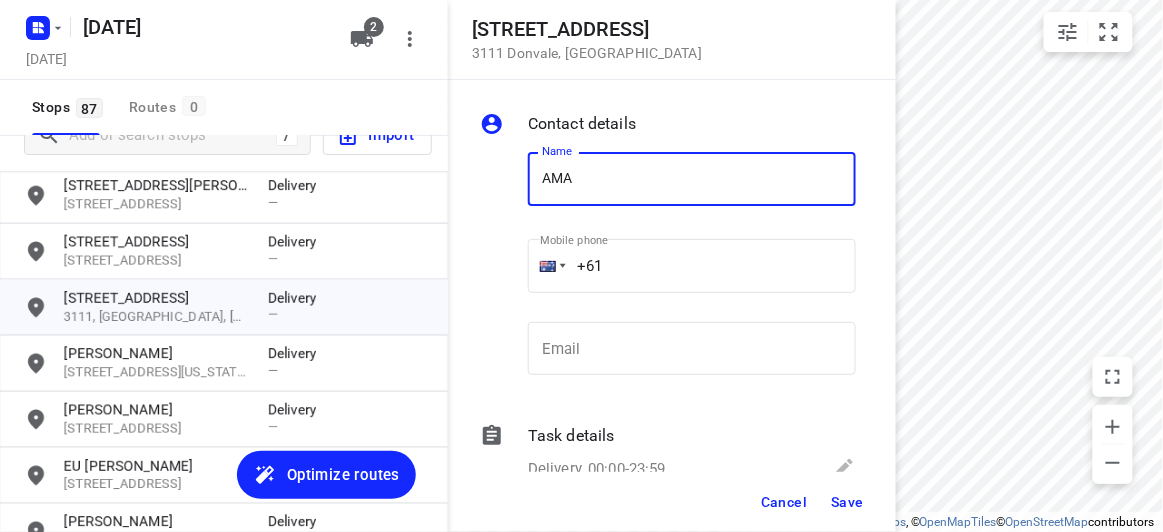 click on "AMA" at bounding box center [692, 179] 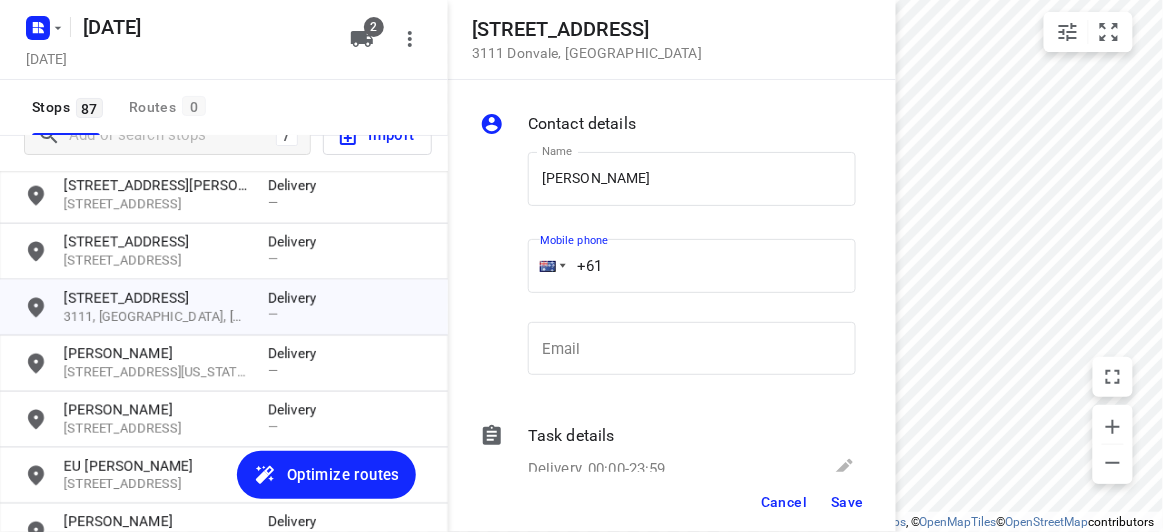 click on "Name [PERSON_NAME] Name Mobile phone +61 ​ Email Email" at bounding box center [668, 268] 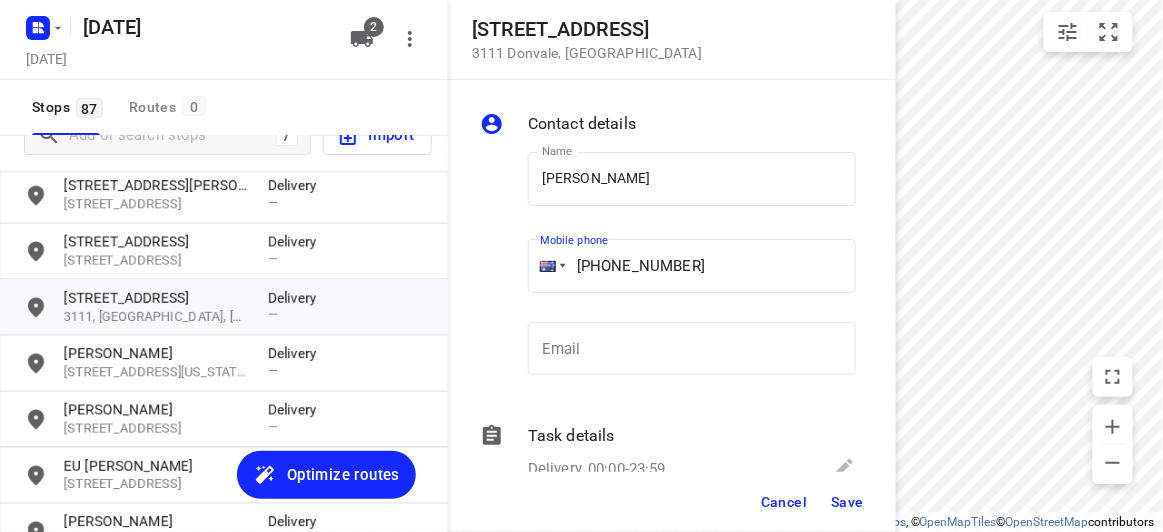 type on "[PHONE_NUMBER]" 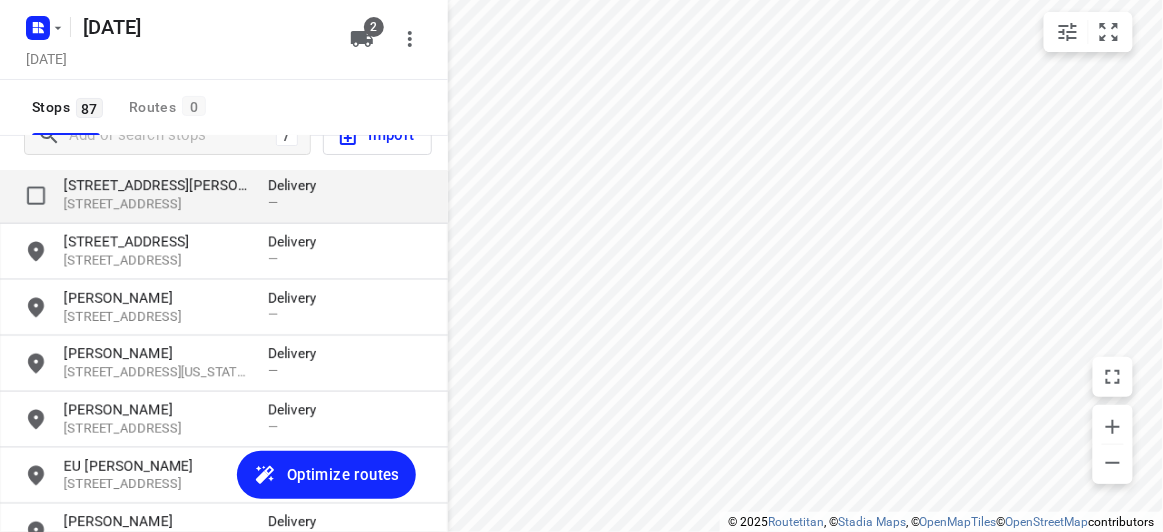click on "[STREET_ADDRESS][PERSON_NAME]" at bounding box center [156, 186] 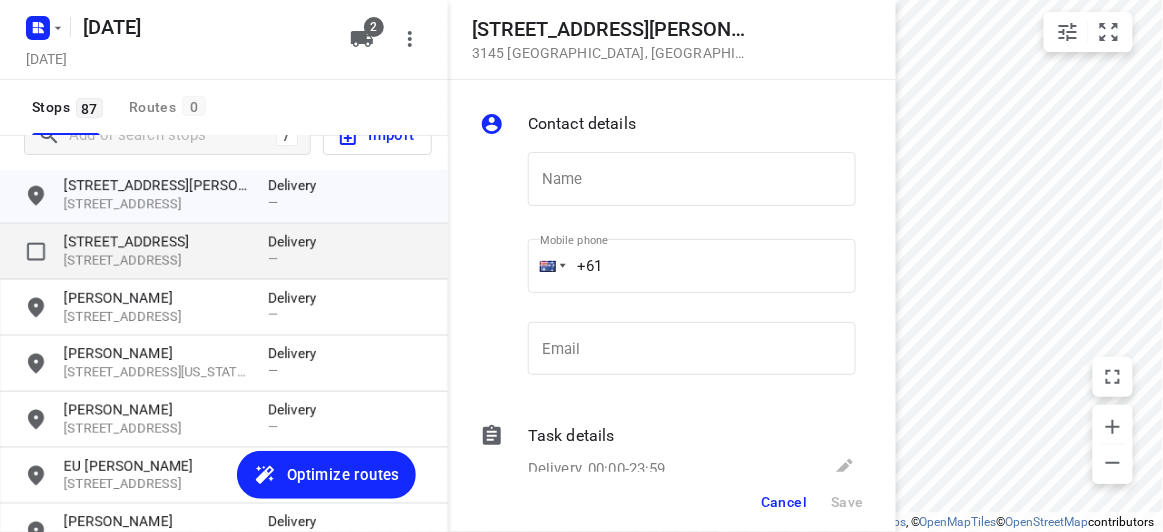 click on "[STREET_ADDRESS]" at bounding box center [156, 242] 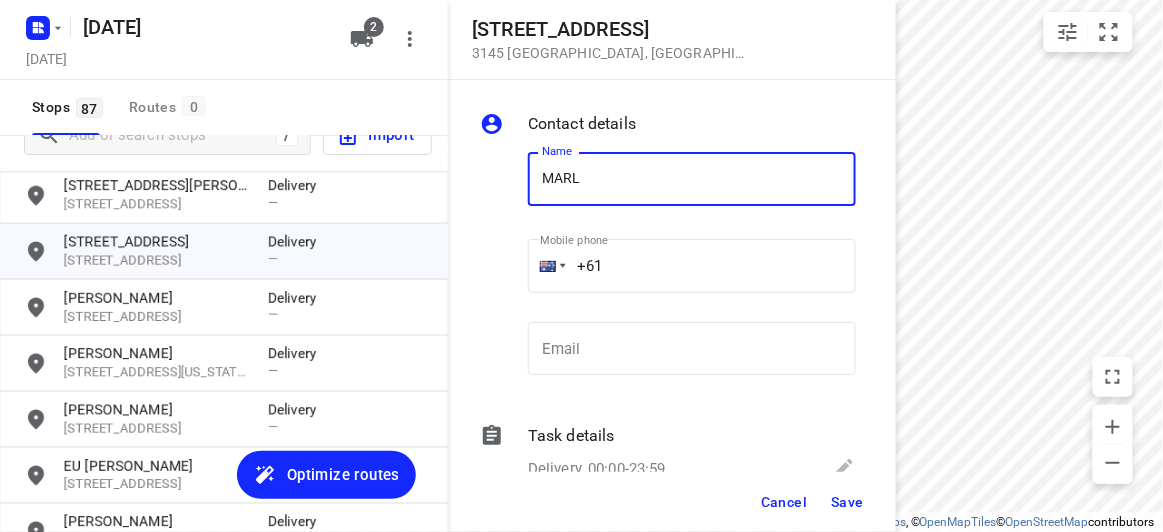 type on "[PERSON_NAME]" 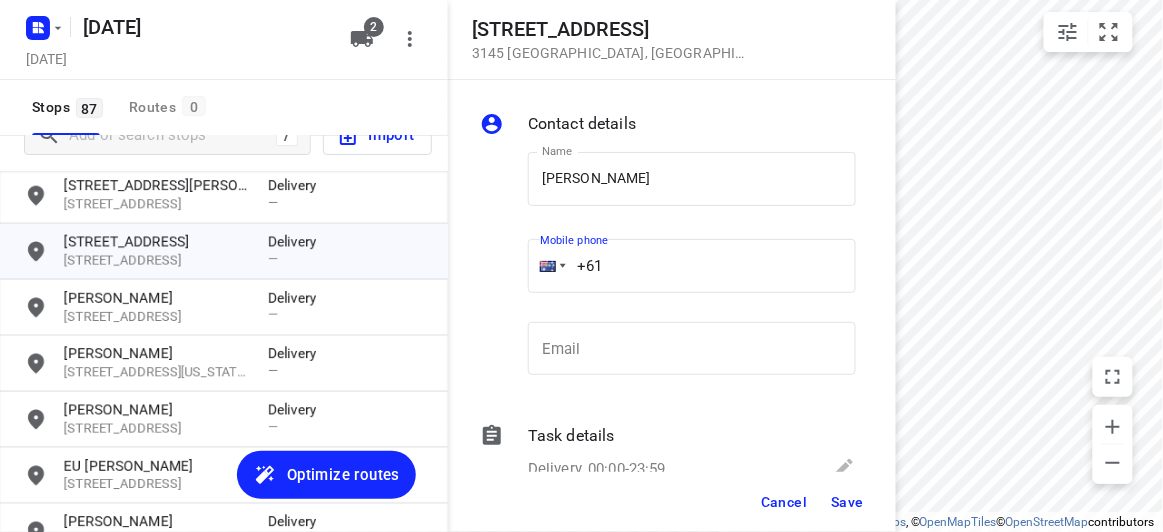 drag, startPoint x: 570, startPoint y: 262, endPoint x: 513, endPoint y: 265, distance: 57.07889 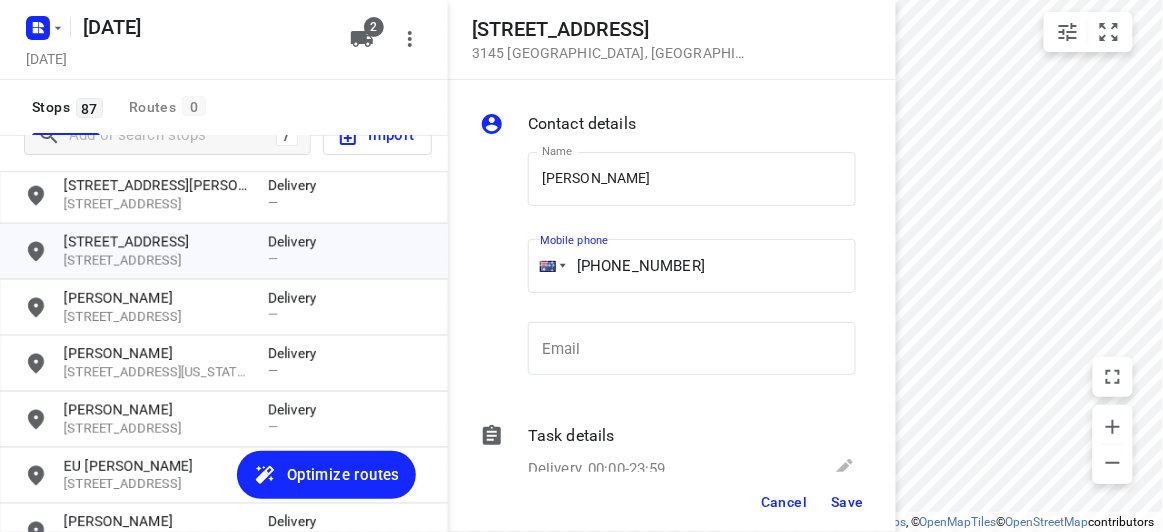 type on "[PHONE_NUMBER]" 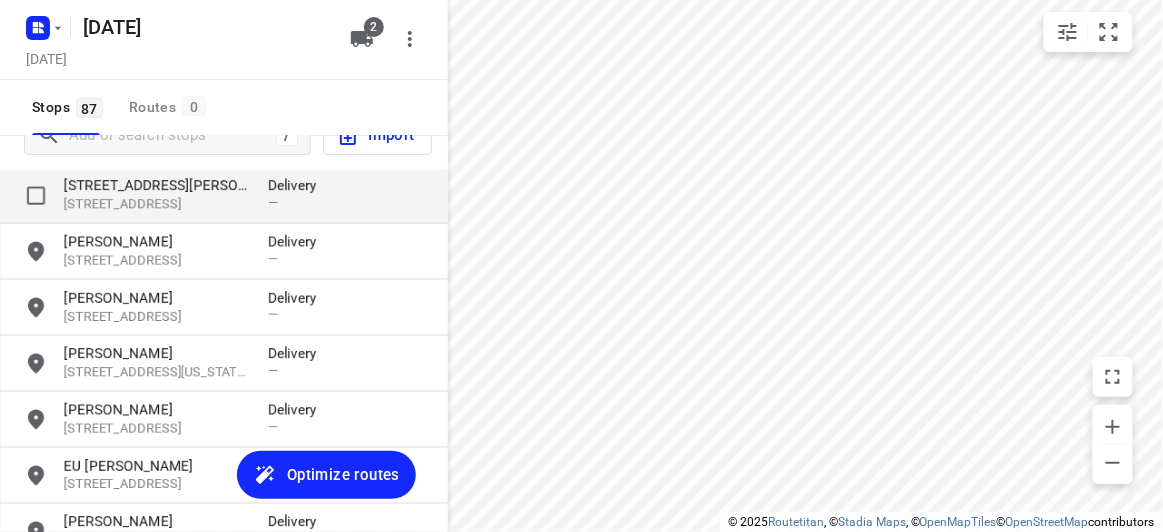 click on "[STREET_ADDRESS][PERSON_NAME]" at bounding box center (156, 186) 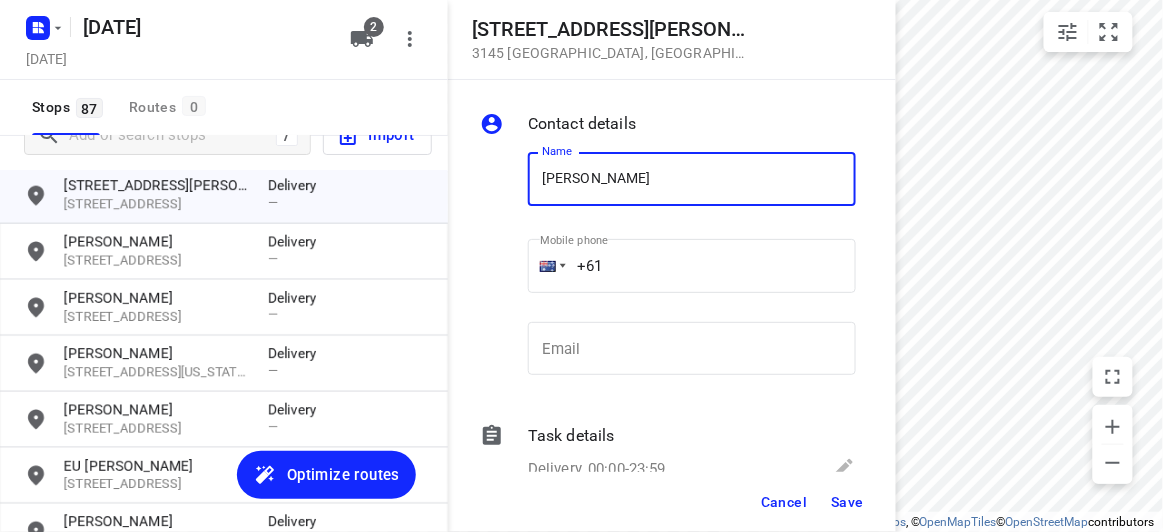 paste on "[PHONE_NUMBER]" 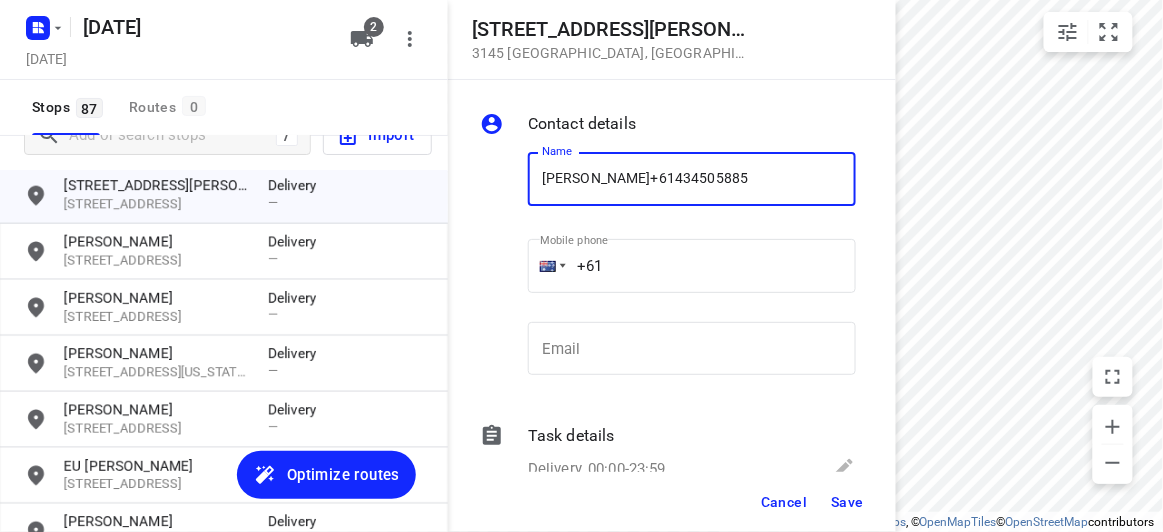 type on "[PERSON_NAME]+61434505885" 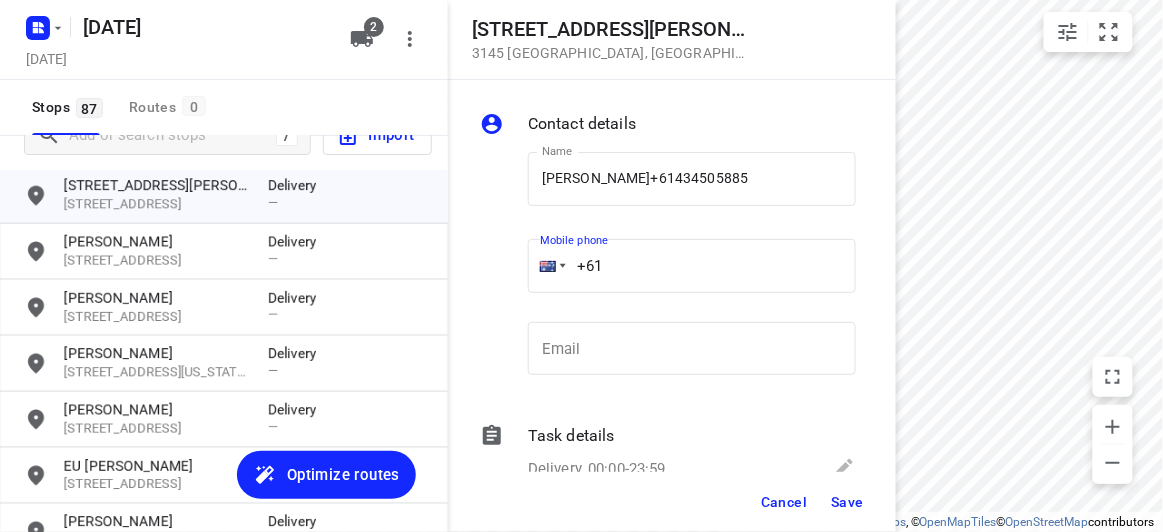drag, startPoint x: 620, startPoint y: 260, endPoint x: 573, endPoint y: 216, distance: 64.381676 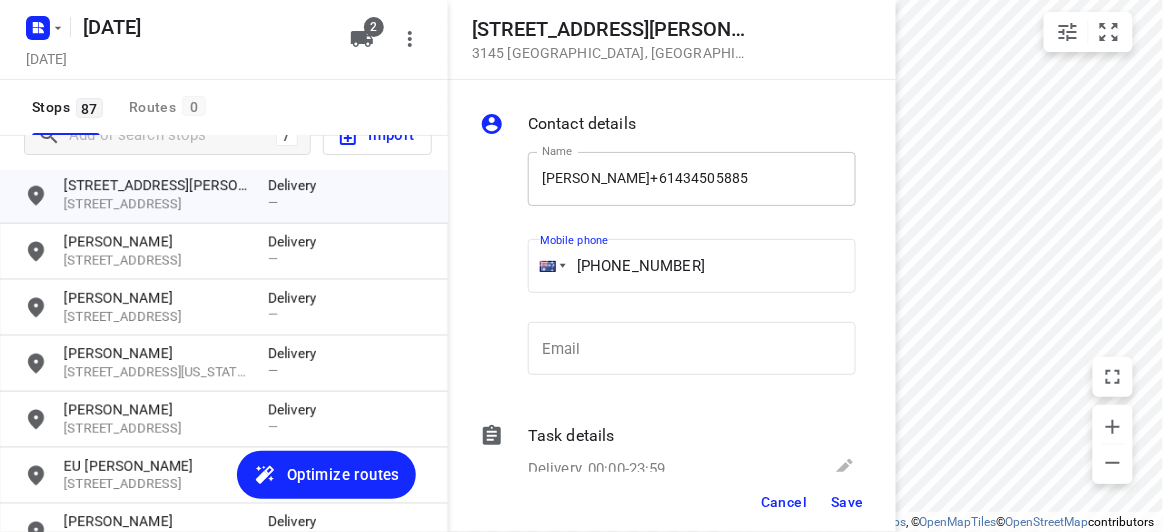 type on "[PHONE_NUMBER]" 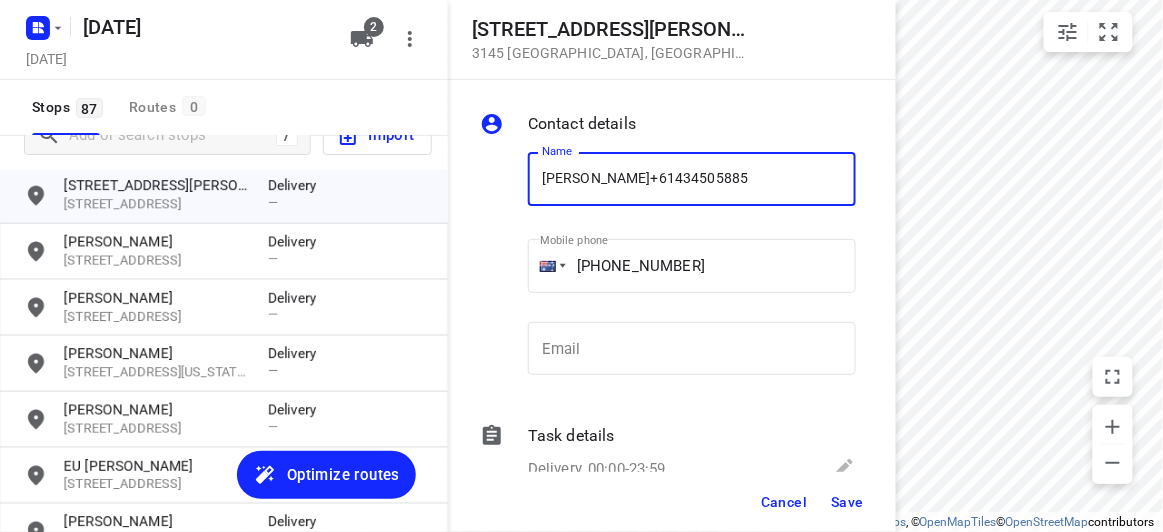 drag, startPoint x: 721, startPoint y: 159, endPoint x: 625, endPoint y: 163, distance: 96.0833 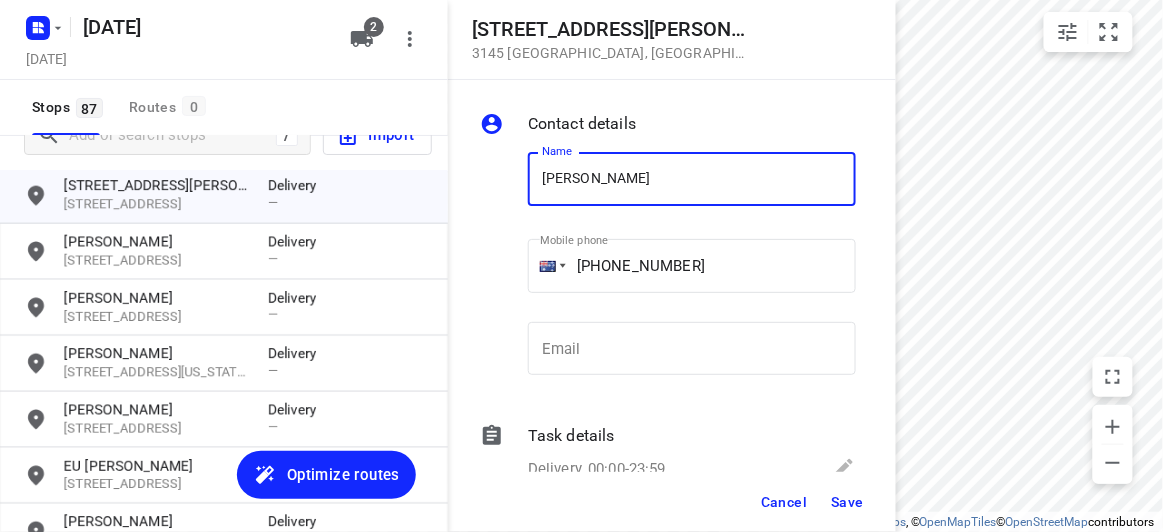 type on "[PERSON_NAME]" 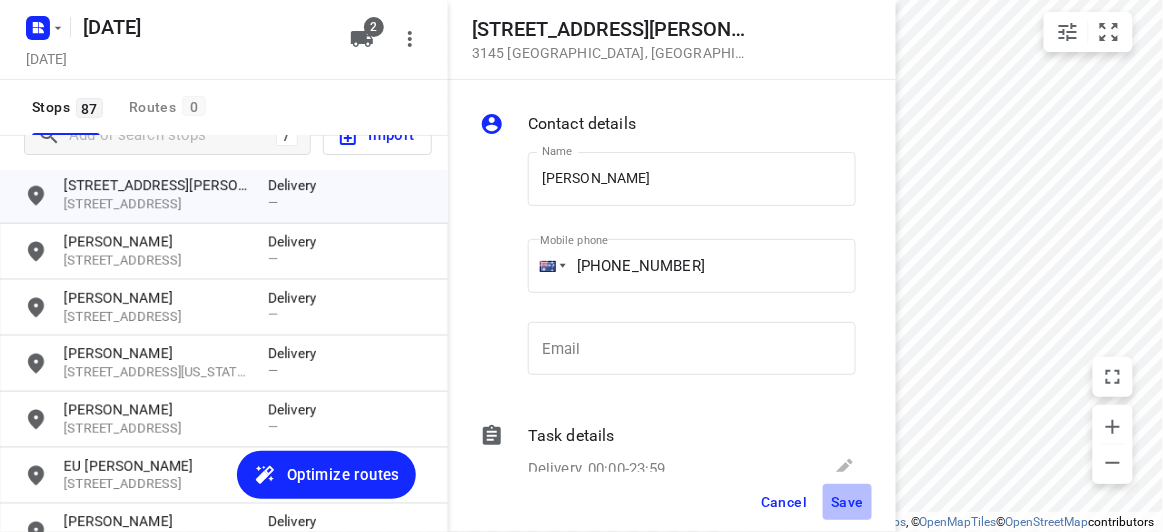 click on "Save" at bounding box center (847, 502) 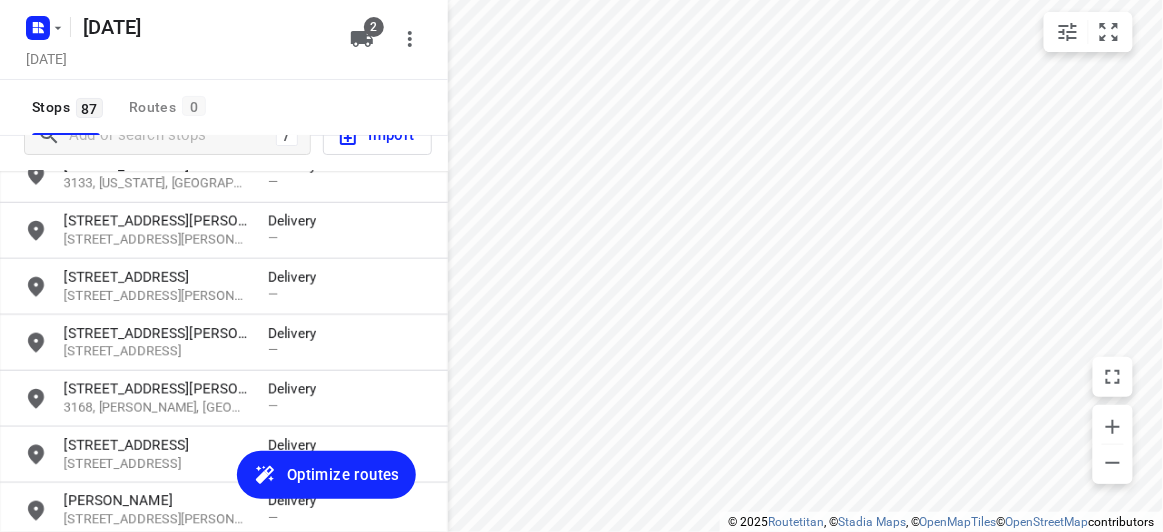 scroll, scrollTop: 406, scrollLeft: 0, axis: vertical 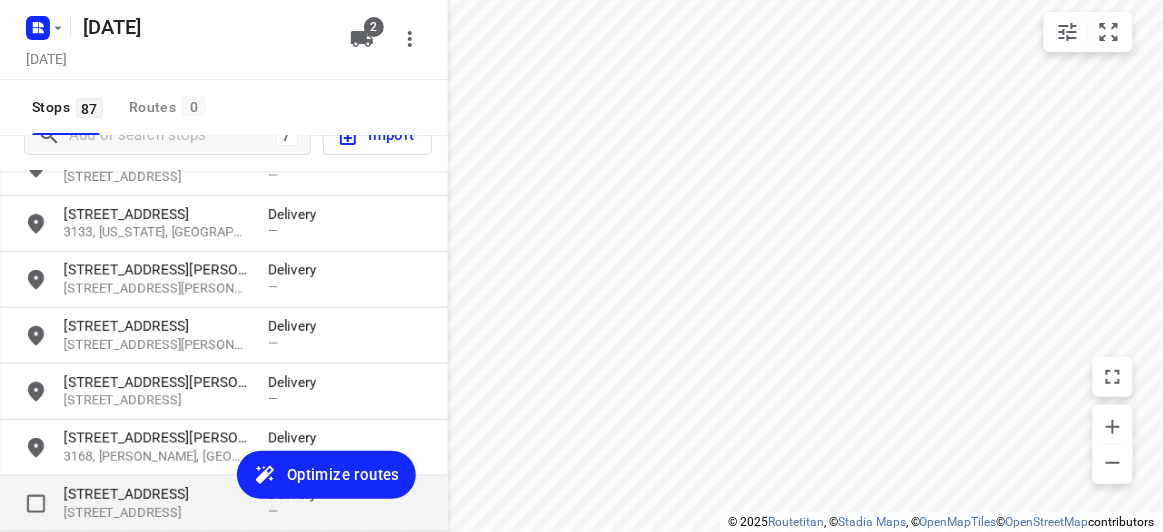 click on "[STREET_ADDRESS]" at bounding box center (156, 513) 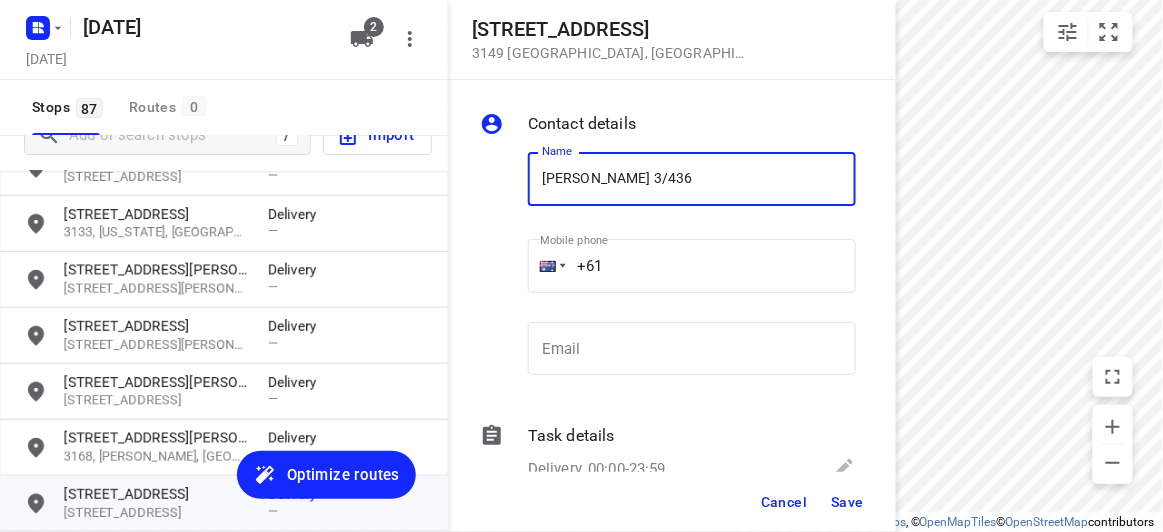 paste on "[PHONE_NUMBER]" 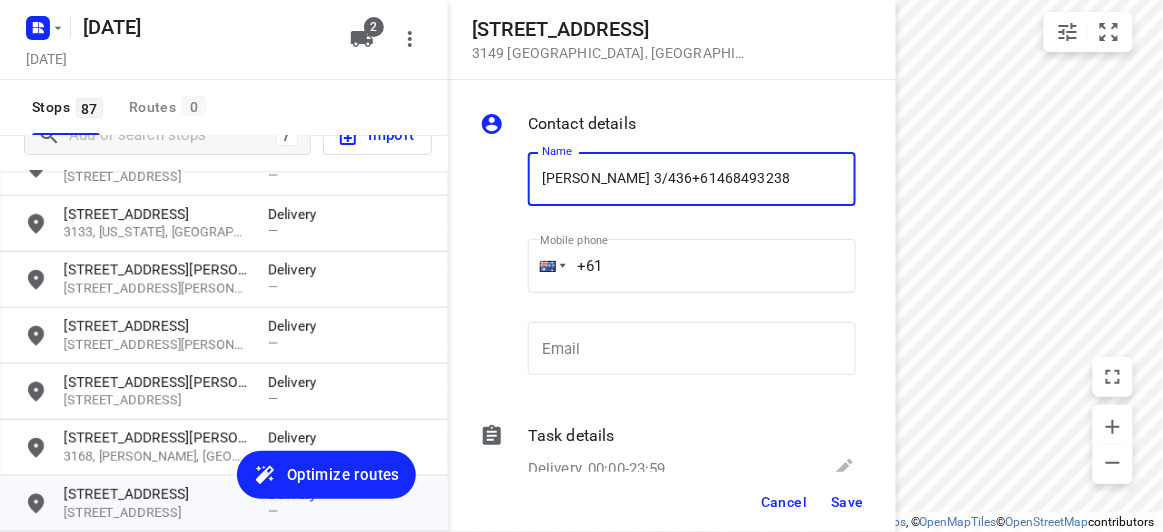 type on "[PERSON_NAME] 3/436+61468493238" 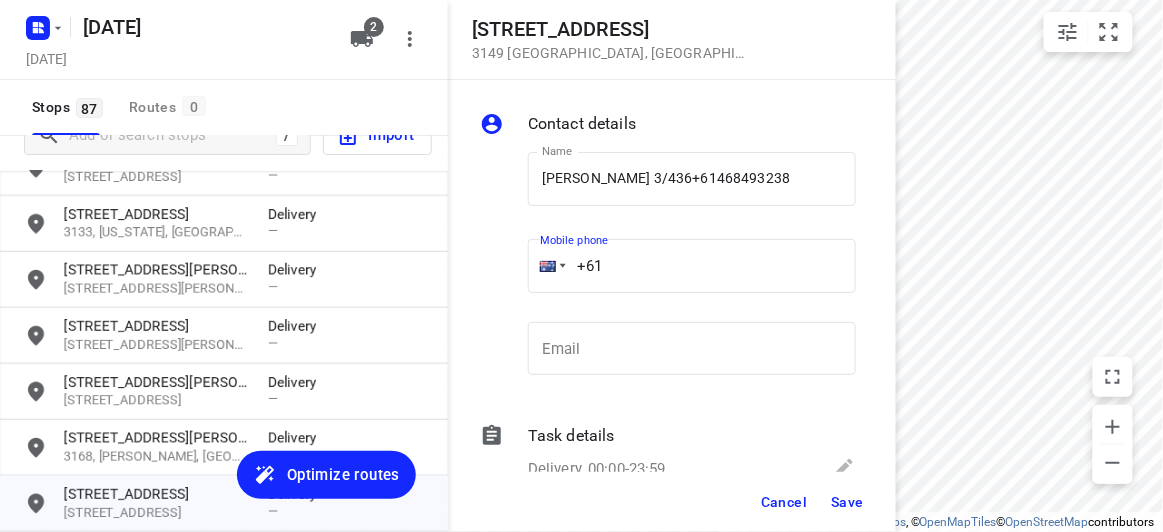 drag, startPoint x: 594, startPoint y: 280, endPoint x: 541, endPoint y: 279, distance: 53.009434 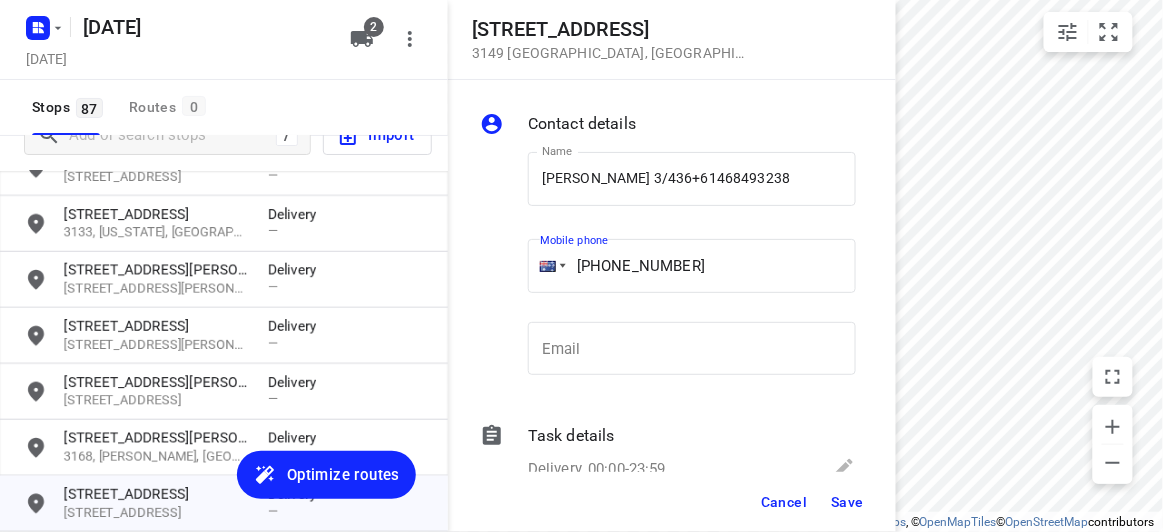 click on "Name [PERSON_NAME] 3/436+[PHONE_NUMBER] Name Mobile phone [PHONE_NUMBER] ​ Email Email" at bounding box center [668, 268] 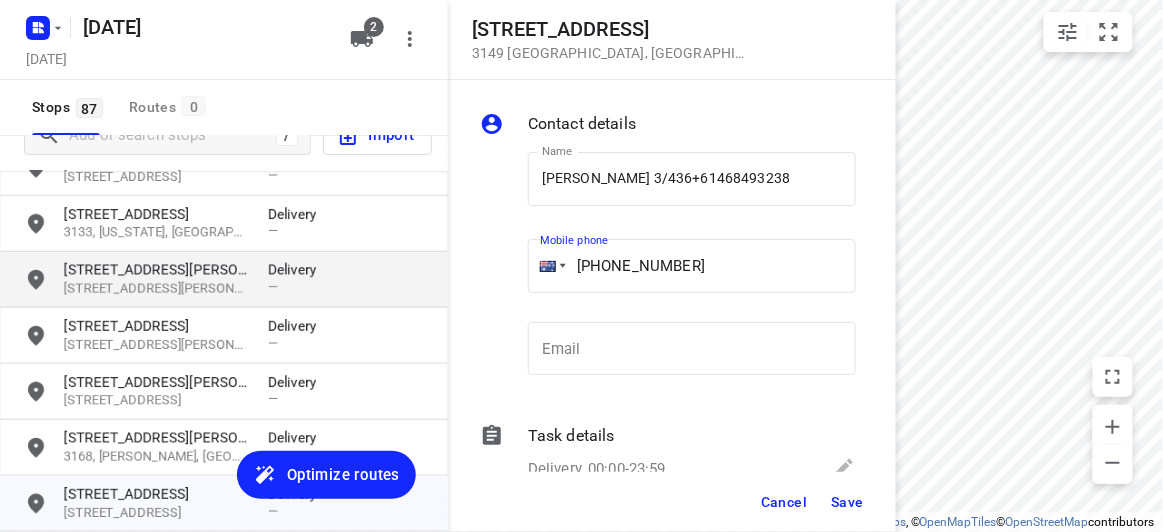 drag, startPoint x: 750, startPoint y: 244, endPoint x: 418, endPoint y: 260, distance: 332.3853 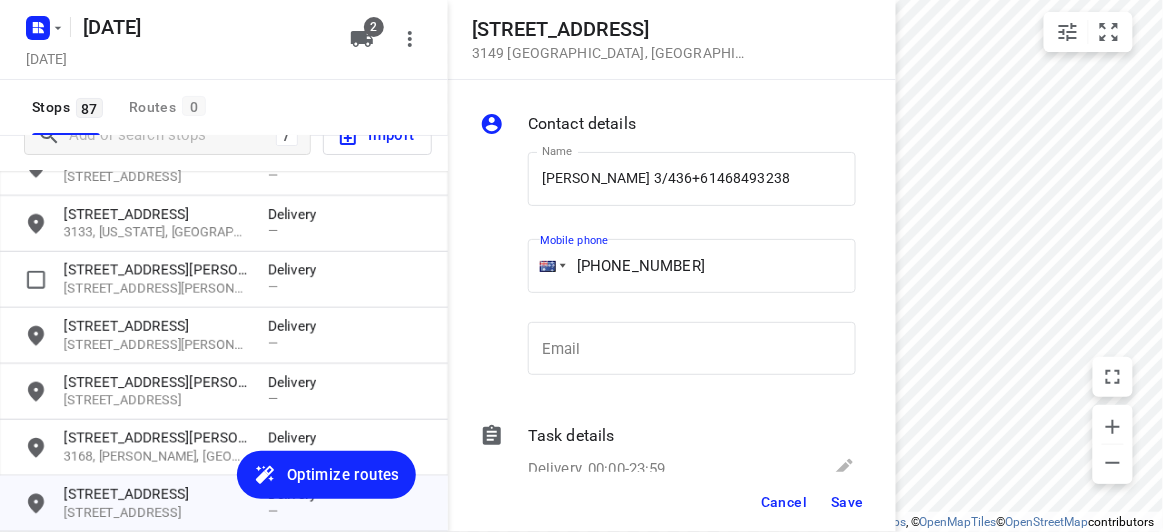 paste 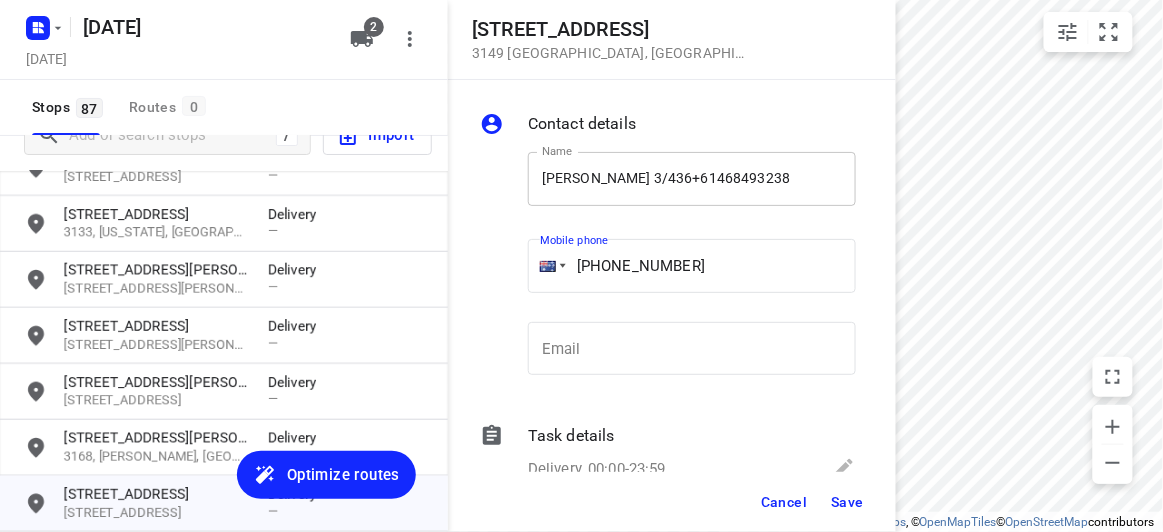 type on "[PHONE_NUMBER]" 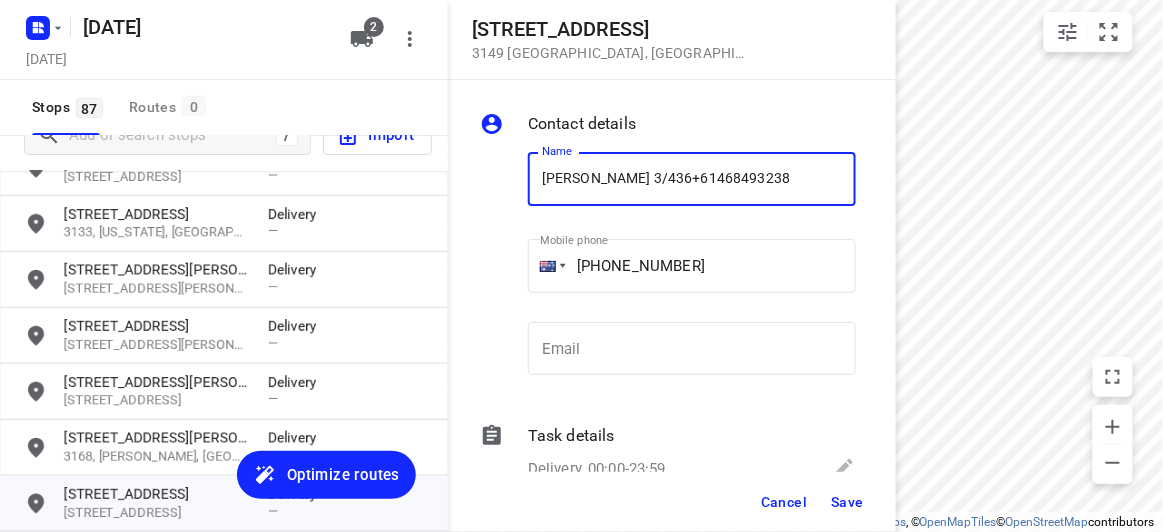 drag, startPoint x: 795, startPoint y: 174, endPoint x: 750, endPoint y: 188, distance: 47.127487 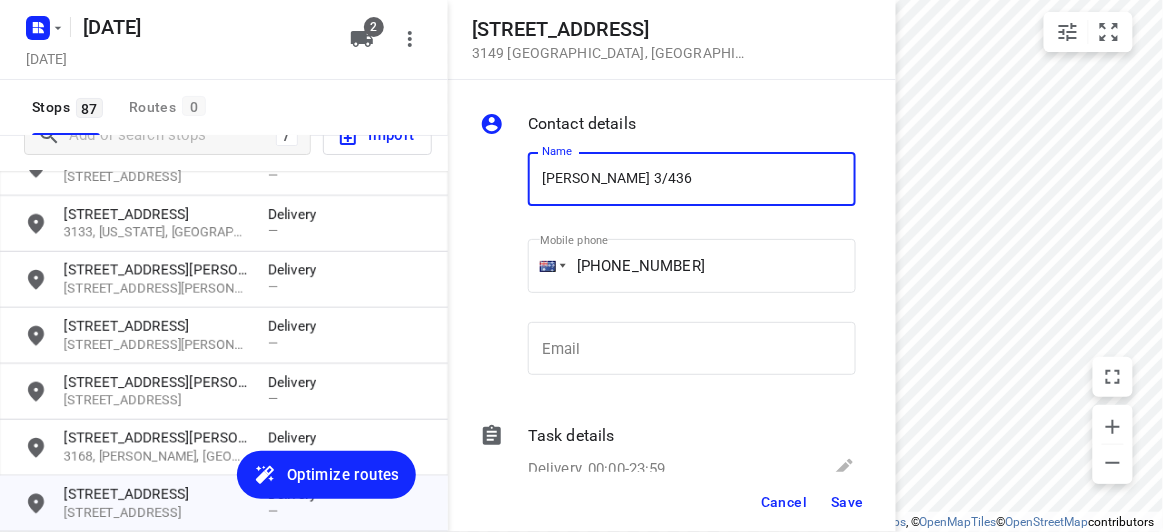 type on "[PERSON_NAME] 3/436" 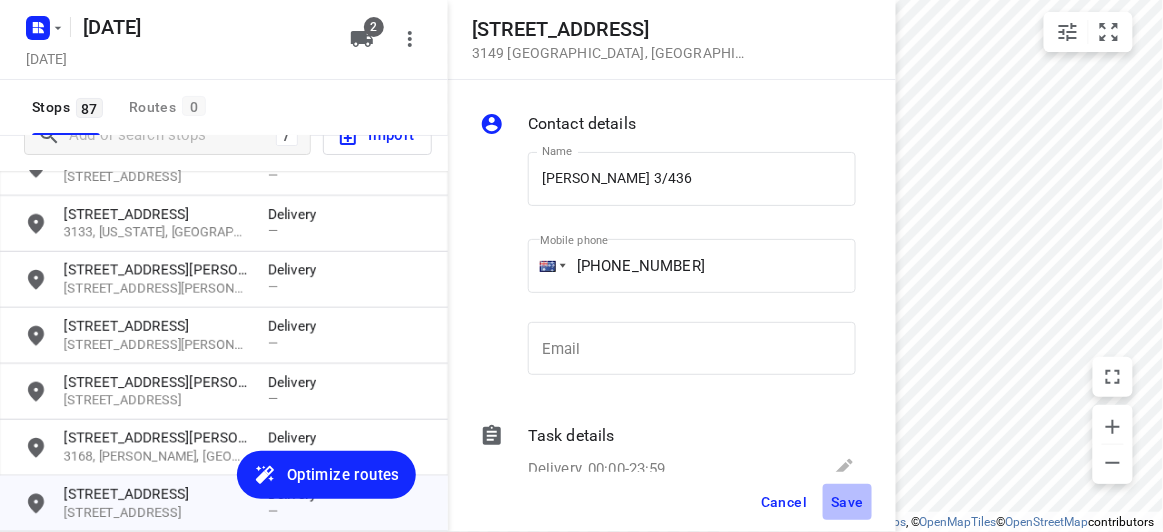 click on "Save" at bounding box center (847, 502) 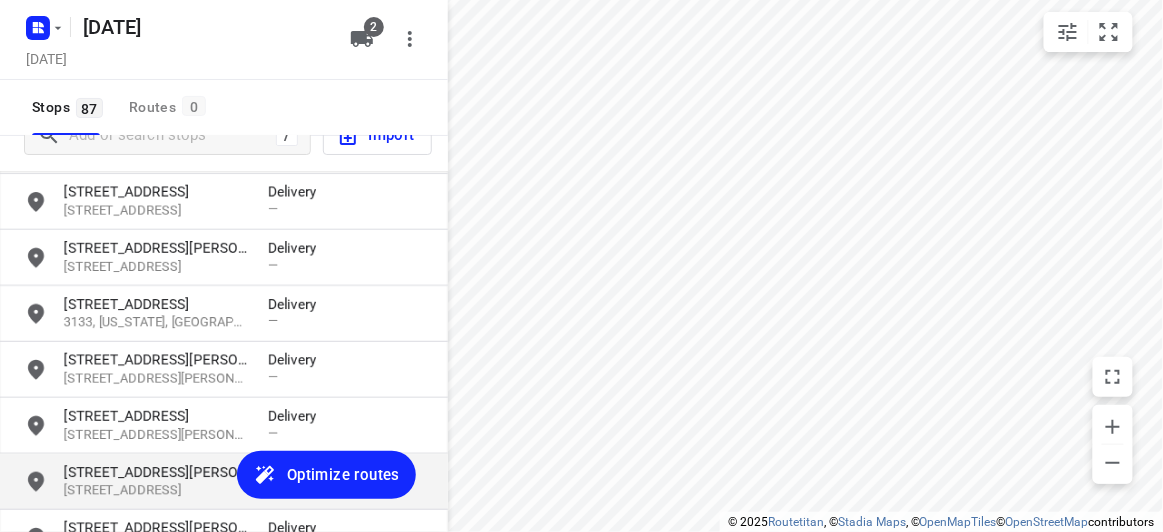 scroll, scrollTop: 315, scrollLeft: 0, axis: vertical 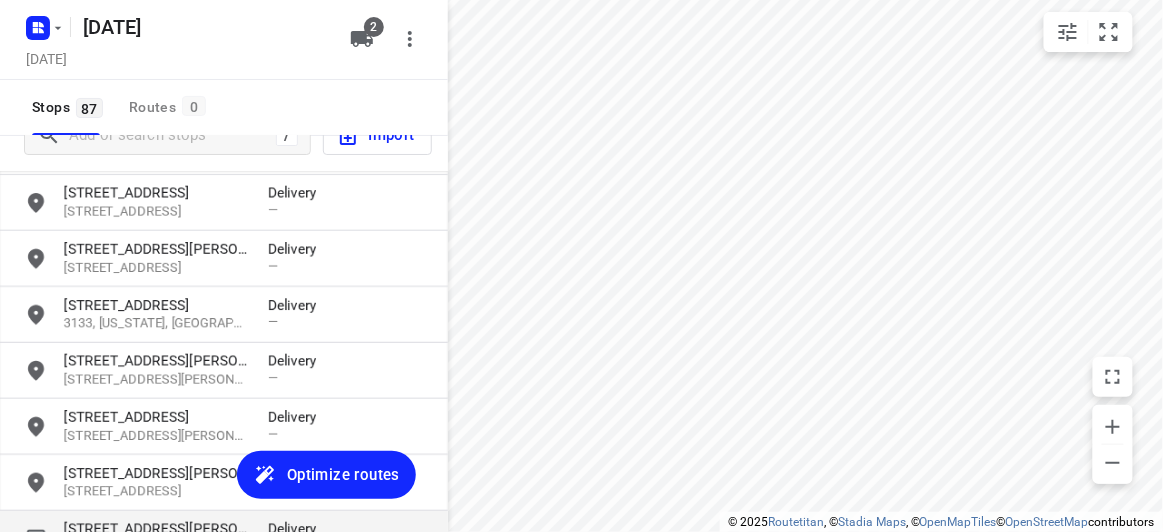 click on "[STREET_ADDRESS][PERSON_NAME]" at bounding box center (156, 529) 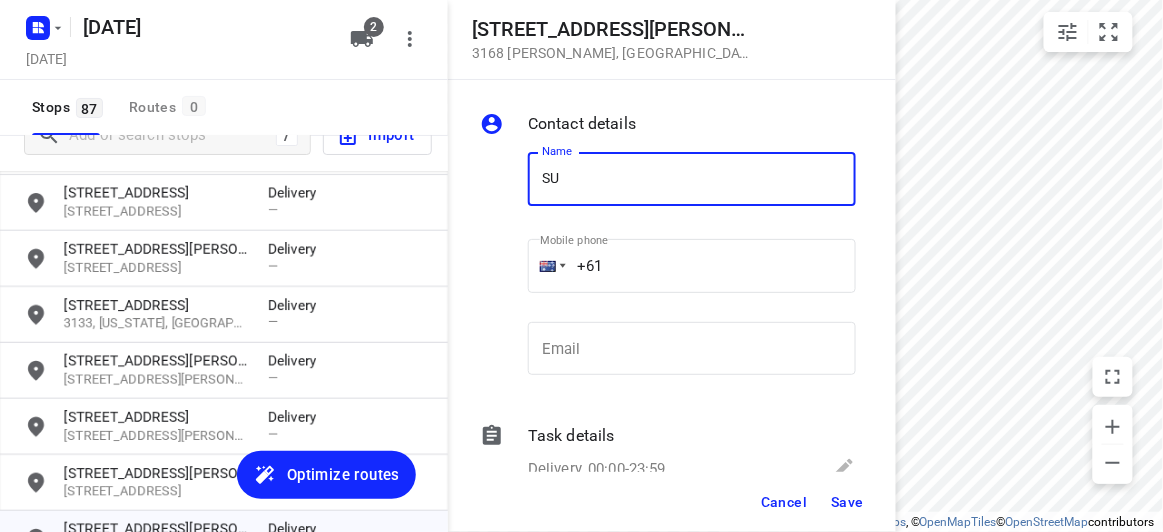 type on "SU CHOO" 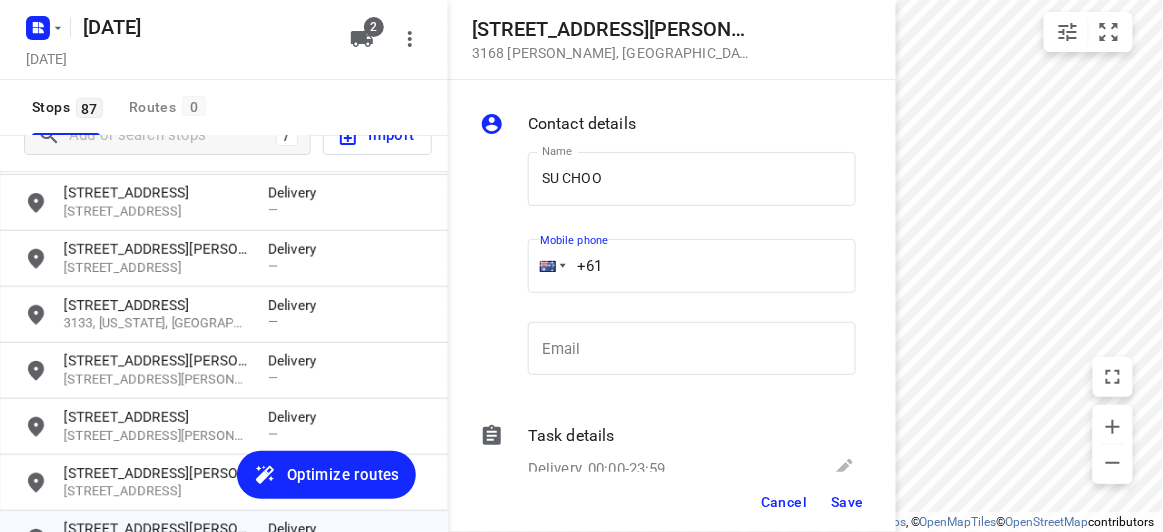 drag, startPoint x: 593, startPoint y: 268, endPoint x: 536, endPoint y: 276, distance: 57.558666 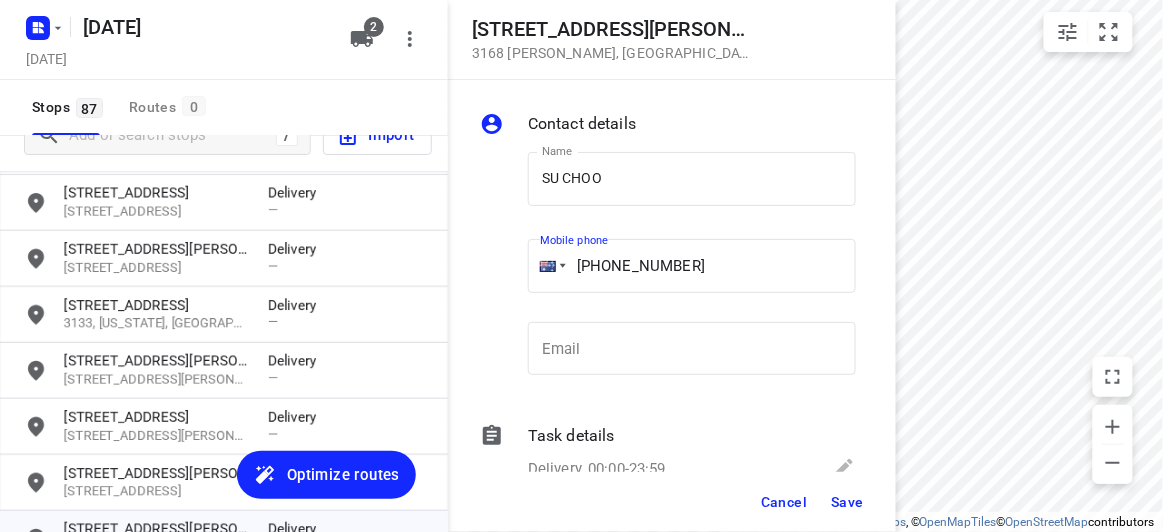 type on "[PHONE_NUMBER]" 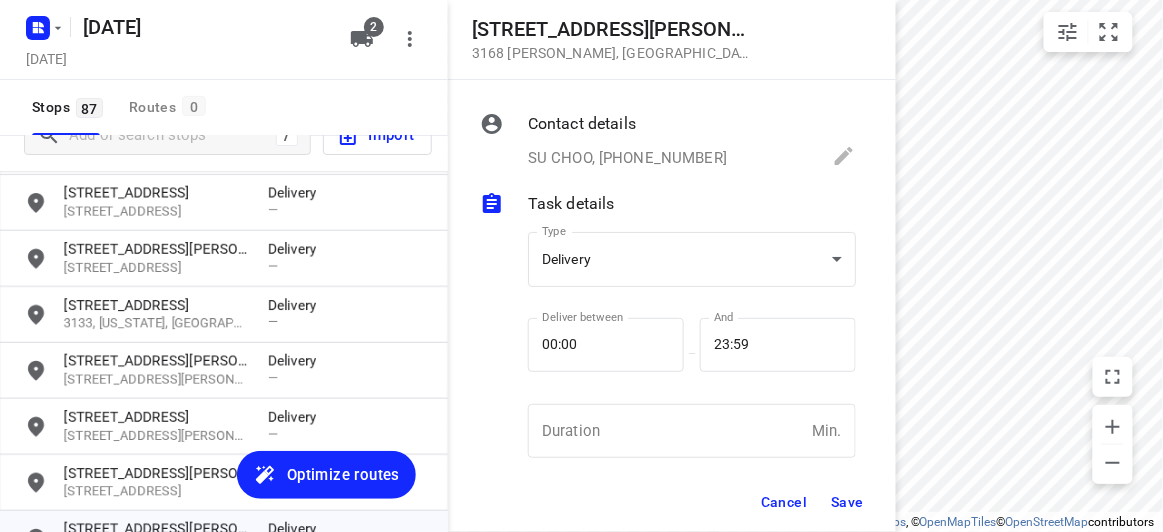 click on "Save" at bounding box center [847, 502] 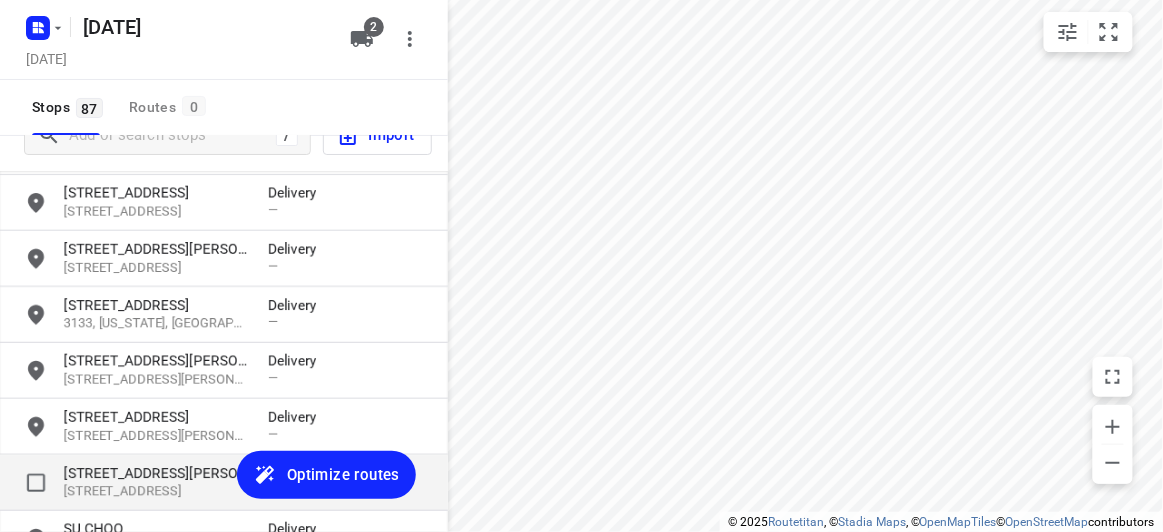 click on "[STREET_ADDRESS][PERSON_NAME]" at bounding box center [156, 473] 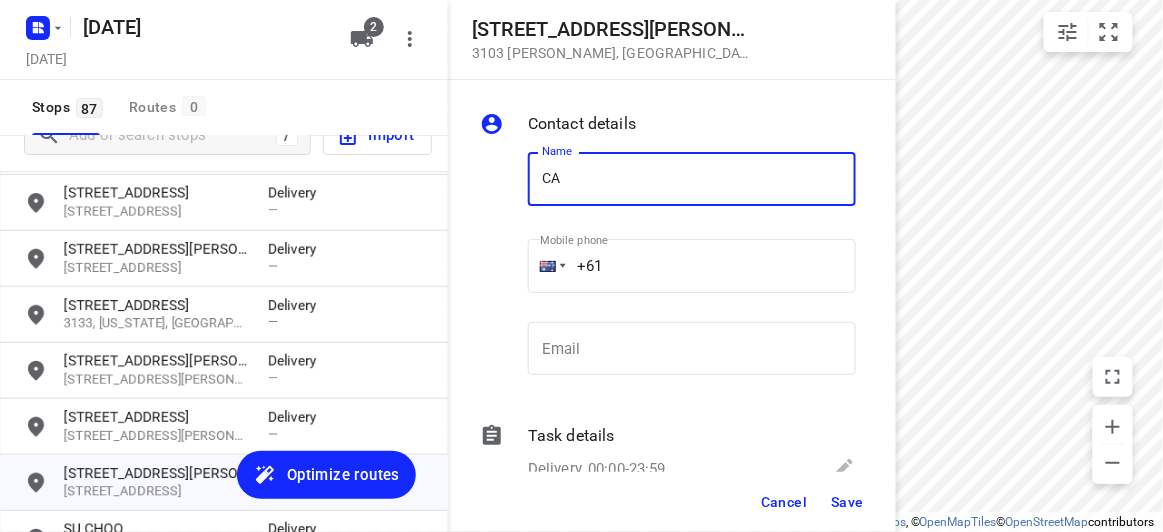 type on "[PERSON_NAME]" 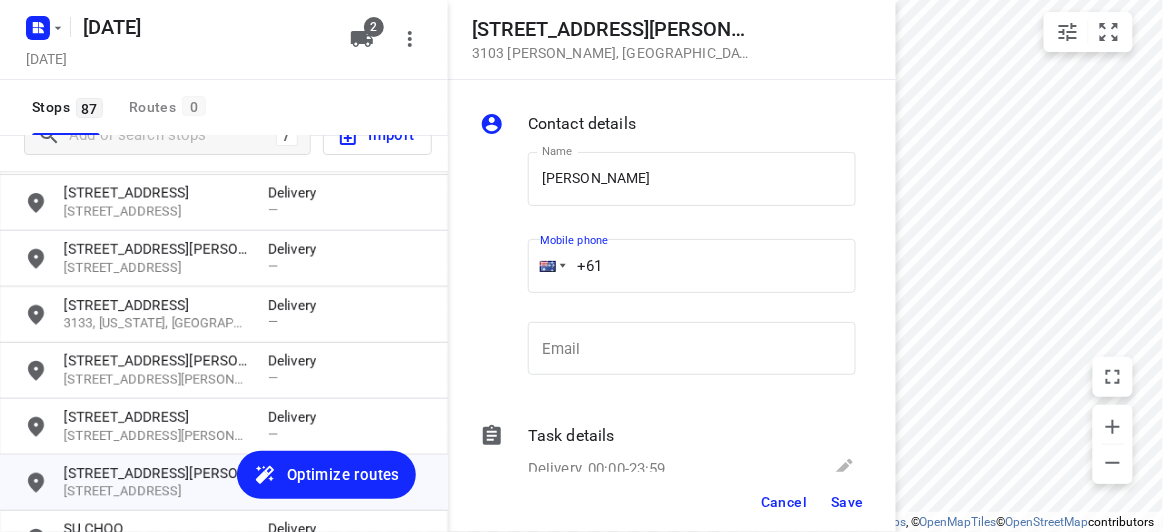 drag, startPoint x: 610, startPoint y: 251, endPoint x: 469, endPoint y: 254, distance: 141.0319 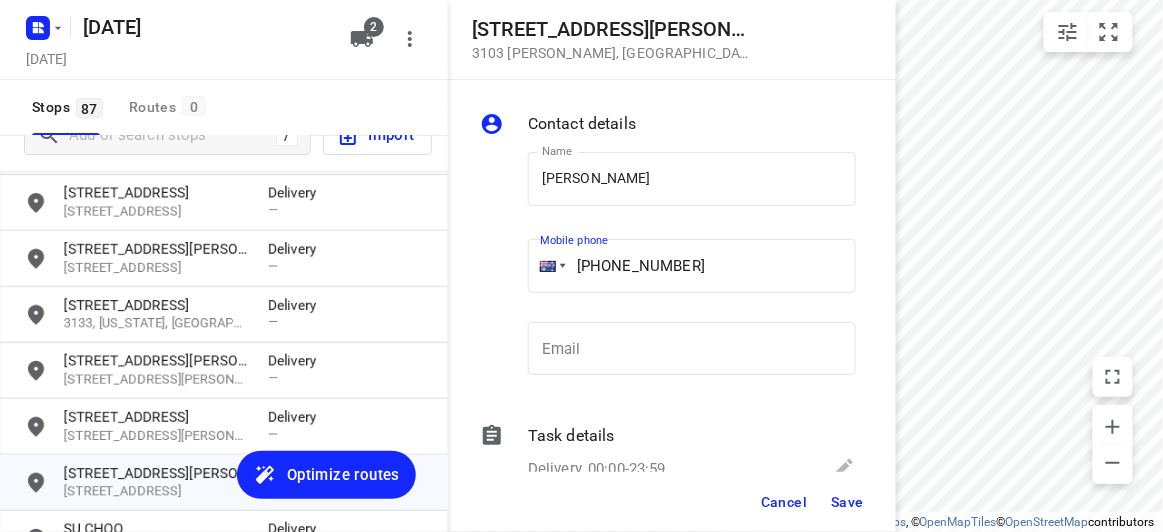 type on "[PHONE_NUMBER]" 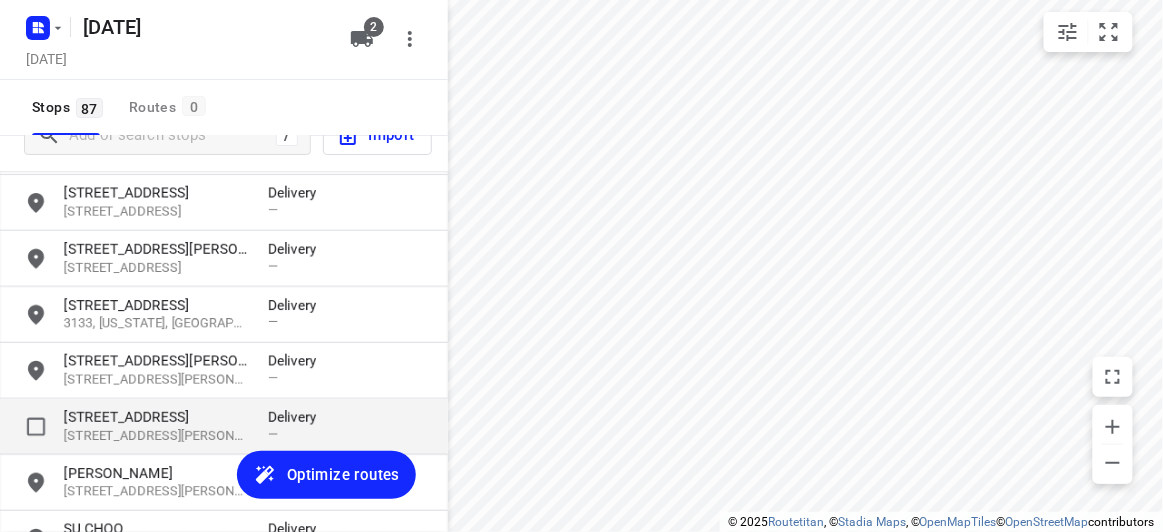 click on "[STREET_ADDRESS]" at bounding box center [156, 417] 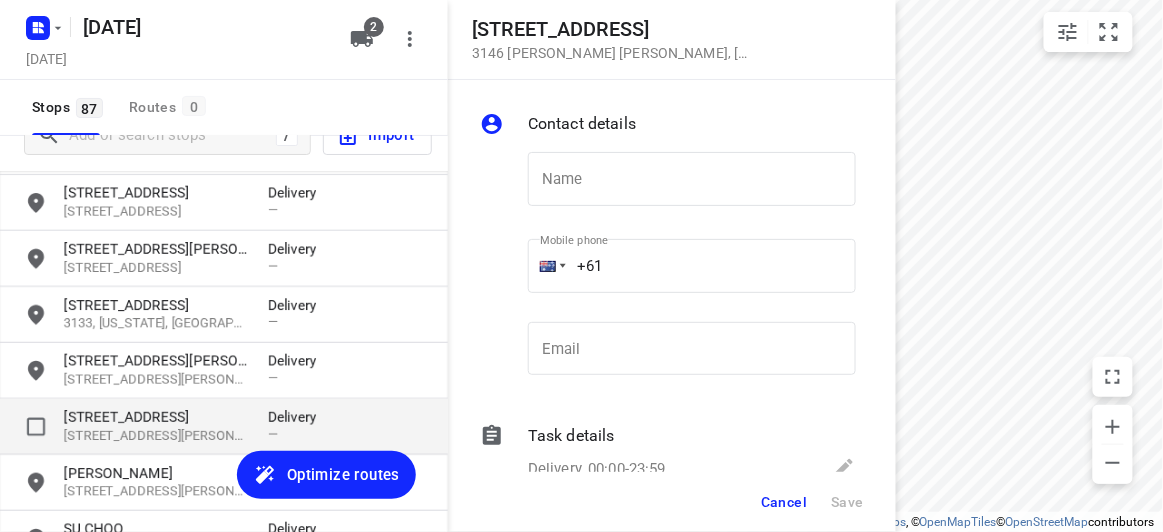type on "[" 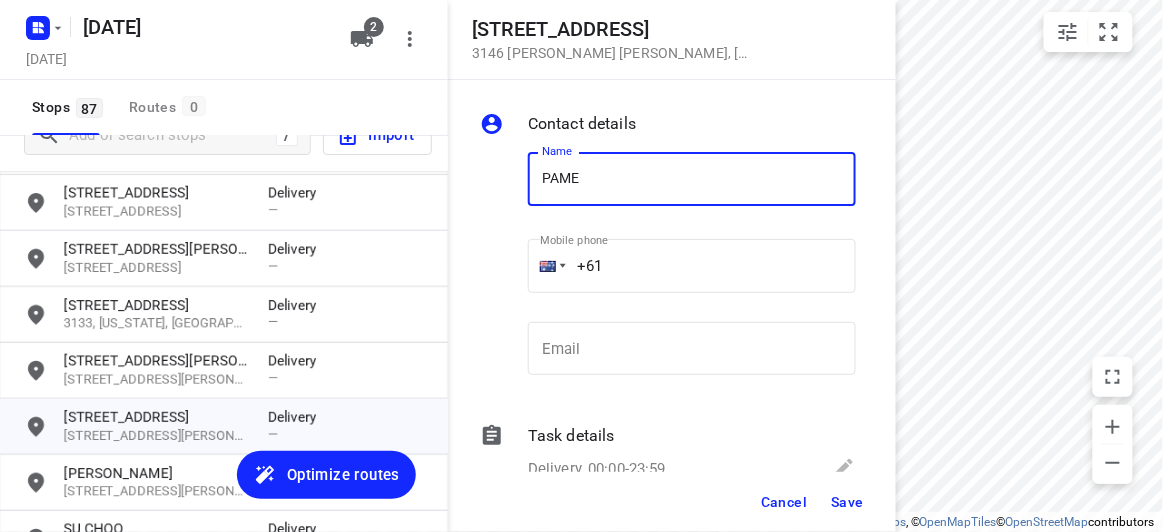 type on "[PERSON_NAME]" 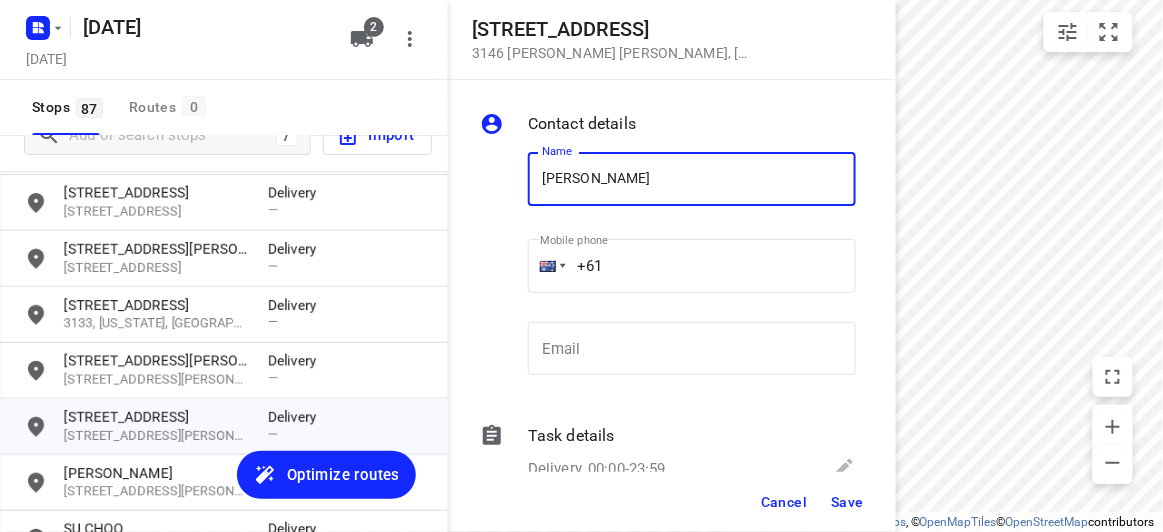 click on "Name [PERSON_NAME] Thng Name Mobile phone +61 ​ Email Email" at bounding box center [668, 268] 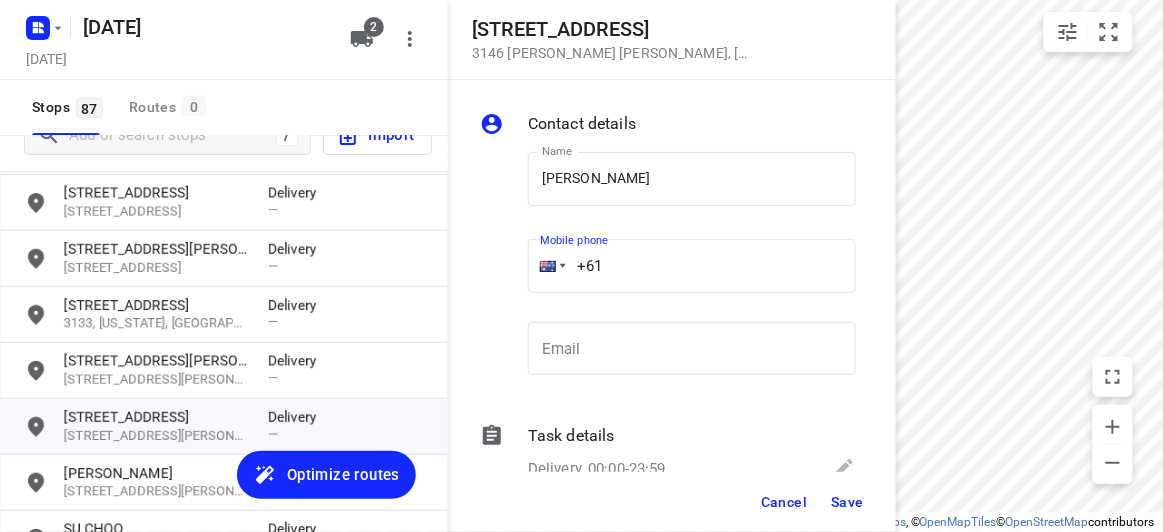 paste on "468604090" 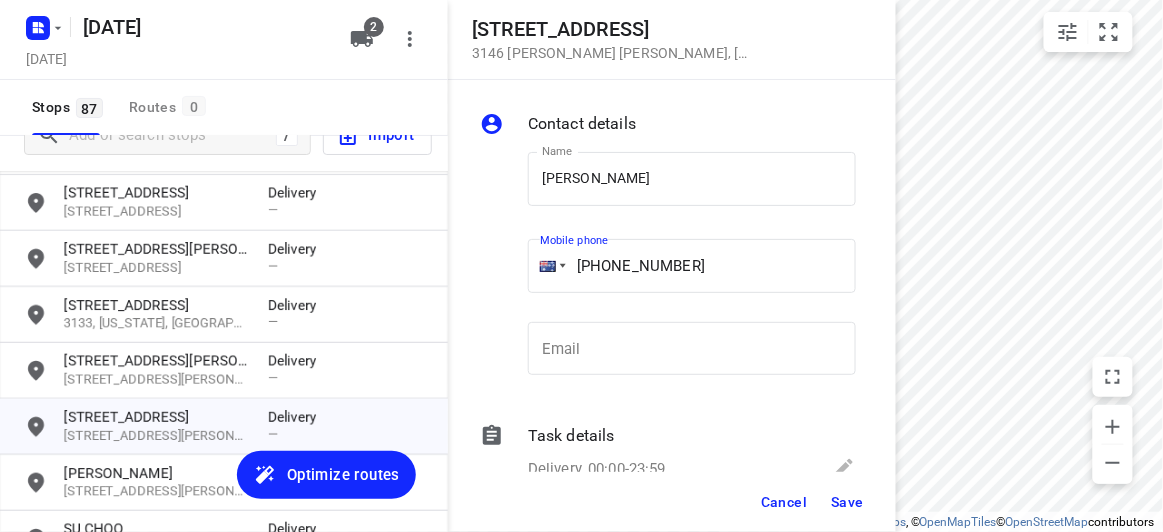 type on "[PHONE_NUMBER]" 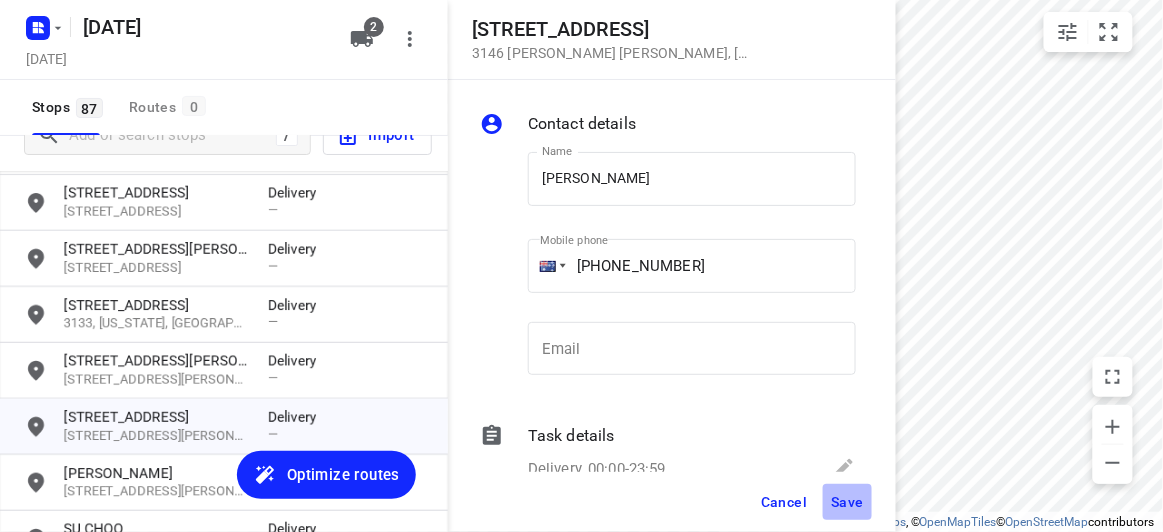 click on "Save" at bounding box center (847, 502) 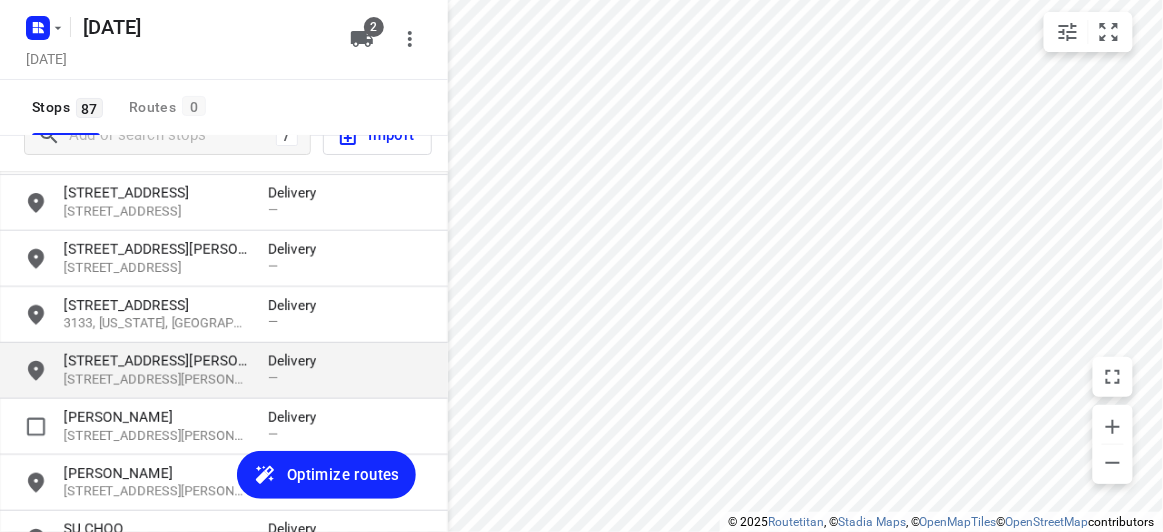 click on "[STREET_ADDRESS][PERSON_NAME]" at bounding box center [156, 380] 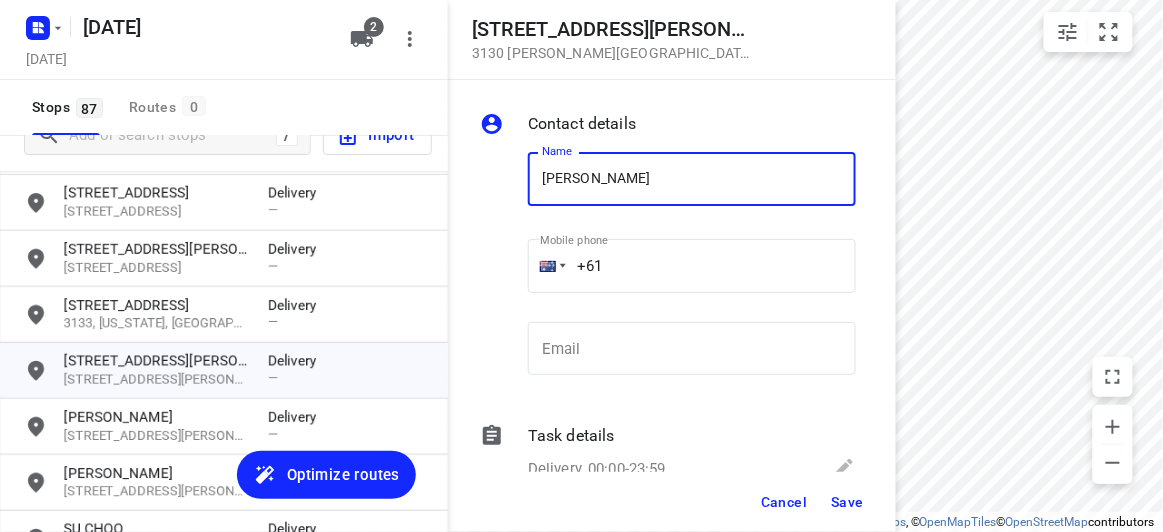 click on "+61" at bounding box center (692, 266) 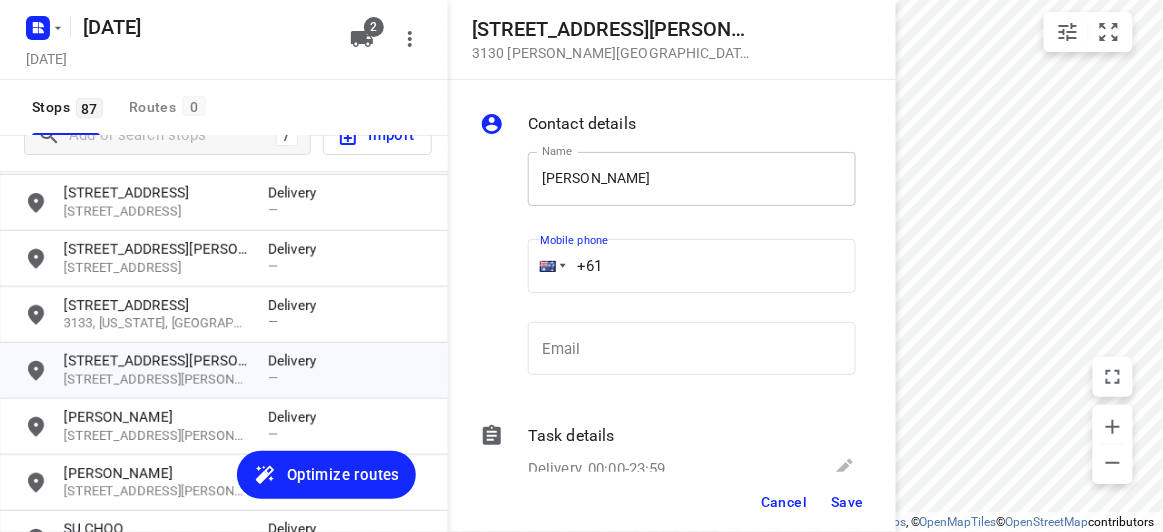 click on "[PERSON_NAME]" at bounding box center (692, 179) 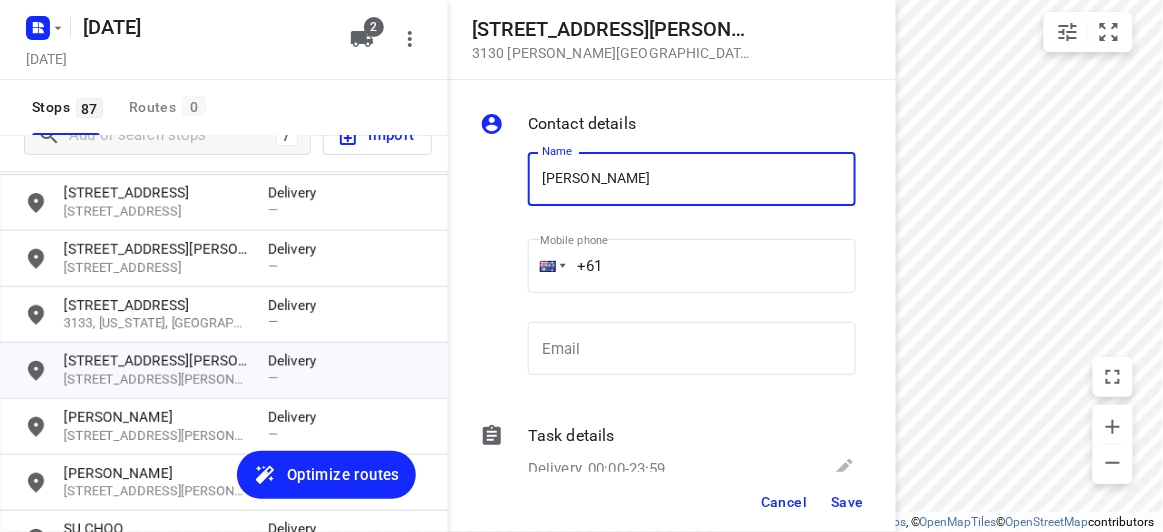 type on "[PERSON_NAME]" 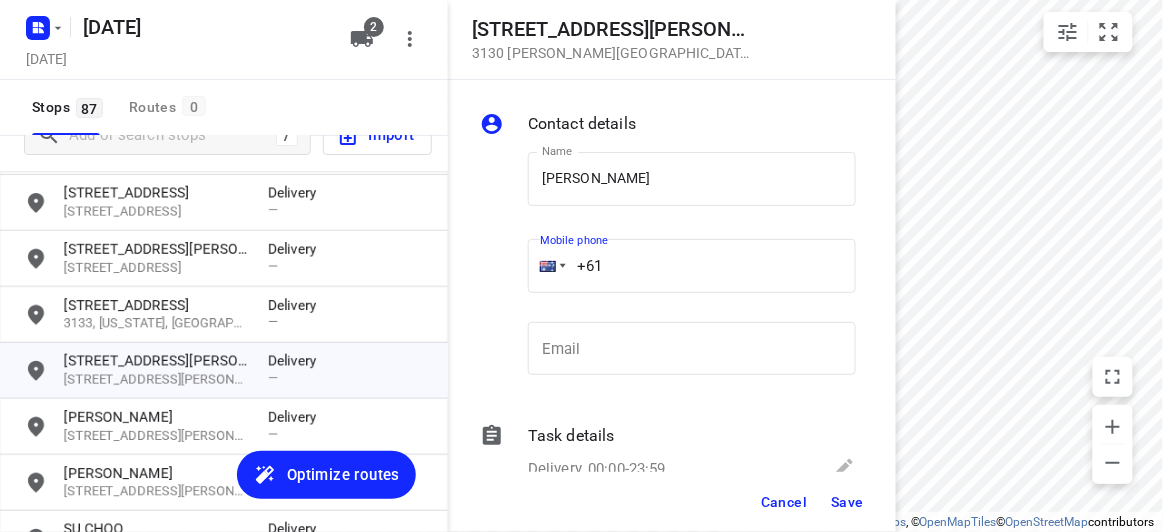 click on "Name [PERSON_NAME] Name Mobile phone +61 ​ Email Email" at bounding box center [668, 268] 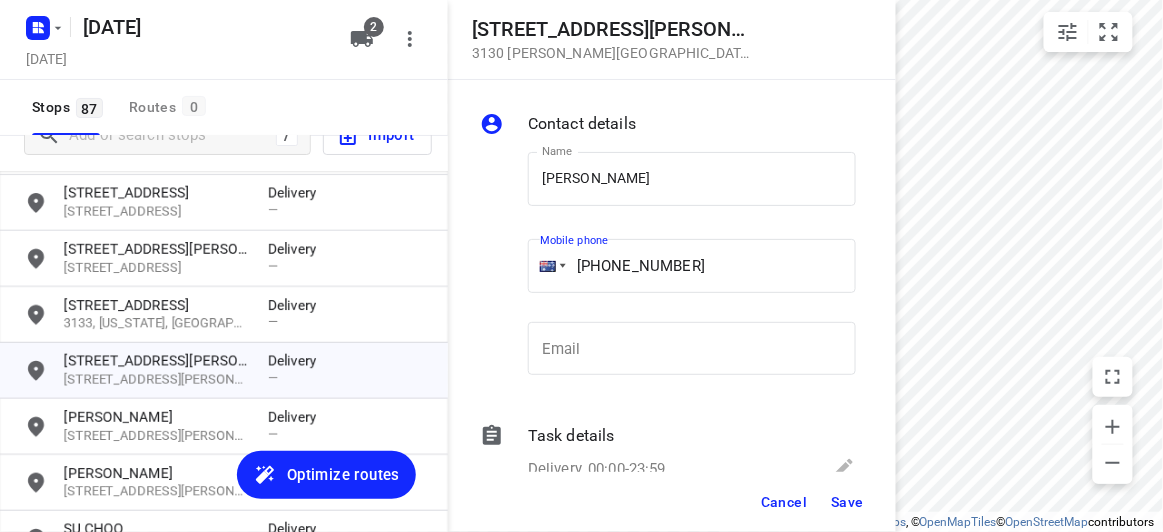 type on "[PHONE_NUMBER]" 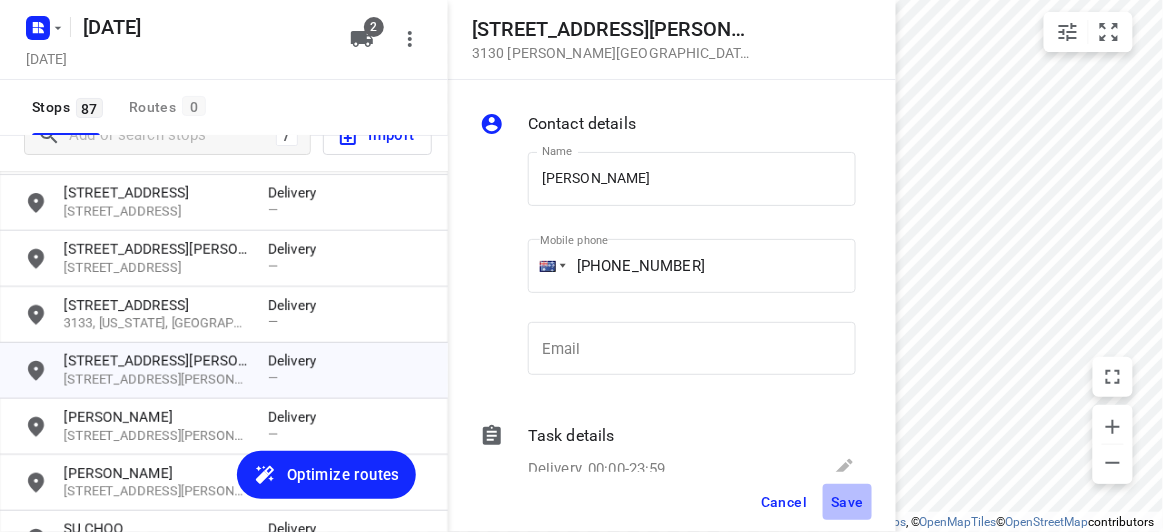 click on "Save" at bounding box center (847, 502) 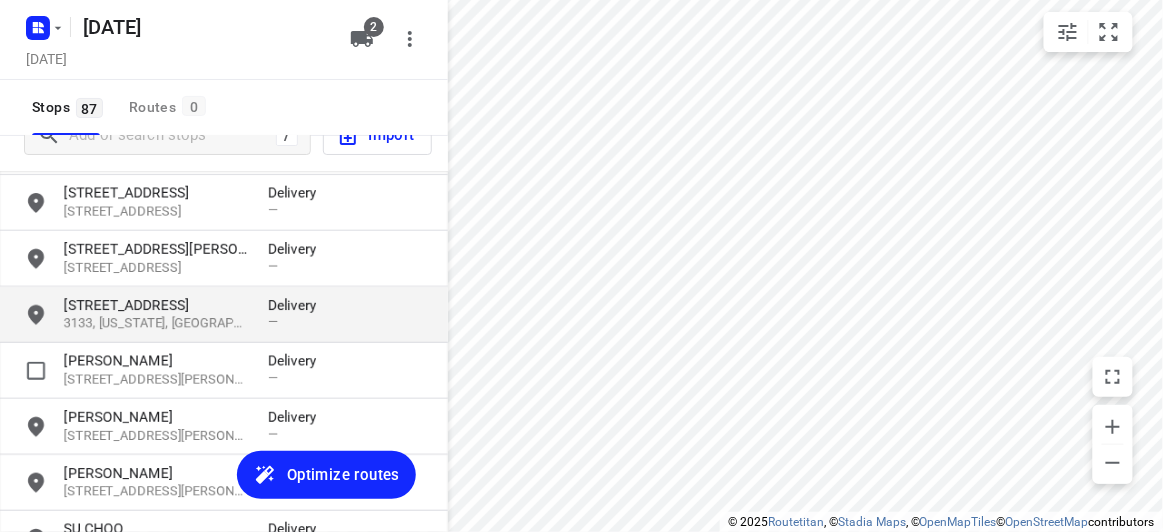 click on "[STREET_ADDRESS]" at bounding box center (156, 305) 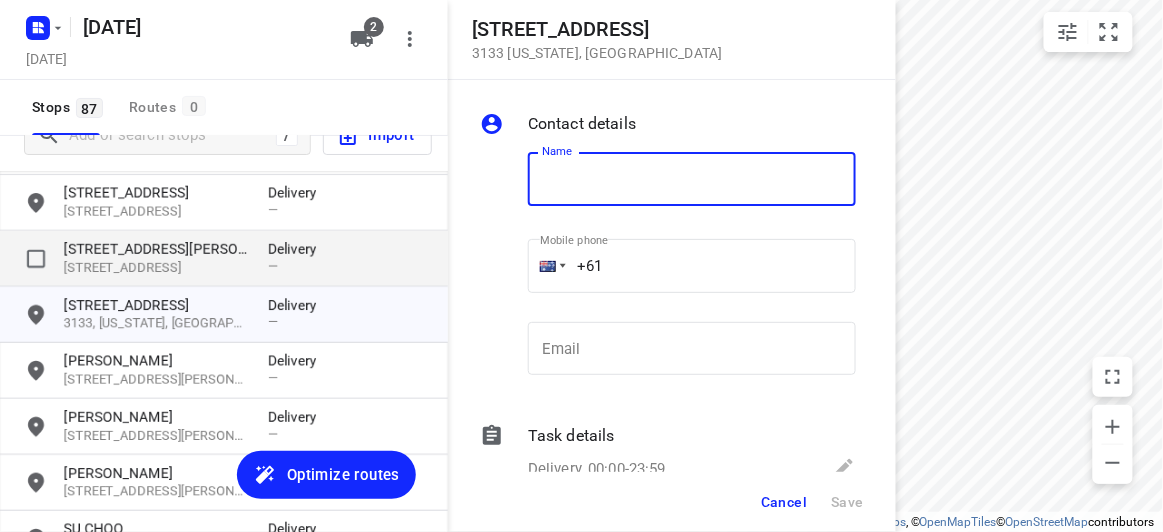 click on "[STREET_ADDRESS]" at bounding box center [156, 268] 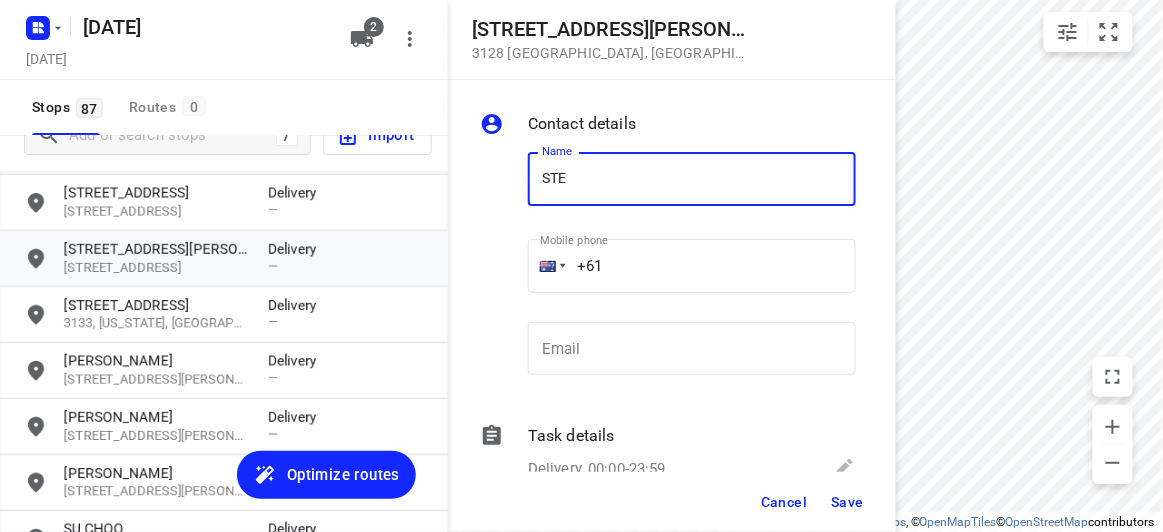 type on "[PERSON_NAME]" 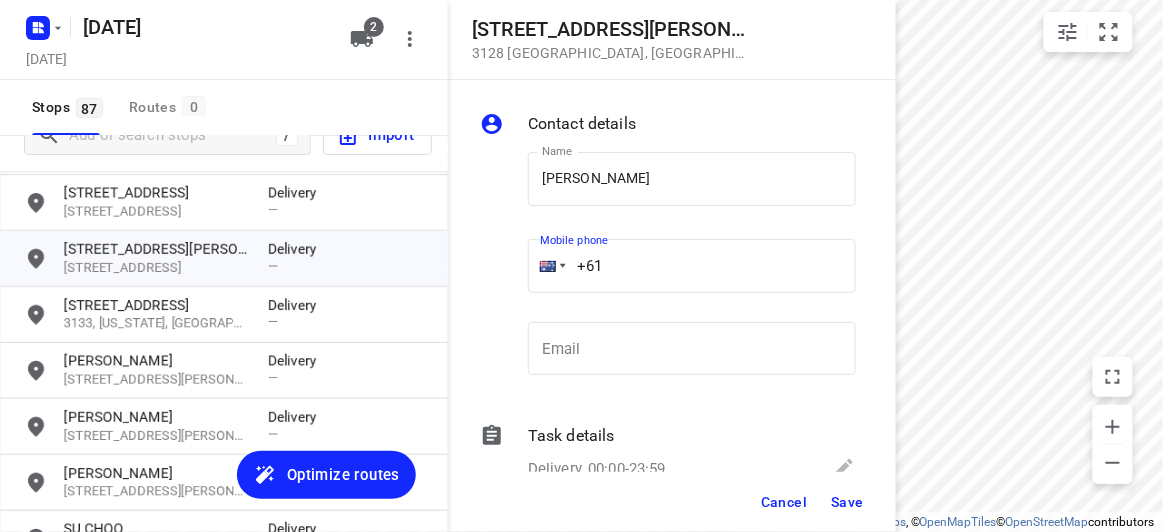 drag, startPoint x: 622, startPoint y: 276, endPoint x: 499, endPoint y: 273, distance: 123.03658 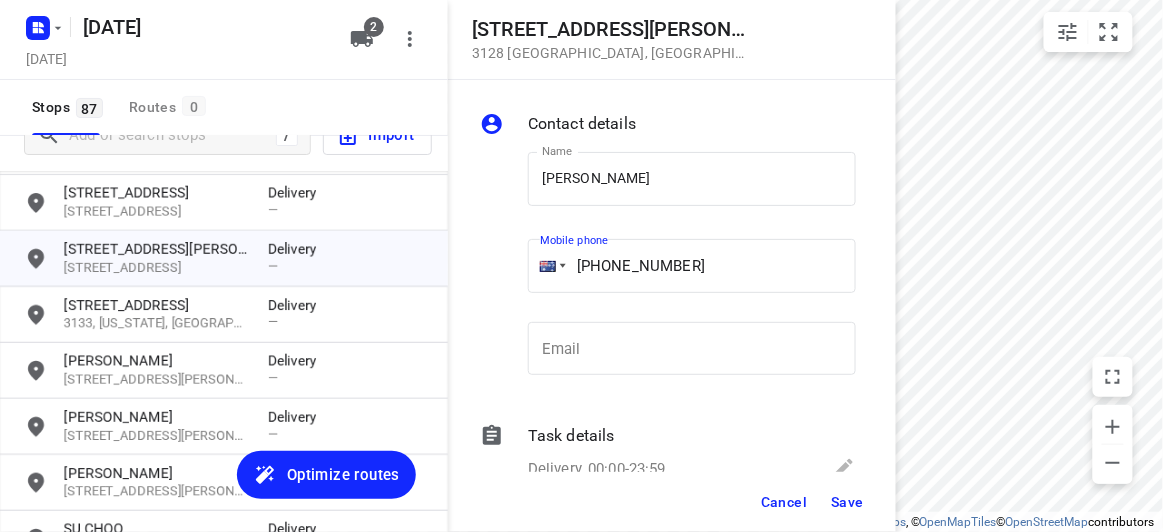 type on "[PHONE_NUMBER]" 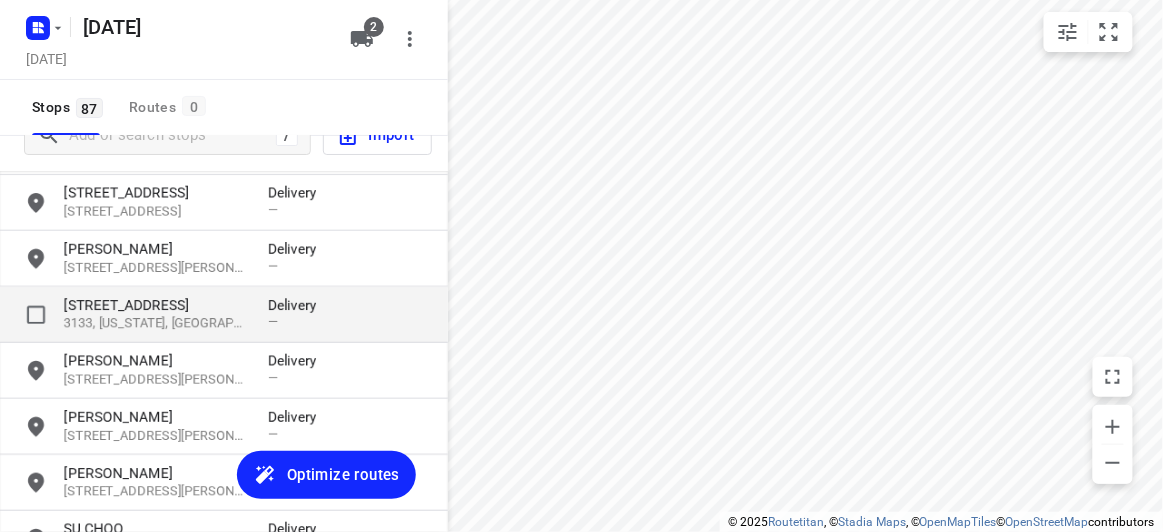 click on "[STREET_ADDRESS]" at bounding box center [156, 305] 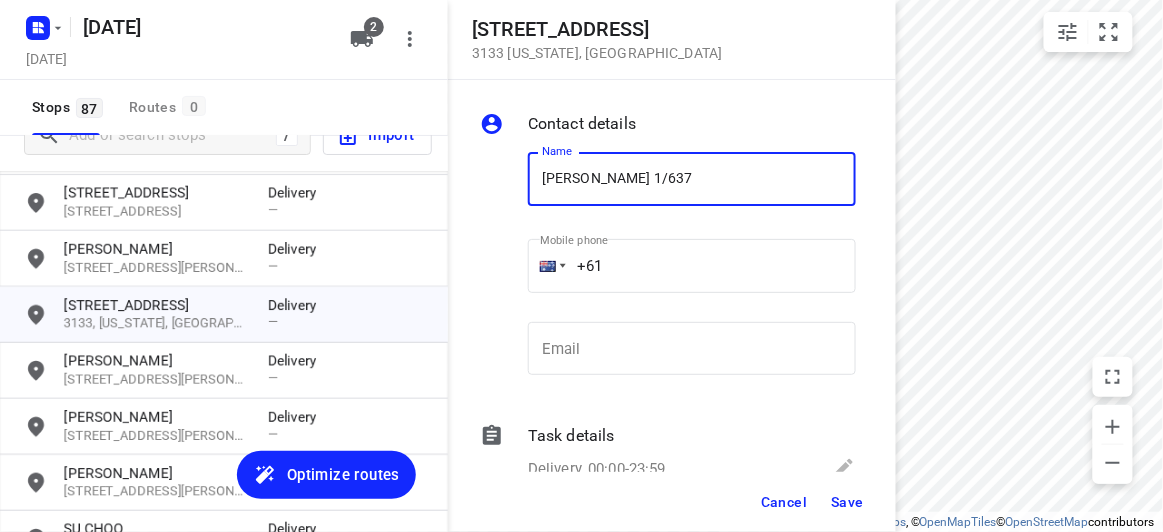 paste on "[PHONE_NUMBER]" 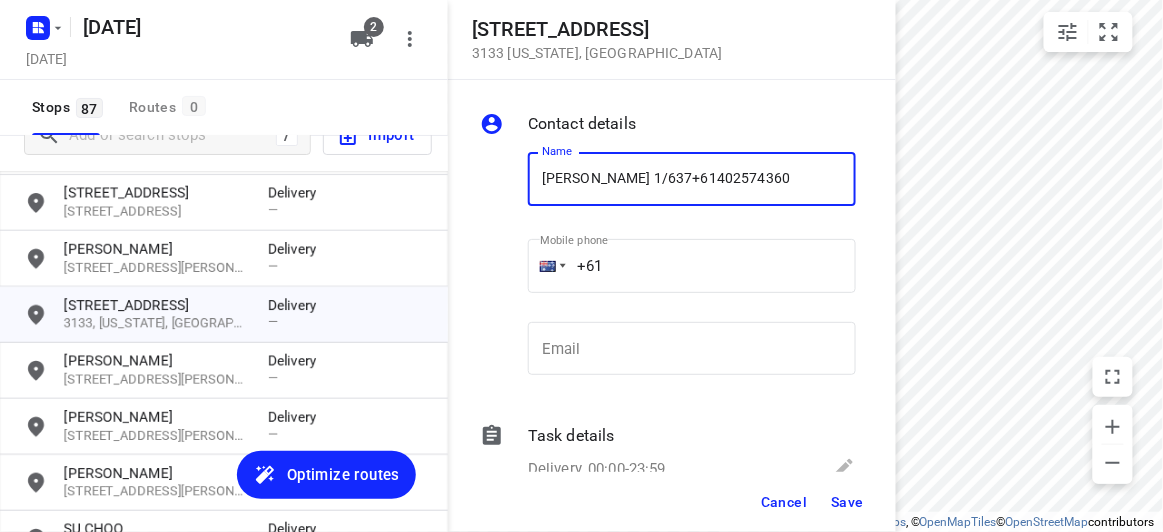 type on "[PERSON_NAME] 1/637+61402574360" 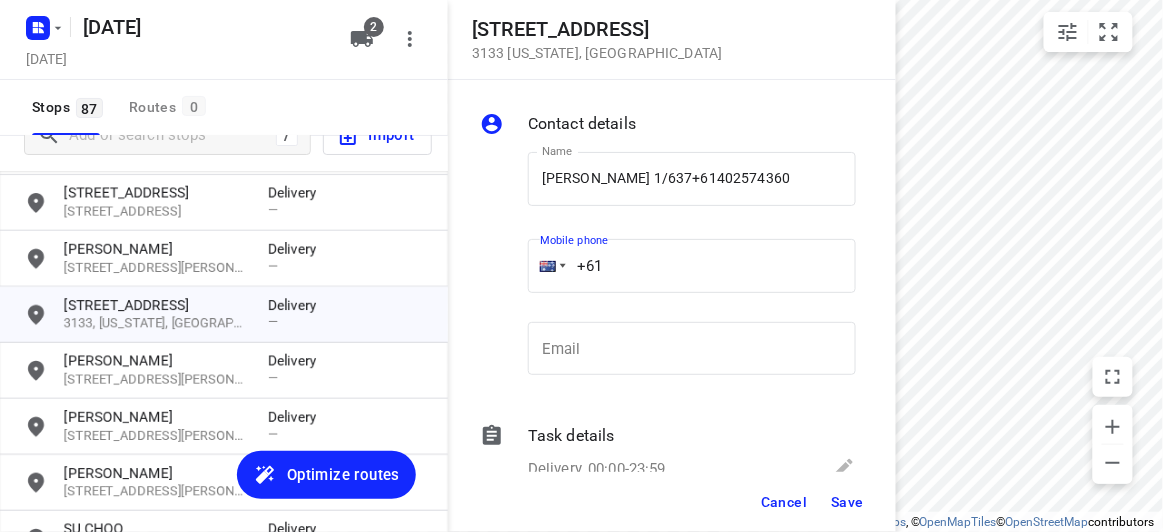 drag, startPoint x: 612, startPoint y: 267, endPoint x: 550, endPoint y: 263, distance: 62.1289 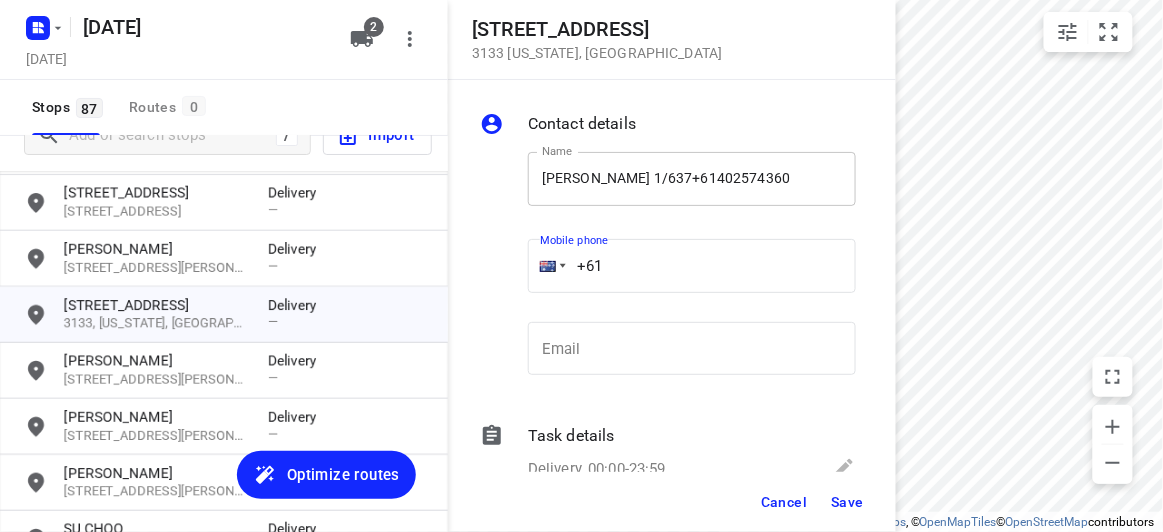 paste on "402574360" 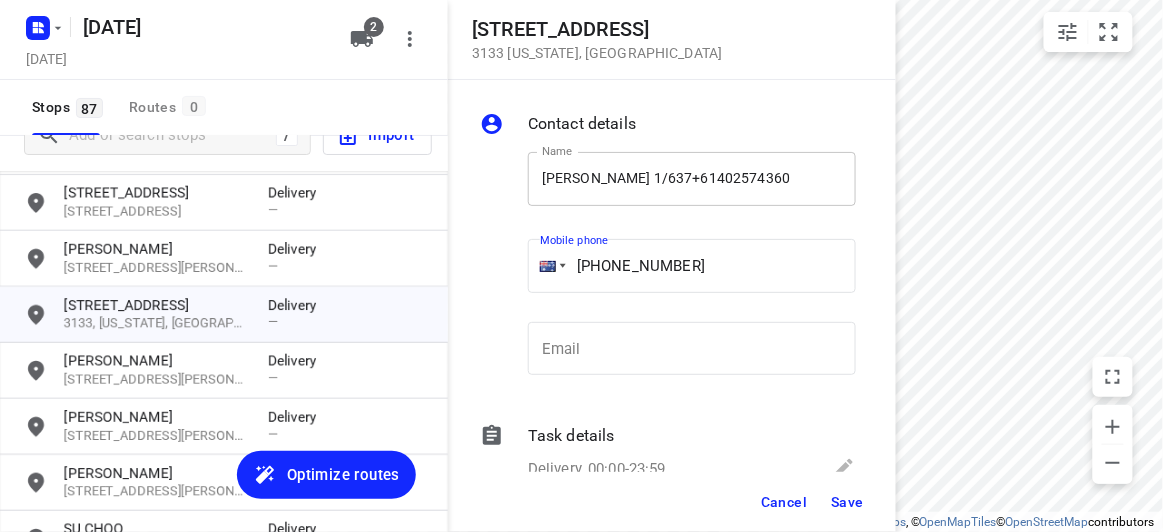 type on "[PHONE_NUMBER]" 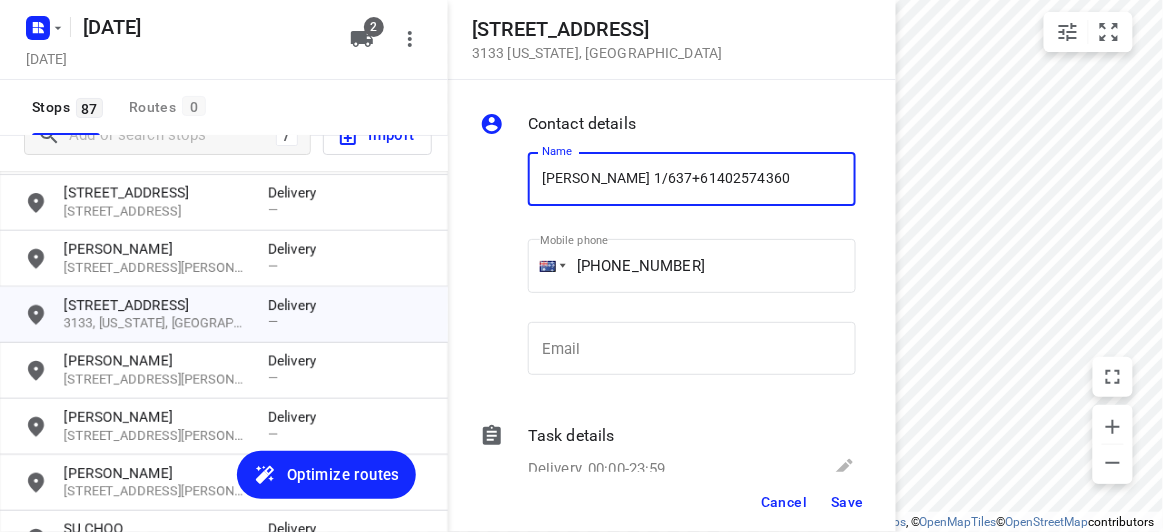 drag, startPoint x: 751, startPoint y: 170, endPoint x: 661, endPoint y: 169, distance: 90.005554 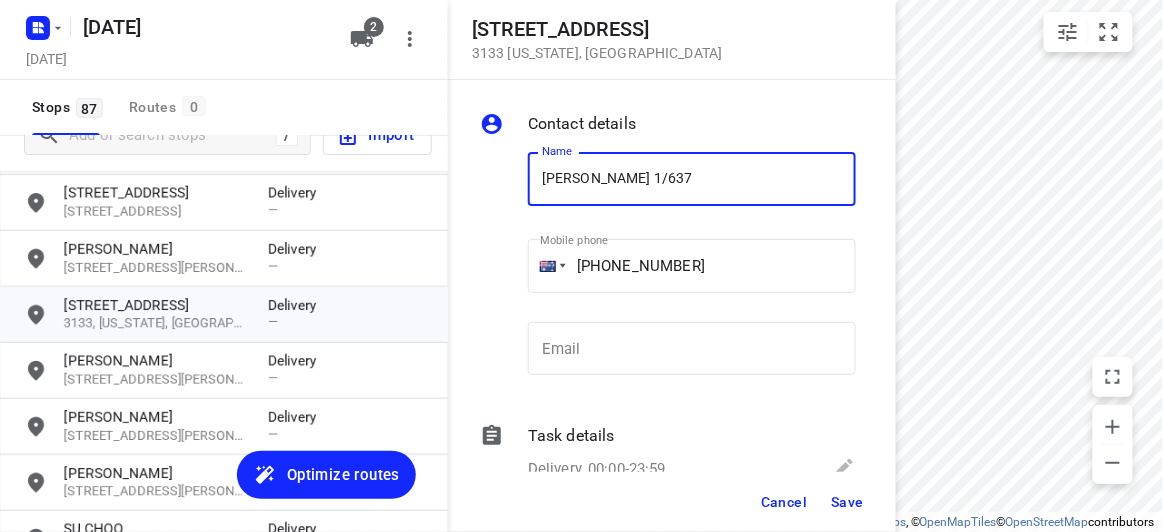 type on "[PERSON_NAME] 1/637" 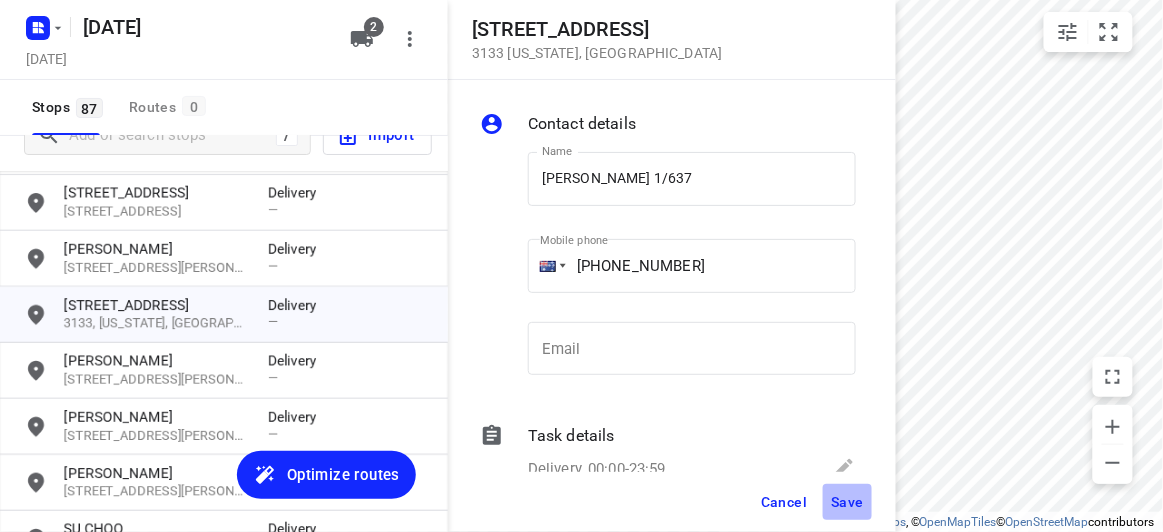 click on "Save" at bounding box center (847, 502) 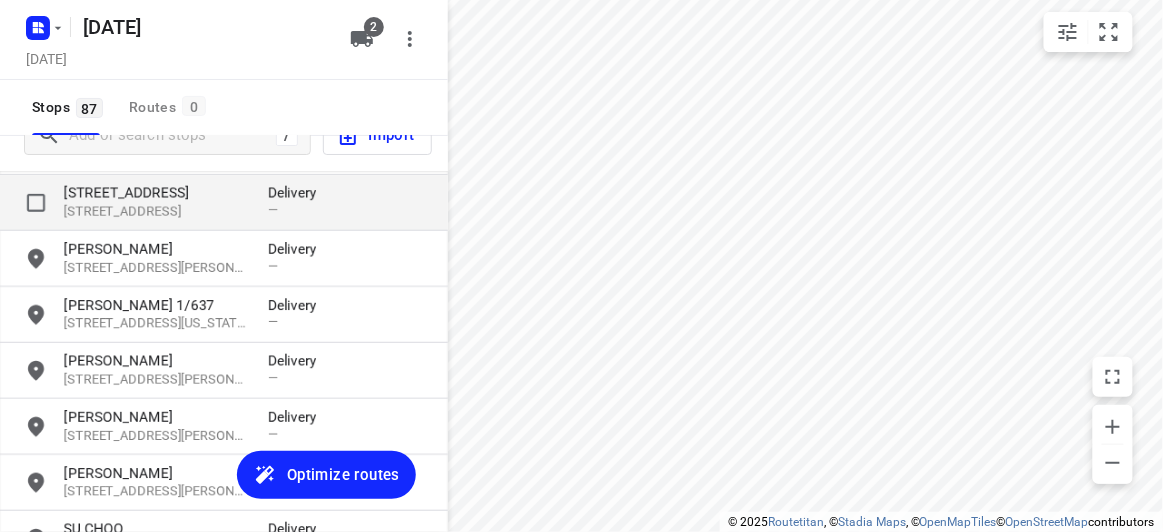 click on "[STREET_ADDRESS]" at bounding box center [156, 193] 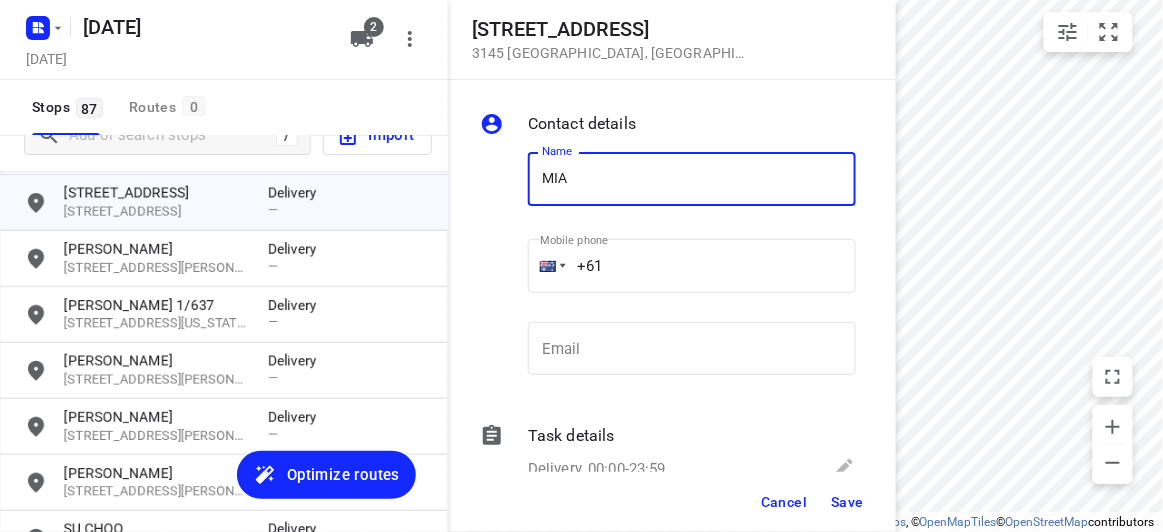 type on "[PERSON_NAME]" 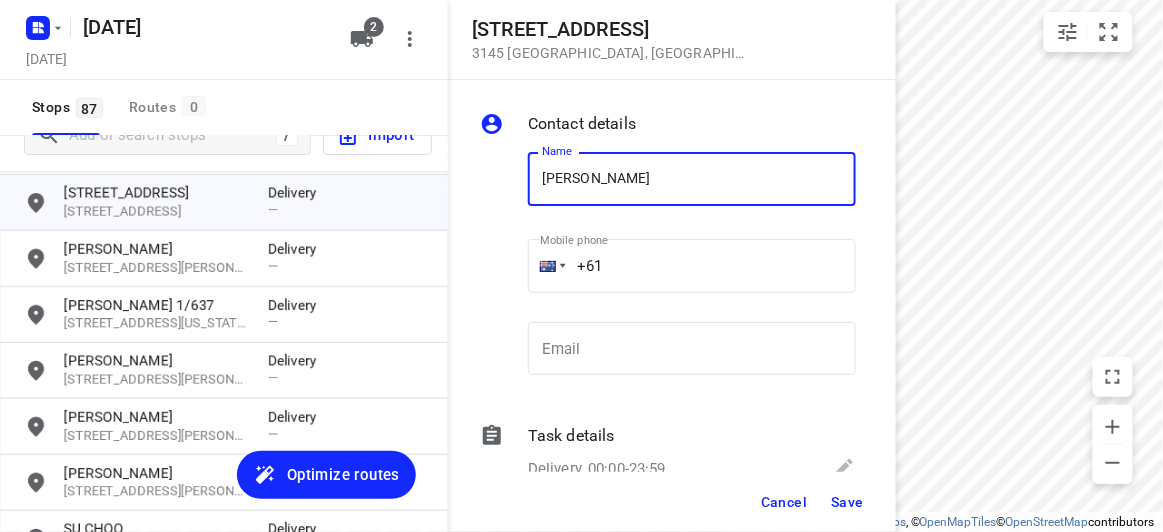 drag, startPoint x: 607, startPoint y: 263, endPoint x: 482, endPoint y: 277, distance: 125.781555 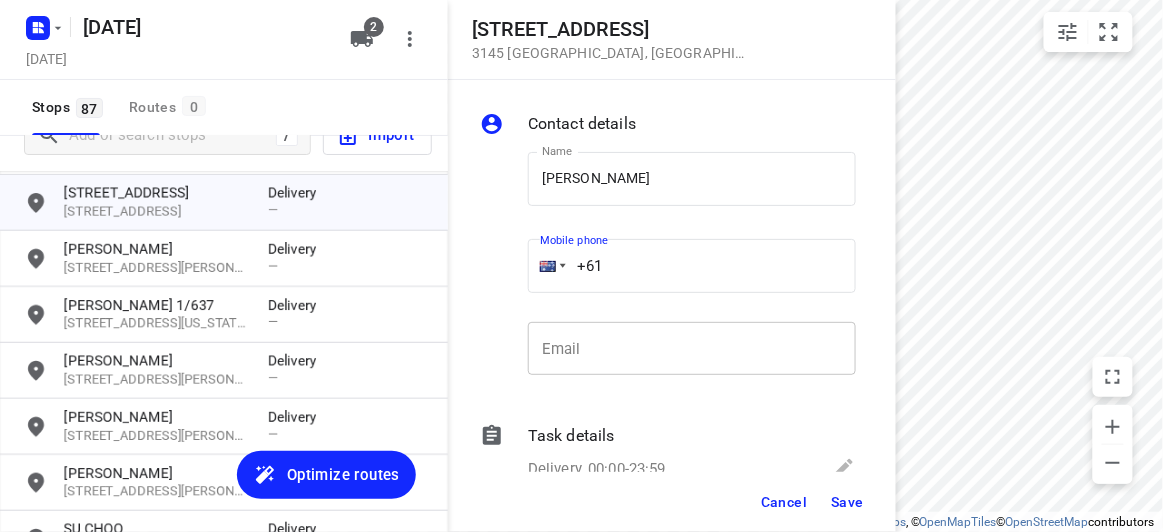 paste on "426840830" 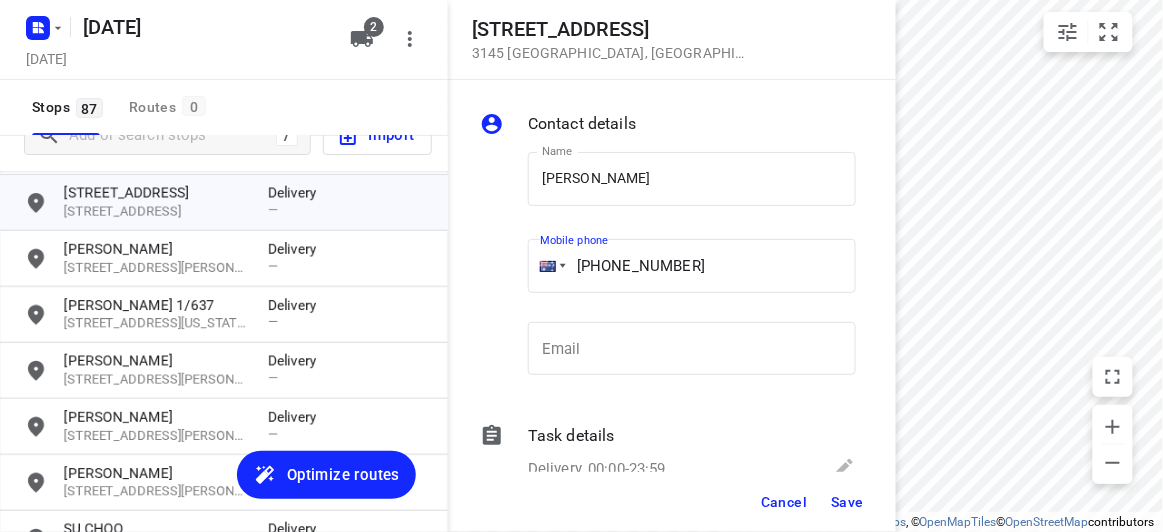 type on "[PHONE_NUMBER]" 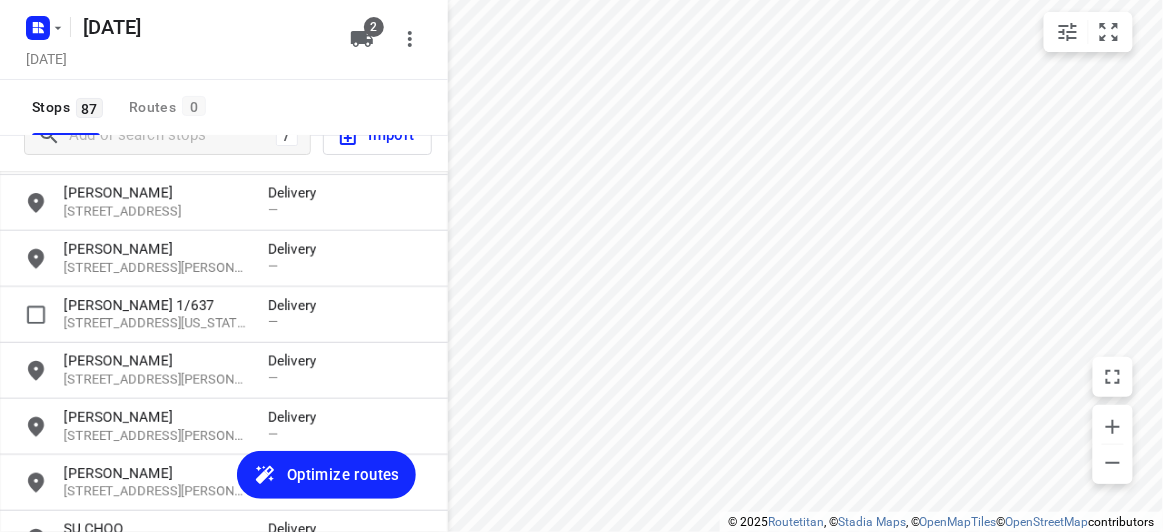 scroll, scrollTop: 224, scrollLeft: 0, axis: vertical 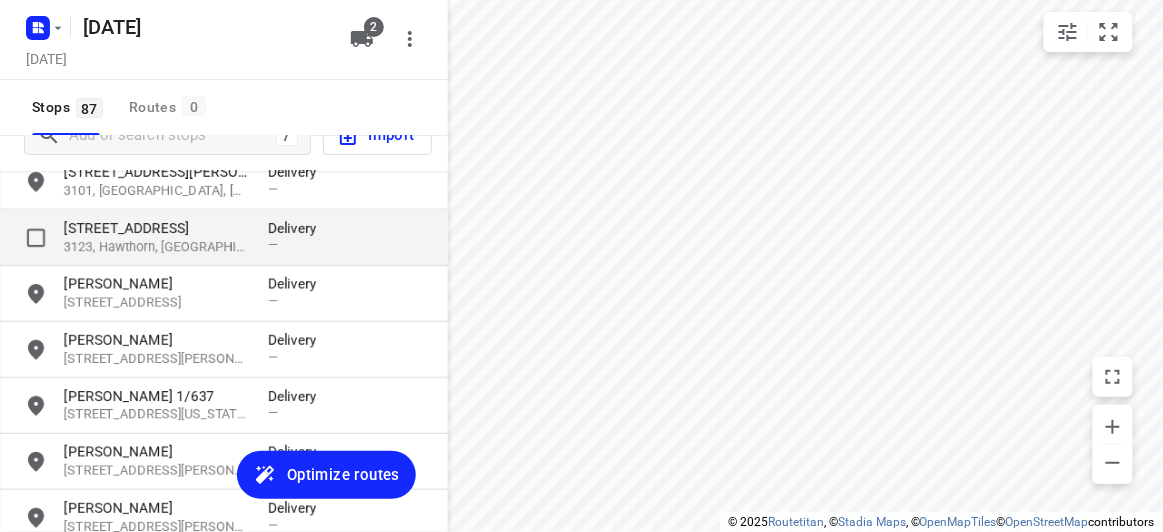 click on "[STREET_ADDRESS]" at bounding box center (156, 228) 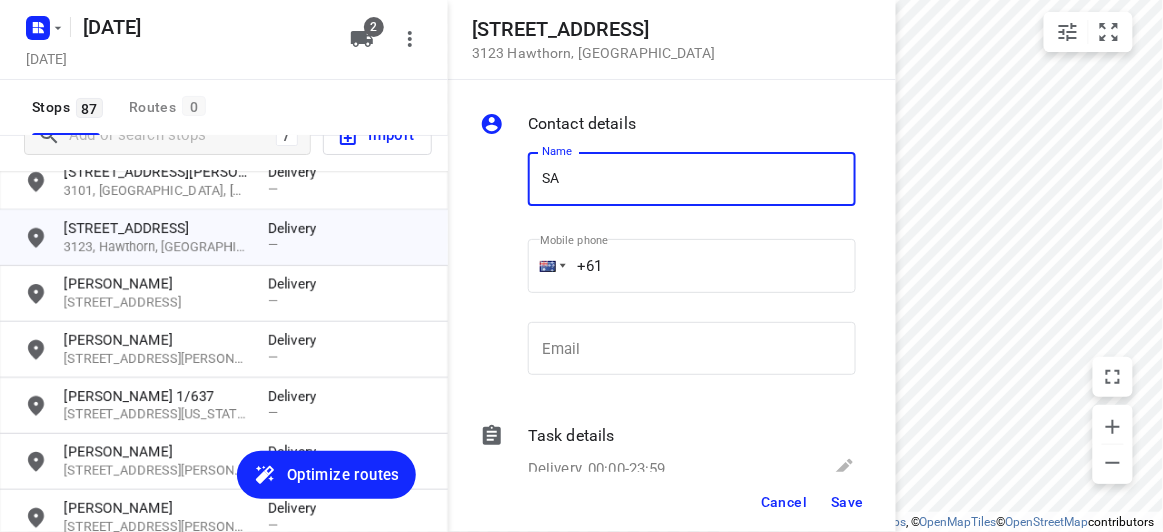 drag, startPoint x: 539, startPoint y: 165, endPoint x: 527, endPoint y: 165, distance: 12 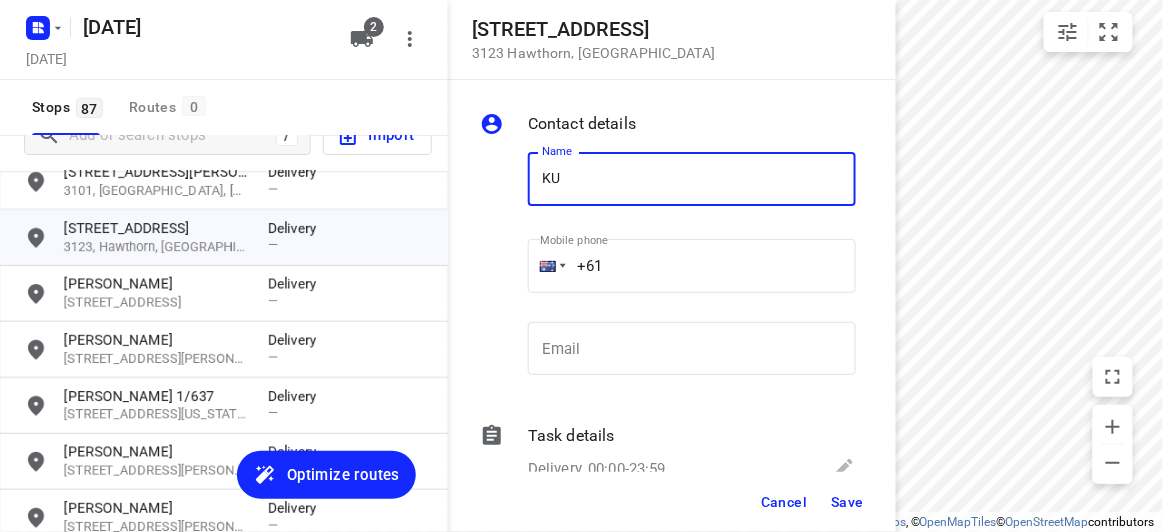type on "[PERSON_NAME]" 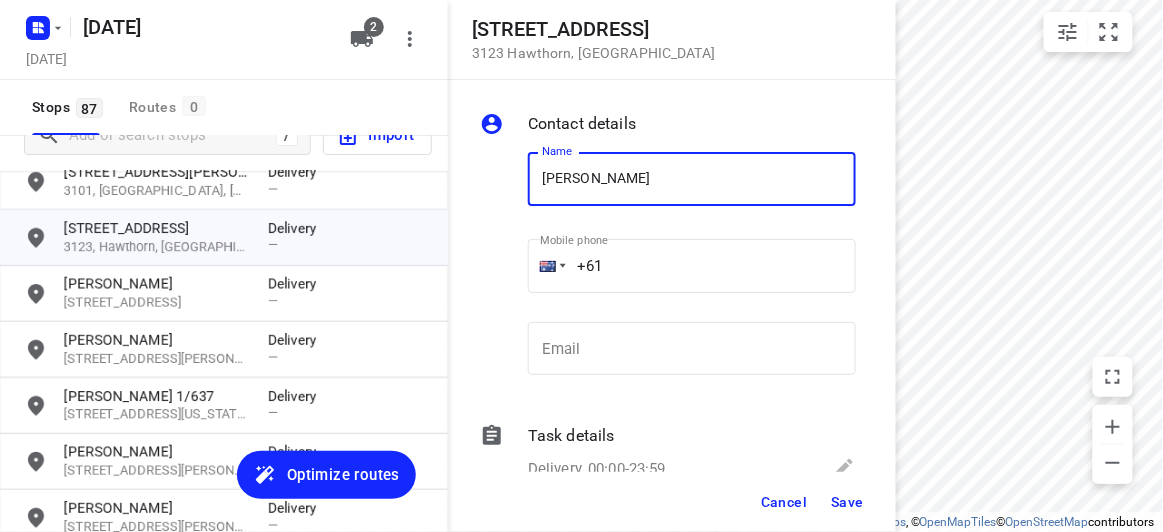 drag, startPoint x: 641, startPoint y: 272, endPoint x: 522, endPoint y: 272, distance: 119 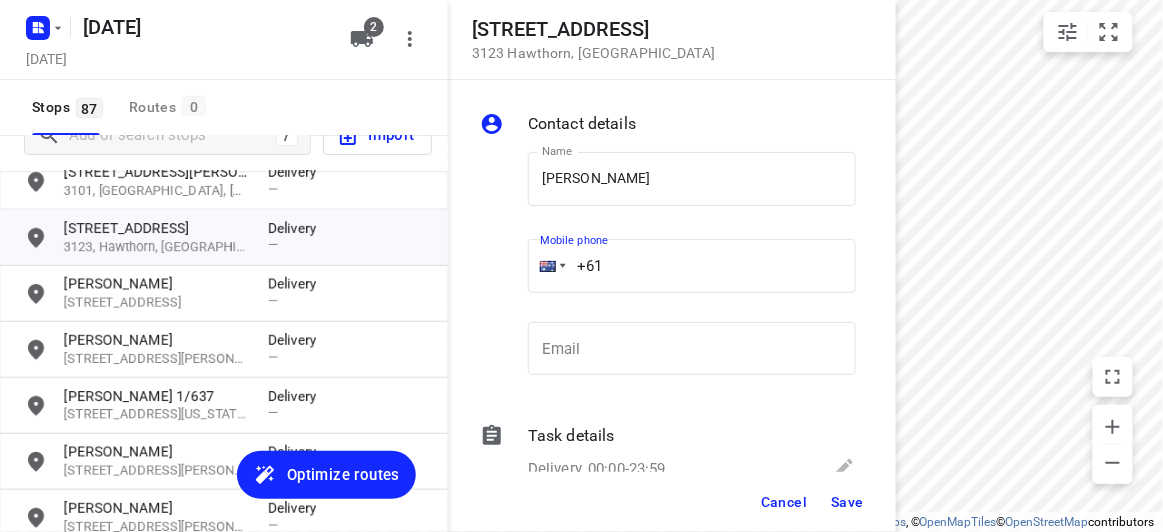 paste on "404009188" 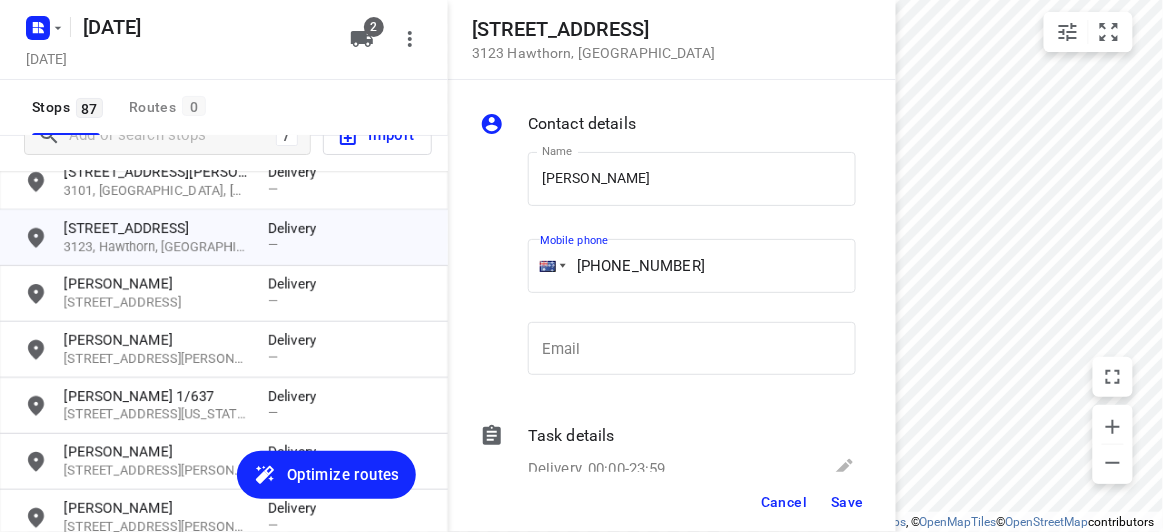 type on "[PHONE_NUMBER]" 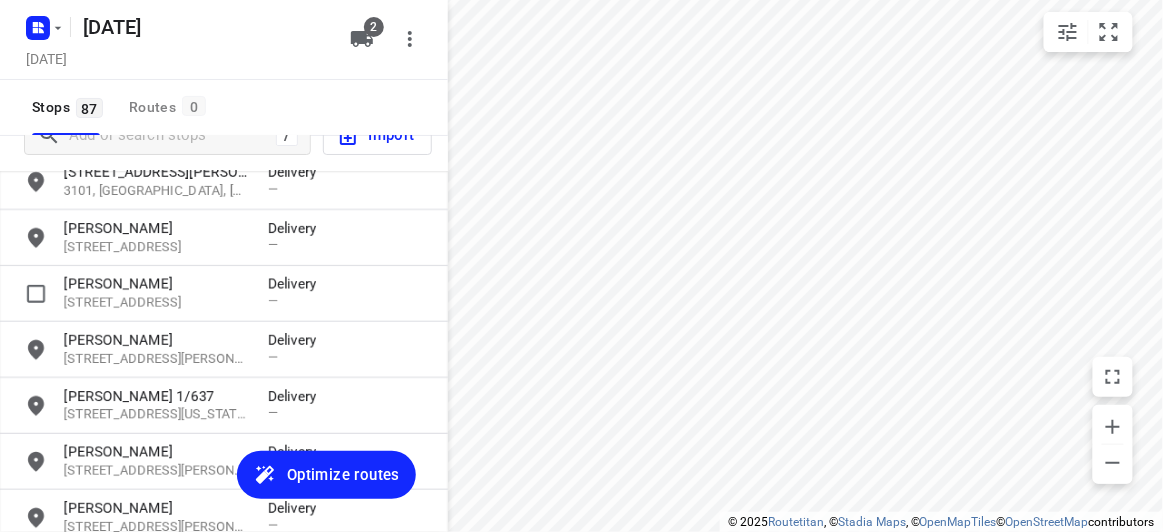 scroll, scrollTop: 133, scrollLeft: 0, axis: vertical 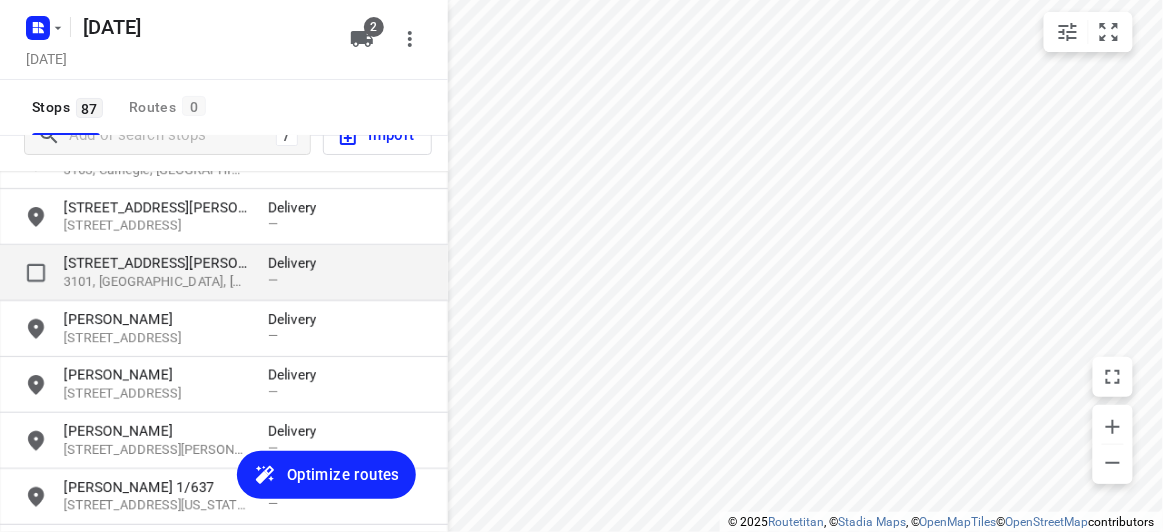 click on "3101, [GEOGRAPHIC_DATA], [GEOGRAPHIC_DATA]" at bounding box center (156, 282) 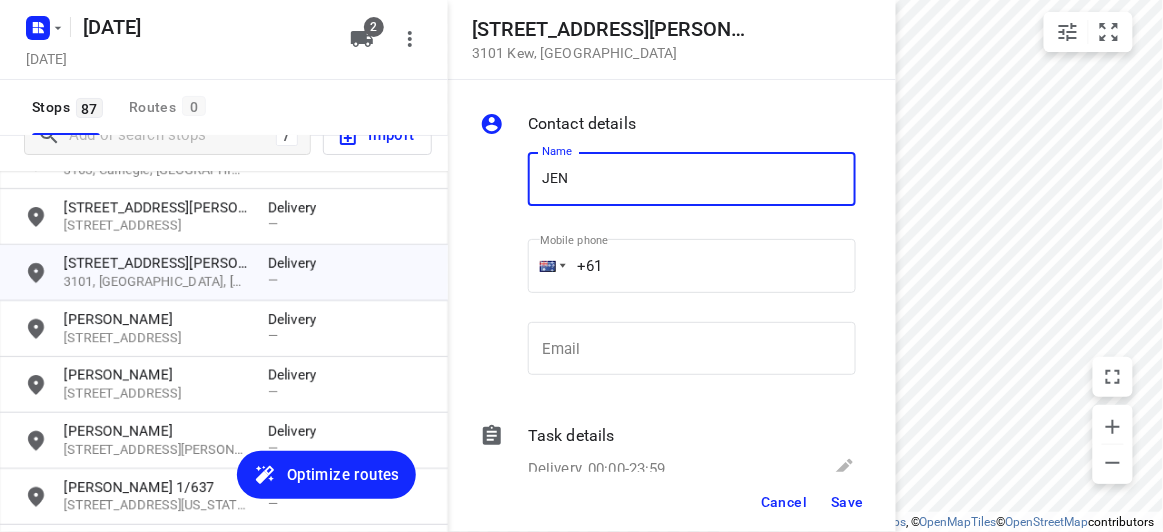 type on "[PERSON_NAME]" 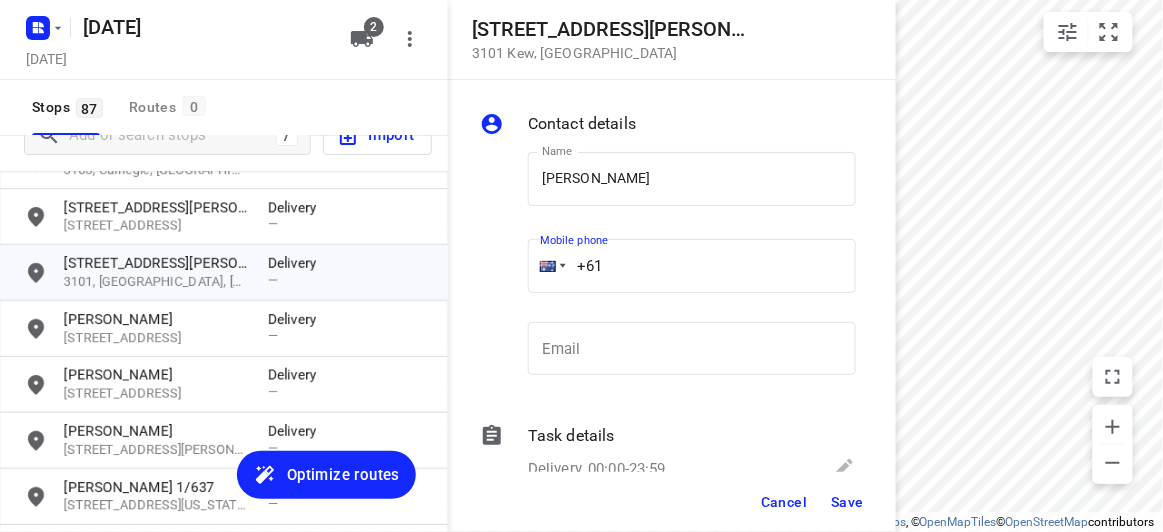 drag, startPoint x: 620, startPoint y: 258, endPoint x: 505, endPoint y: 258, distance: 115 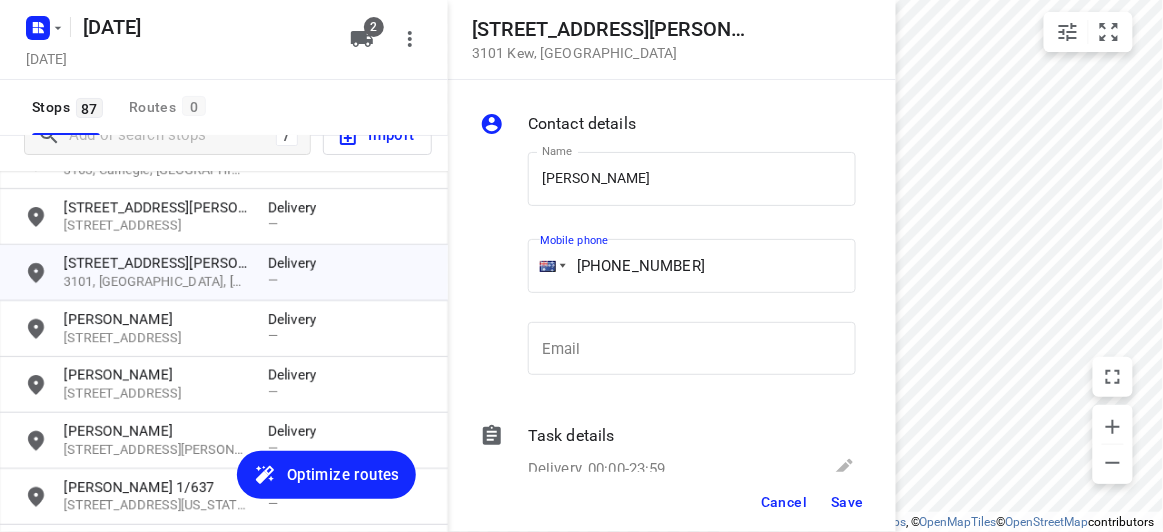 type on "[PHONE_NUMBER]" 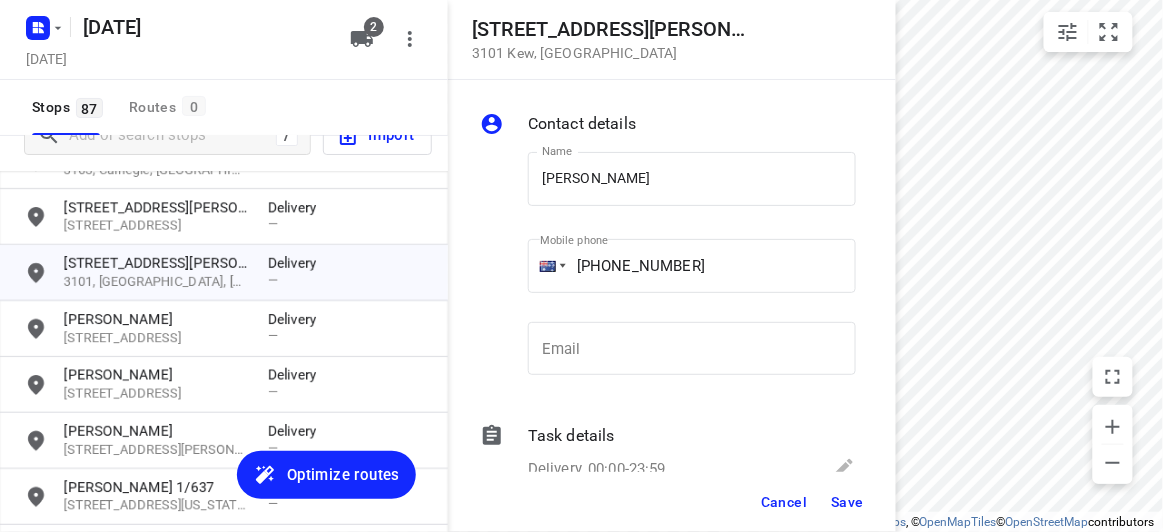 click on "Save" at bounding box center [847, 502] 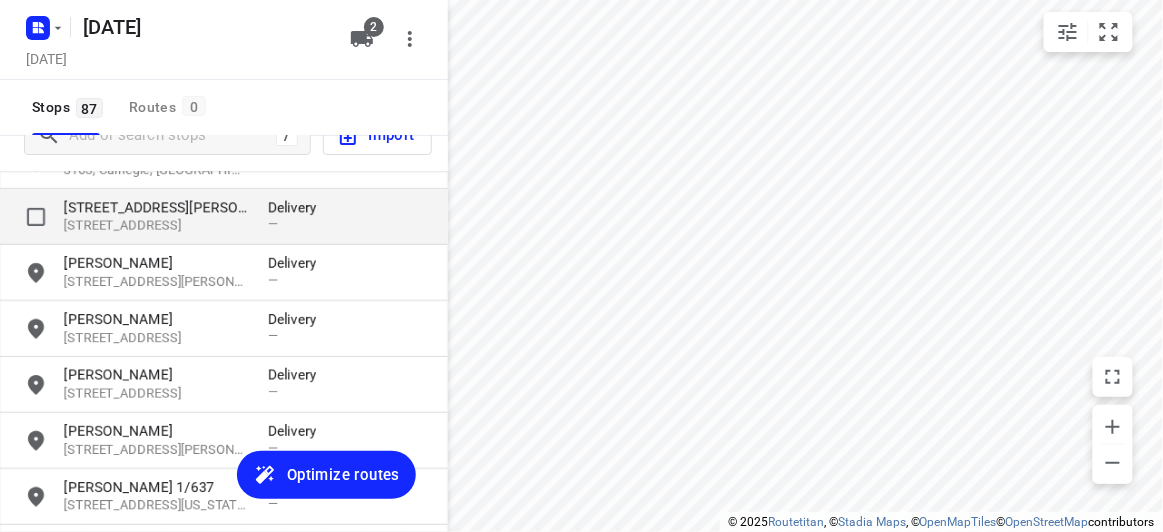click on "[STREET_ADDRESS][PERSON_NAME]" at bounding box center (156, 207) 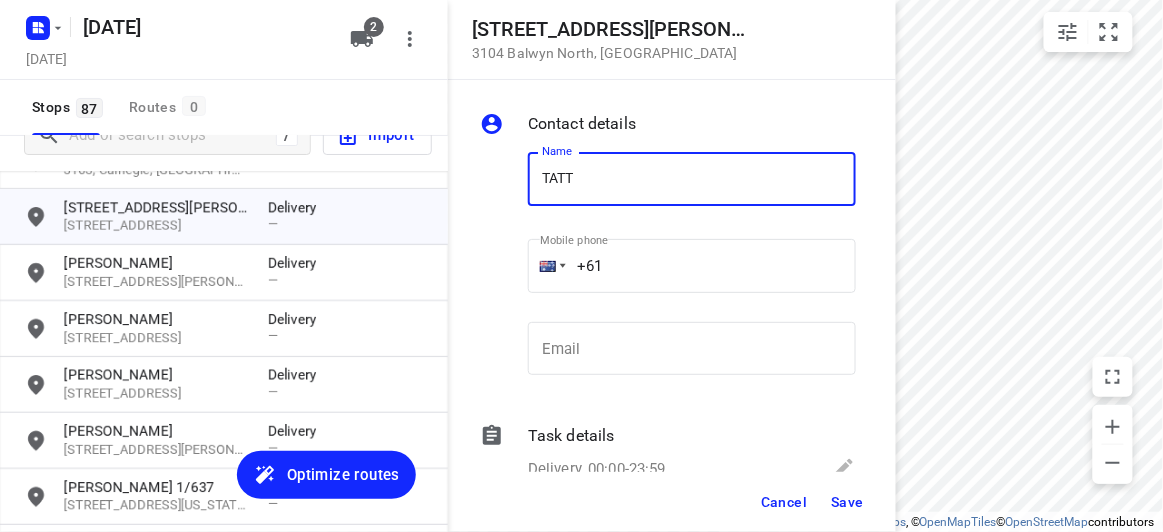 type on "TATT [PERSON_NAME]" 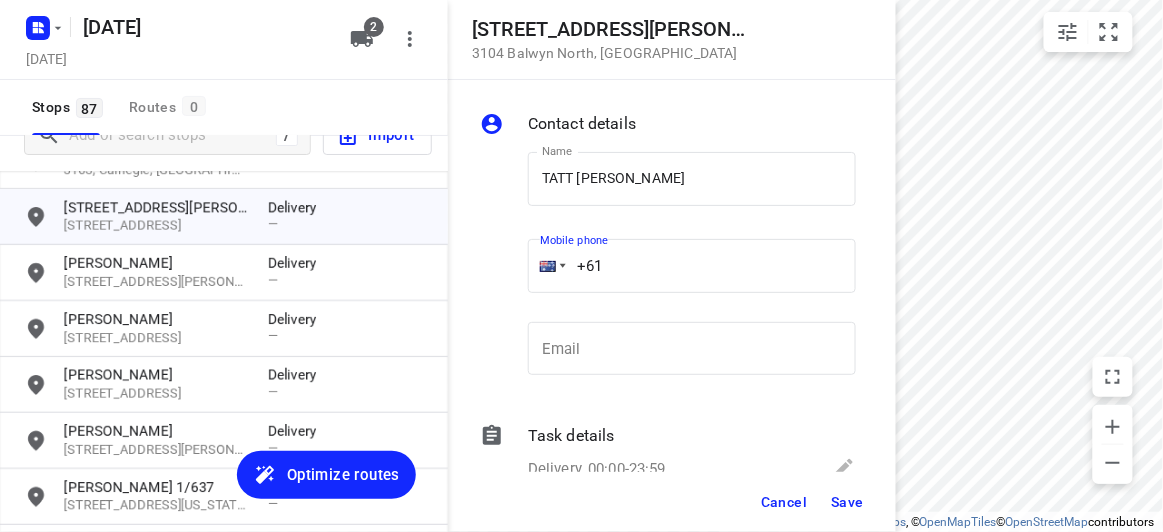 drag, startPoint x: 615, startPoint y: 264, endPoint x: 539, endPoint y: 263, distance: 76.00658 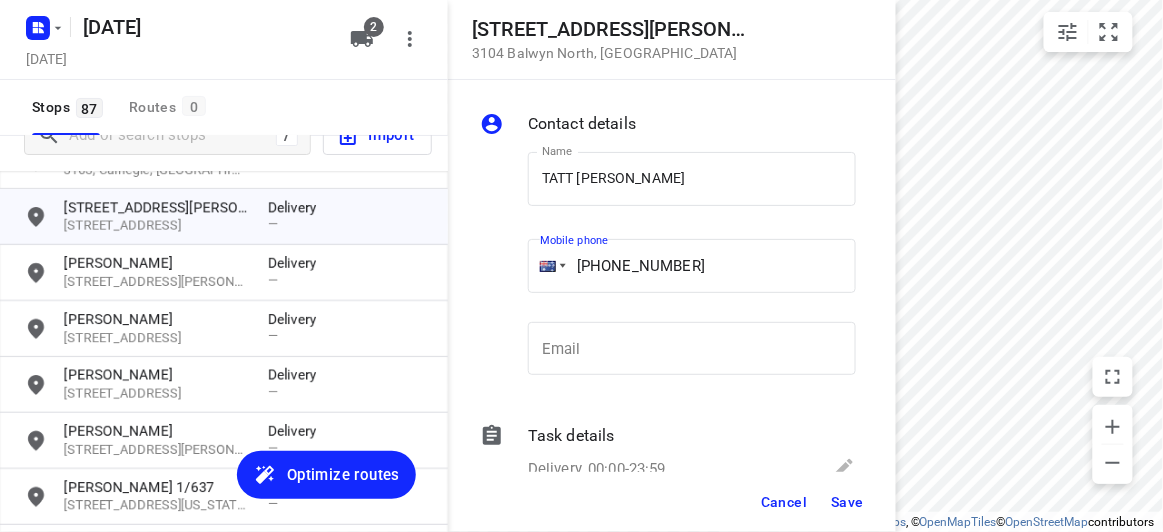 type on "[PHONE_NUMBER]" 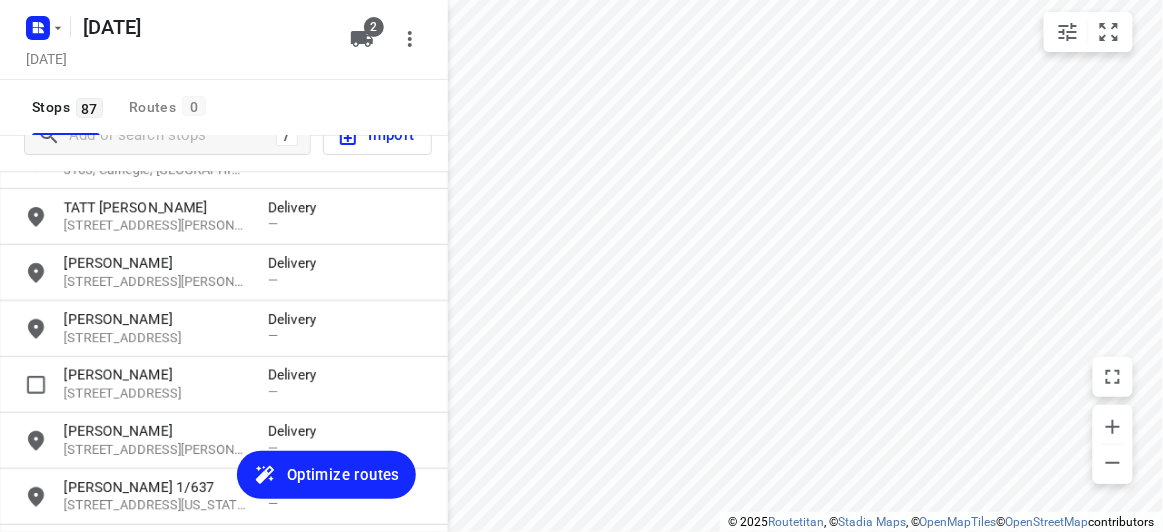 scroll, scrollTop: 0, scrollLeft: 0, axis: both 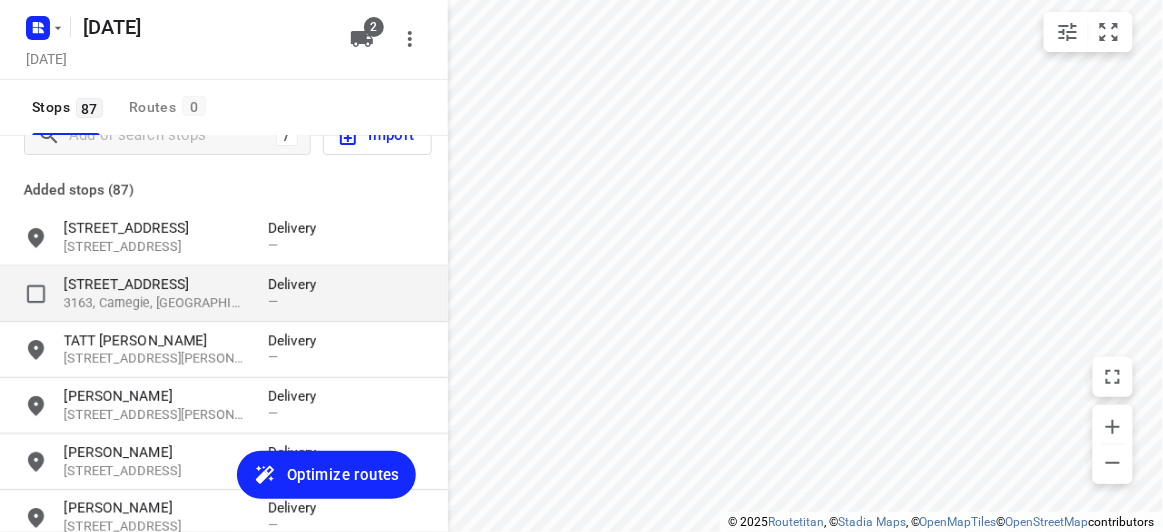 click on "[STREET_ADDRESS] Delivery —" at bounding box center (224, 294) 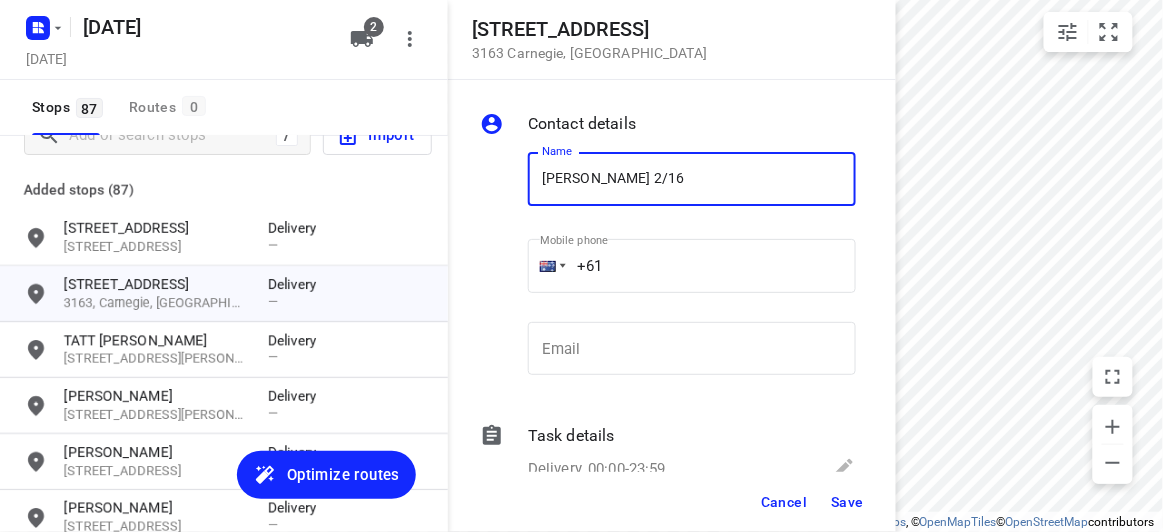 paste on "[PHONE_NUMBER]" 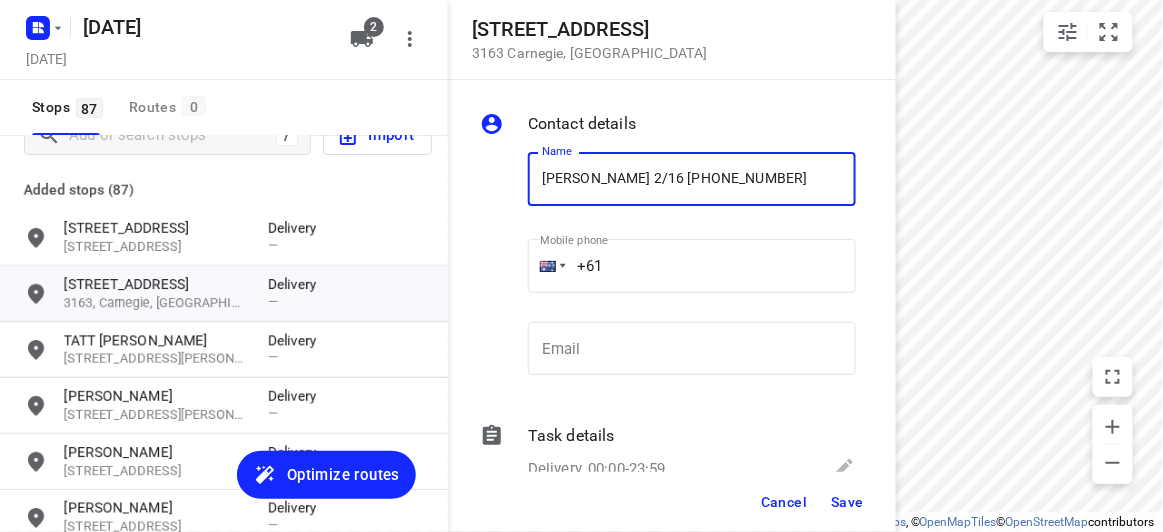 type on "[PERSON_NAME] 2/16 [PHONE_NUMBER]" 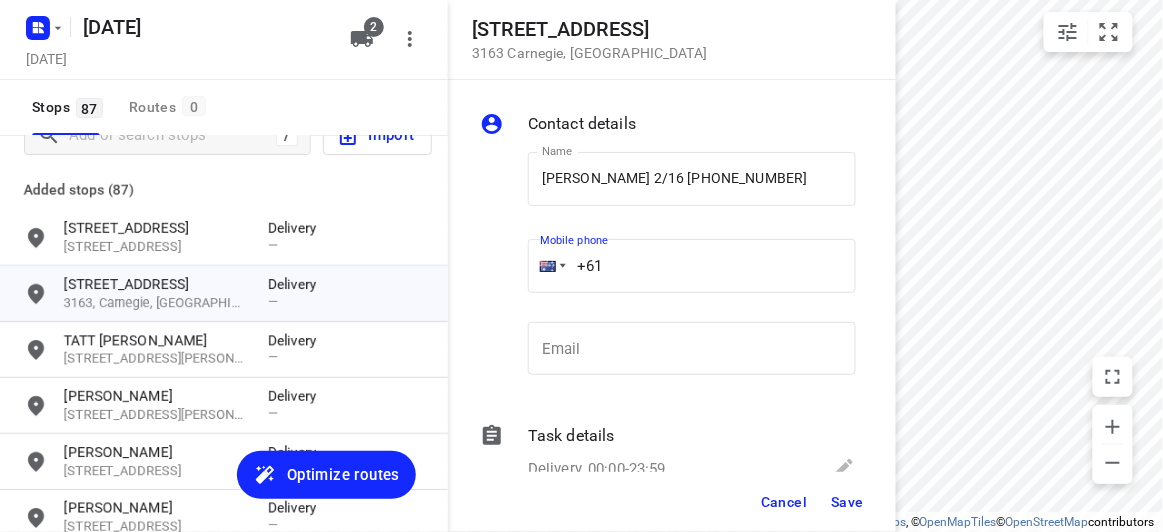 drag, startPoint x: 622, startPoint y: 273, endPoint x: 747, endPoint y: 208, distance: 140.89003 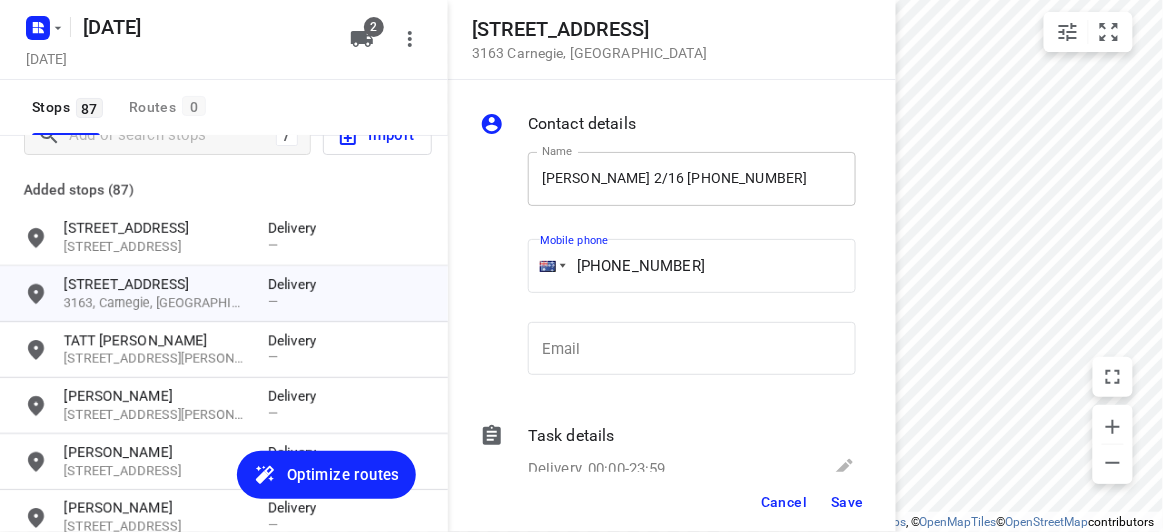 type on "[PHONE_NUMBER]" 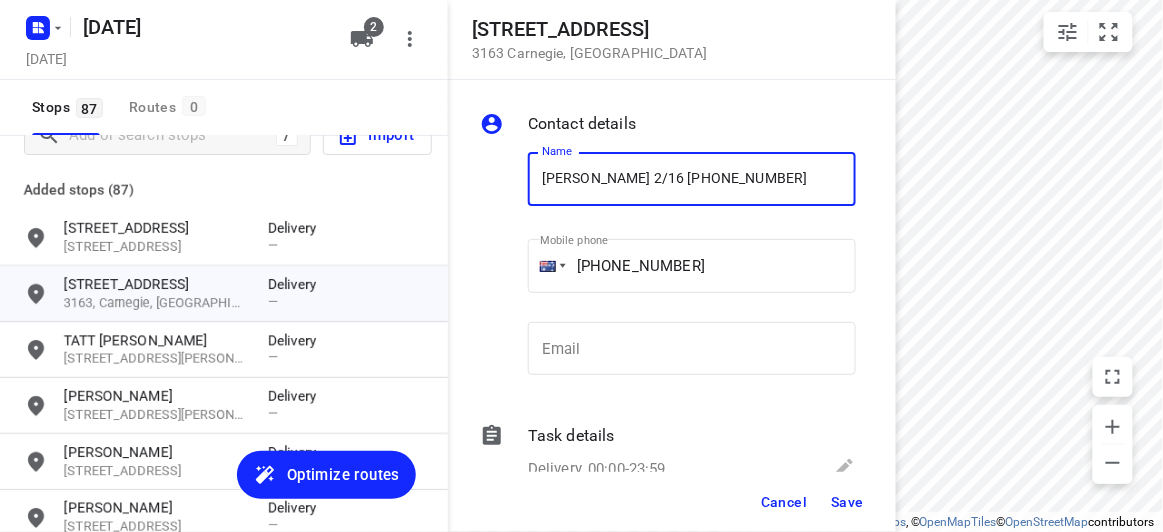 drag, startPoint x: 815, startPoint y: 191, endPoint x: 682, endPoint y: 200, distance: 133.30417 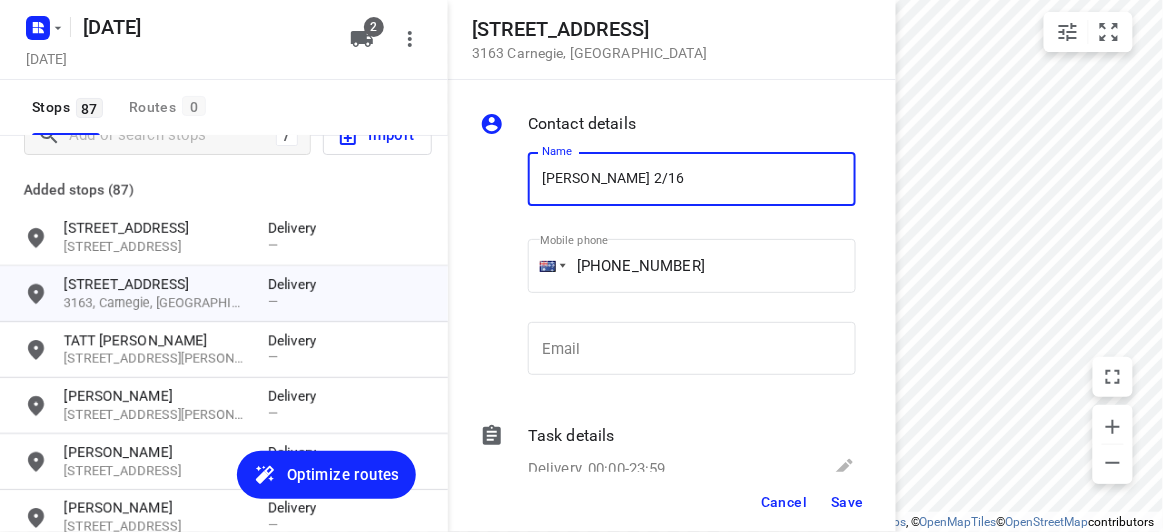 type on "[PERSON_NAME] 2/16" 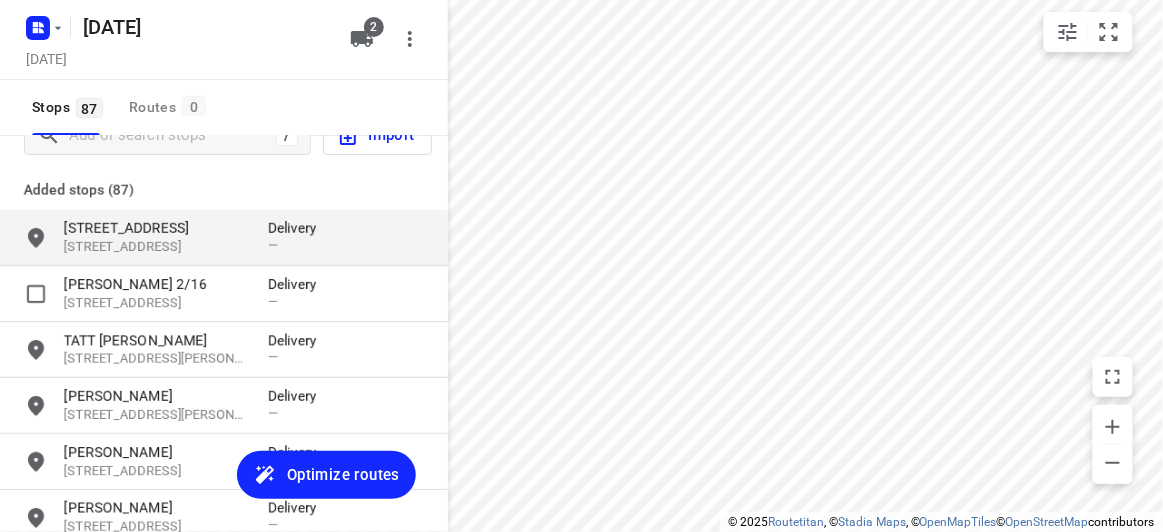 click on "[STREET_ADDRESS]" at bounding box center (156, 228) 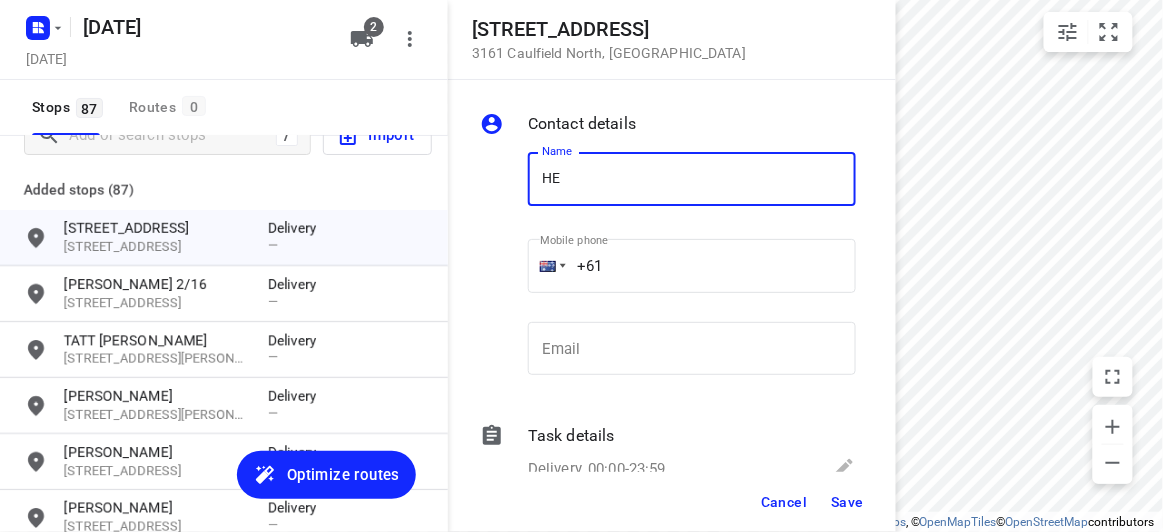 type on "H" 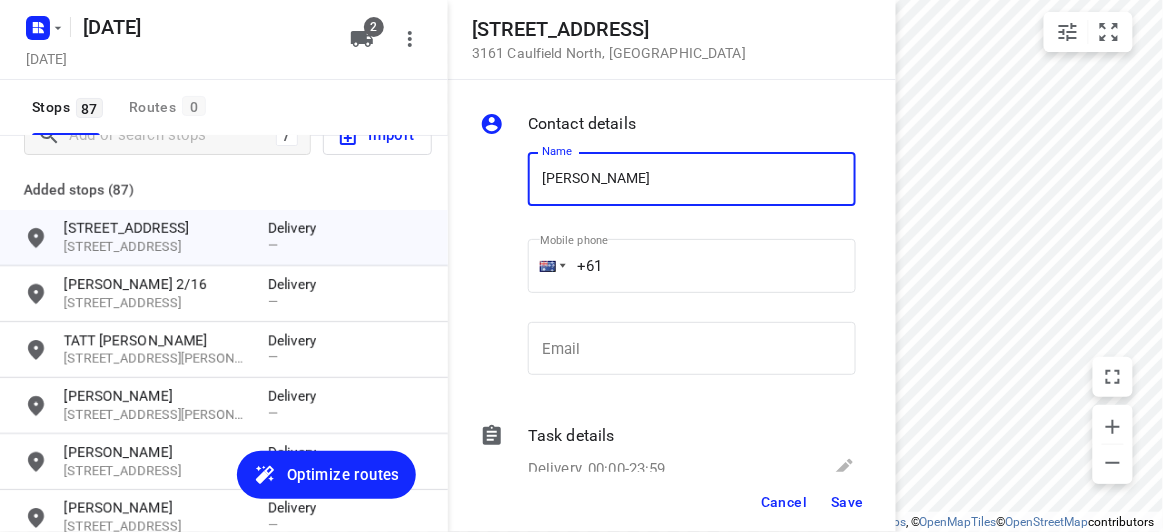 type on "[PERSON_NAME]" 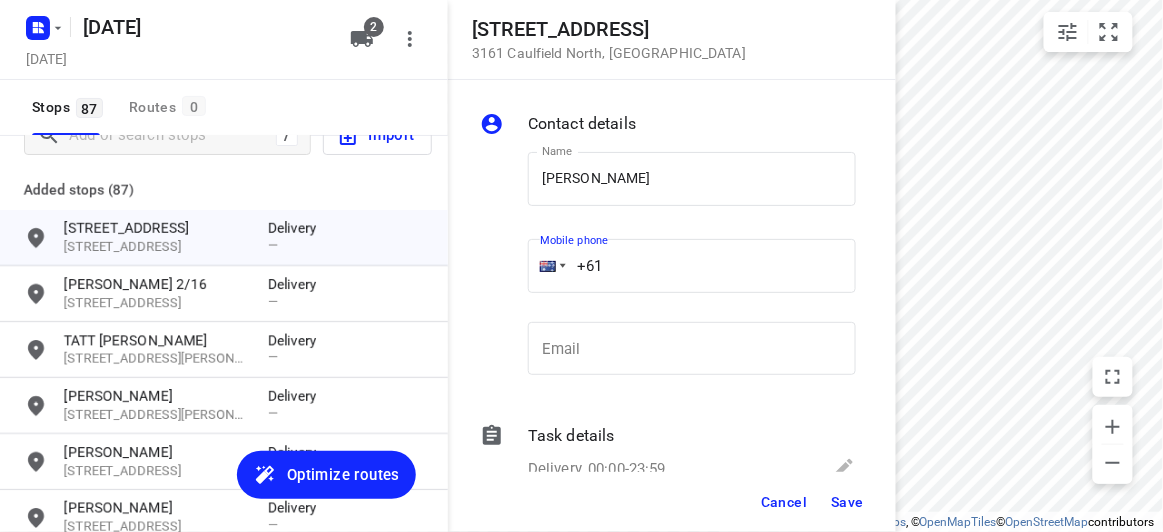 drag, startPoint x: 622, startPoint y: 254, endPoint x: 561, endPoint y: 254, distance: 61 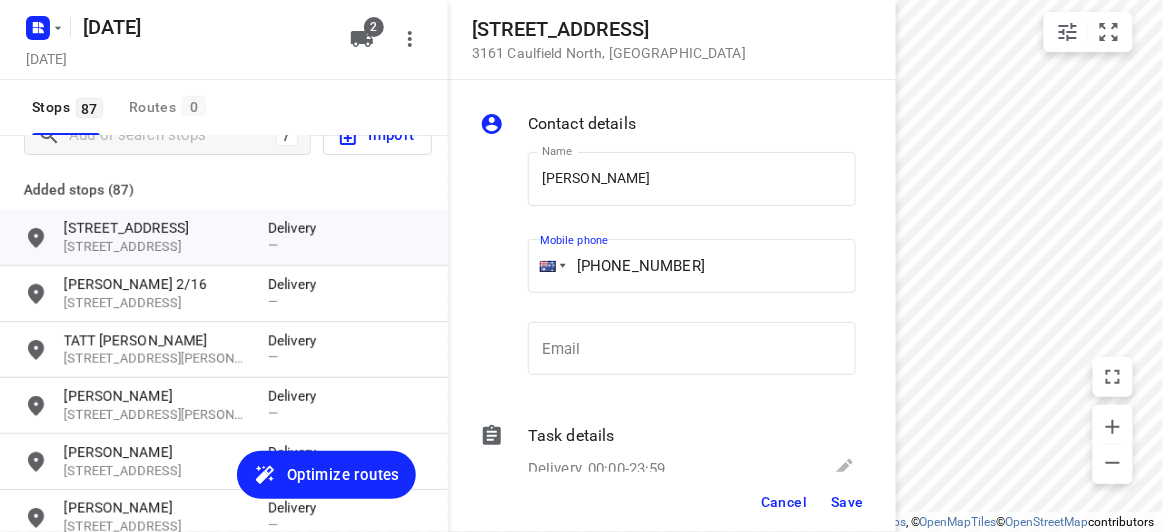 type on "[PHONE_NUMBER]" 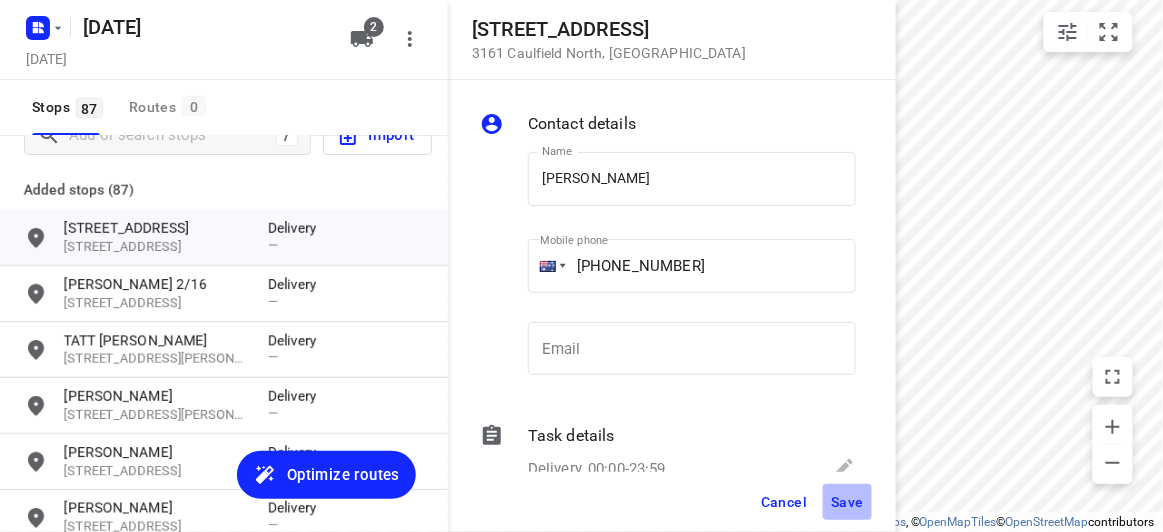 click on "Save" at bounding box center [847, 502] 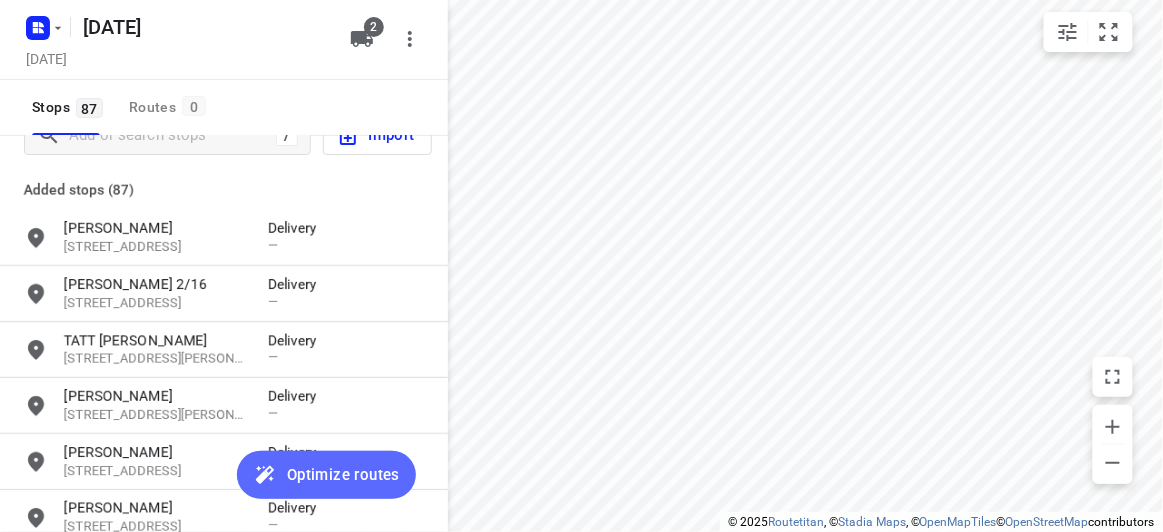 click on "Optimize routes" at bounding box center [326, 475] 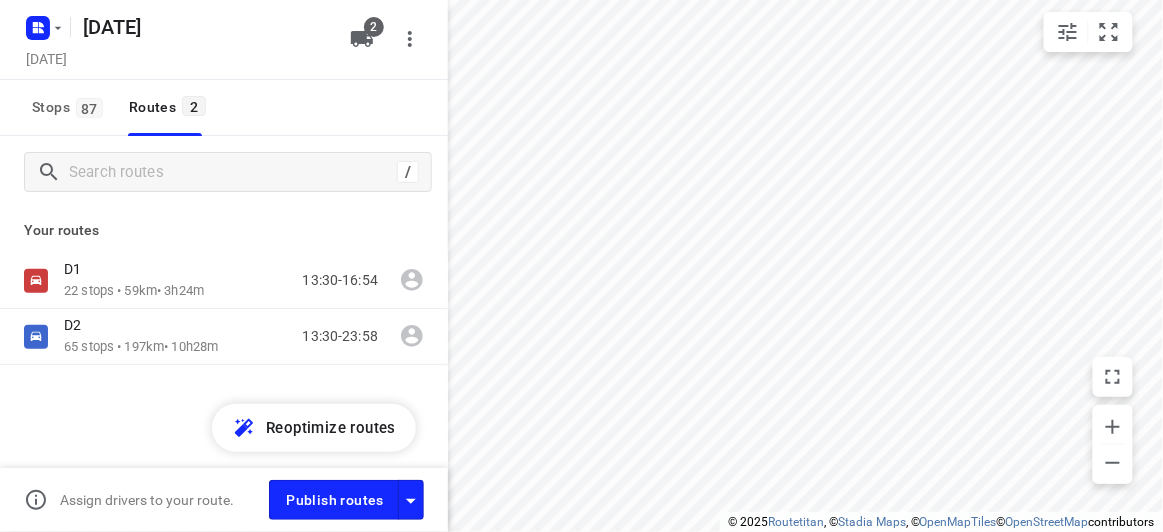 scroll, scrollTop: 0, scrollLeft: 0, axis: both 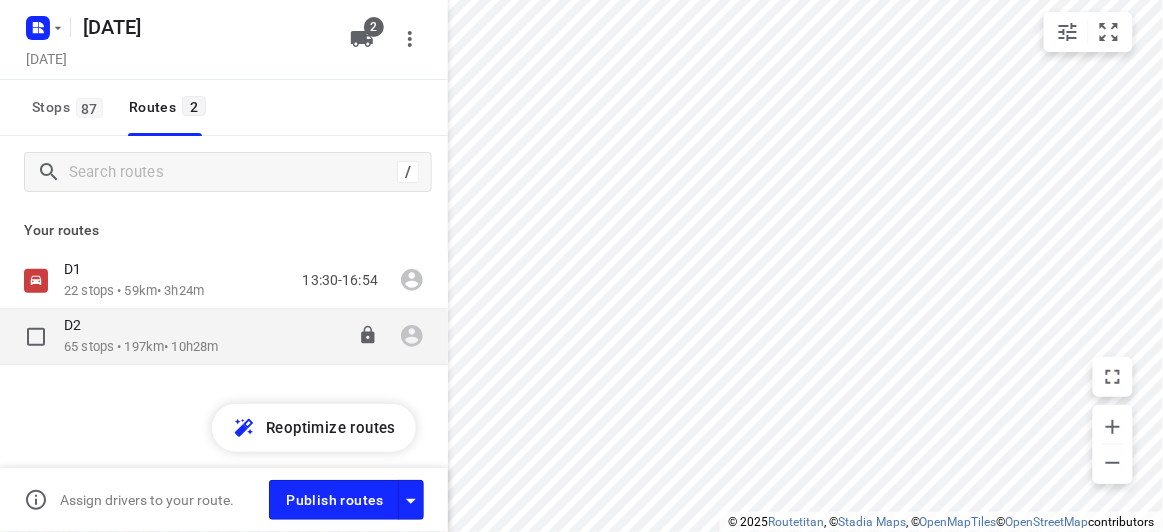 click on "D2" at bounding box center [141, 327] 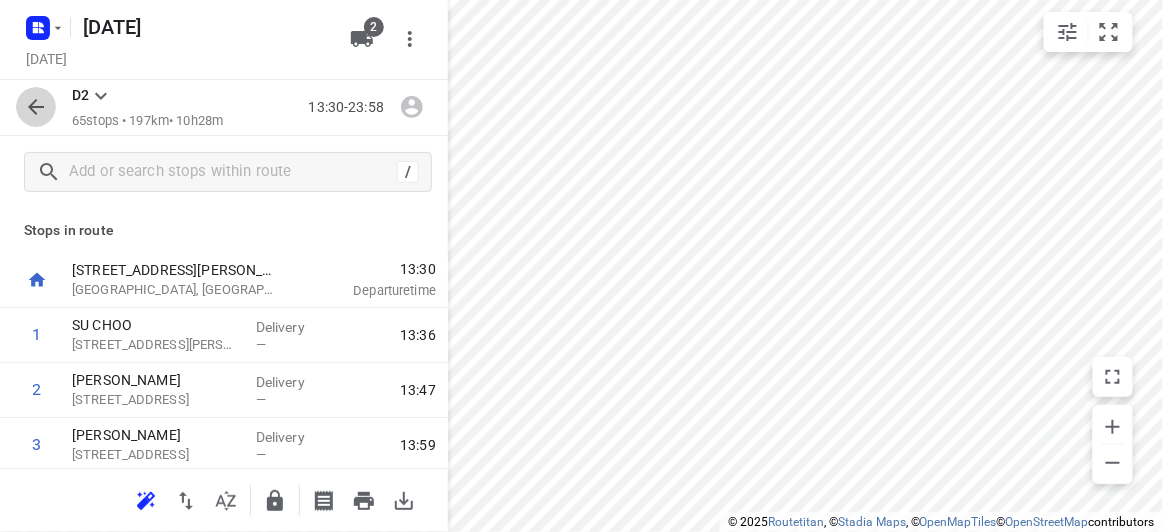 click 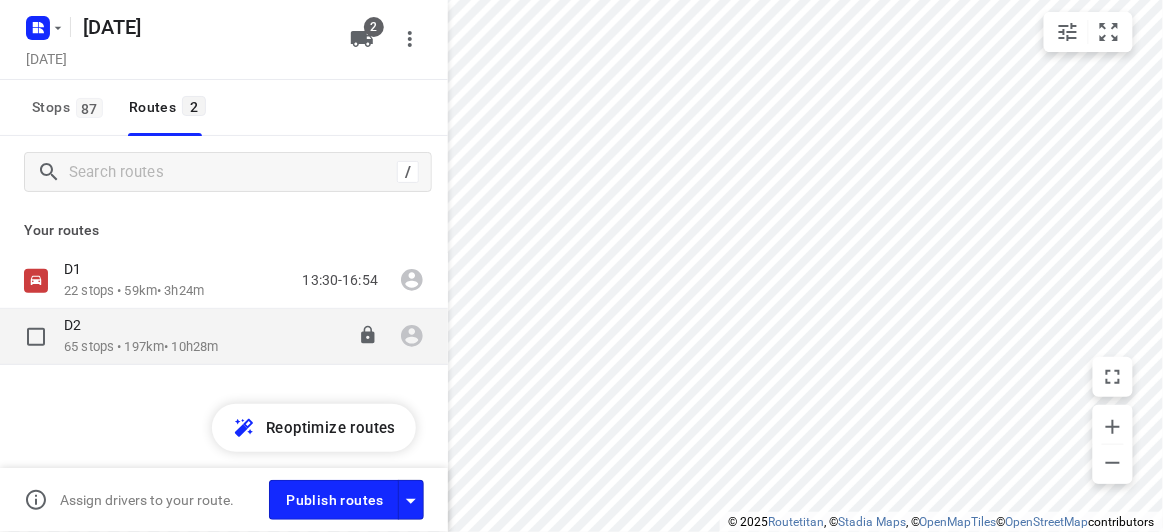 click on "D2" at bounding box center (141, 327) 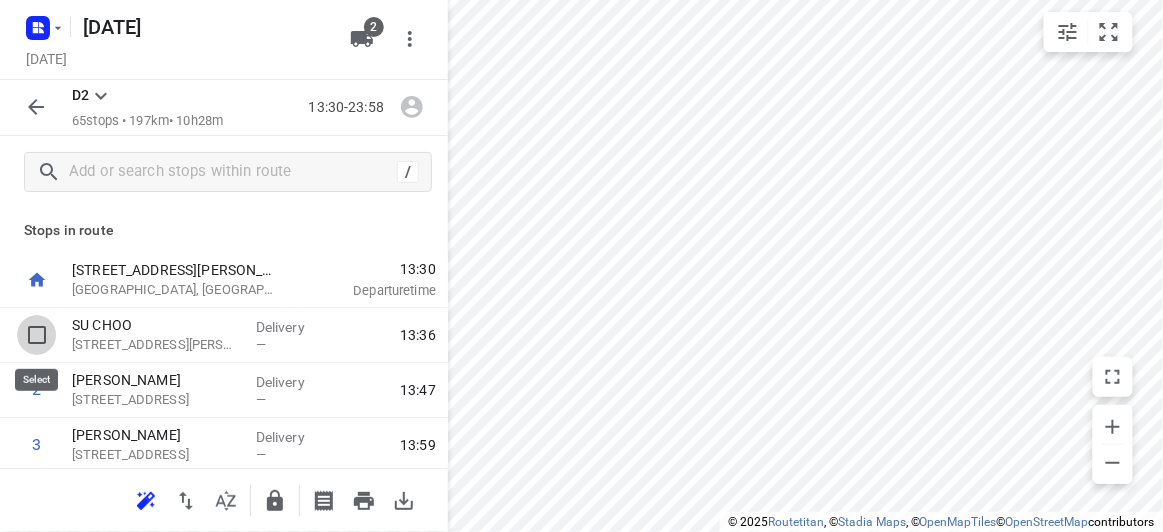 click at bounding box center (37, 335) 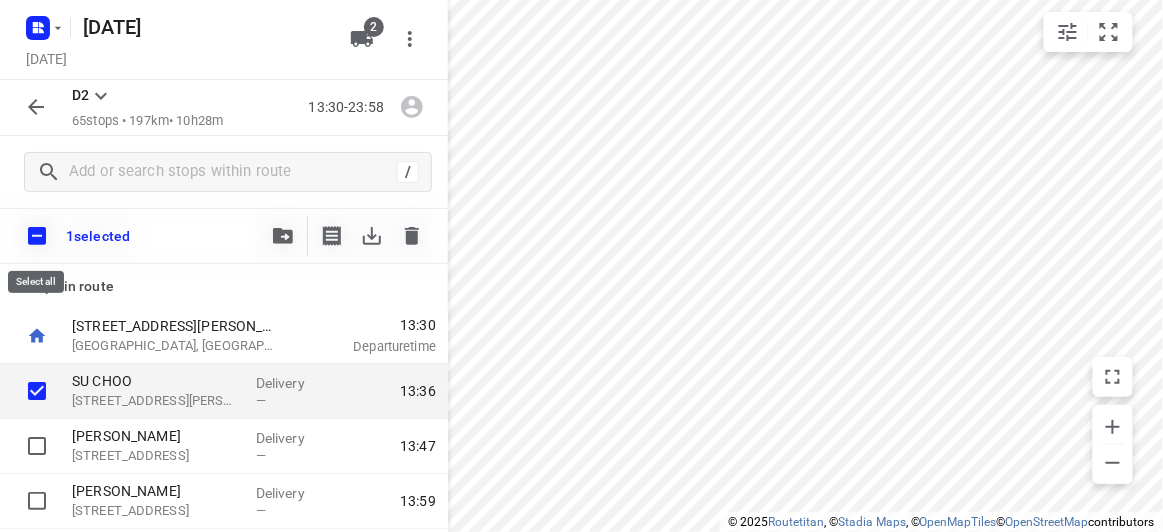 click at bounding box center [37, 236] 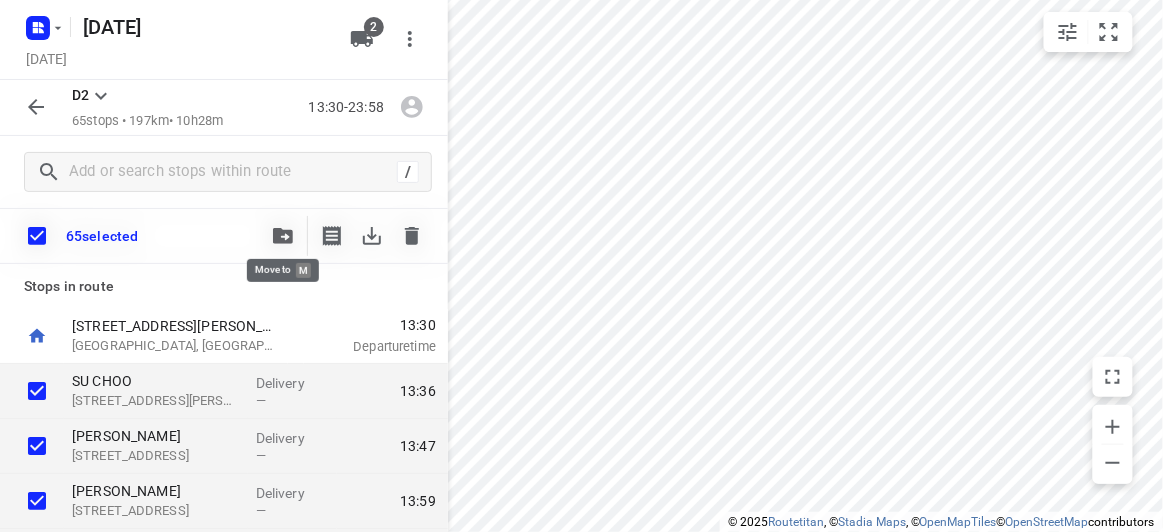 click 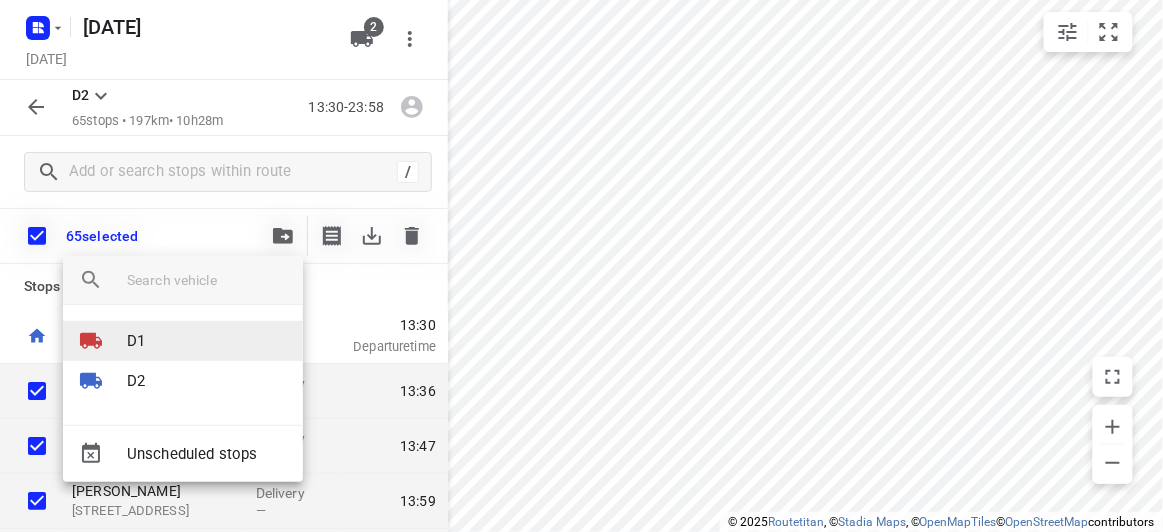 click on "D1" at bounding box center (183, 341) 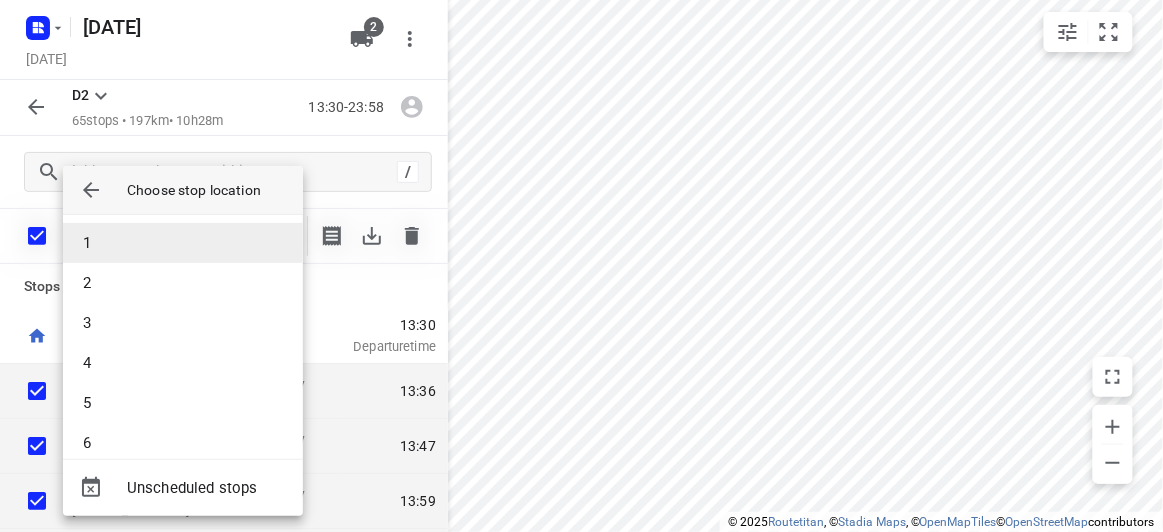 click on "1" at bounding box center (183, 243) 